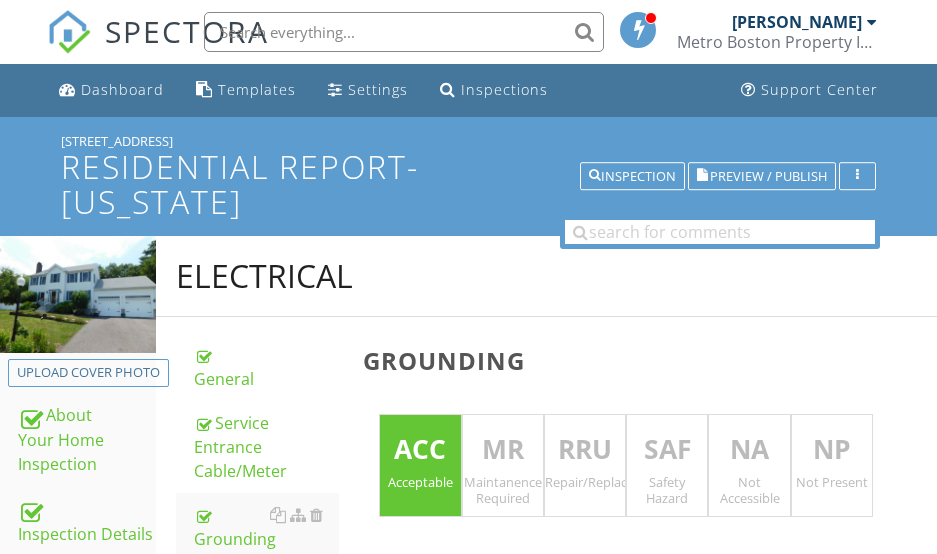 scroll, scrollTop: 384, scrollLeft: 0, axis: vertical 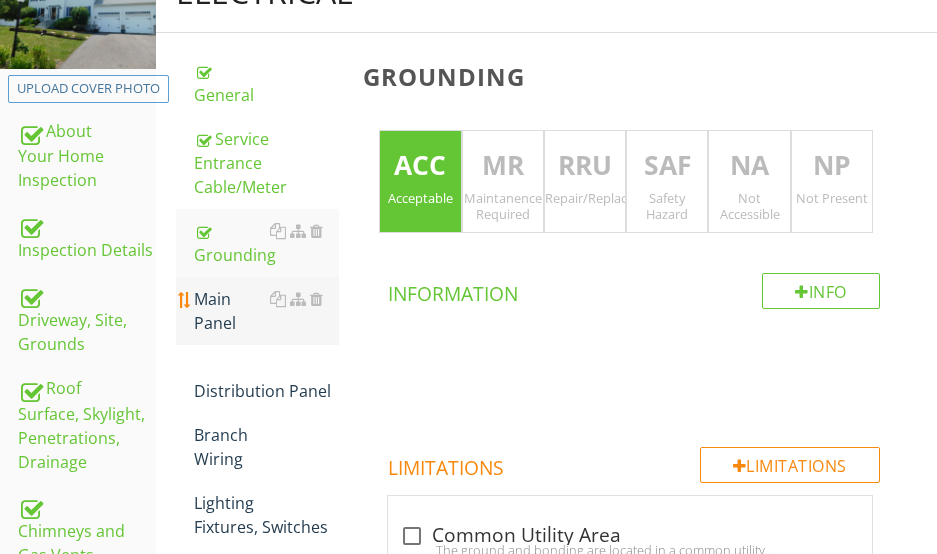 click on "Main Panel" at bounding box center (266, 311) 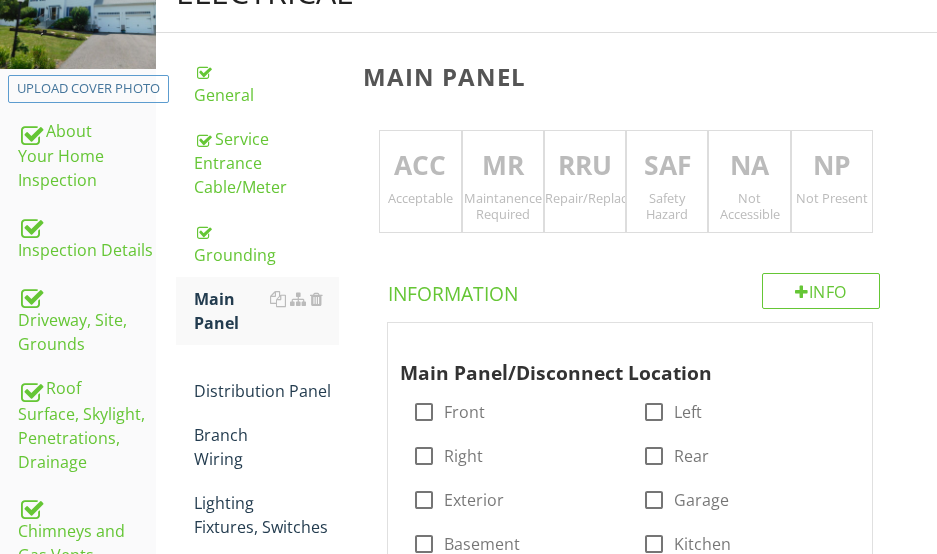 click on "Maintanence Required" at bounding box center [503, 206] 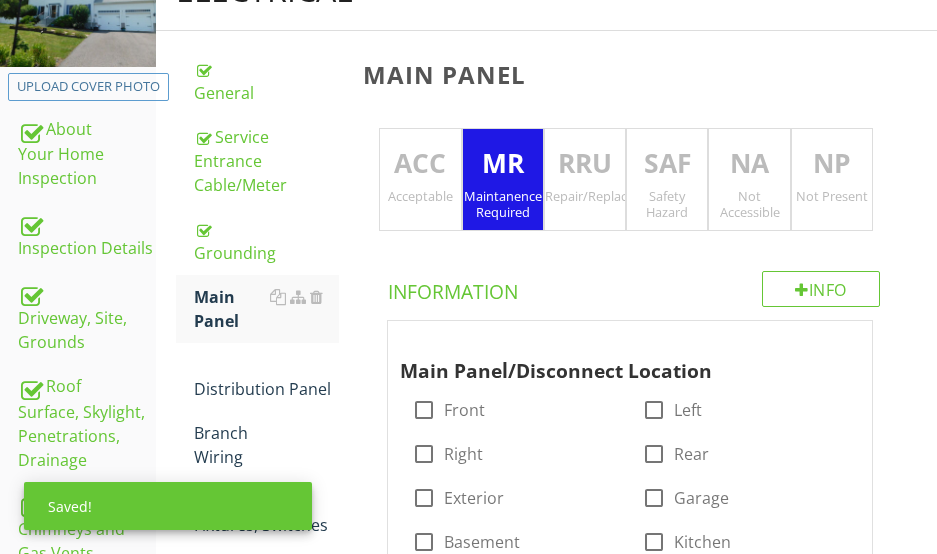 scroll, scrollTop: 284, scrollLeft: 0, axis: vertical 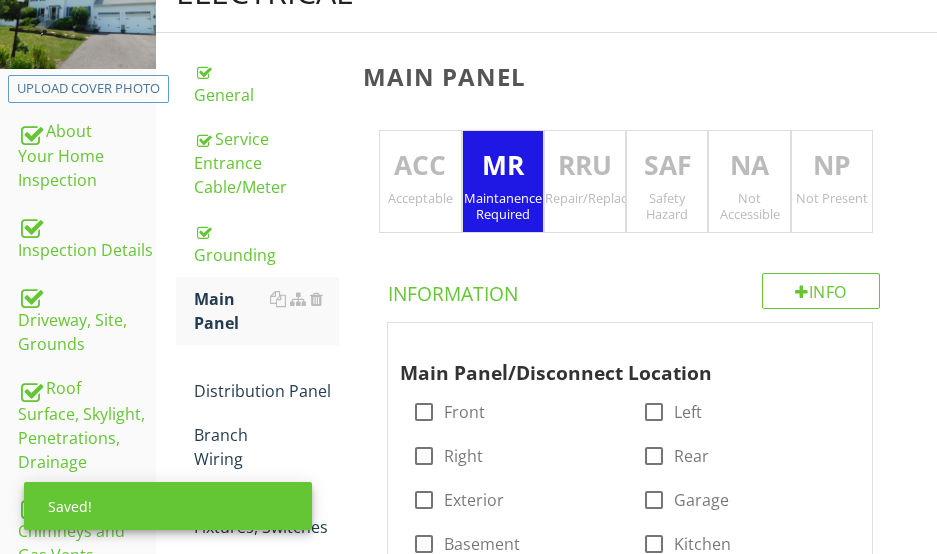 click on "RRU" at bounding box center [585, 166] 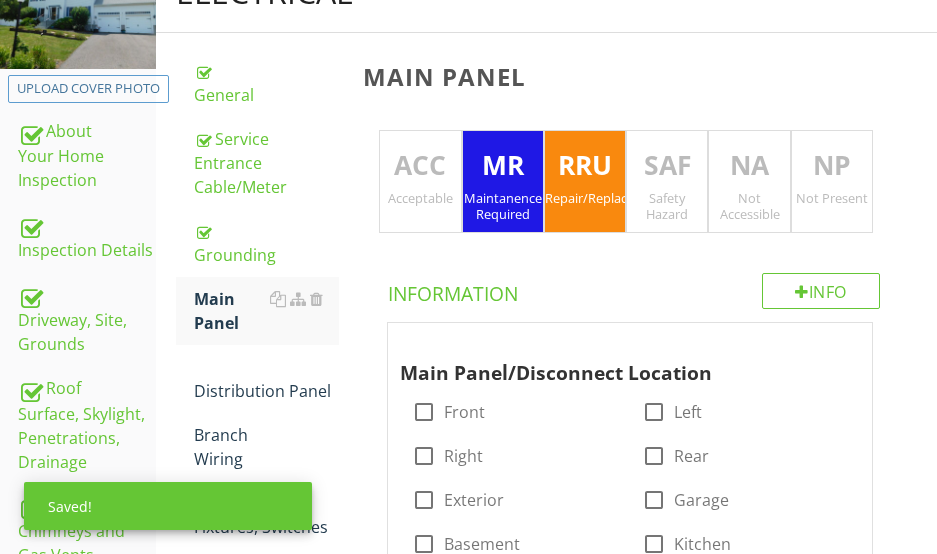 click on "MR" at bounding box center (503, 166) 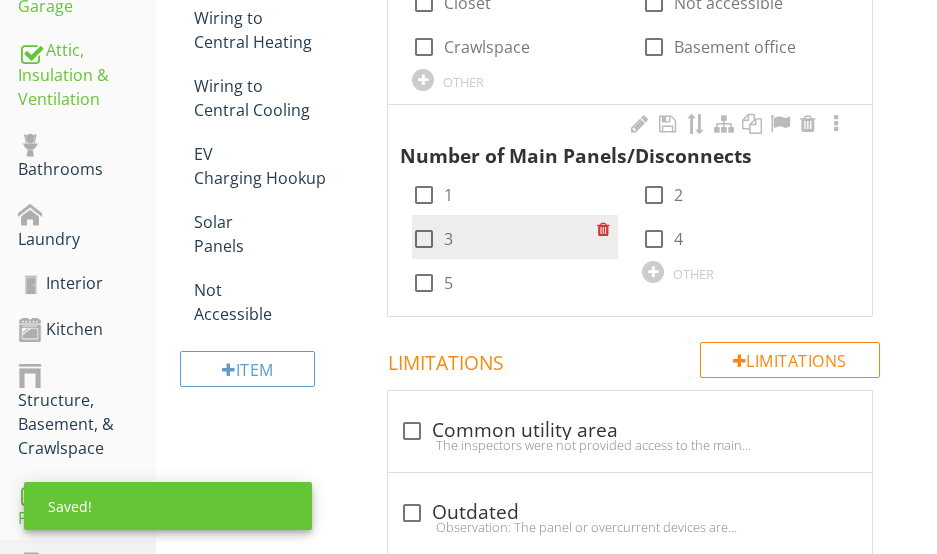 scroll, scrollTop: 984, scrollLeft: 0, axis: vertical 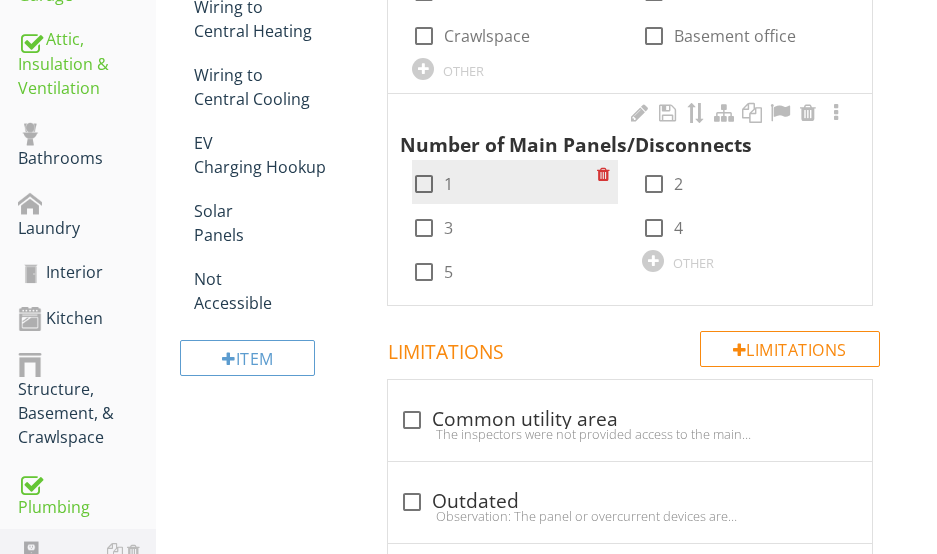 click at bounding box center (424, 184) 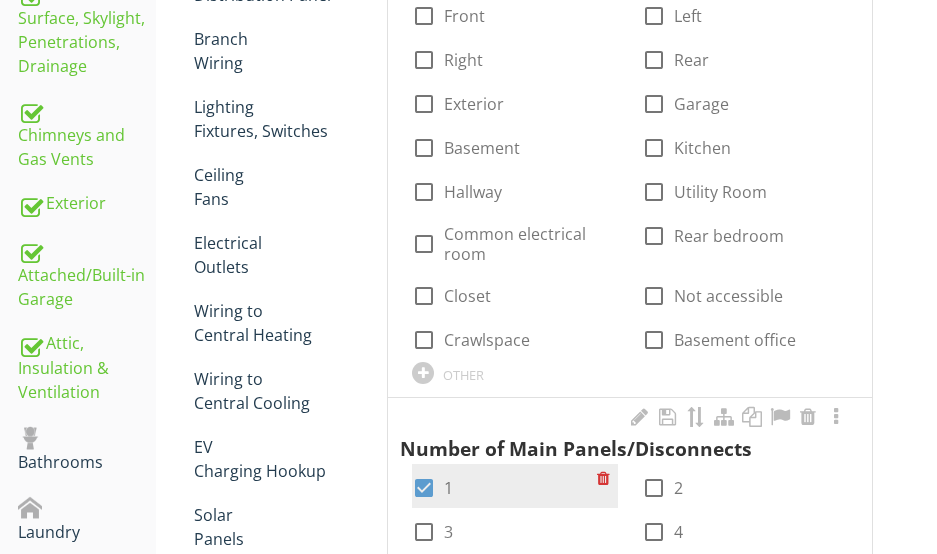 scroll, scrollTop: 584, scrollLeft: 0, axis: vertical 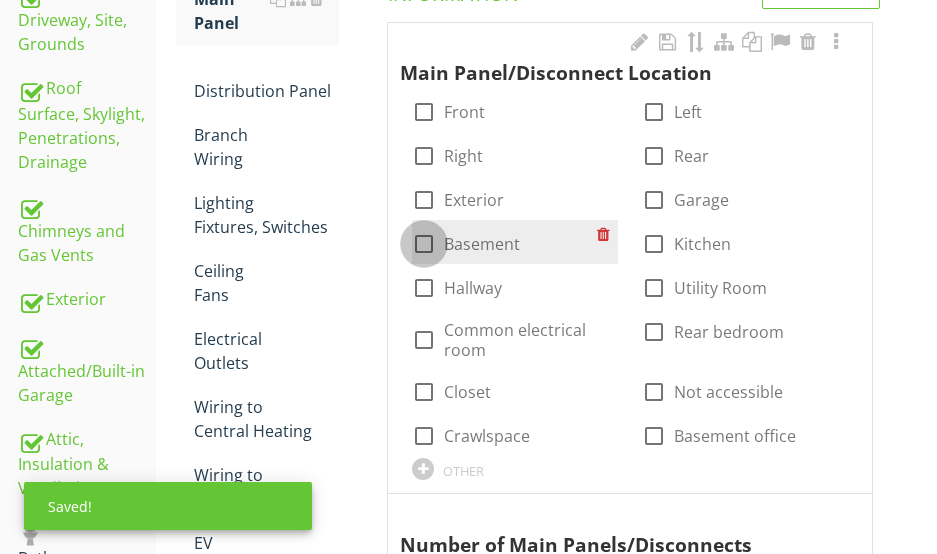 click at bounding box center [424, 244] 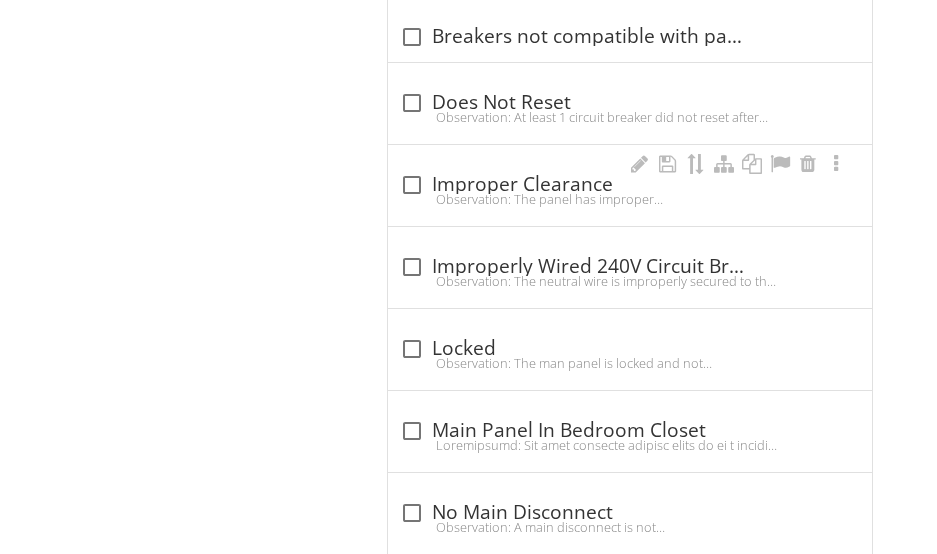 scroll, scrollTop: 2084, scrollLeft: 0, axis: vertical 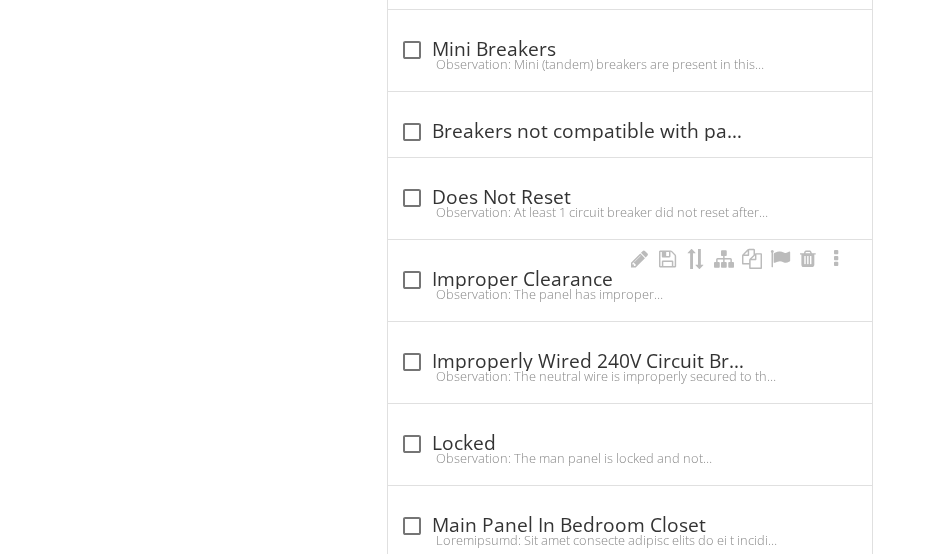 click on "check_box_outline_blank
Improper Clearance" at bounding box center [630, 280] 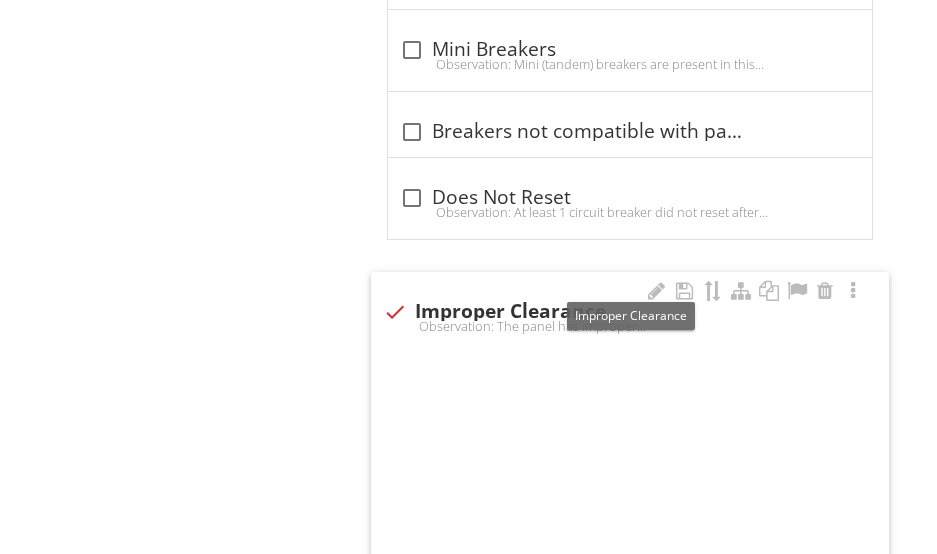 checkbox on "true" 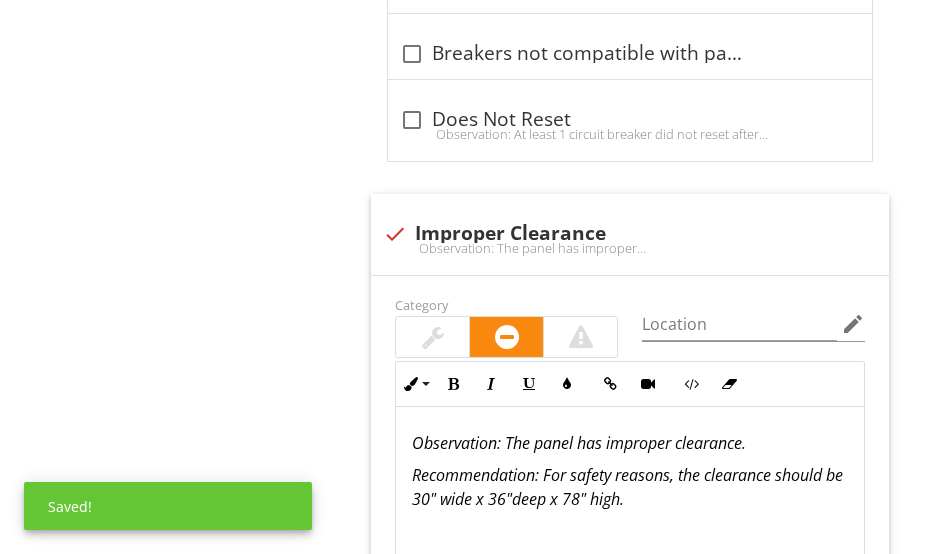 scroll, scrollTop: 2484, scrollLeft: 0, axis: vertical 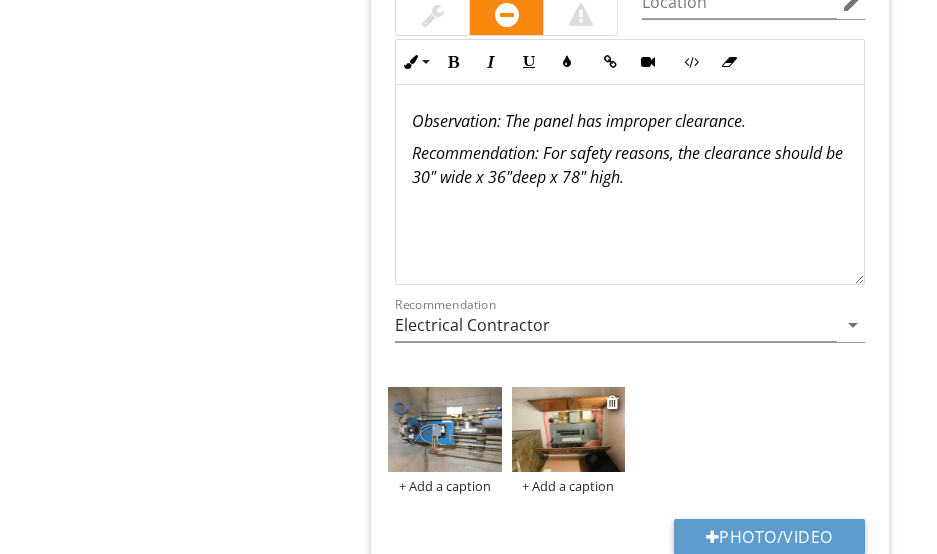 click at bounding box center (568, 429) 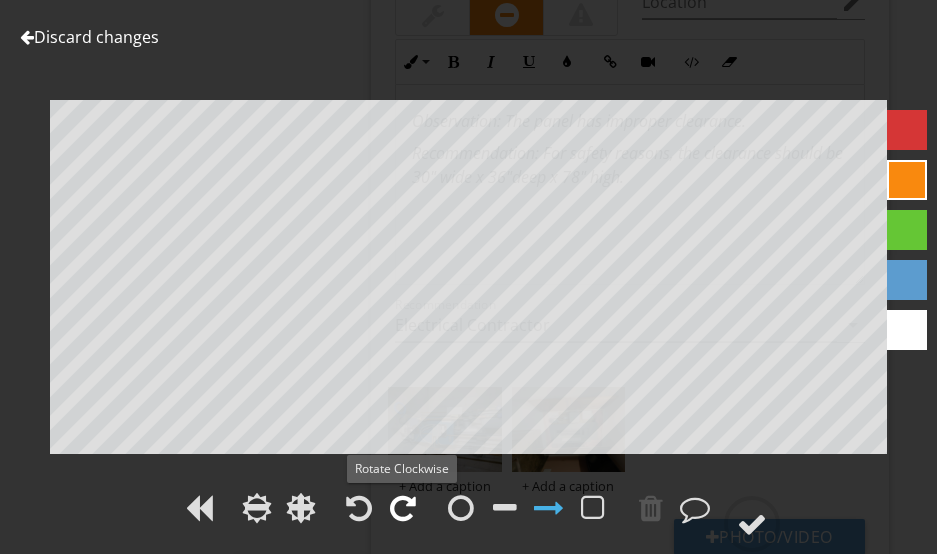 click at bounding box center [403, 508] 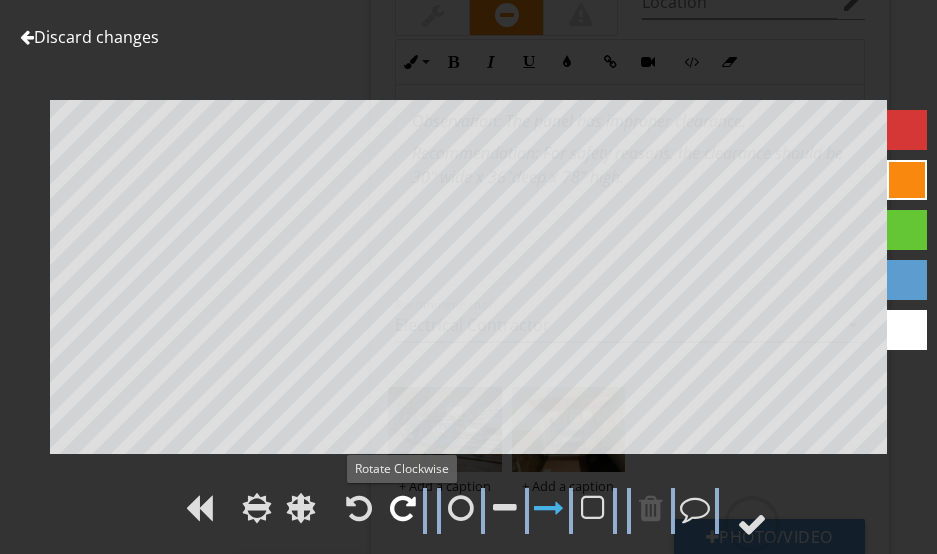 click at bounding box center (403, 508) 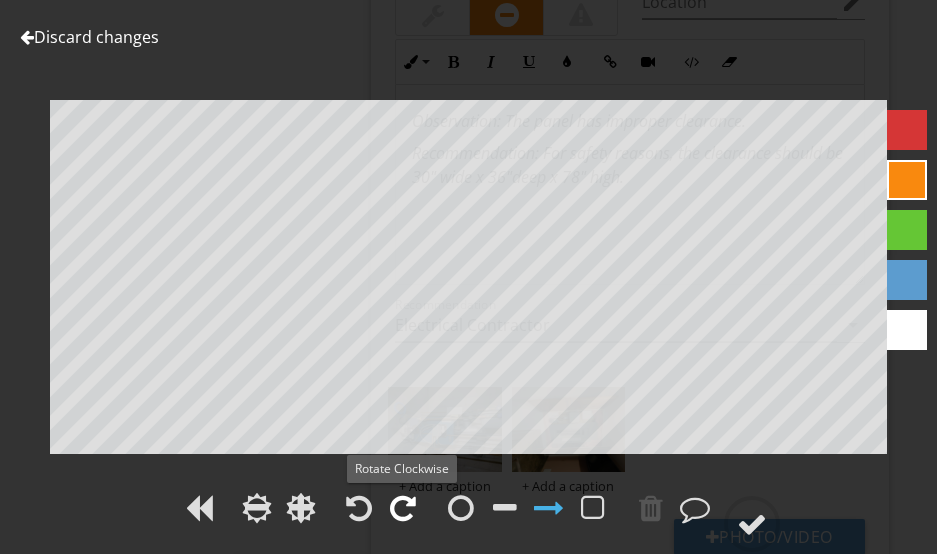 click at bounding box center [403, 508] 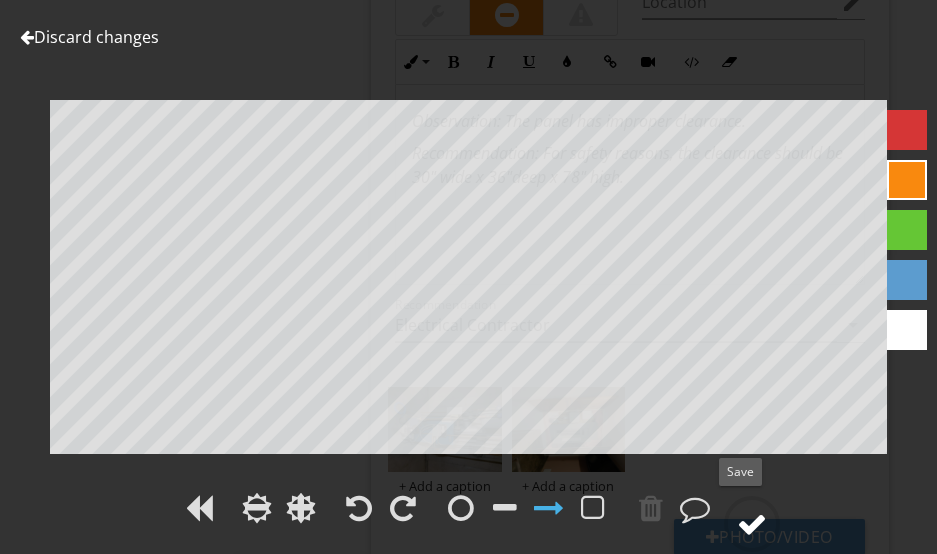 click at bounding box center [752, 524] 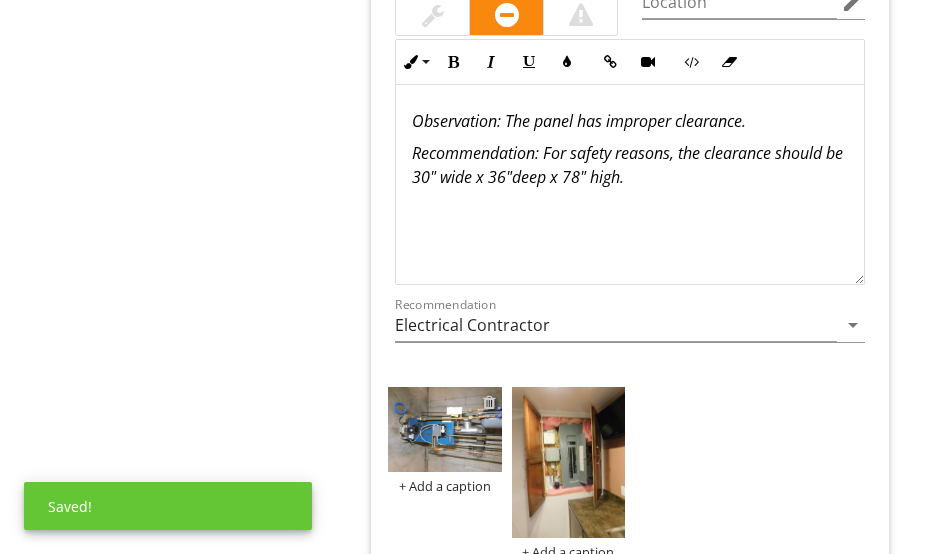click at bounding box center (489, 402) 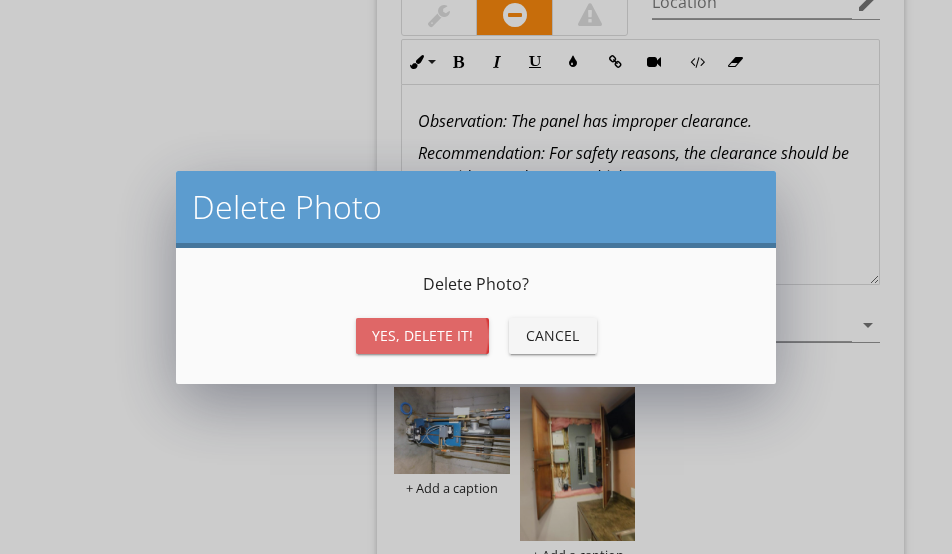 click on "Yes, Delete it!" at bounding box center [422, 335] 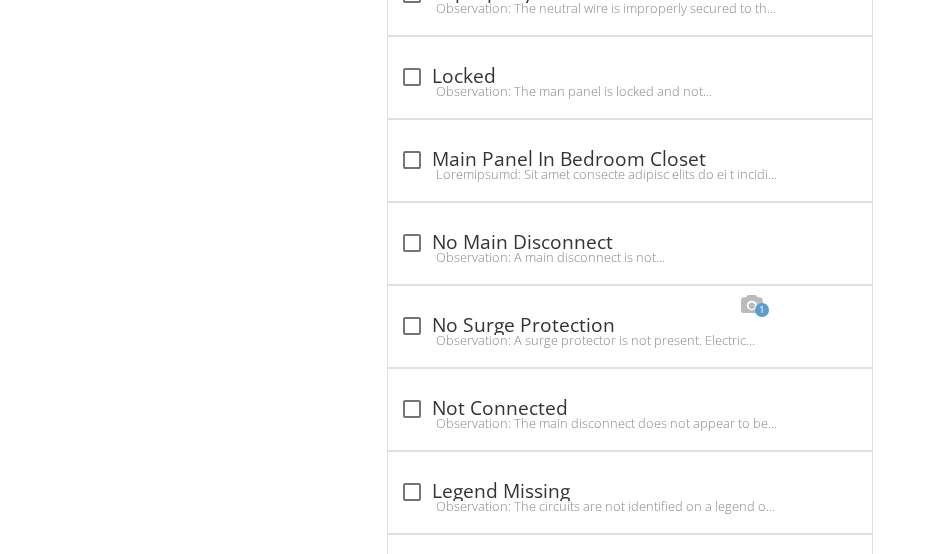 scroll, scrollTop: 3284, scrollLeft: 0, axis: vertical 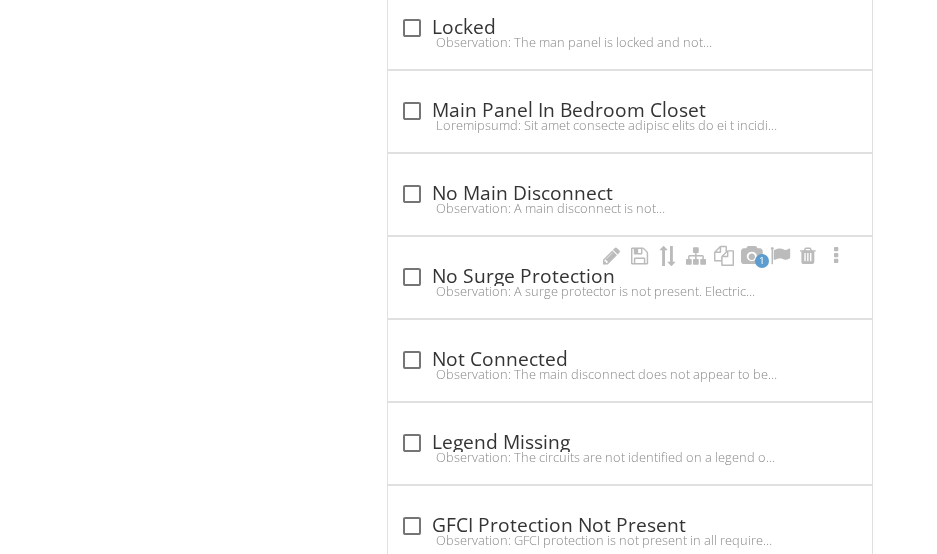 click on "Observation: A surge protector is not present. Electric service panels need surge protection to safeguard a home’s electrical system and connected devices from damage caused by power surges.Surge protection at the electric service panel is essential for safeguarding a home’s electrical system and connected devices from voltage spikes caused by lightning strikes, utility switching, or internal sources like motorized appliances. A whole-house surge protector installed at the main panel helps prevent damage to sensitive electronics, HVAC equipment, and major appliances by diverting excess voltage safely to ground.Recommendation: Install surge protection." at bounding box center (630, 291) 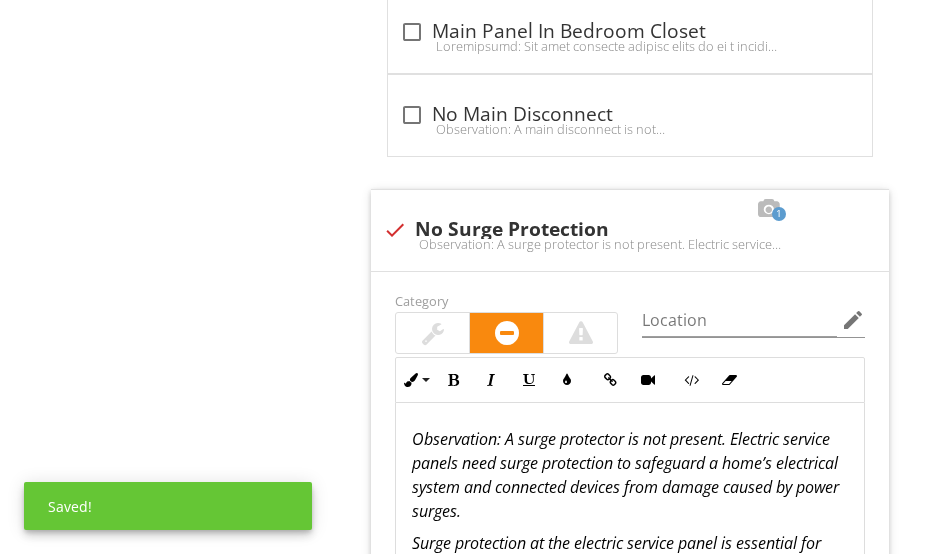 scroll, scrollTop: 3484, scrollLeft: 0, axis: vertical 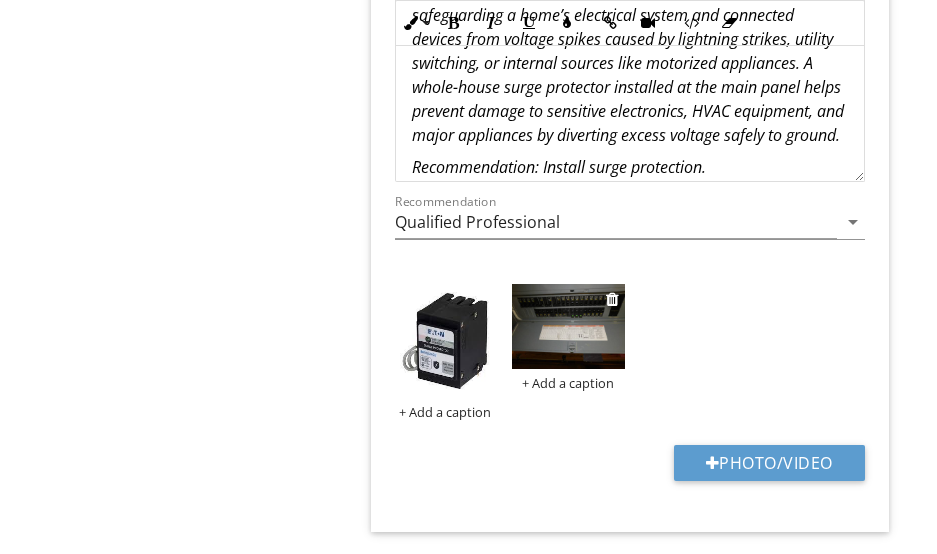 click at bounding box center (568, 326) 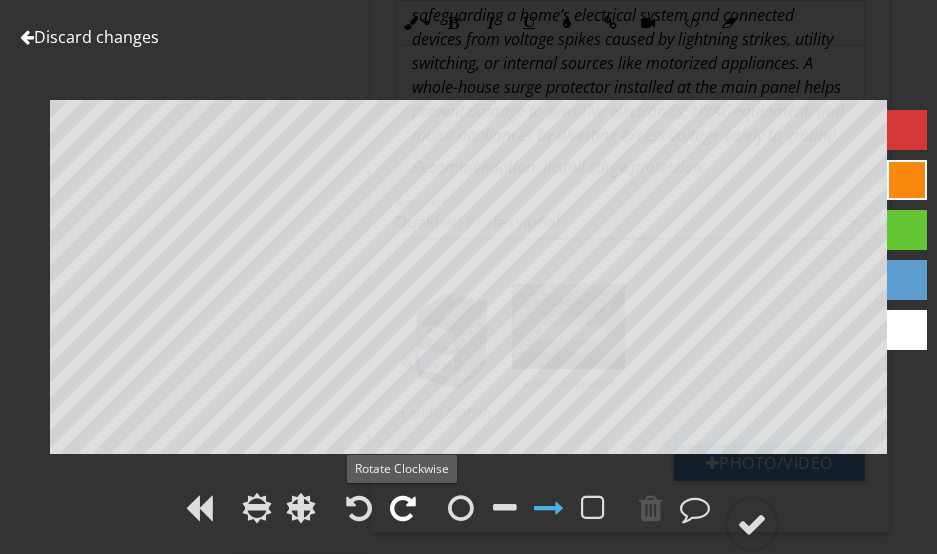 click at bounding box center (403, 508) 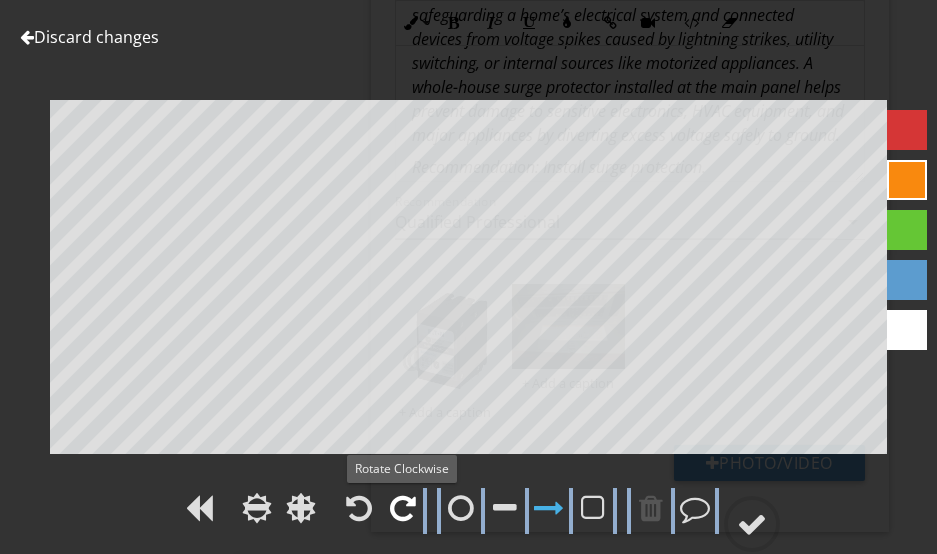 click at bounding box center [403, 508] 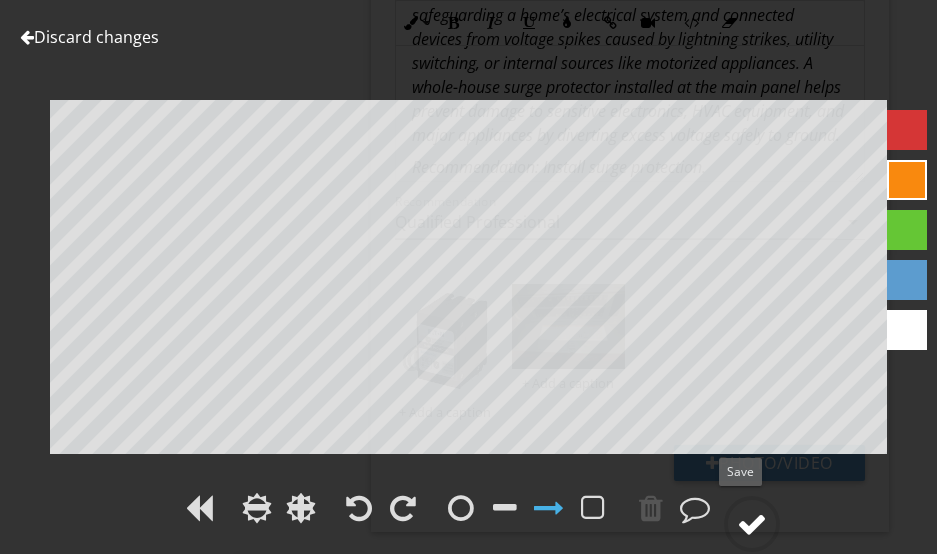 click at bounding box center [752, 524] 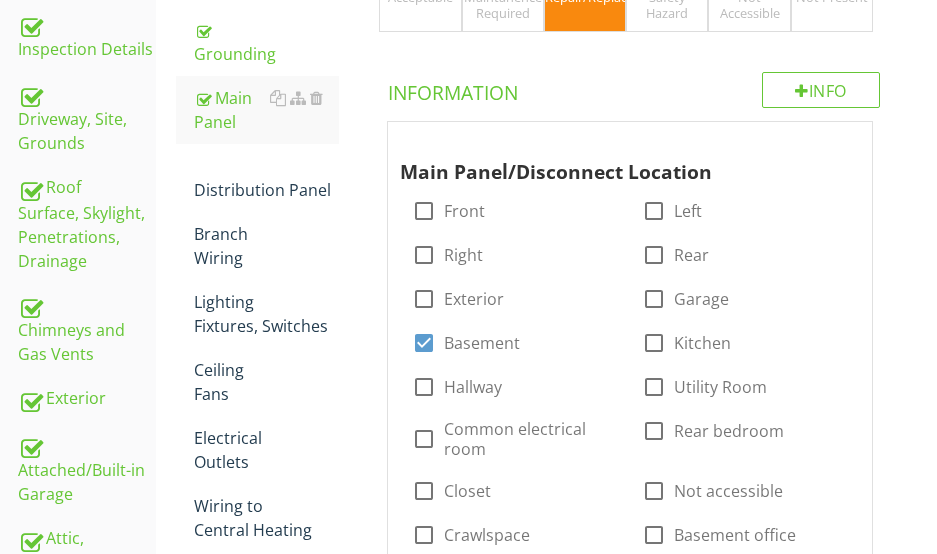 scroll, scrollTop: 484, scrollLeft: 0, axis: vertical 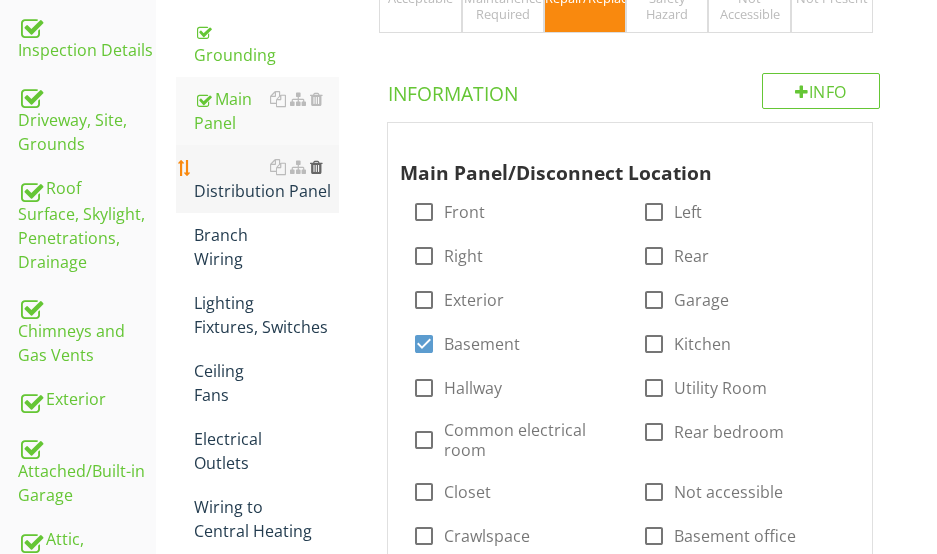 click at bounding box center (316, 167) 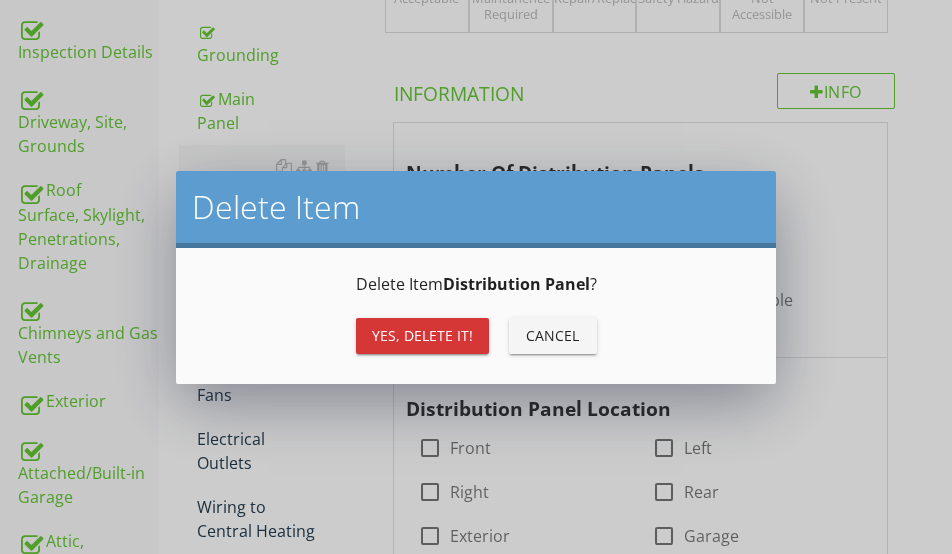 click on "Yes, Delete it!" at bounding box center (422, 335) 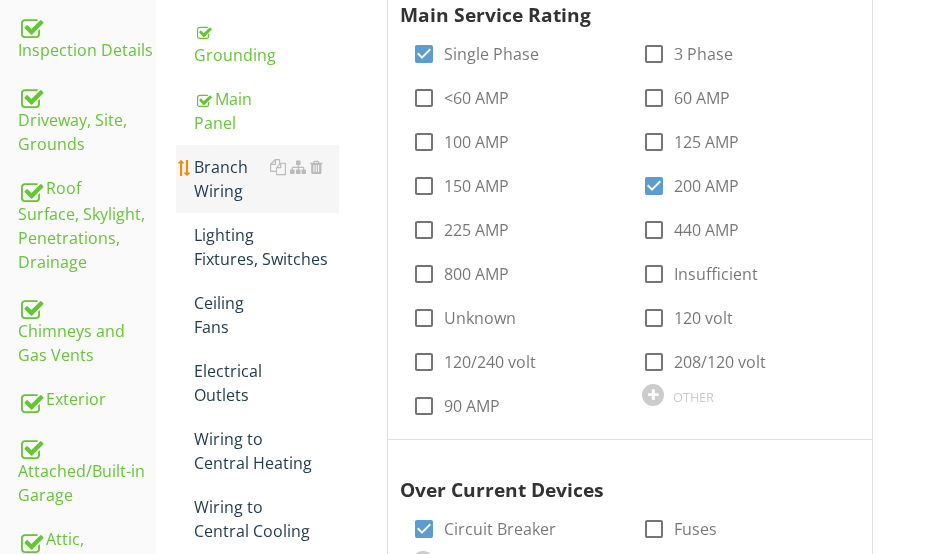 click on "Branch Wiring" at bounding box center [266, 179] 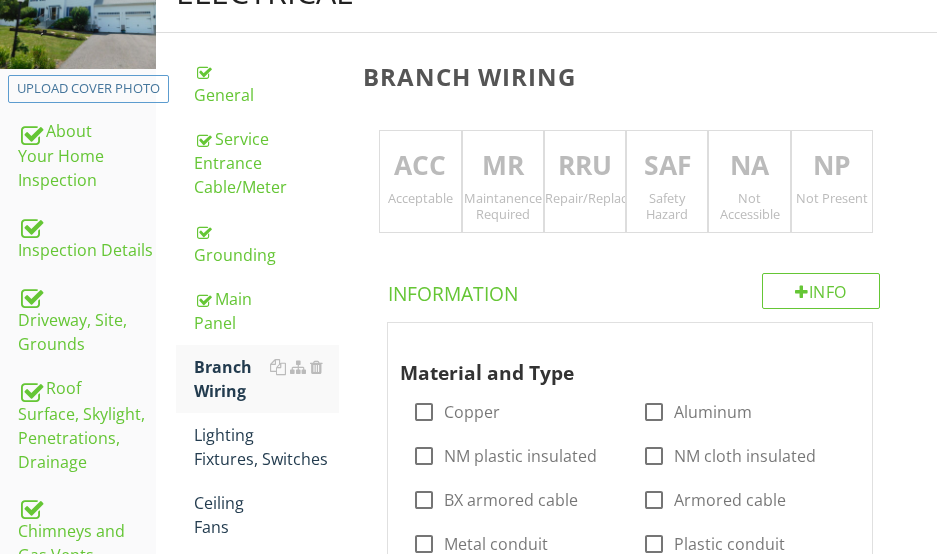 click on "ACC" at bounding box center [420, 166] 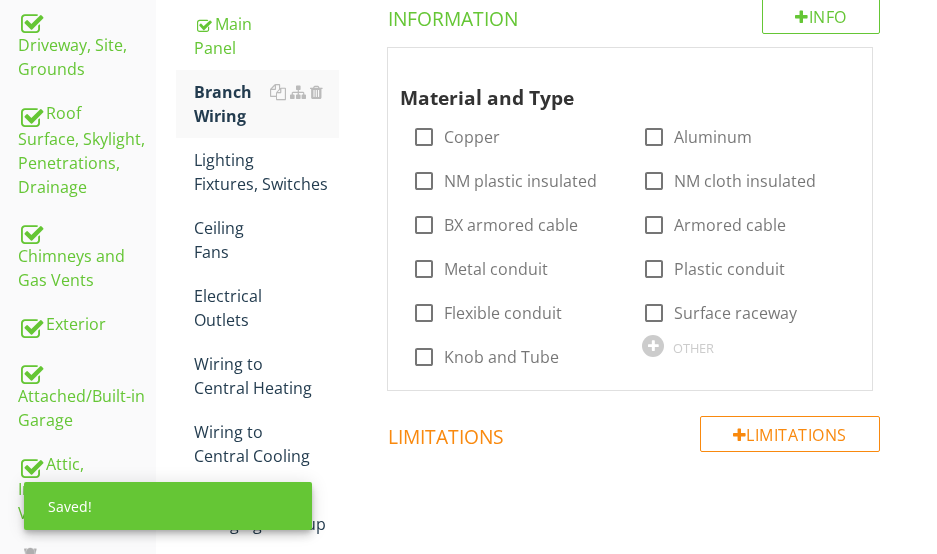 scroll, scrollTop: 584, scrollLeft: 0, axis: vertical 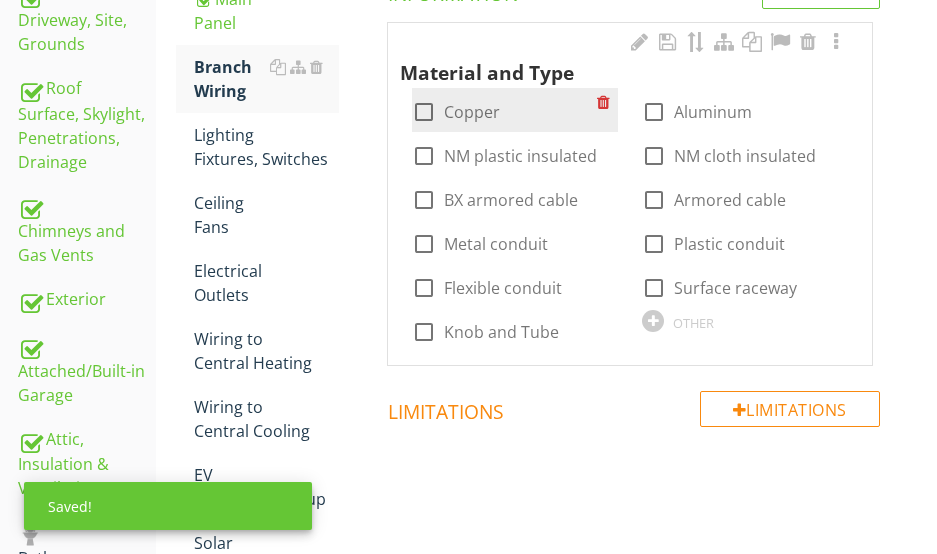 click at bounding box center (424, 112) 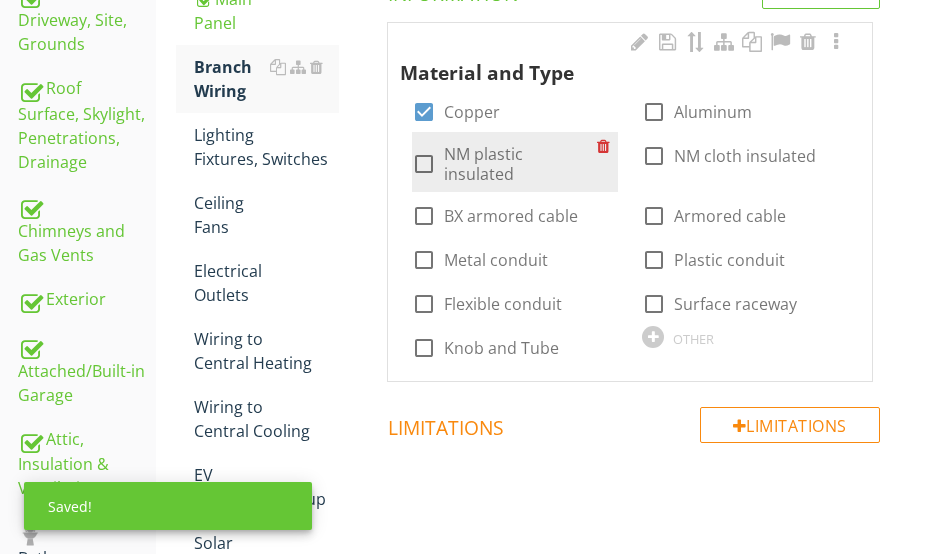click at bounding box center [424, 164] 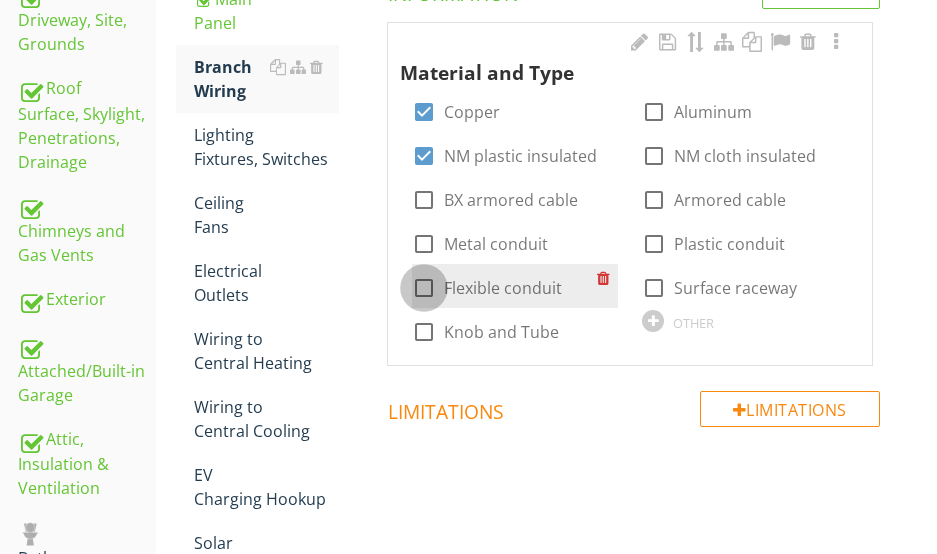 click at bounding box center (424, 288) 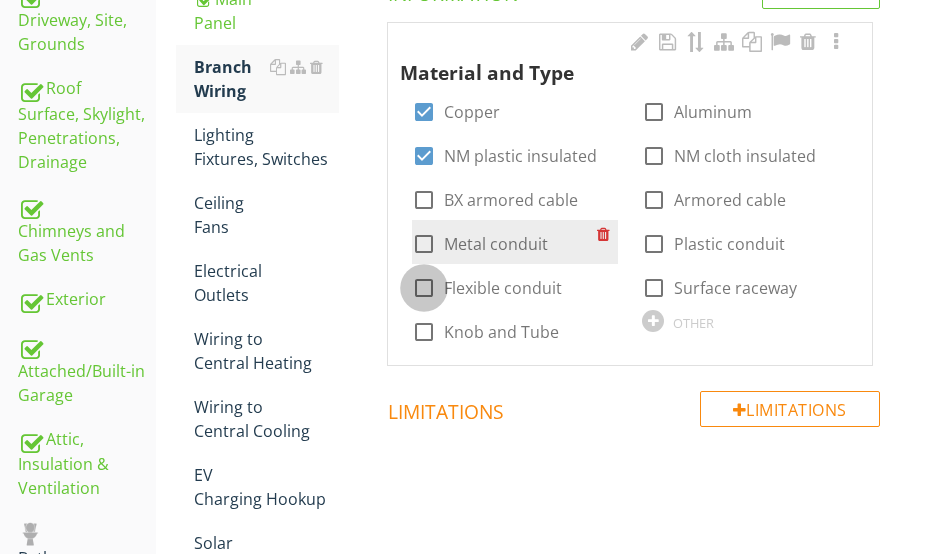 checkbox on "true" 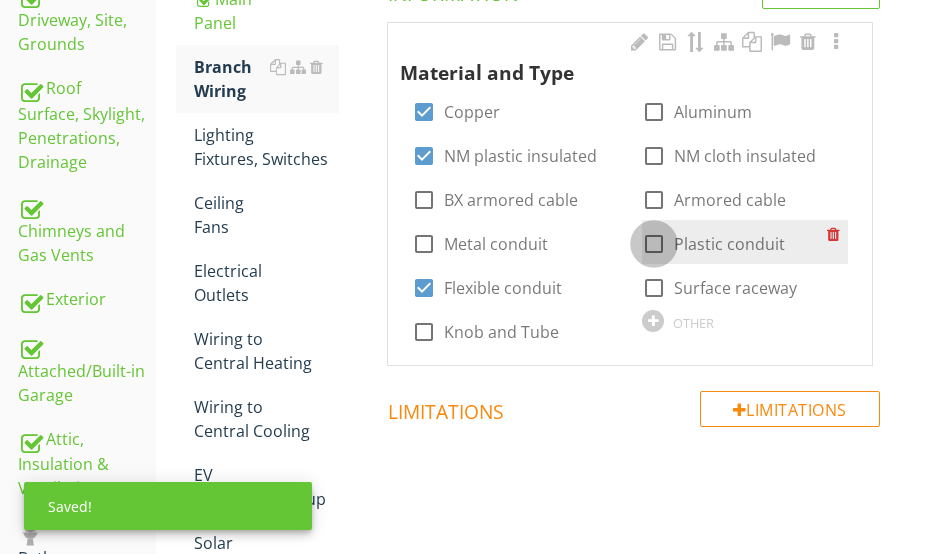 click at bounding box center [654, 244] 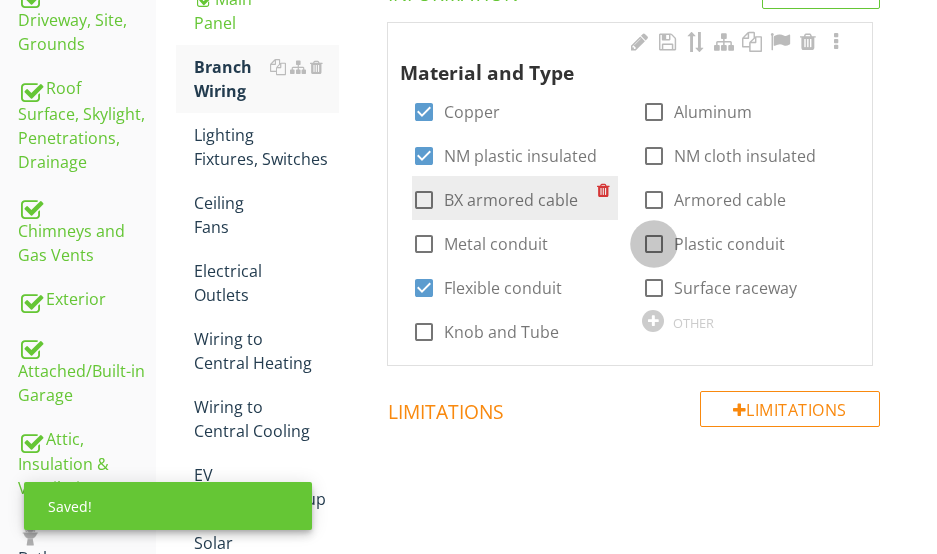 checkbox on "true" 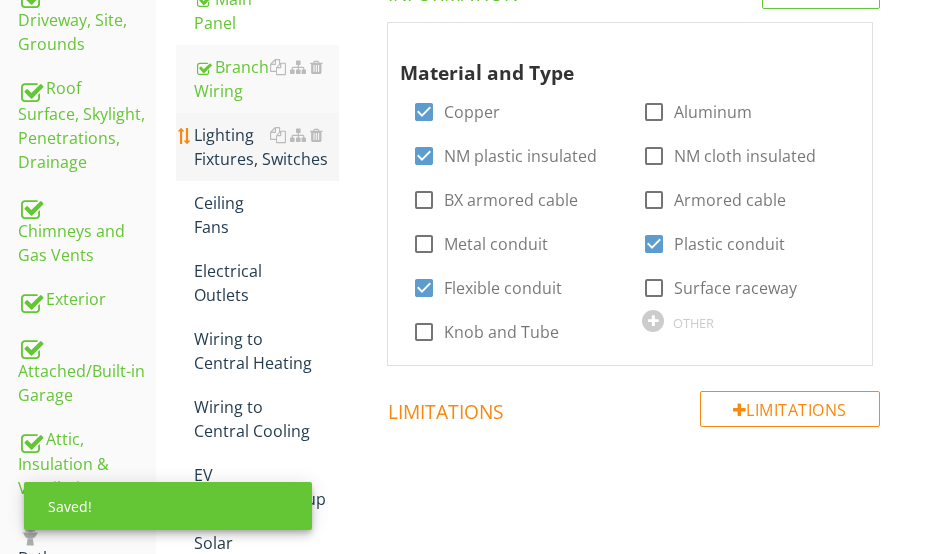 click on "Lighting Fixtures, Switches" at bounding box center [266, 147] 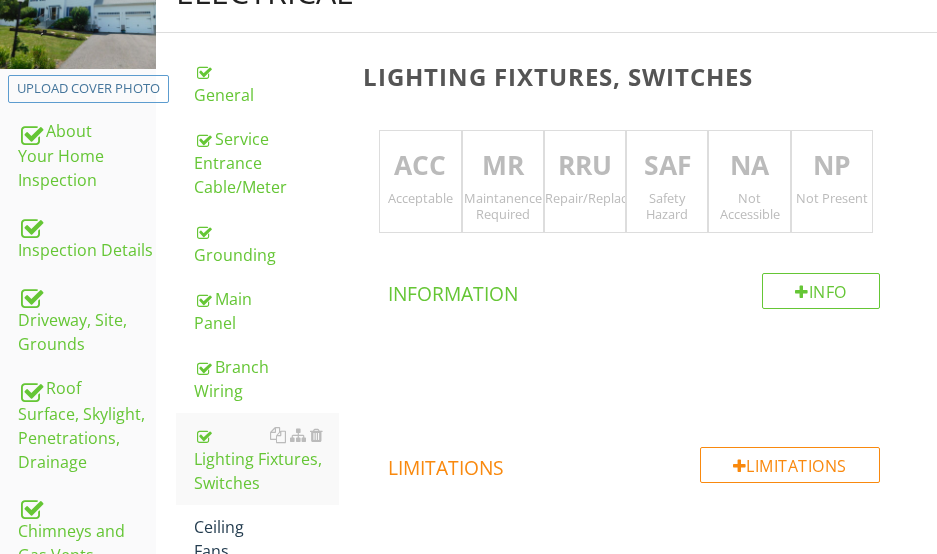 click on "ACC" at bounding box center [420, 166] 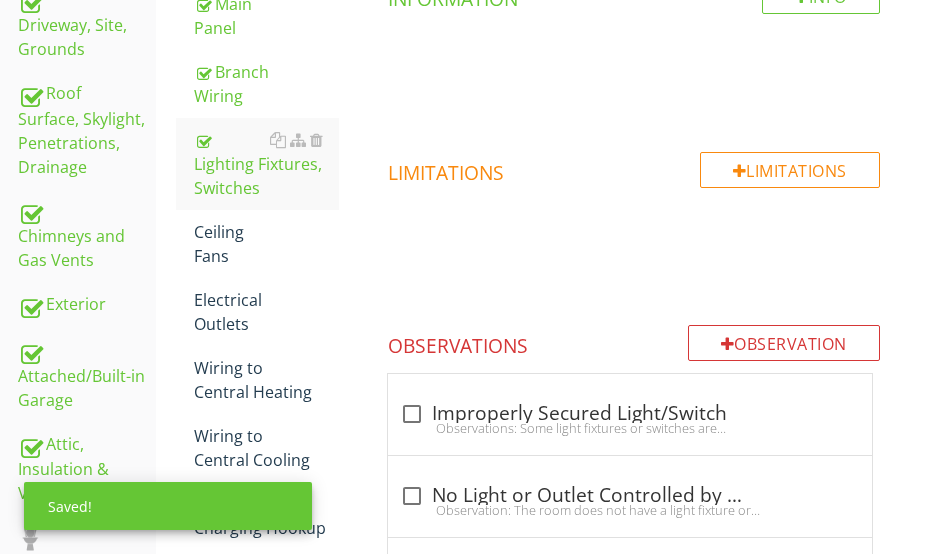 scroll, scrollTop: 584, scrollLeft: 0, axis: vertical 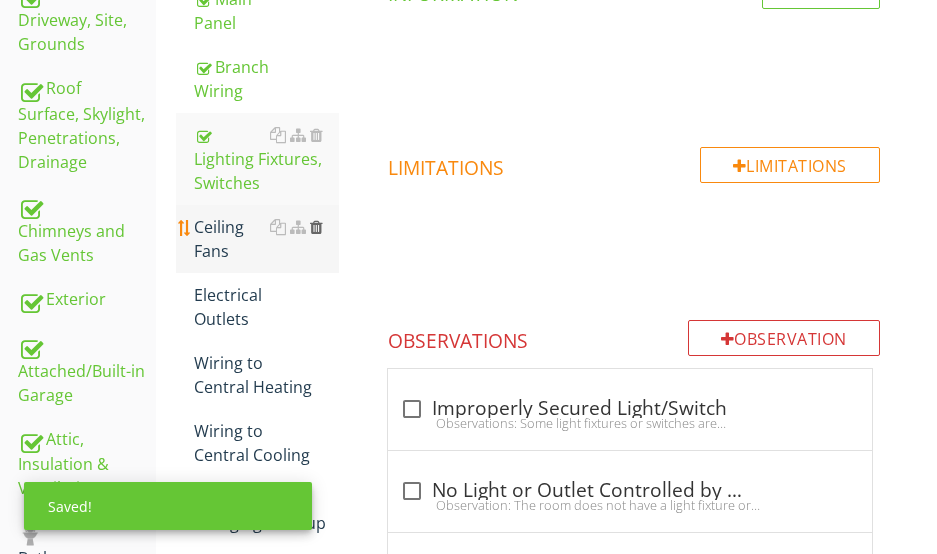 click at bounding box center (316, 227) 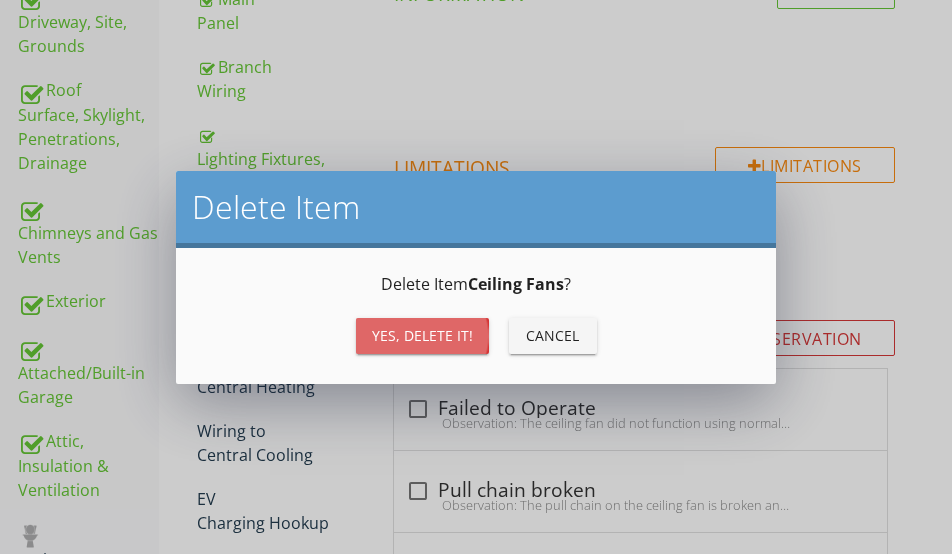 click on "Yes, Delete it!" at bounding box center [422, 335] 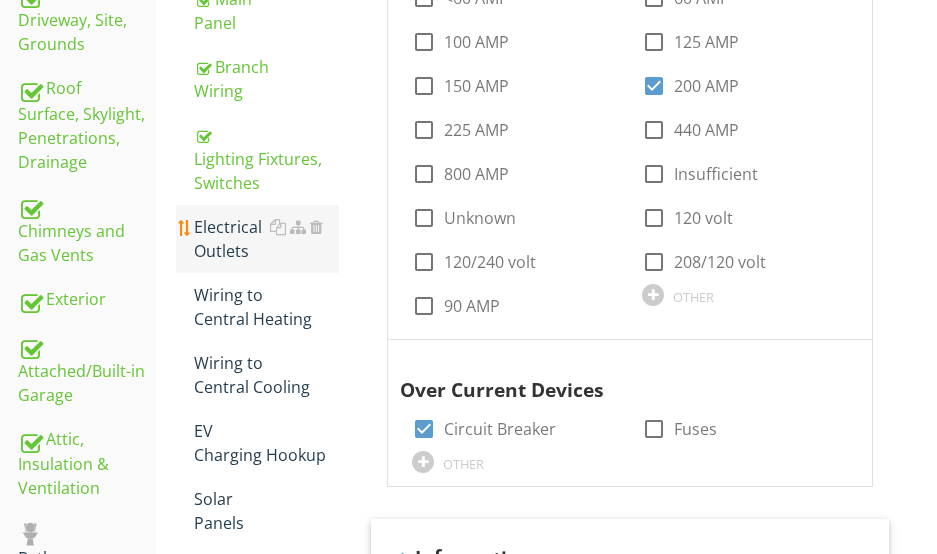 click on "Electrical Outlets" at bounding box center (266, 239) 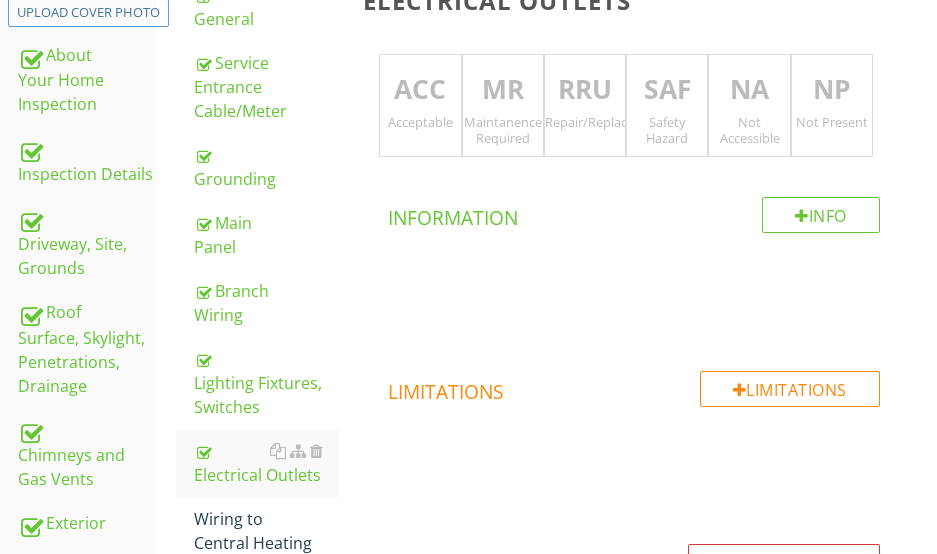 scroll, scrollTop: 243, scrollLeft: 0, axis: vertical 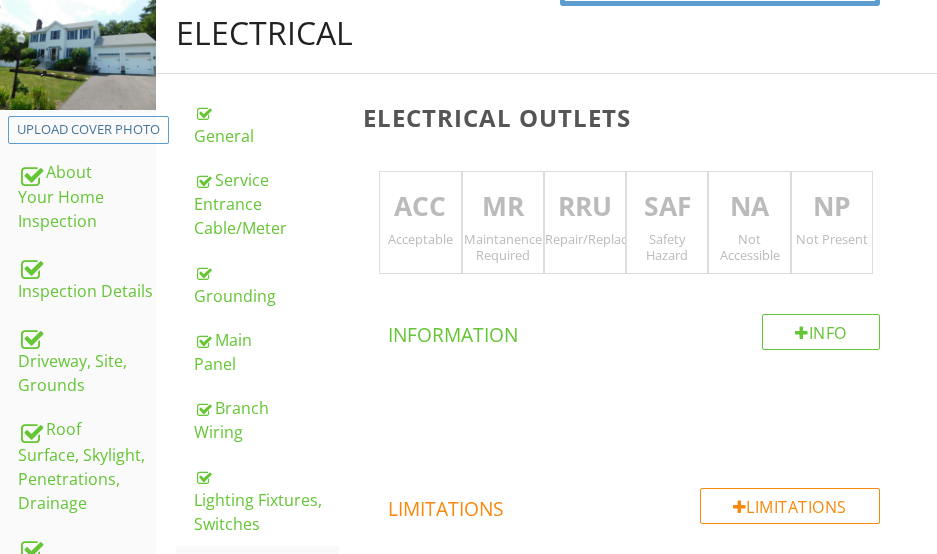 click on "ACC" at bounding box center (420, 207) 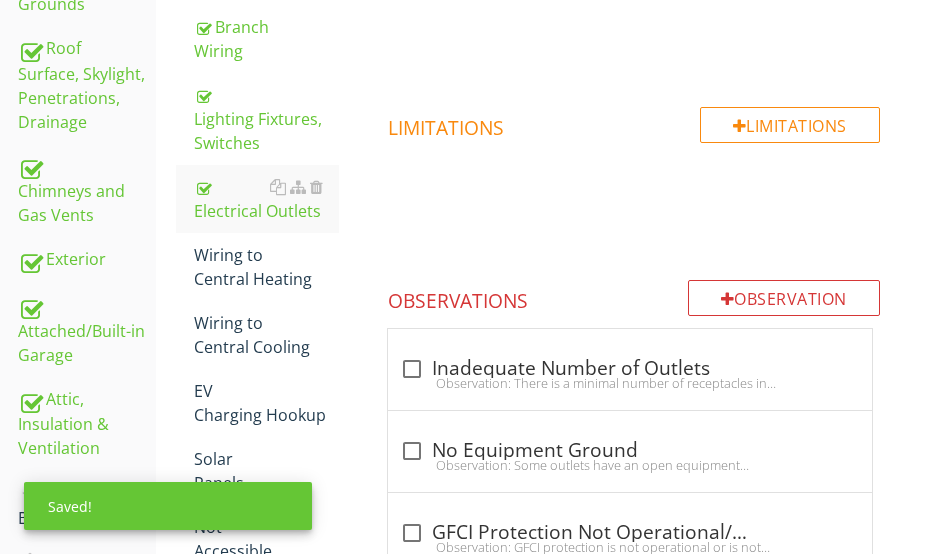 scroll, scrollTop: 843, scrollLeft: 0, axis: vertical 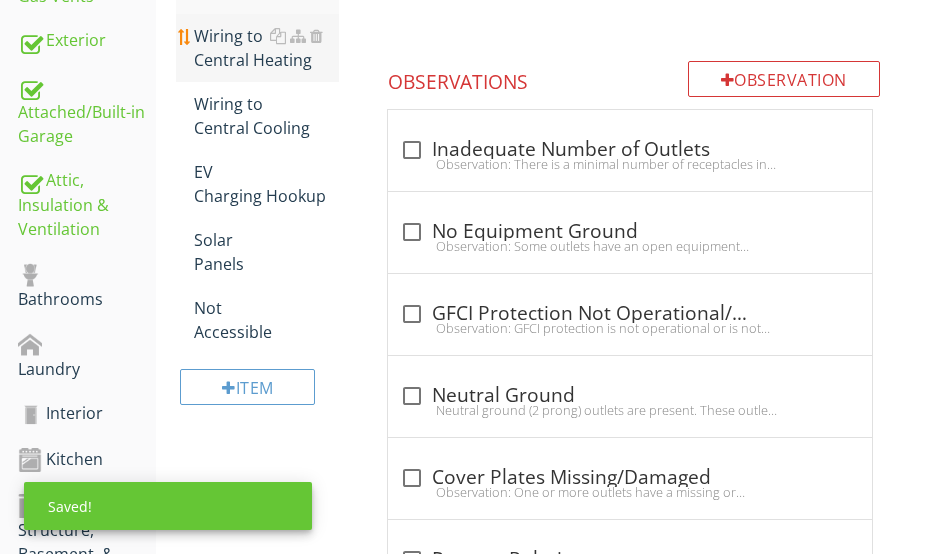 click on "Wiring to Central Heating" at bounding box center (266, 48) 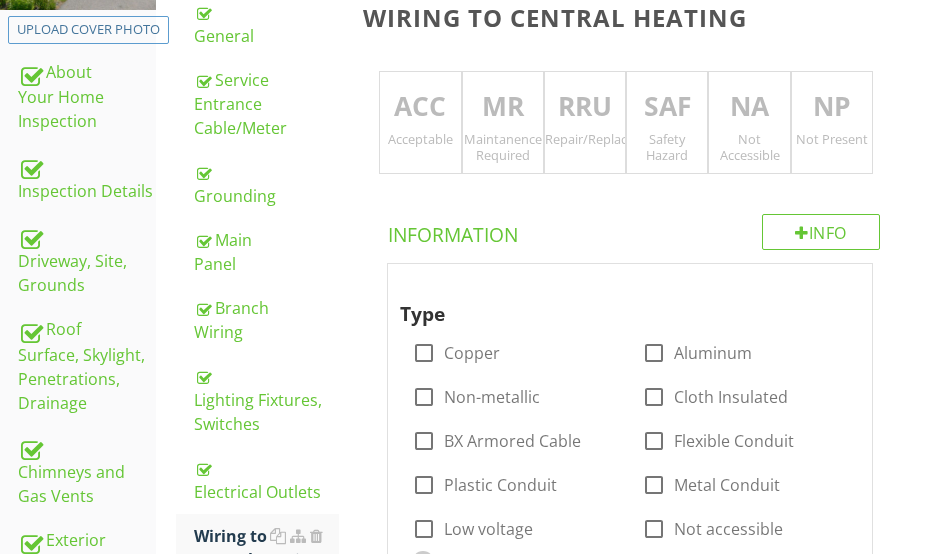 click on "ACC" at bounding box center [420, 107] 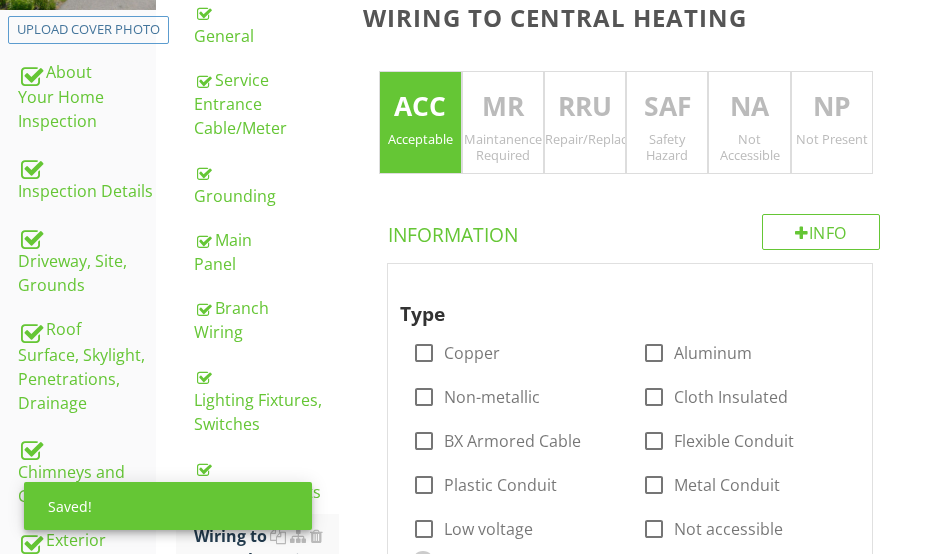 scroll, scrollTop: 643, scrollLeft: 0, axis: vertical 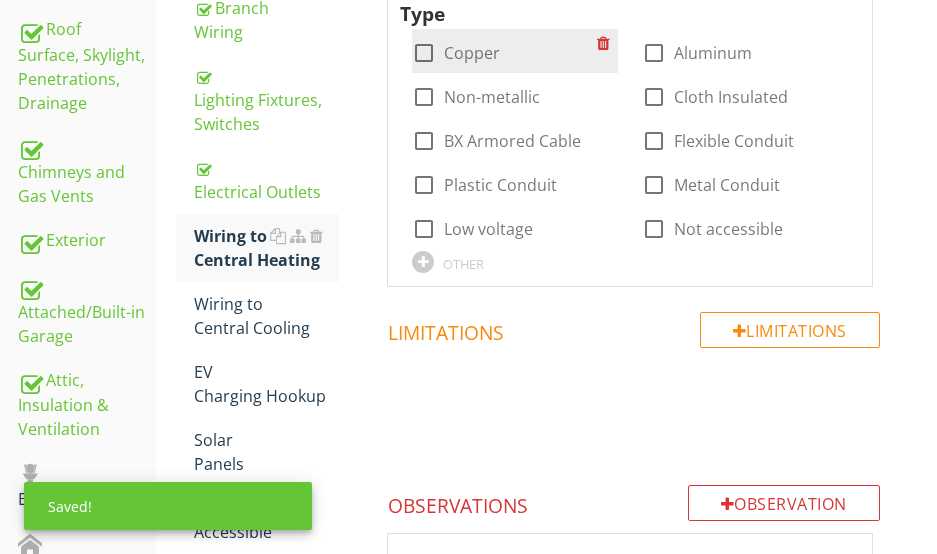 click at bounding box center [424, 53] 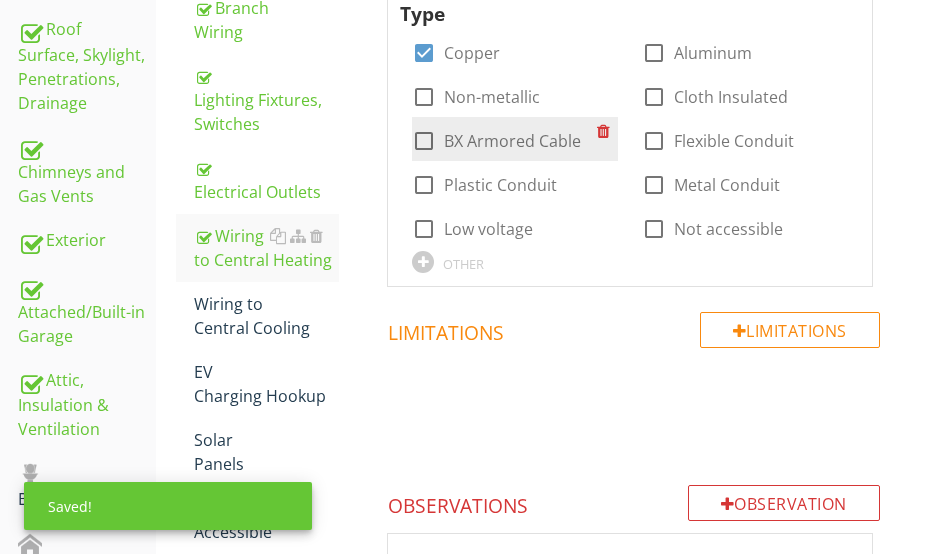 drag, startPoint x: 654, startPoint y: 144, endPoint x: 609, endPoint y: 158, distance: 47.127487 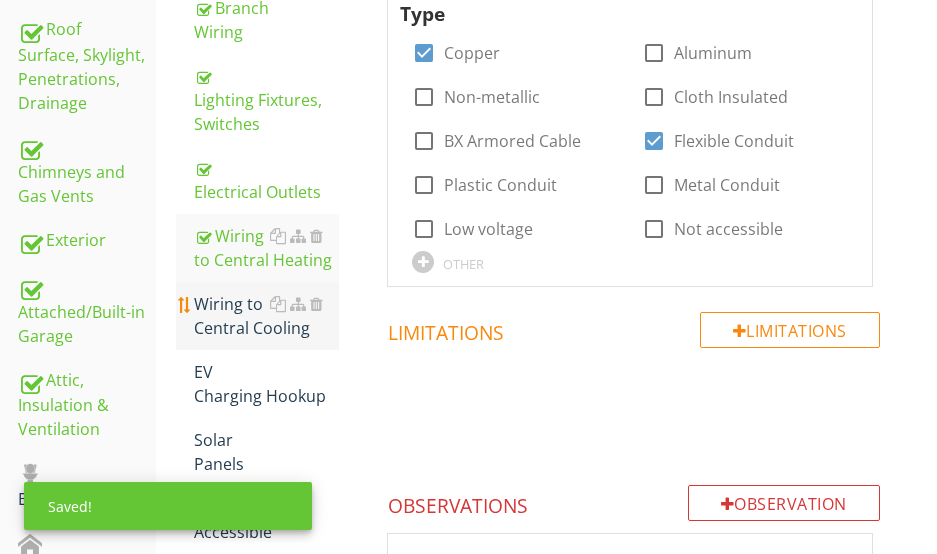 click on "Wiring to Central Cooling" at bounding box center [266, 316] 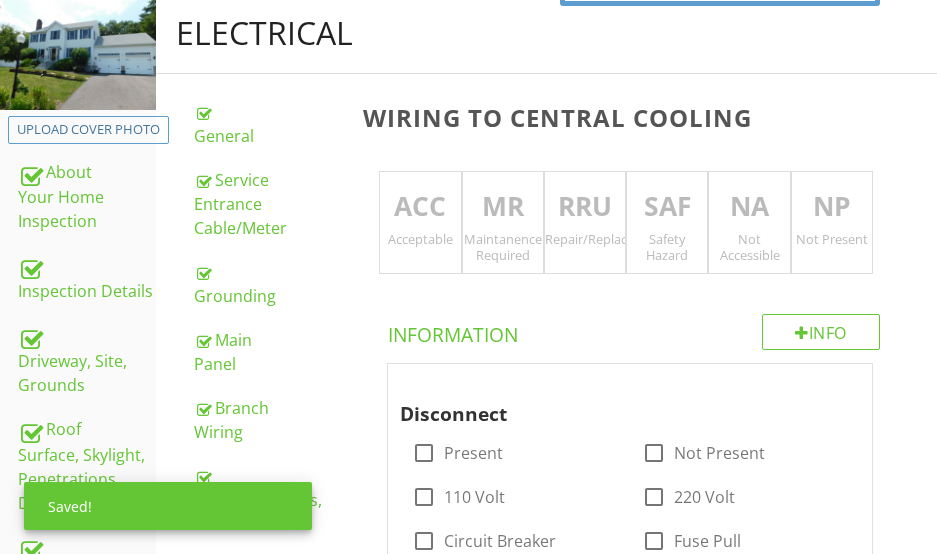 click on "RRU" at bounding box center (585, 207) 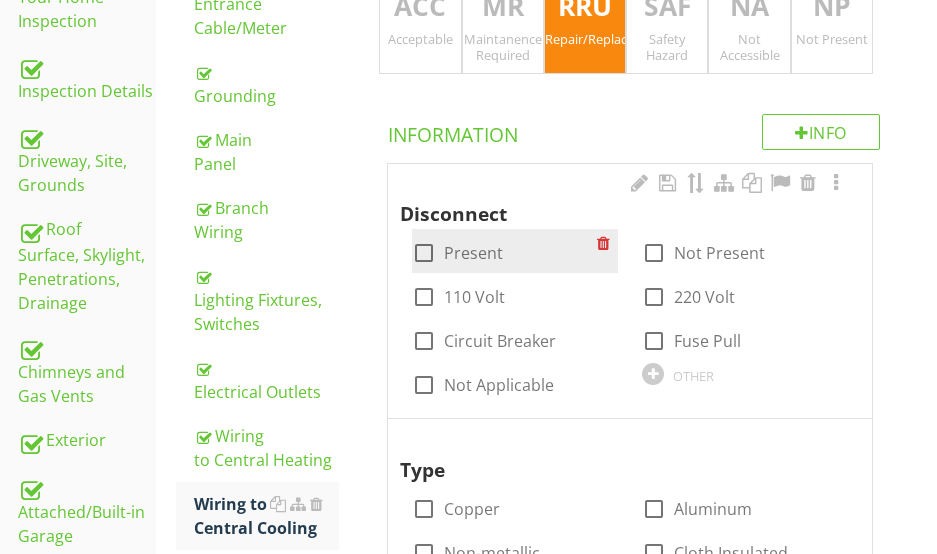 click at bounding box center (424, 253) 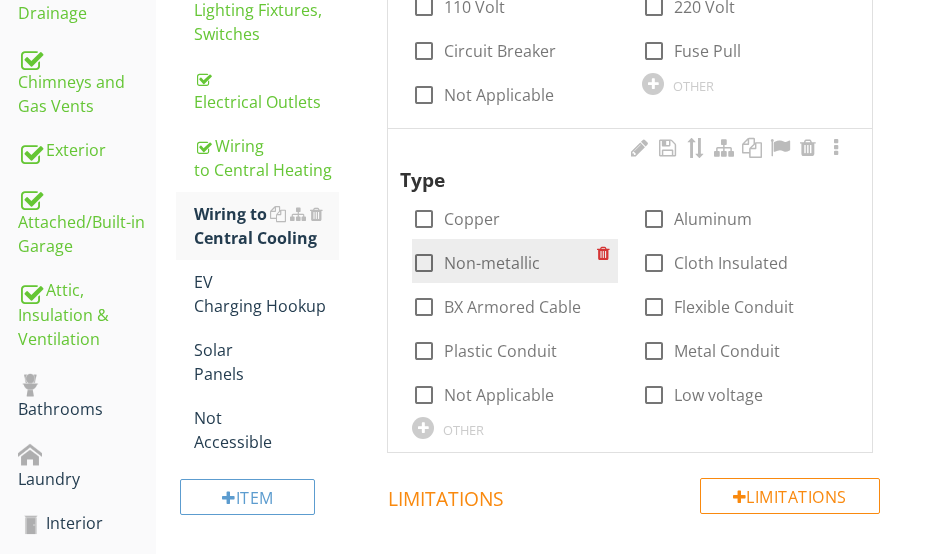 scroll, scrollTop: 743, scrollLeft: 0, axis: vertical 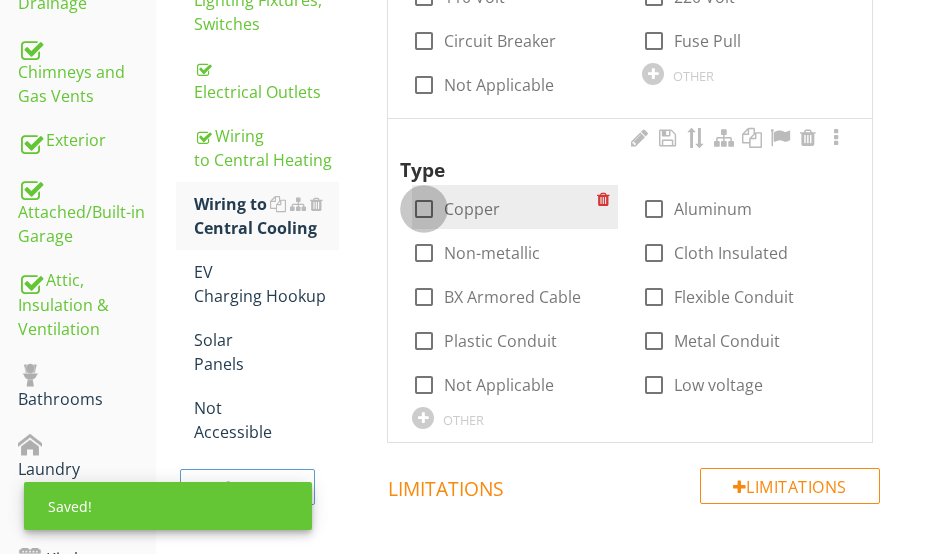 drag, startPoint x: 426, startPoint y: 206, endPoint x: 447, endPoint y: 206, distance: 21 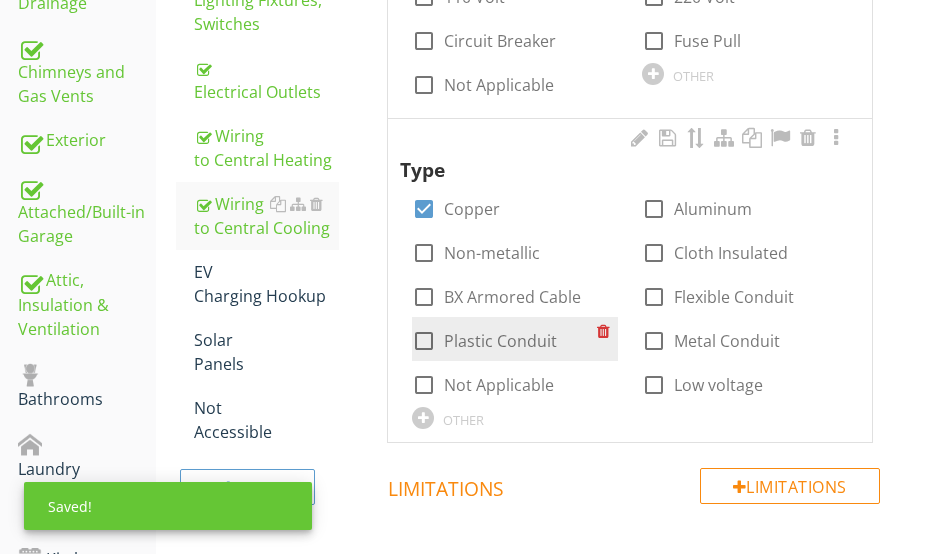 click at bounding box center [424, 341] 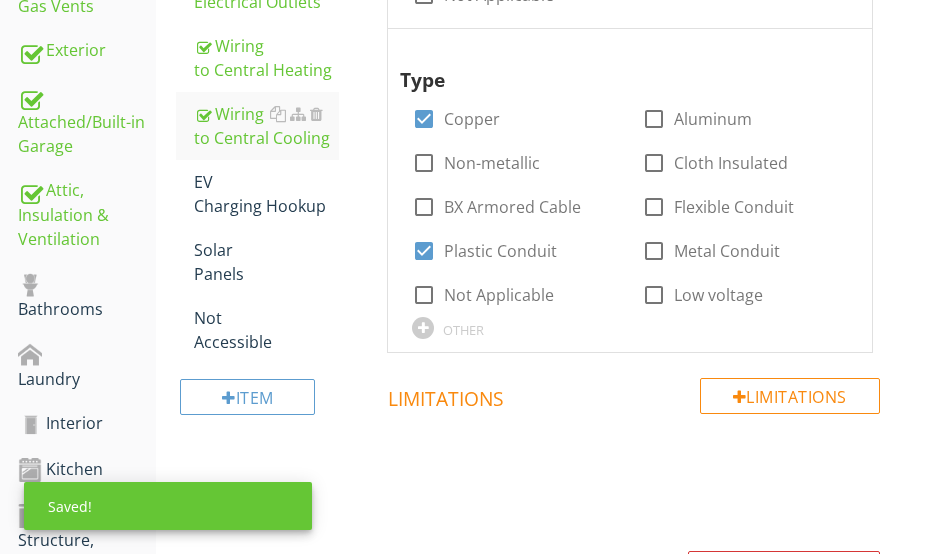 scroll, scrollTop: 1143, scrollLeft: 0, axis: vertical 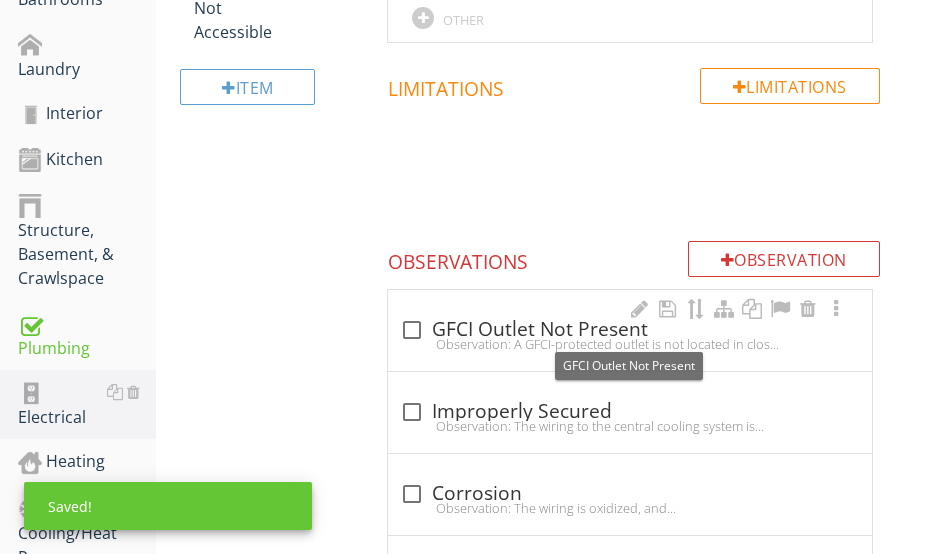 drag, startPoint x: 485, startPoint y: 326, endPoint x: 478, endPoint y: 318, distance: 10.630146 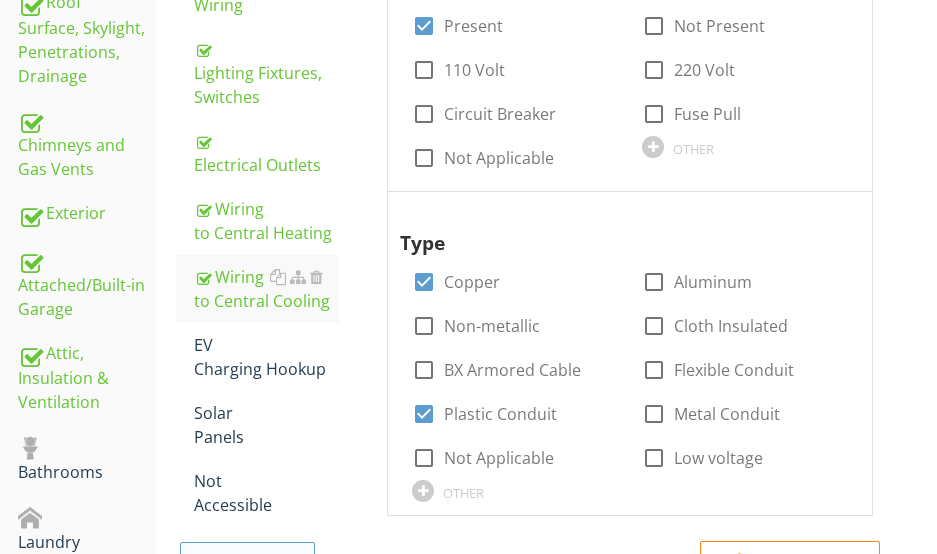 scroll, scrollTop: 843, scrollLeft: 0, axis: vertical 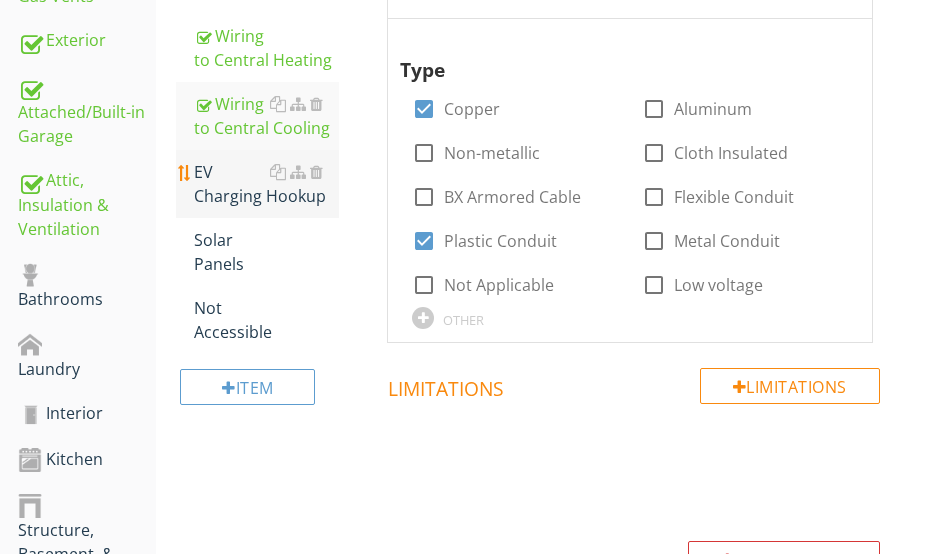 click on "EV Charging Hookup" at bounding box center (266, 184) 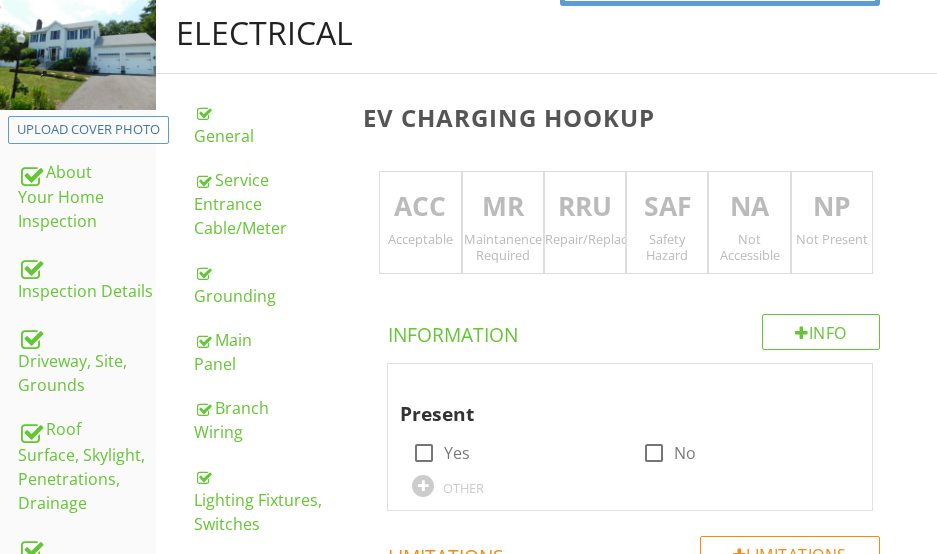 click on "NP" at bounding box center (832, 207) 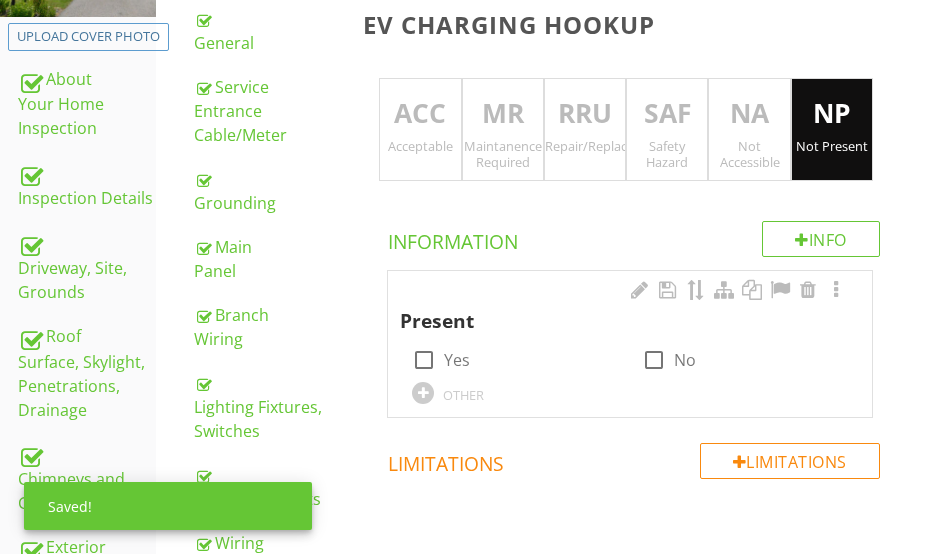 scroll, scrollTop: 443, scrollLeft: 0, axis: vertical 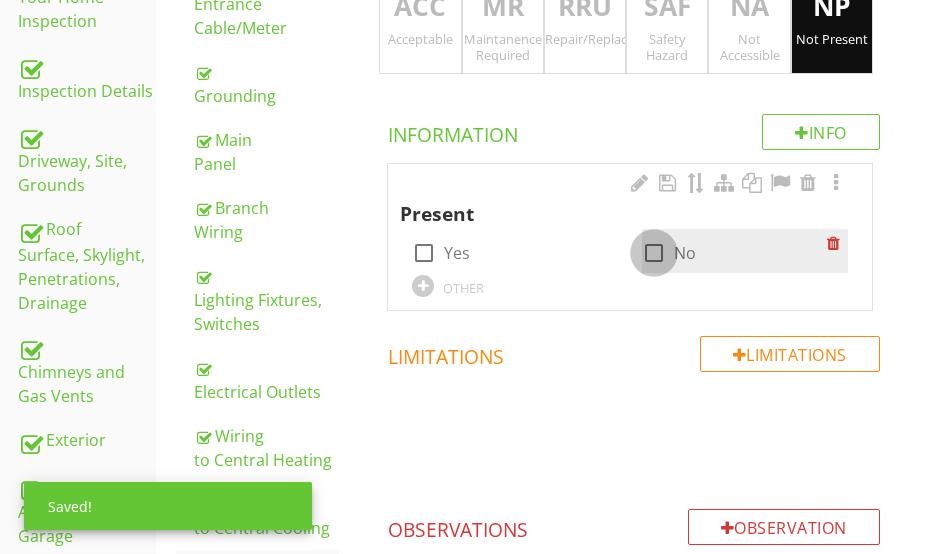 click at bounding box center (654, 253) 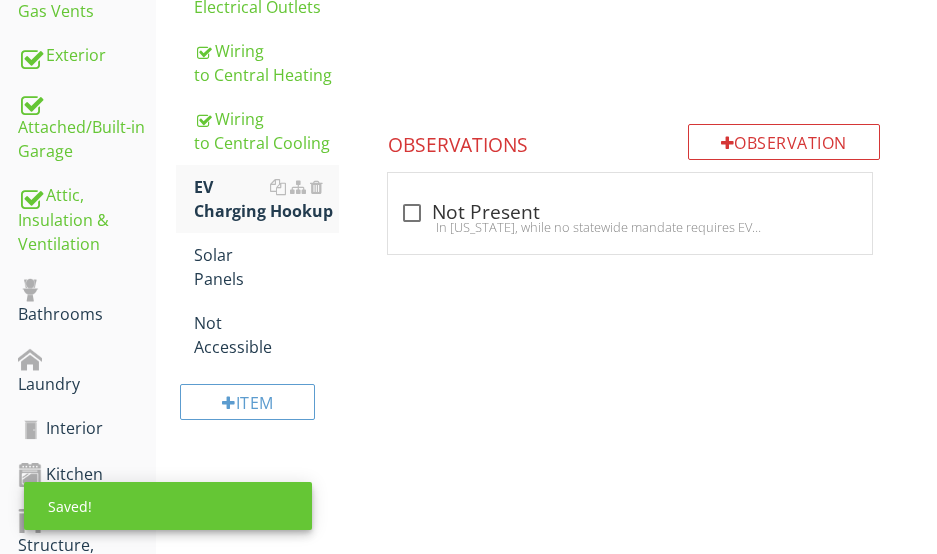 scroll, scrollTop: 843, scrollLeft: 0, axis: vertical 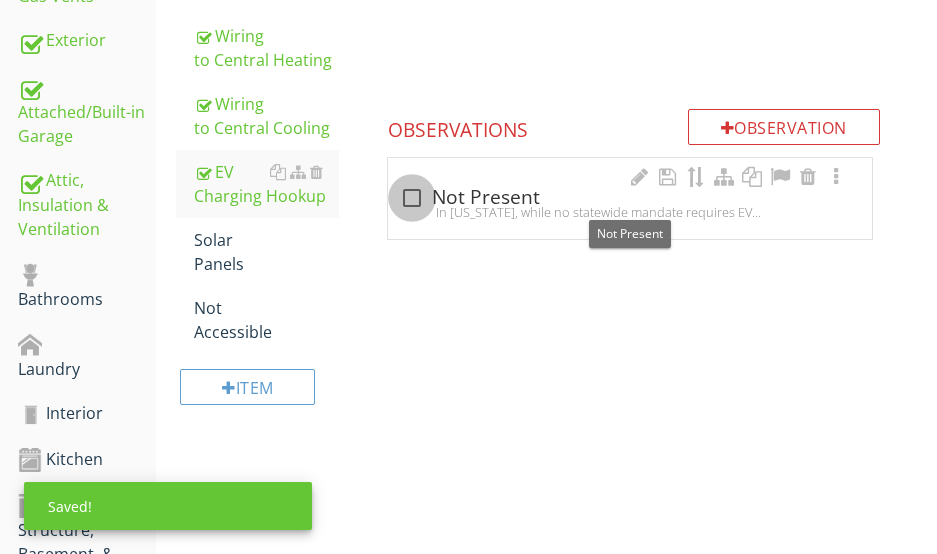 click at bounding box center [412, 198] 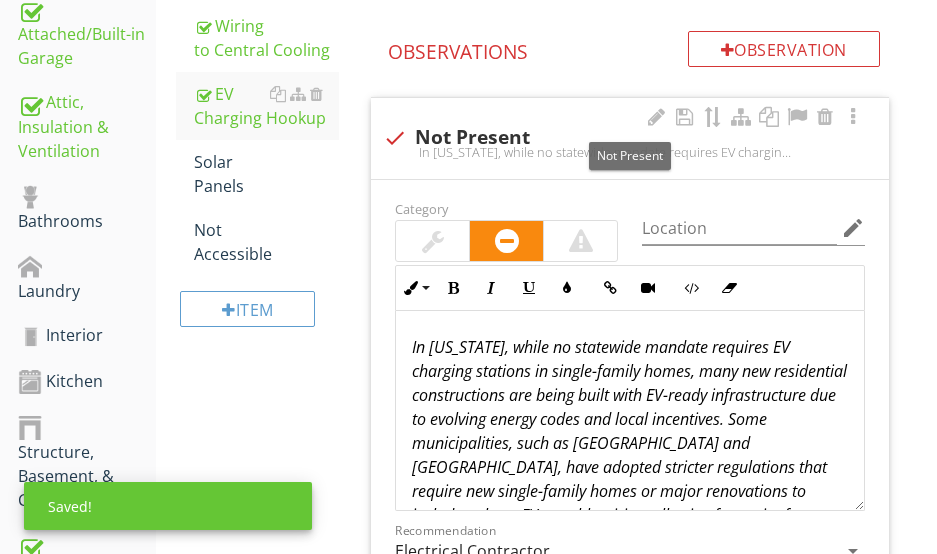 scroll, scrollTop: 943, scrollLeft: 0, axis: vertical 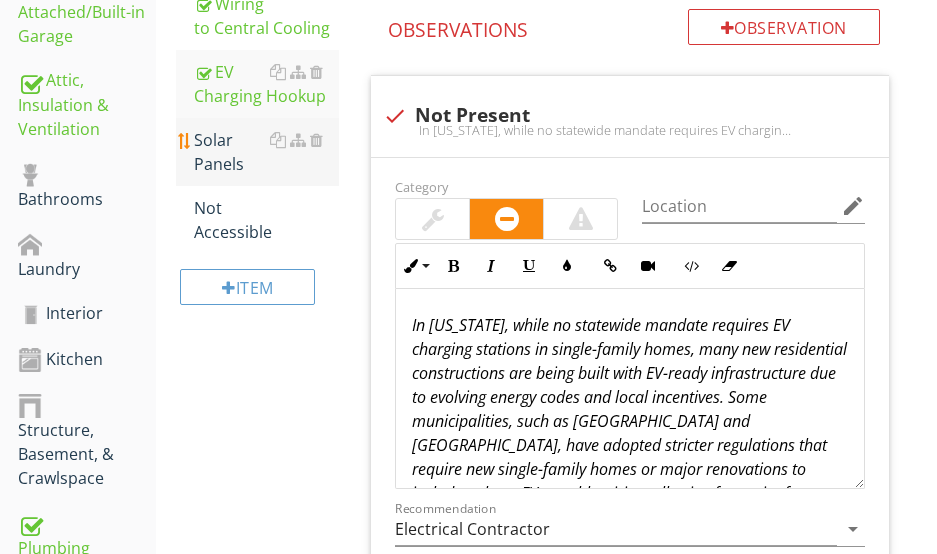 click on "Solar Panels" at bounding box center [266, 152] 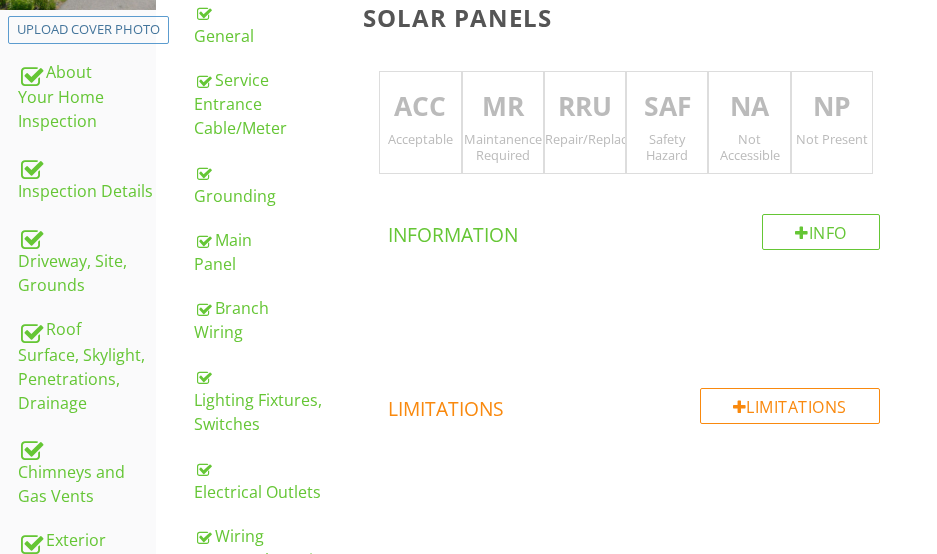 click on "NP" at bounding box center [832, 107] 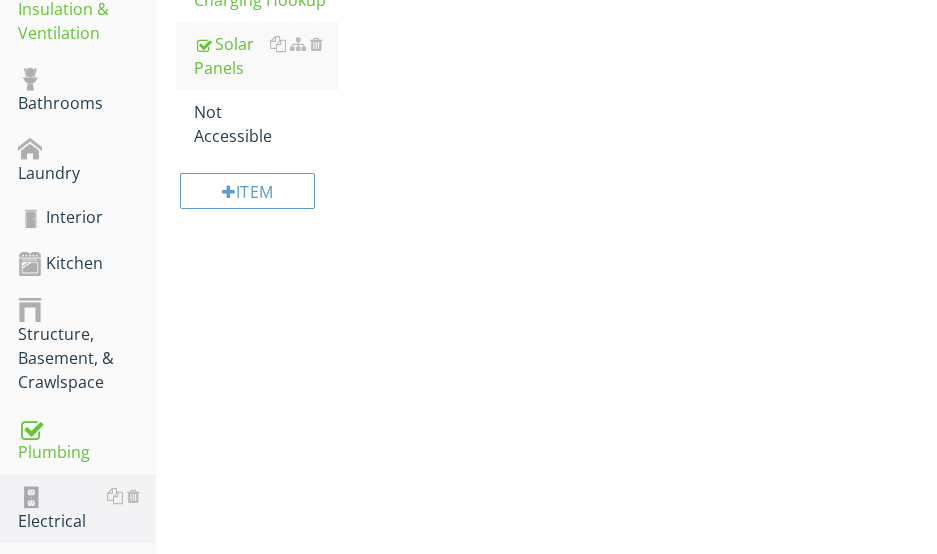 scroll, scrollTop: 739, scrollLeft: 0, axis: vertical 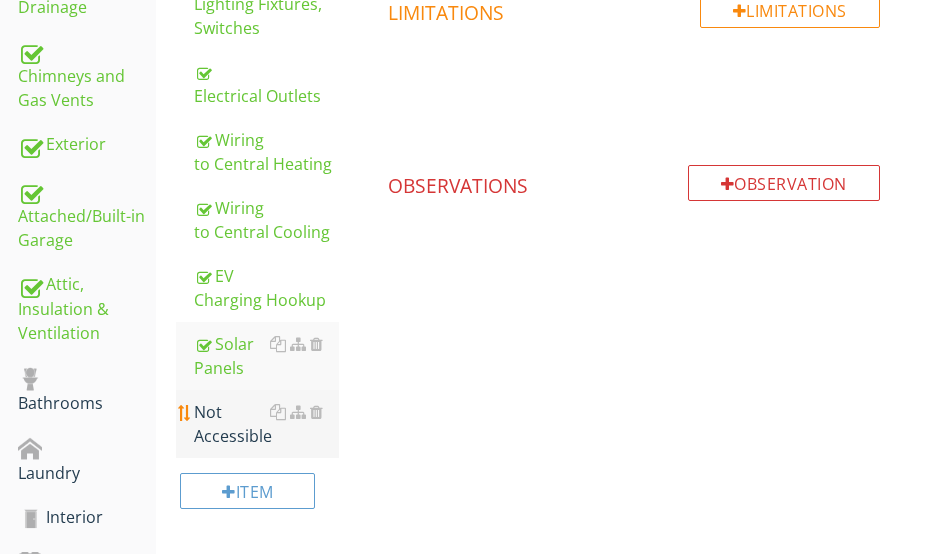 click on "Not Accessible" at bounding box center [266, 424] 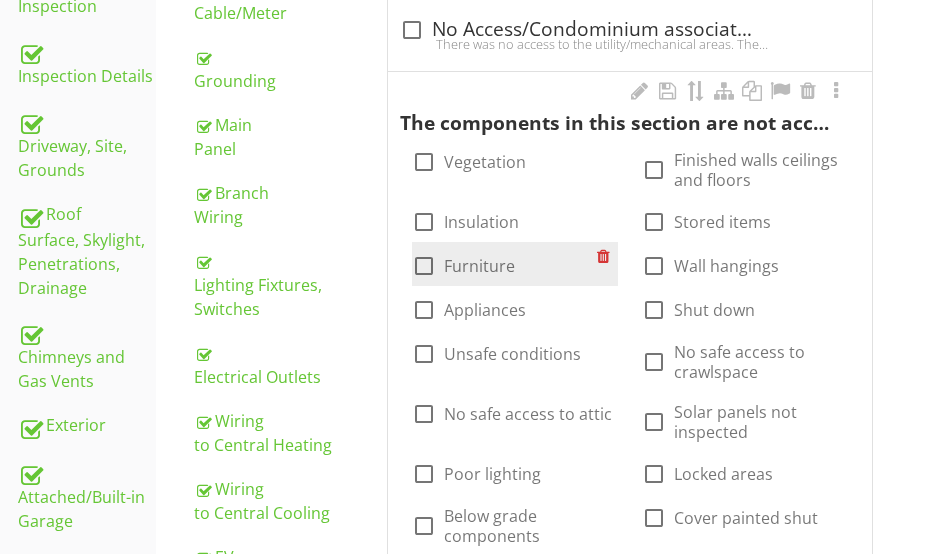 scroll, scrollTop: 439, scrollLeft: 0, axis: vertical 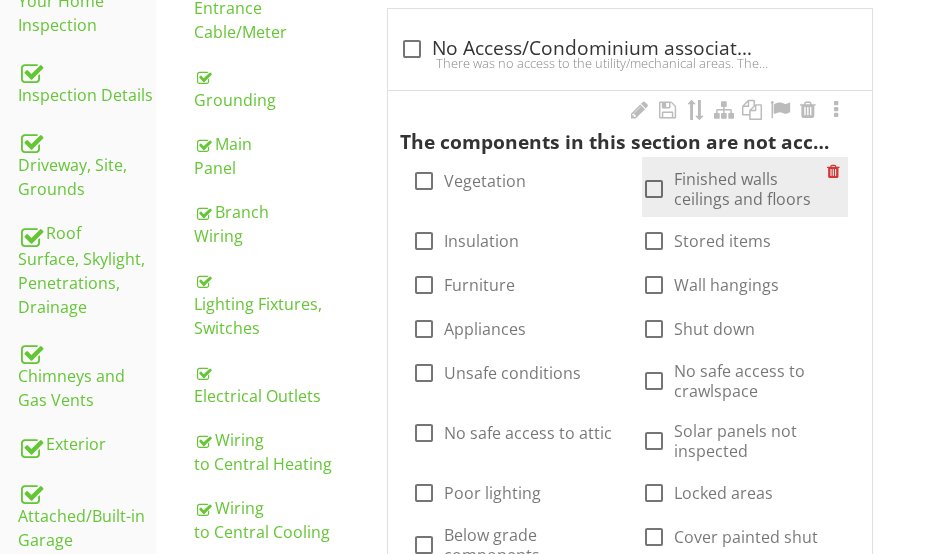 click at bounding box center [654, 189] 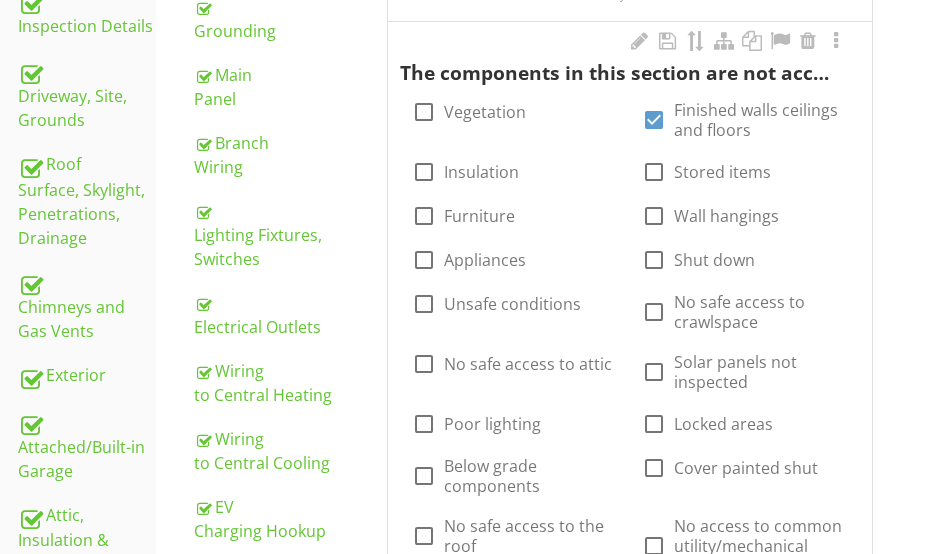 scroll, scrollTop: 639, scrollLeft: 0, axis: vertical 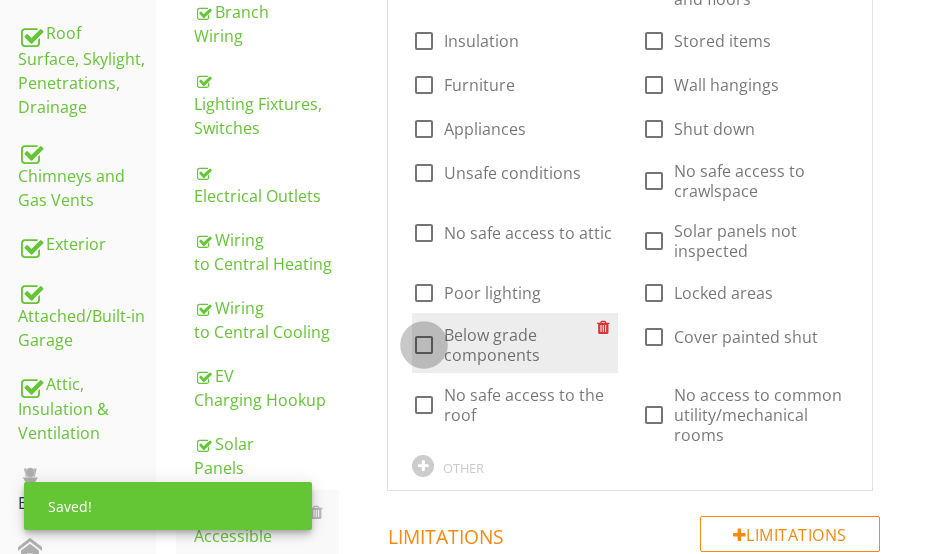 click at bounding box center [424, 345] 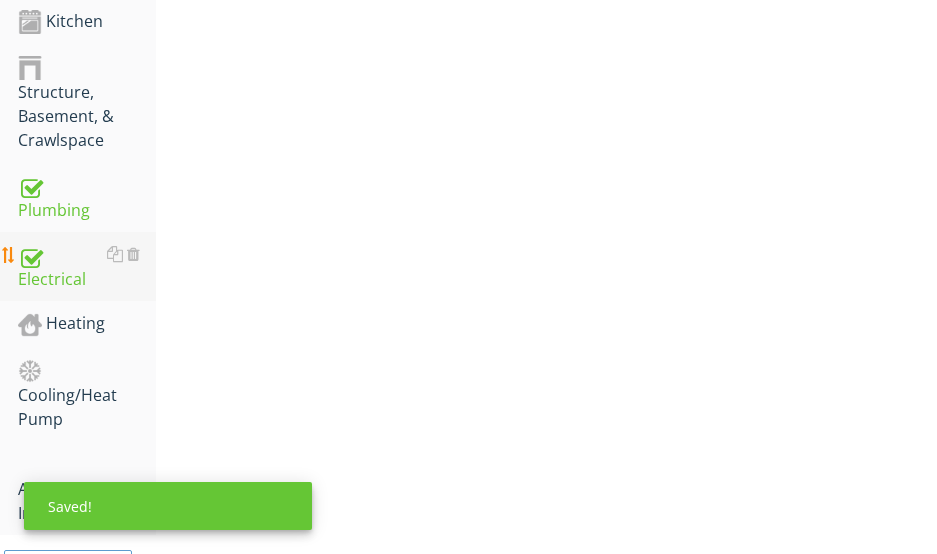 scroll, scrollTop: 1239, scrollLeft: 0, axis: vertical 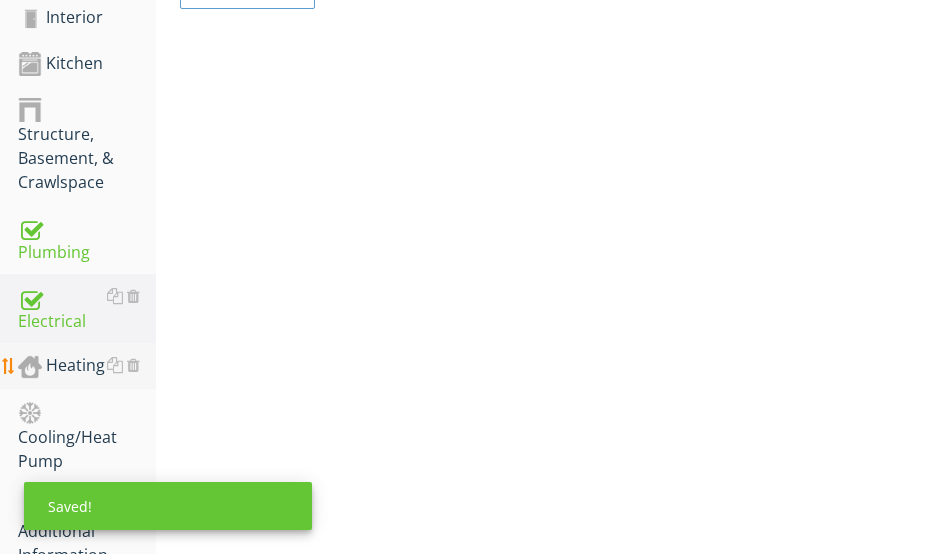 click on "Heating" at bounding box center (87, 366) 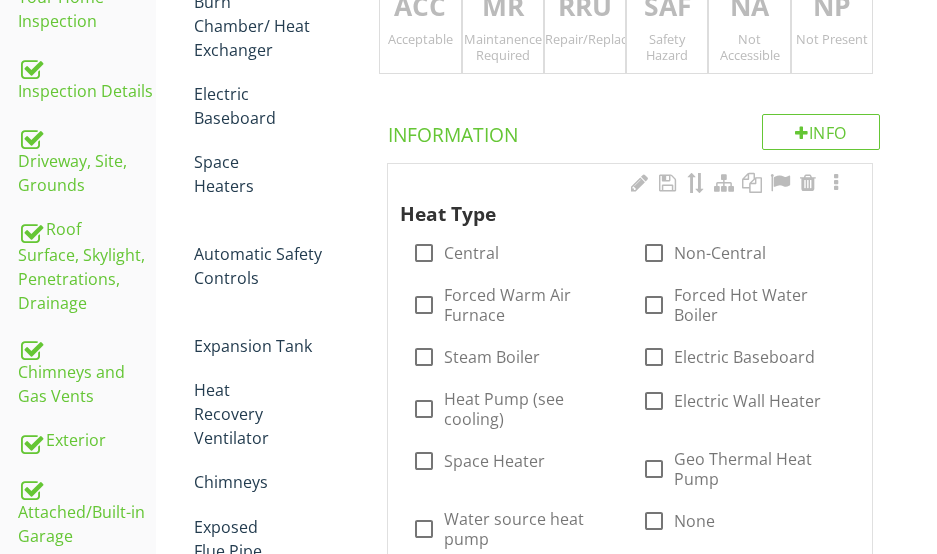 scroll, scrollTop: 439, scrollLeft: 0, axis: vertical 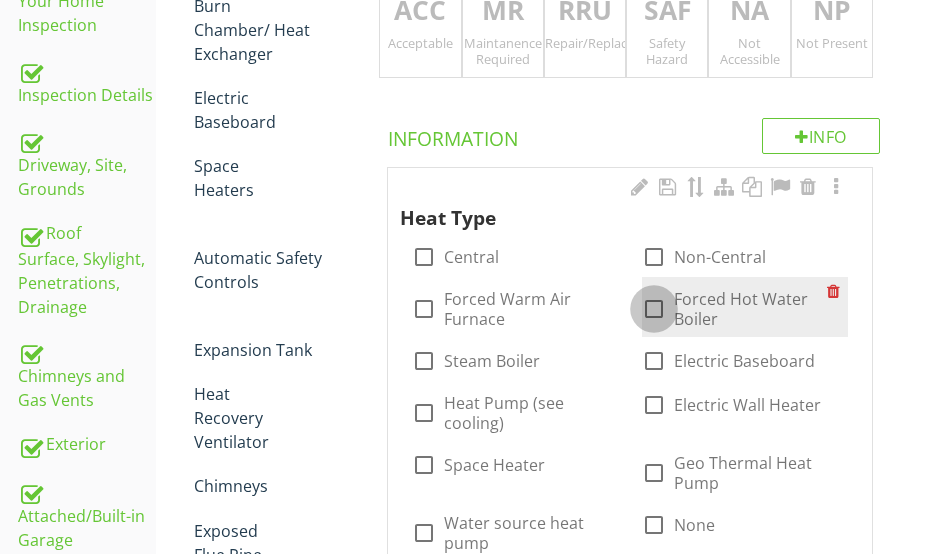 click at bounding box center [654, 309] 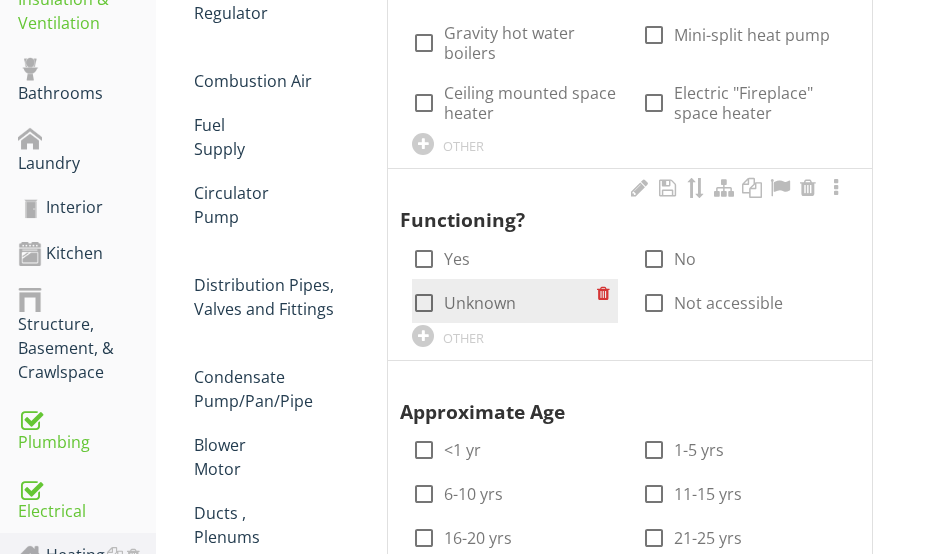 scroll, scrollTop: 1139, scrollLeft: 0, axis: vertical 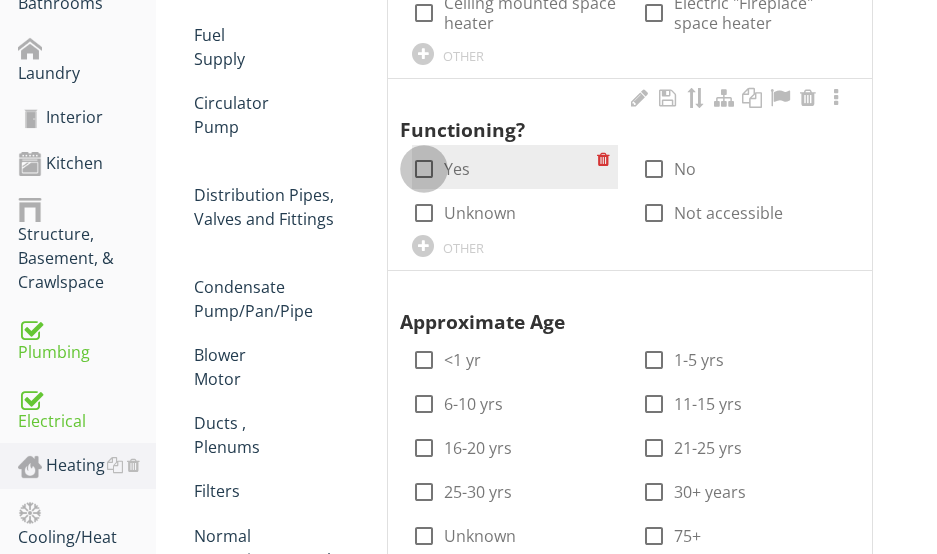 click at bounding box center (424, 169) 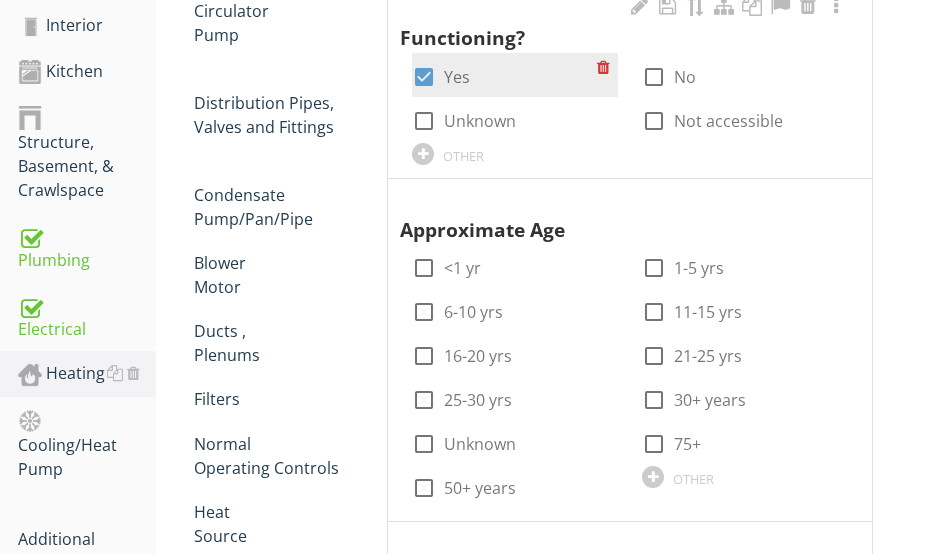 scroll, scrollTop: 1339, scrollLeft: 0, axis: vertical 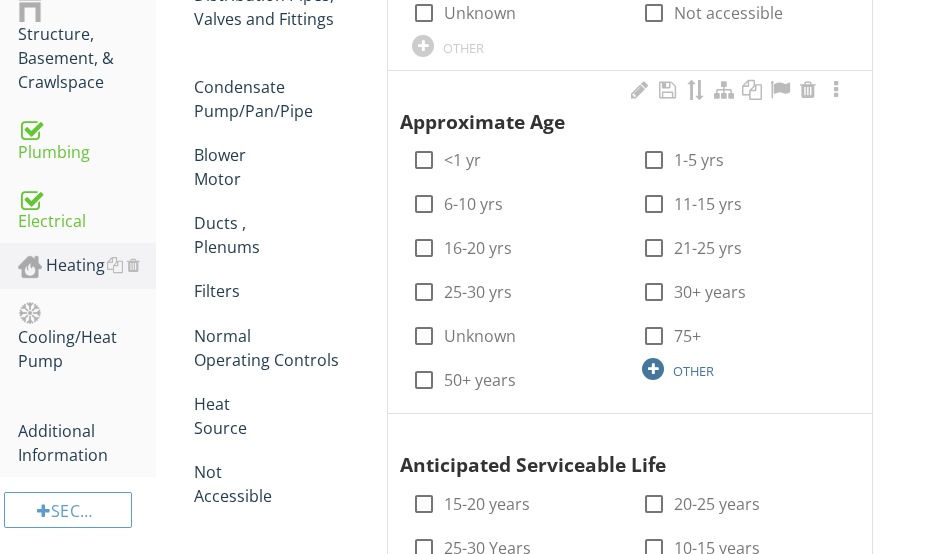 click at bounding box center (653, 369) 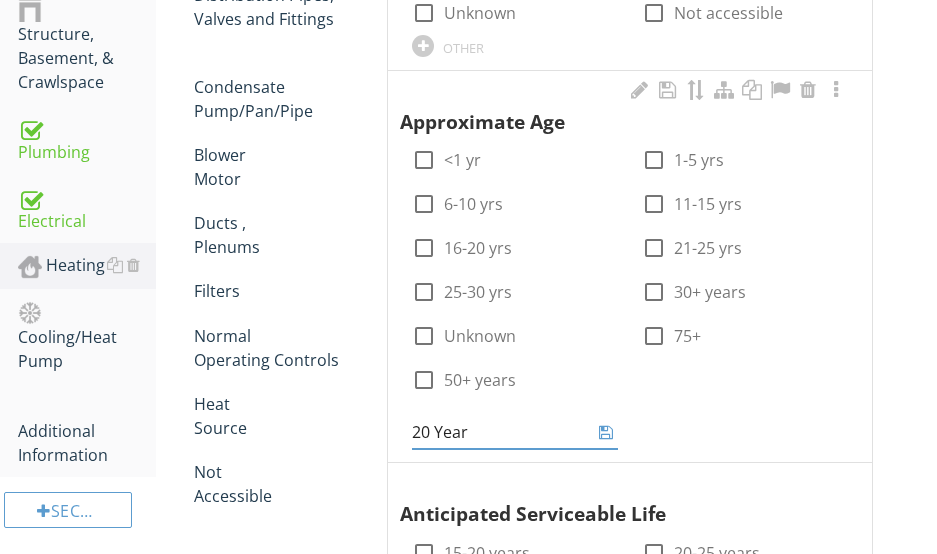 type on "20 Years" 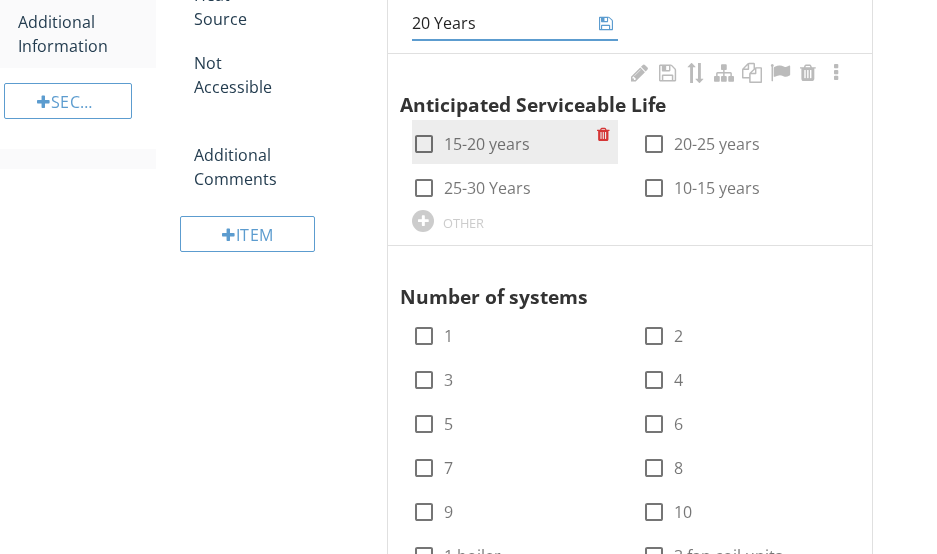 scroll, scrollTop: 1639, scrollLeft: 0, axis: vertical 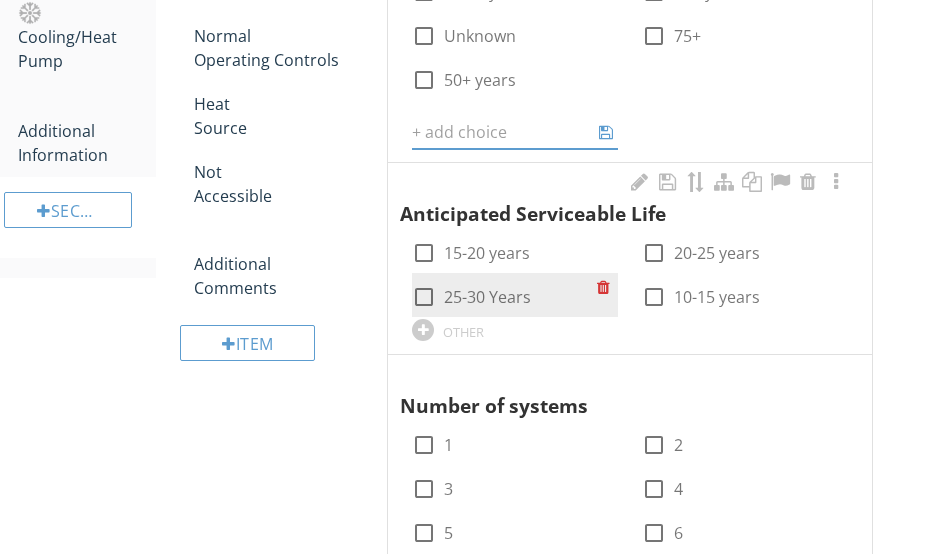 click on "check_box_outline_blank" at bounding box center [424, 297] 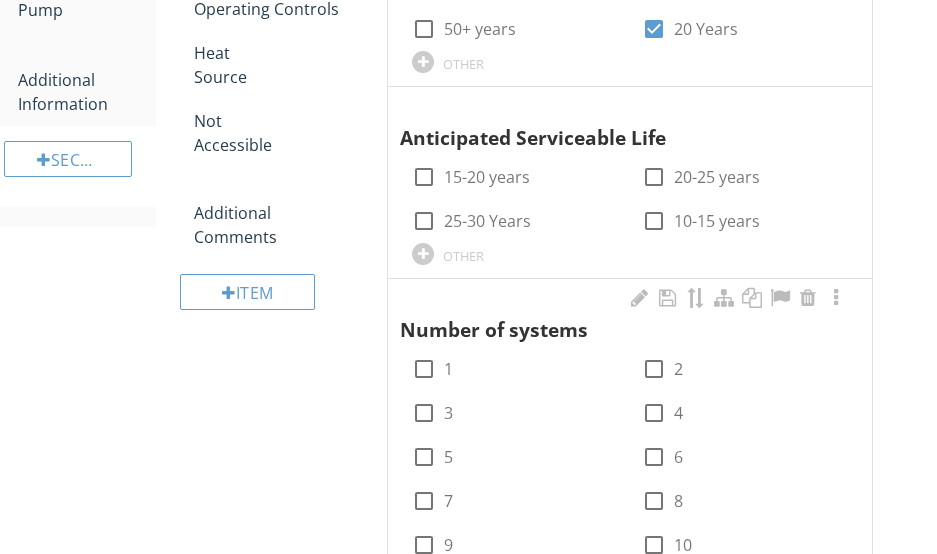 scroll, scrollTop: 1739, scrollLeft: 0, axis: vertical 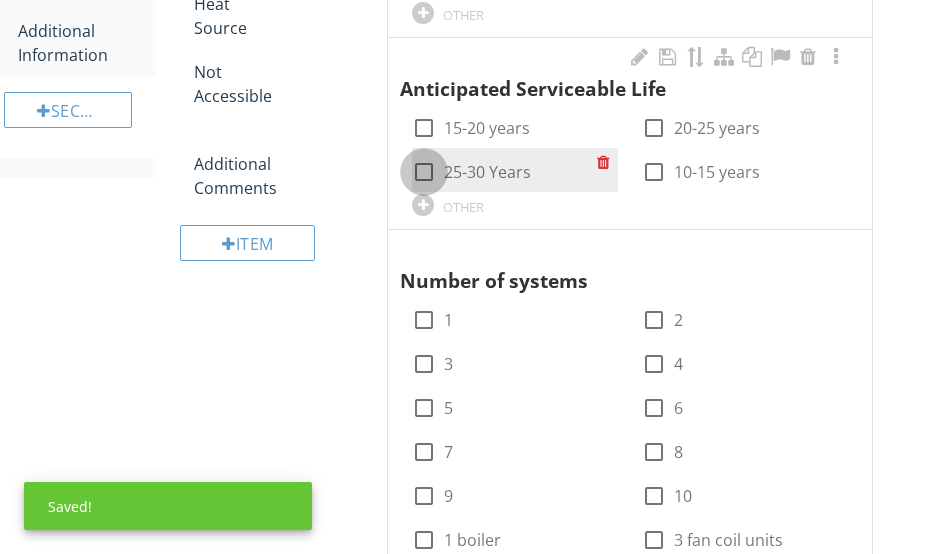 checkbox on "true" 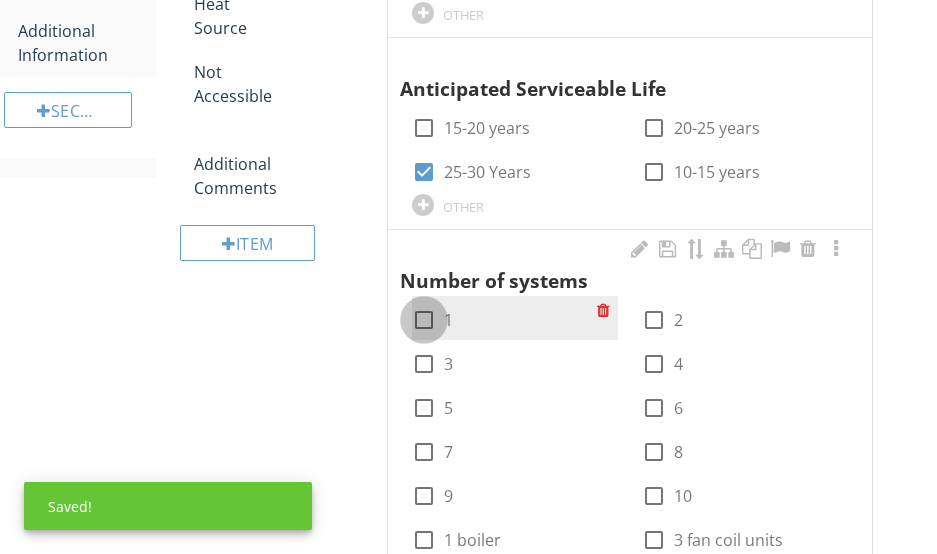 click at bounding box center (424, 320) 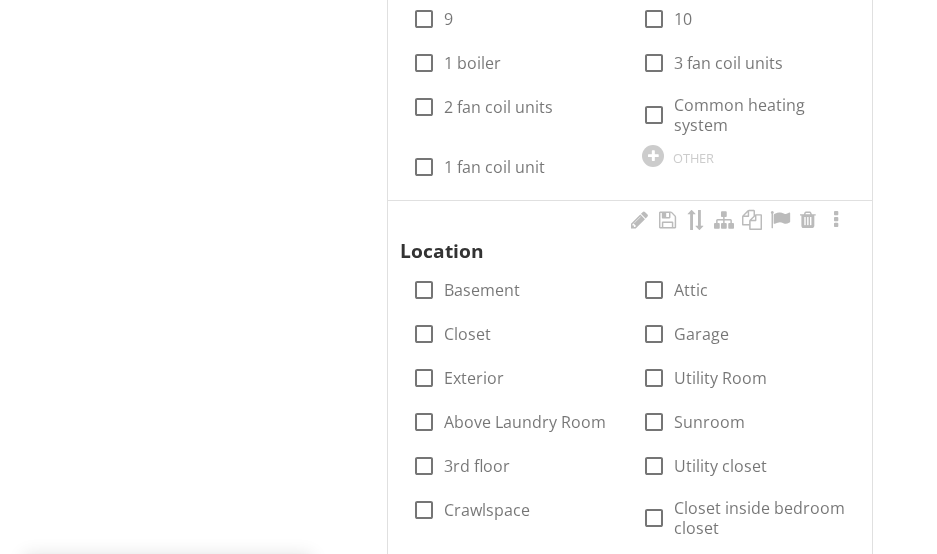 scroll, scrollTop: 2239, scrollLeft: 0, axis: vertical 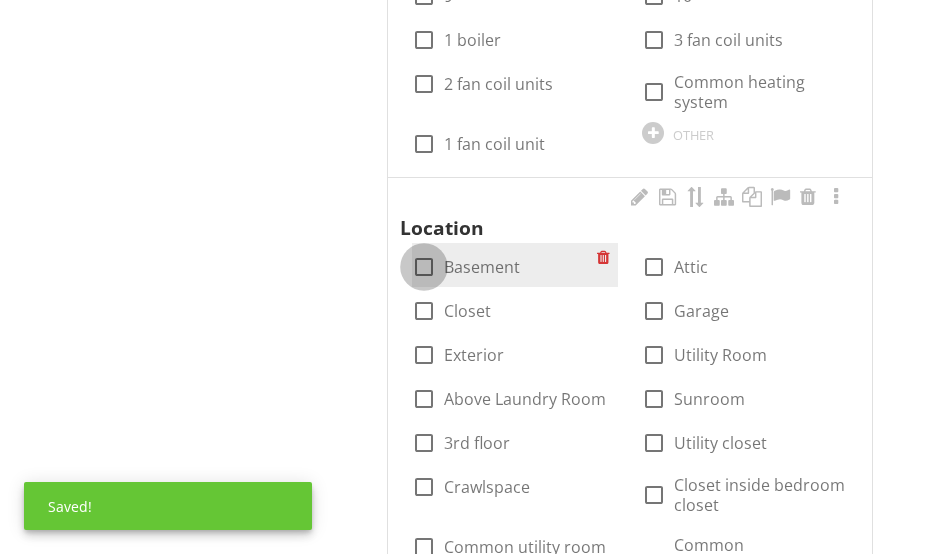 click at bounding box center (424, 267) 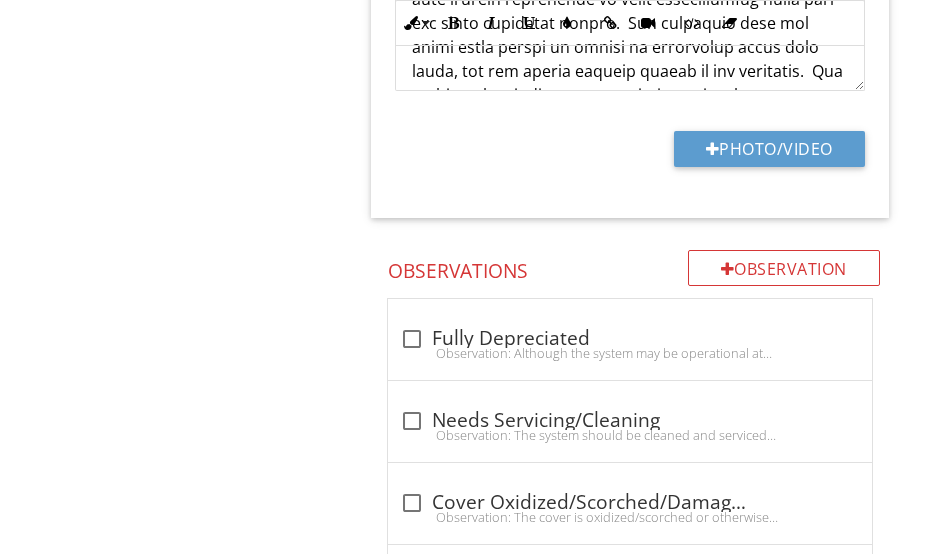 scroll, scrollTop: 3639, scrollLeft: 0, axis: vertical 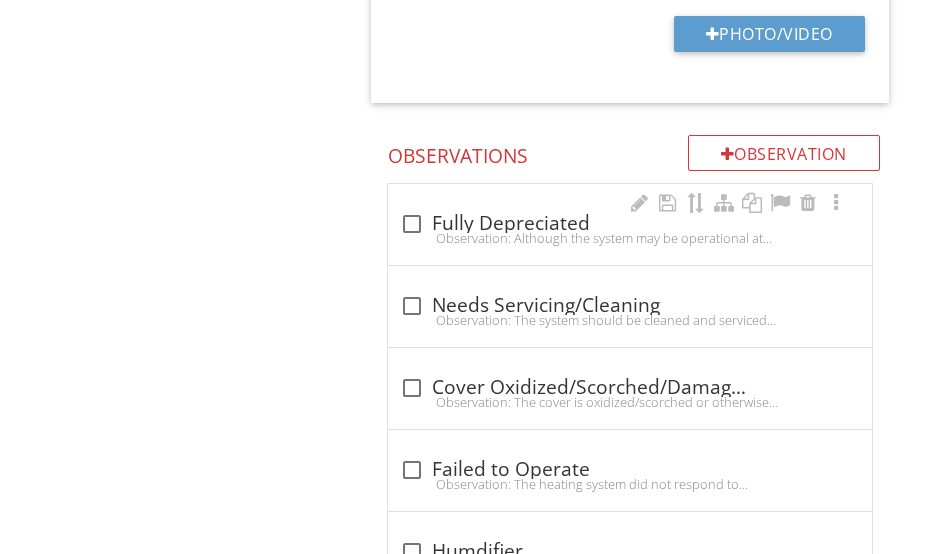 click on "Observation: Although the system may be operational at the time of the inspection, the age and/or condition of this unit is such that you may need to replace it in the near future.Recommendation: The client should consult with a qualified contractor to determine the full extent and cost of repairs." at bounding box center (630, 238) 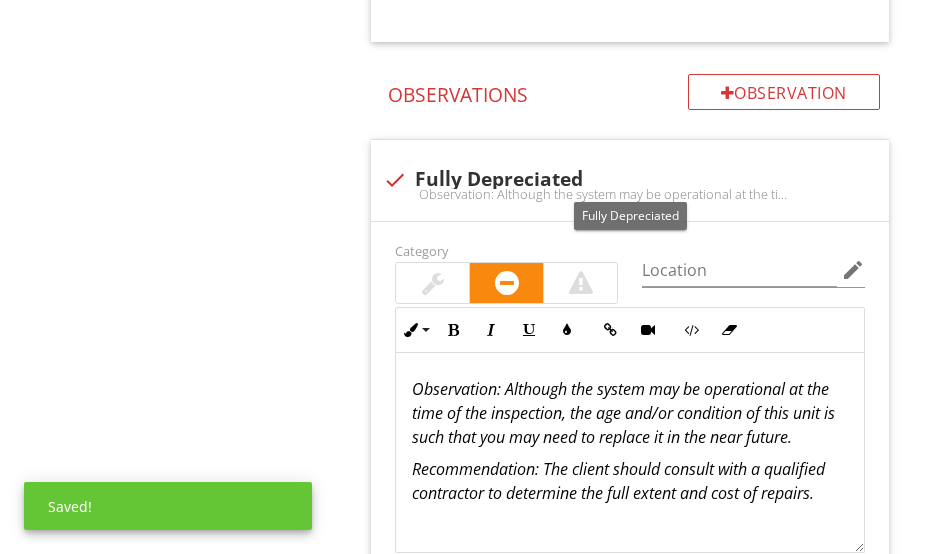 scroll, scrollTop: 3839, scrollLeft: 0, axis: vertical 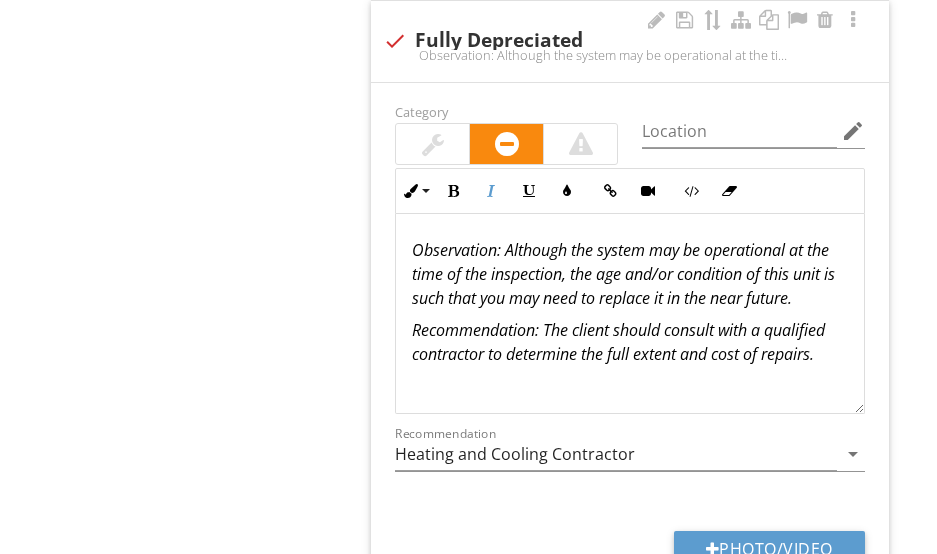 click on "Observation: Although the system may be operational at the time of the inspection, the age and/or condition of this unit is such that you may need to replace it in the near future." at bounding box center (630, 274) 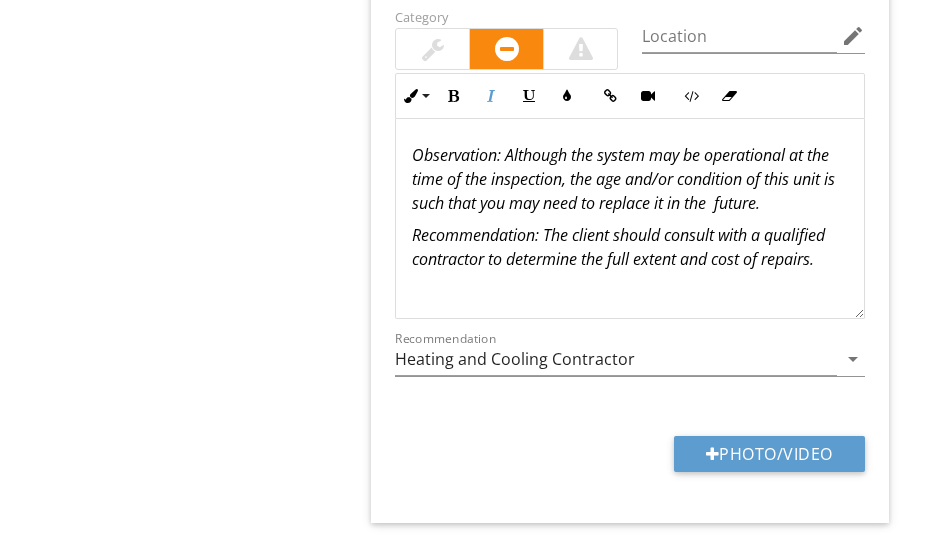 scroll, scrollTop: 3639, scrollLeft: 0, axis: vertical 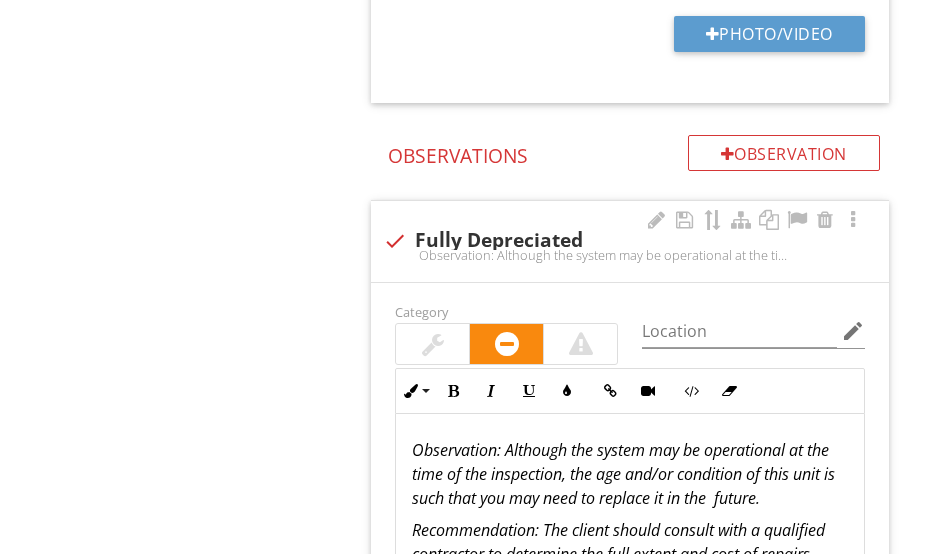 click at bounding box center [433, 344] 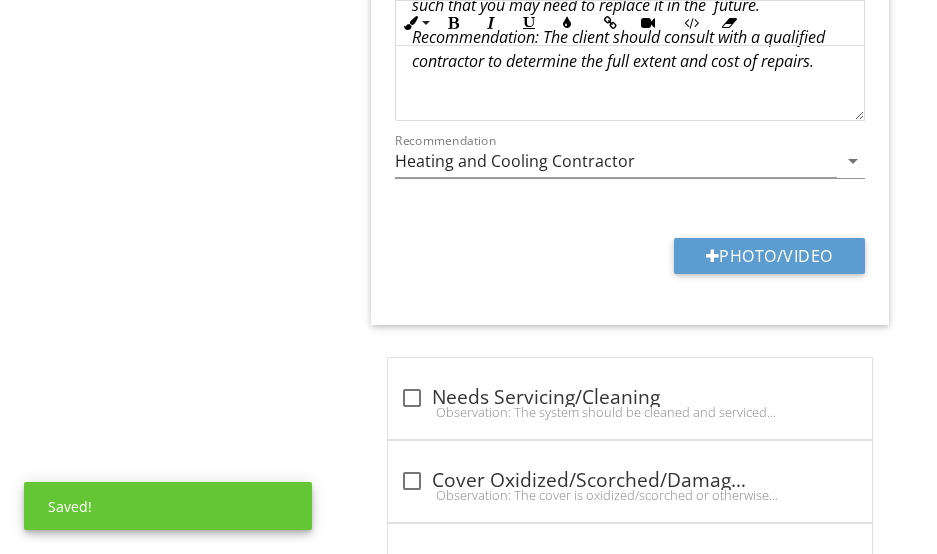 scroll, scrollTop: 4139, scrollLeft: 0, axis: vertical 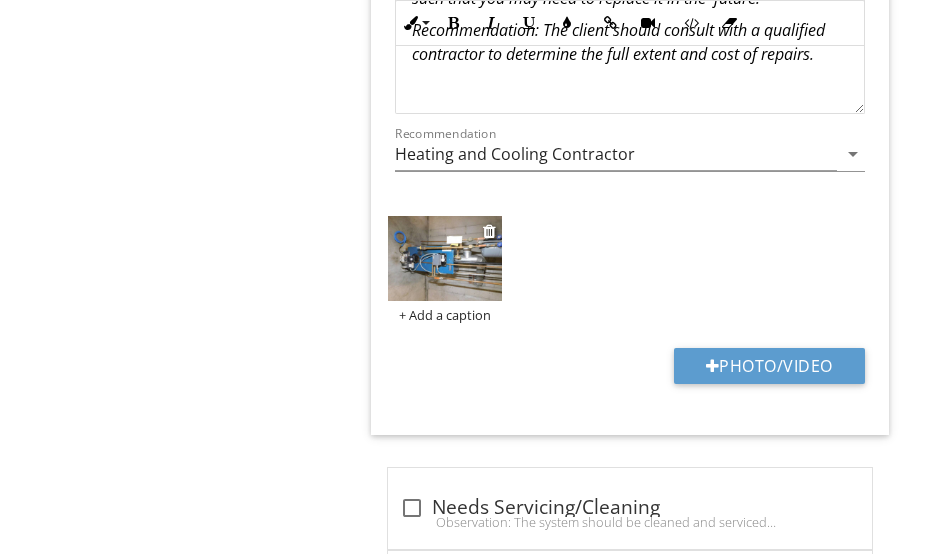 click at bounding box center (444, 258) 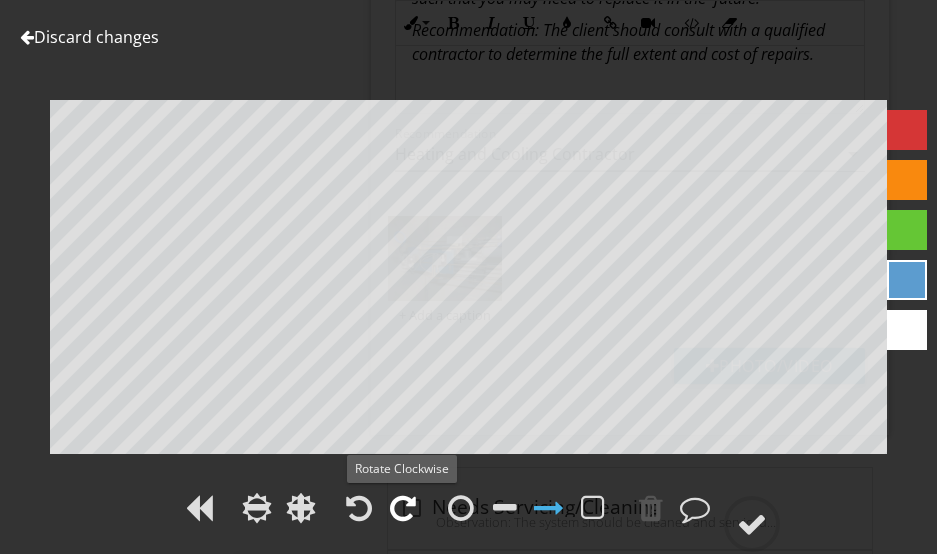 click at bounding box center [403, 508] 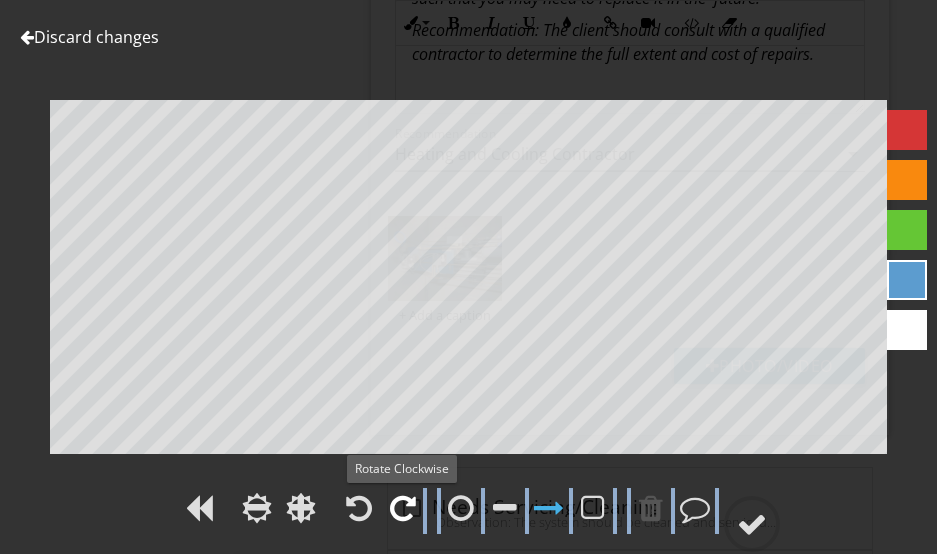 click at bounding box center [403, 508] 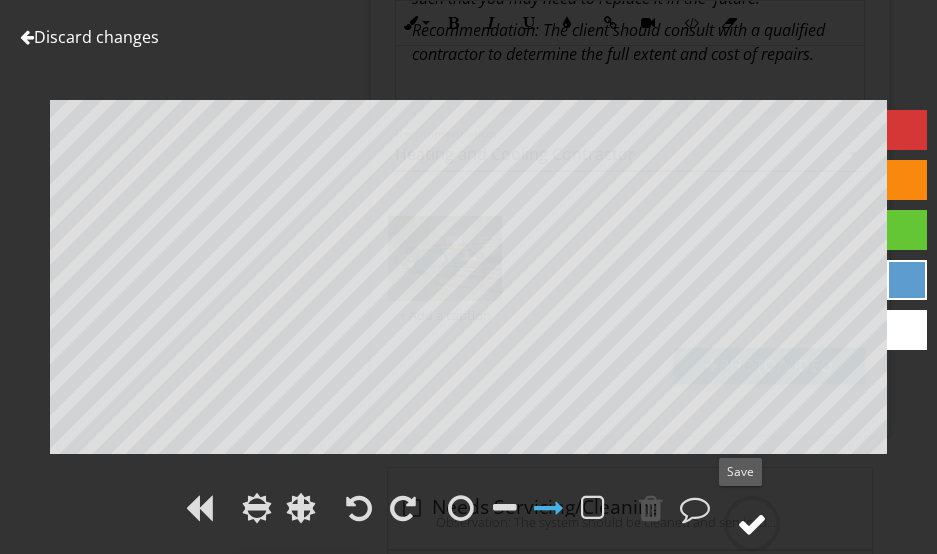 click at bounding box center [752, 524] 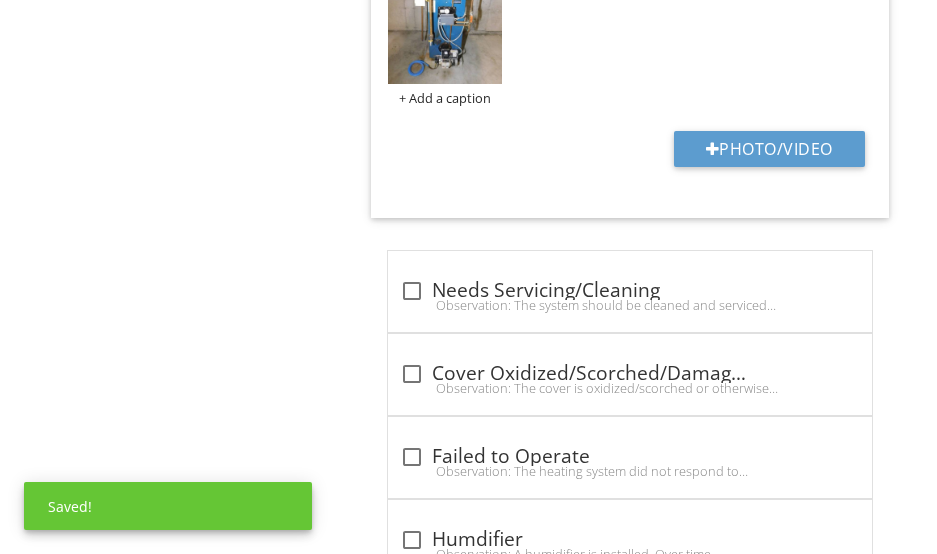 scroll, scrollTop: 4439, scrollLeft: 0, axis: vertical 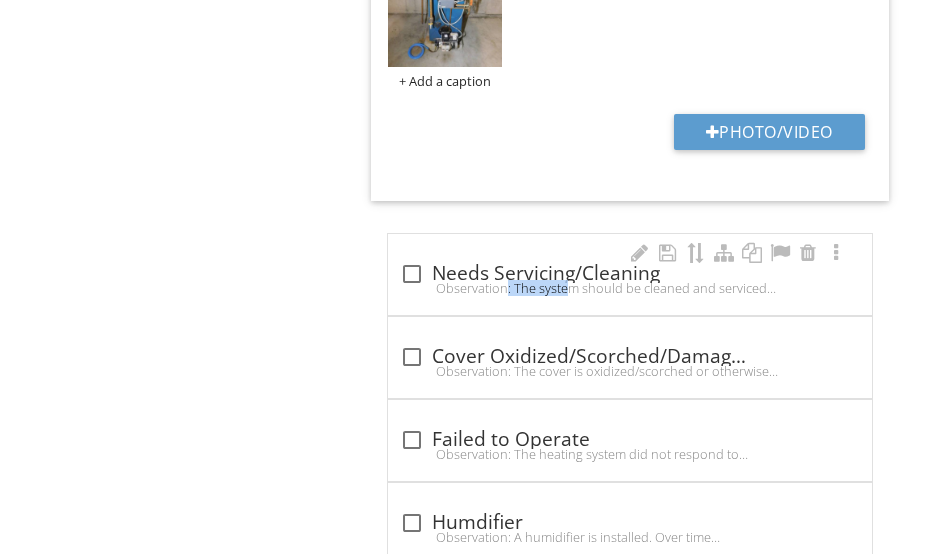 click on "check_box_outline_blank
Needs Servicing/Cleaning
Observation: The system should be cleaned and serviced annually.Recommendation: The client should consult with a qualified contractor to determine the full extent and cost of repairs." at bounding box center [630, 280] 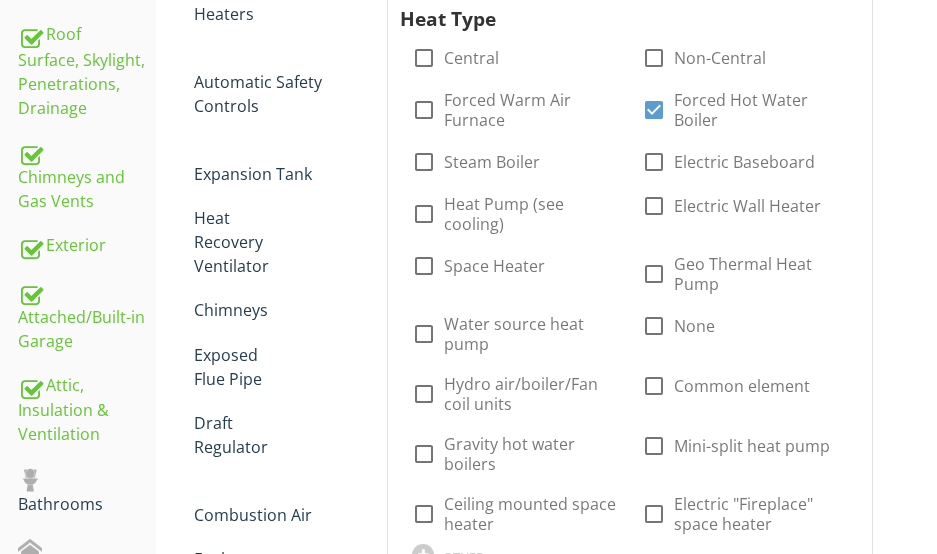 scroll, scrollTop: 247, scrollLeft: 0, axis: vertical 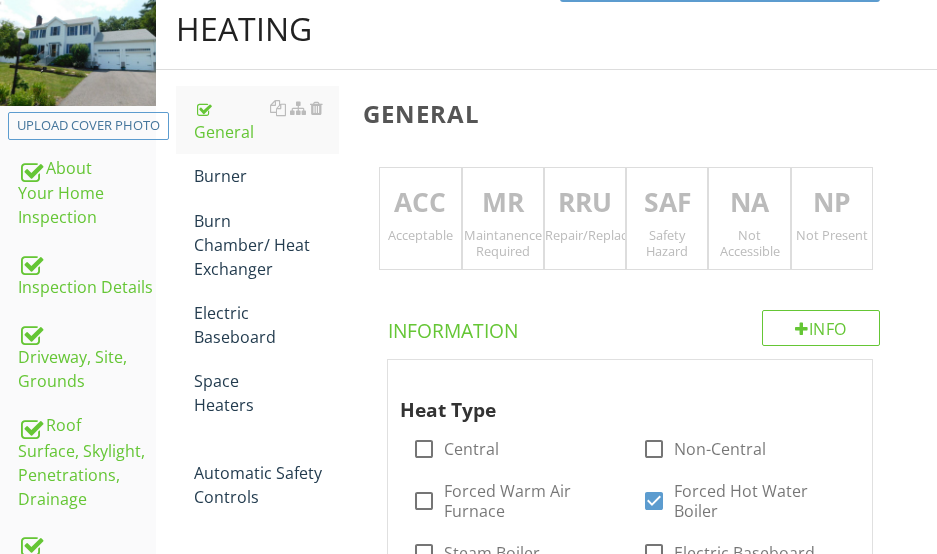 click on "MR" at bounding box center (503, 203) 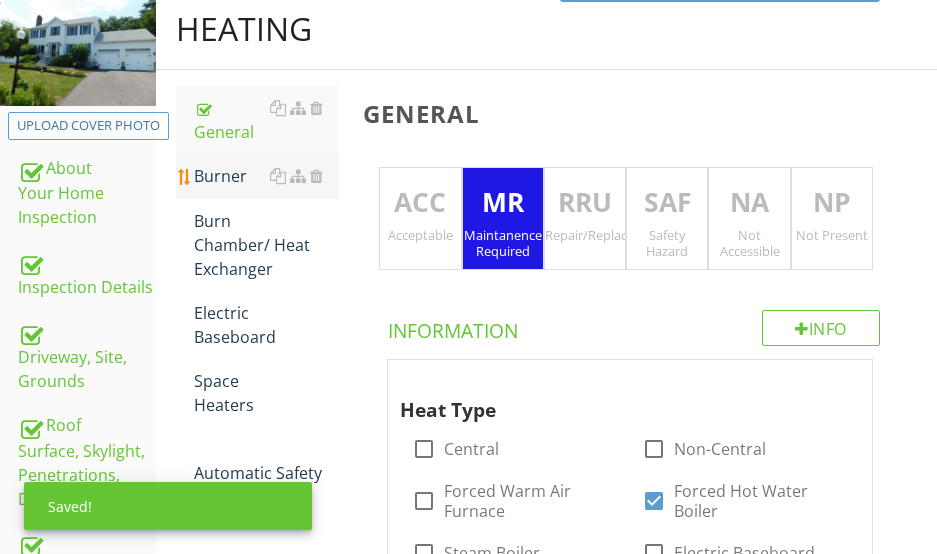 click on "Burner" at bounding box center [266, 176] 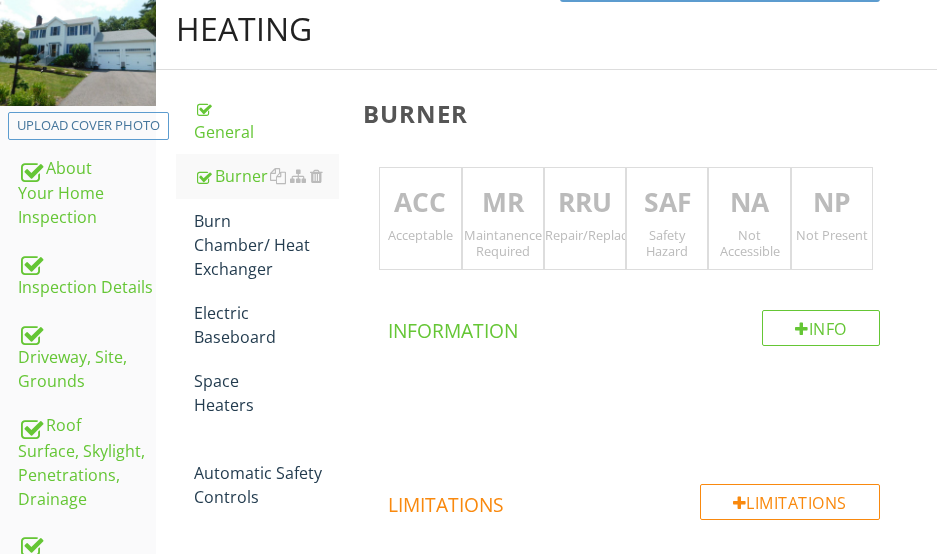 click on "ACC" at bounding box center (420, 203) 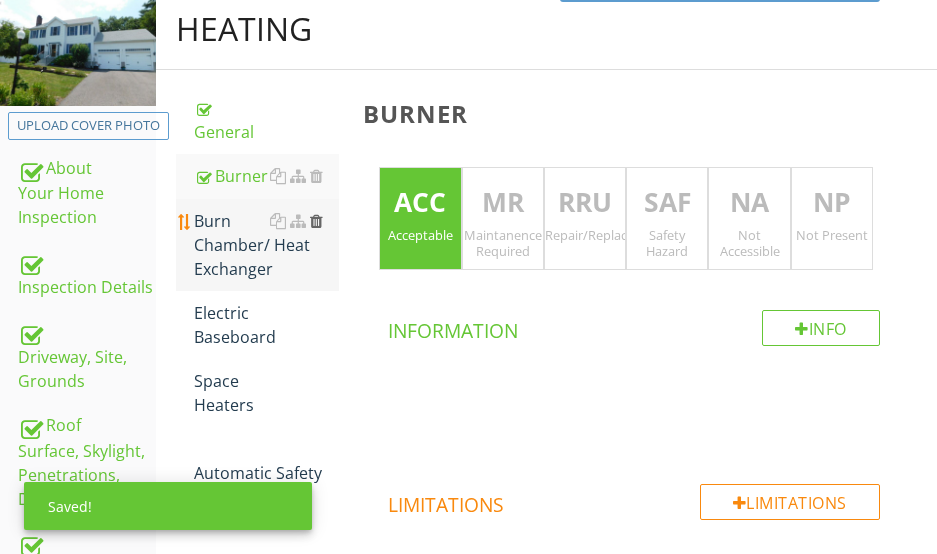 click at bounding box center (316, 221) 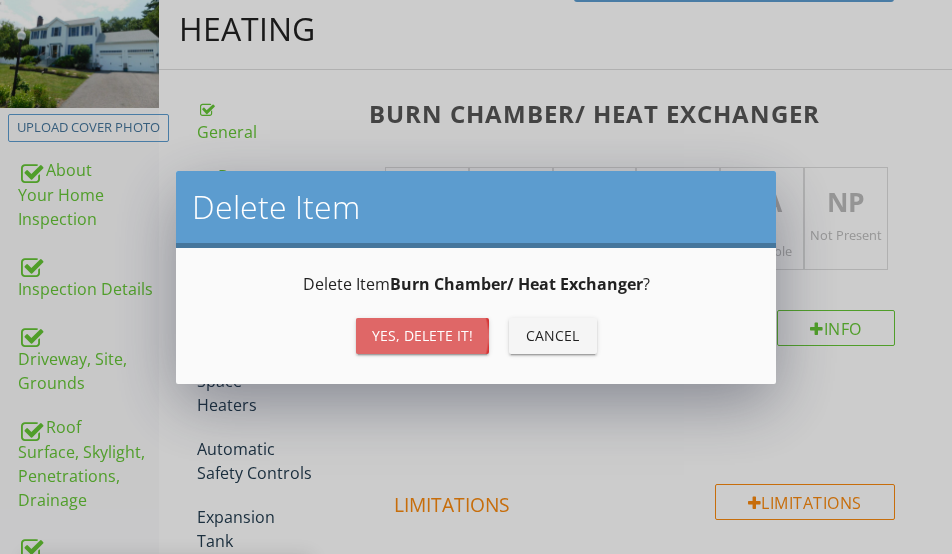 click on "Yes, Delete it!" at bounding box center (422, 335) 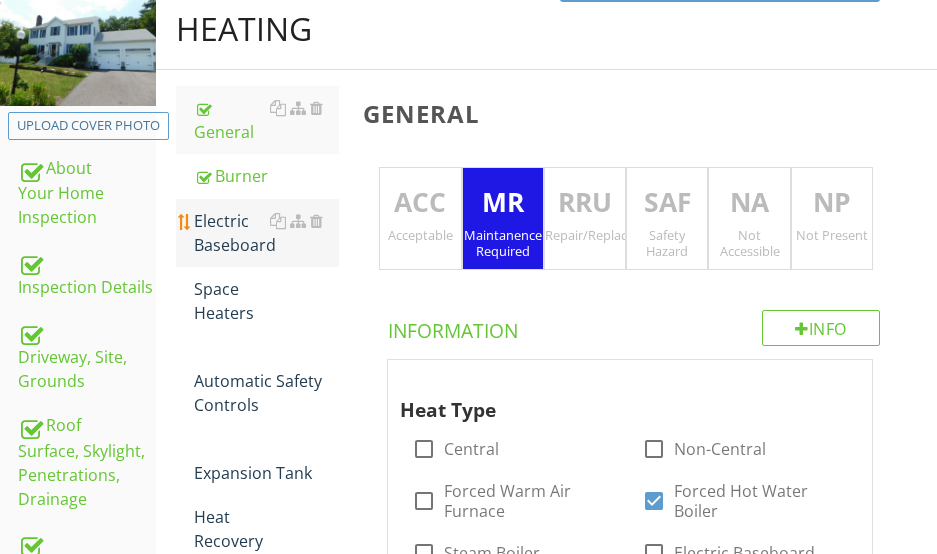 click on "Electric Baseboard" at bounding box center [266, 233] 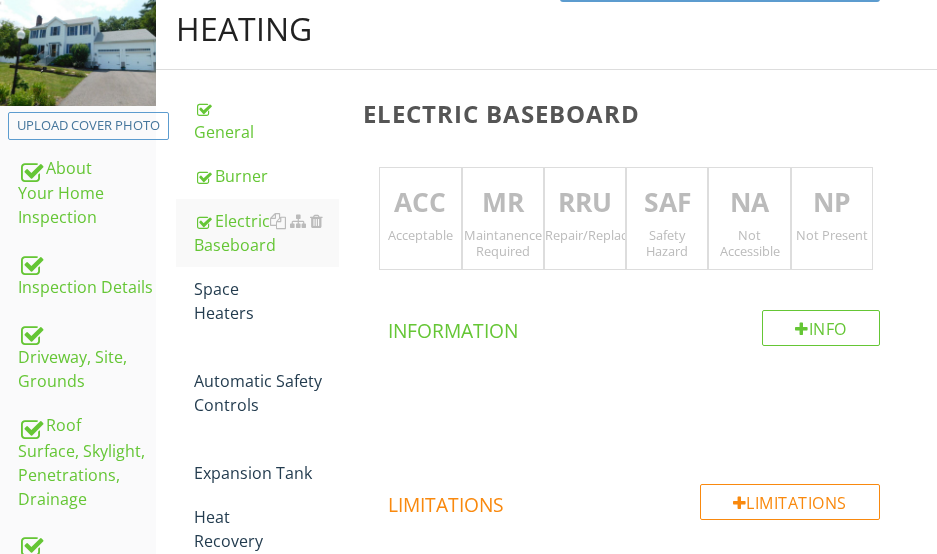 click on "ACC" at bounding box center (420, 203) 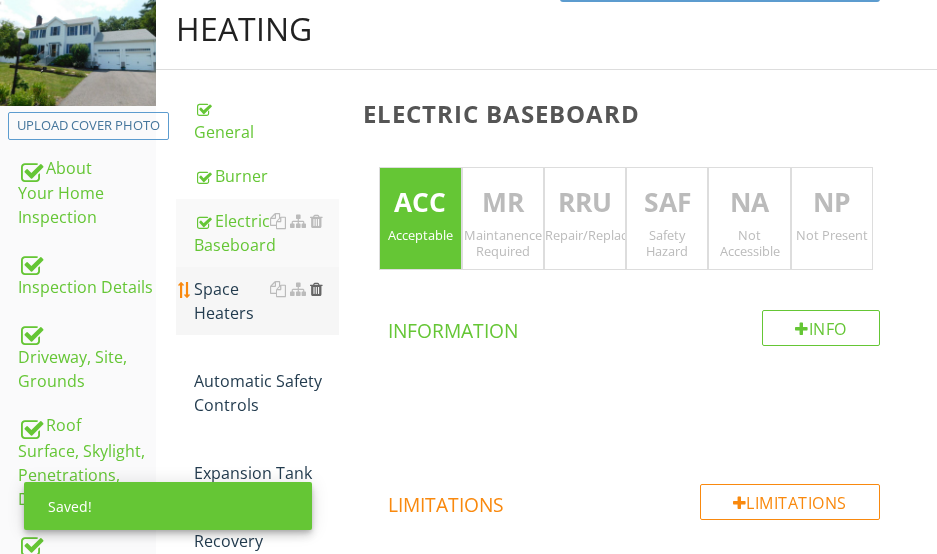 click at bounding box center [316, 289] 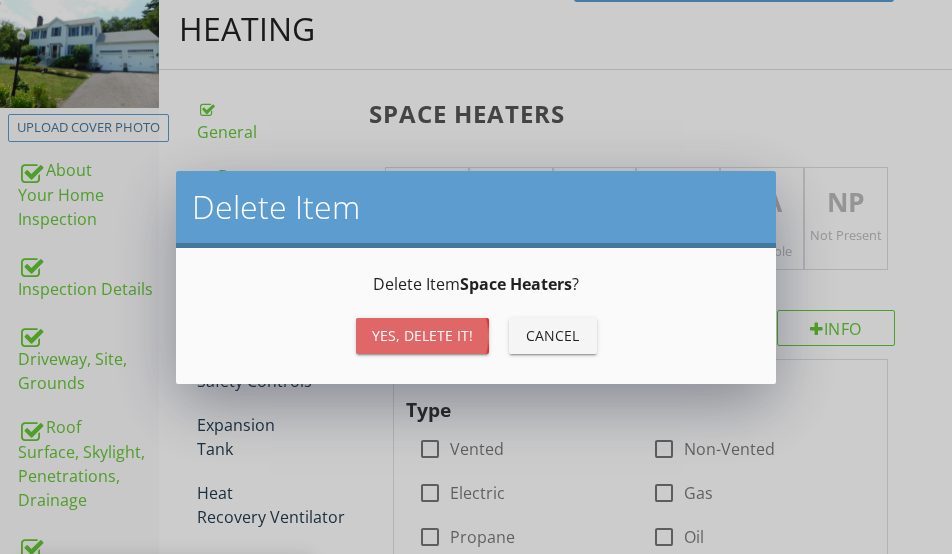 click on "Yes, Delete it!" at bounding box center [422, 335] 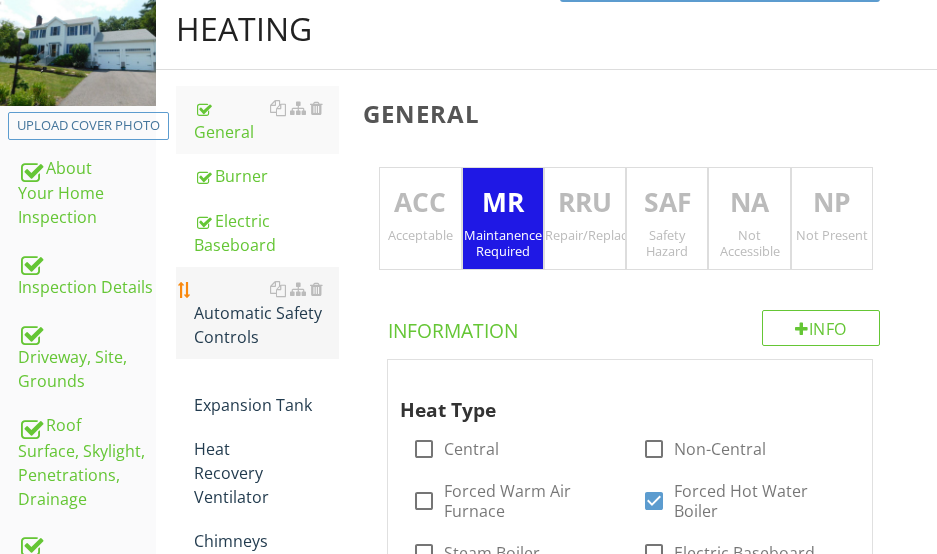 click on "Automatic Safety Controls" at bounding box center (266, 313) 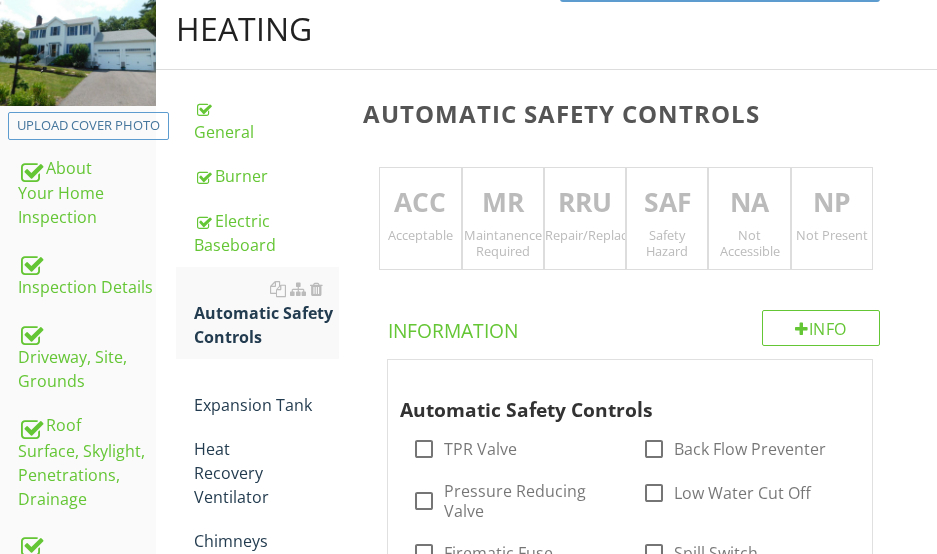 click on "ACC" at bounding box center (420, 203) 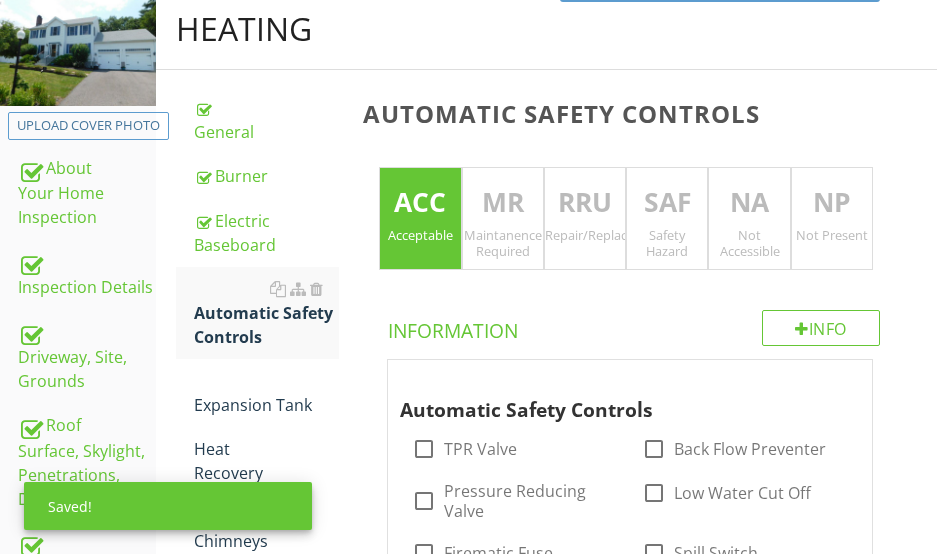 click on "NA" at bounding box center [749, 203] 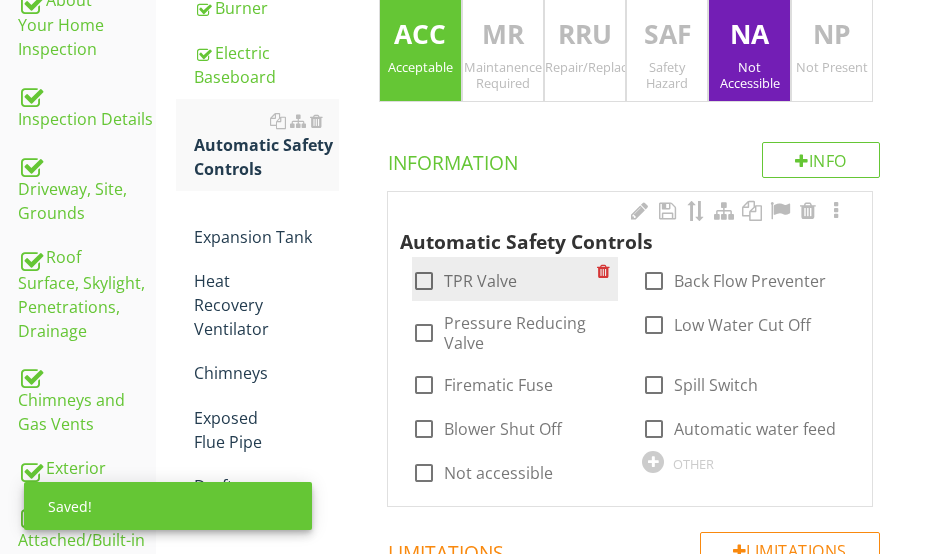 scroll, scrollTop: 447, scrollLeft: 0, axis: vertical 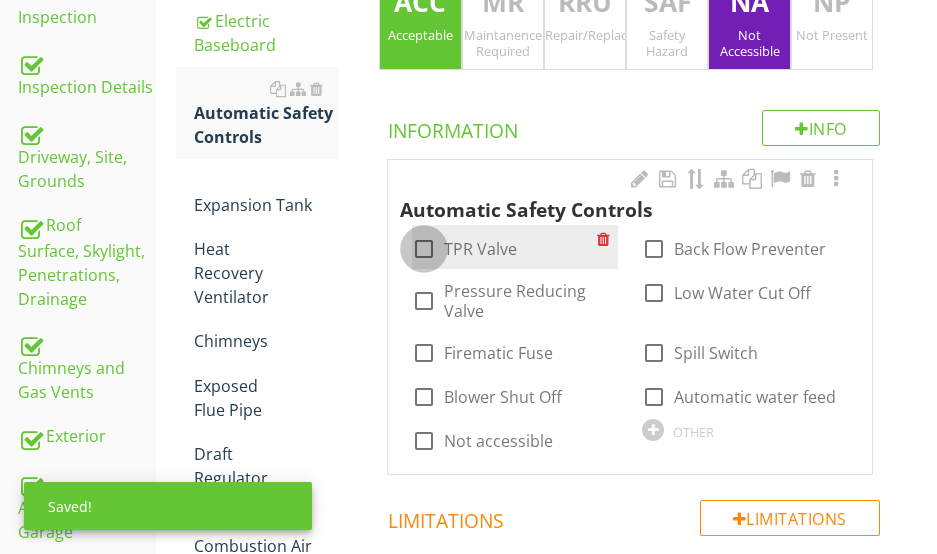 click at bounding box center [424, 249] 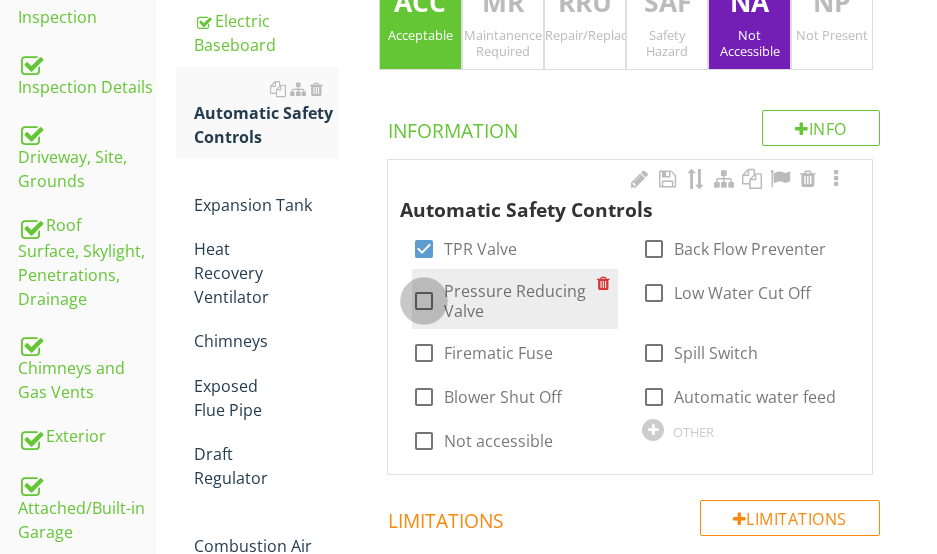 drag, startPoint x: 420, startPoint y: 295, endPoint x: 522, endPoint y: 283, distance: 102.70345 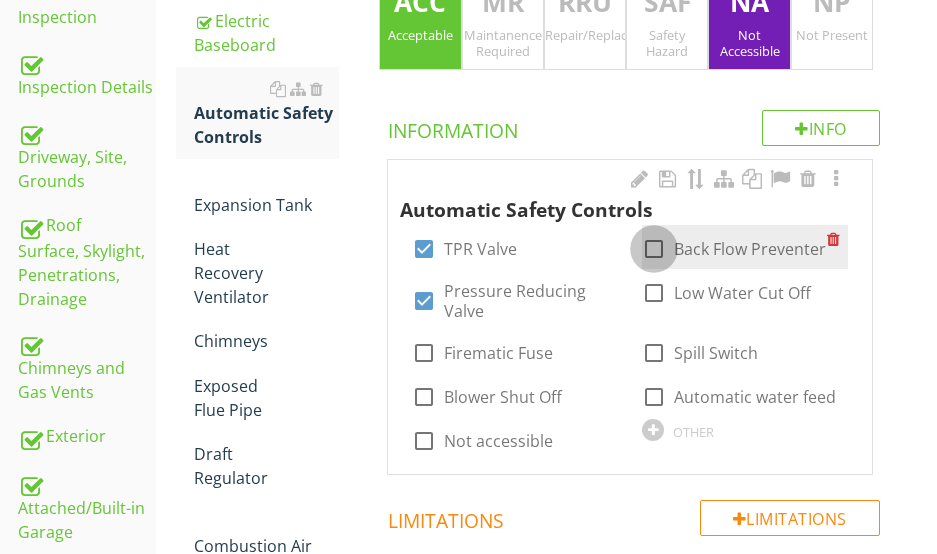 click at bounding box center (654, 249) 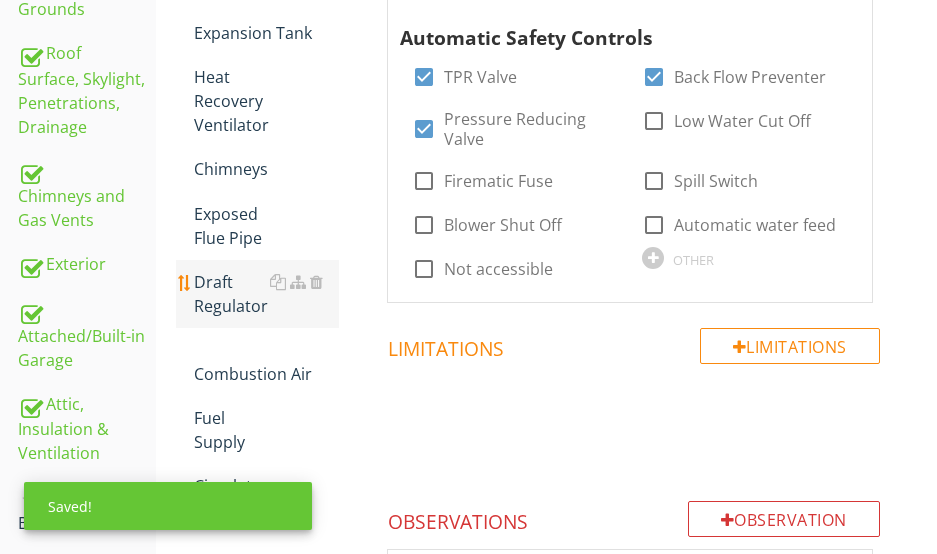 scroll, scrollTop: 647, scrollLeft: 0, axis: vertical 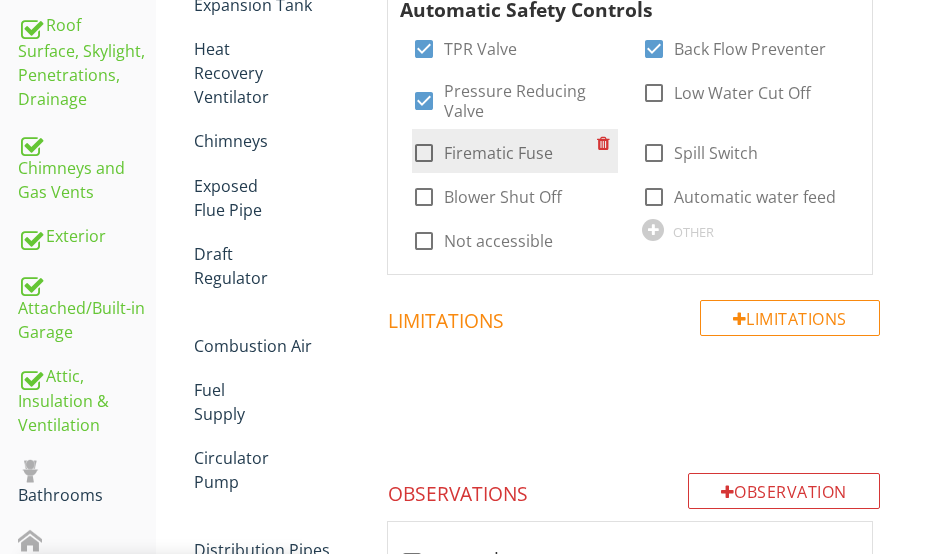 click at bounding box center (424, 153) 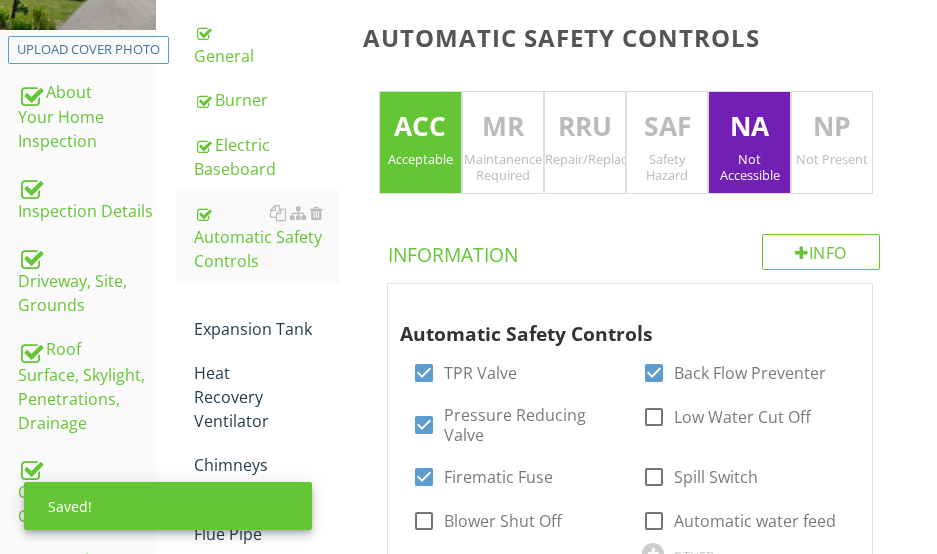 scroll, scrollTop: 247, scrollLeft: 0, axis: vertical 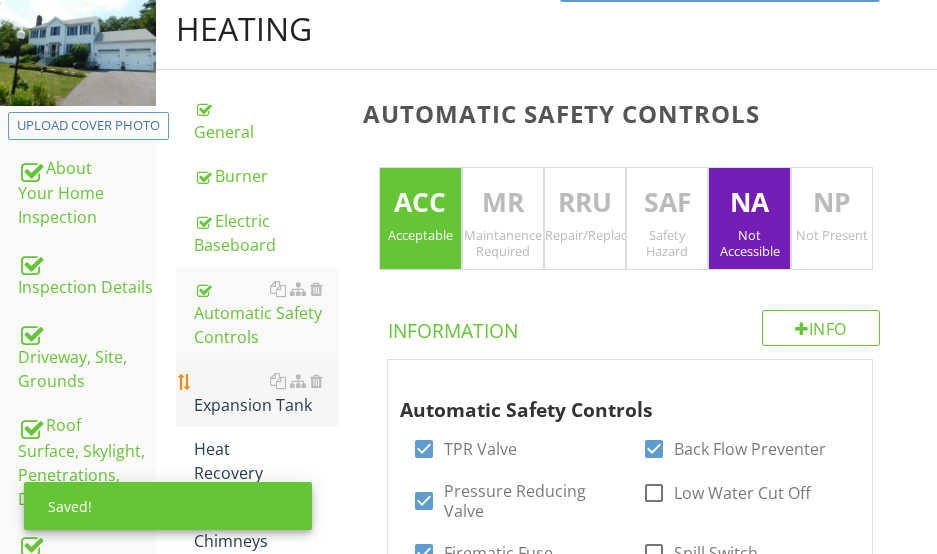 click on "Expansion Tank" at bounding box center [266, 393] 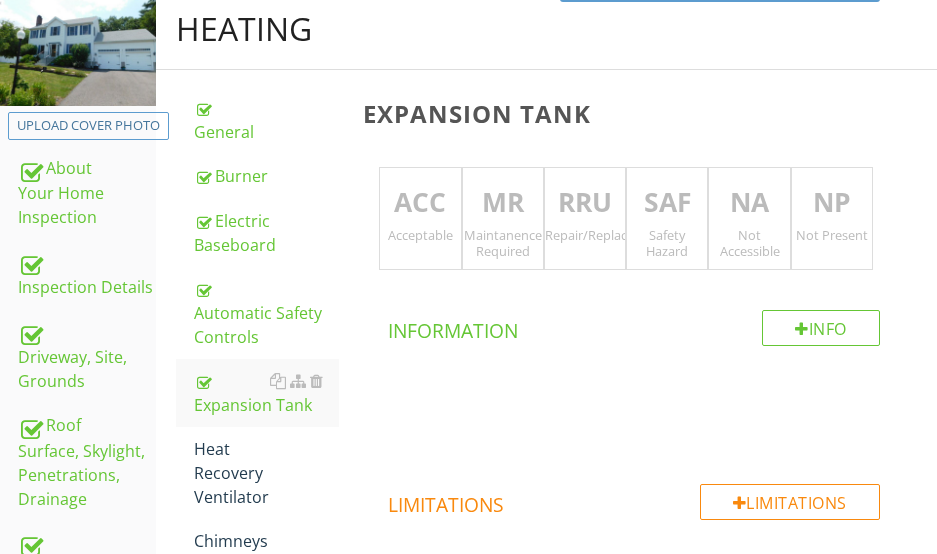click on "RRU" at bounding box center [585, 203] 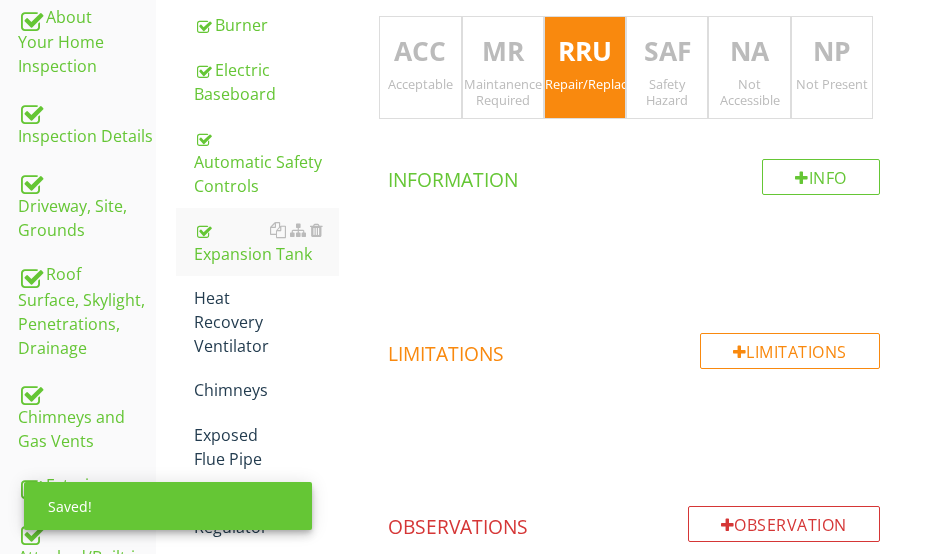 scroll, scrollTop: 647, scrollLeft: 0, axis: vertical 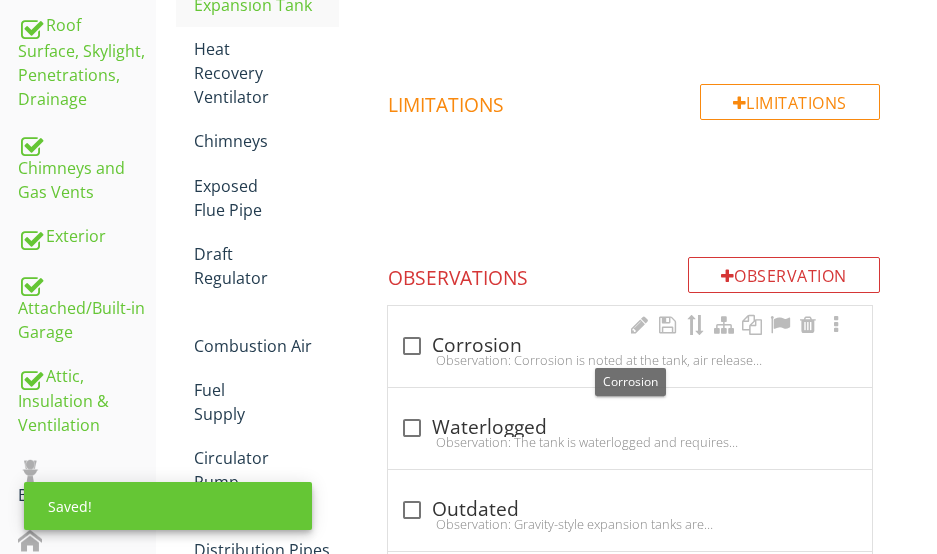 click on "check_box_outline_blank
Corrosion" at bounding box center (630, 346) 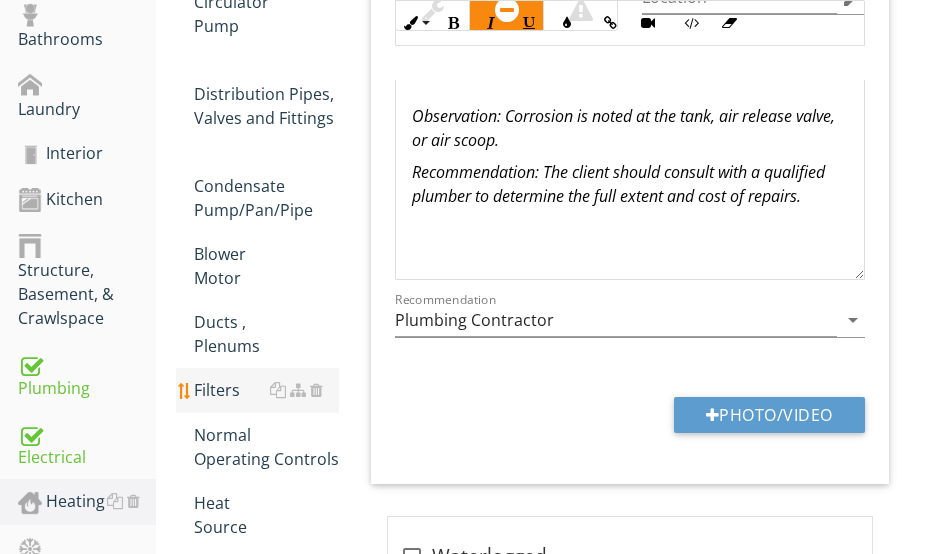 scroll, scrollTop: 1147, scrollLeft: 0, axis: vertical 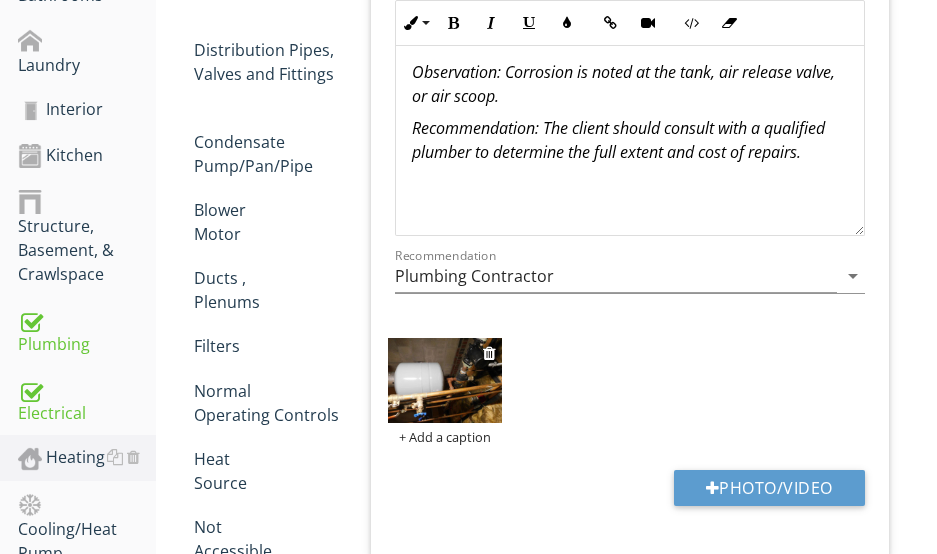click at bounding box center (444, 380) 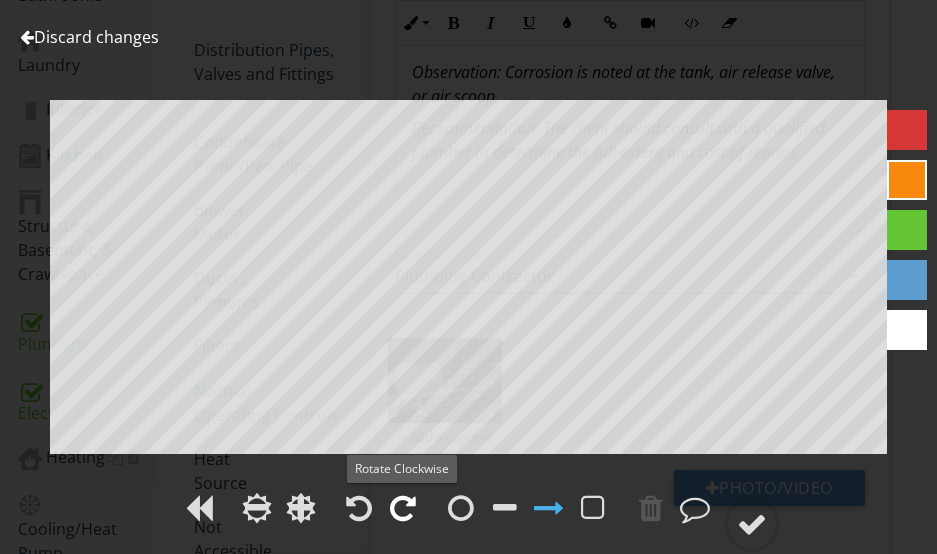 click at bounding box center [403, 508] 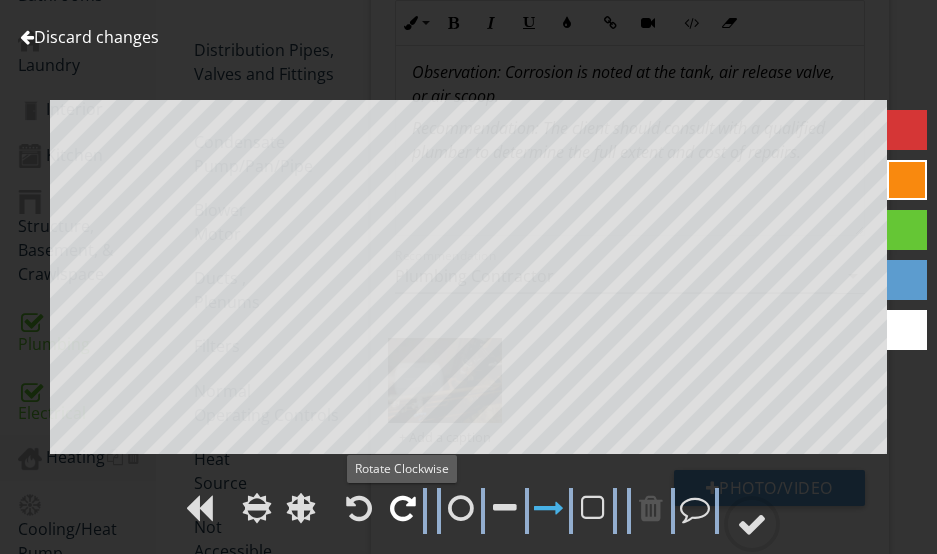 click at bounding box center [403, 508] 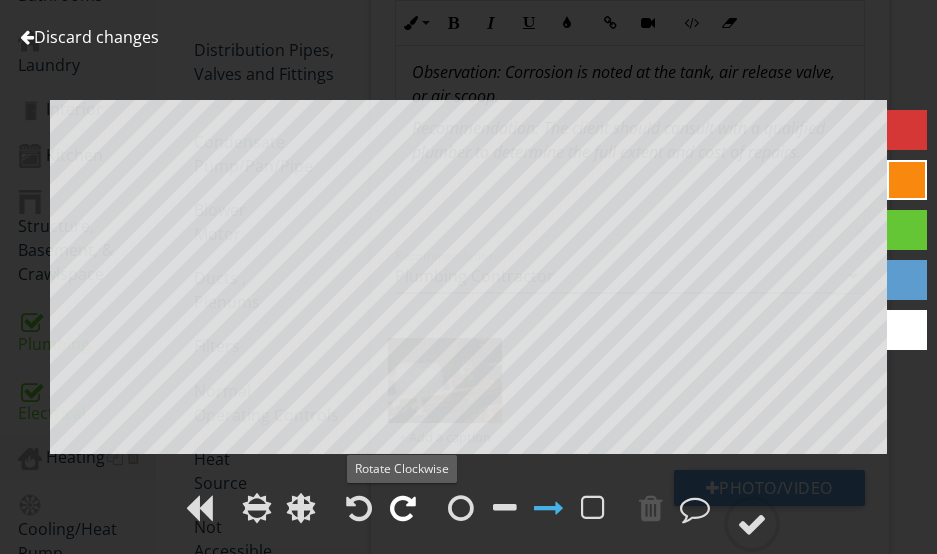 click at bounding box center [403, 508] 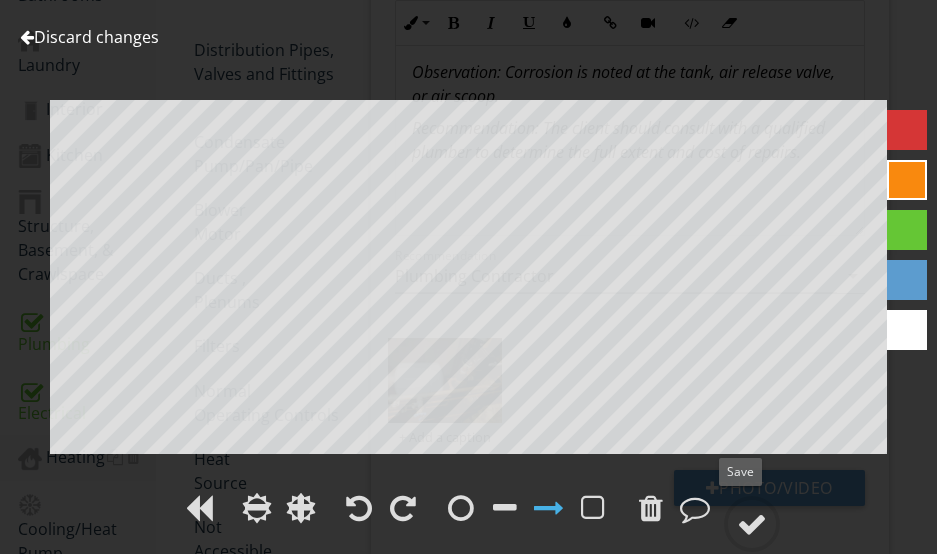 drag, startPoint x: 760, startPoint y: 516, endPoint x: 686, endPoint y: 461, distance: 92.20087 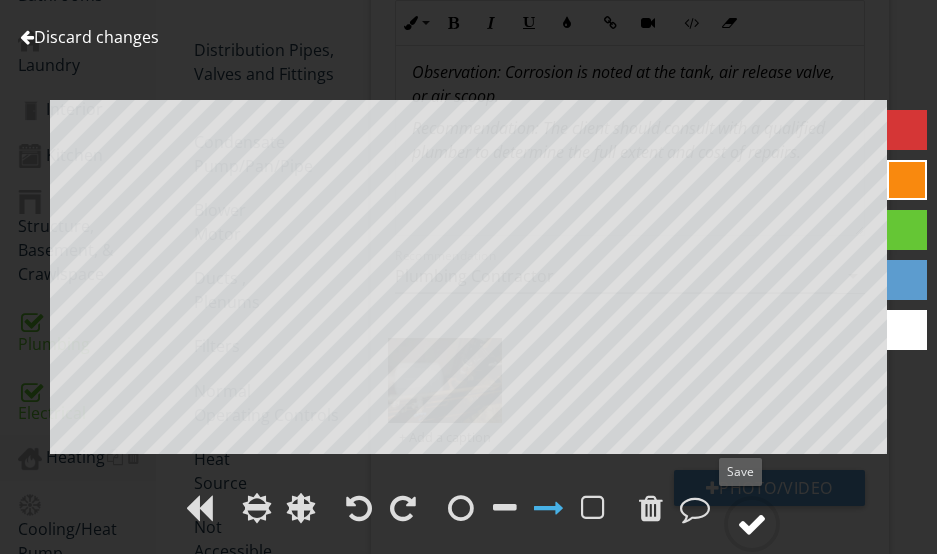 click at bounding box center (752, 524) 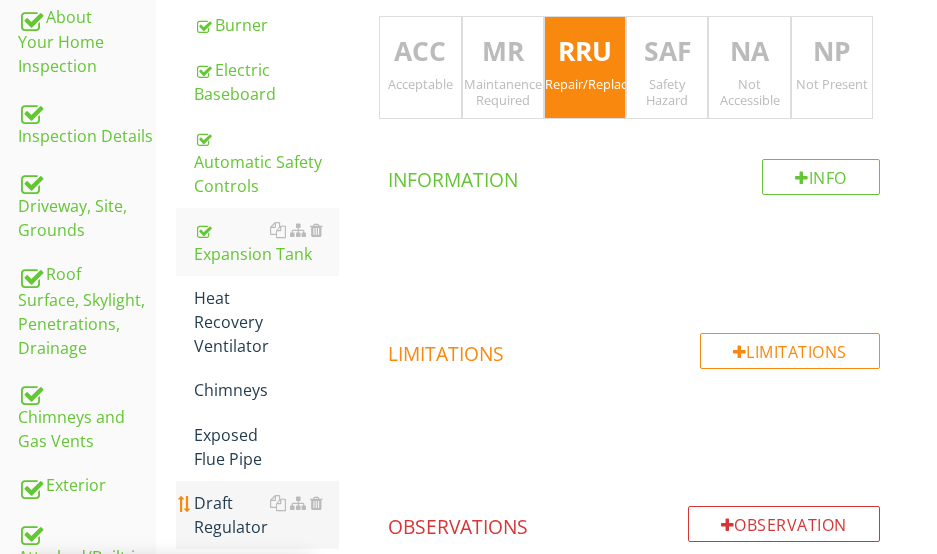scroll, scrollTop: 447, scrollLeft: 0, axis: vertical 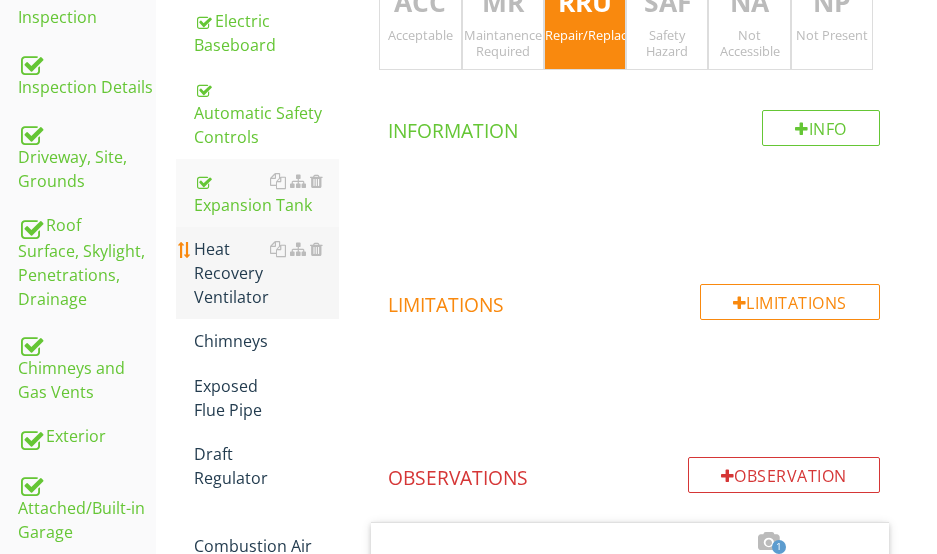 click on "Heat Recovery Ventilator" at bounding box center [266, 273] 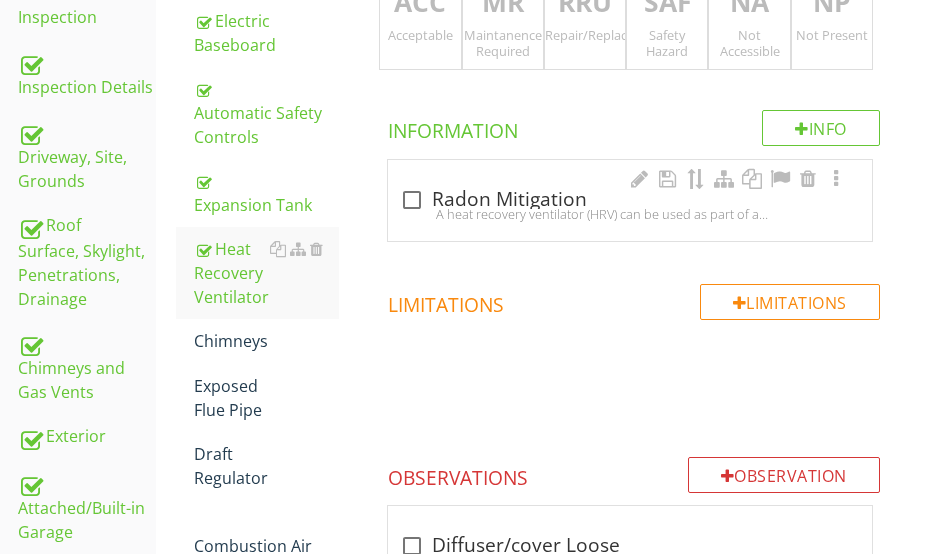 scroll, scrollTop: 347, scrollLeft: 0, axis: vertical 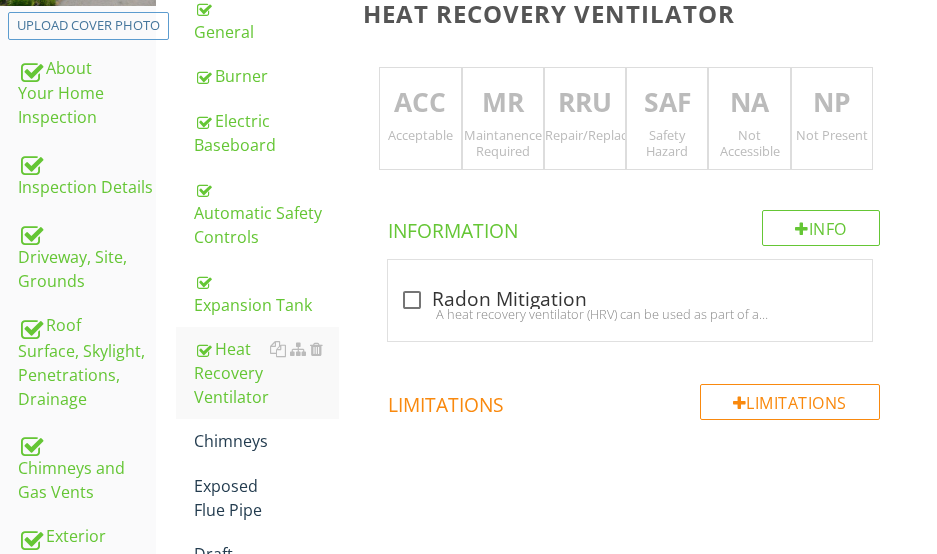 click on "NP" at bounding box center (832, 103) 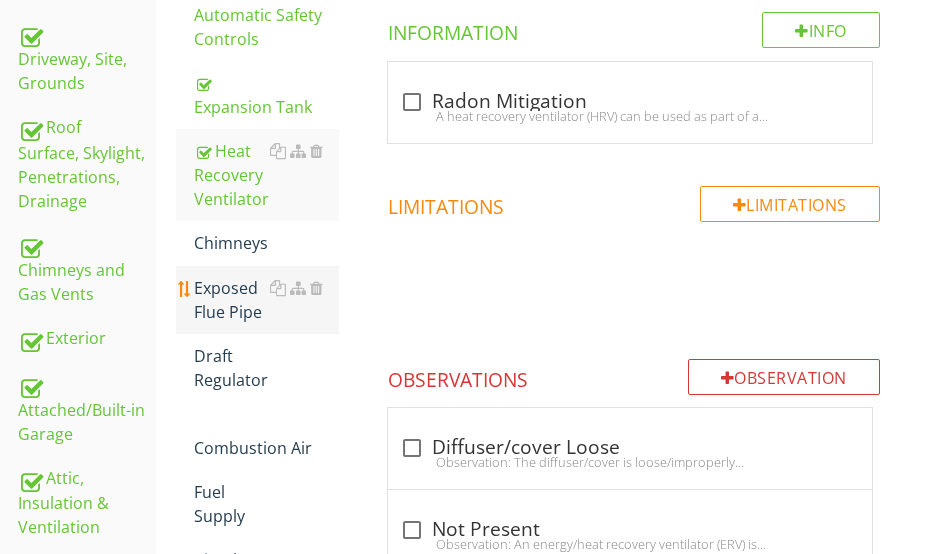 scroll, scrollTop: 547, scrollLeft: 0, axis: vertical 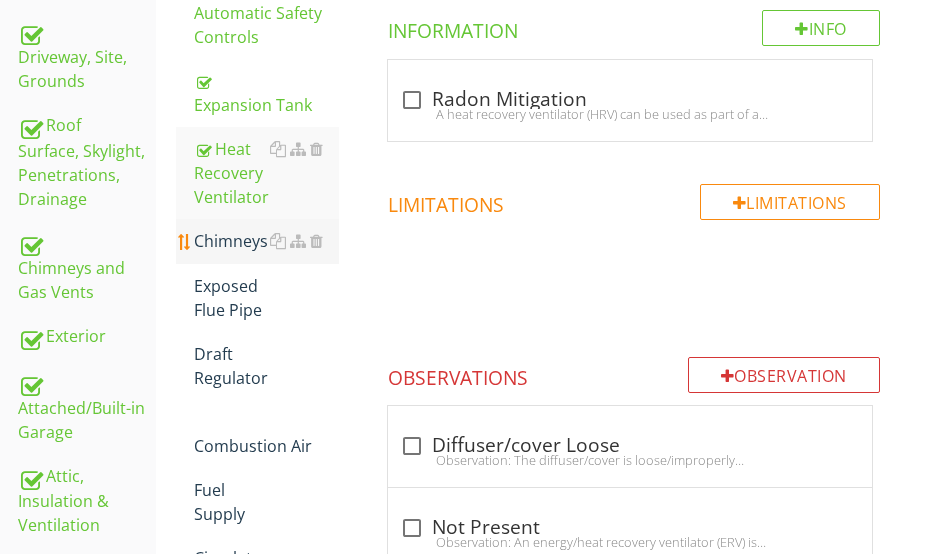 click on "Chimneys" at bounding box center (266, 241) 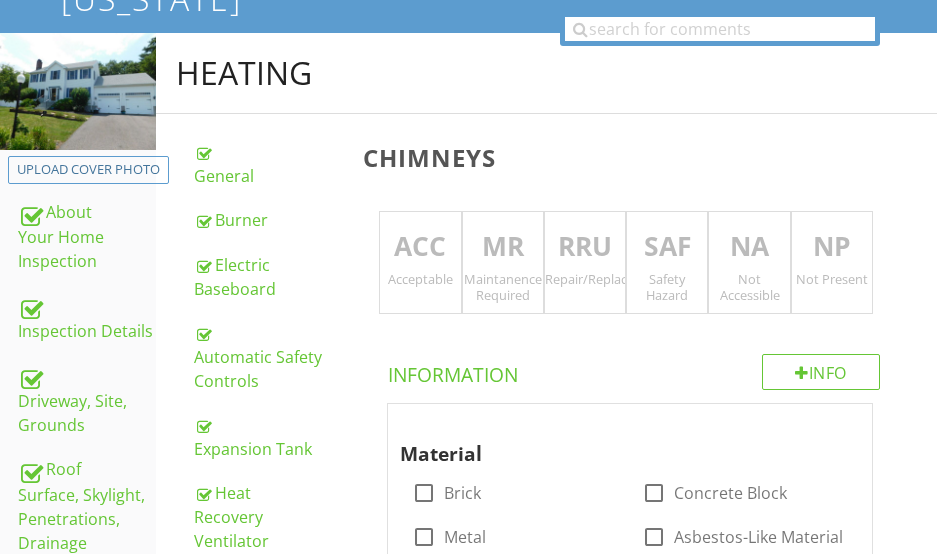 scroll, scrollTop: 147, scrollLeft: 0, axis: vertical 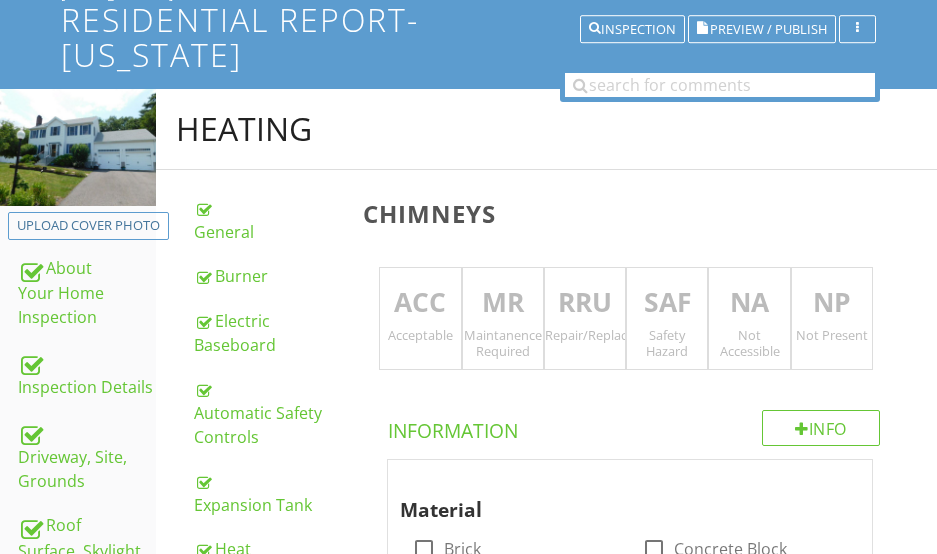 click on "ACC" at bounding box center [420, 303] 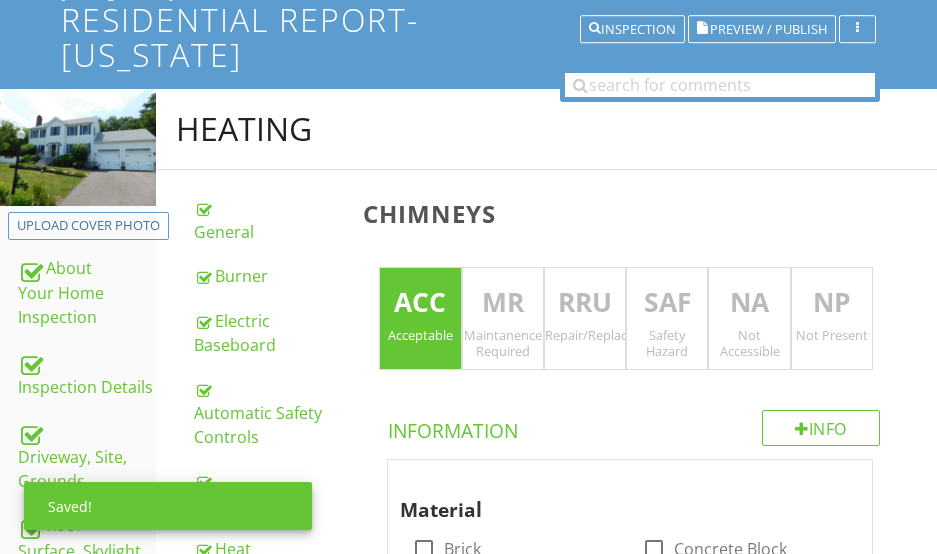 click on "NA" at bounding box center (749, 303) 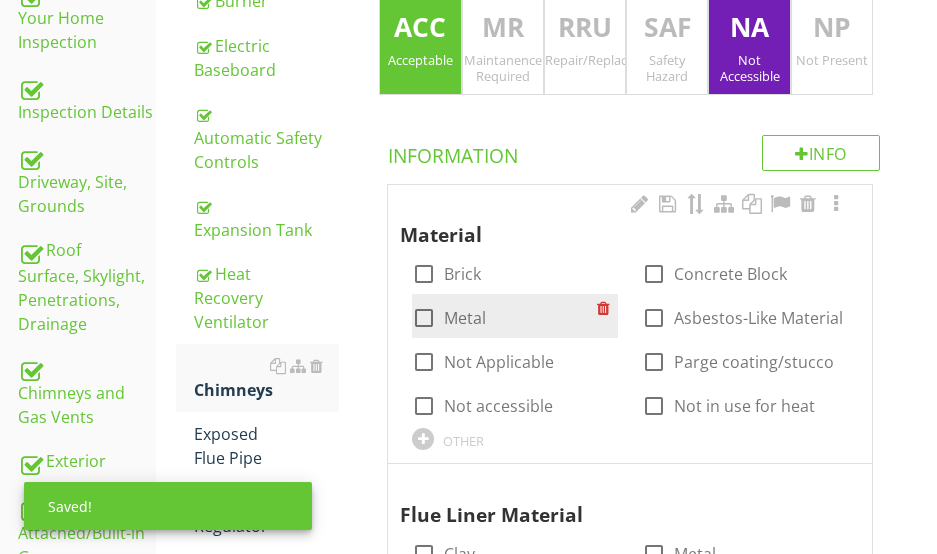 scroll, scrollTop: 447, scrollLeft: 0, axis: vertical 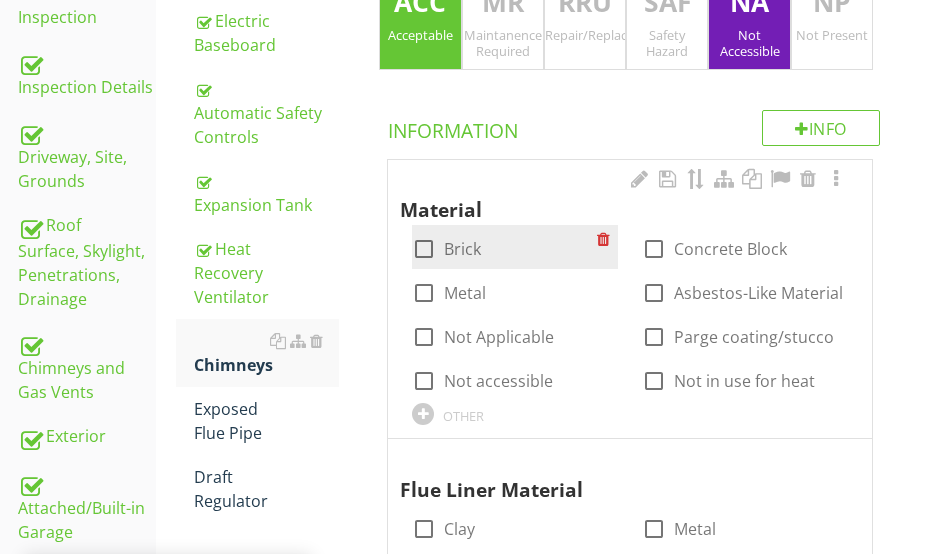drag, startPoint x: 425, startPoint y: 252, endPoint x: 448, endPoint y: 253, distance: 23.021729 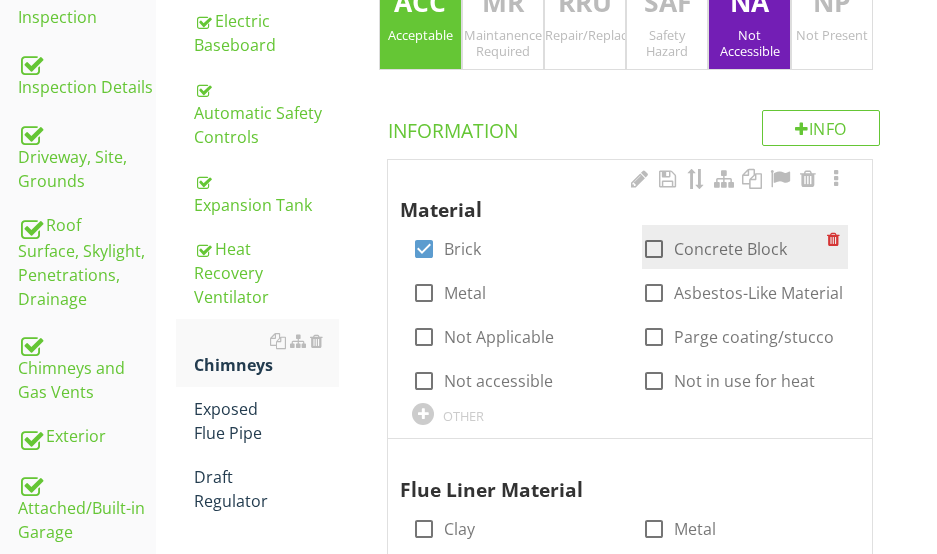 click at bounding box center (654, 249) 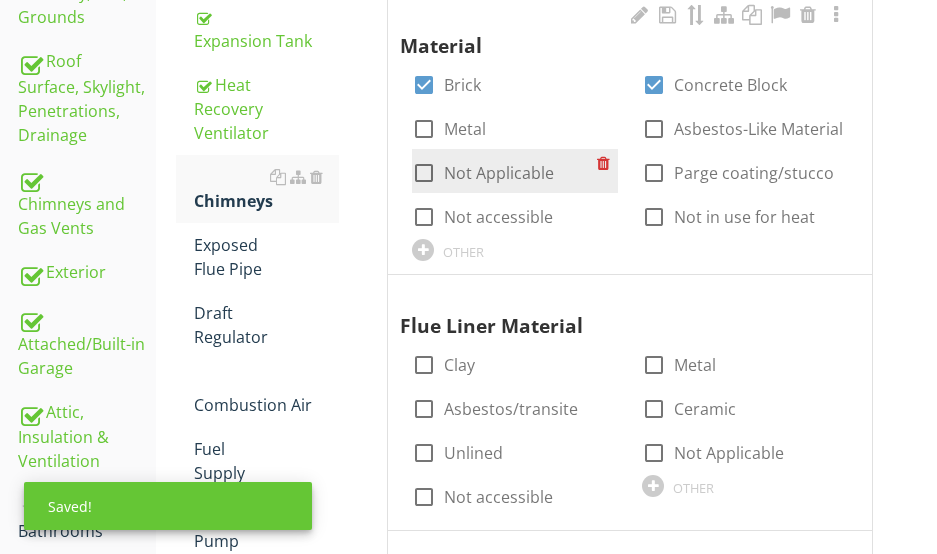 scroll, scrollTop: 647, scrollLeft: 0, axis: vertical 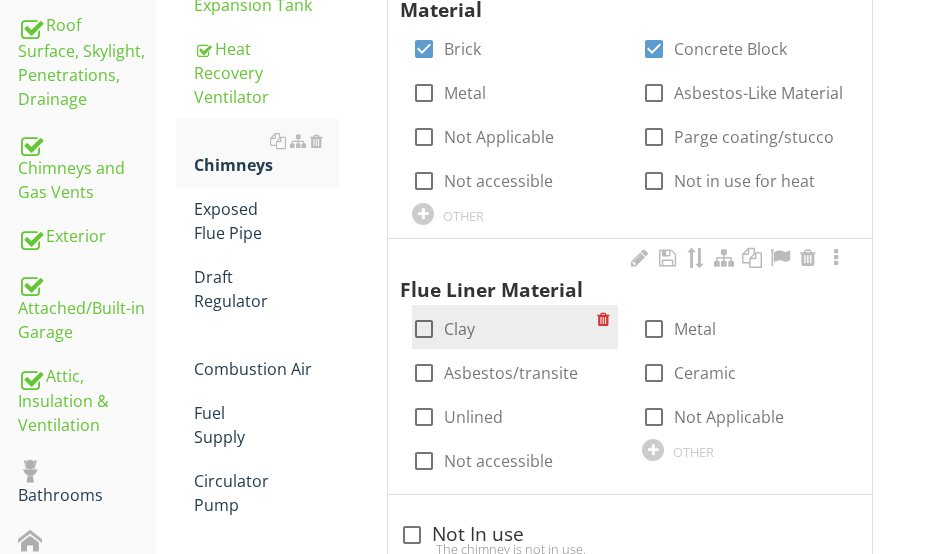 click at bounding box center (424, 329) 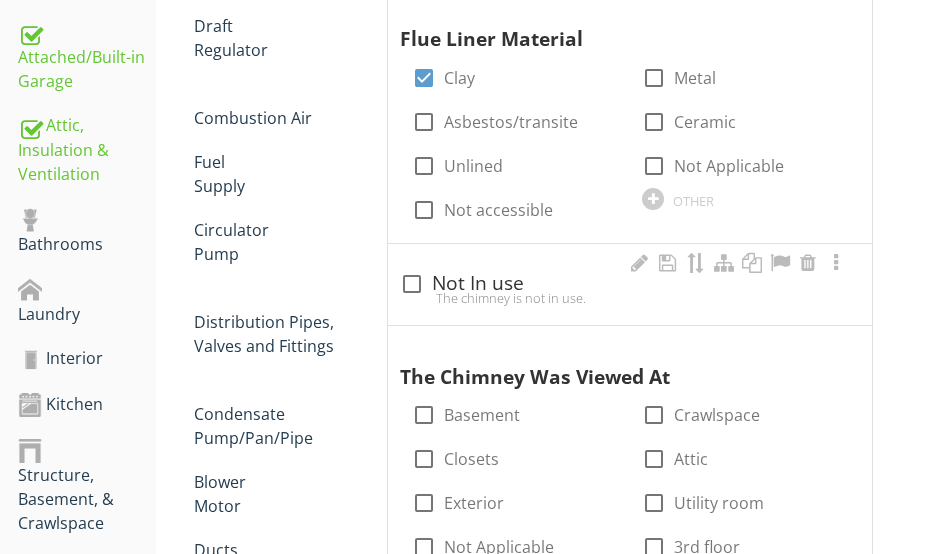 scroll, scrollTop: 947, scrollLeft: 0, axis: vertical 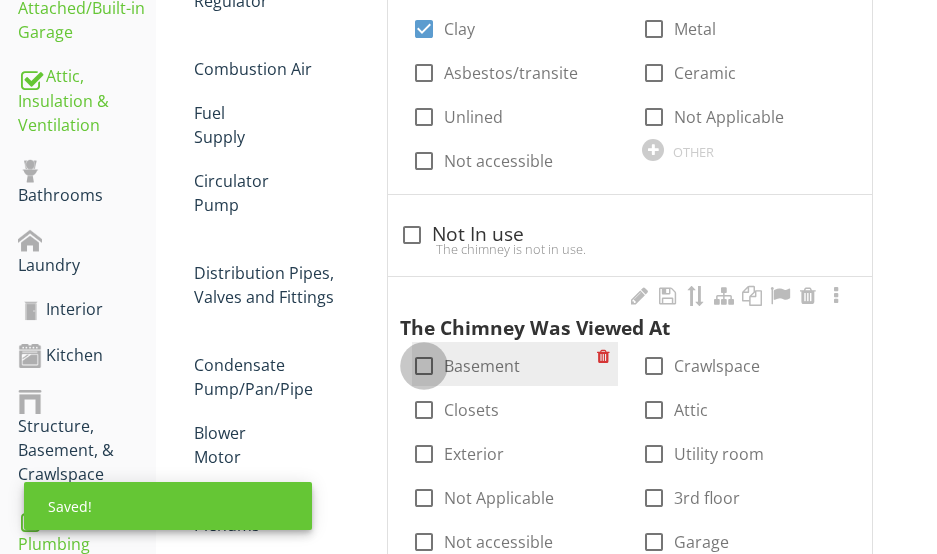 click at bounding box center [424, 366] 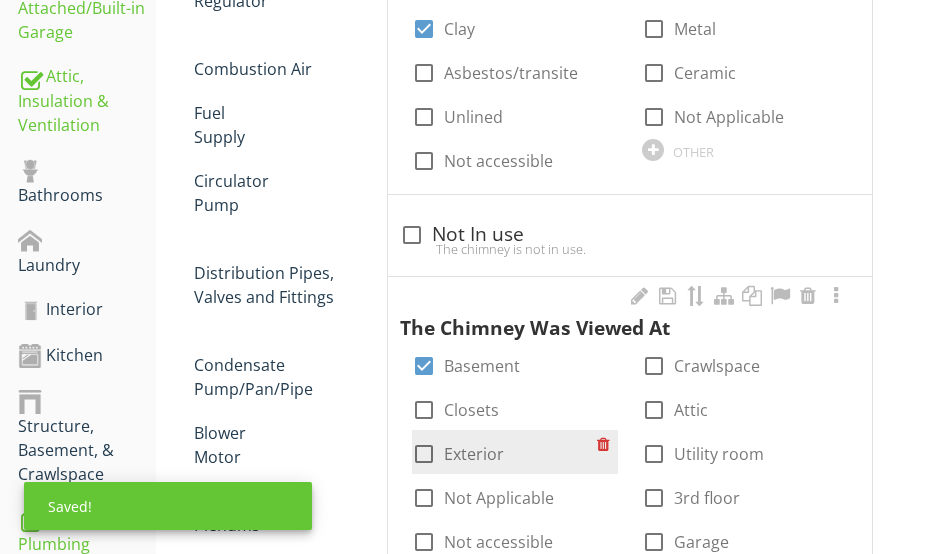 click at bounding box center (424, 454) 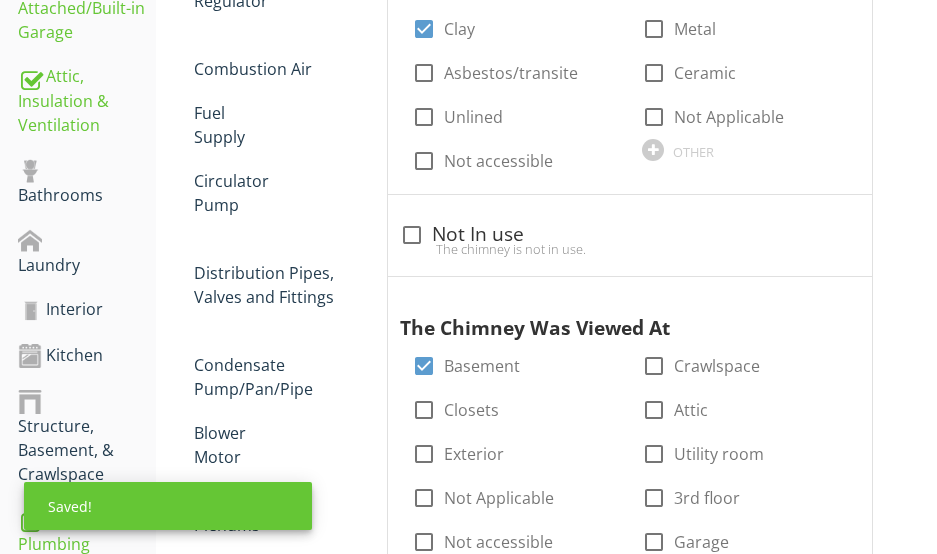 checkbox on "true" 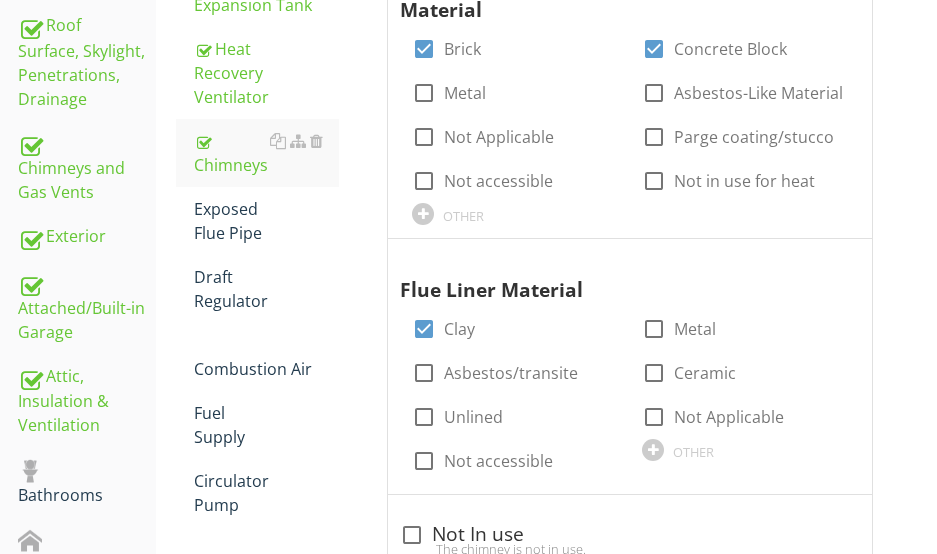 scroll, scrollTop: 547, scrollLeft: 0, axis: vertical 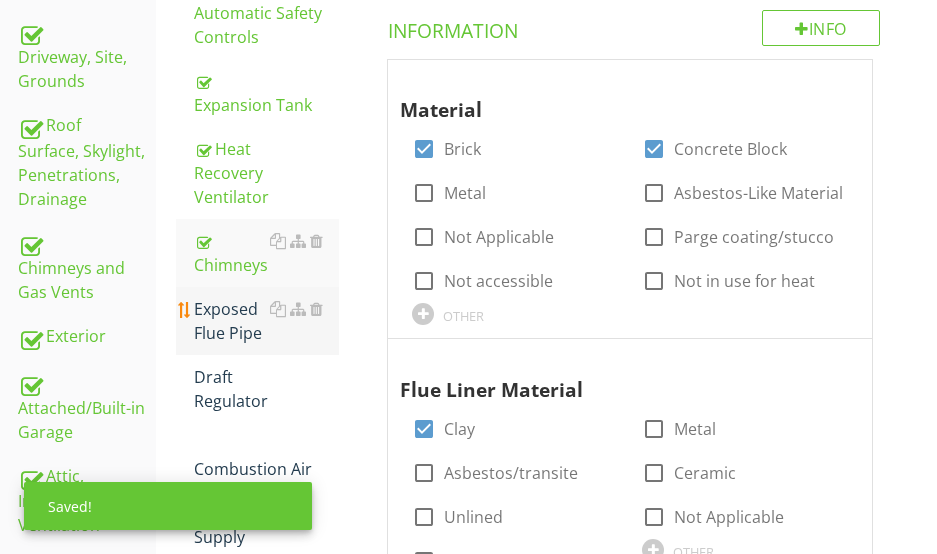 click on "Exposed Flue Pipe" at bounding box center [266, 321] 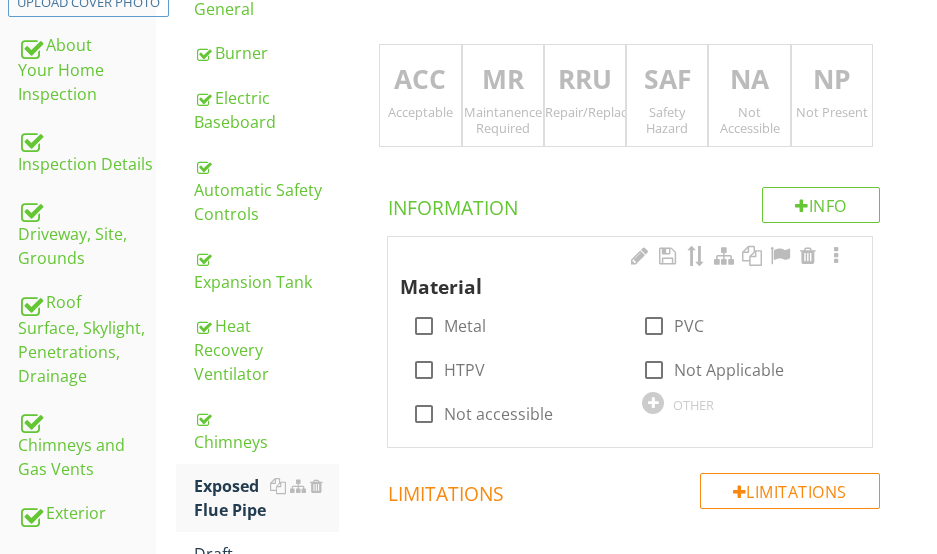 scroll, scrollTop: 347, scrollLeft: 0, axis: vertical 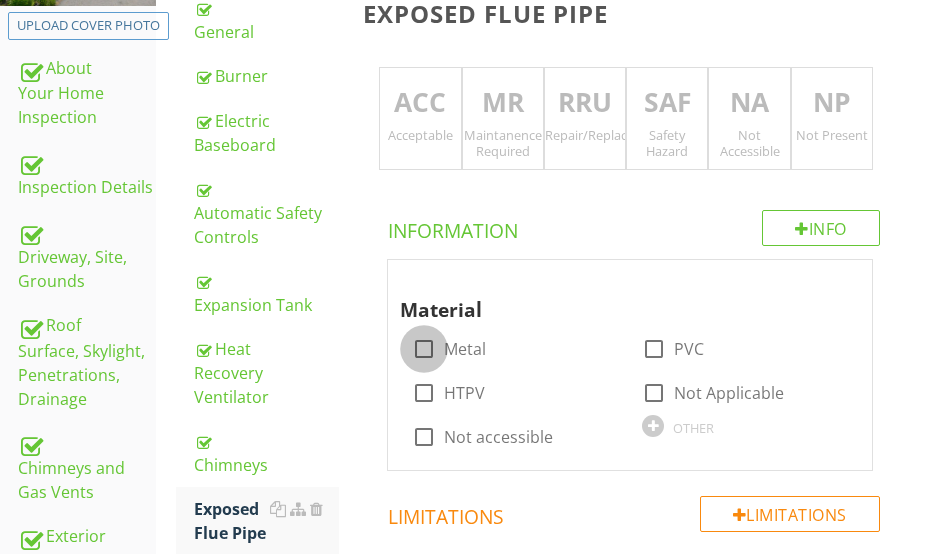 drag, startPoint x: 425, startPoint y: 342, endPoint x: 433, endPoint y: 217, distance: 125.25574 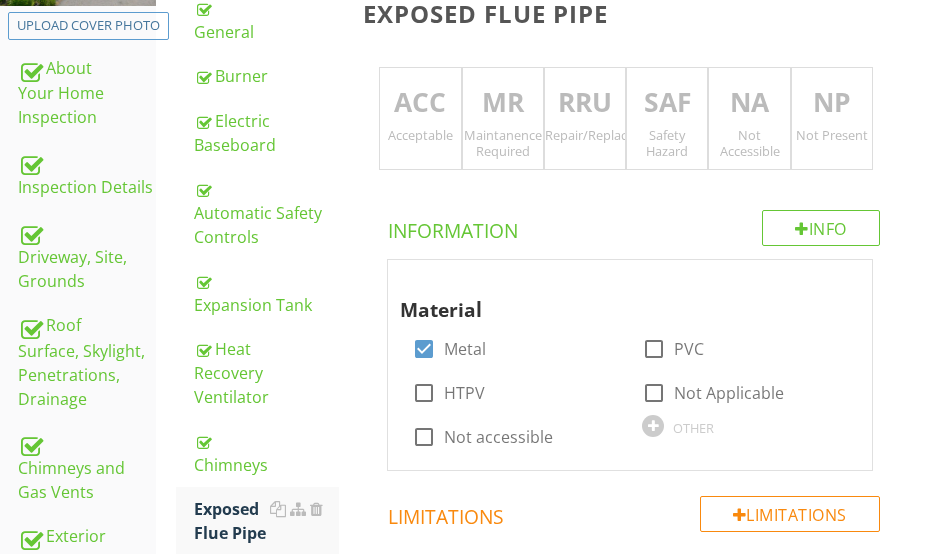 click on "ACC" at bounding box center [420, 103] 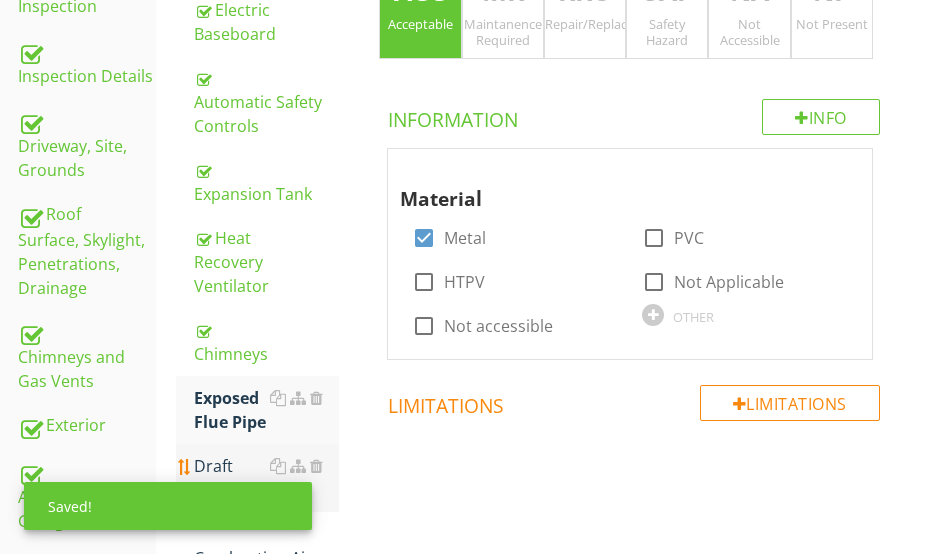 scroll, scrollTop: 647, scrollLeft: 0, axis: vertical 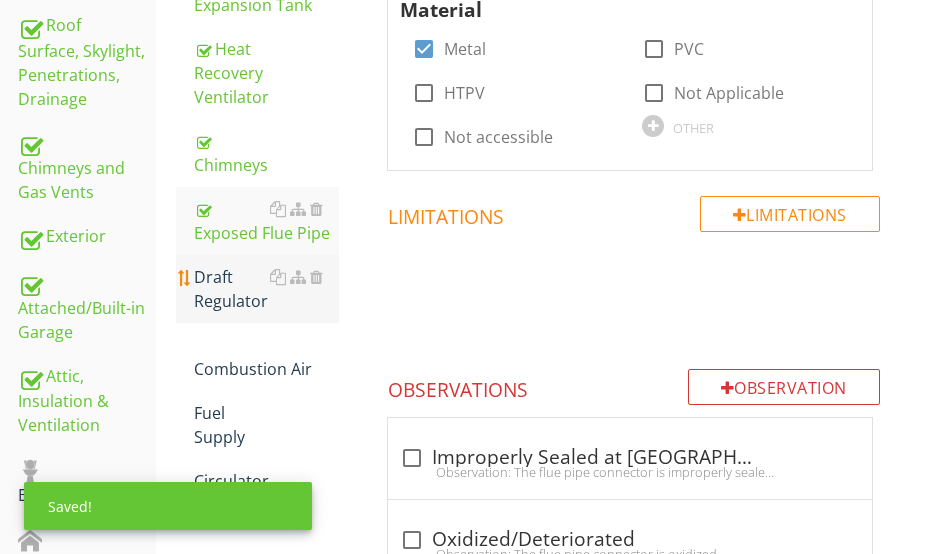 click on "Draft Regulator" at bounding box center [266, 289] 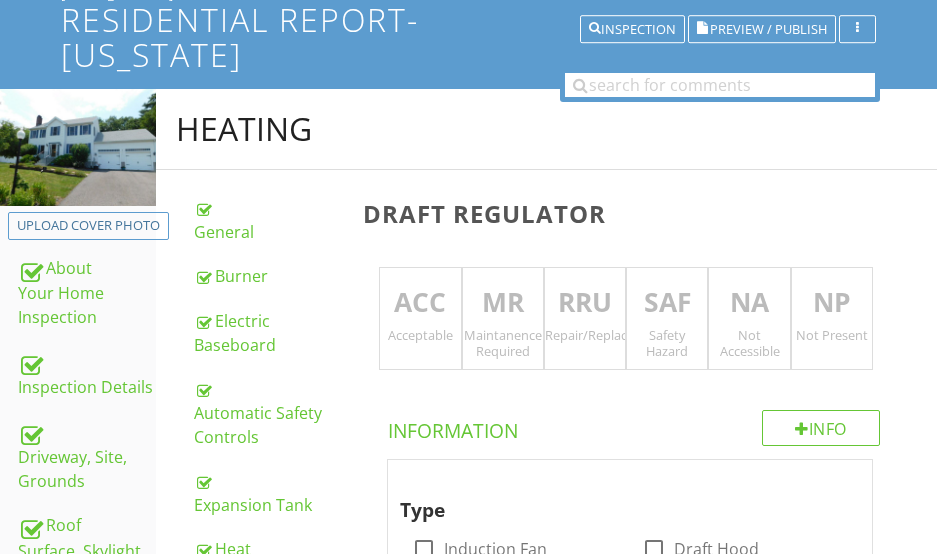 click on "ACC" at bounding box center [420, 303] 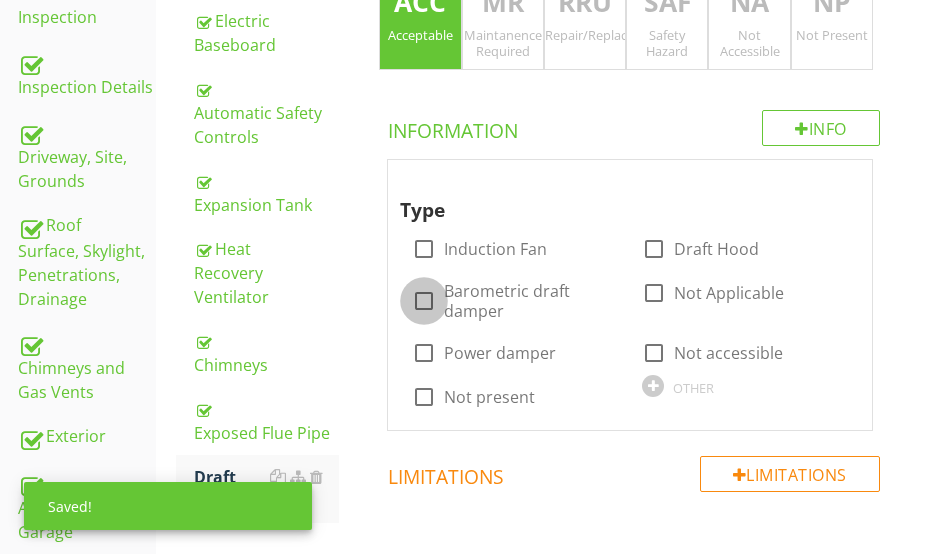 click at bounding box center (424, 301) 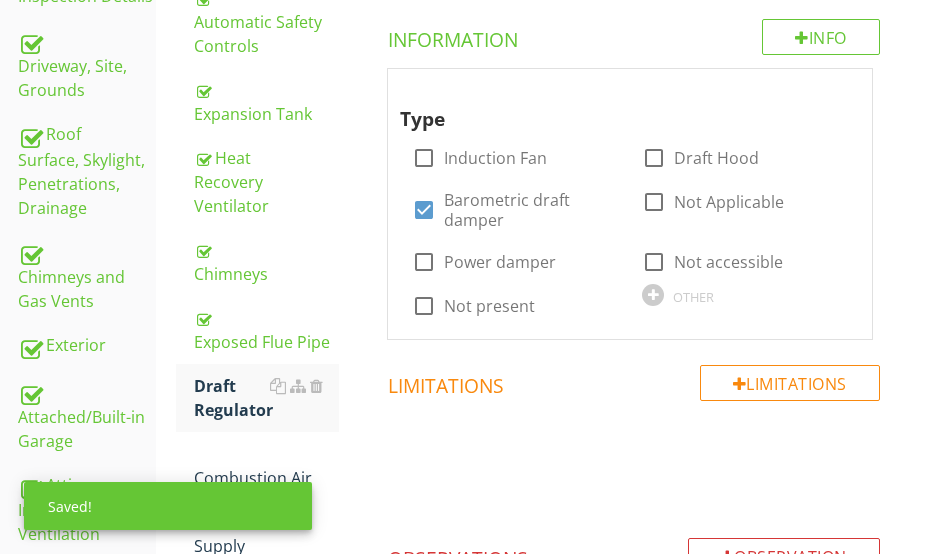 scroll, scrollTop: 647, scrollLeft: 0, axis: vertical 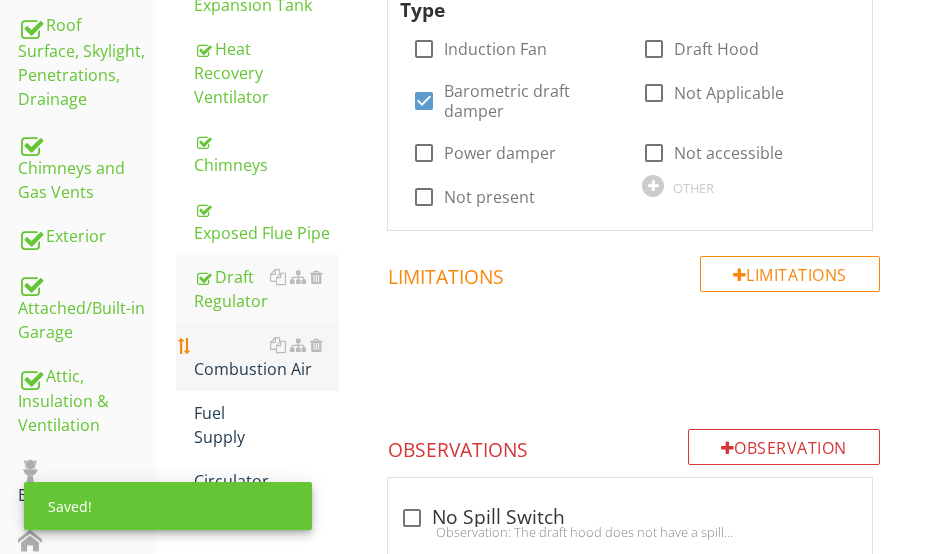 click on "Combustion Air" at bounding box center (266, 357) 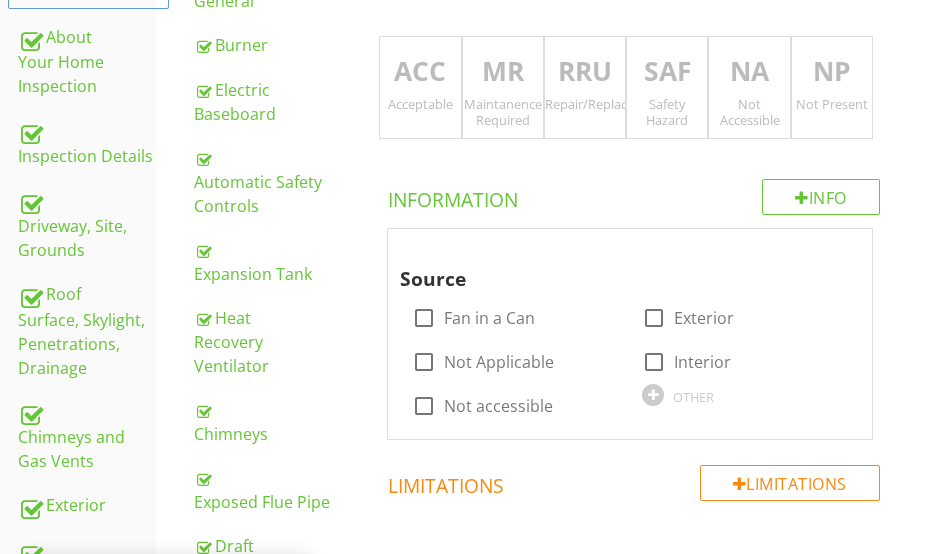 scroll, scrollTop: 347, scrollLeft: 0, axis: vertical 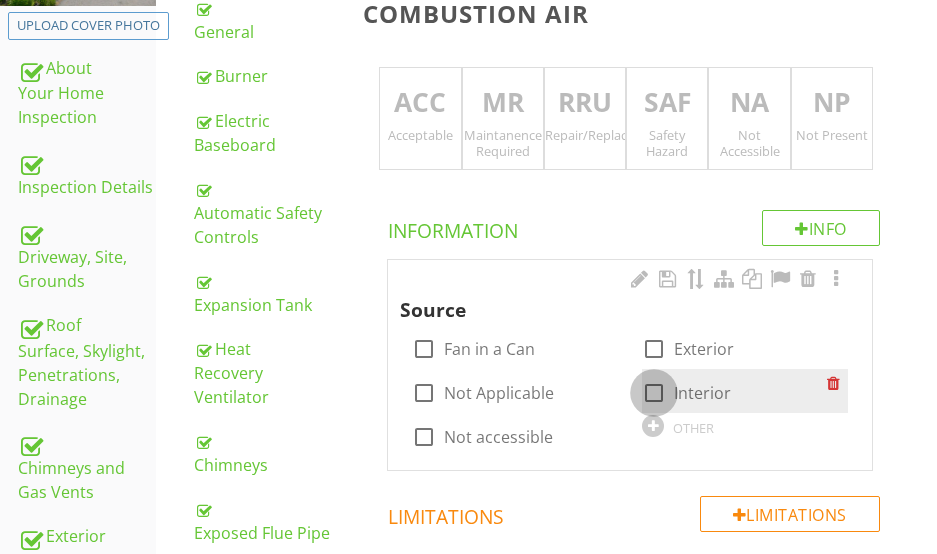 drag, startPoint x: 650, startPoint y: 388, endPoint x: 643, endPoint y: 380, distance: 10.630146 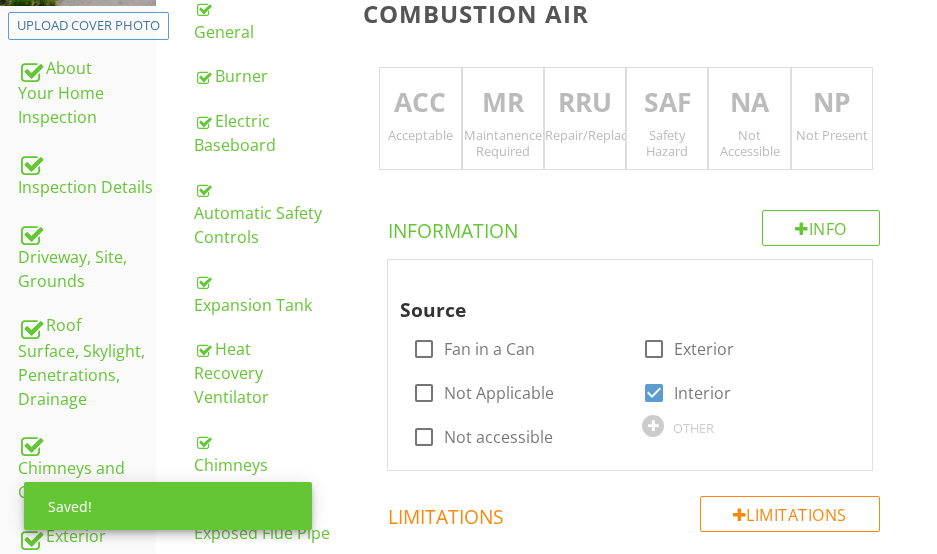 click on "ACC" at bounding box center [420, 103] 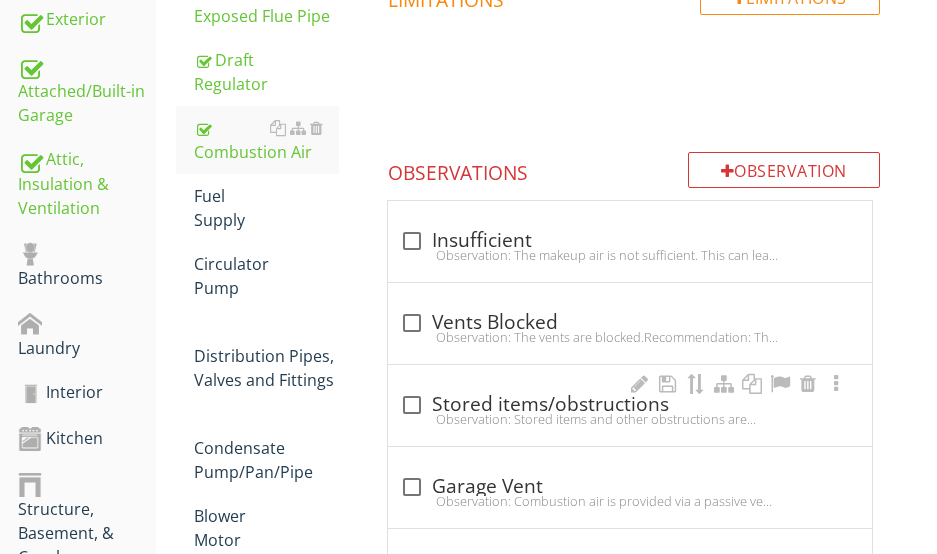 scroll, scrollTop: 847, scrollLeft: 0, axis: vertical 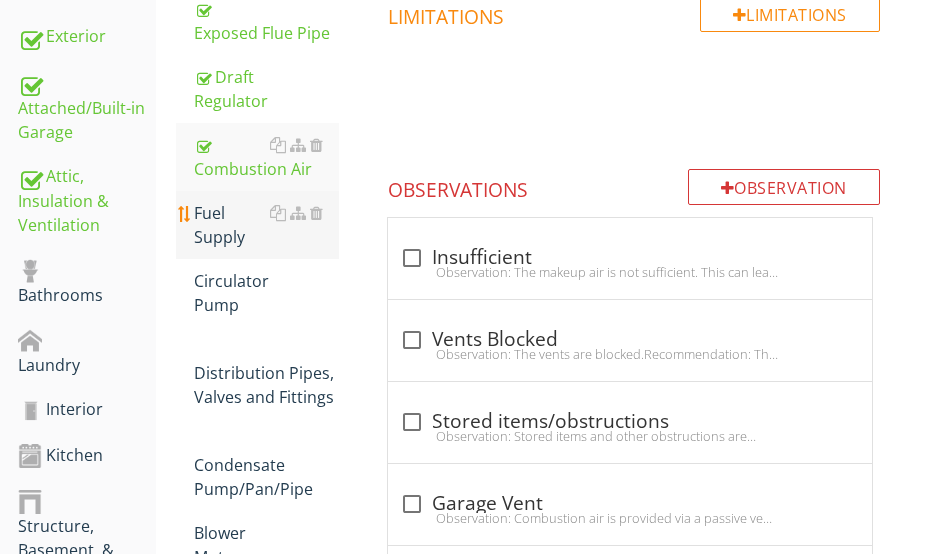 click on "Fuel Supply" at bounding box center (266, 225) 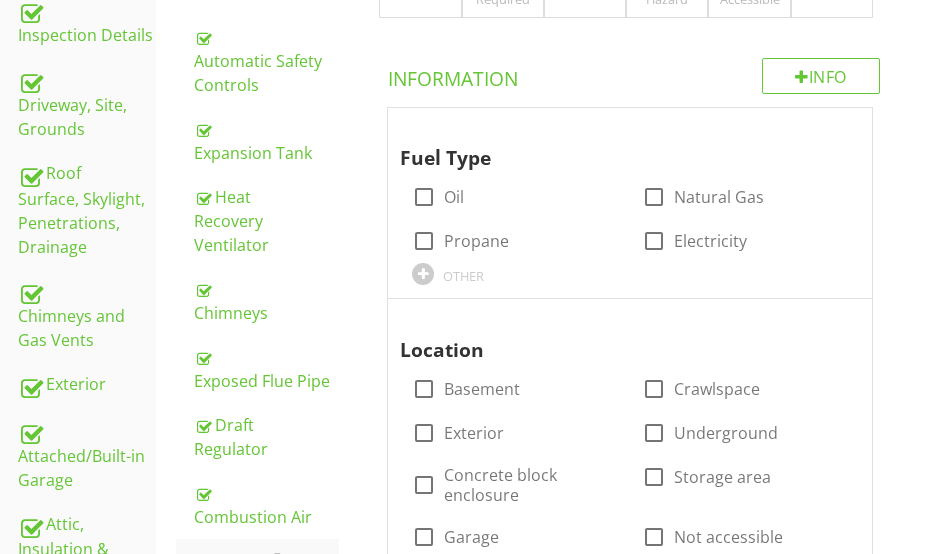 scroll, scrollTop: 447, scrollLeft: 0, axis: vertical 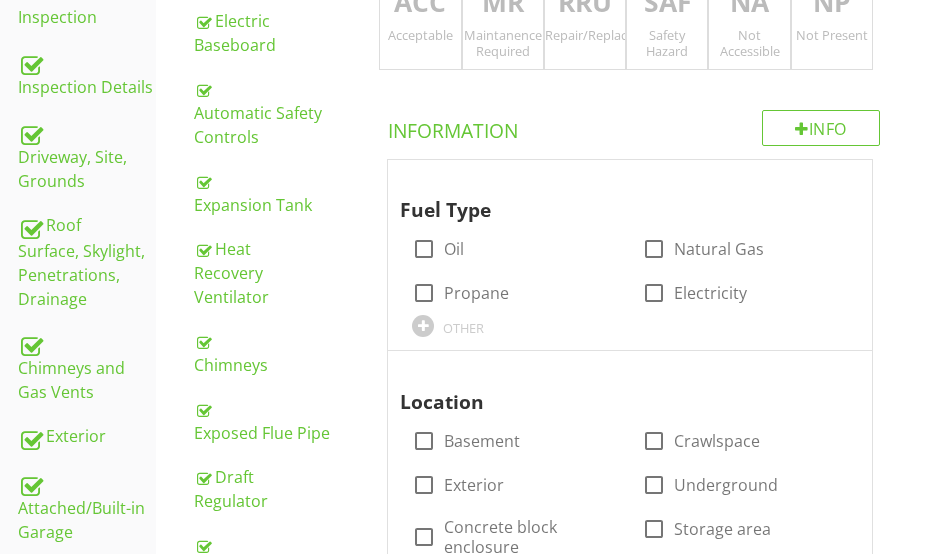 drag, startPoint x: 423, startPoint y: 35, endPoint x: 422, endPoint y: 69, distance: 34.0147 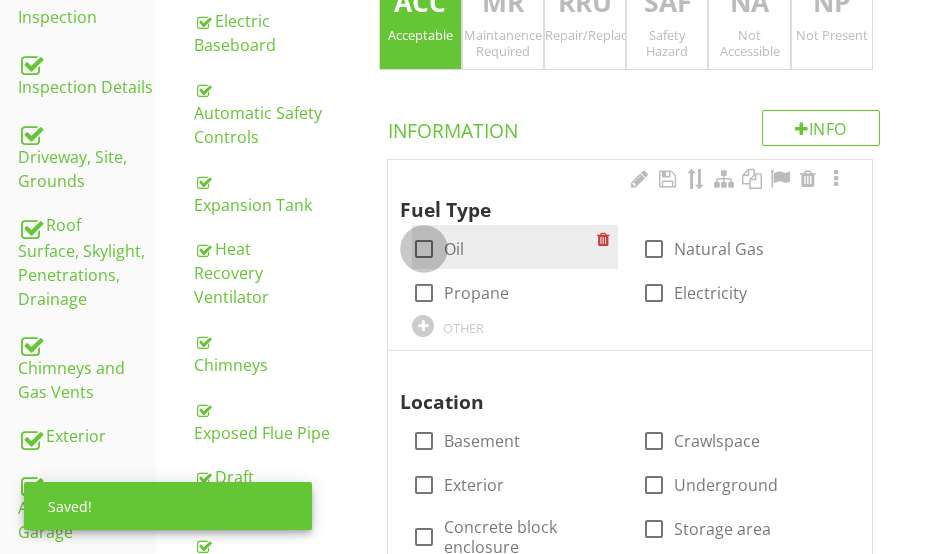 click at bounding box center (424, 249) 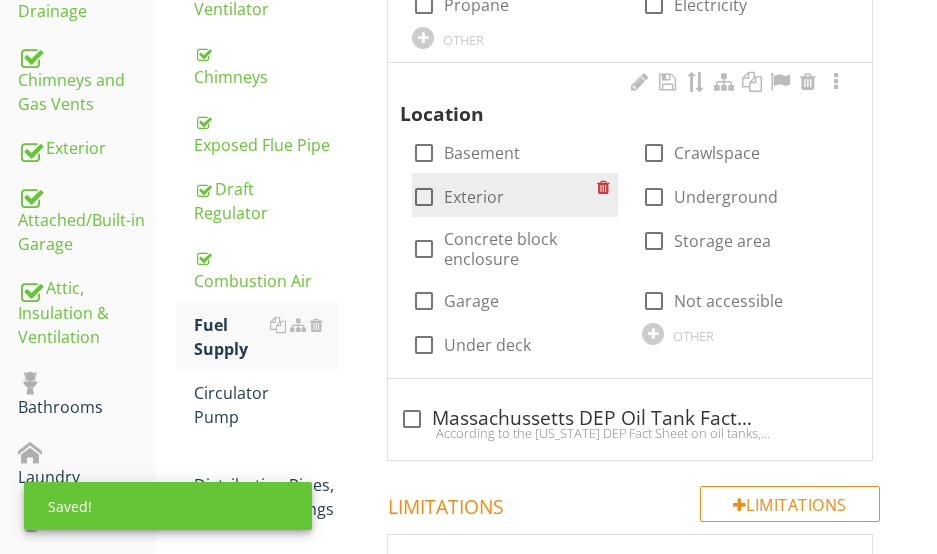 scroll, scrollTop: 747, scrollLeft: 0, axis: vertical 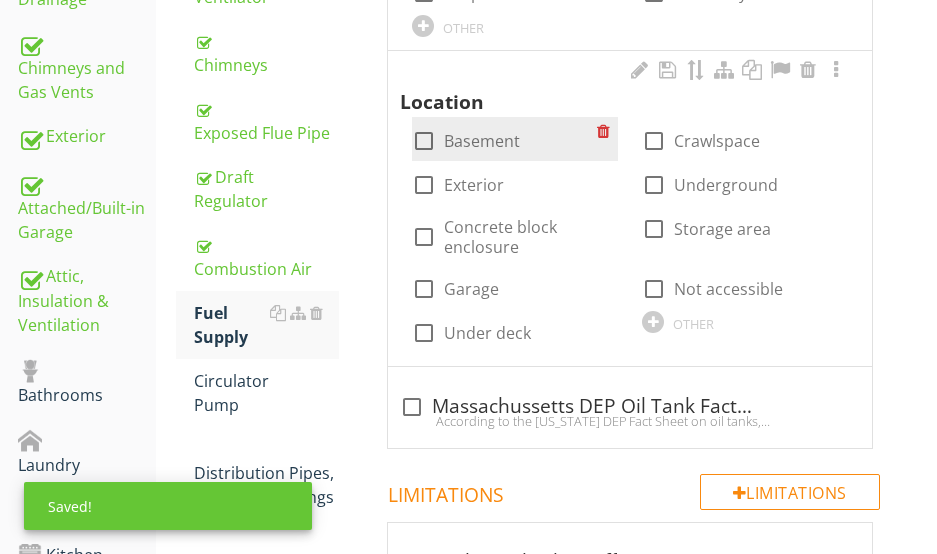 click at bounding box center [424, 141] 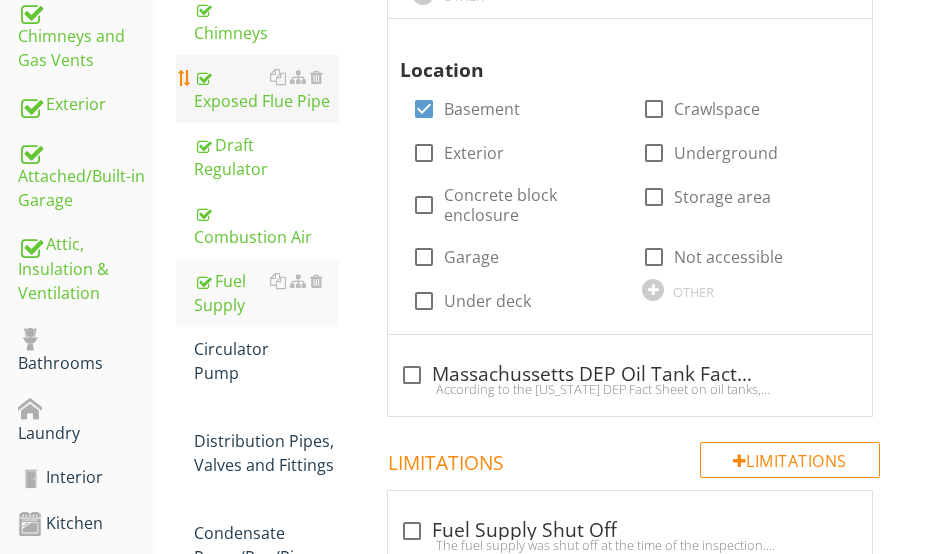 scroll, scrollTop: 843, scrollLeft: 0, axis: vertical 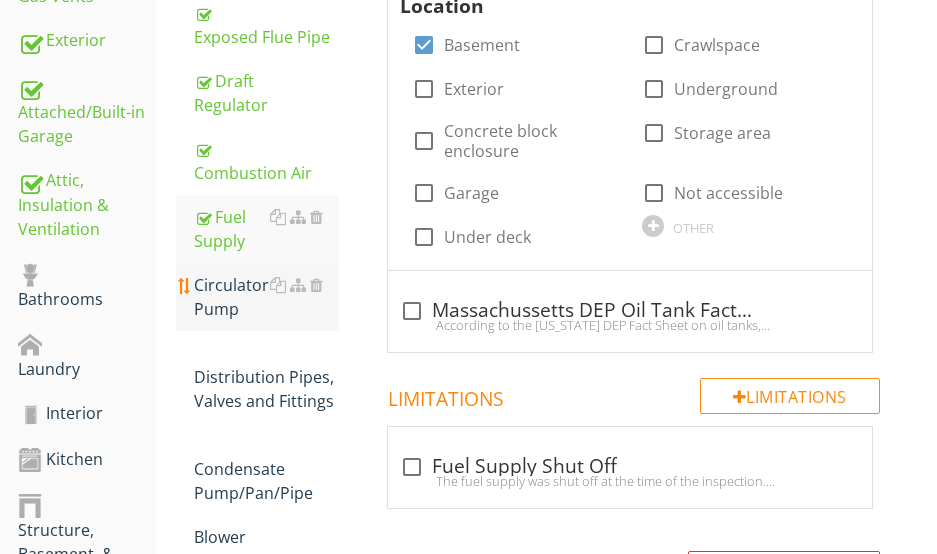 click on "Circulator Pump" at bounding box center (266, 297) 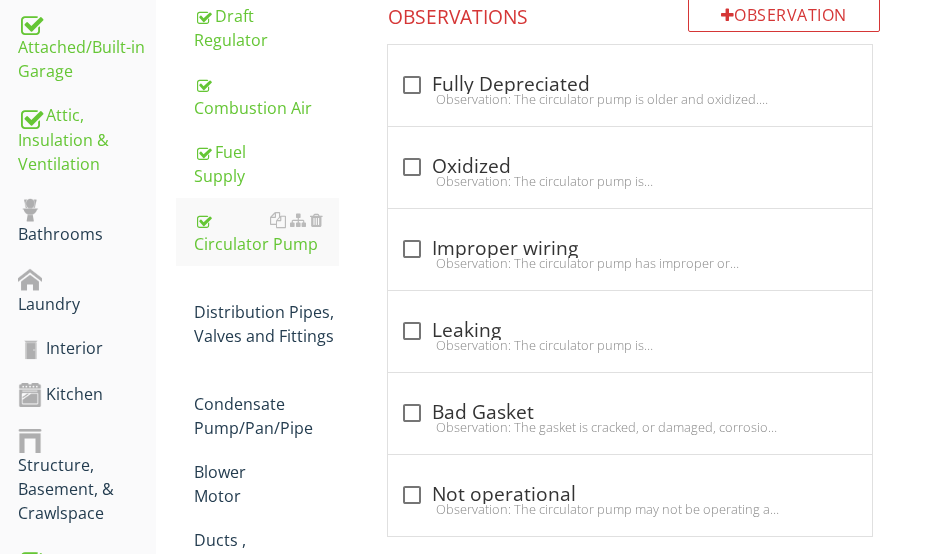 scroll, scrollTop: 943, scrollLeft: 0, axis: vertical 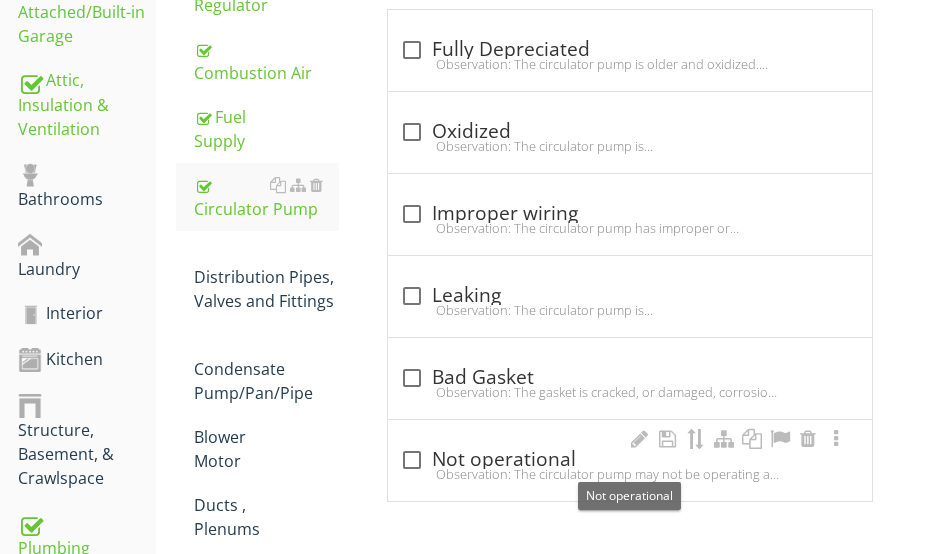 click on "check_box_outline_blank
Not operational" at bounding box center (630, 460) 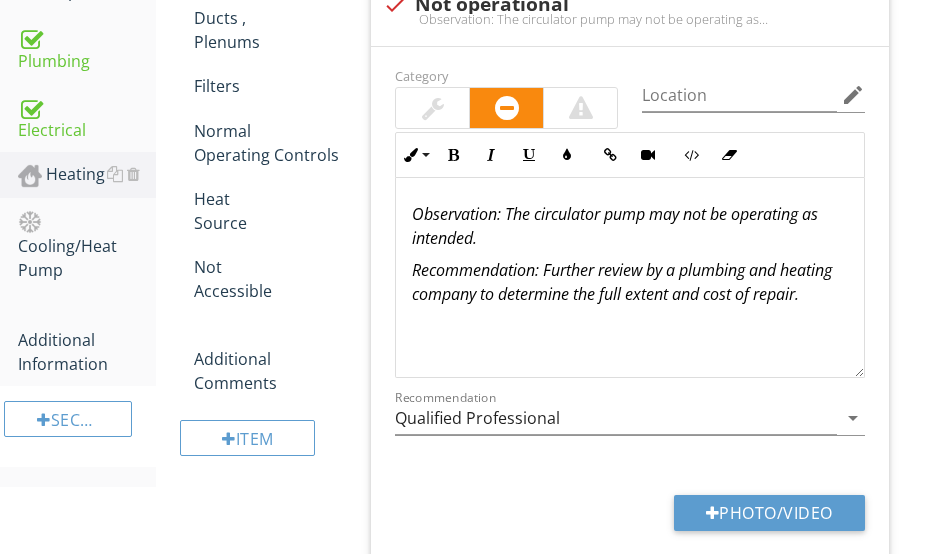scroll, scrollTop: 1443, scrollLeft: 0, axis: vertical 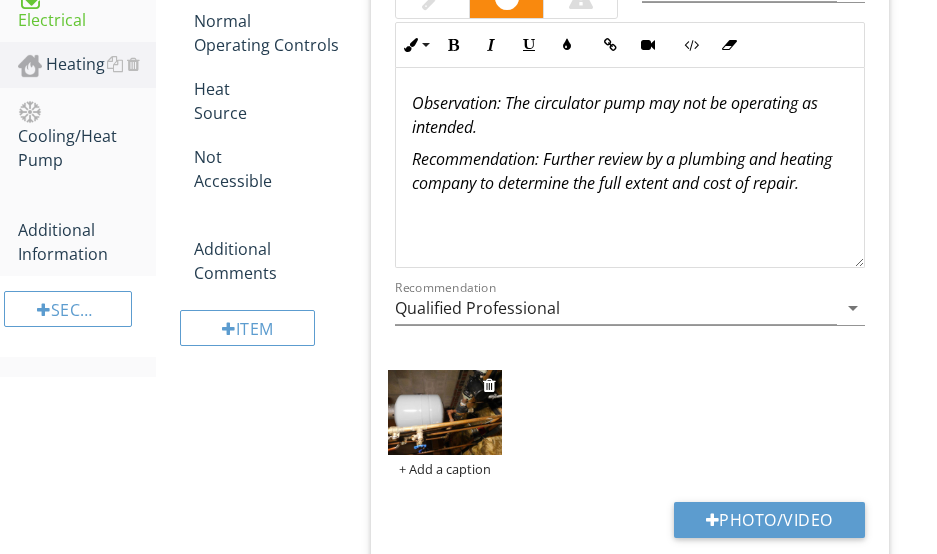 click at bounding box center (444, 412) 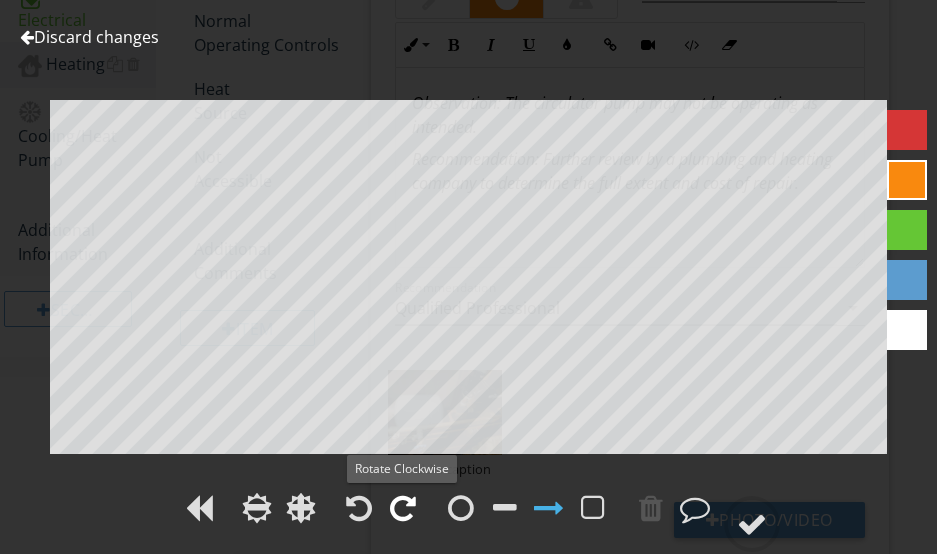 click at bounding box center [403, 508] 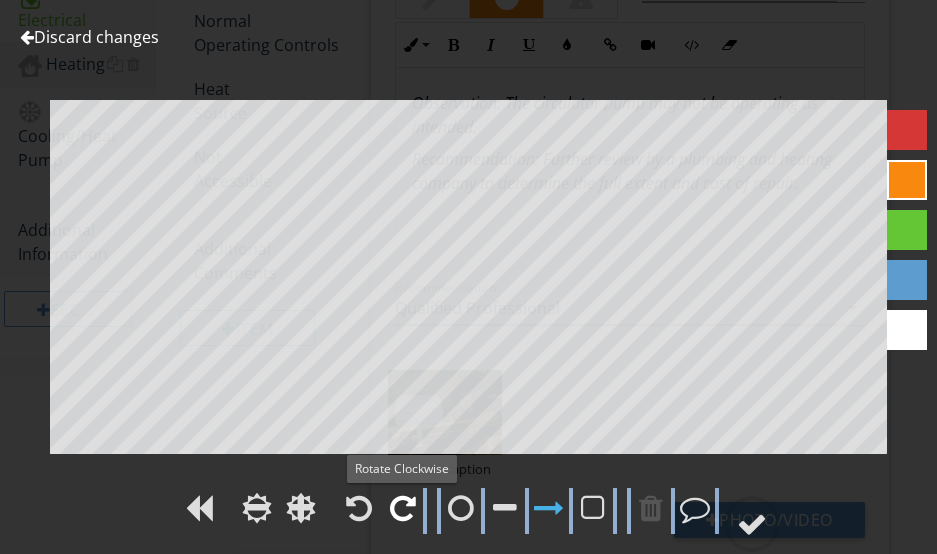 click at bounding box center [403, 508] 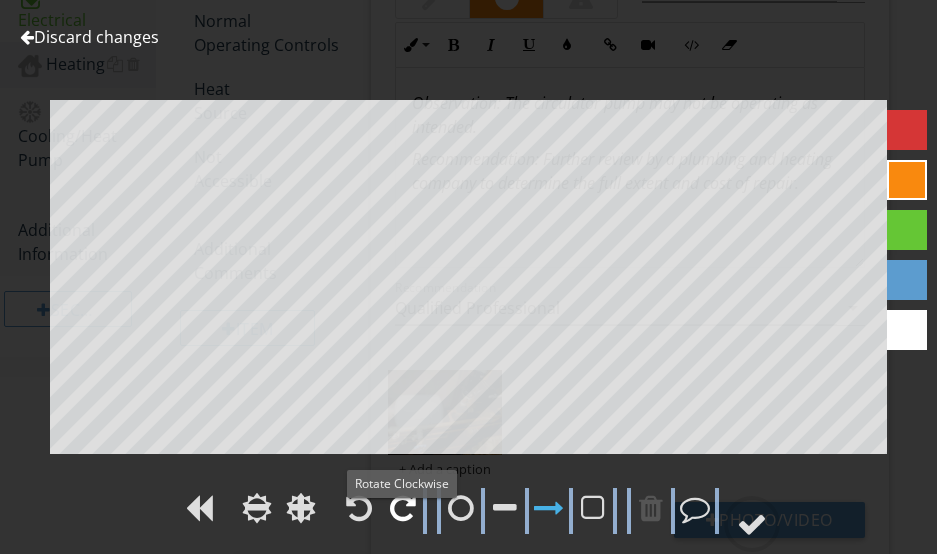 click at bounding box center (403, 508) 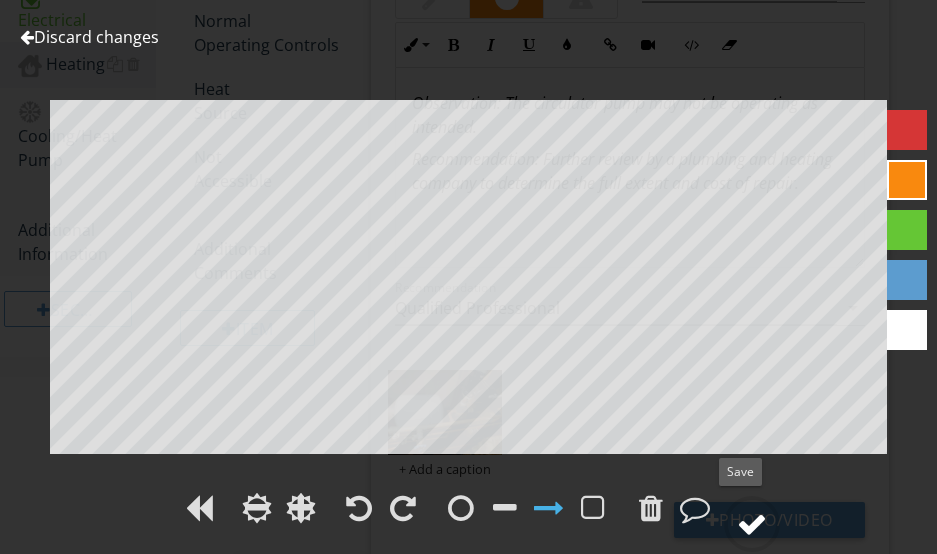 click at bounding box center [752, 524] 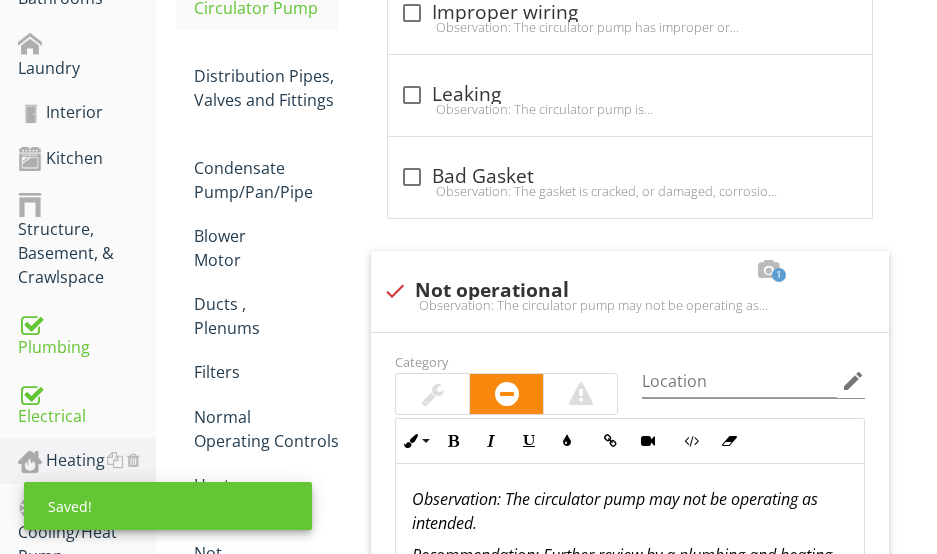scroll, scrollTop: 1140, scrollLeft: 0, axis: vertical 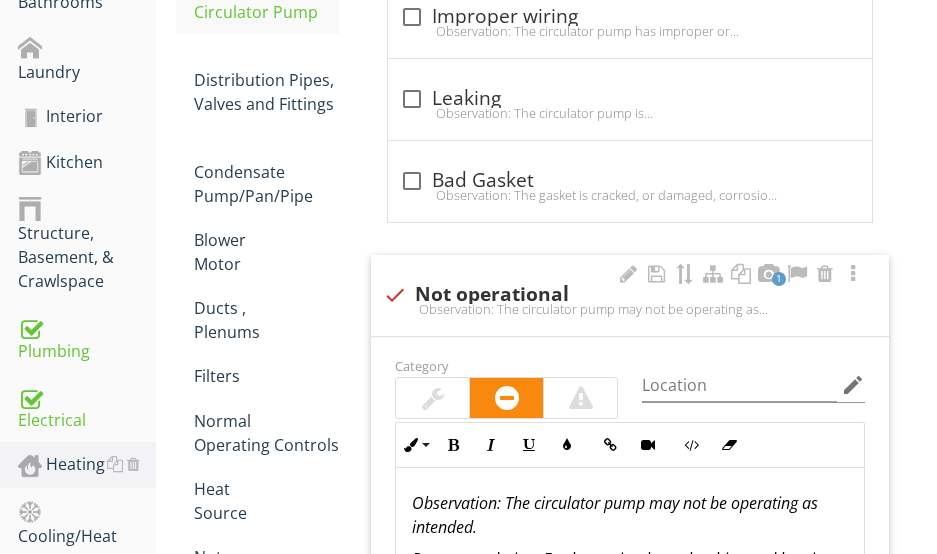 click at bounding box center (433, 398) 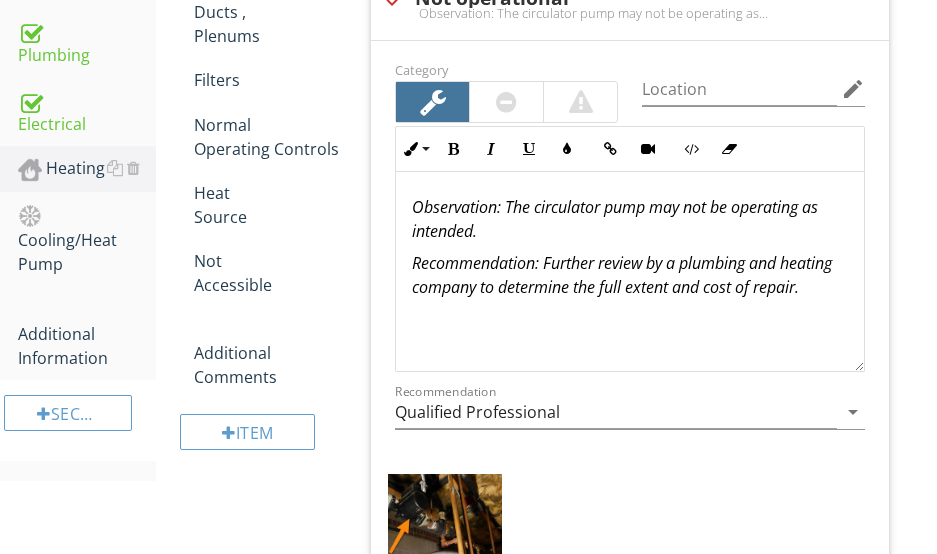 scroll, scrollTop: 1340, scrollLeft: 0, axis: vertical 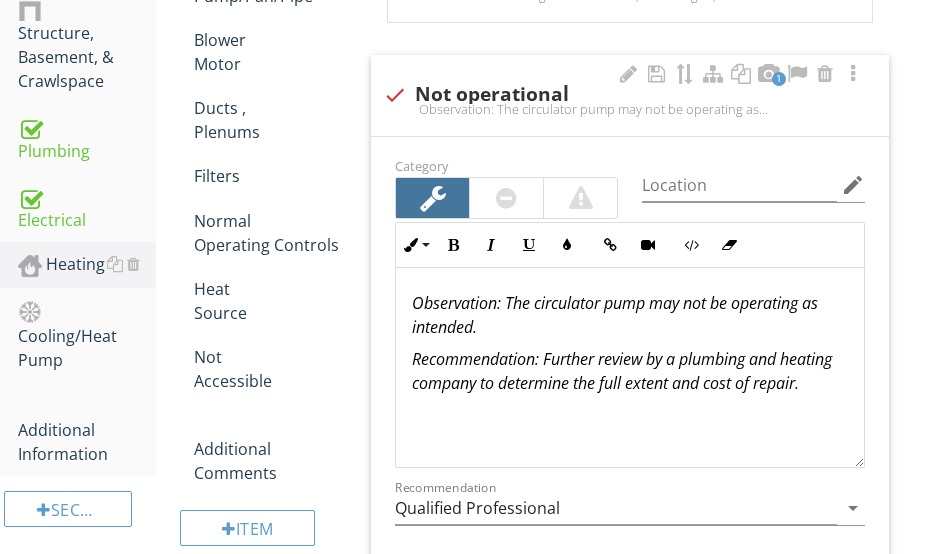 click on "Observation: The circulator pump may not be operating as intended." at bounding box center [630, 315] 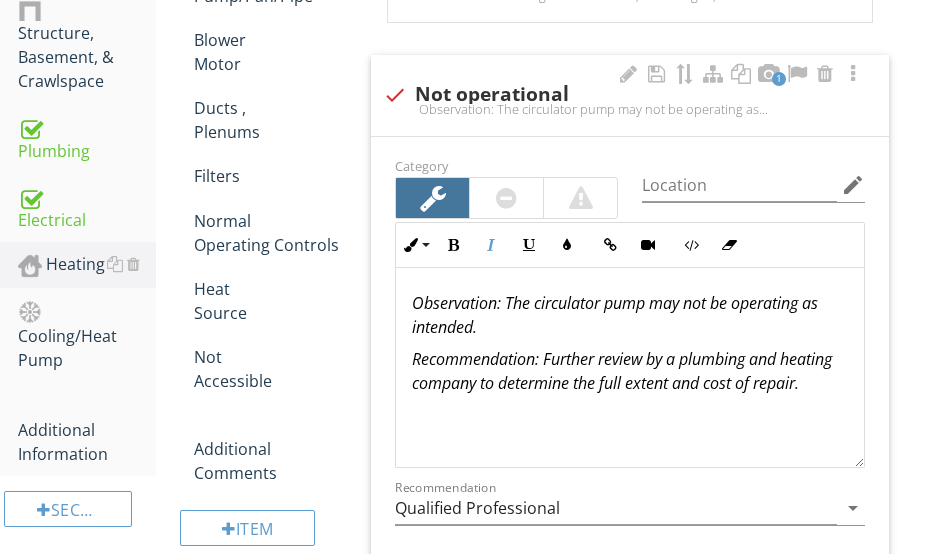 type 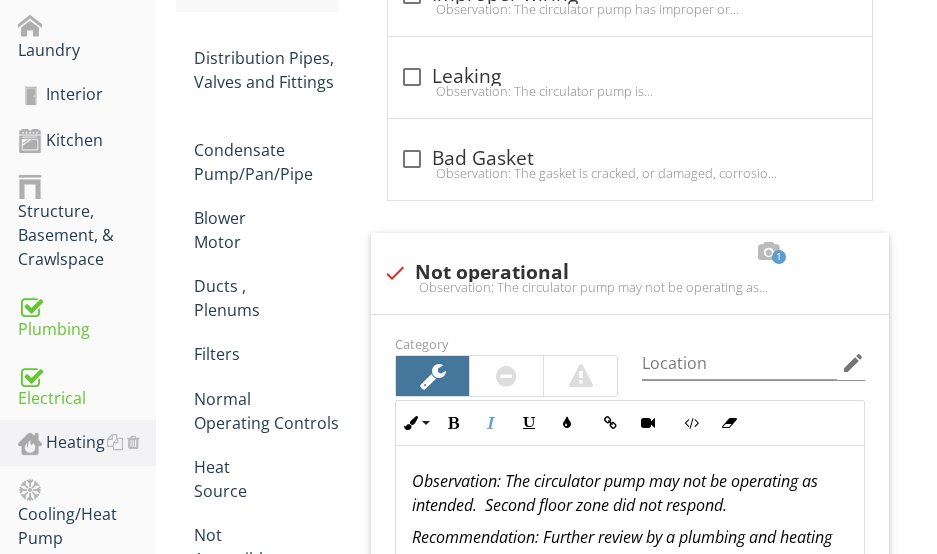scroll, scrollTop: 923, scrollLeft: 0, axis: vertical 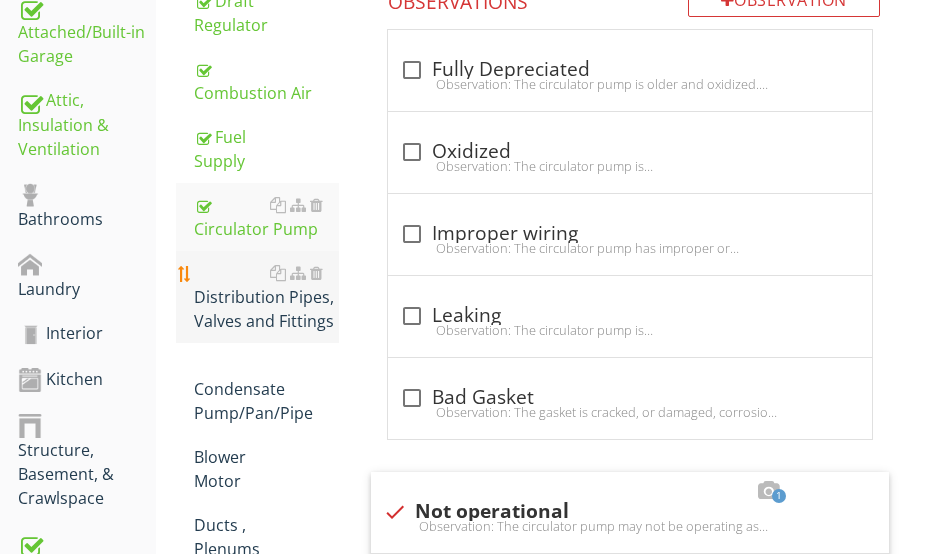 click on "Distribution Pipes, Valves and Fittings" at bounding box center (266, 297) 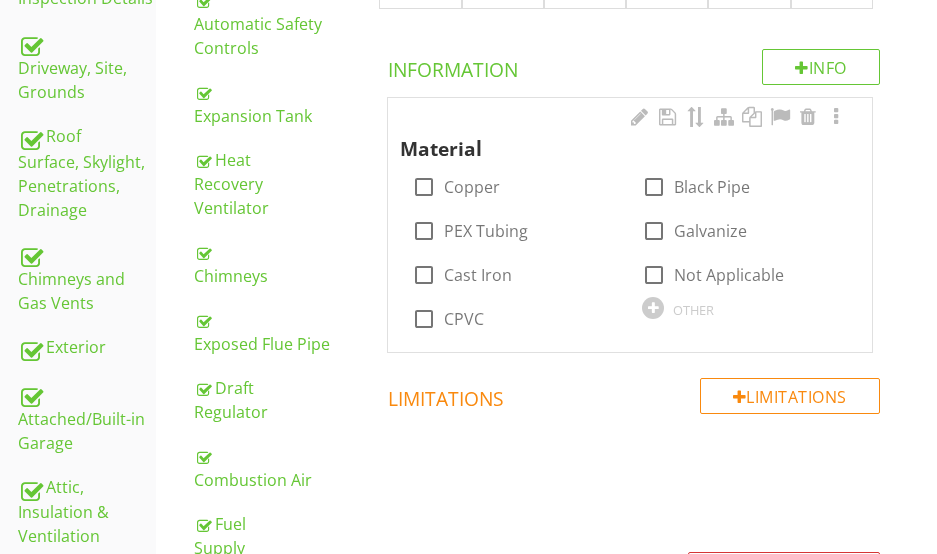 scroll, scrollTop: 523, scrollLeft: 0, axis: vertical 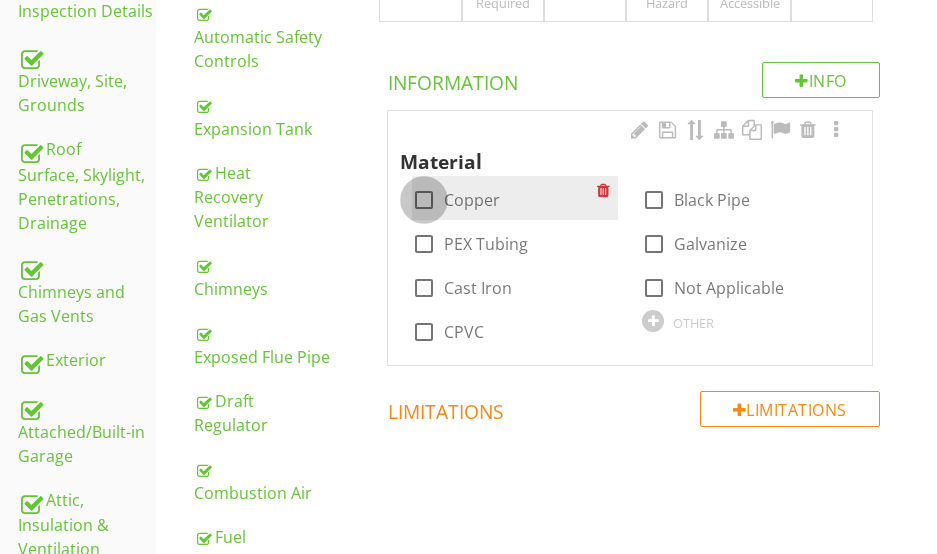 click at bounding box center [424, 200] 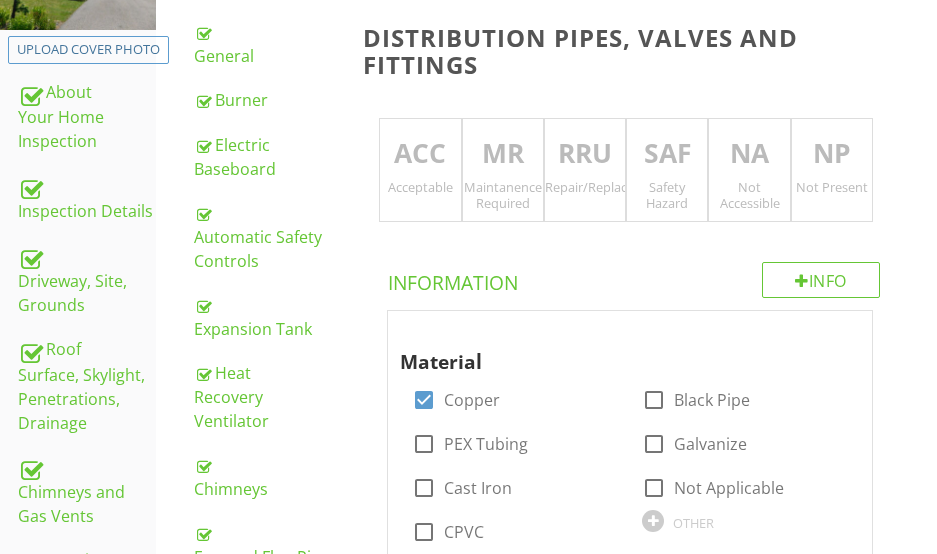 click on "Acceptable" at bounding box center (420, 187) 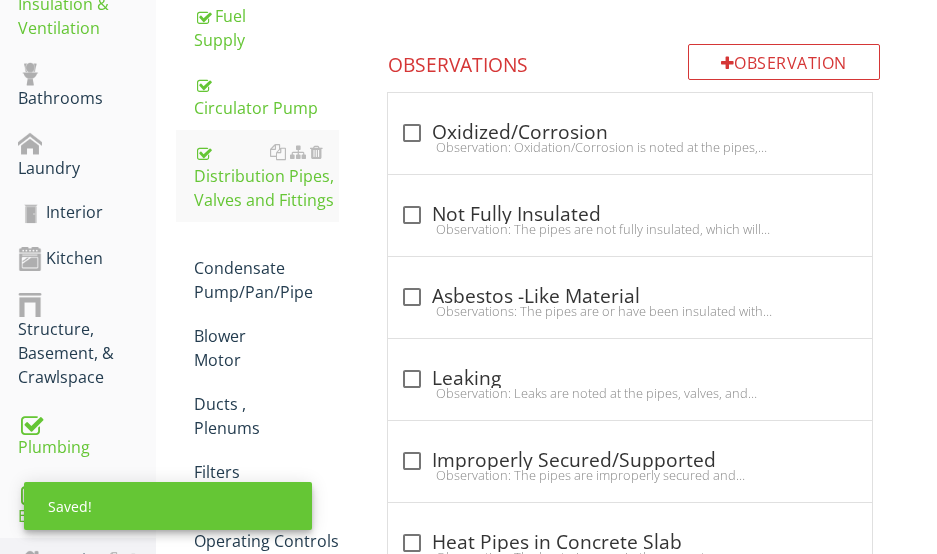 scroll, scrollTop: 1123, scrollLeft: 0, axis: vertical 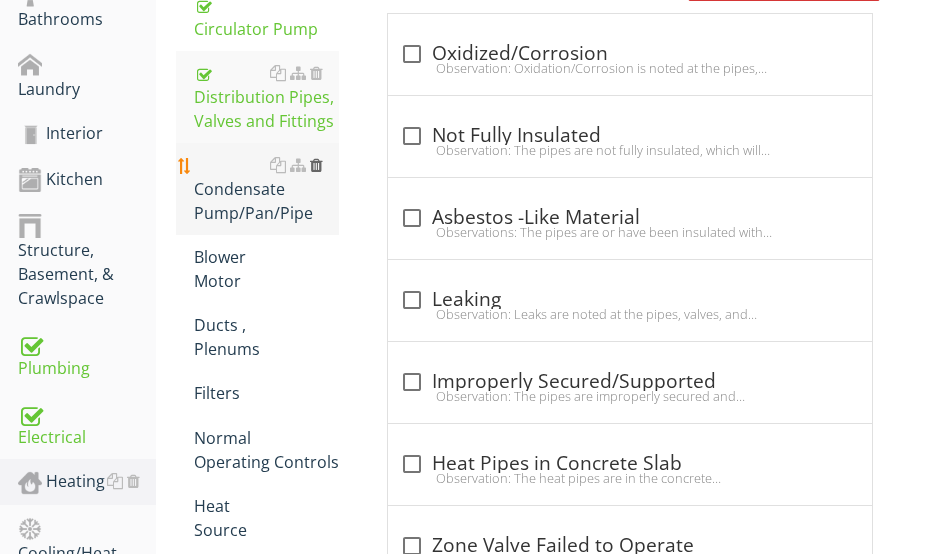 click at bounding box center (316, 165) 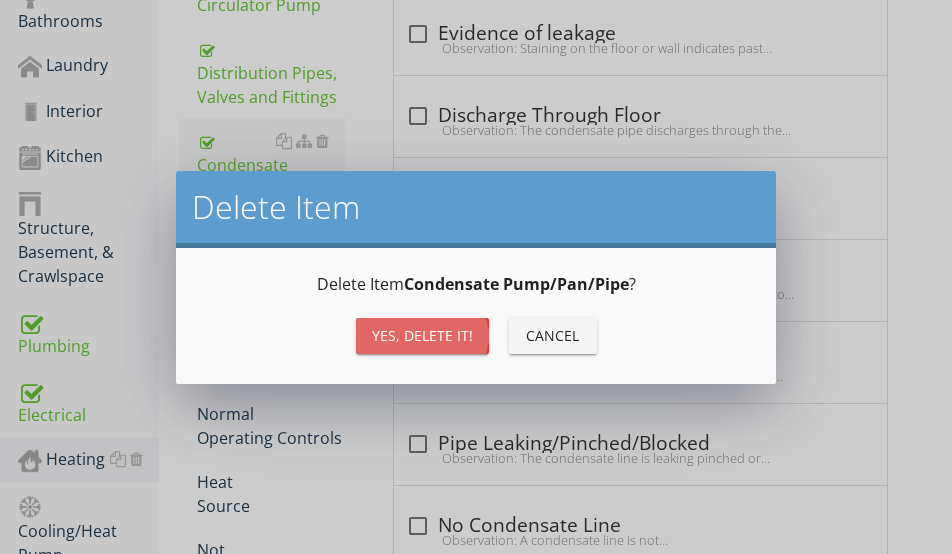 click on "Yes, Delete it!" at bounding box center [422, 335] 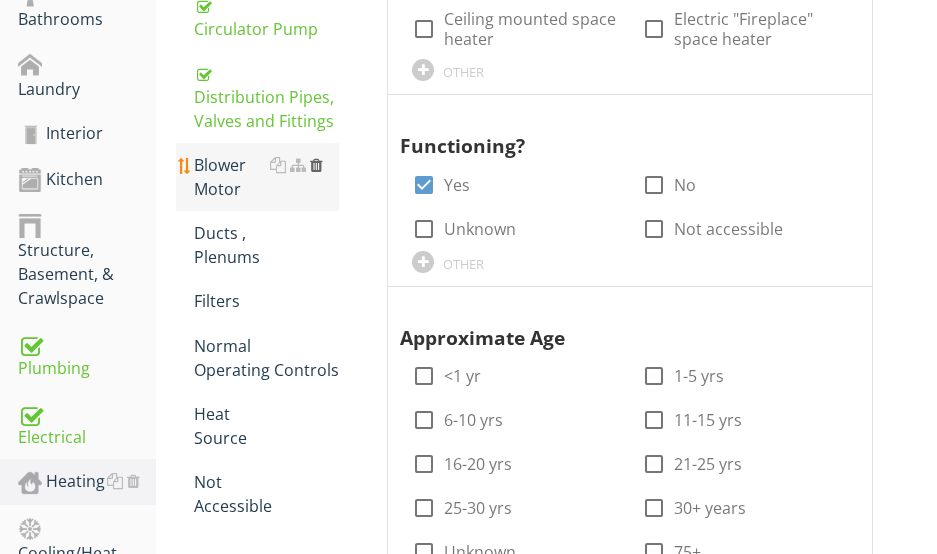 click at bounding box center (316, 165) 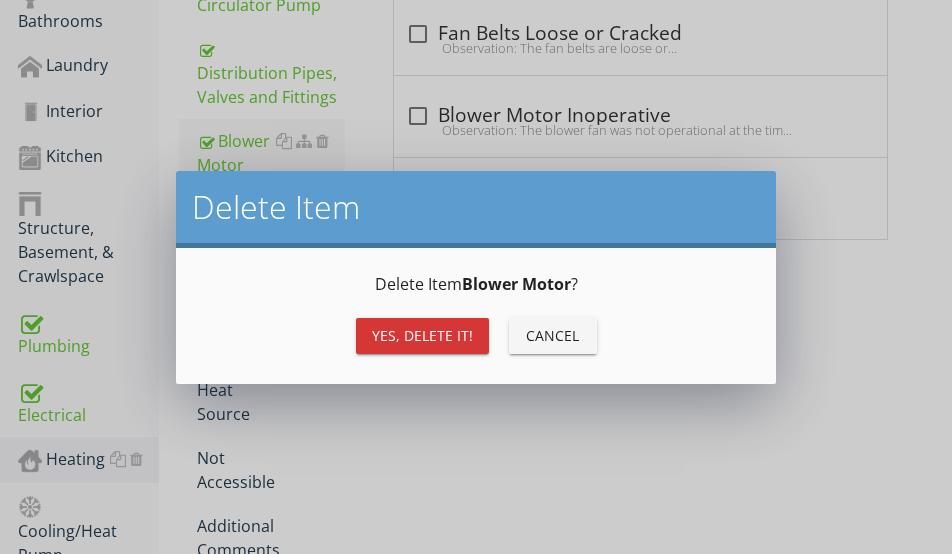 click on "Yes, Delete it!" at bounding box center (422, 335) 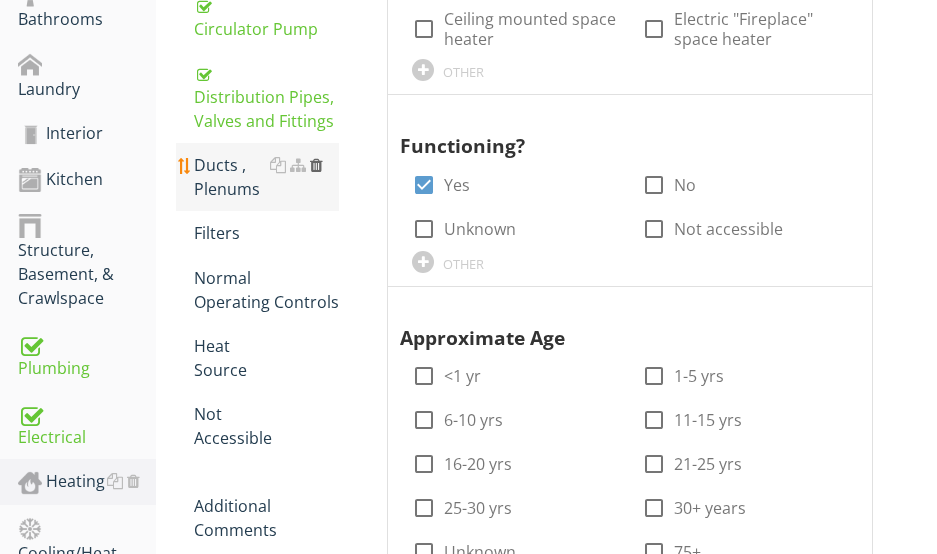 click at bounding box center (316, 165) 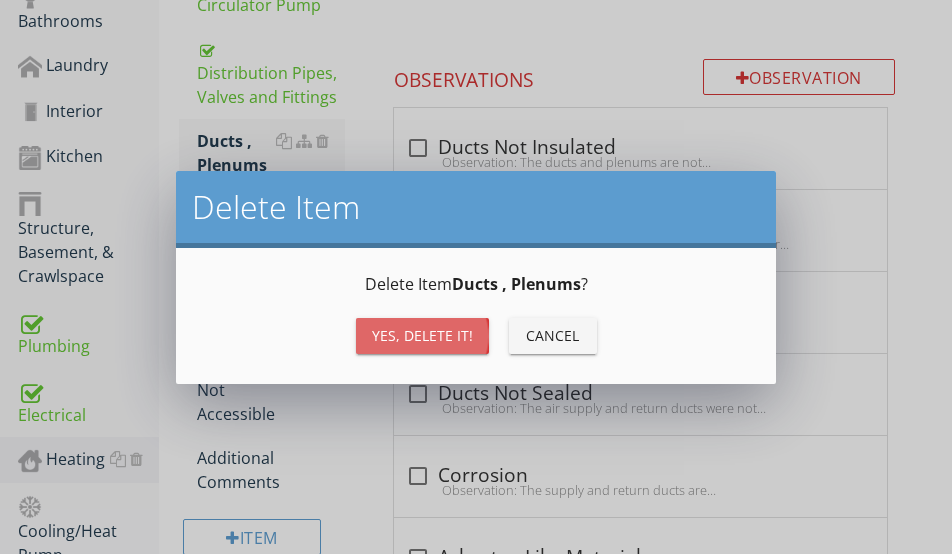 click on "Yes, Delete it!" at bounding box center (422, 335) 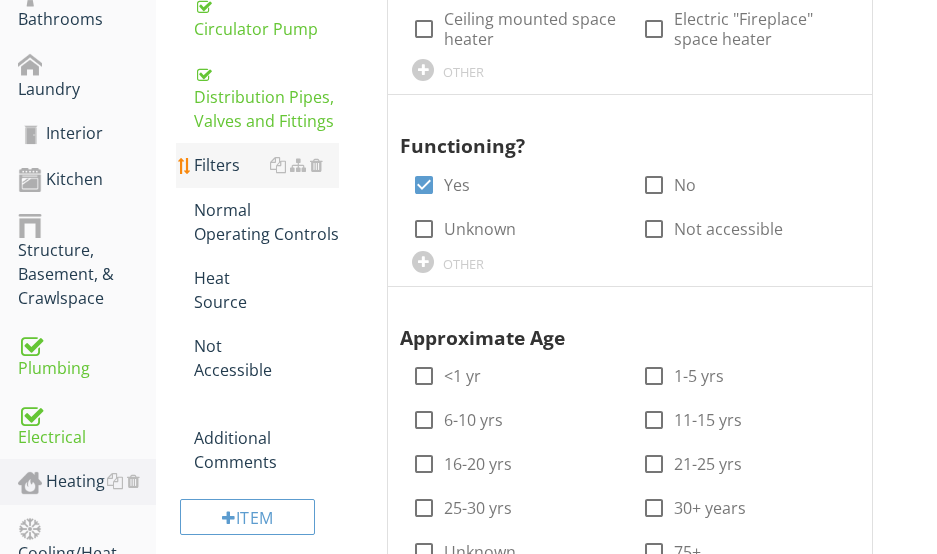 click on "Filters" at bounding box center (266, 165) 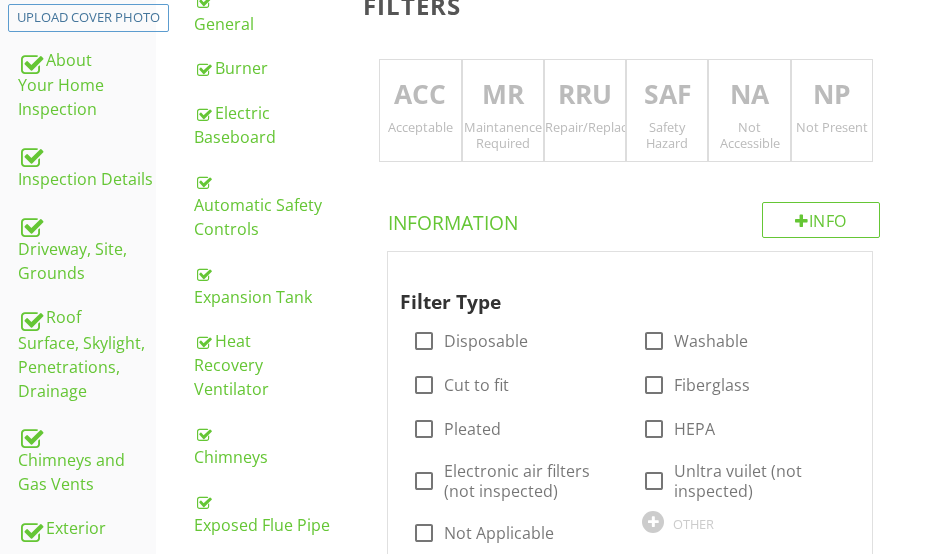 scroll, scrollTop: 323, scrollLeft: 0, axis: vertical 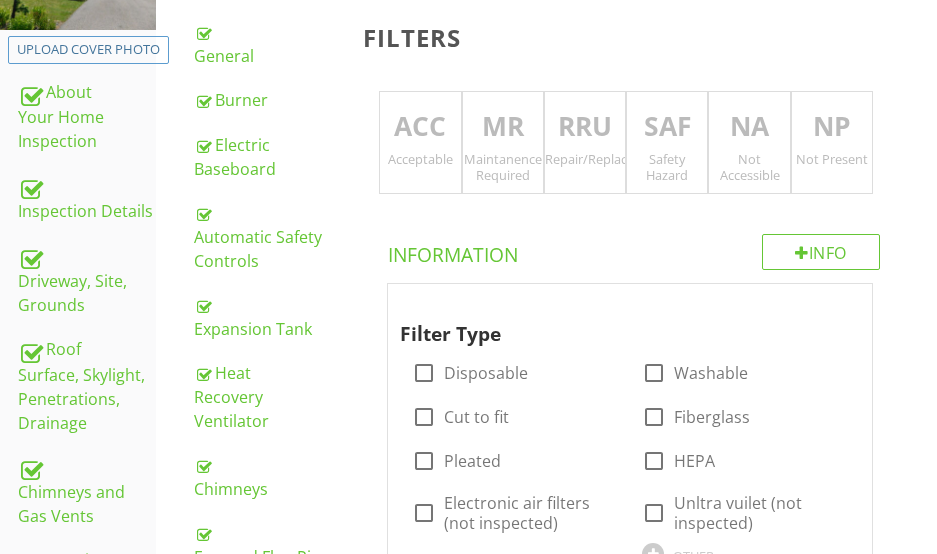 click on "NP" at bounding box center [832, 127] 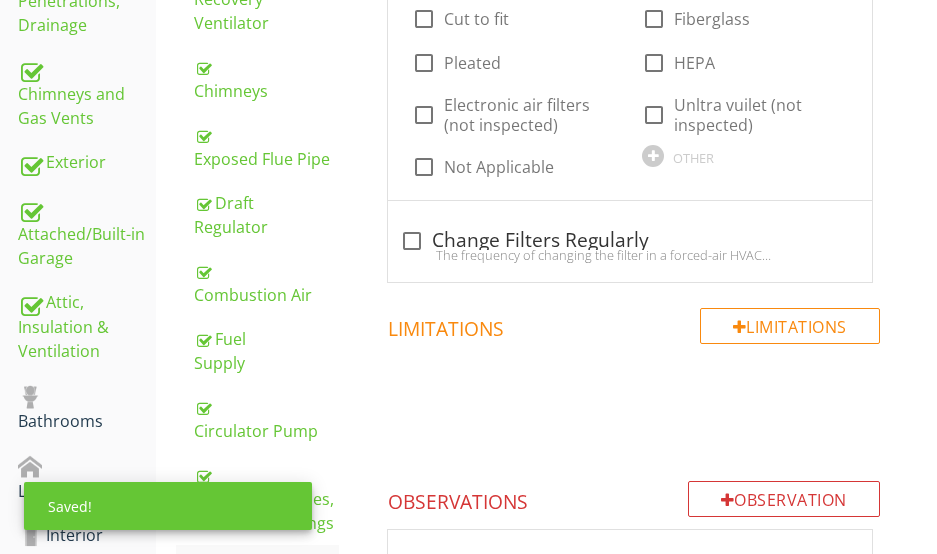 scroll, scrollTop: 723, scrollLeft: 0, axis: vertical 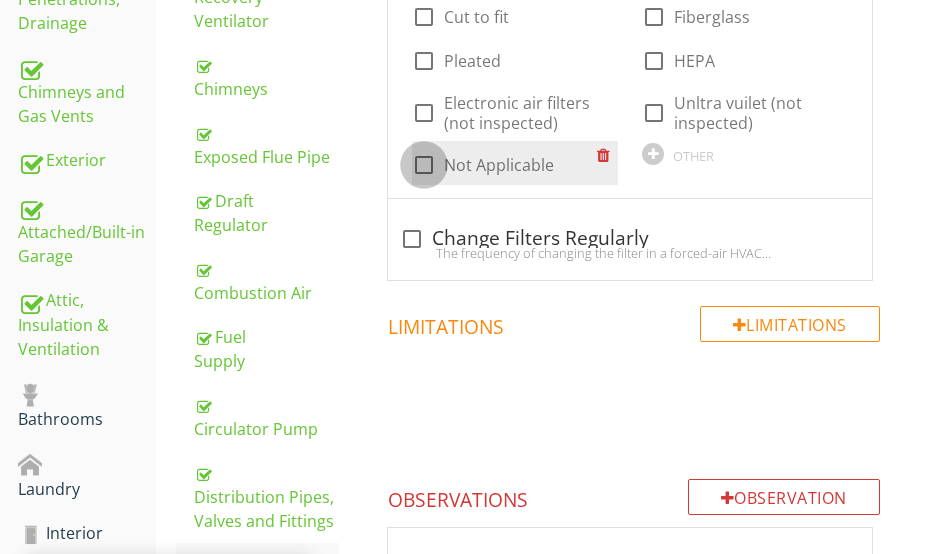 click at bounding box center [424, 165] 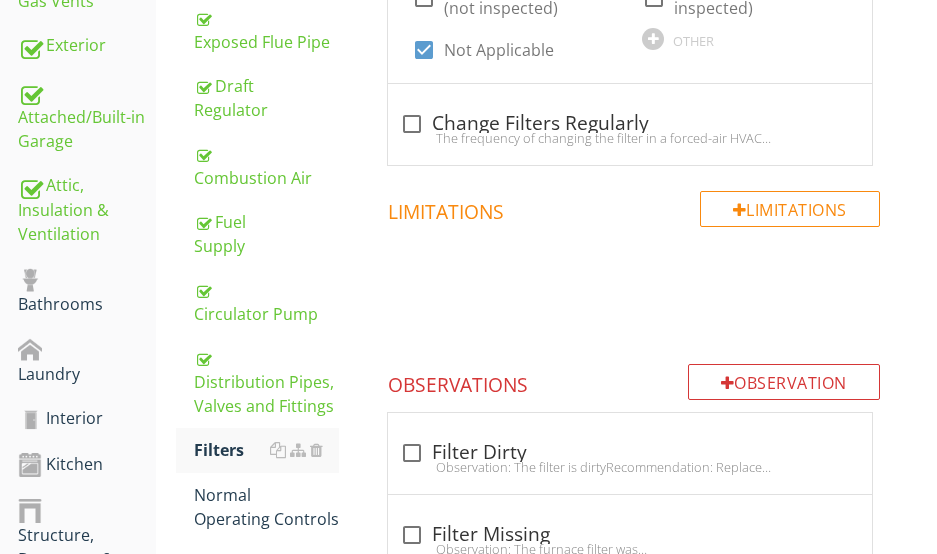 scroll, scrollTop: 923, scrollLeft: 0, axis: vertical 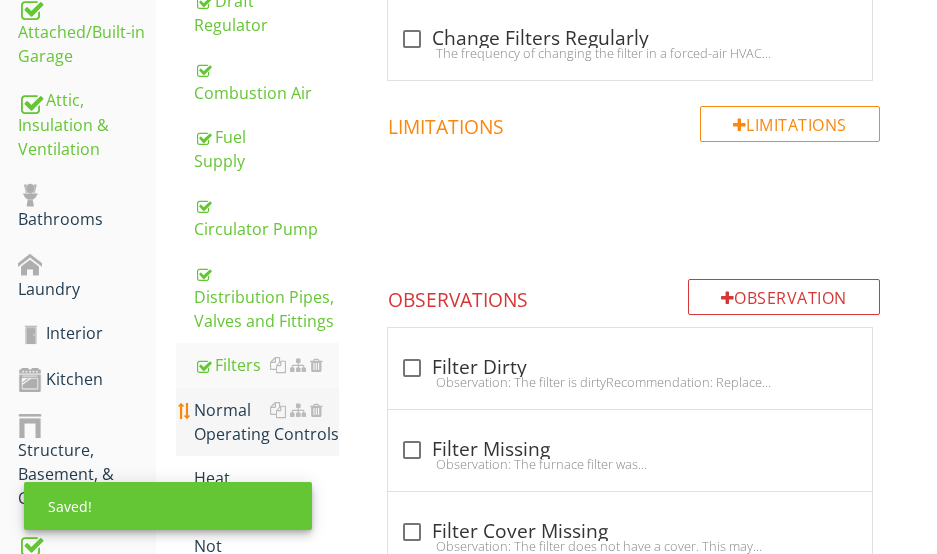 click on "Normal Operating Controls" at bounding box center (266, 422) 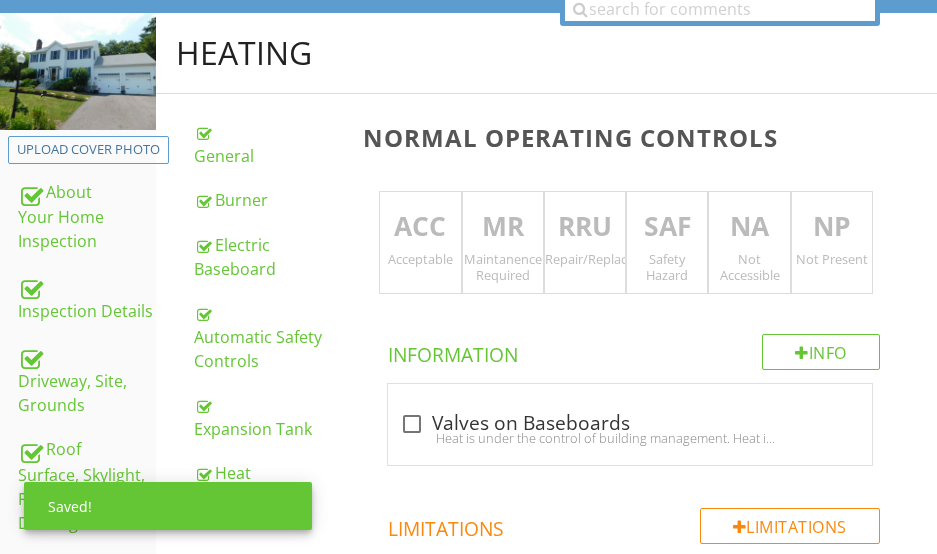 click on "RRU" at bounding box center (585, 227) 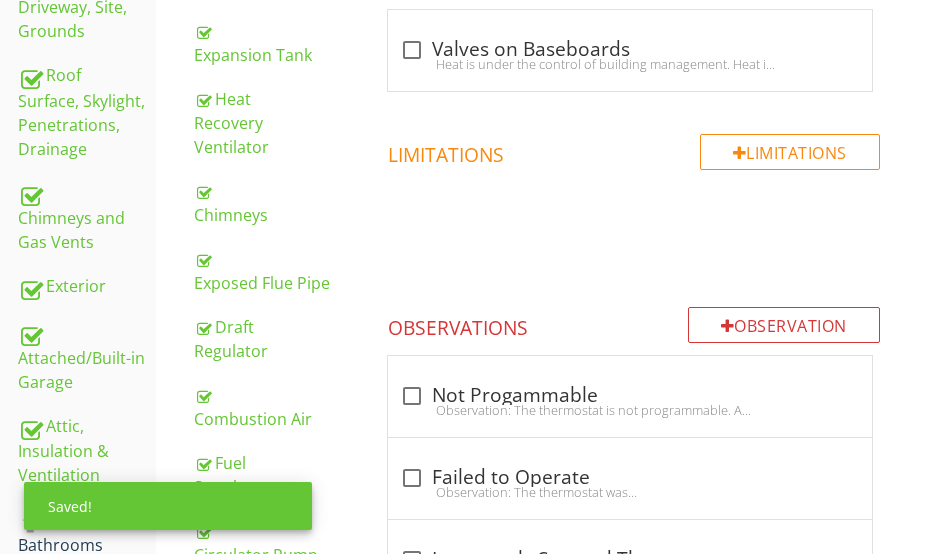 scroll, scrollTop: 723, scrollLeft: 0, axis: vertical 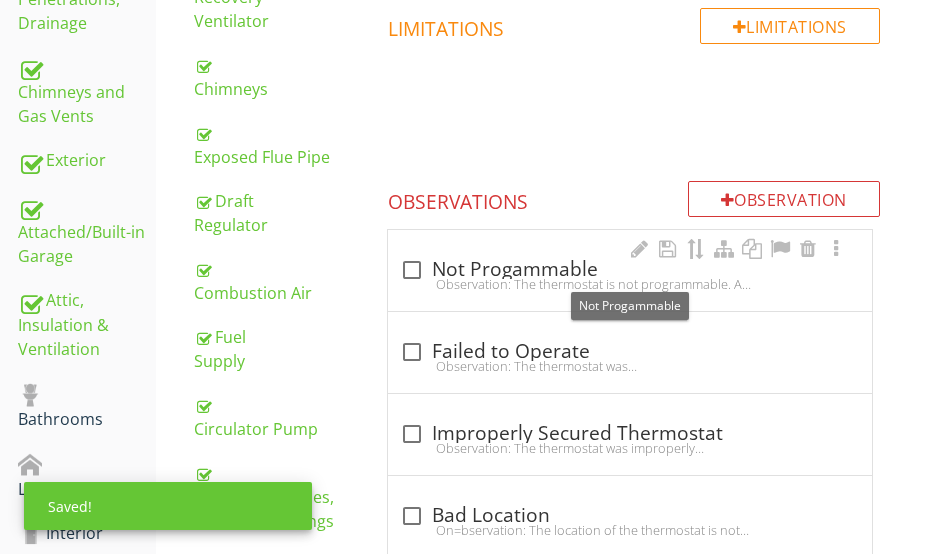 click on "check_box_outline_blank
Not Progammable" at bounding box center [630, 270] 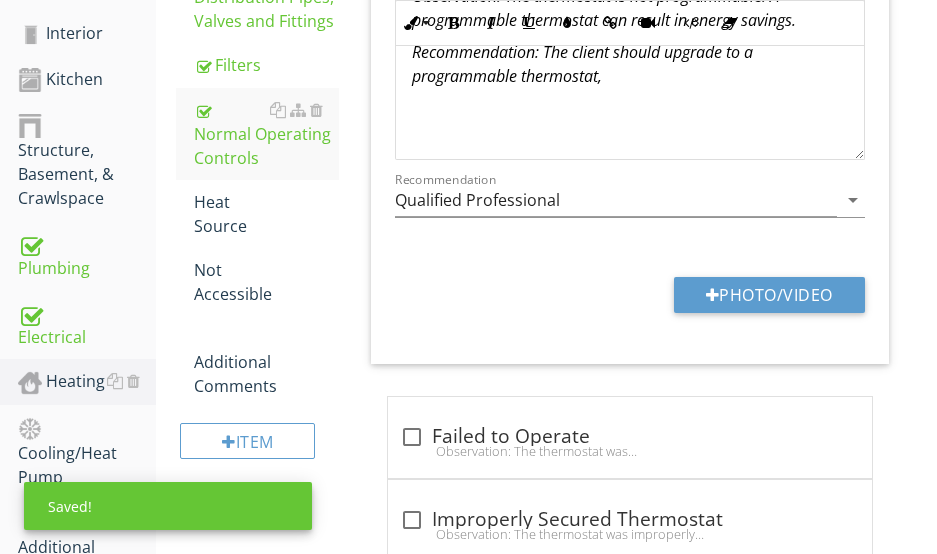 scroll, scrollTop: 1423, scrollLeft: 0, axis: vertical 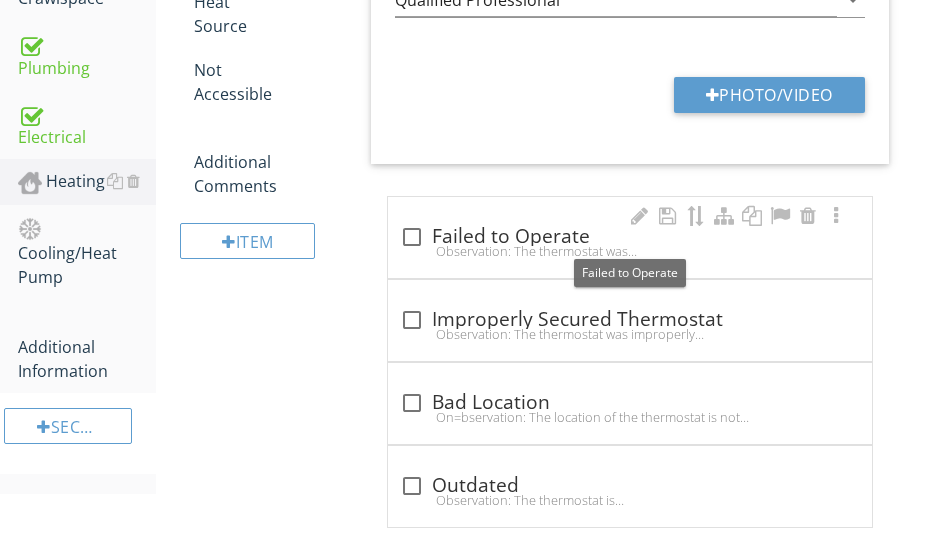 click on "check_box_outline_blank
Failed to Operate" at bounding box center [630, 237] 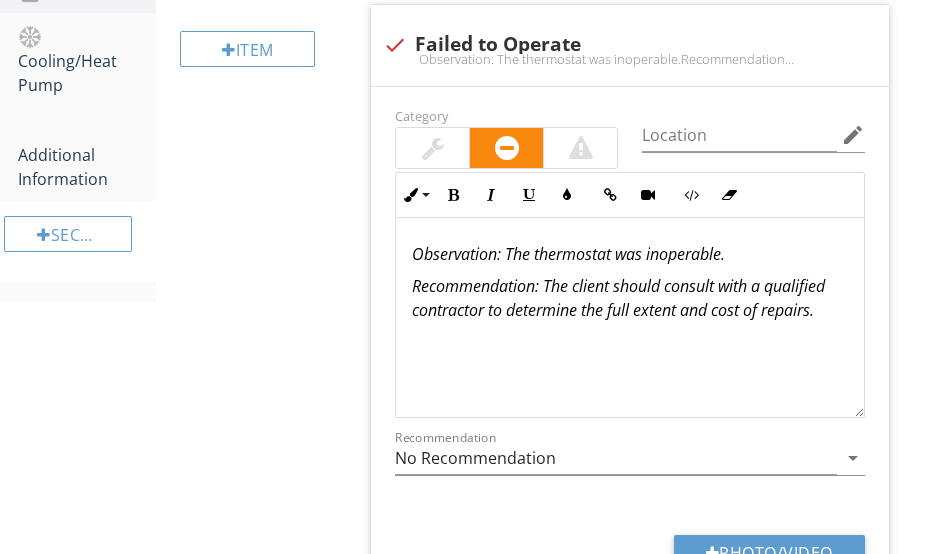scroll, scrollTop: 1614, scrollLeft: 0, axis: vertical 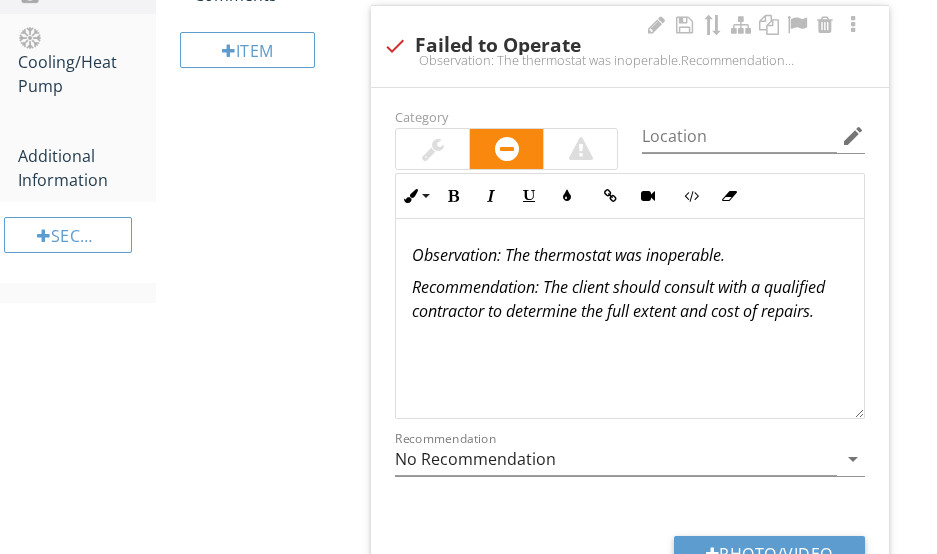 click on "Observation: The thermostat was inoperable." at bounding box center (568, 255) 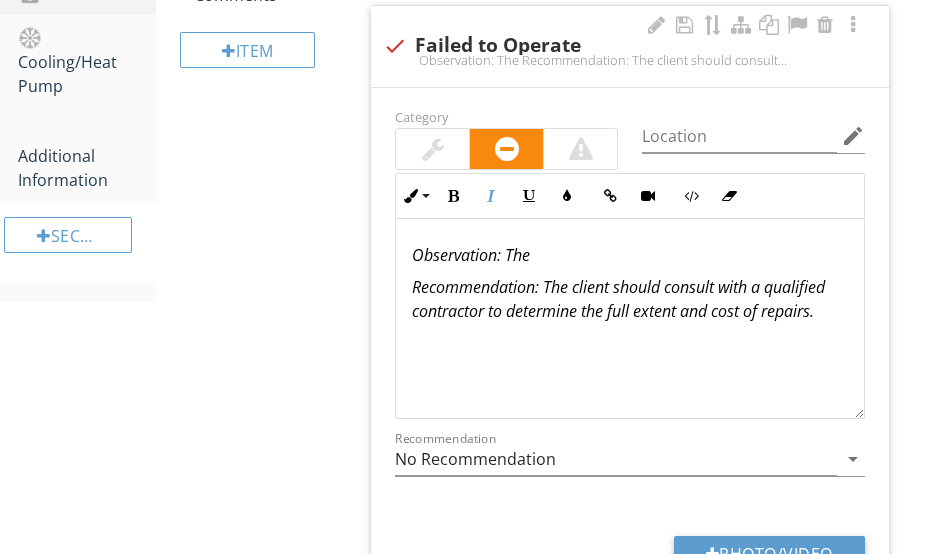 type 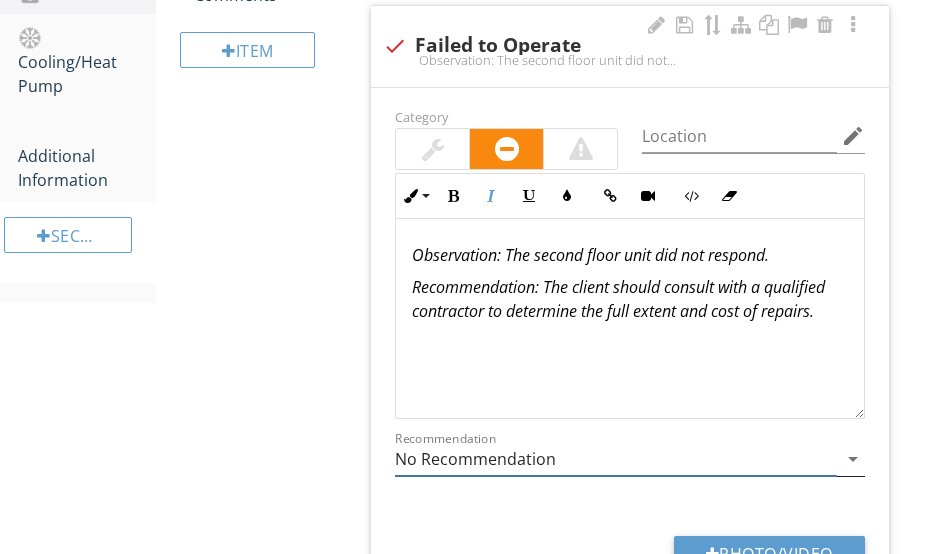 click on "No Recommendation" at bounding box center (616, 459) 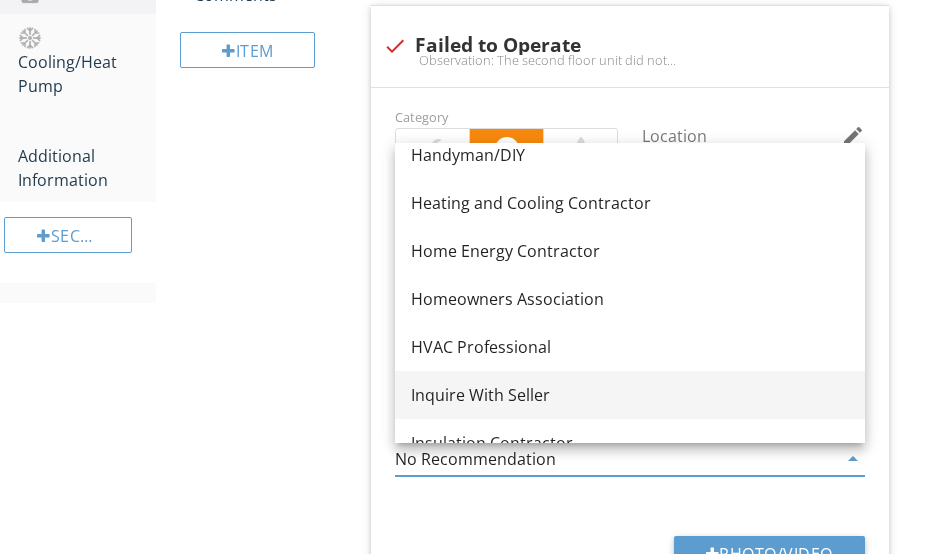 scroll, scrollTop: 1500, scrollLeft: 0, axis: vertical 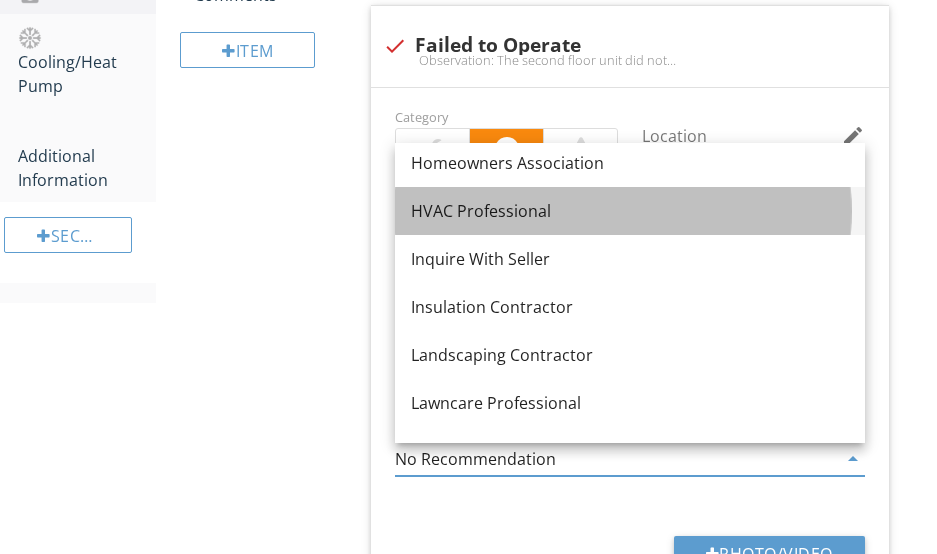 click on "HVAC Professional" at bounding box center (630, 211) 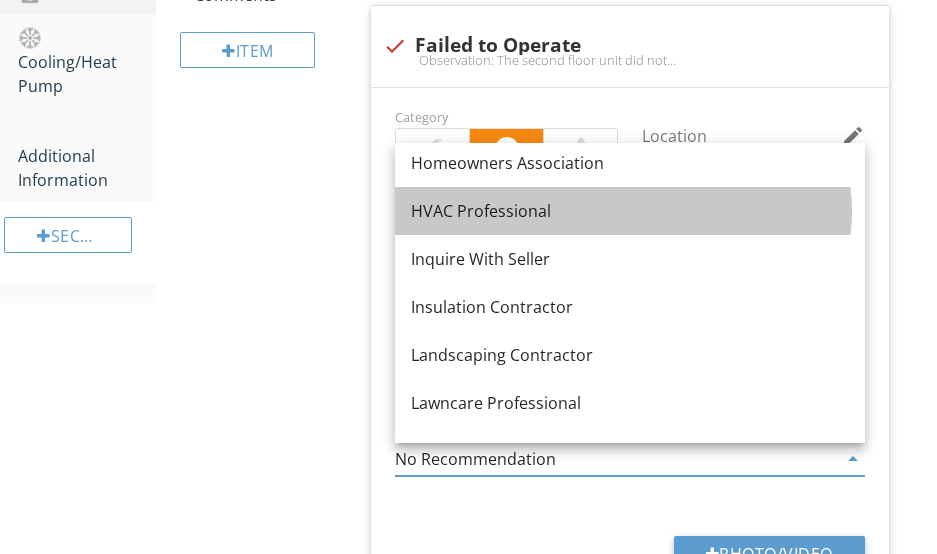 type on "HVAC Professional" 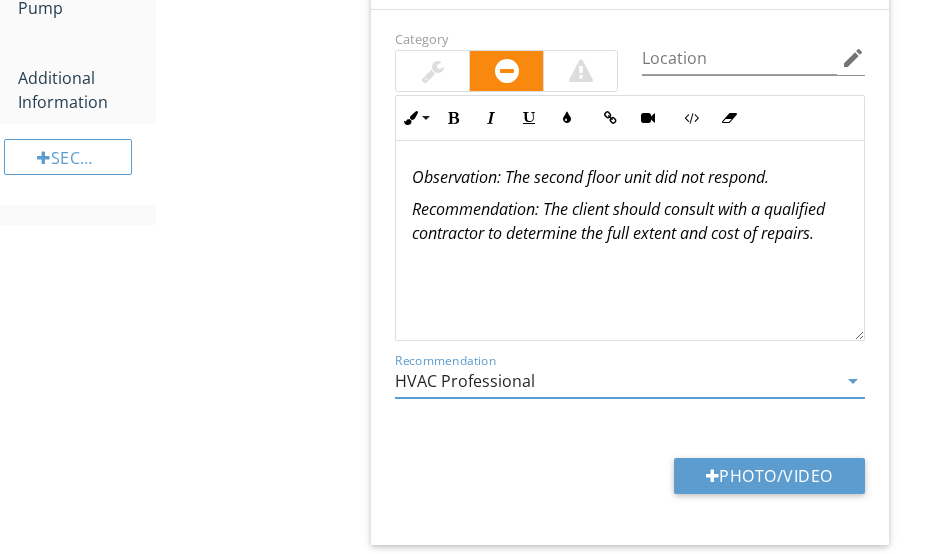 scroll, scrollTop: 1714, scrollLeft: 0, axis: vertical 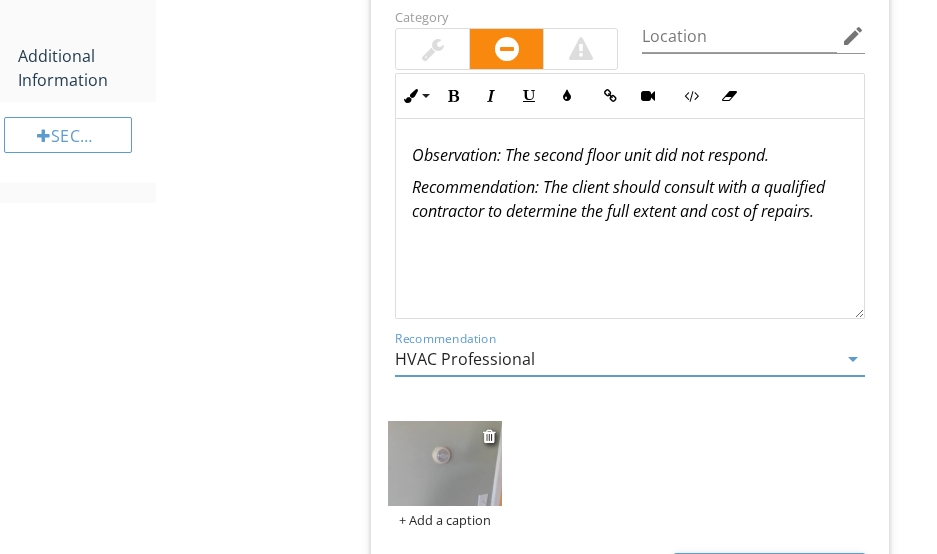 click at bounding box center [444, 463] 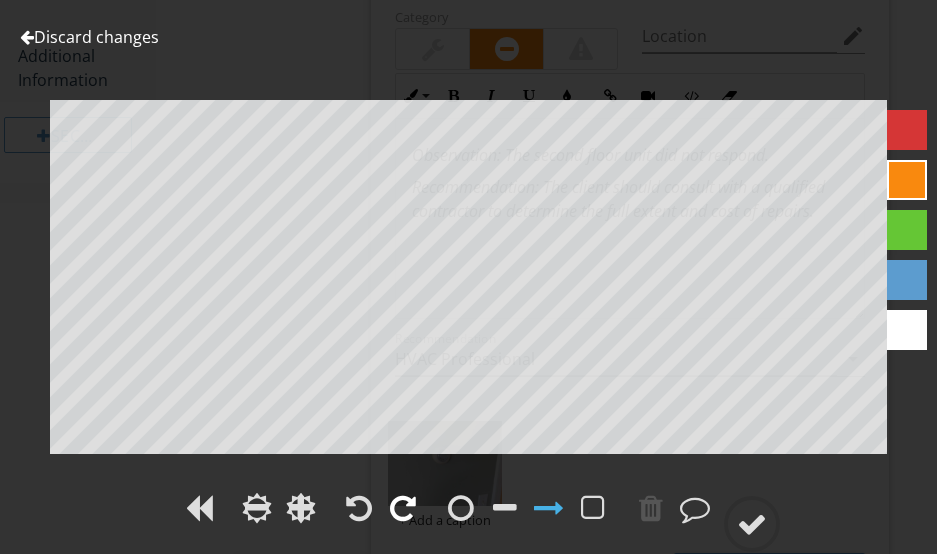 click at bounding box center (403, 508) 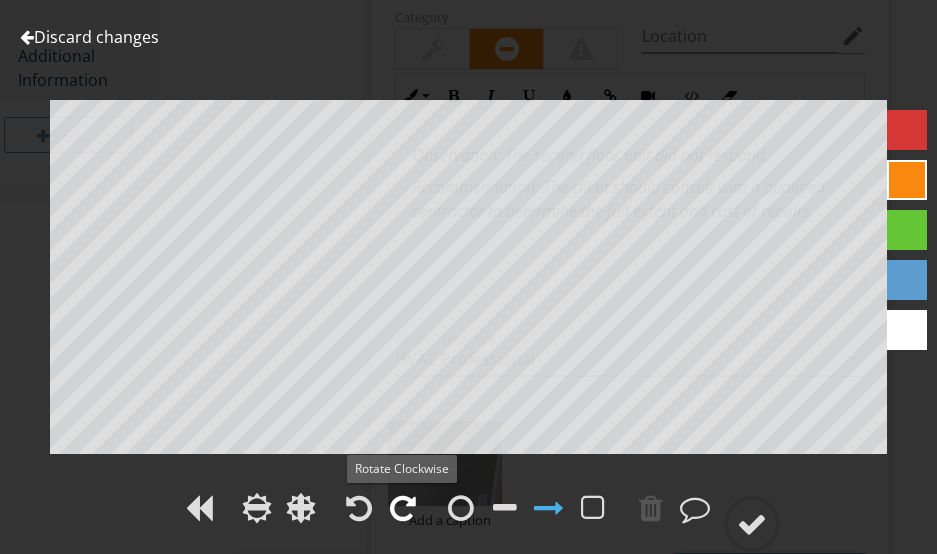 click at bounding box center (403, 508) 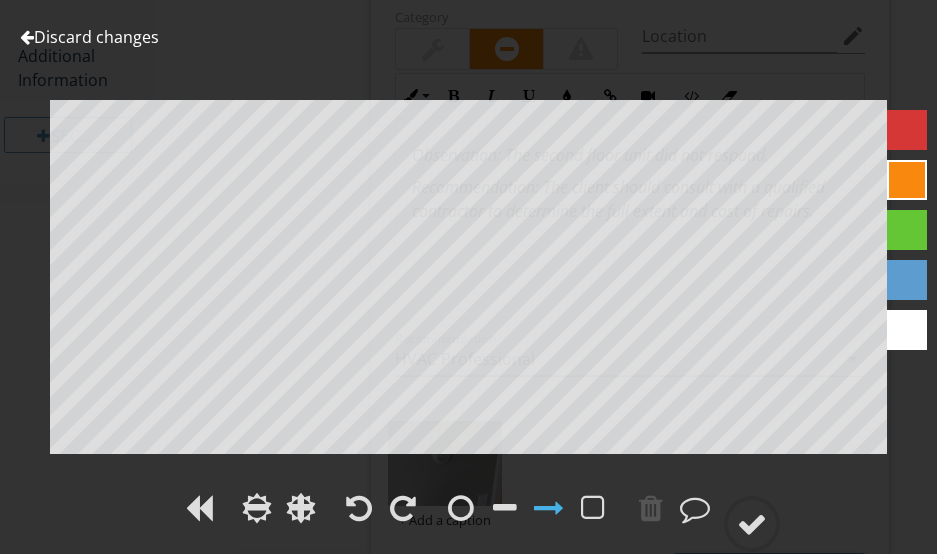 drag, startPoint x: 408, startPoint y: 494, endPoint x: 400, endPoint y: 460, distance: 34.928497 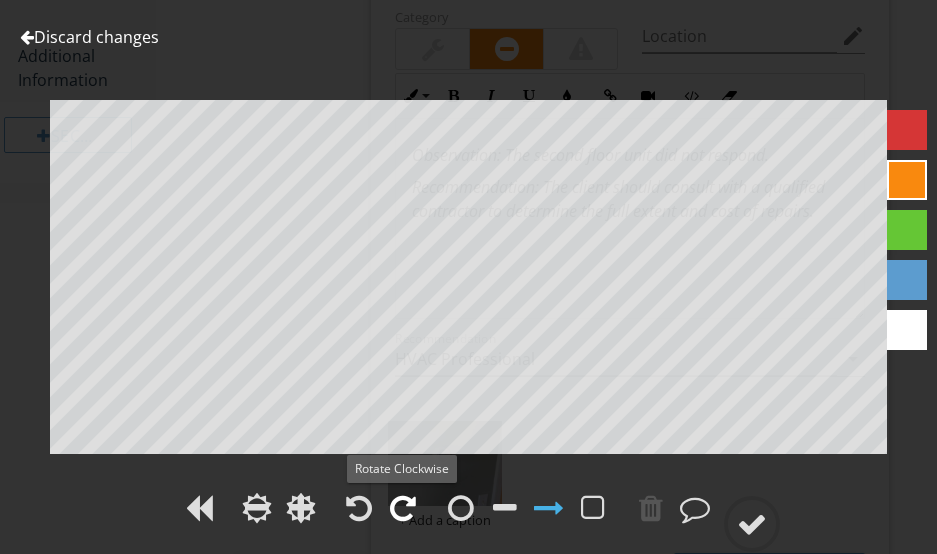 click at bounding box center (403, 508) 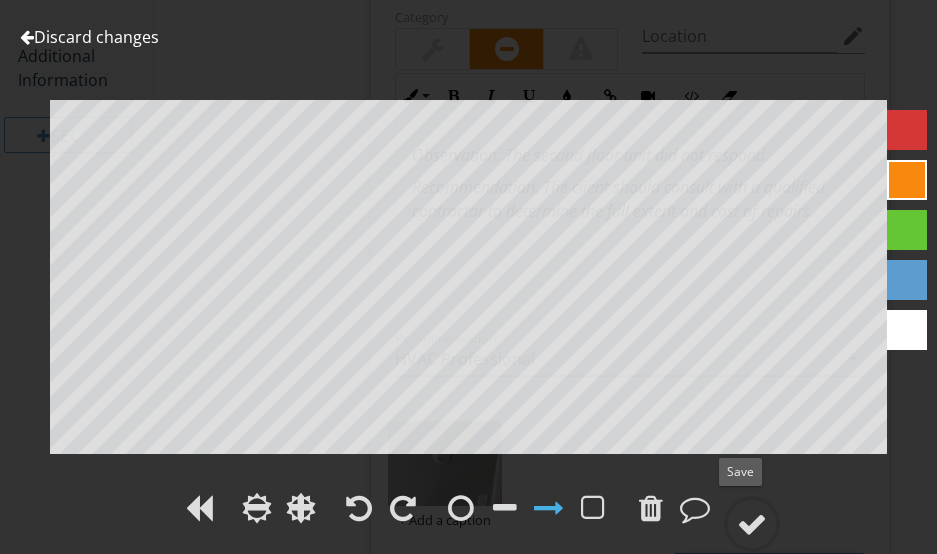 drag, startPoint x: 743, startPoint y: 518, endPoint x: 783, endPoint y: 467, distance: 64.815125 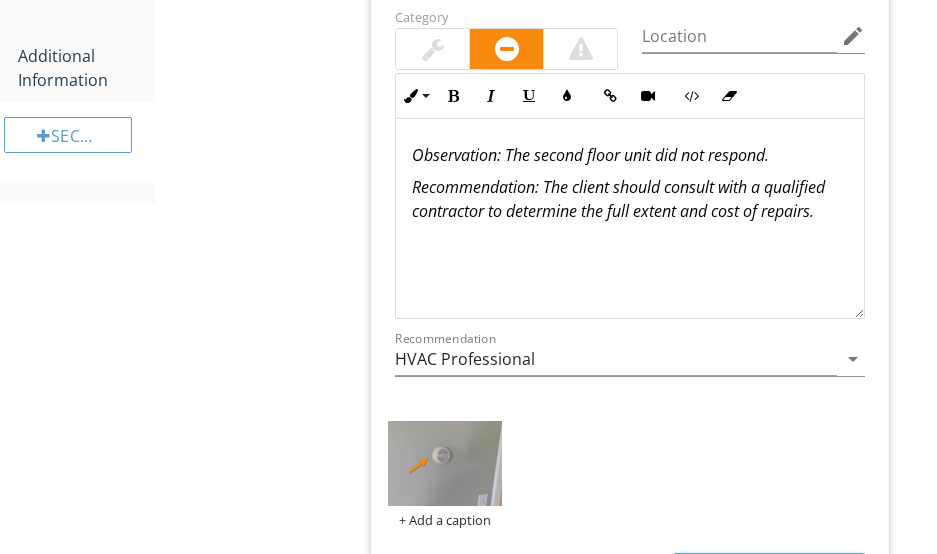 click on "Observation: The second floor unit did not respond." at bounding box center (590, 155) 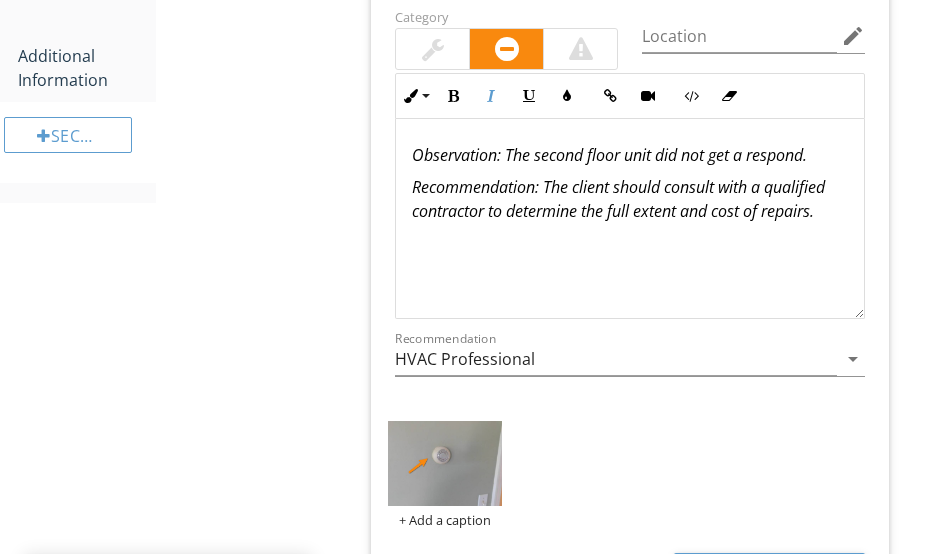 click on "Observation: The second floor unit did not get a respond." at bounding box center [609, 155] 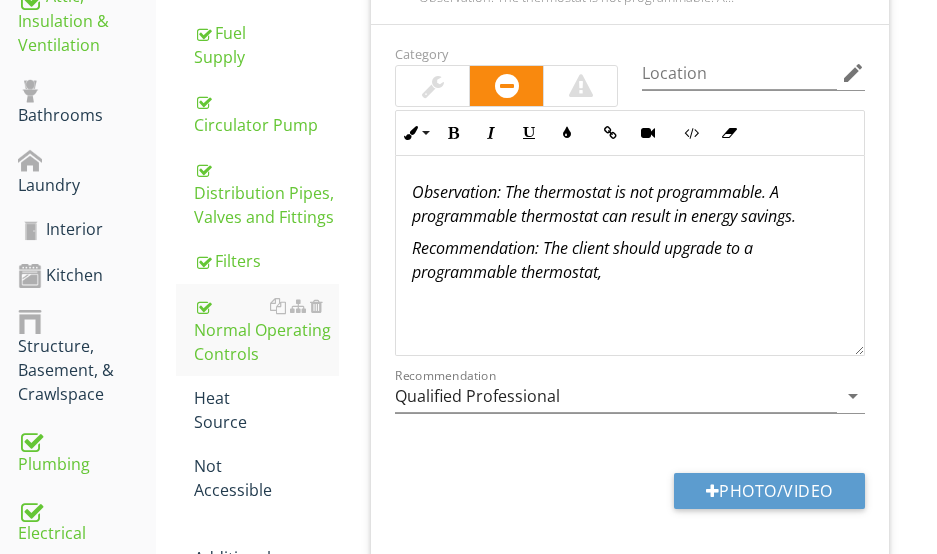 scroll, scrollTop: 1014, scrollLeft: 0, axis: vertical 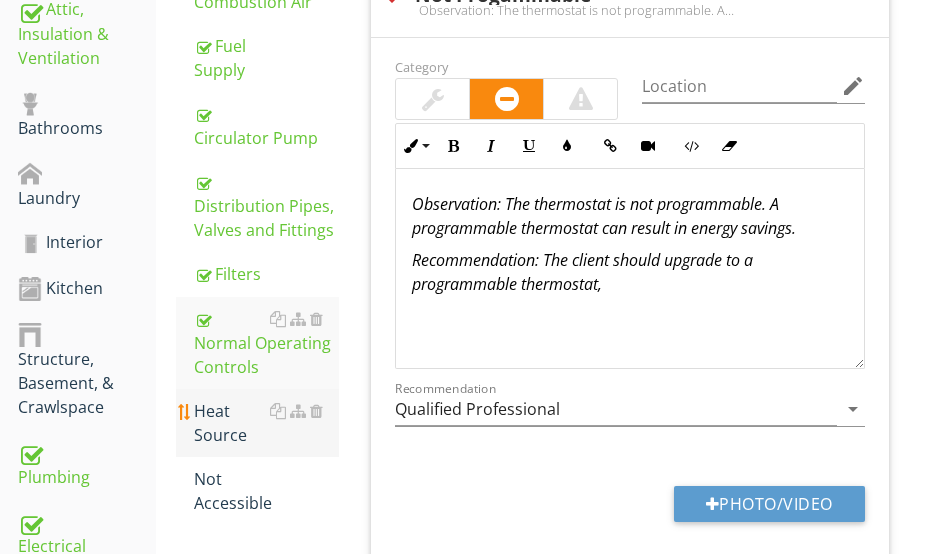 click on "Heat Source" at bounding box center (266, 423) 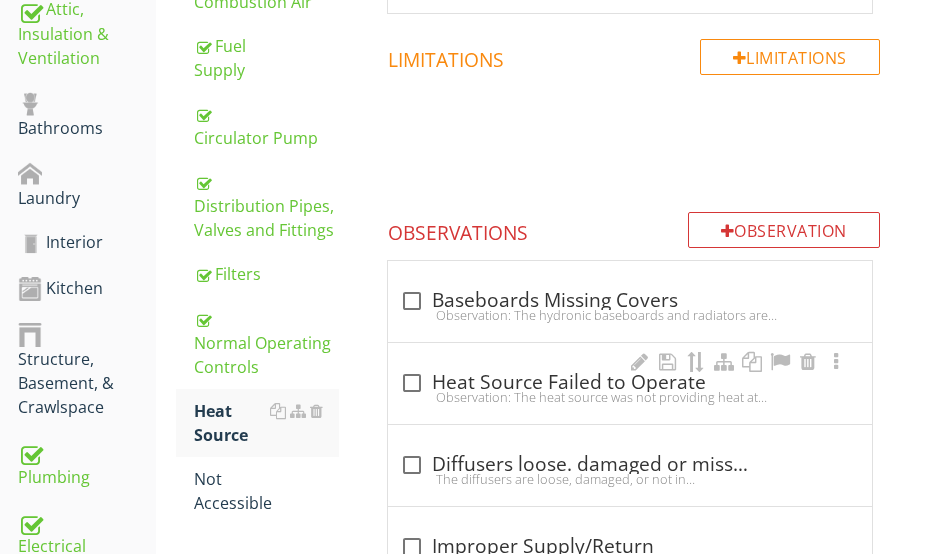 click on "check_box_outline_blank
Heat Source Failed to Operate" at bounding box center [630, 383] 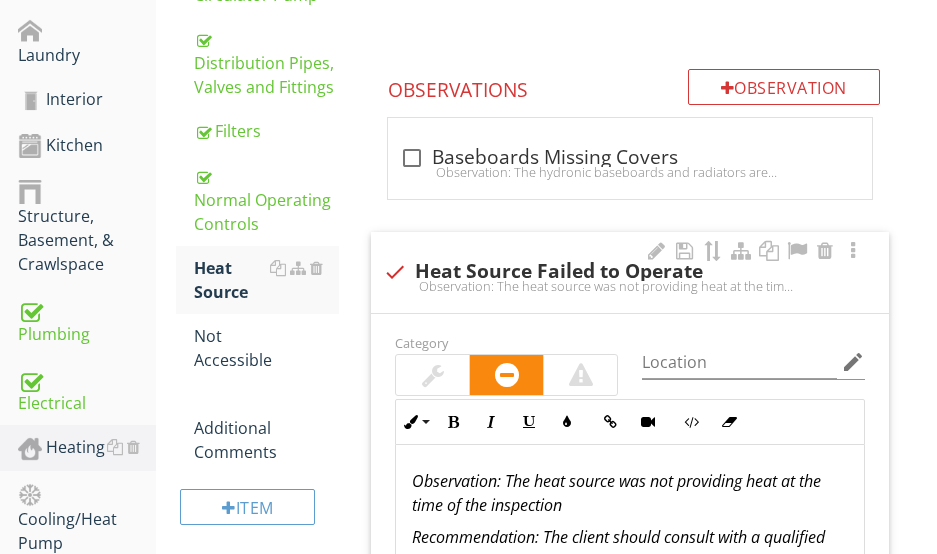 scroll, scrollTop: 1314, scrollLeft: 0, axis: vertical 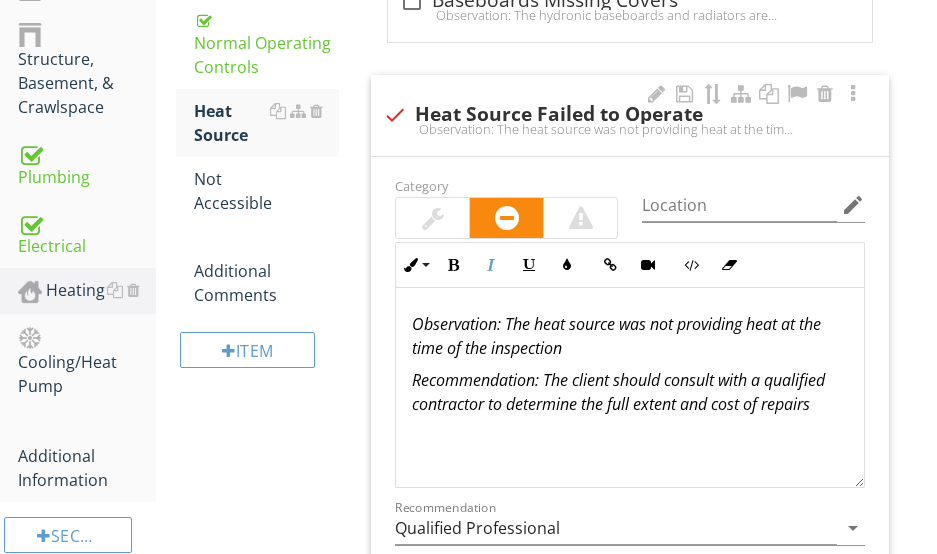 click on "Observation: The heat source was not providing heat at the time of the inspection" at bounding box center [616, 336] 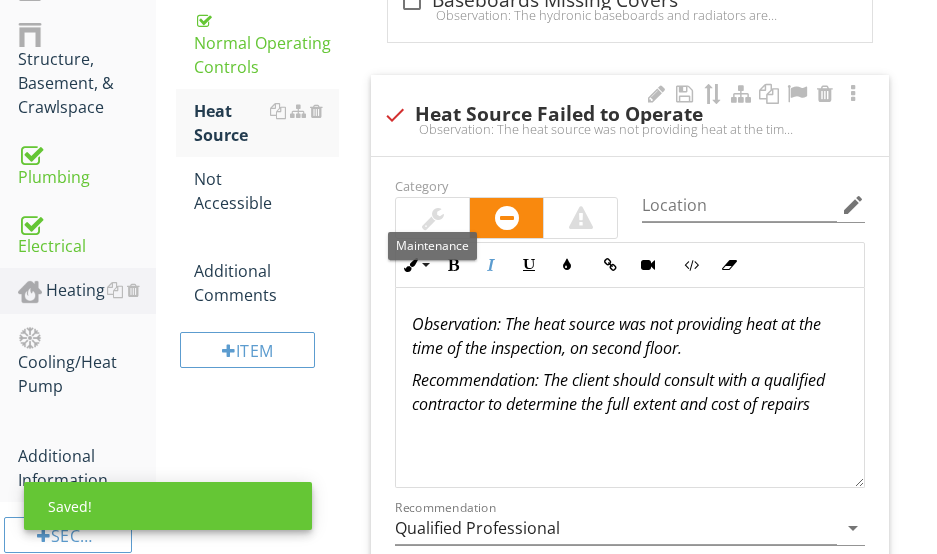click at bounding box center (433, 218) 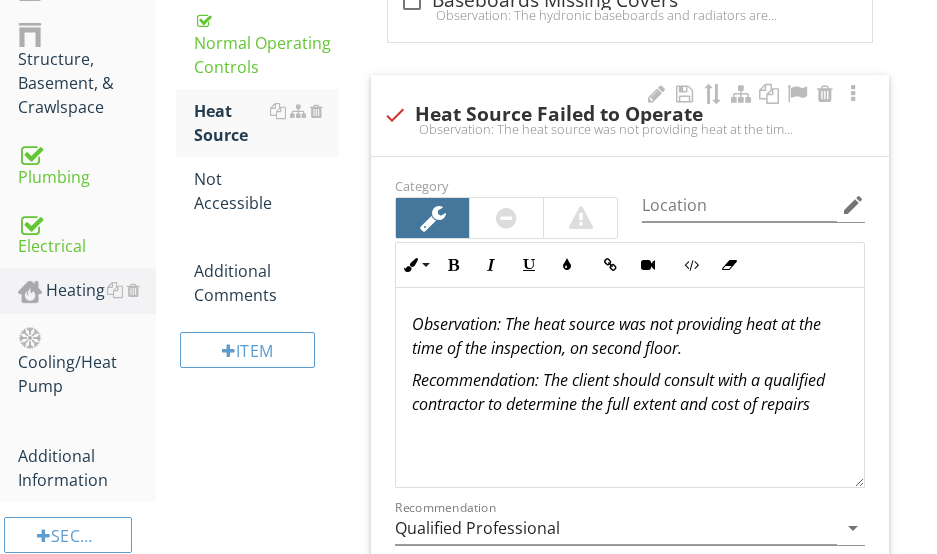 scroll, scrollTop: 1, scrollLeft: 0, axis: vertical 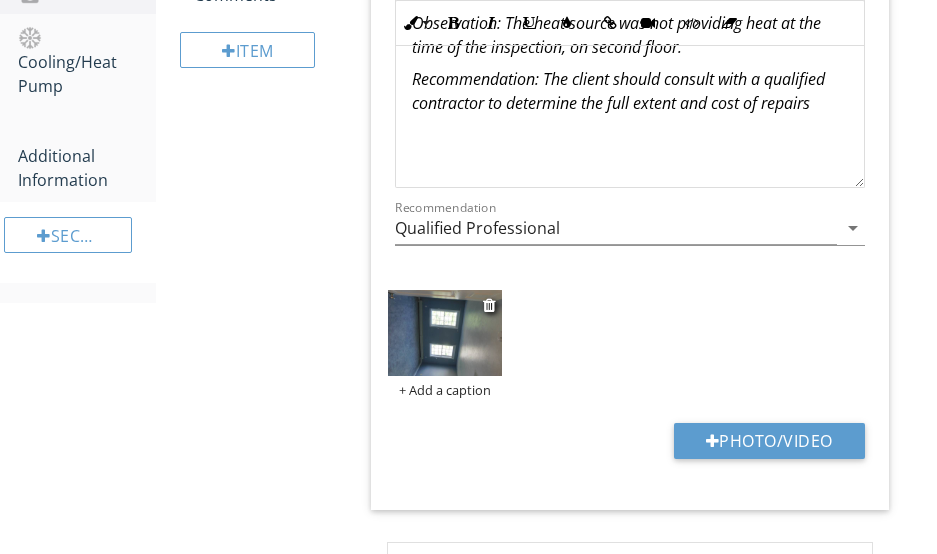 click at bounding box center (444, 332) 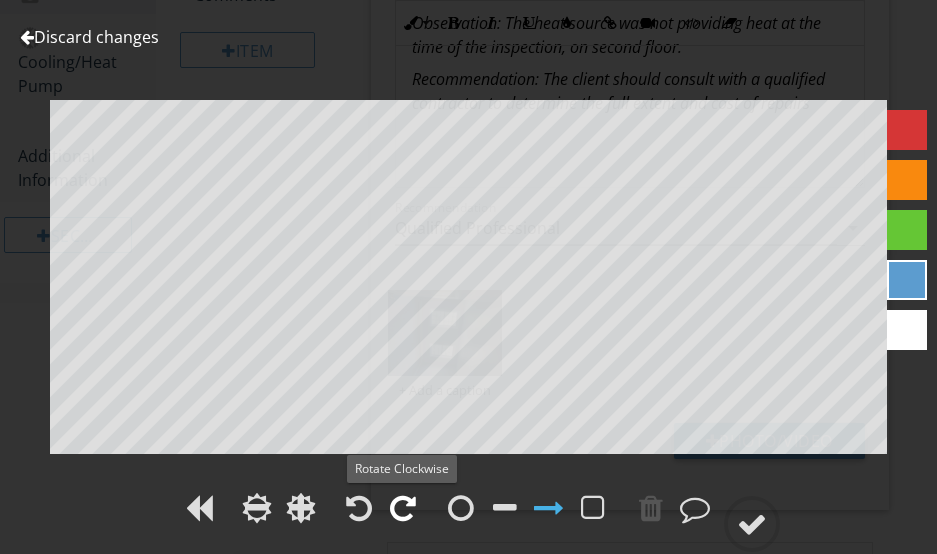 click at bounding box center (403, 508) 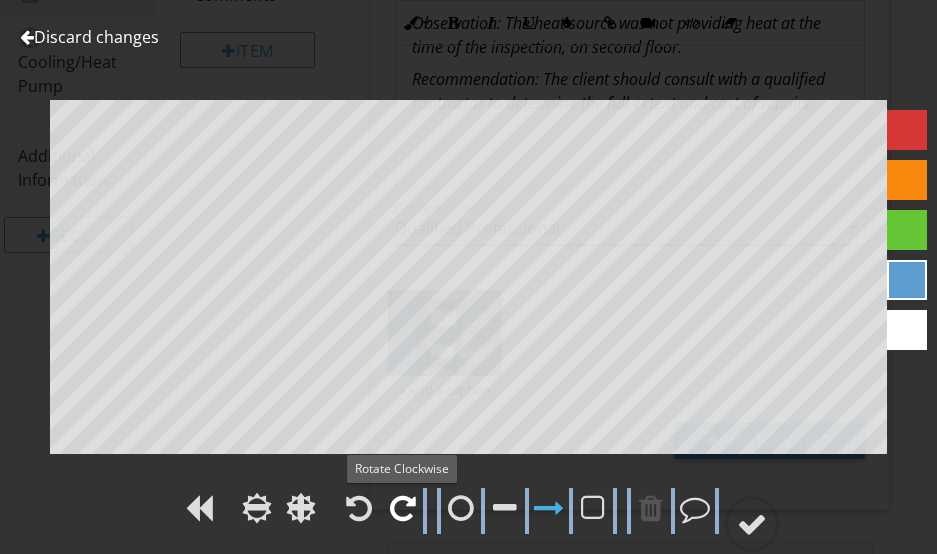 click at bounding box center (403, 508) 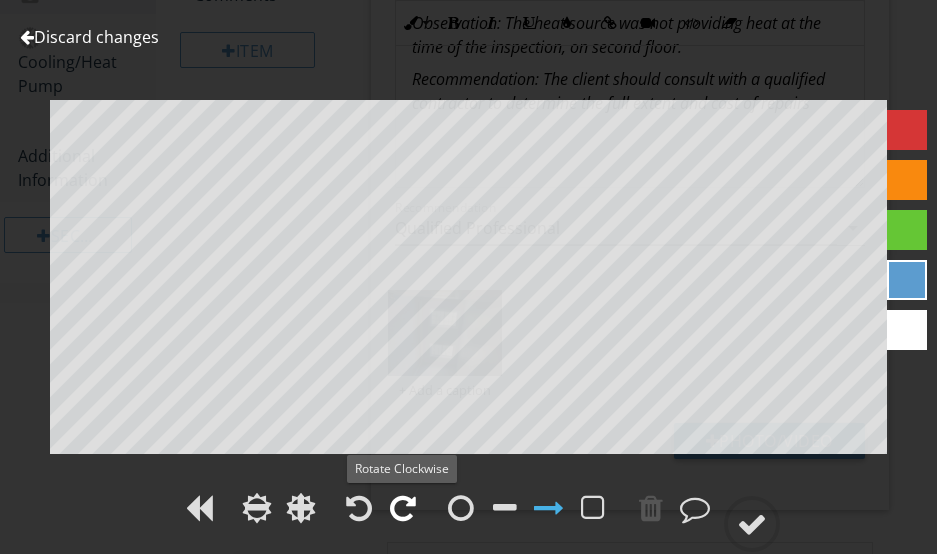 click at bounding box center [403, 508] 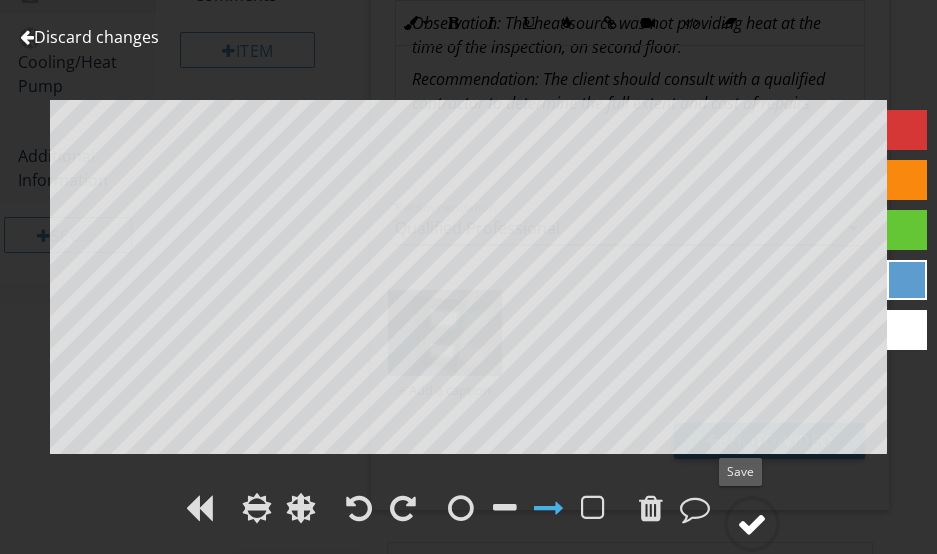 click at bounding box center (752, 524) 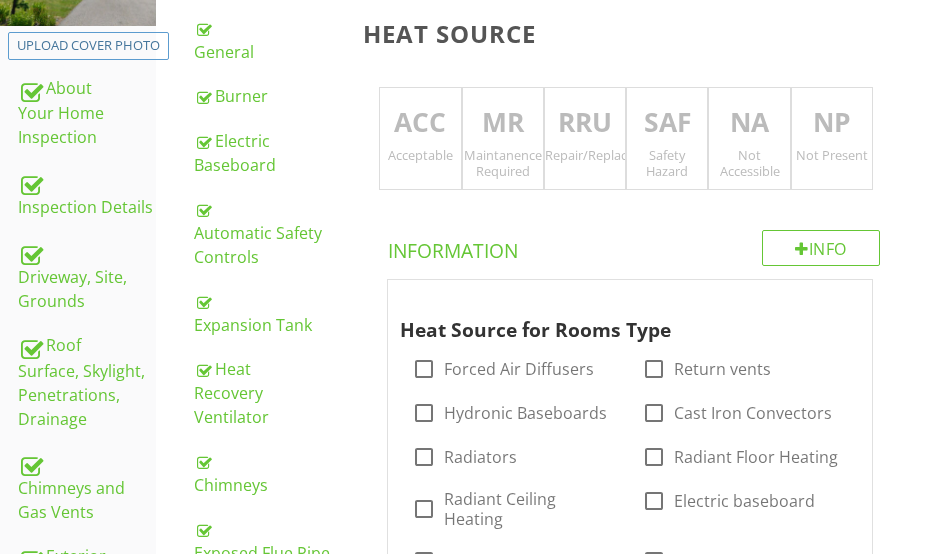 scroll, scrollTop: 314, scrollLeft: 0, axis: vertical 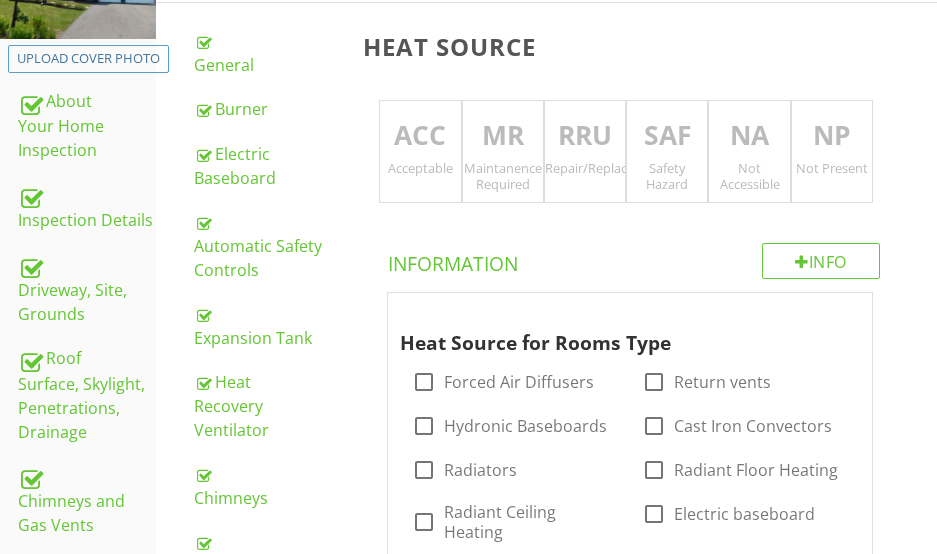 click on "MR" at bounding box center [503, 136] 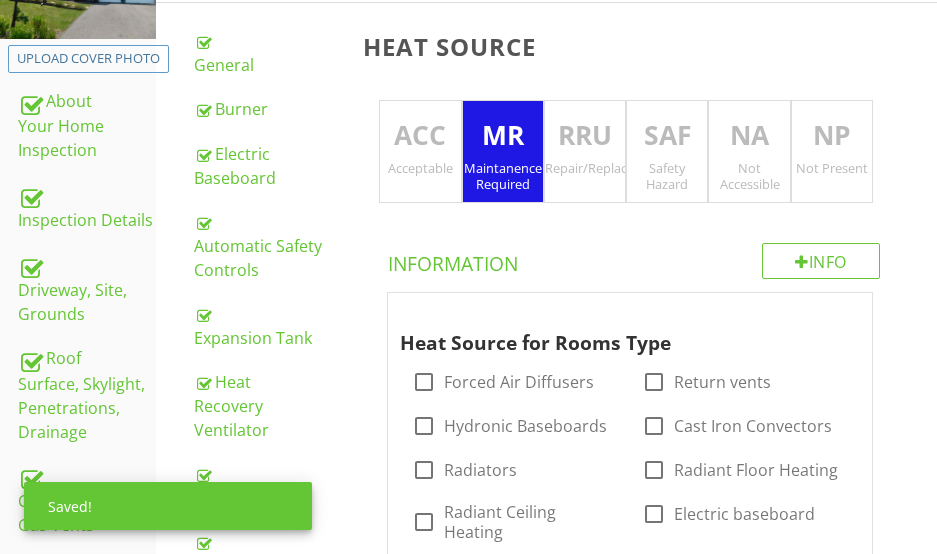 scroll, scrollTop: 414, scrollLeft: 0, axis: vertical 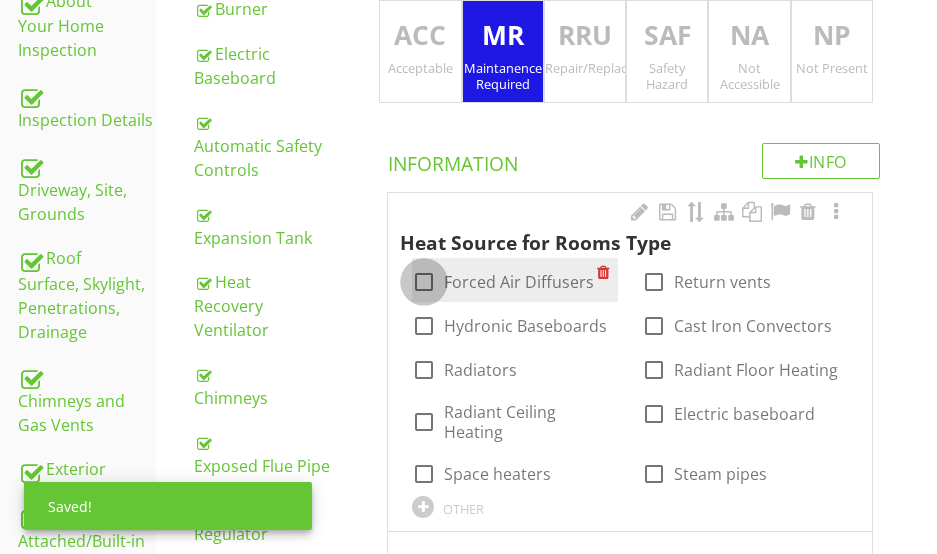 click at bounding box center [424, 282] 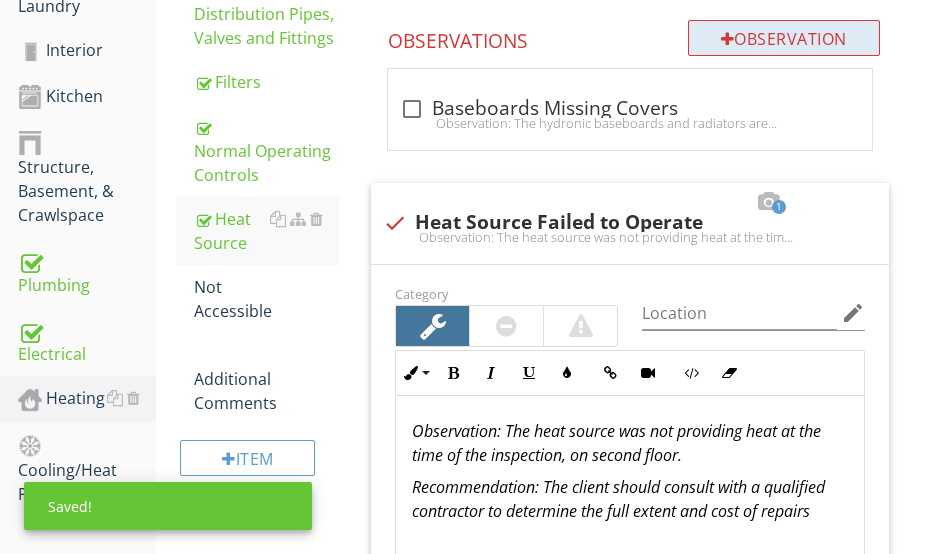 scroll, scrollTop: 1214, scrollLeft: 0, axis: vertical 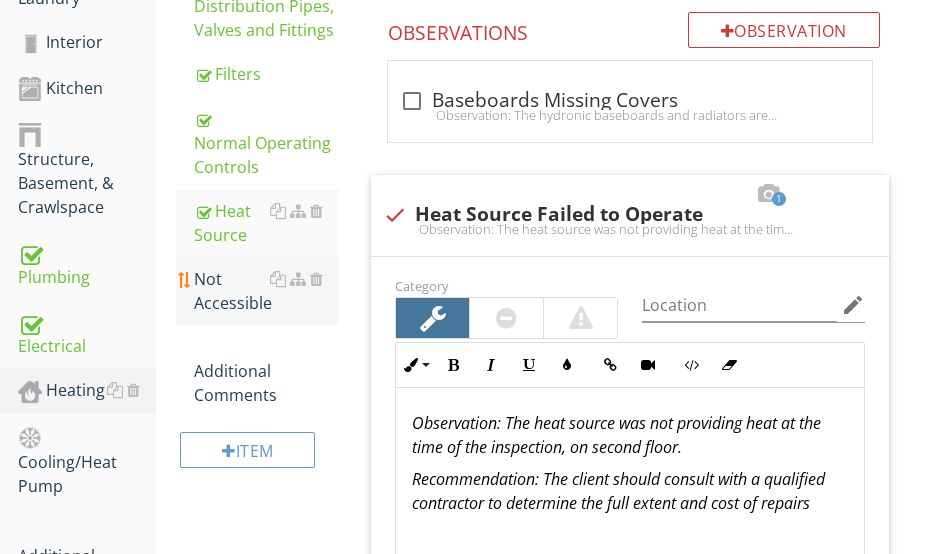 click on "Not Accessible" at bounding box center (266, 291) 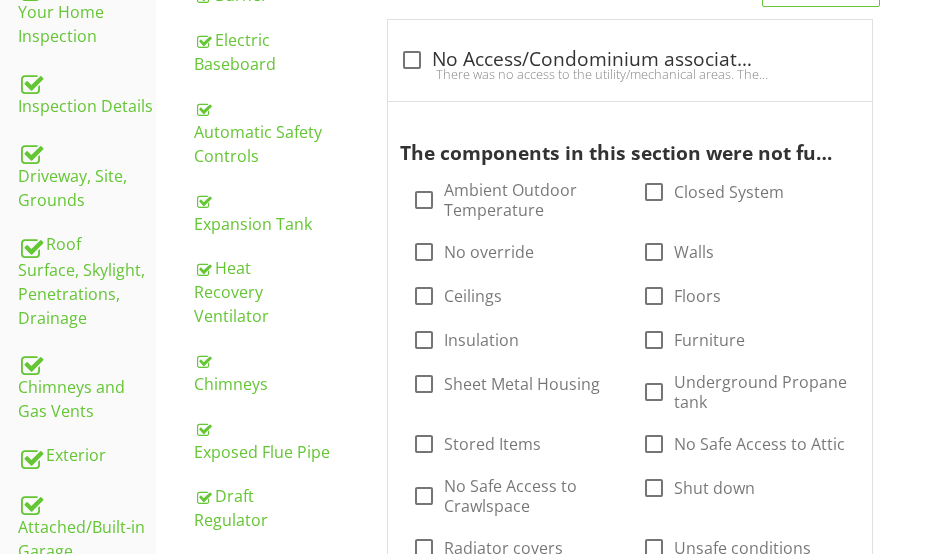 scroll, scrollTop: 414, scrollLeft: 0, axis: vertical 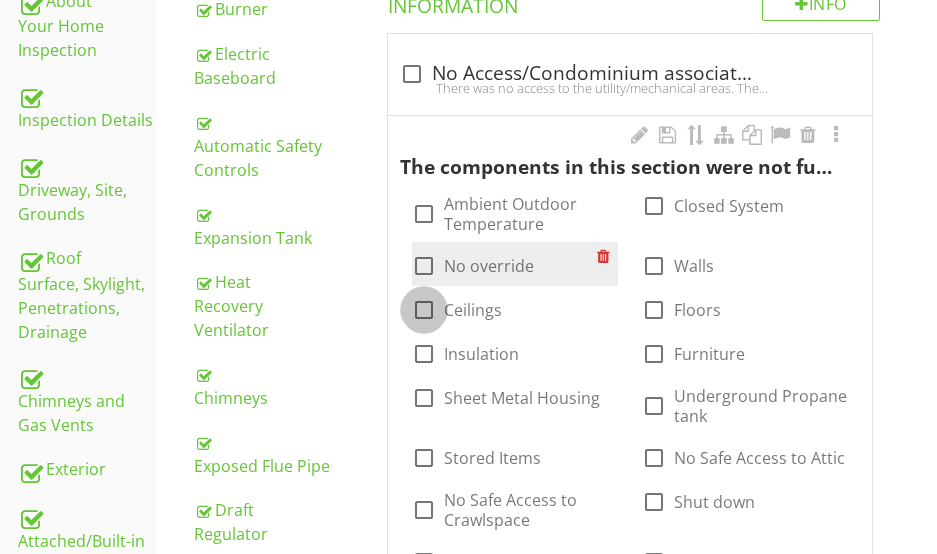 drag, startPoint x: 429, startPoint y: 302, endPoint x: 521, endPoint y: 280, distance: 94.59387 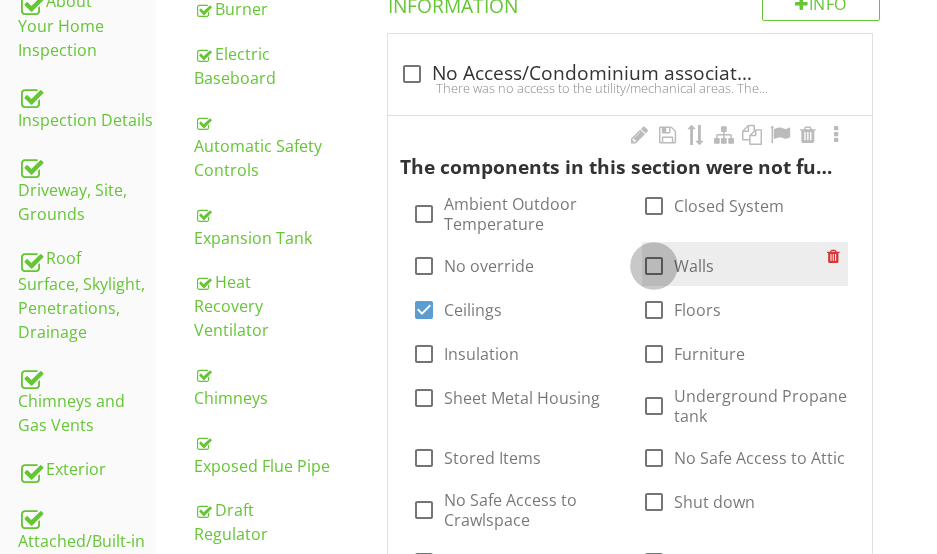 click at bounding box center [654, 266] 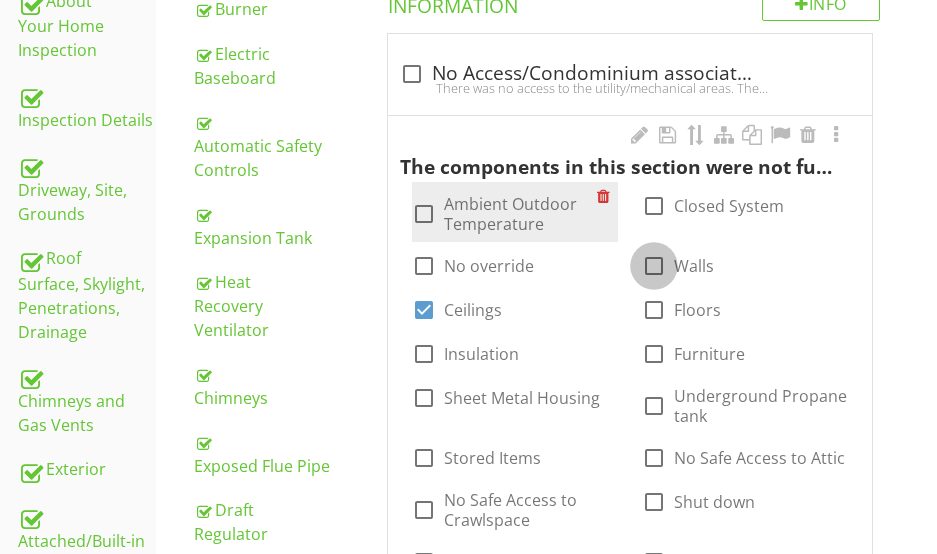 checkbox on "true" 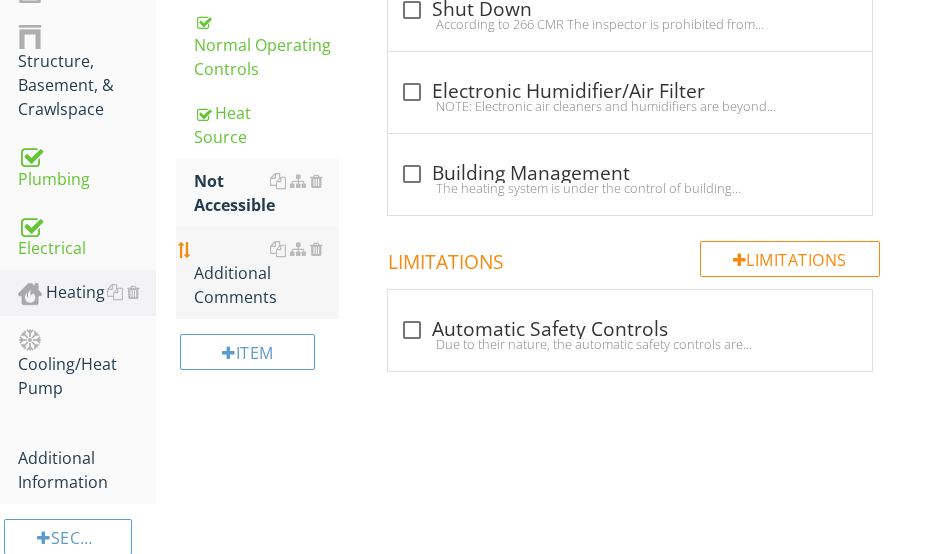 scroll, scrollTop: 1314, scrollLeft: 0, axis: vertical 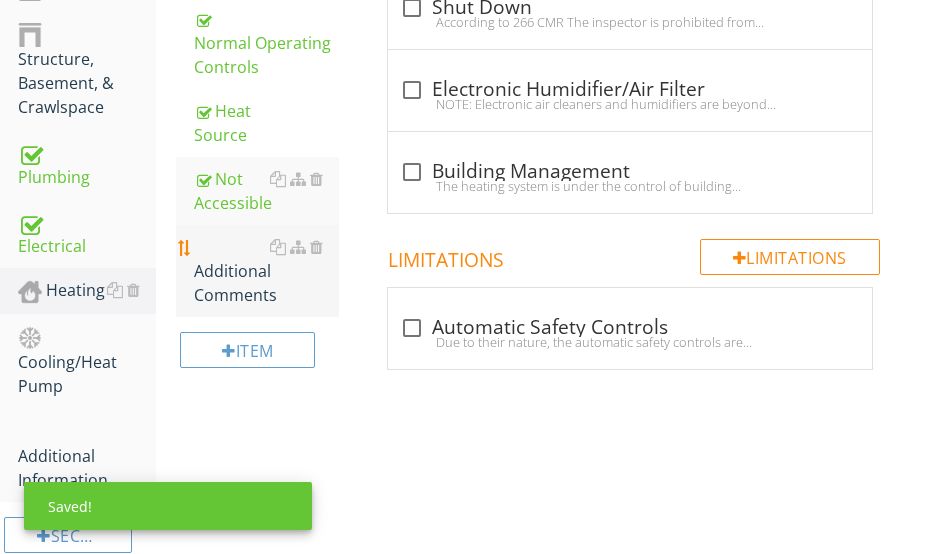 click on "Additional Comments" at bounding box center (266, 271) 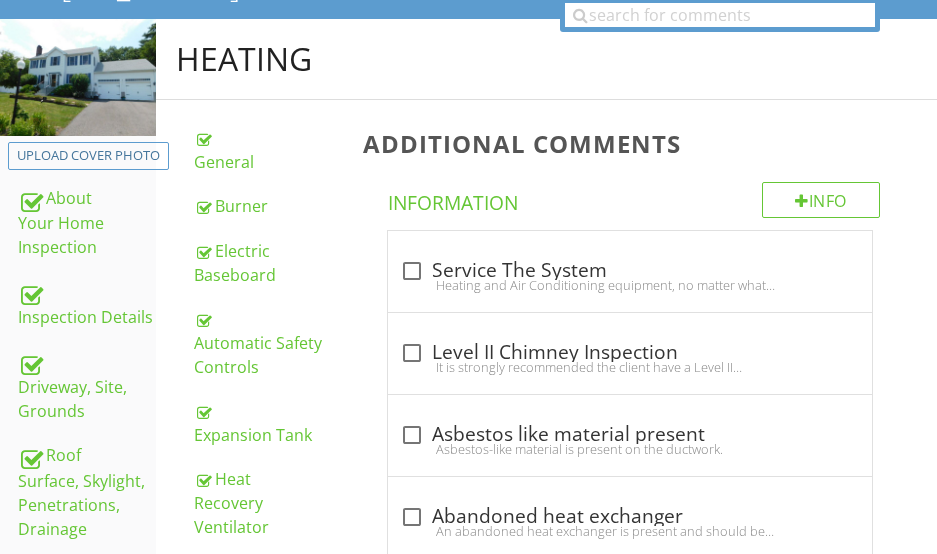scroll, scrollTop: 214, scrollLeft: 0, axis: vertical 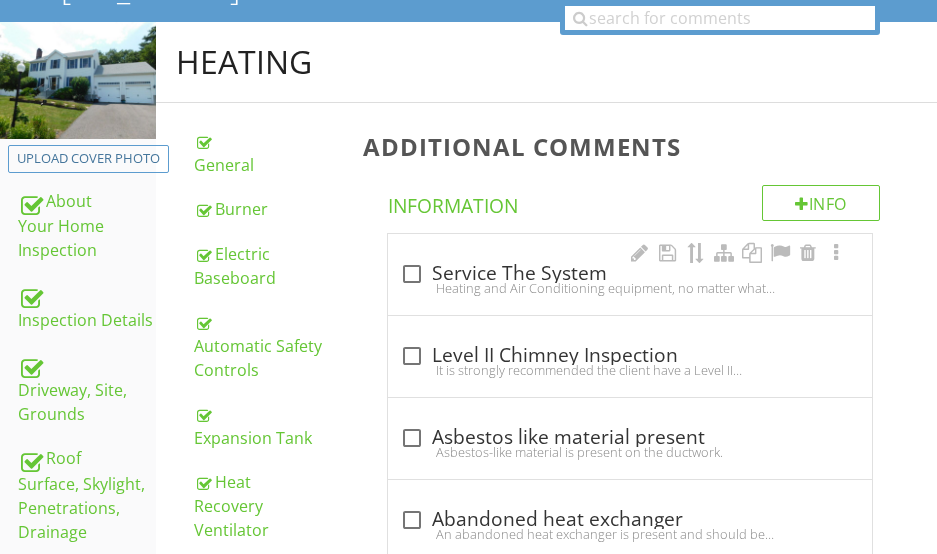 click on "Heating and Air Conditioning equipment, no matter what kind you have, should be inspected, cleaned, and serviced at least once a year. The best scenario is to have the heating system checked in the Fall and the air conditioning checked in the Spring." at bounding box center [630, 288] 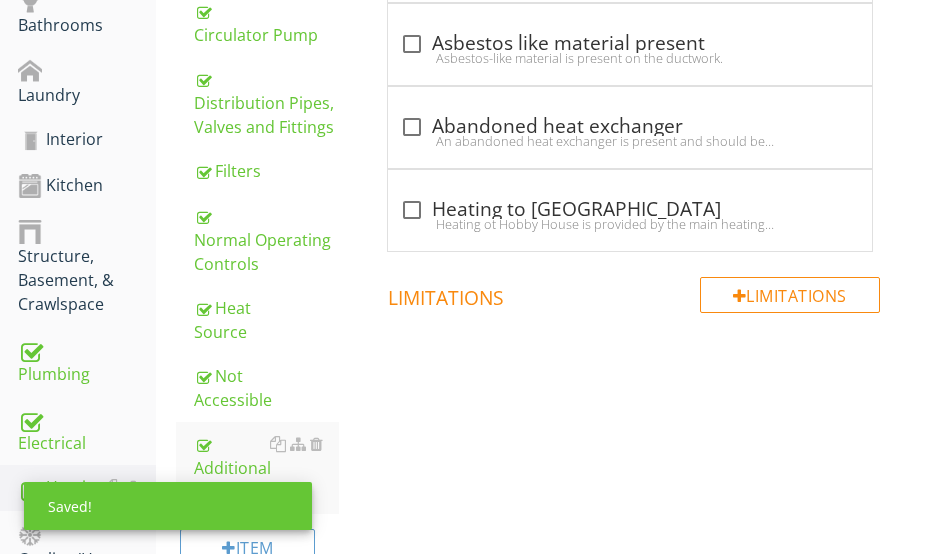 scroll, scrollTop: 1339, scrollLeft: 0, axis: vertical 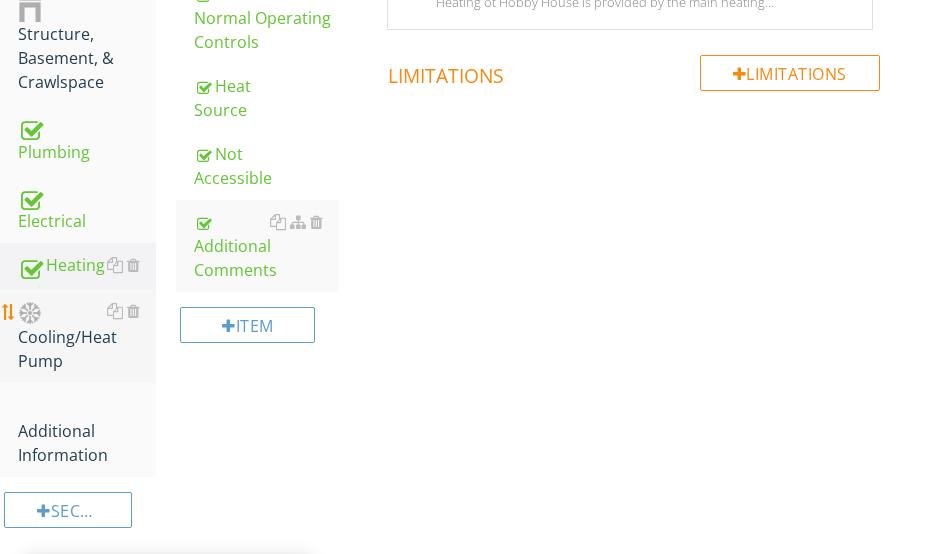 click on "Cooling/Heat Pump" at bounding box center (87, 336) 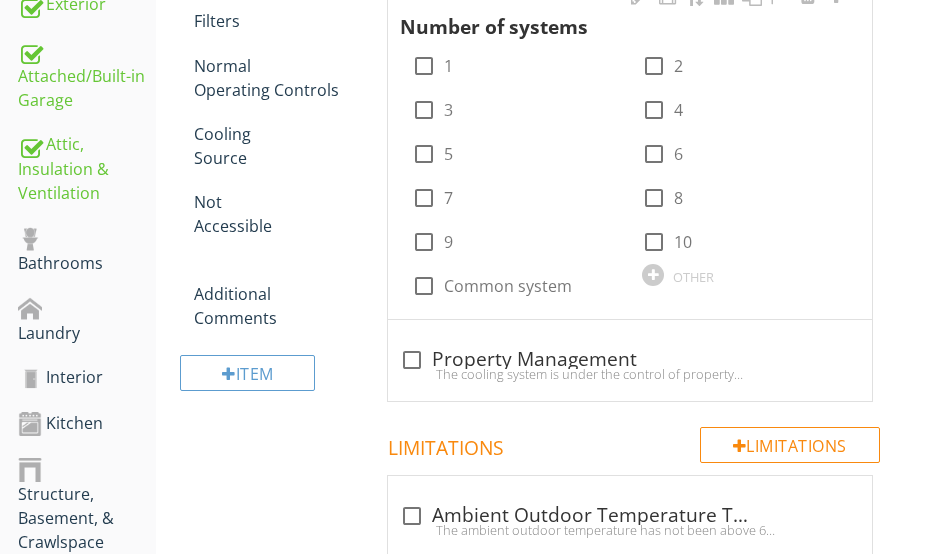 scroll, scrollTop: 639, scrollLeft: 0, axis: vertical 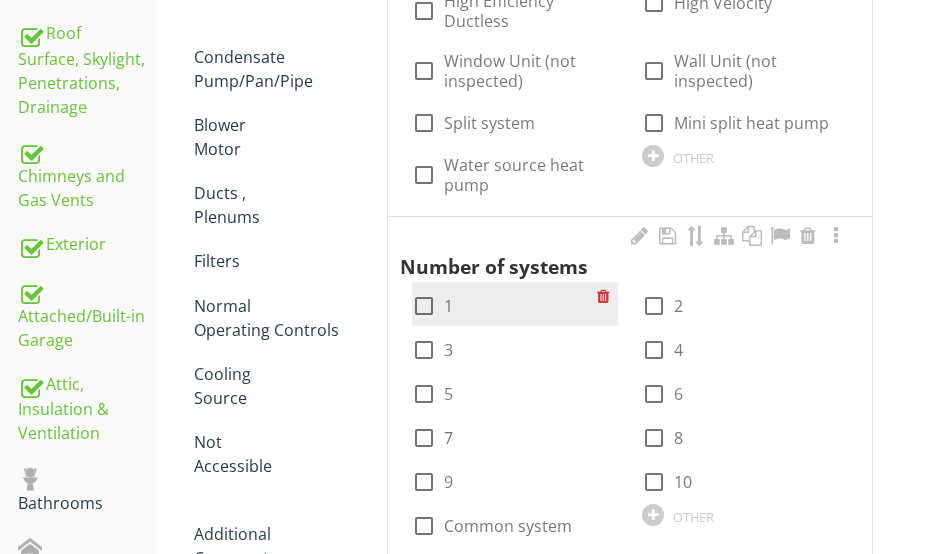click at bounding box center (424, 306) 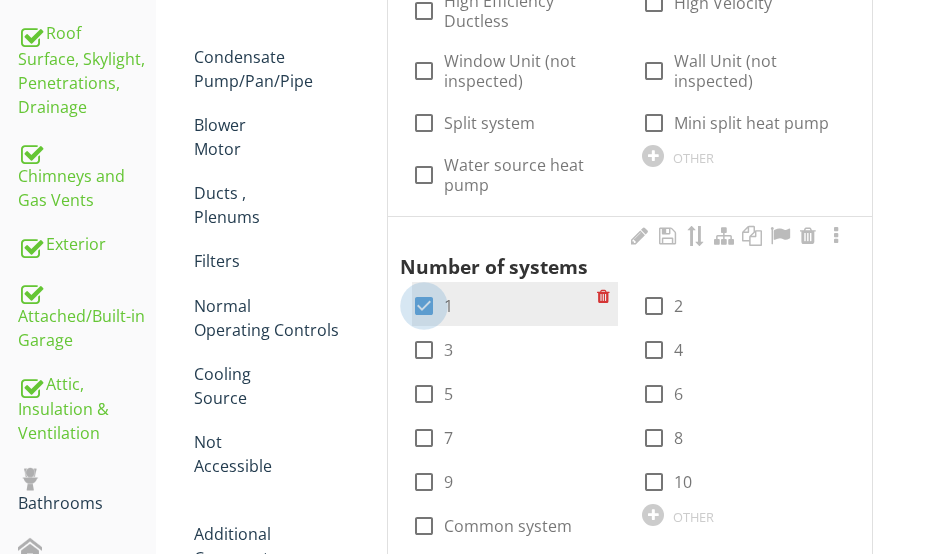 checkbox on "true" 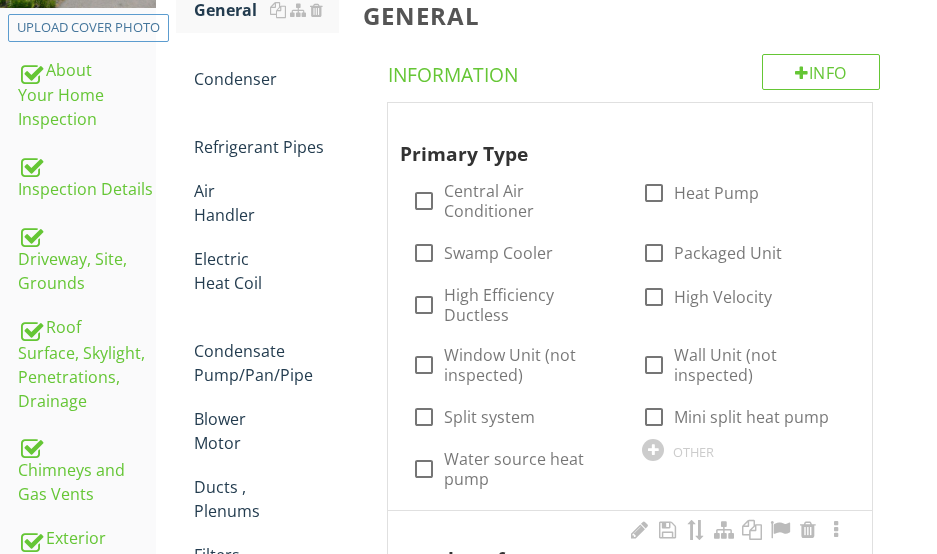 scroll, scrollTop: 339, scrollLeft: 0, axis: vertical 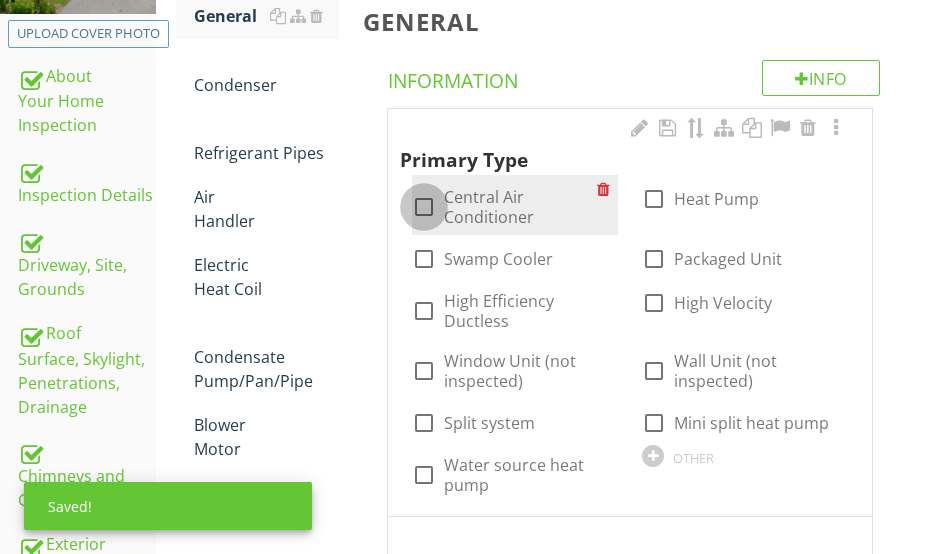 click at bounding box center (424, 207) 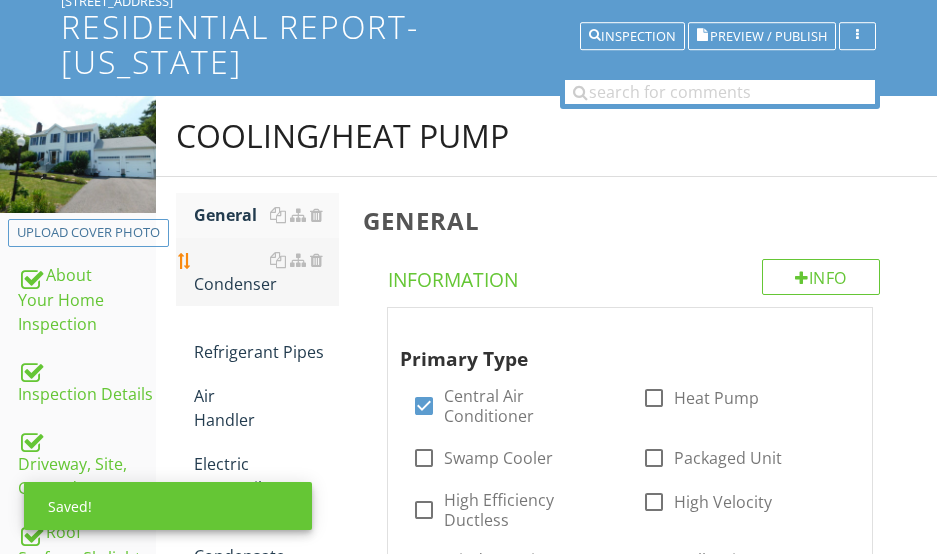 scroll, scrollTop: 139, scrollLeft: 0, axis: vertical 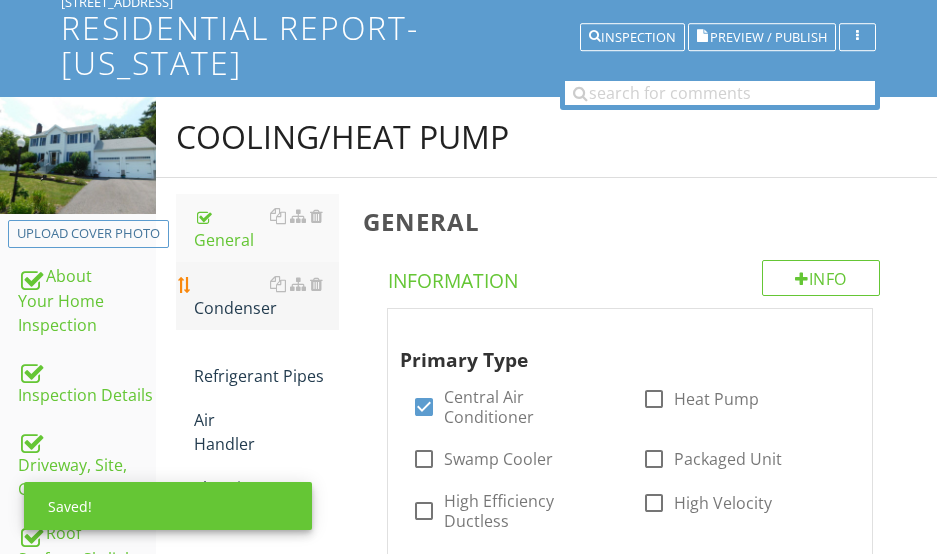 click on "Condenser" at bounding box center [266, 296] 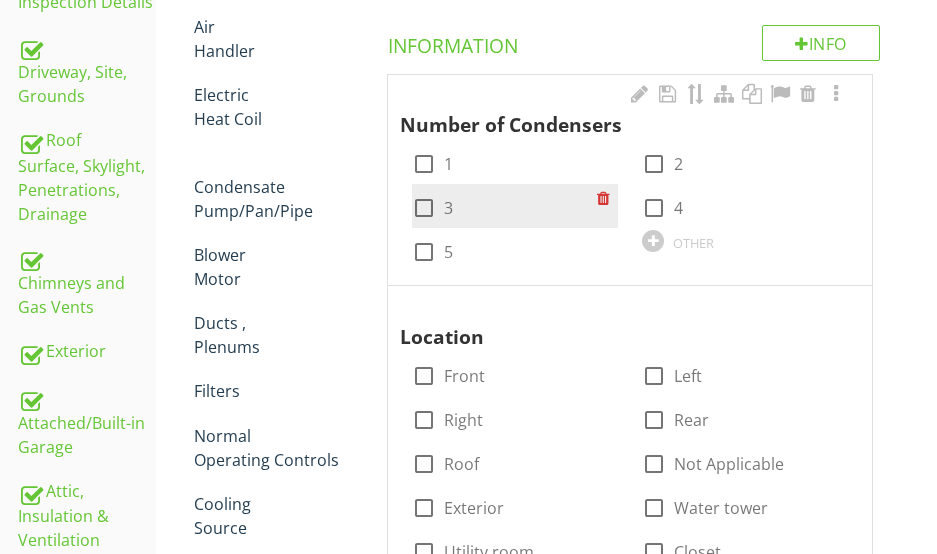 scroll, scrollTop: 539, scrollLeft: 0, axis: vertical 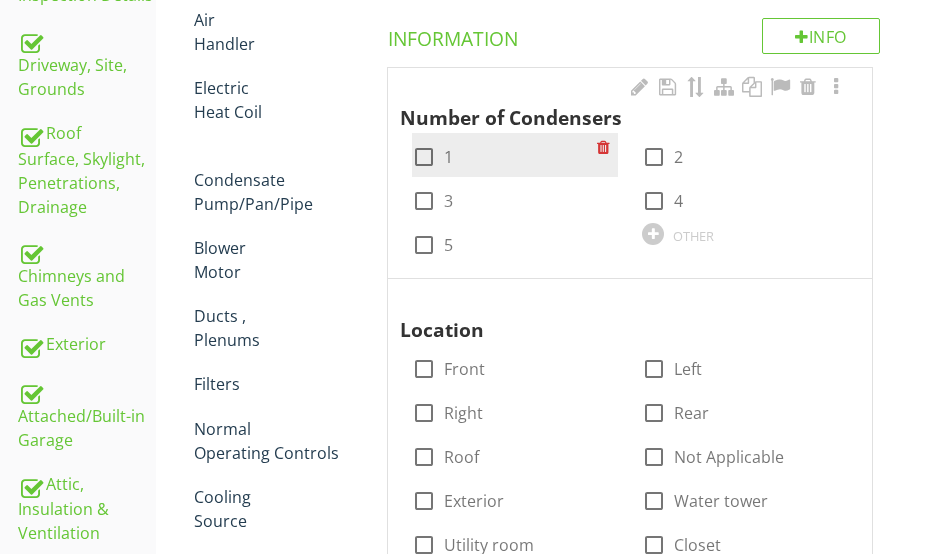click at bounding box center (424, 157) 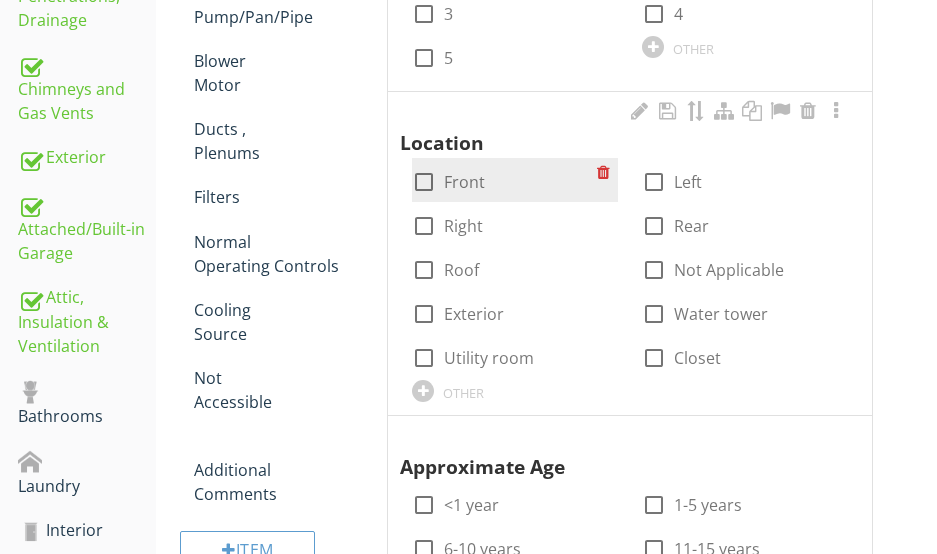 scroll, scrollTop: 739, scrollLeft: 0, axis: vertical 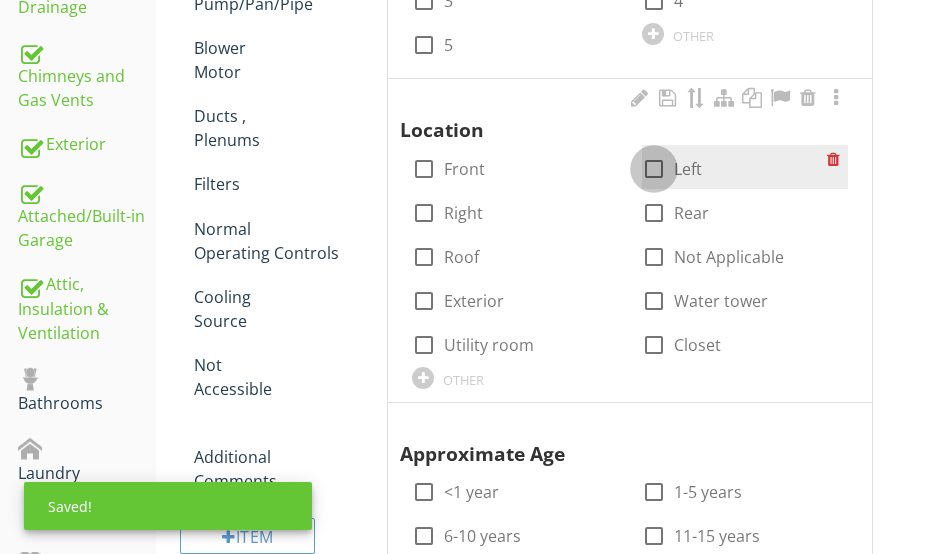 click at bounding box center (654, 169) 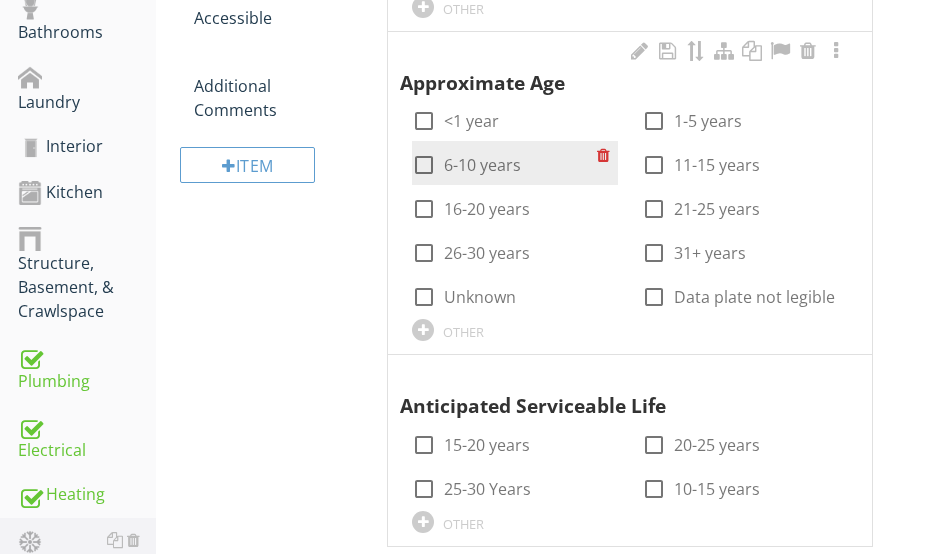 scroll, scrollTop: 1239, scrollLeft: 0, axis: vertical 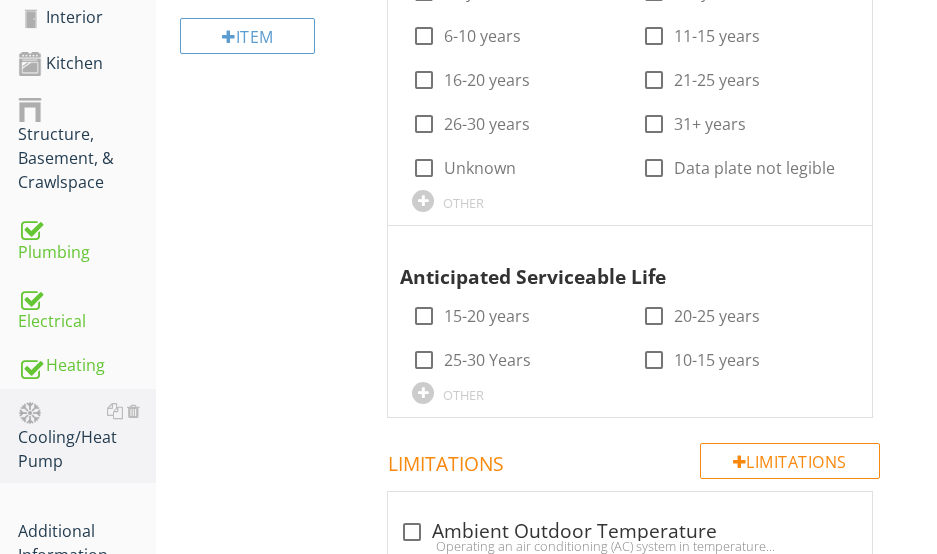 drag, startPoint x: 418, startPoint y: 199, endPoint x: 403, endPoint y: 187, distance: 19.209373 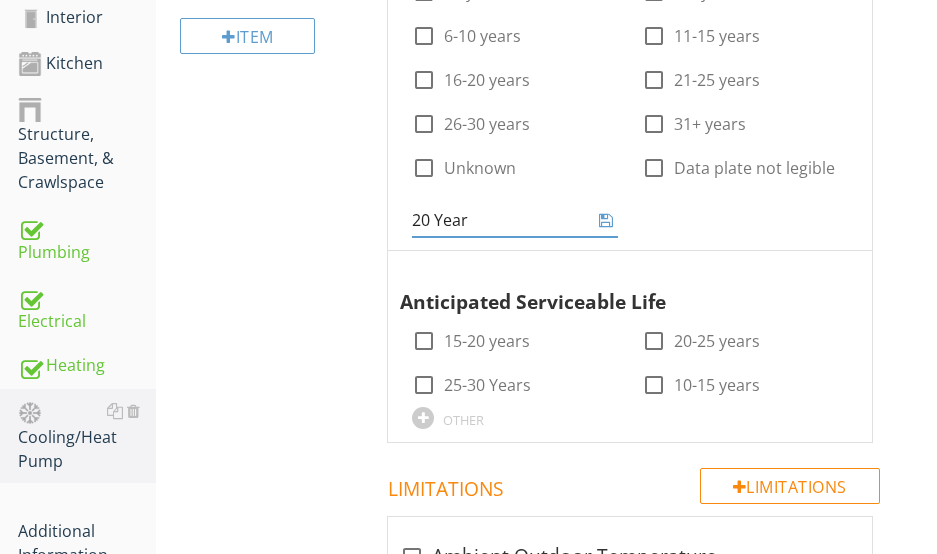 type on "20 Years" 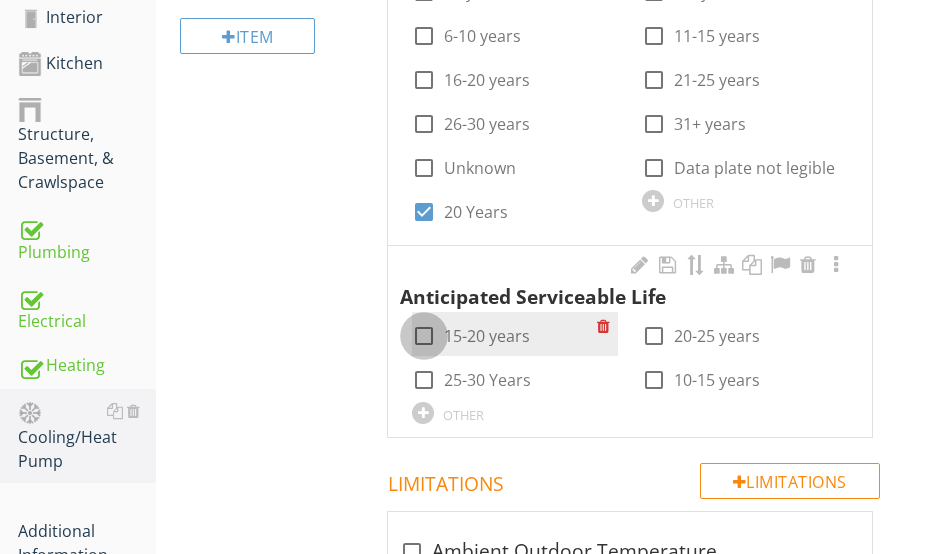 click at bounding box center [424, 336] 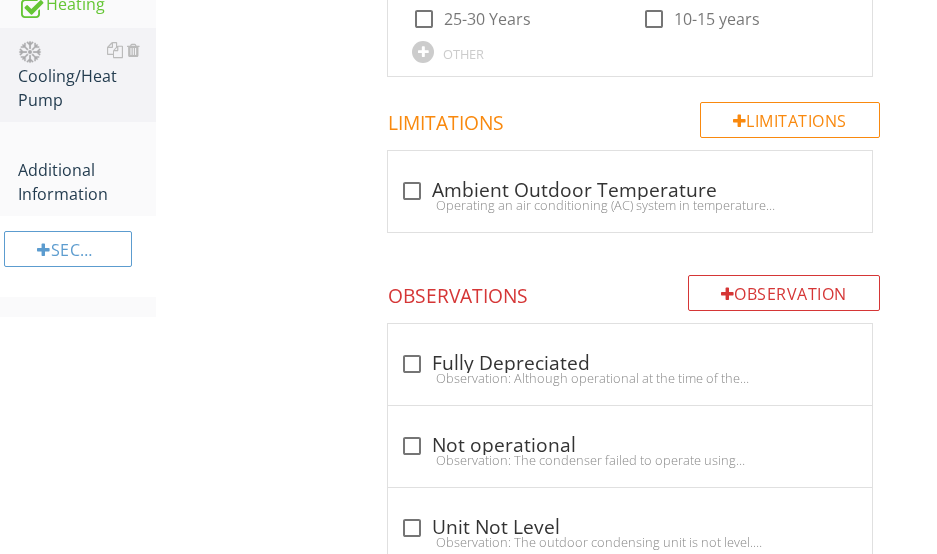 scroll, scrollTop: 1639, scrollLeft: 0, axis: vertical 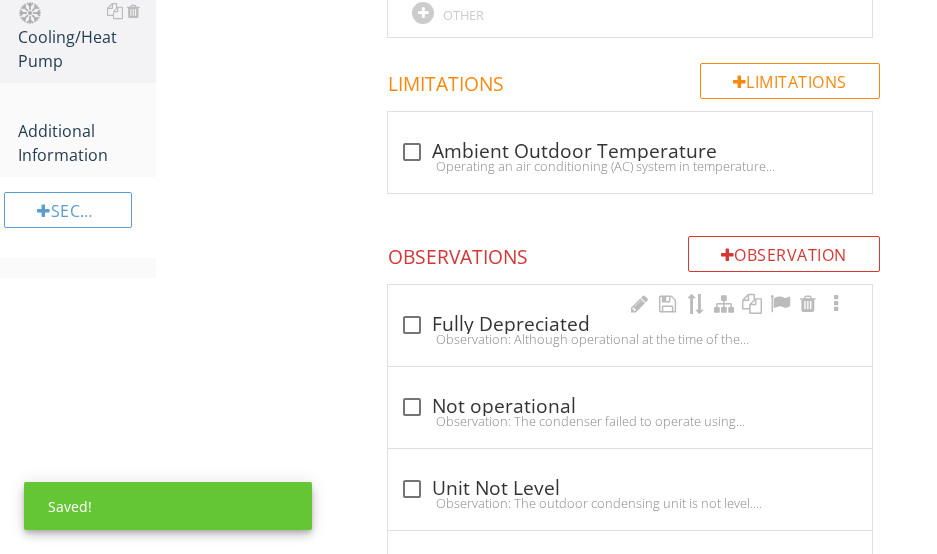 click on "check_box_outline_blank
Fully Depreciated" at bounding box center [630, 325] 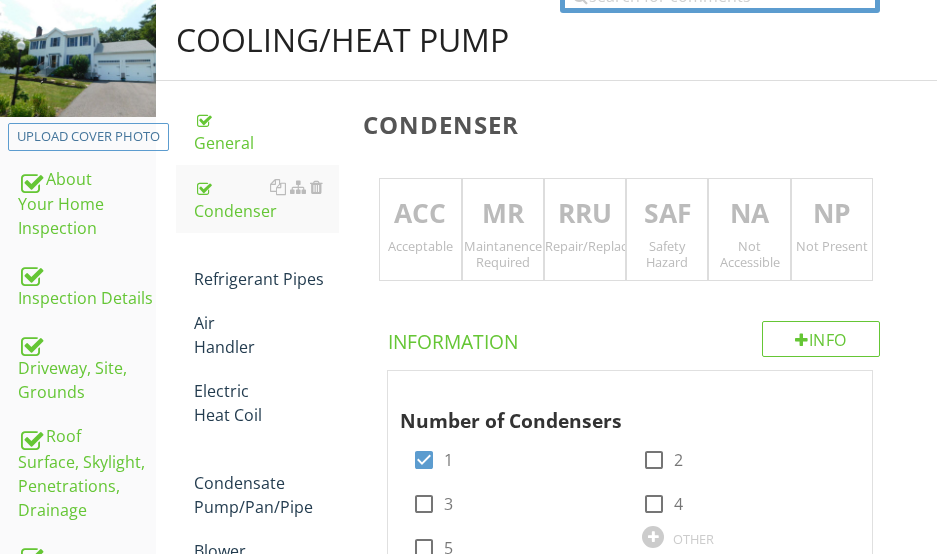 scroll, scrollTop: 0, scrollLeft: 0, axis: both 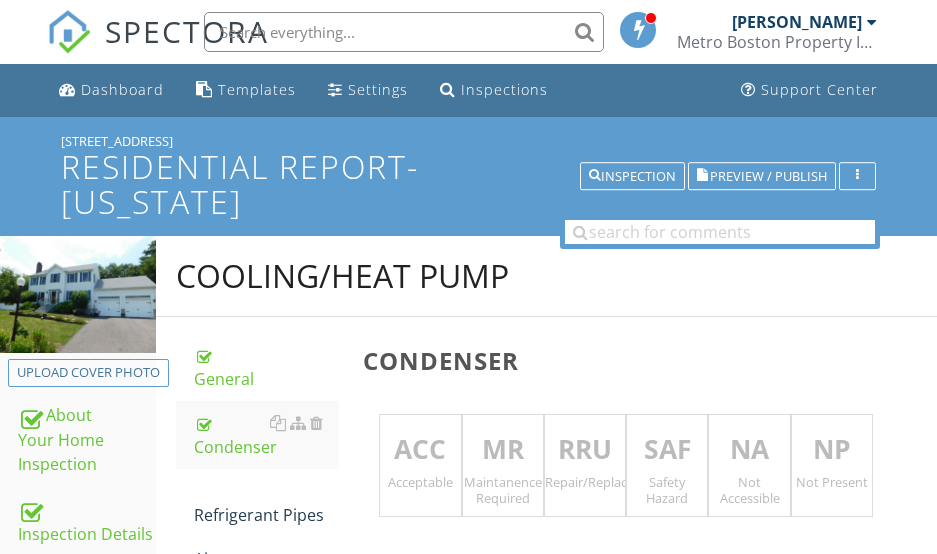 click on "RRU" at bounding box center (585, 450) 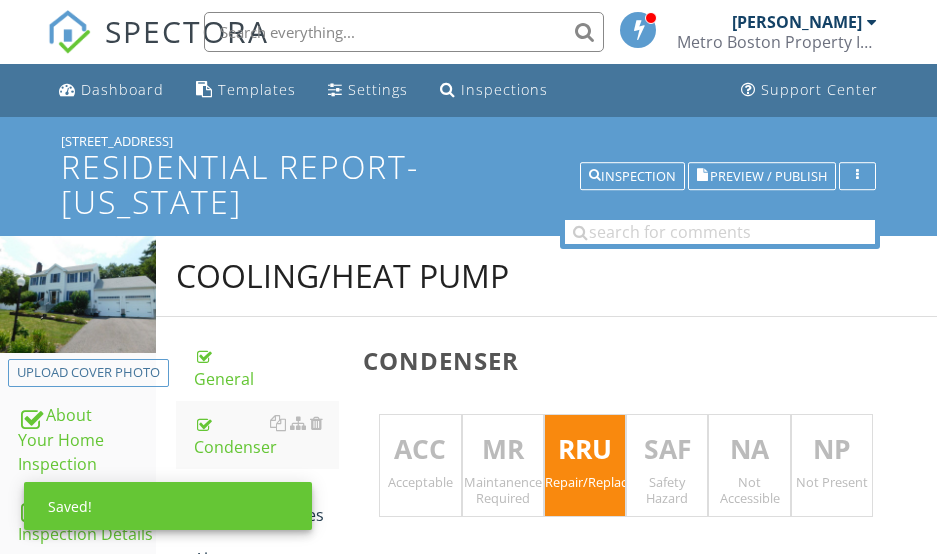 scroll, scrollTop: 300, scrollLeft: 0, axis: vertical 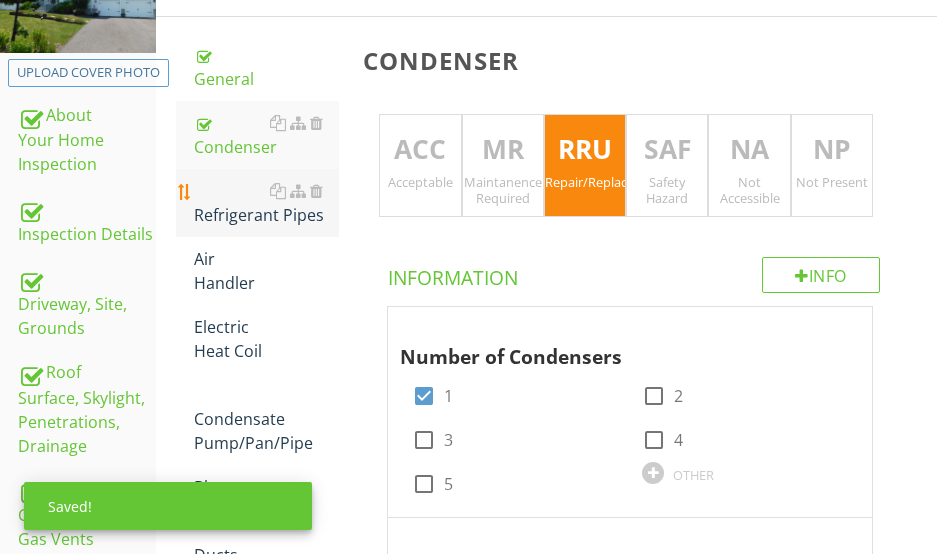 click on "Refrigerant Pipes" at bounding box center (266, 203) 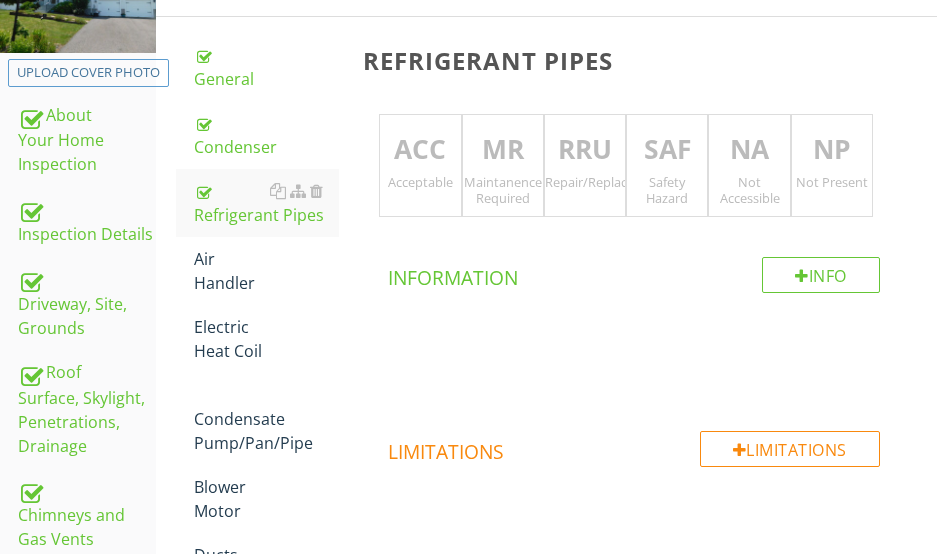 click on "MR" at bounding box center [503, 150] 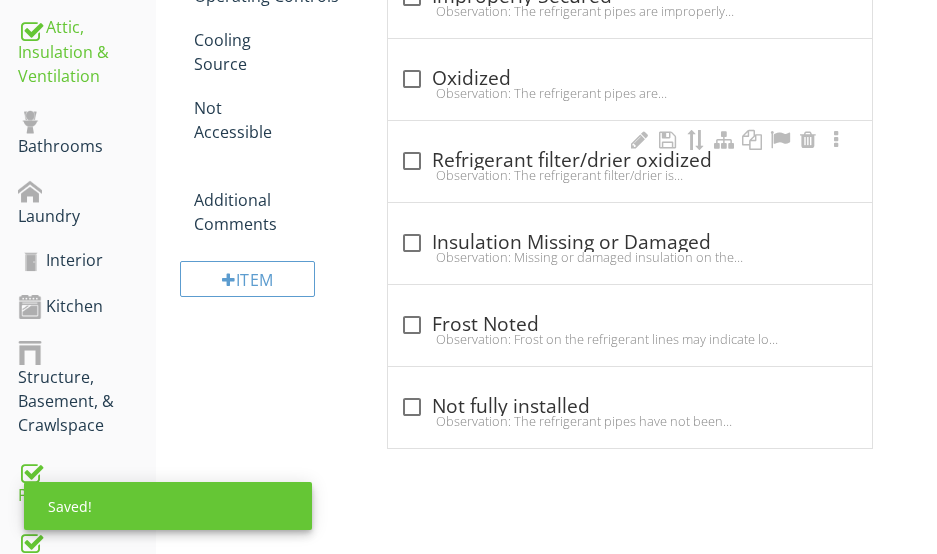 scroll, scrollTop: 1000, scrollLeft: 0, axis: vertical 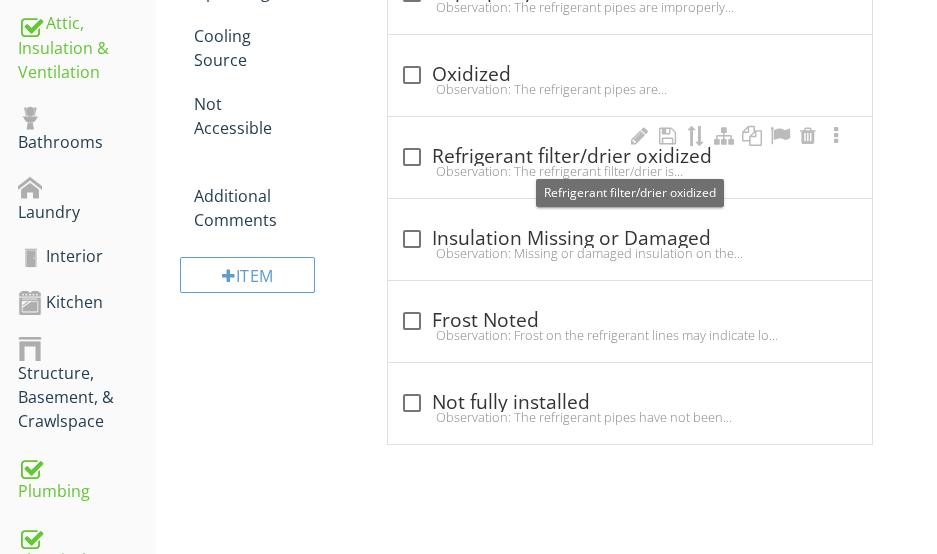 click on "check_box_outline_blank
Refrigerant filter/drier oxidized" at bounding box center [630, 157] 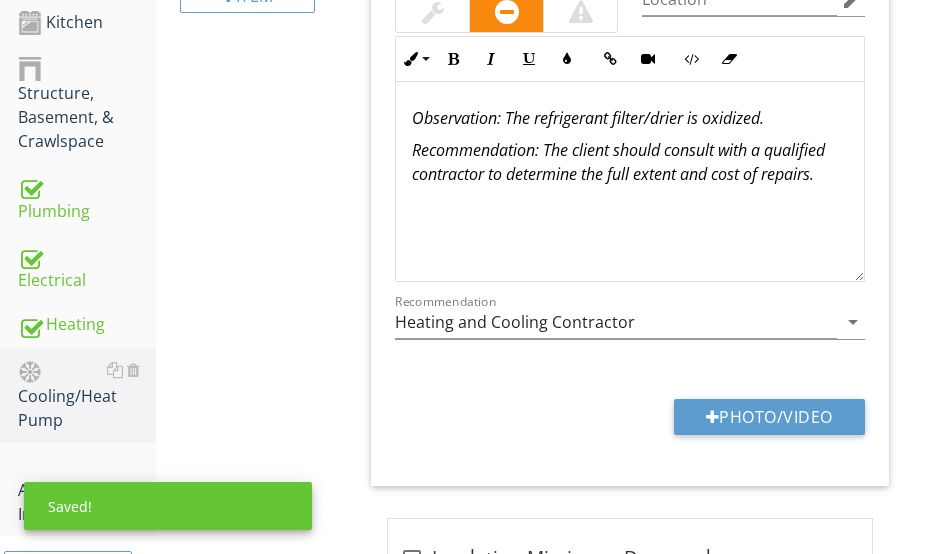 scroll, scrollTop: 1300, scrollLeft: 0, axis: vertical 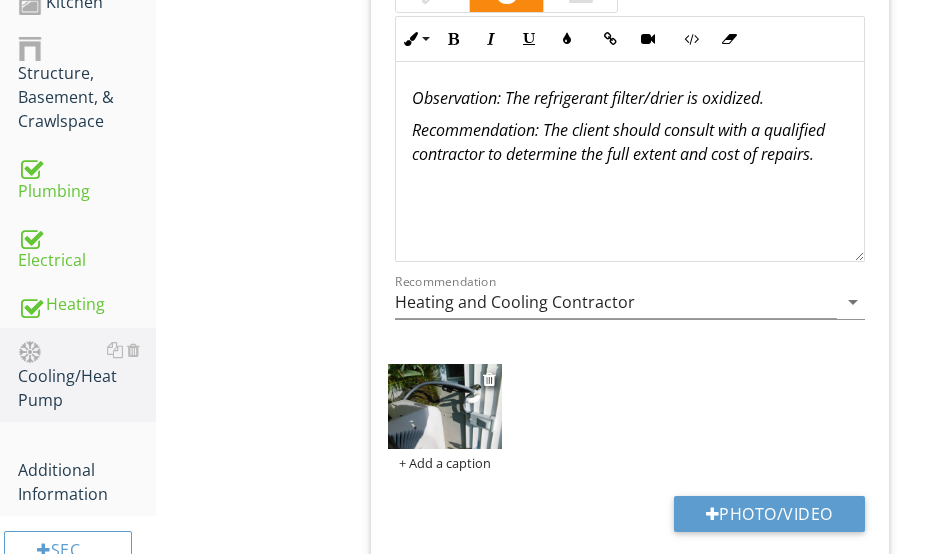 click at bounding box center (444, 406) 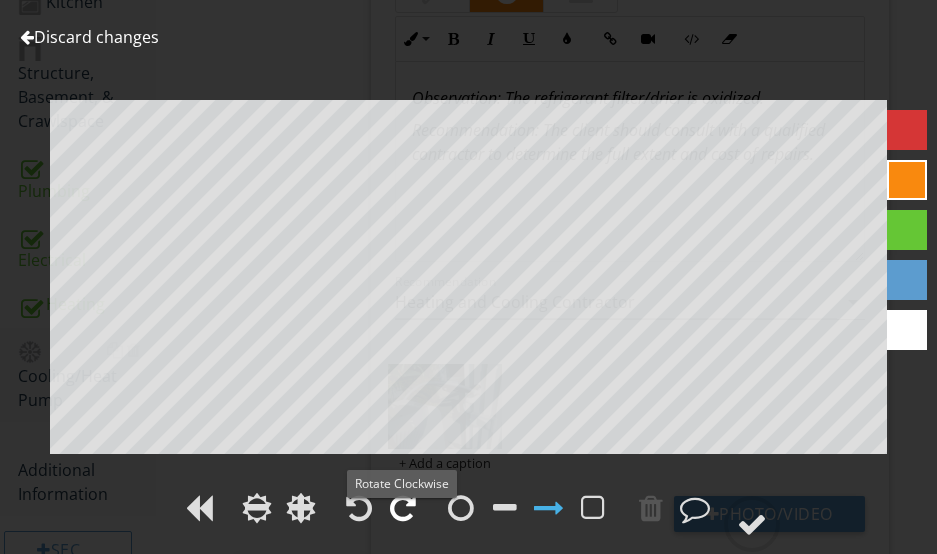 click at bounding box center [403, 508] 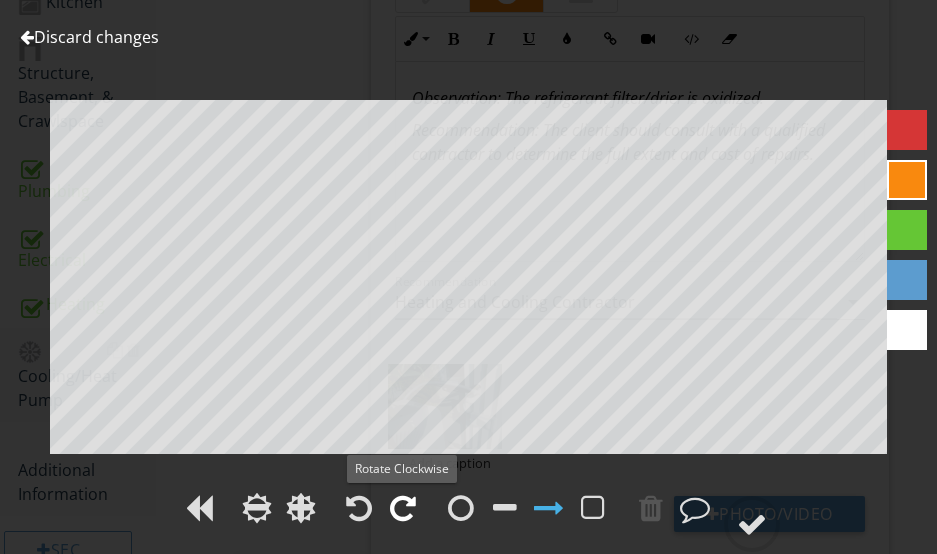 click at bounding box center (403, 508) 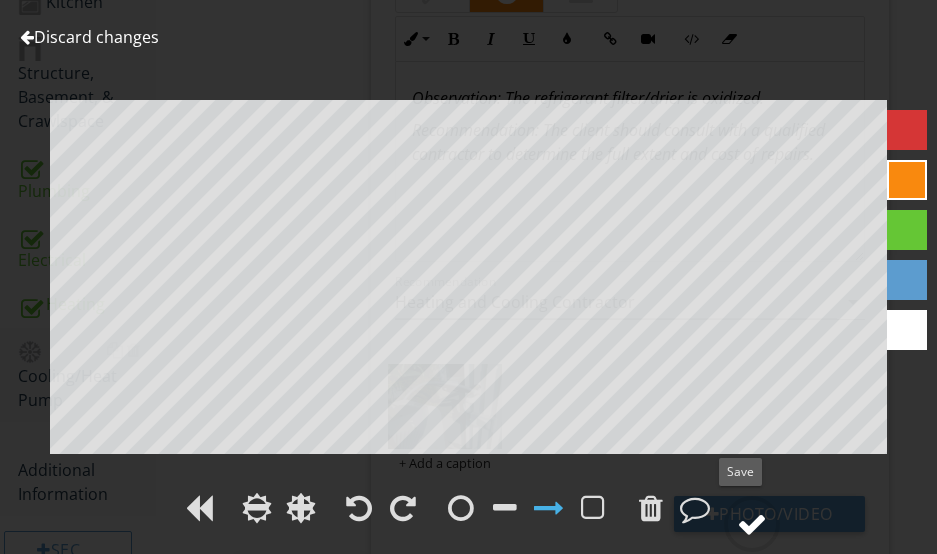 drag, startPoint x: 758, startPoint y: 514, endPoint x: 758, endPoint y: 503, distance: 11 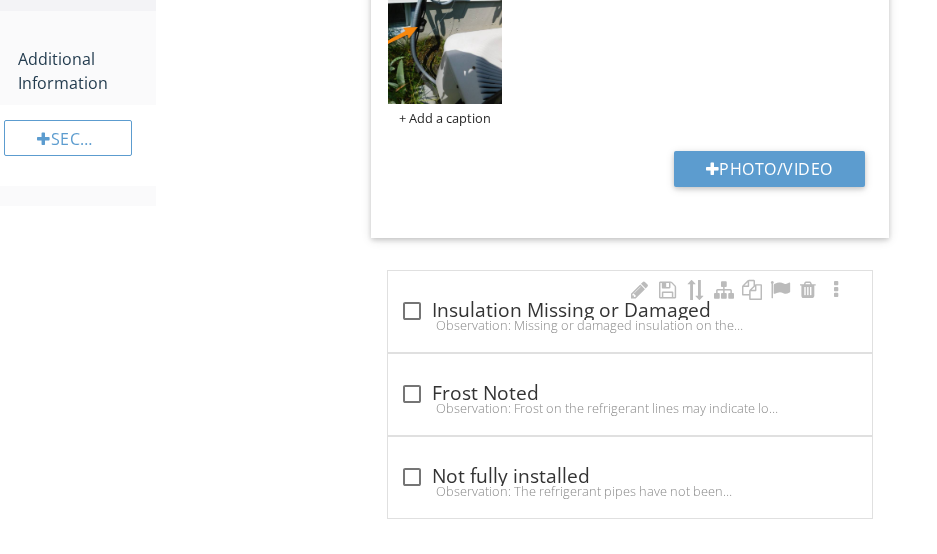 scroll, scrollTop: 1726, scrollLeft: 0, axis: vertical 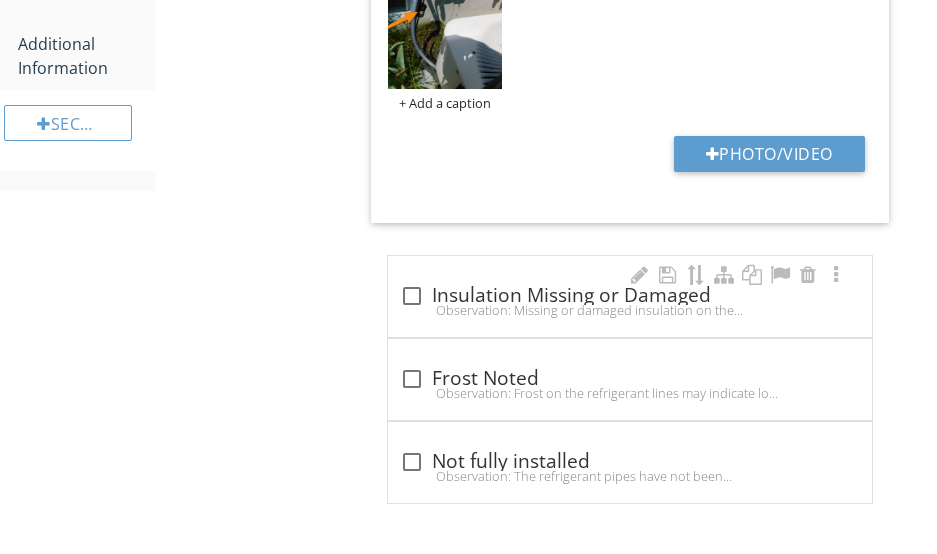 click on "Observation: Missing or damaged insulation on the refrigerant line can cause energy loss and condensation.Recommendation: Repair or replace as needed." at bounding box center [630, 310] 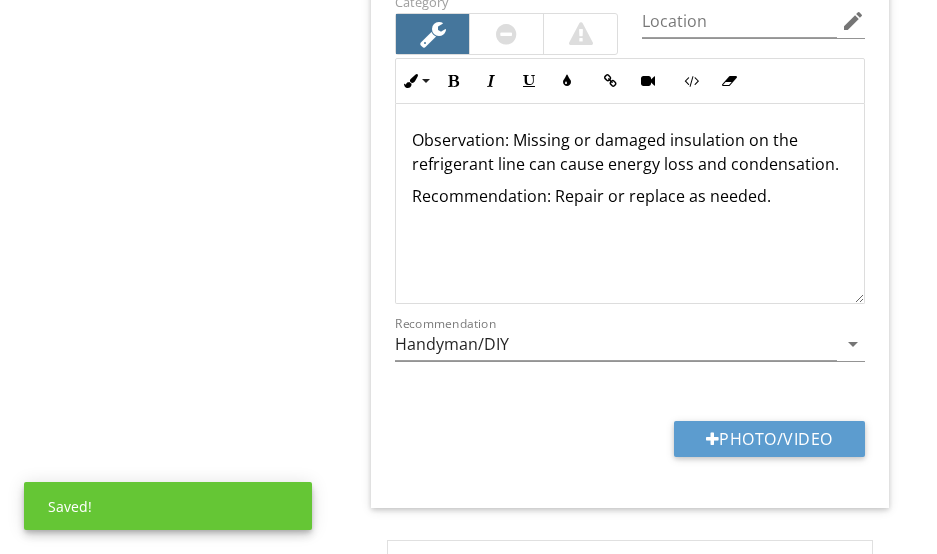 scroll, scrollTop: 2126, scrollLeft: 0, axis: vertical 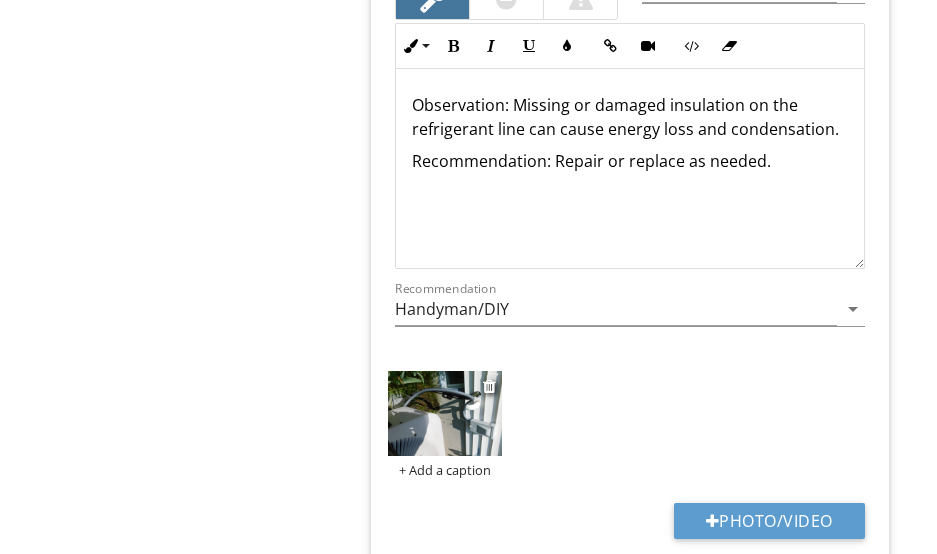 click at bounding box center (444, 413) 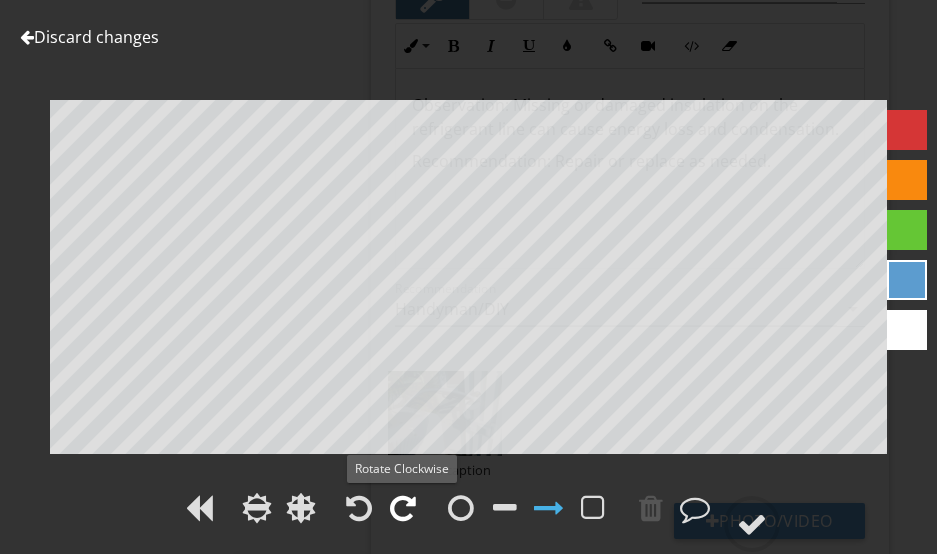 click at bounding box center (403, 508) 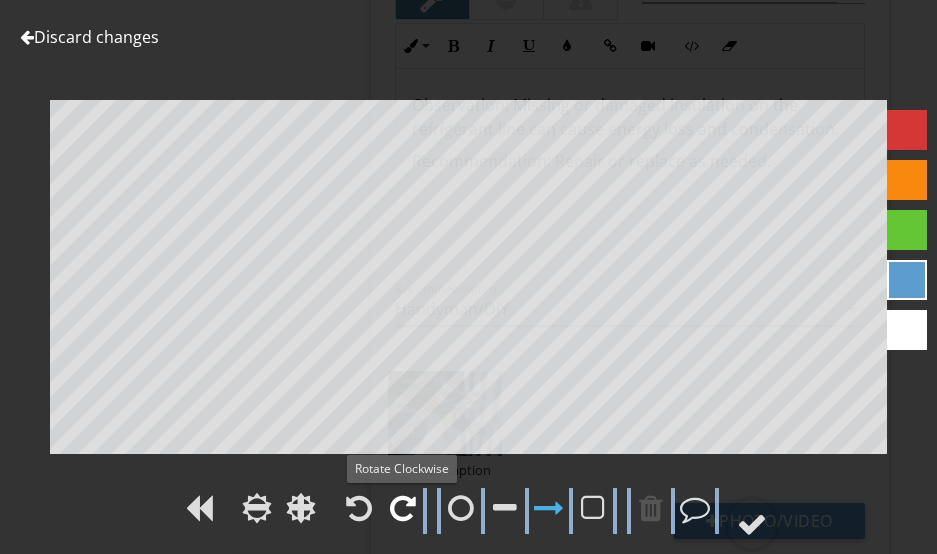 click at bounding box center (403, 508) 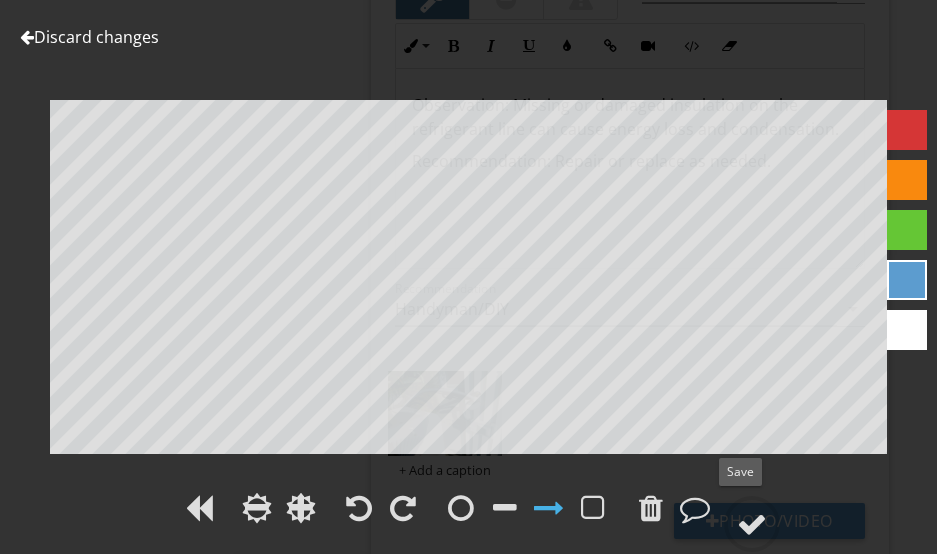 drag, startPoint x: 740, startPoint y: 516, endPoint x: 601, endPoint y: 458, distance: 150.6154 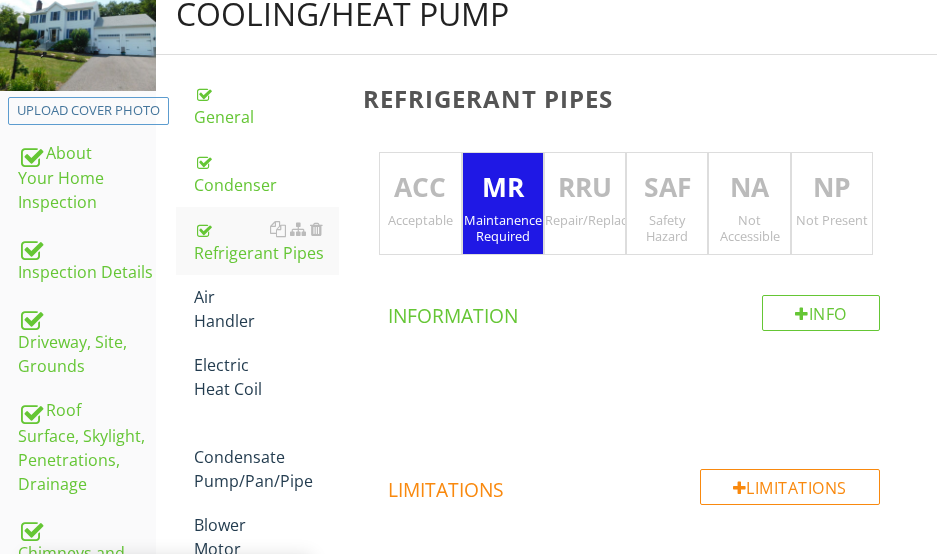 scroll, scrollTop: 226, scrollLeft: 0, axis: vertical 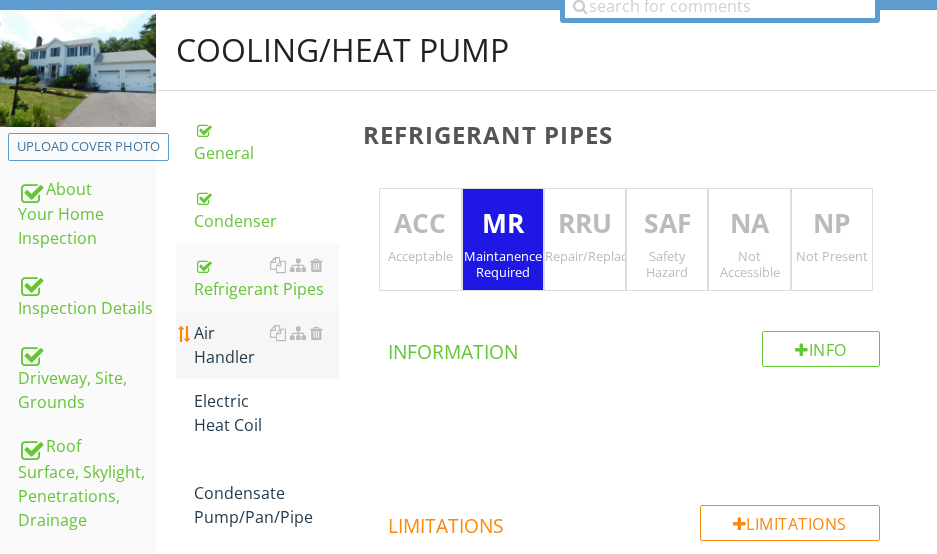 click on "Air Handler" at bounding box center [266, 345] 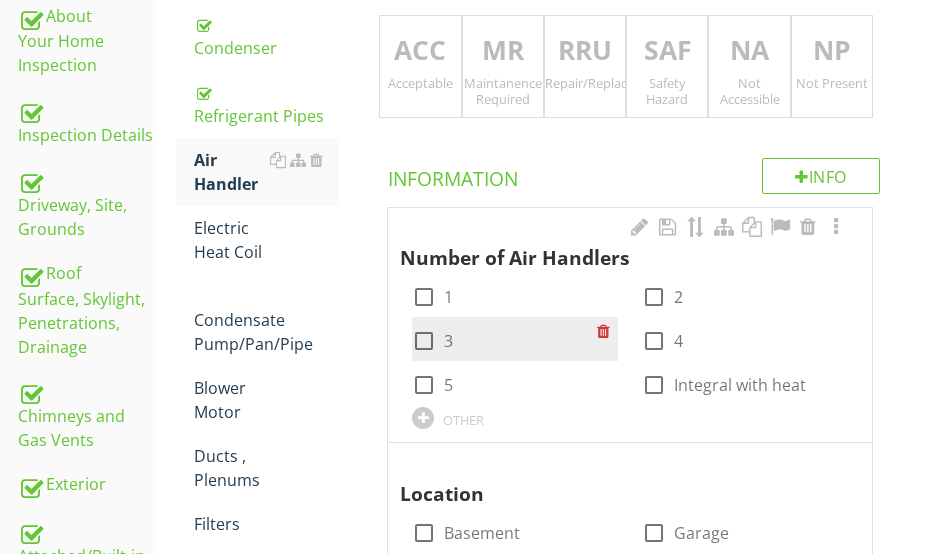 scroll, scrollTop: 426, scrollLeft: 0, axis: vertical 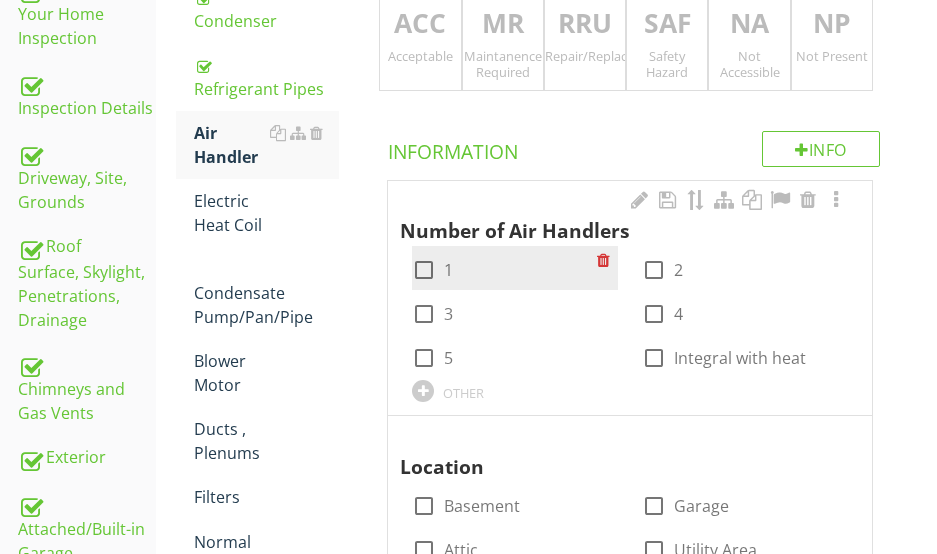 click at bounding box center (424, 270) 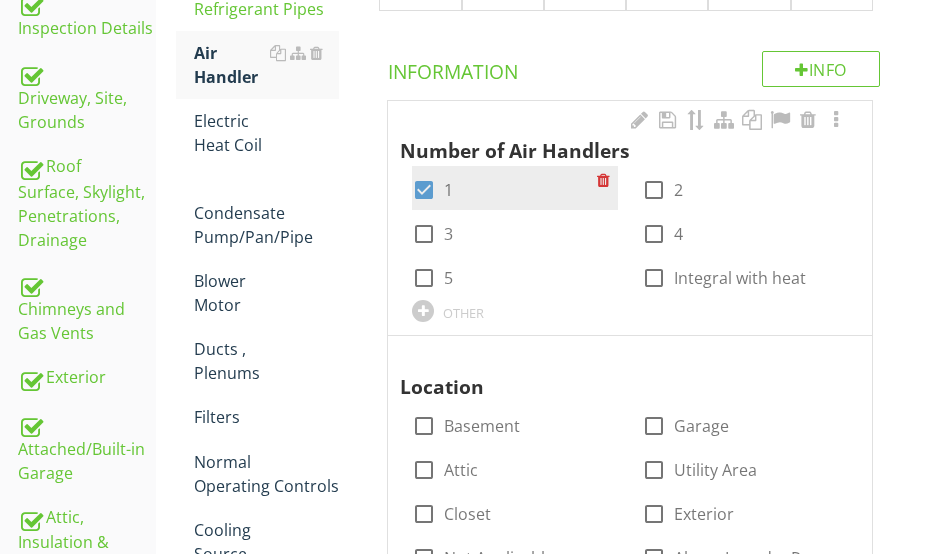 scroll, scrollTop: 726, scrollLeft: 0, axis: vertical 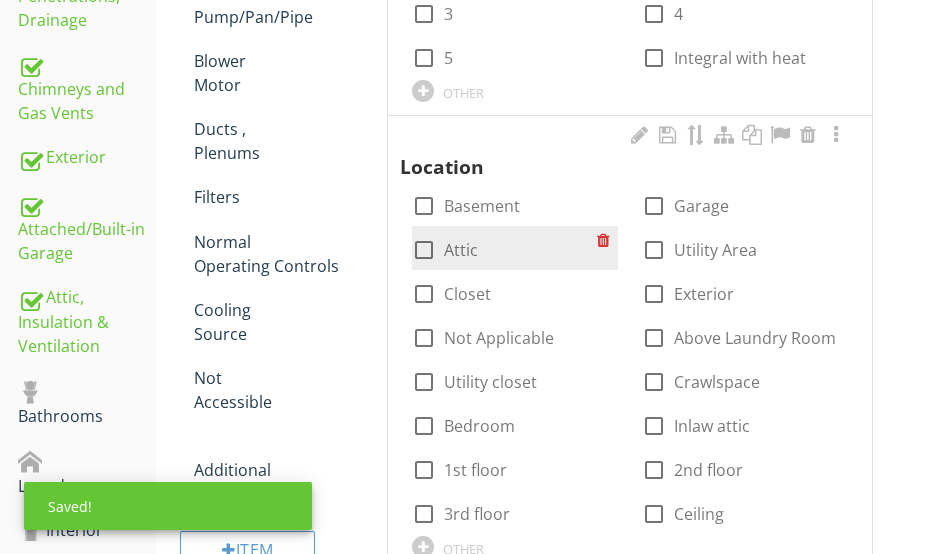 click at bounding box center (424, 250) 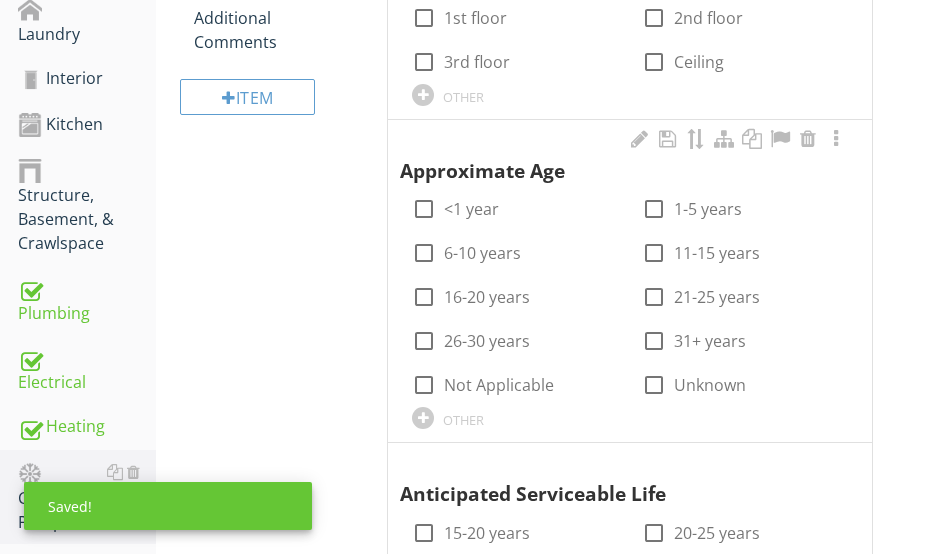 scroll, scrollTop: 1226, scrollLeft: 0, axis: vertical 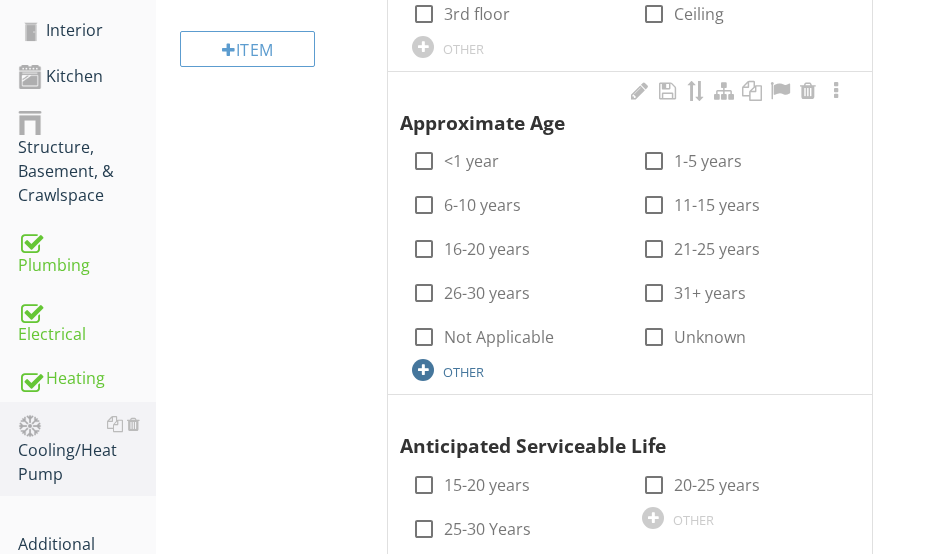 click at bounding box center [423, 370] 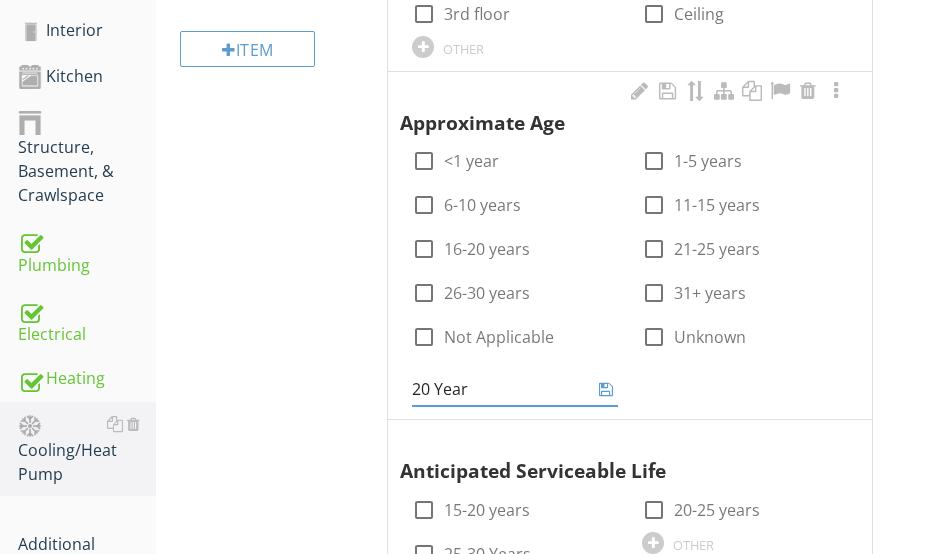 type on "20 Years" 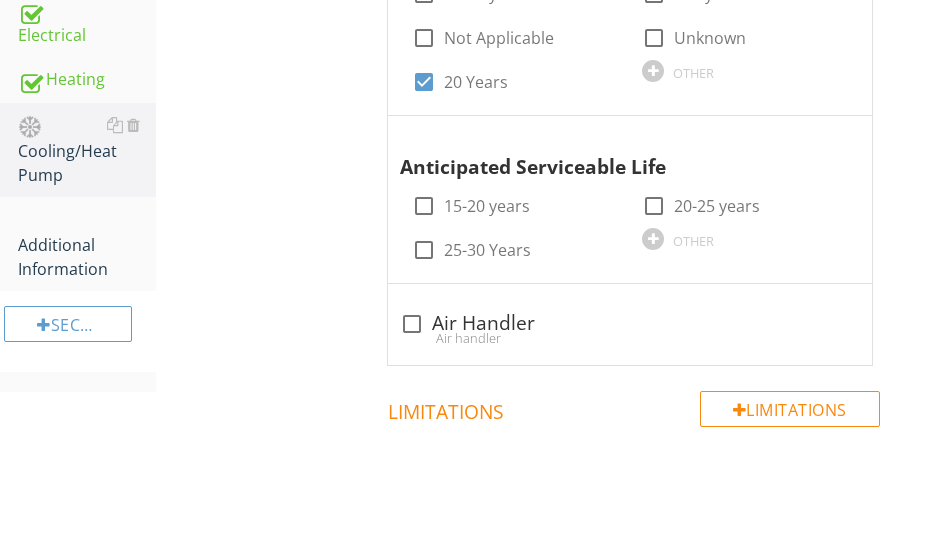 scroll, scrollTop: 1526, scrollLeft: 0, axis: vertical 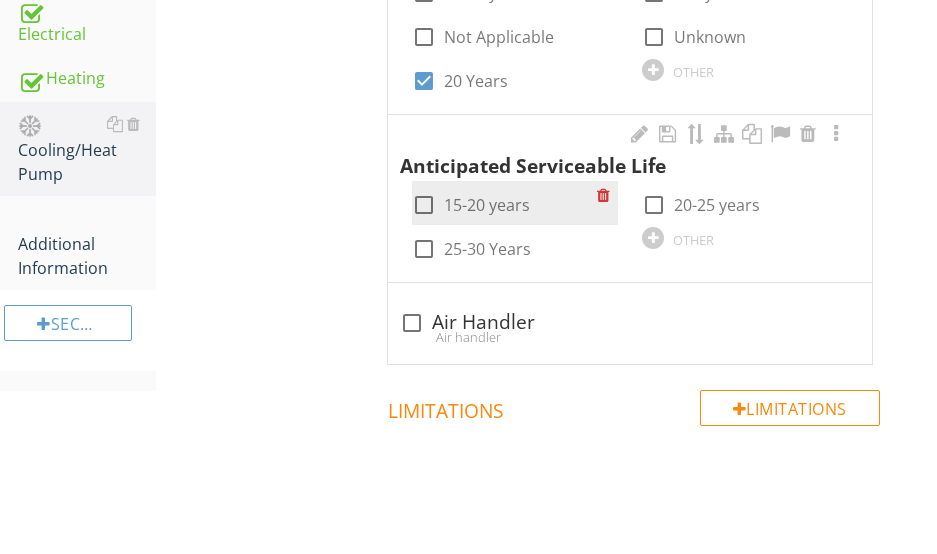 click at bounding box center (424, 205) 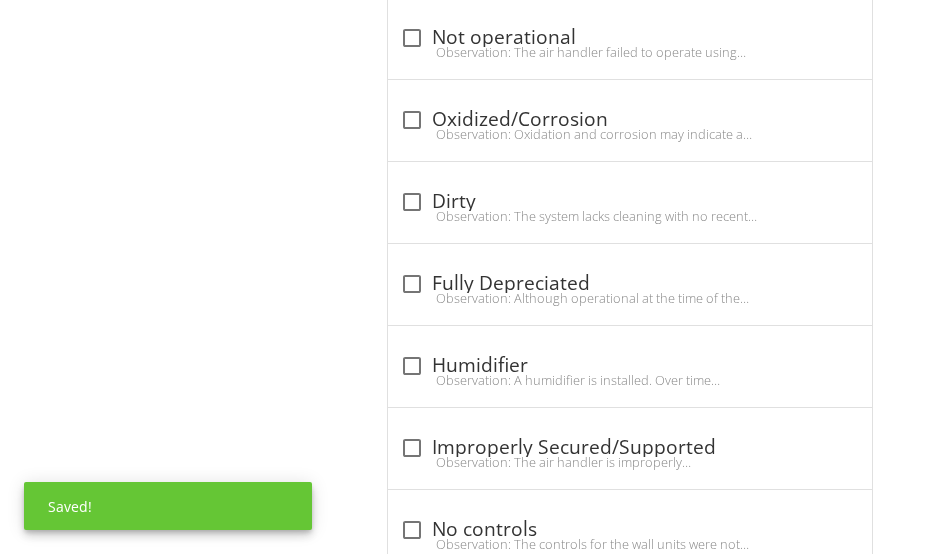 scroll, scrollTop: 2326, scrollLeft: 0, axis: vertical 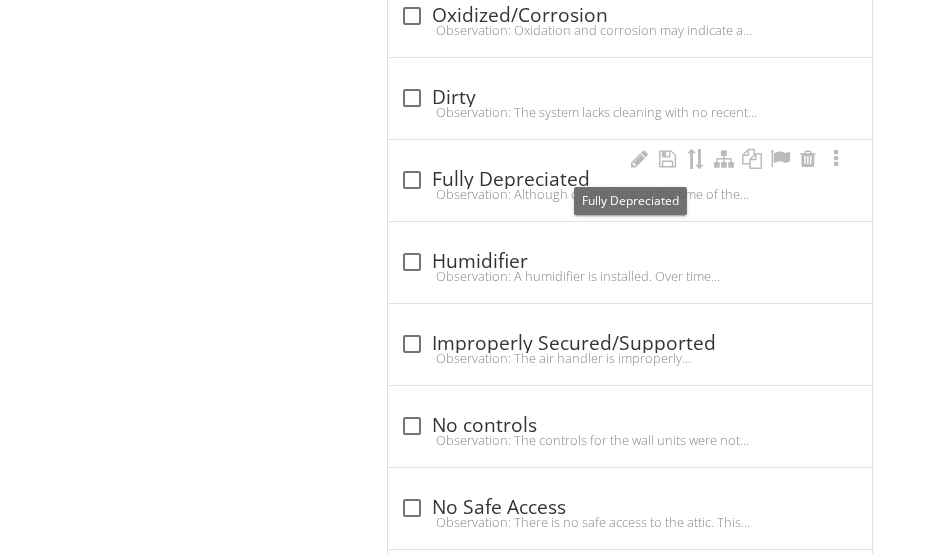 click on "check_box_outline_blank
Fully Depreciated" at bounding box center (630, 180) 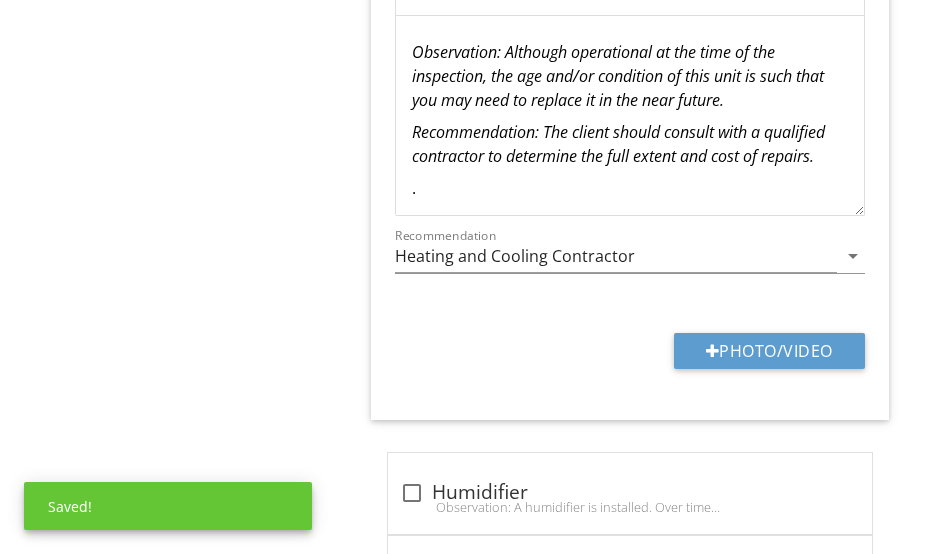 scroll, scrollTop: 2726, scrollLeft: 0, axis: vertical 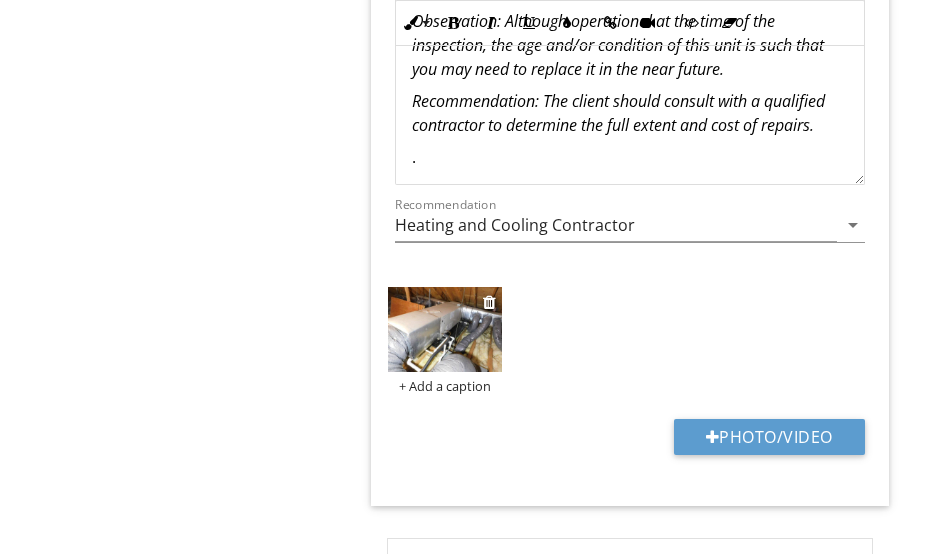 click at bounding box center [444, 329] 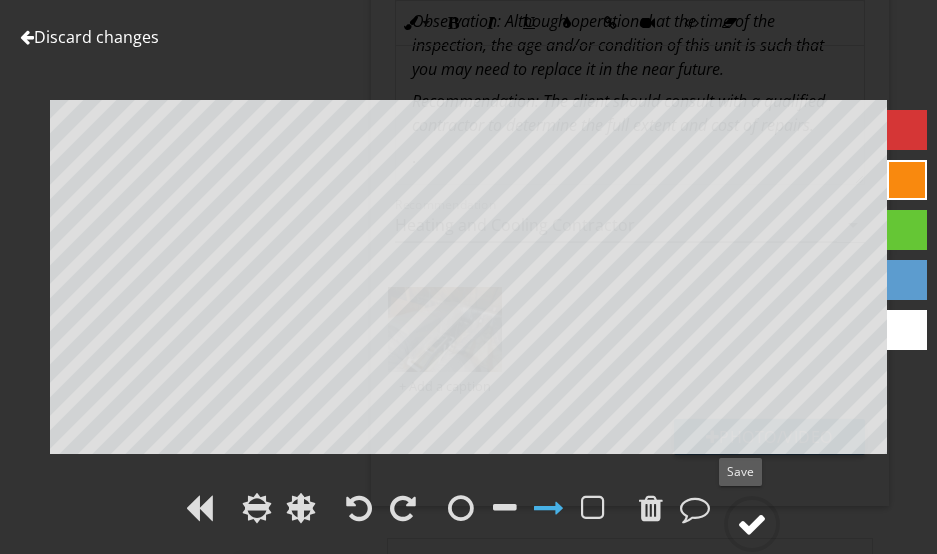 click at bounding box center (752, 524) 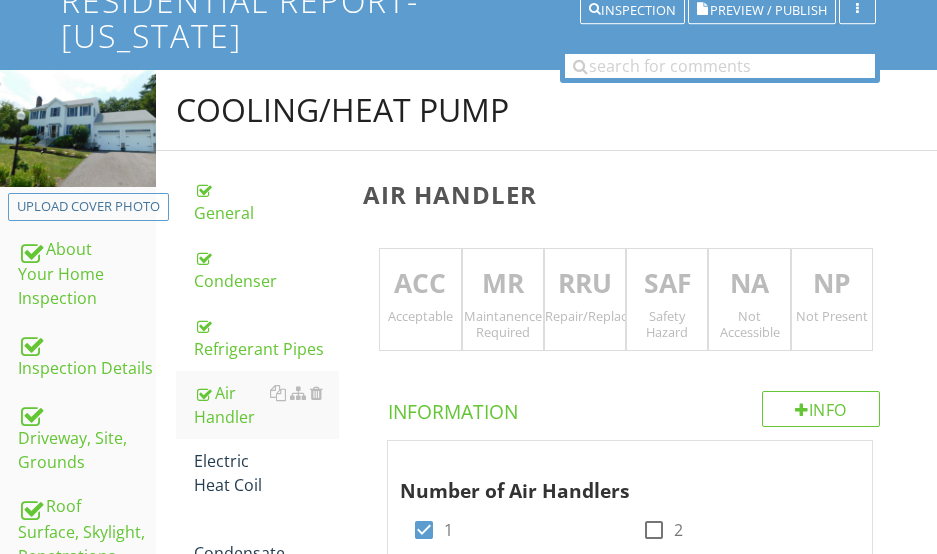 scroll, scrollTop: 126, scrollLeft: 0, axis: vertical 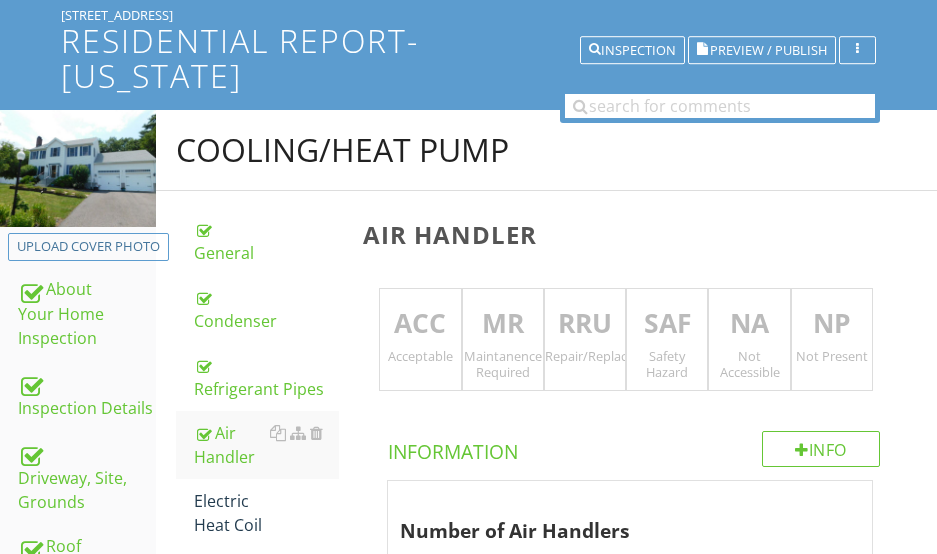 click on "RRU" at bounding box center [585, 324] 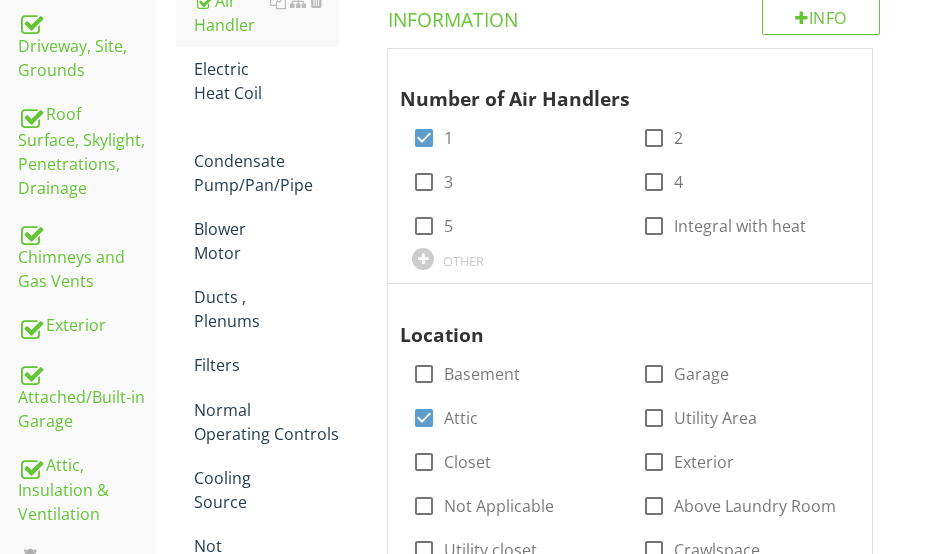 scroll, scrollTop: 375, scrollLeft: 0, axis: vertical 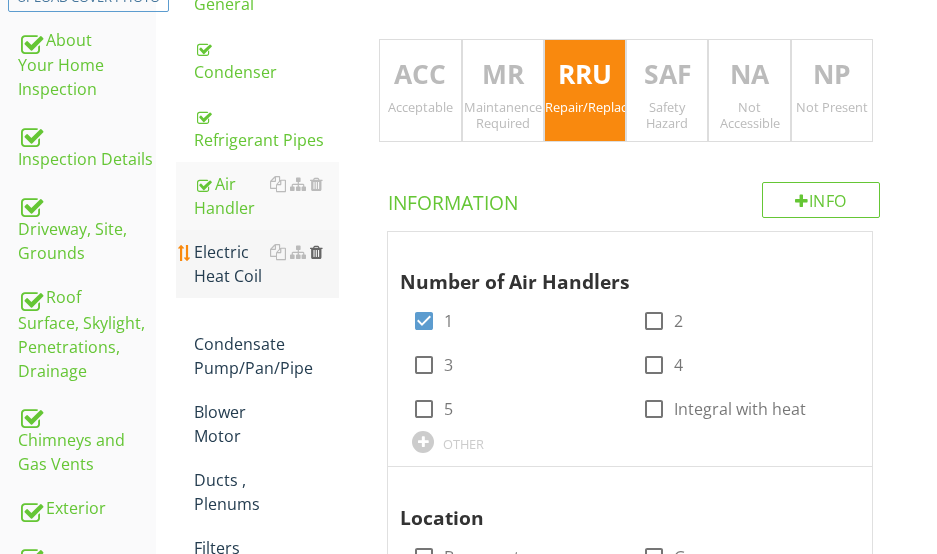 click at bounding box center [316, 252] 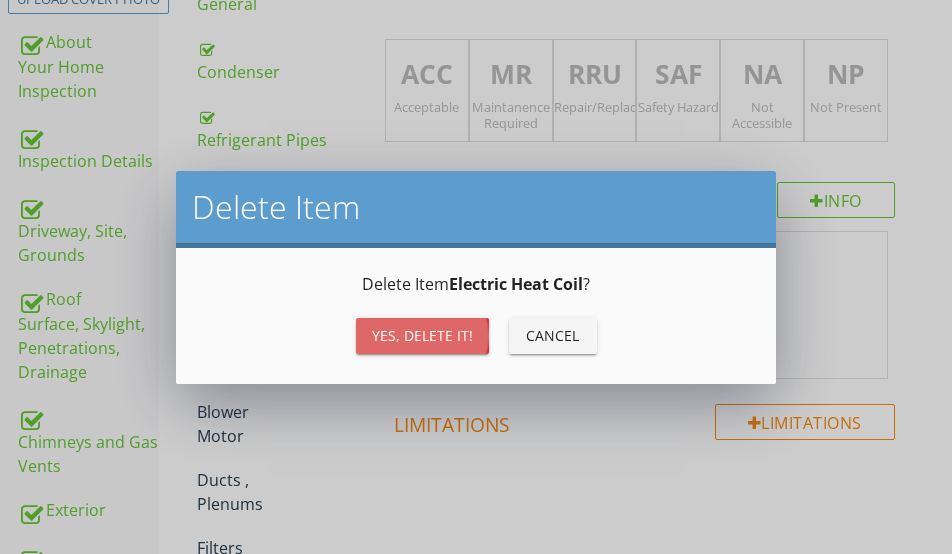 click on "Yes, Delete it!" at bounding box center [422, 335] 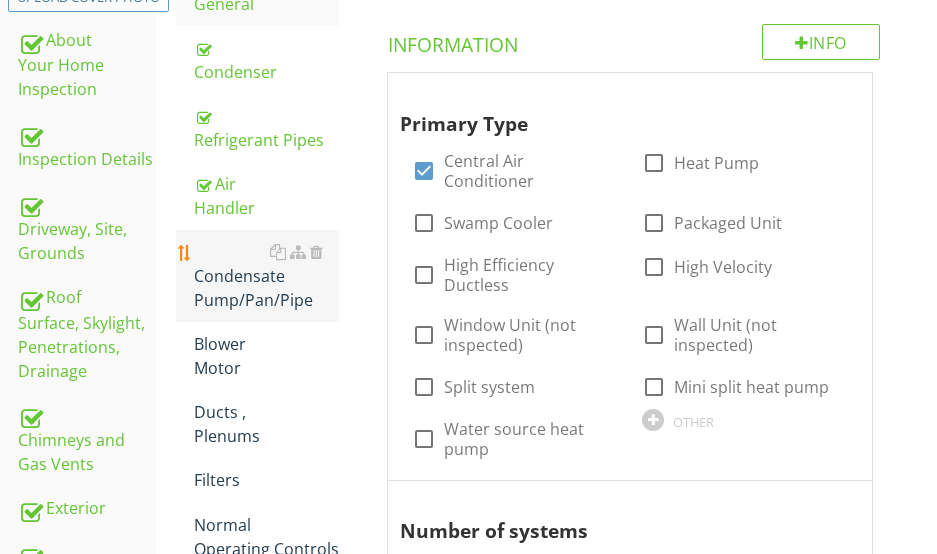 click on "Condensate Pump/Pan/Pipe" at bounding box center (266, 276) 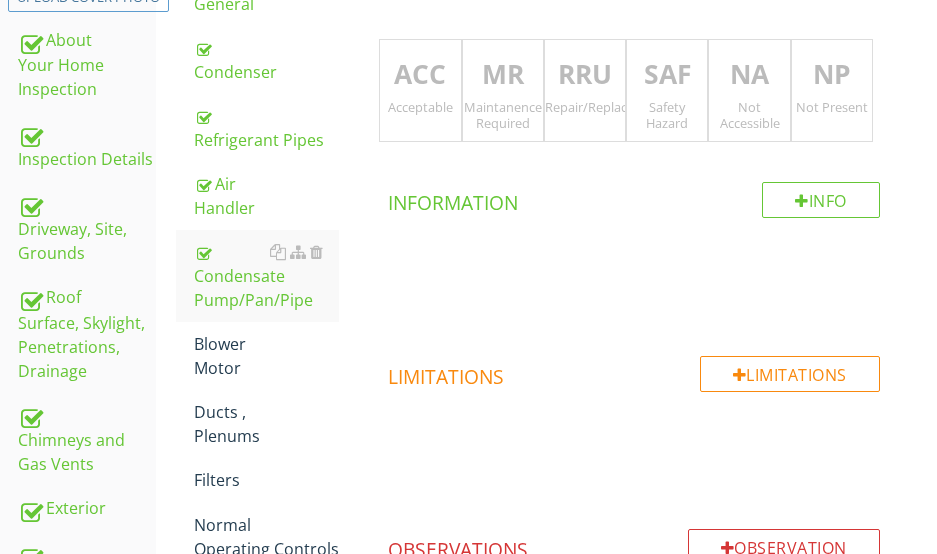 click on "ACC" at bounding box center (420, 75) 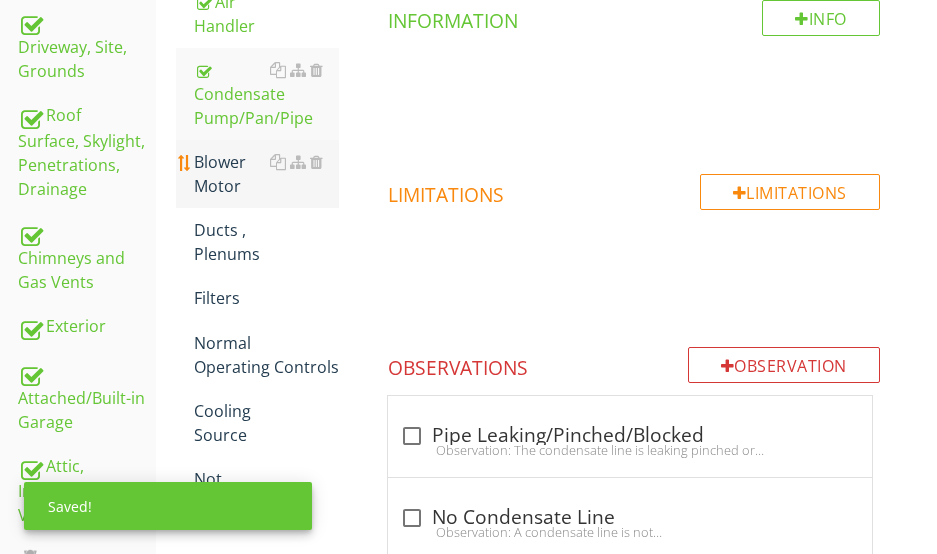 scroll, scrollTop: 575, scrollLeft: 0, axis: vertical 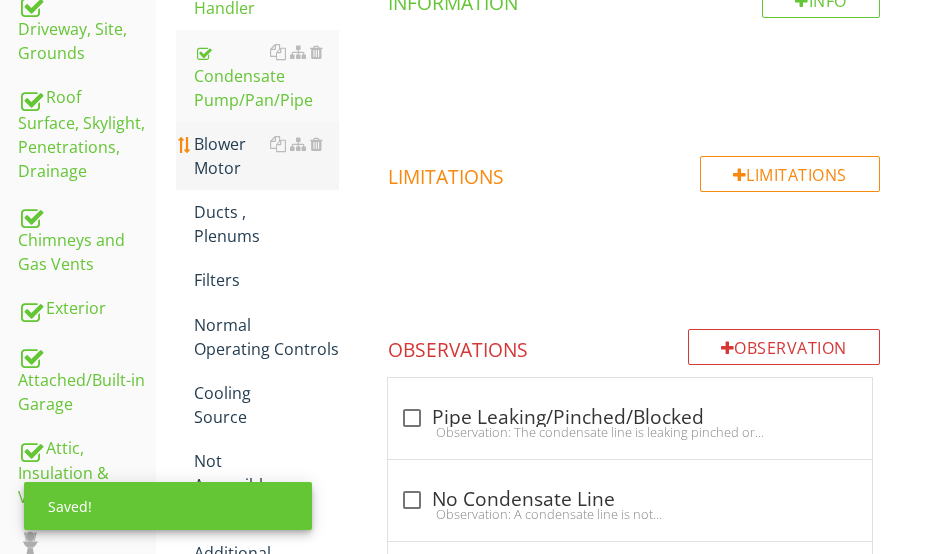 click on "Blower Motor" at bounding box center (266, 156) 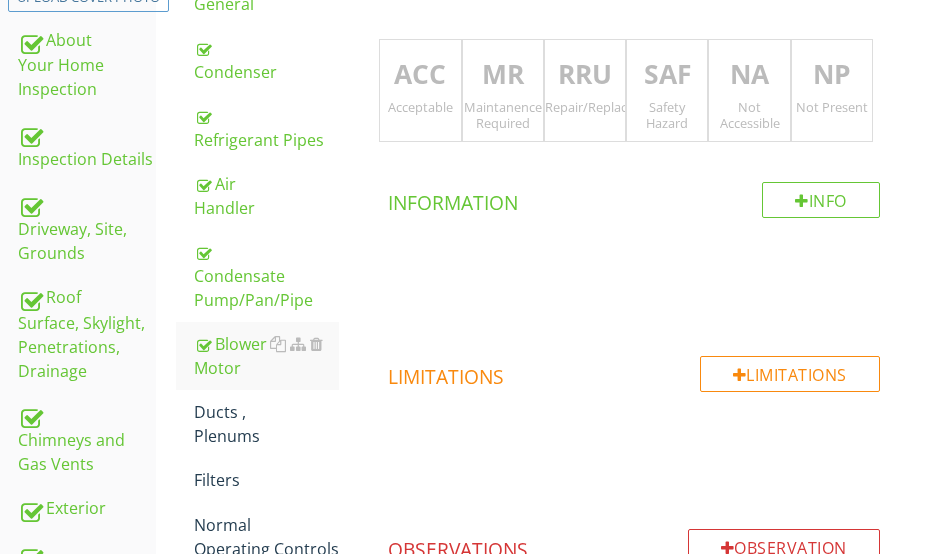 click on "ACC   Acceptable" at bounding box center (420, 91) 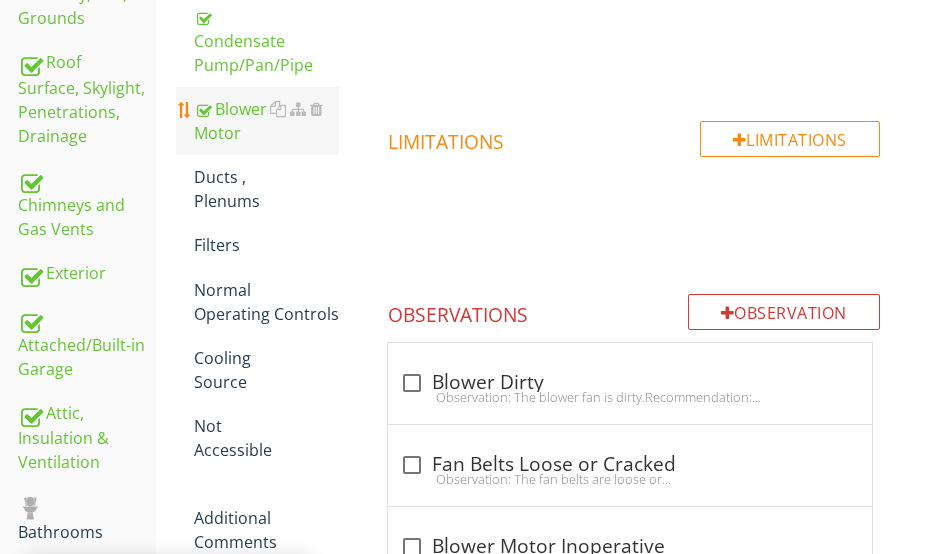 scroll, scrollTop: 575, scrollLeft: 0, axis: vertical 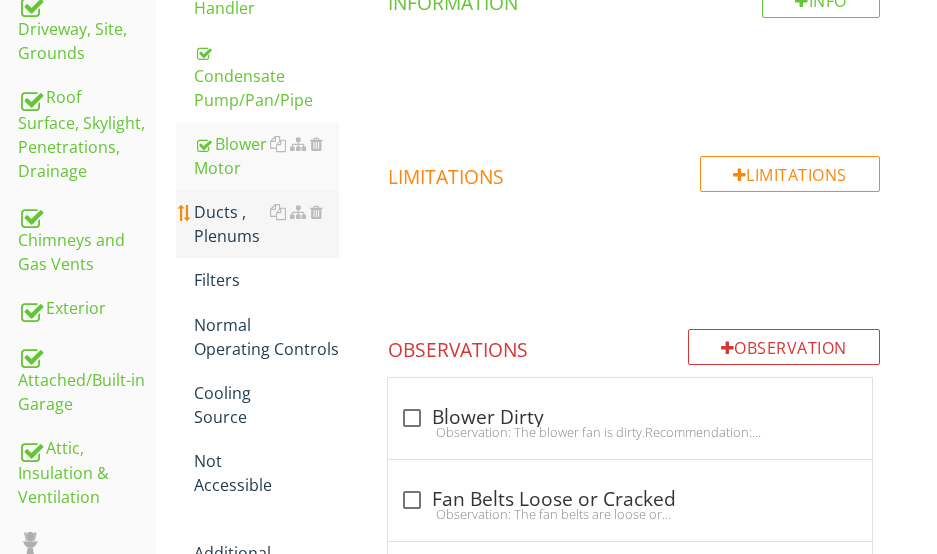 click on "Ducts , Plenums" at bounding box center [266, 224] 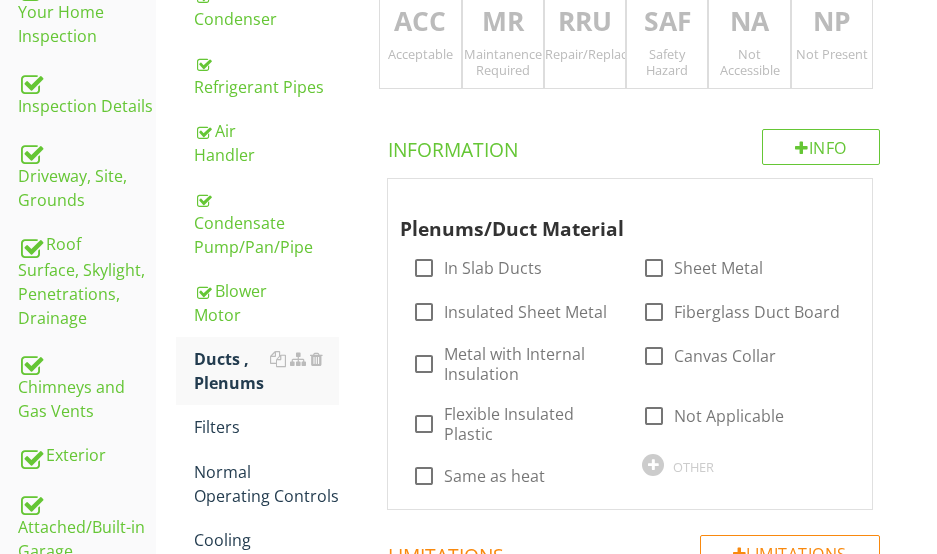 scroll, scrollTop: 393, scrollLeft: 0, axis: vertical 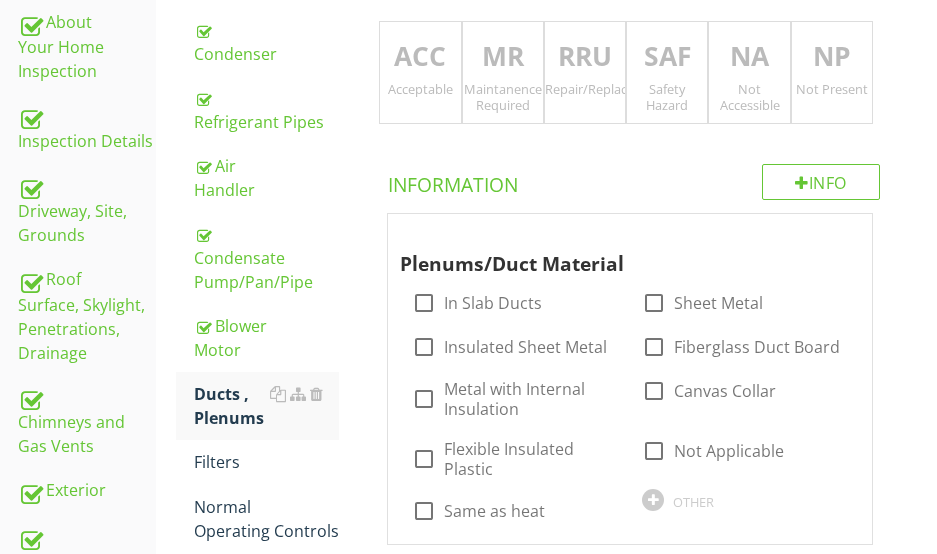 click on "ACC" at bounding box center [420, 57] 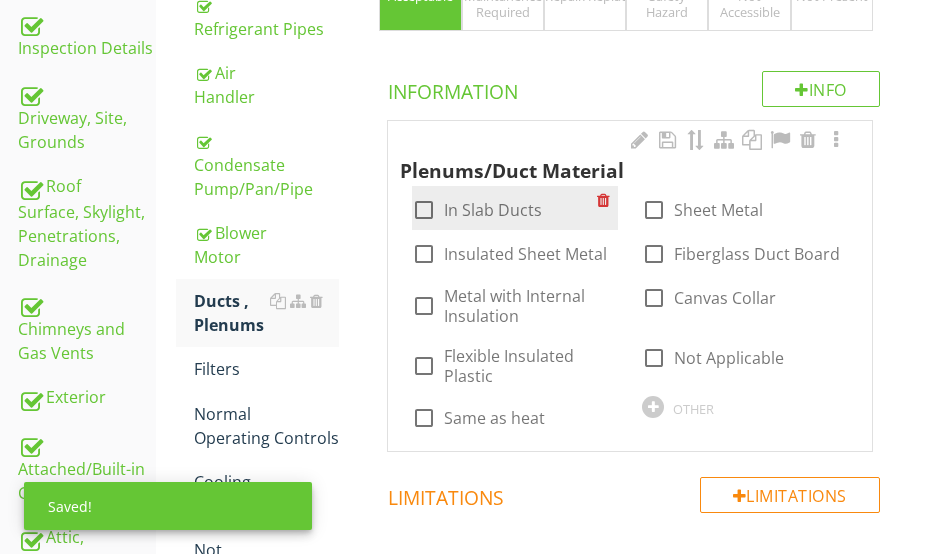 scroll, scrollTop: 593, scrollLeft: 0, axis: vertical 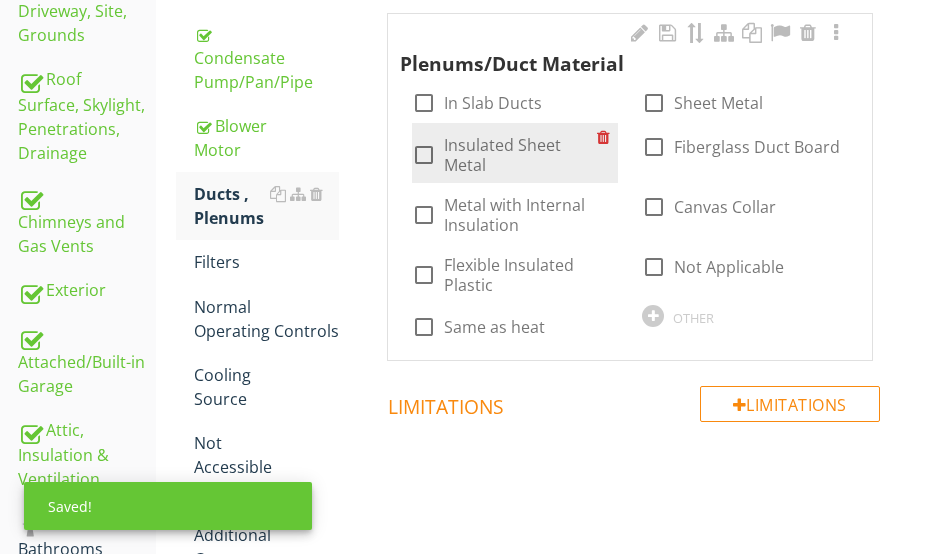 click at bounding box center (424, 155) 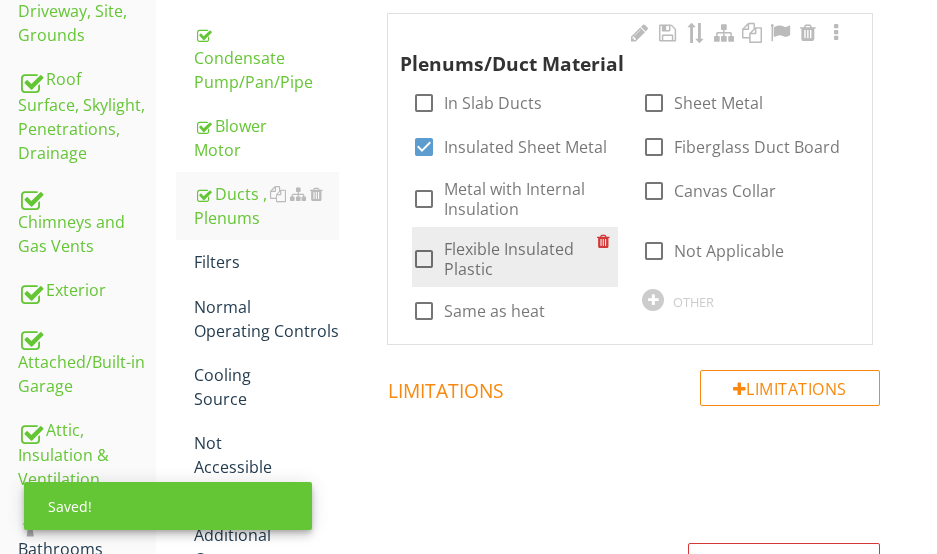 click at bounding box center (424, 259) 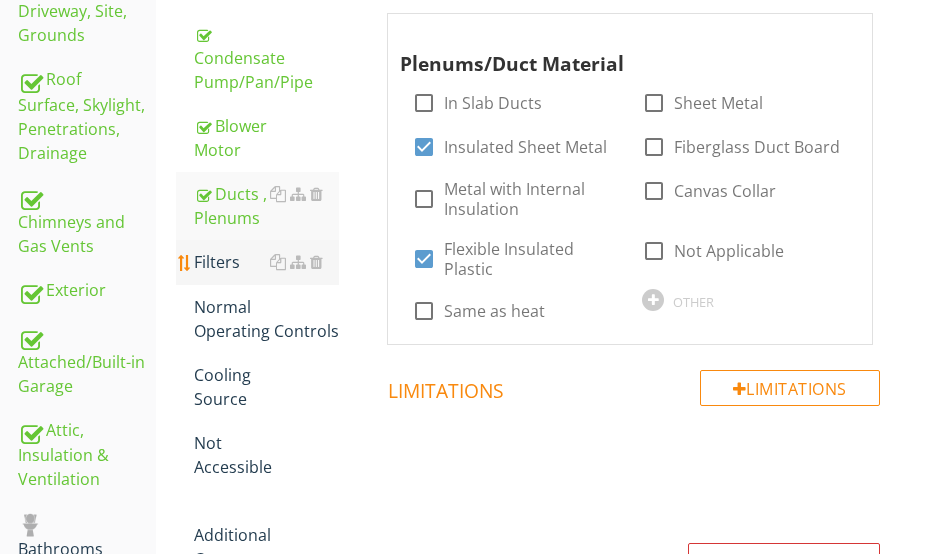 click on "Filters" at bounding box center [266, 262] 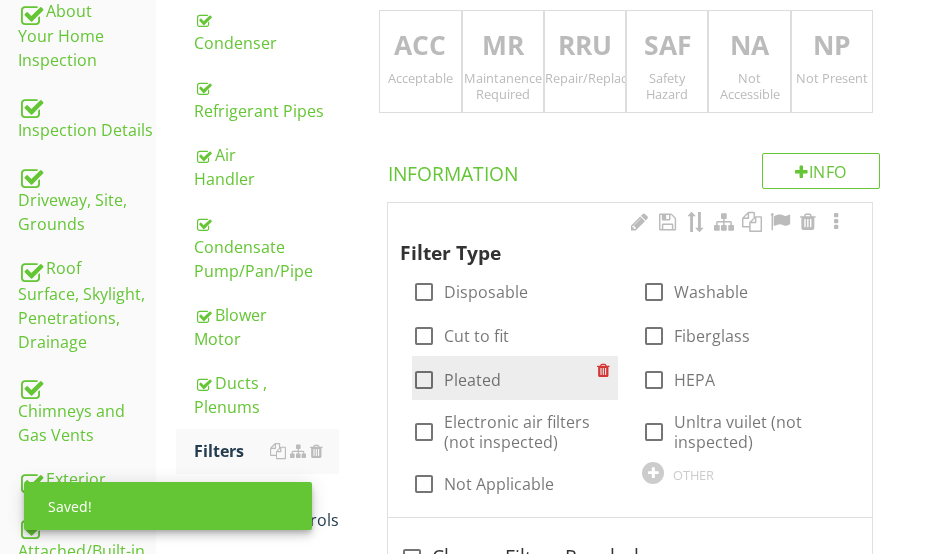 scroll, scrollTop: 393, scrollLeft: 0, axis: vertical 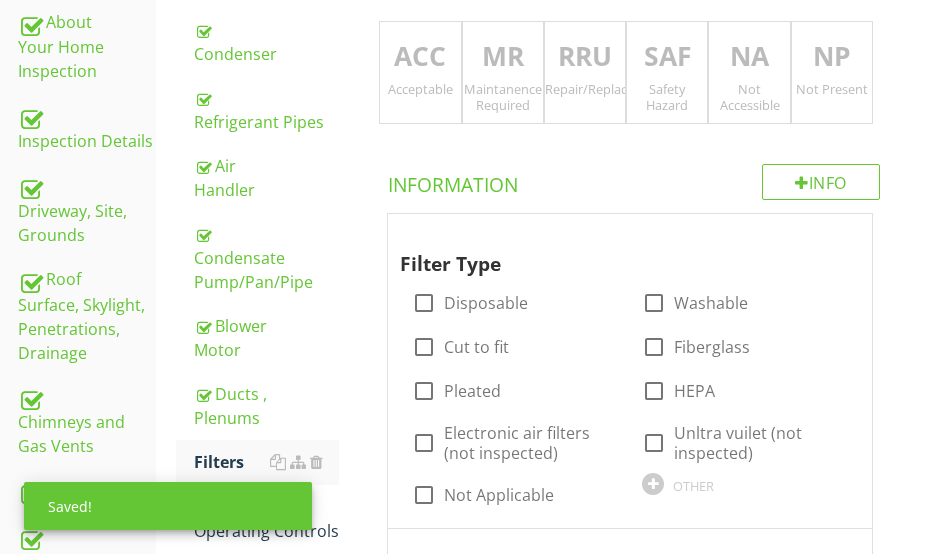 click on "Acceptable" at bounding box center [420, 89] 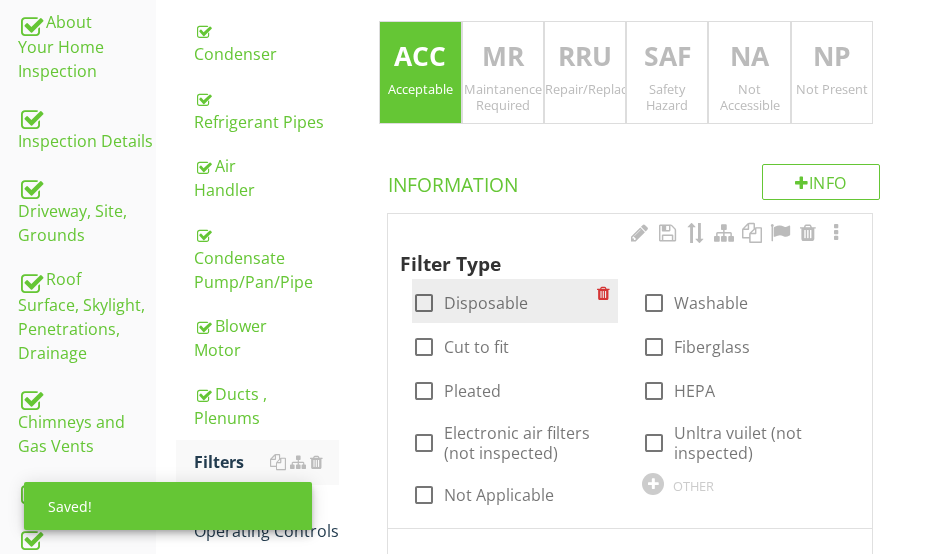 click at bounding box center (424, 303) 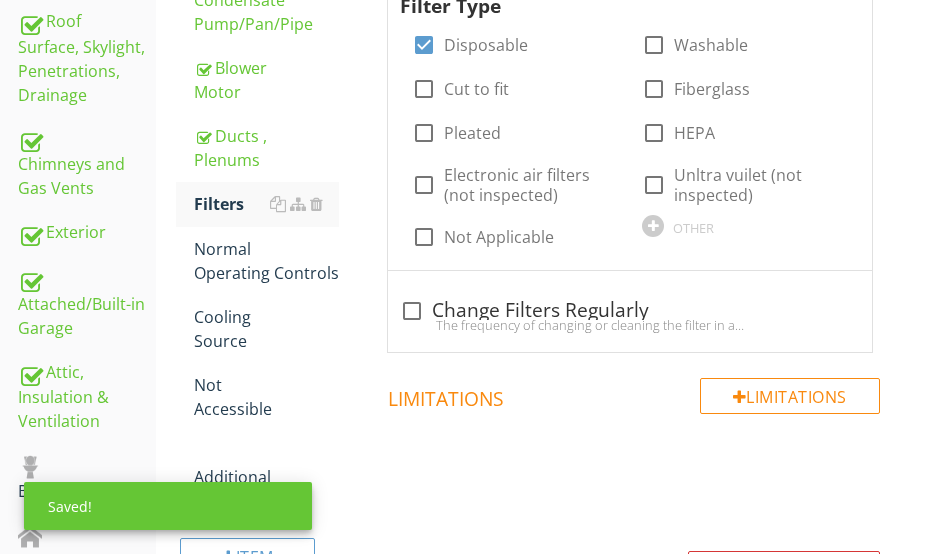 scroll, scrollTop: 693, scrollLeft: 0, axis: vertical 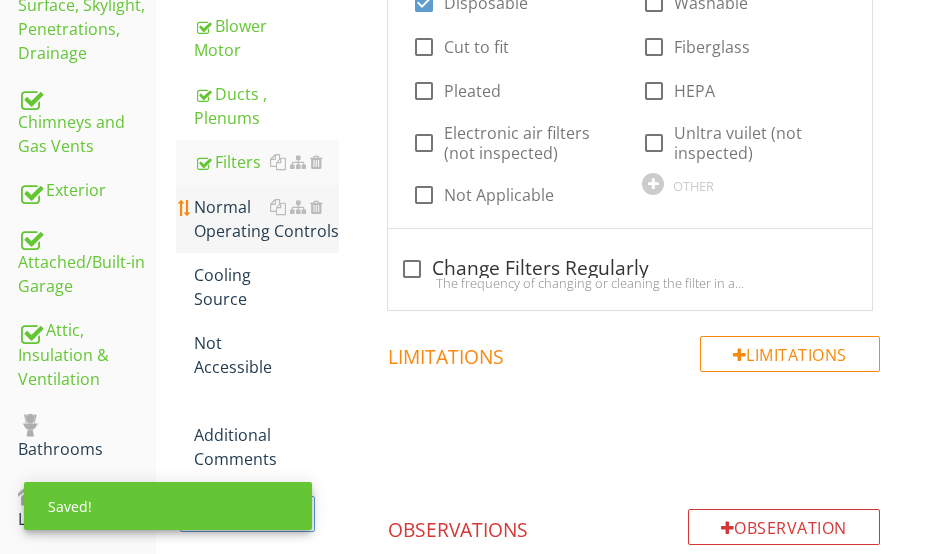 click on "Normal Operating Controls" at bounding box center (266, 219) 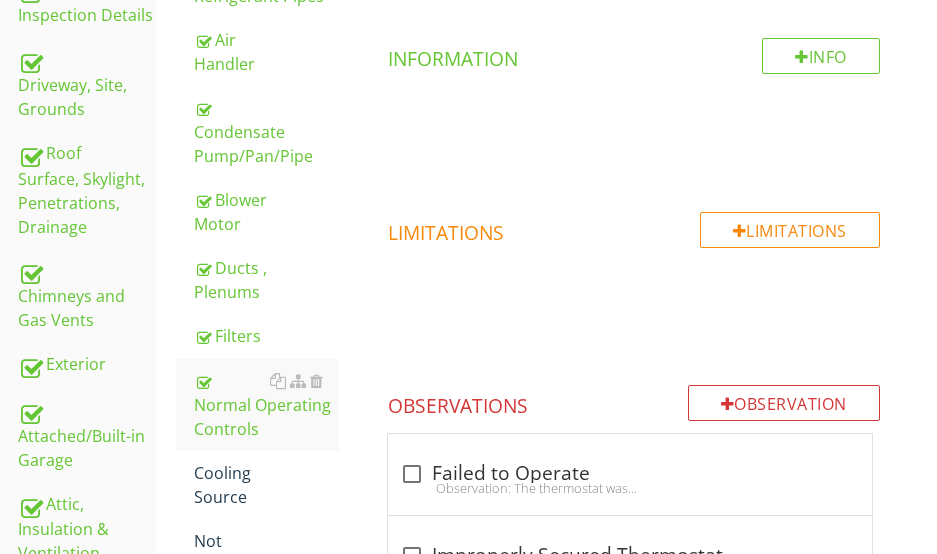 scroll, scrollTop: 293, scrollLeft: 0, axis: vertical 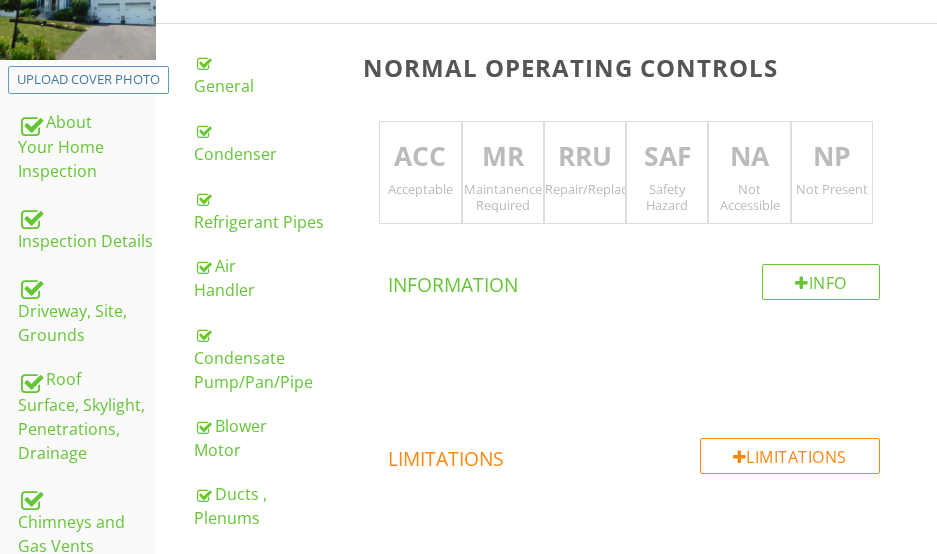 click on "RRU" at bounding box center (585, 157) 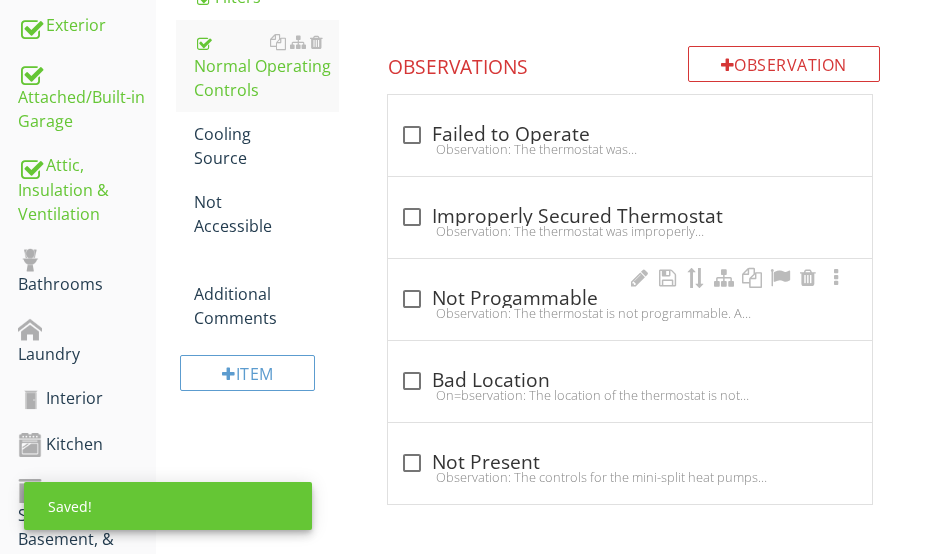 scroll, scrollTop: 893, scrollLeft: 0, axis: vertical 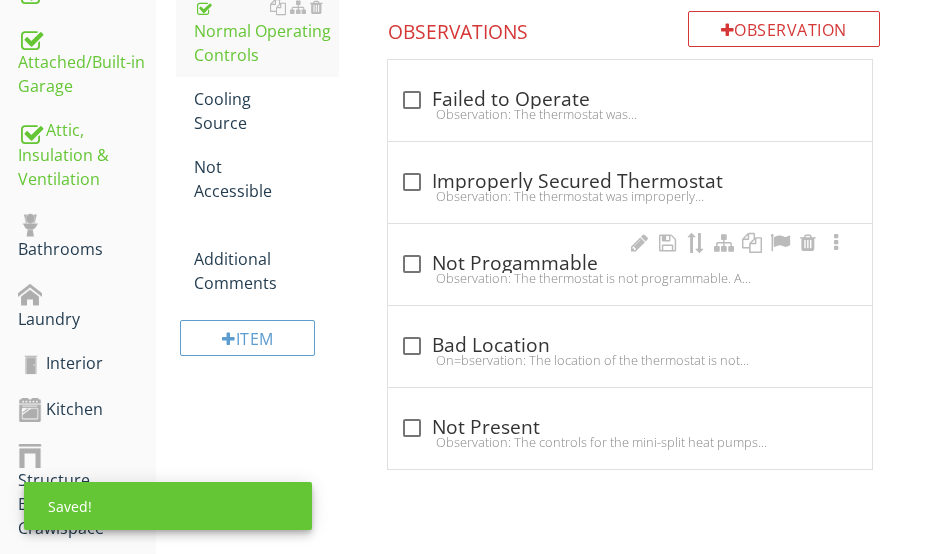 click on "Observation: The thermostat is not programmable. A programmable thermostat can result in energy savings.Recommendation: The client should upgrade to a programmable thermostat," at bounding box center (630, 278) 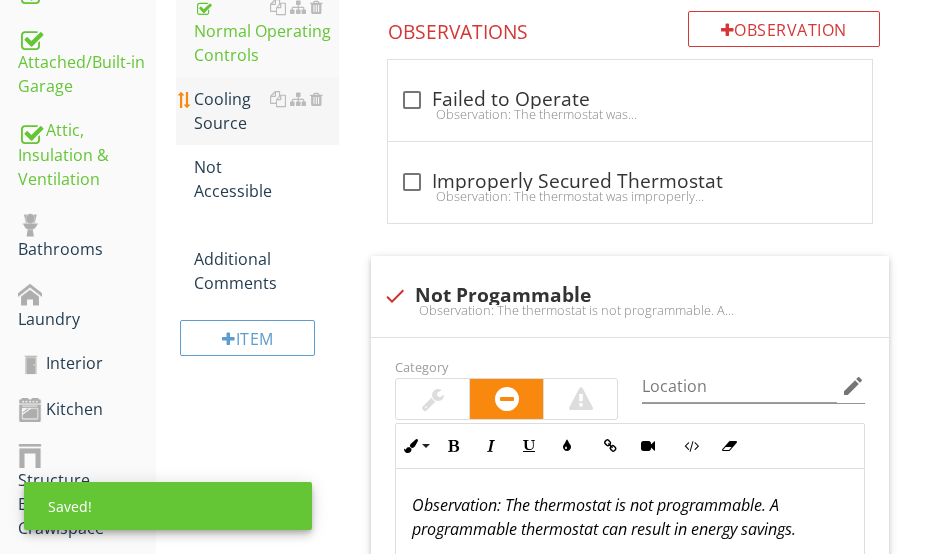 click on "Cooling Source" at bounding box center [266, 111] 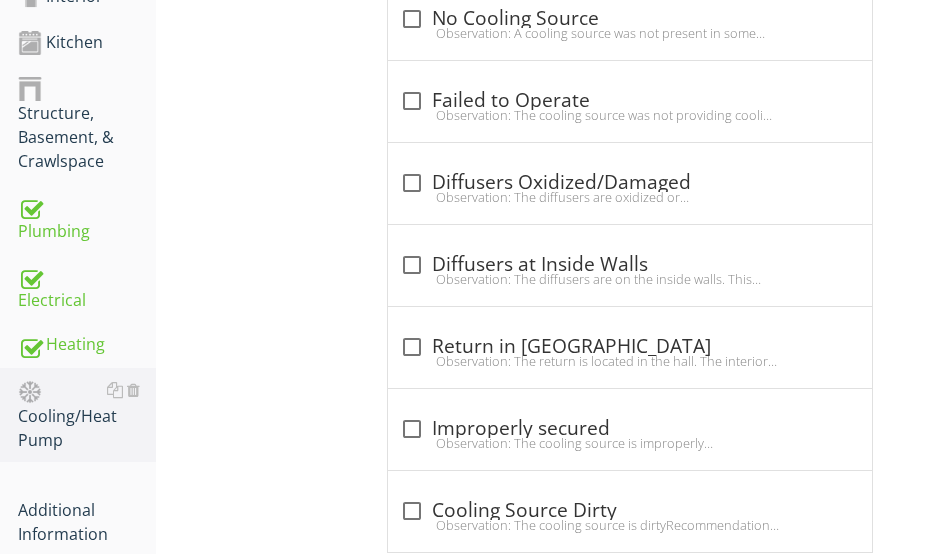 scroll, scrollTop: 1339, scrollLeft: 0, axis: vertical 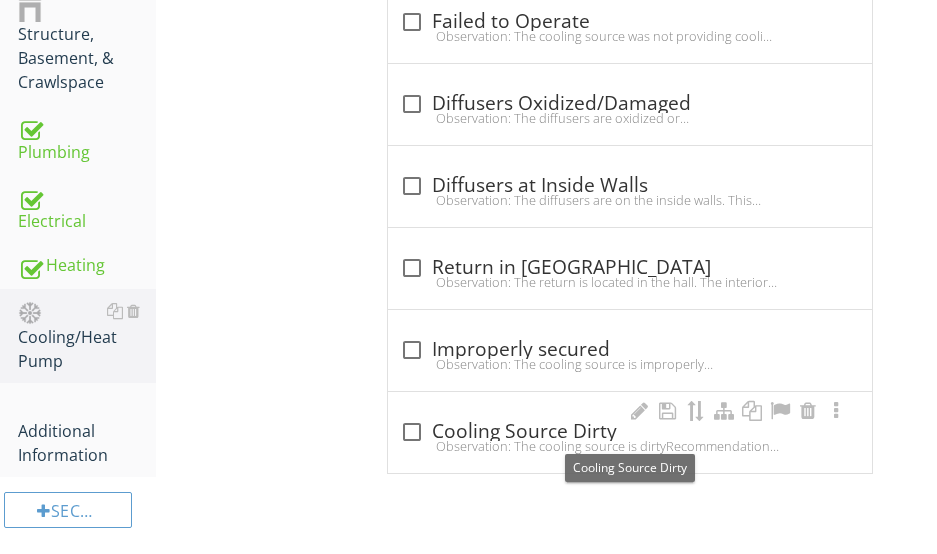 click on "check_box_outline_blank
Cooling Source Dirty" at bounding box center [630, 432] 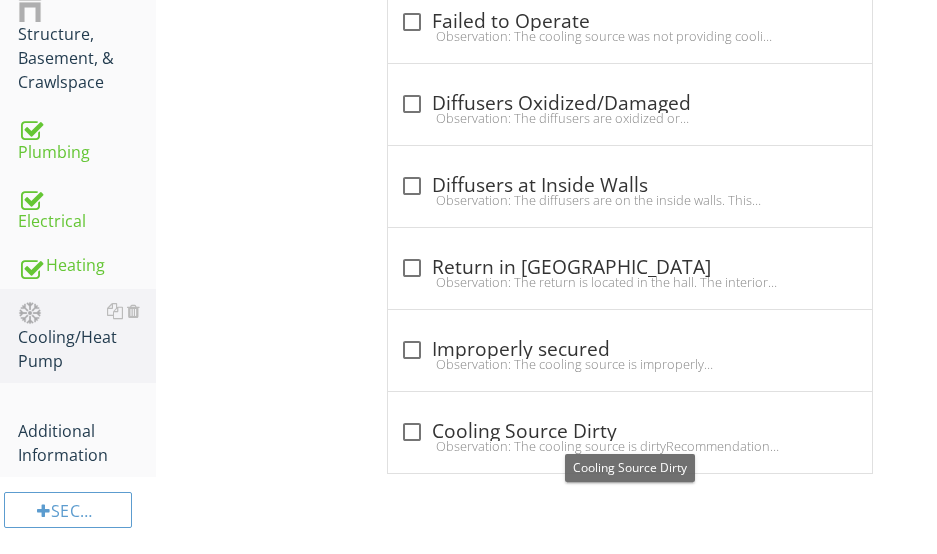 checkbox on "true" 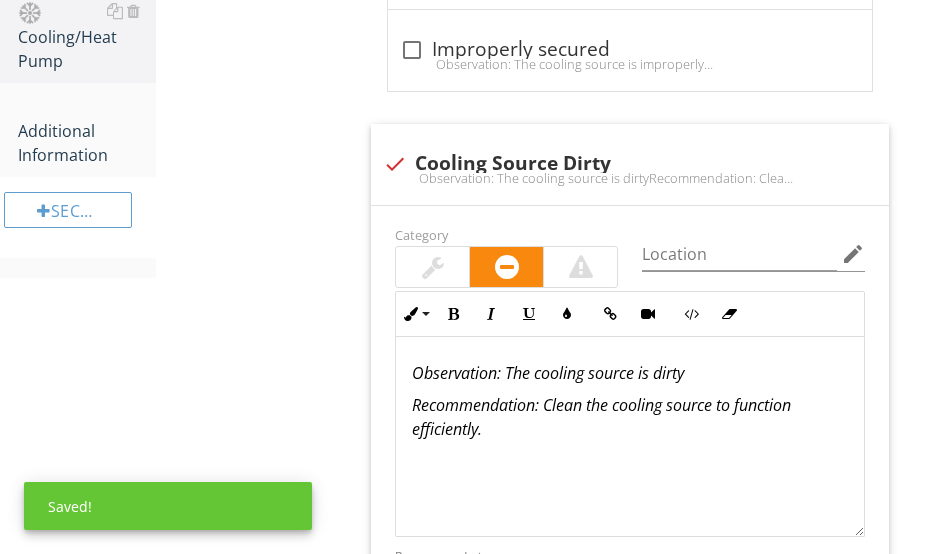 scroll, scrollTop: 1739, scrollLeft: 0, axis: vertical 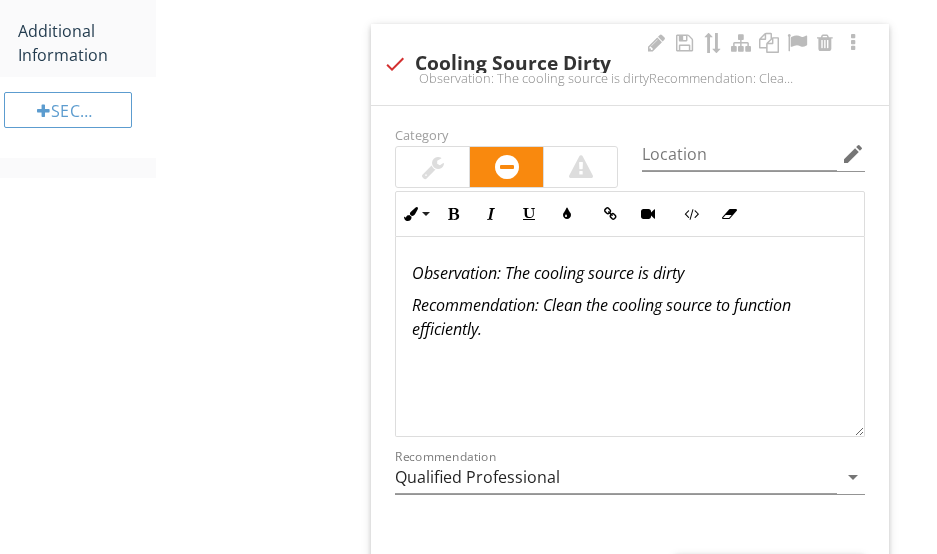 click at bounding box center [433, 167] 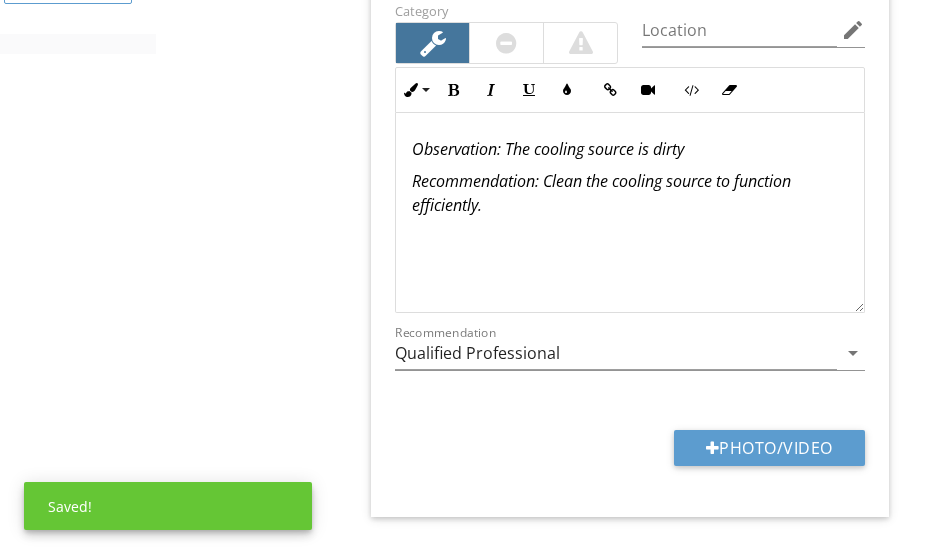 scroll, scrollTop: 1908, scrollLeft: 0, axis: vertical 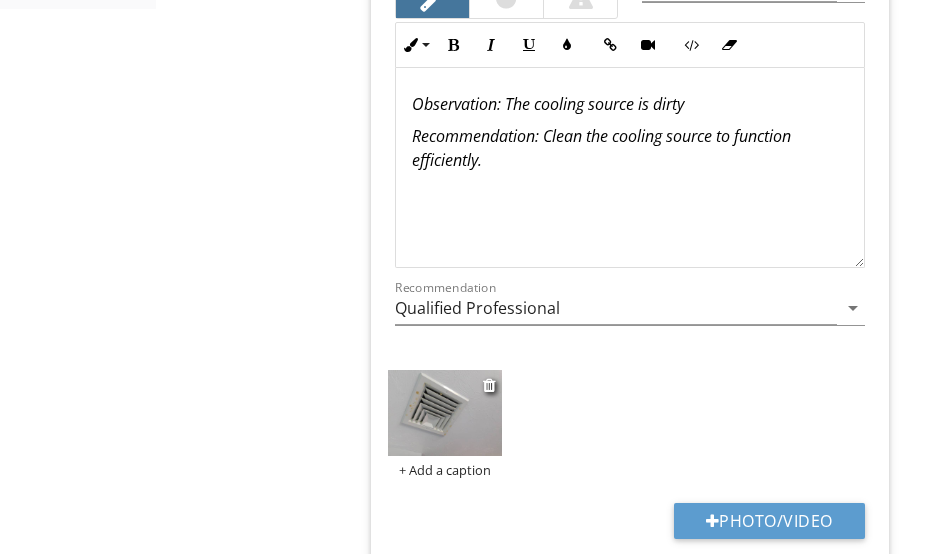 click at bounding box center (444, 412) 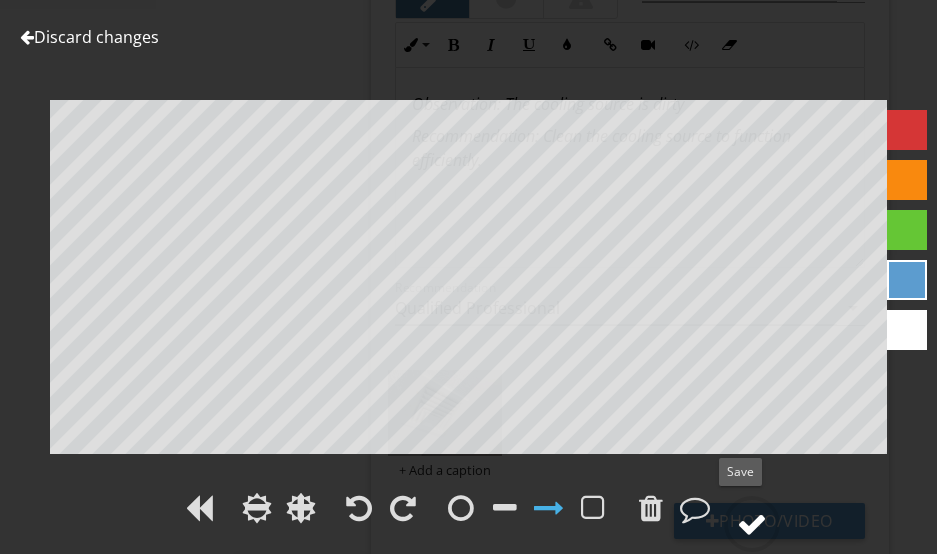 drag, startPoint x: 749, startPoint y: 513, endPoint x: 746, endPoint y: 500, distance: 13.341664 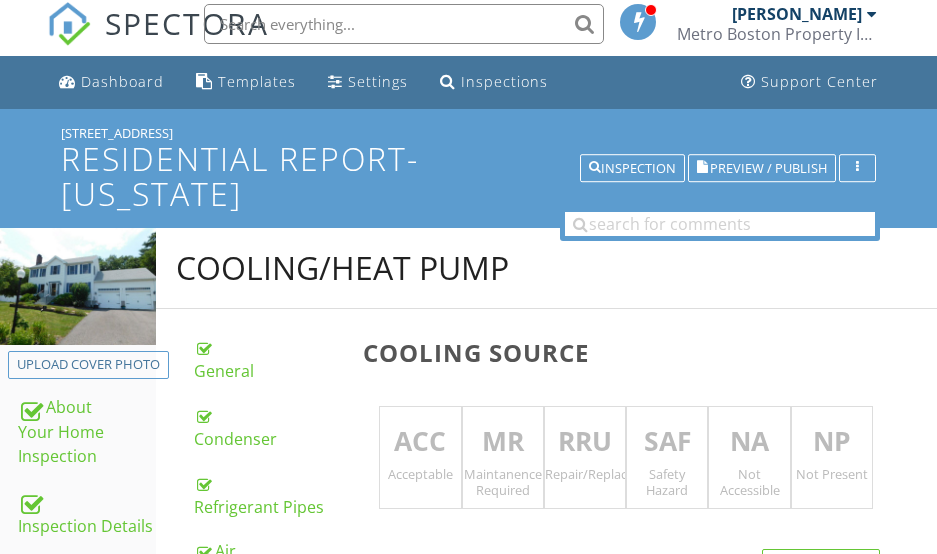 click on "MR" at bounding box center (503, 442) 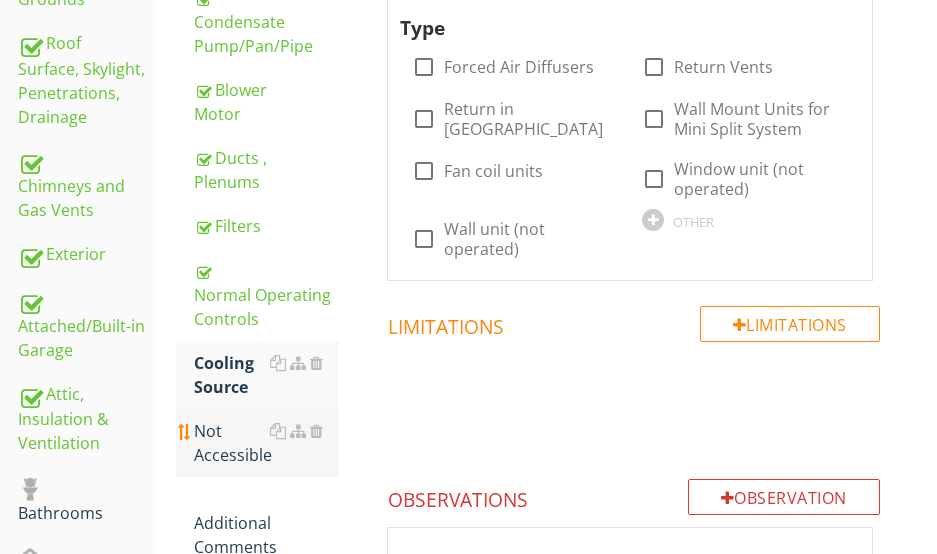 scroll, scrollTop: 508, scrollLeft: 0, axis: vertical 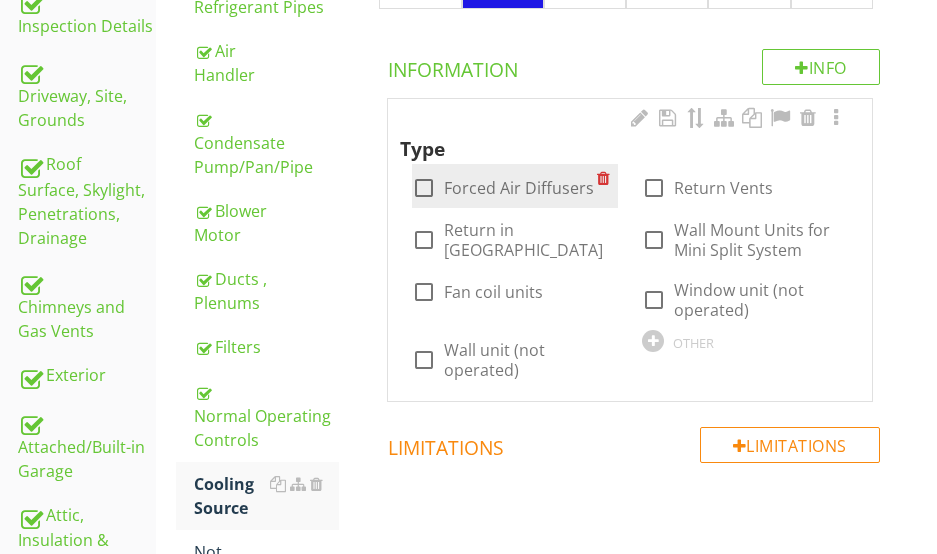 click at bounding box center (424, 188) 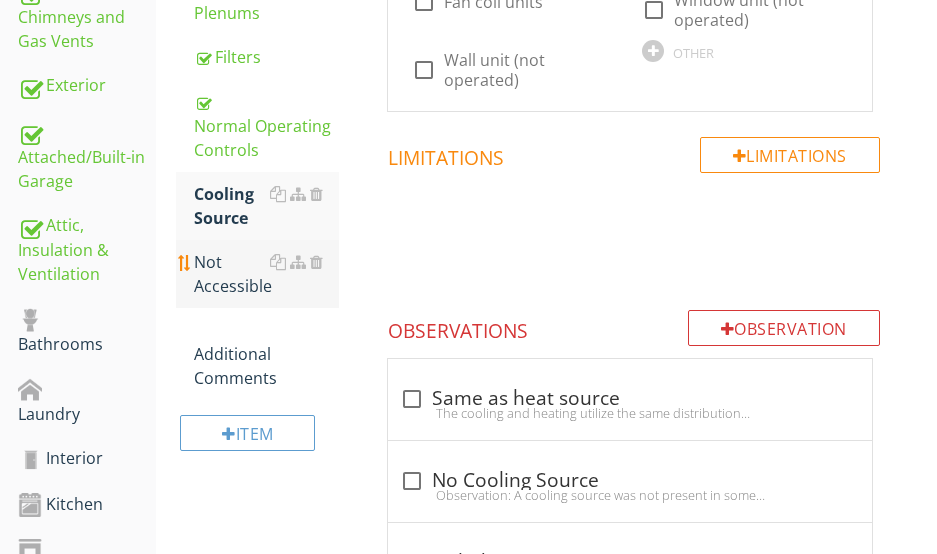 scroll, scrollTop: 808, scrollLeft: 0, axis: vertical 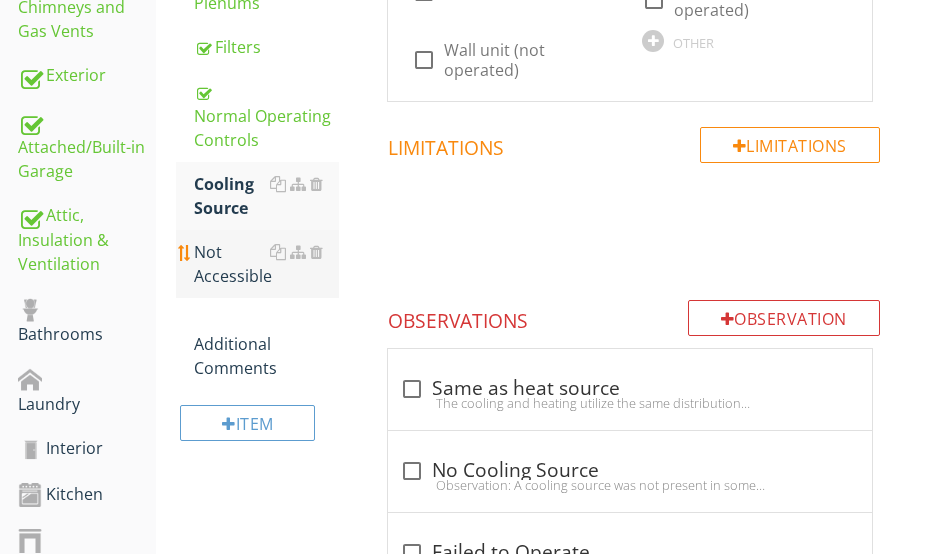click on "Not Accessible" at bounding box center [266, 264] 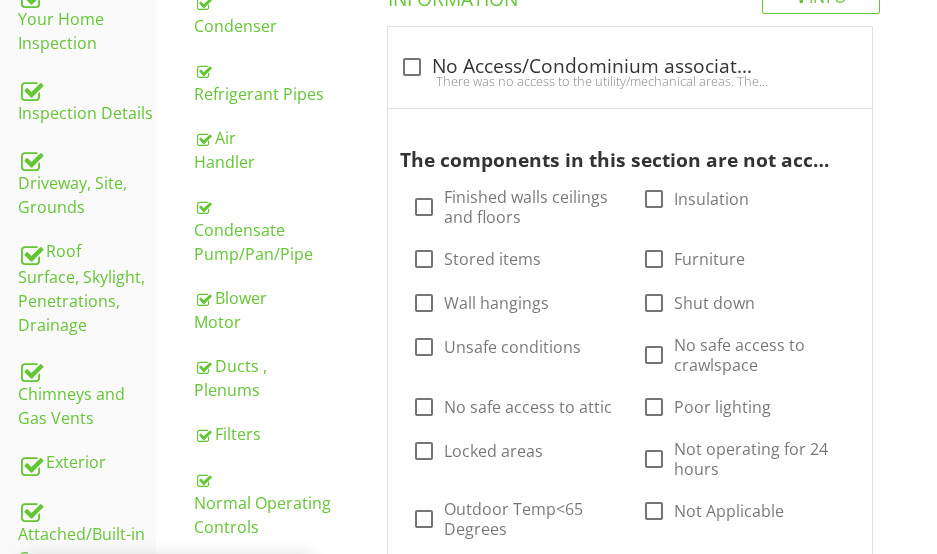 scroll, scrollTop: 408, scrollLeft: 0, axis: vertical 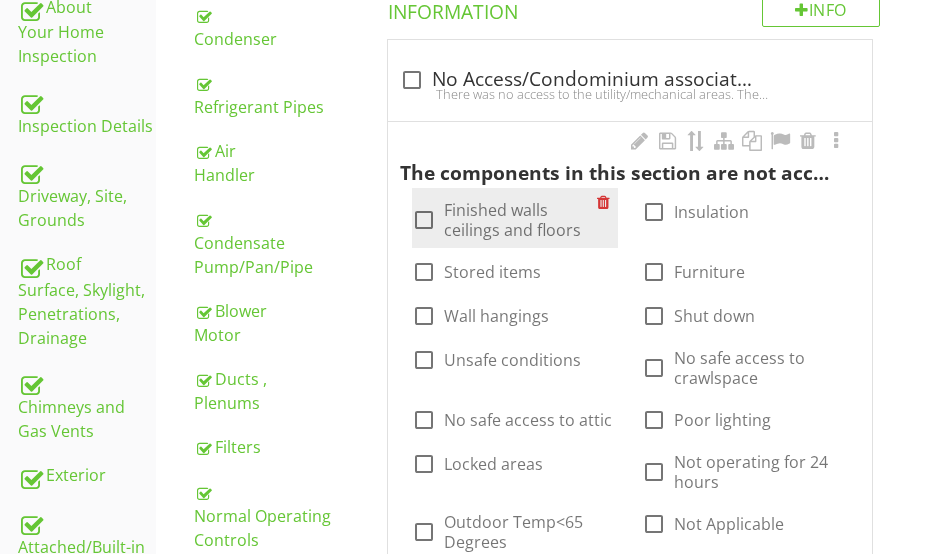 click at bounding box center [424, 220] 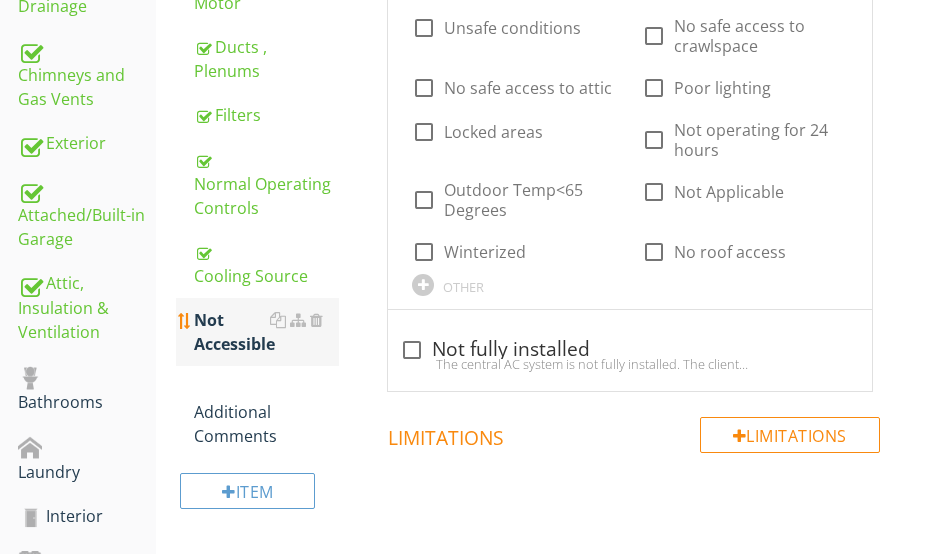 scroll, scrollTop: 808, scrollLeft: 0, axis: vertical 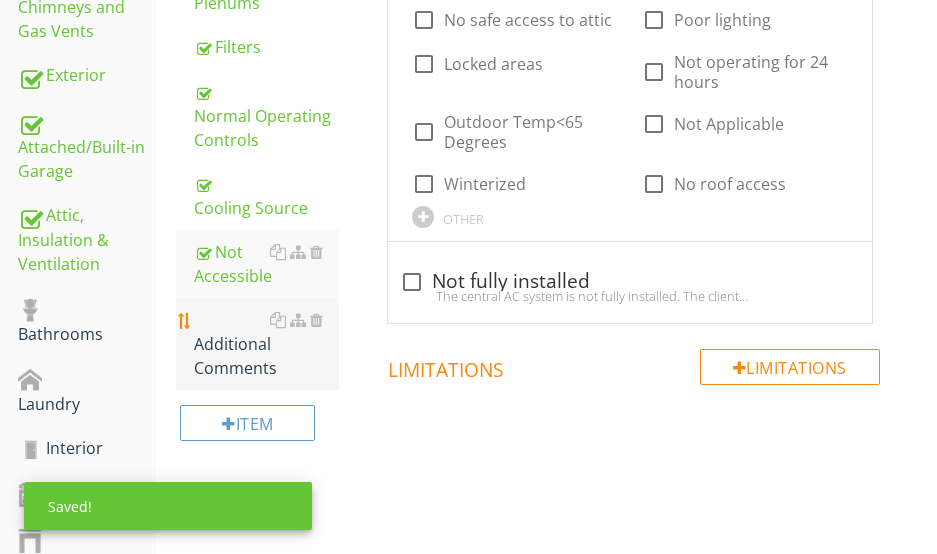 click on "Additional Comments" at bounding box center [266, 344] 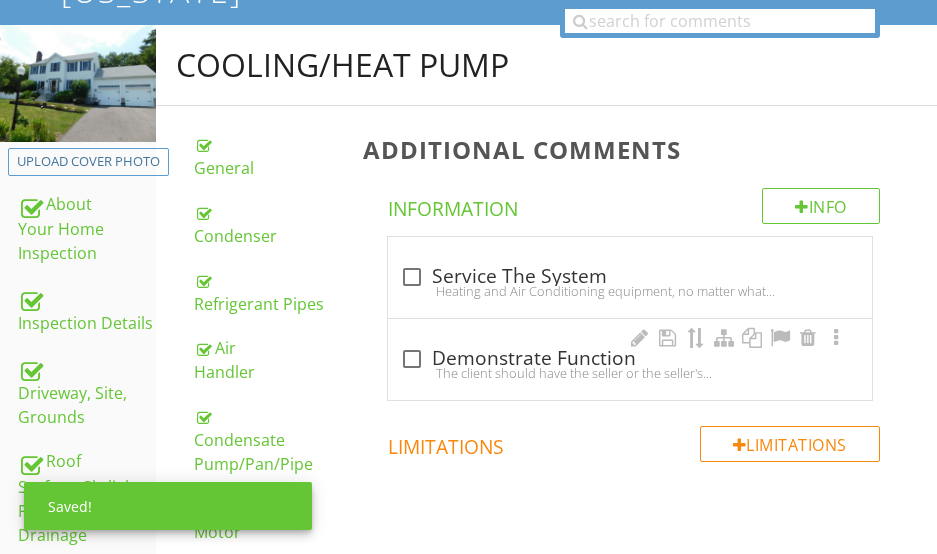 scroll, scrollTop: 208, scrollLeft: 0, axis: vertical 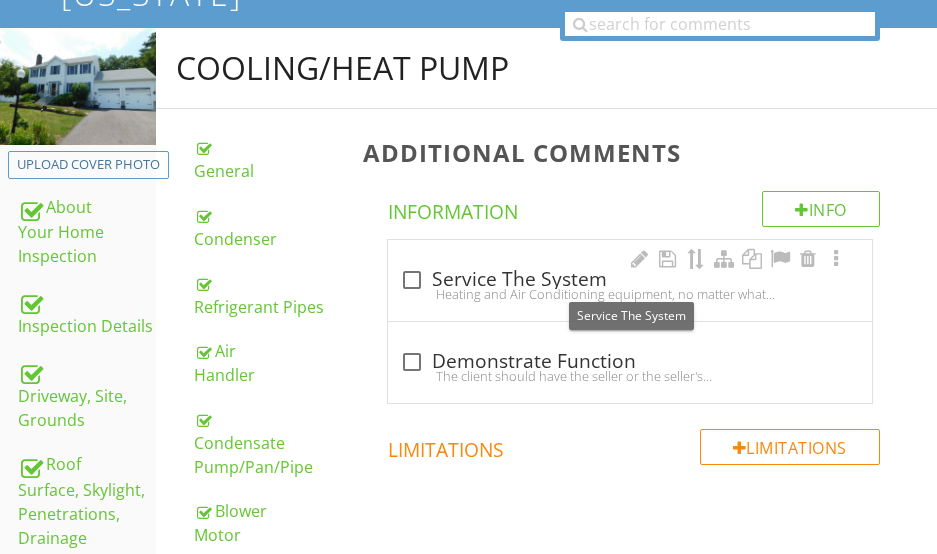 click on "check_box_outline_blank
Service The System" at bounding box center [630, 280] 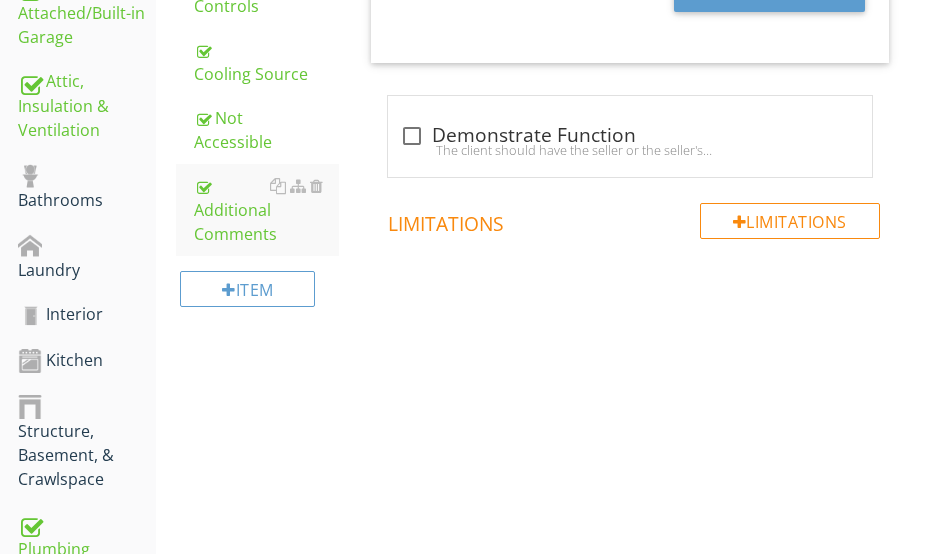 scroll, scrollTop: 939, scrollLeft: 0, axis: vertical 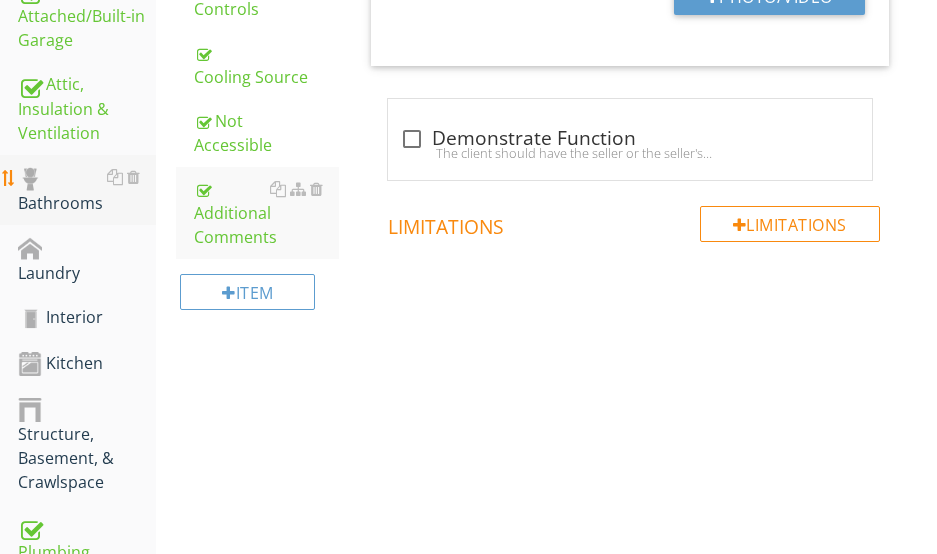 click on "Bathrooms" at bounding box center (87, 190) 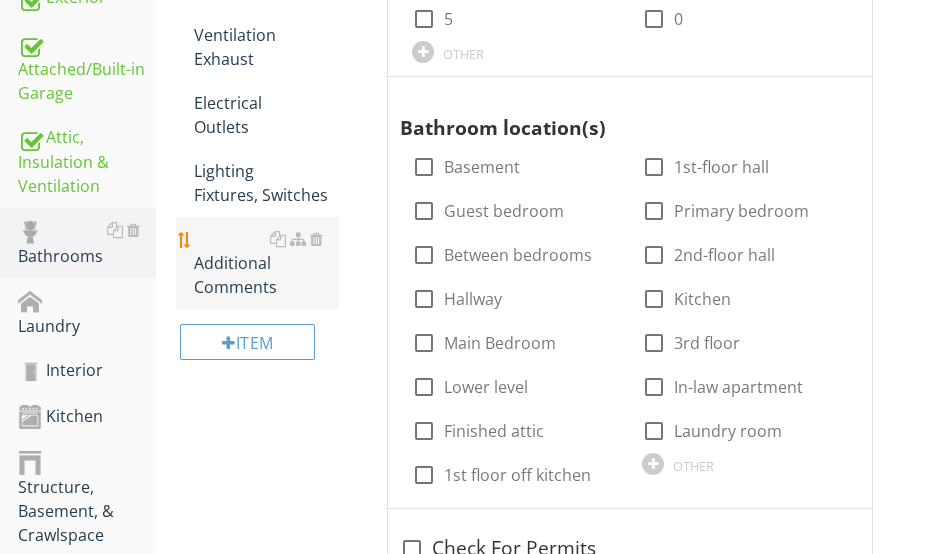 scroll, scrollTop: 839, scrollLeft: 0, axis: vertical 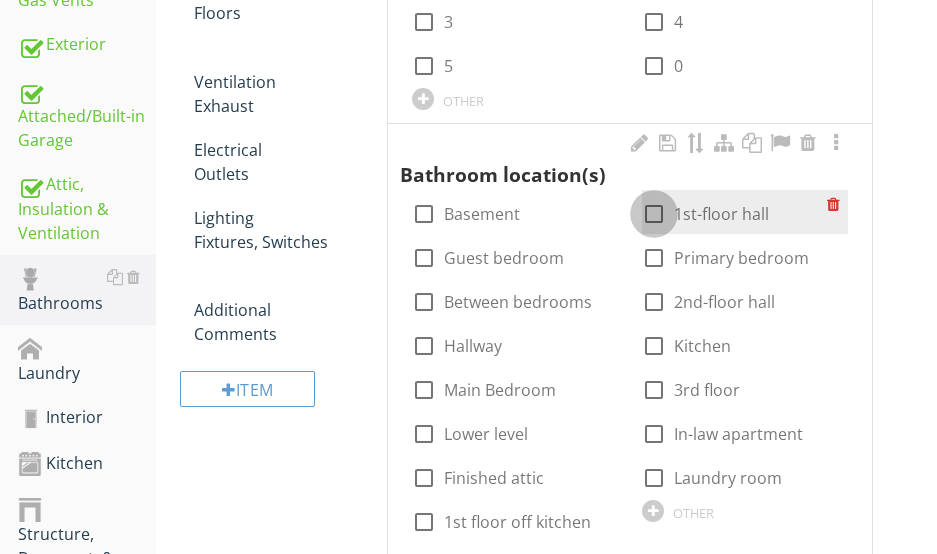 click at bounding box center (654, 214) 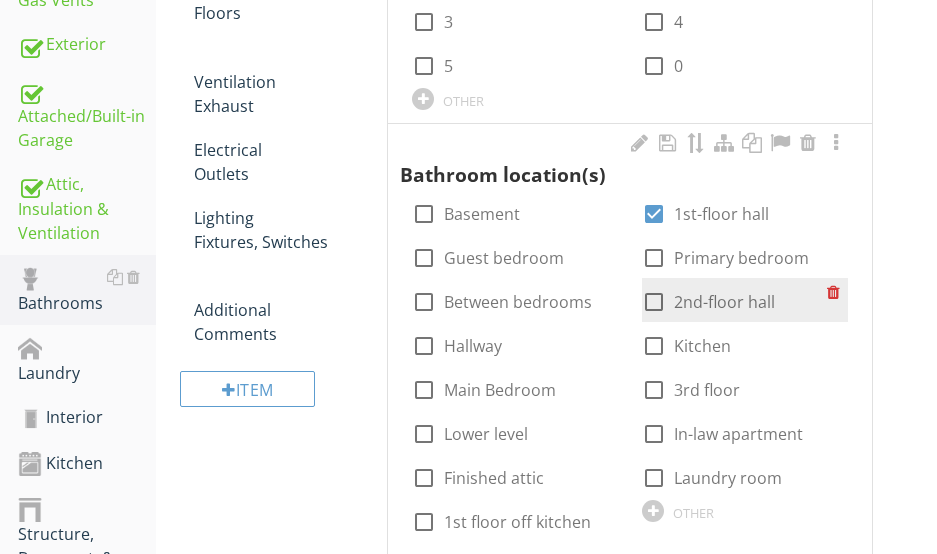 click at bounding box center [654, 302] 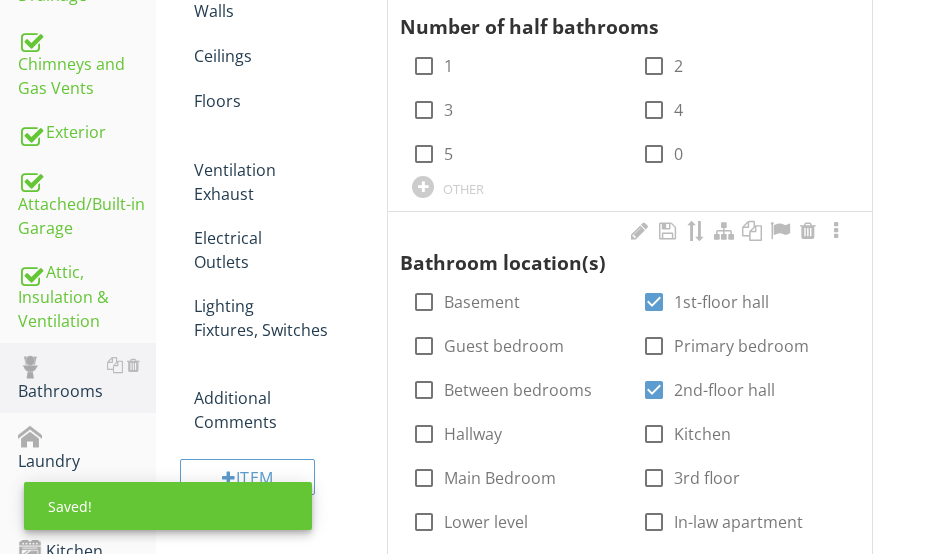 scroll, scrollTop: 639, scrollLeft: 0, axis: vertical 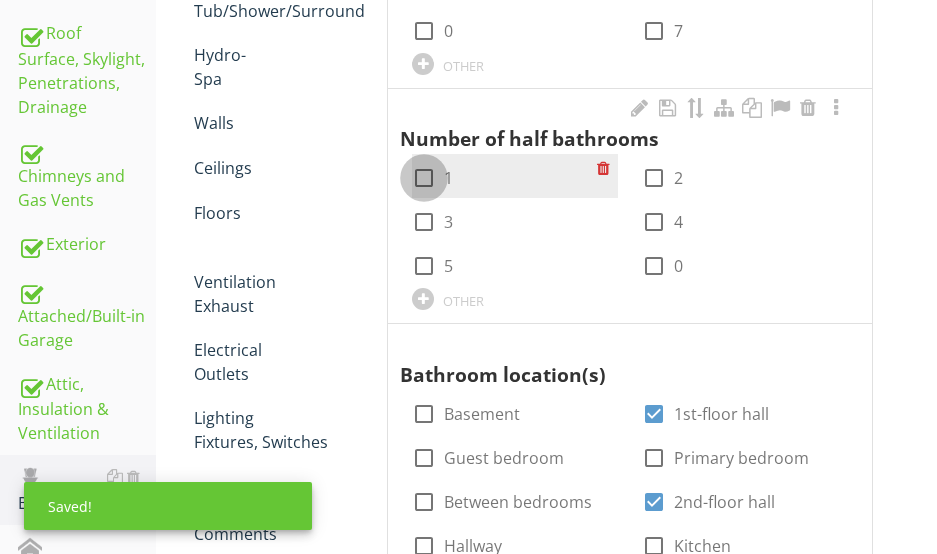 click at bounding box center [424, 178] 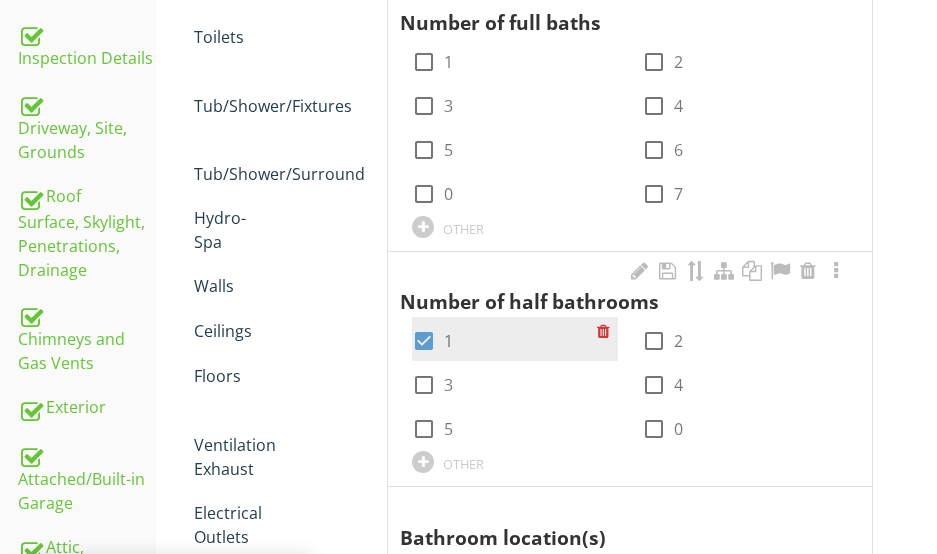 scroll, scrollTop: 439, scrollLeft: 0, axis: vertical 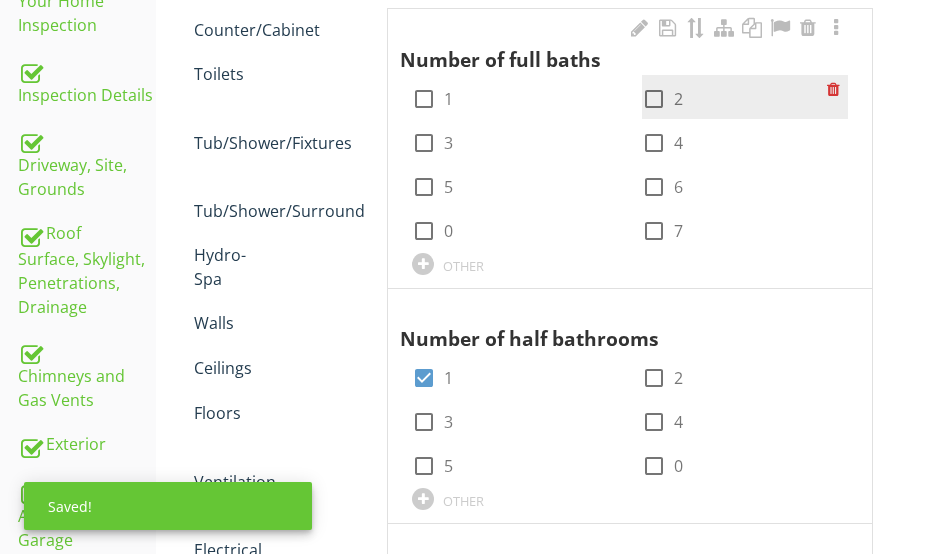 click at bounding box center (654, 99) 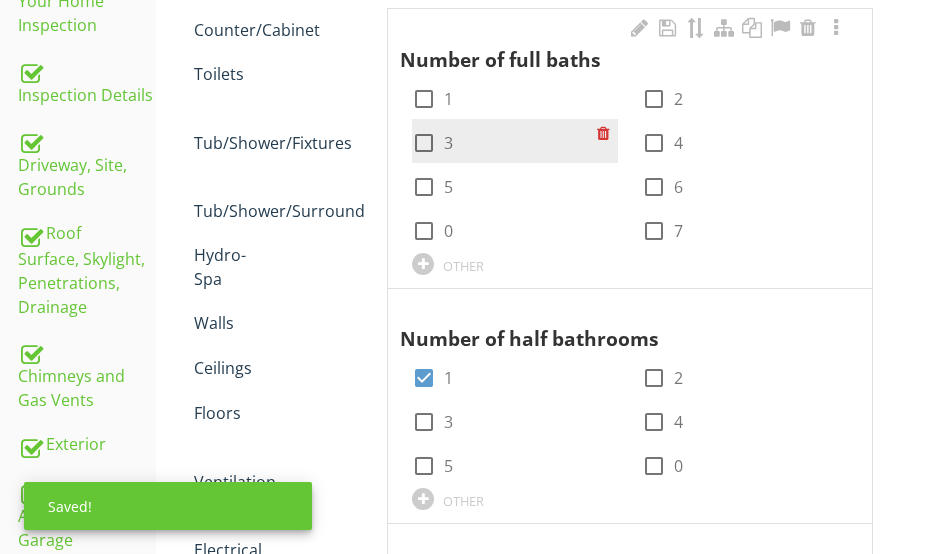 checkbox on "true" 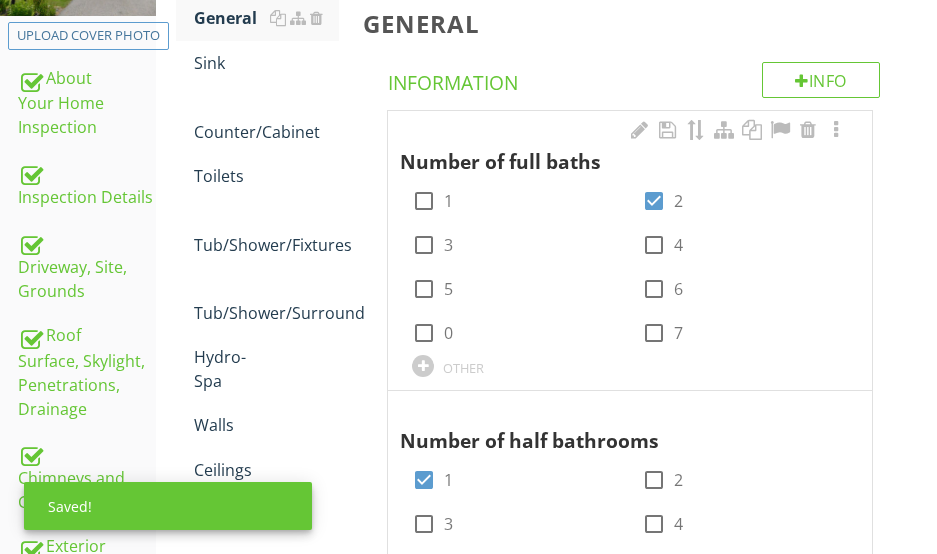 scroll, scrollTop: 339, scrollLeft: 0, axis: vertical 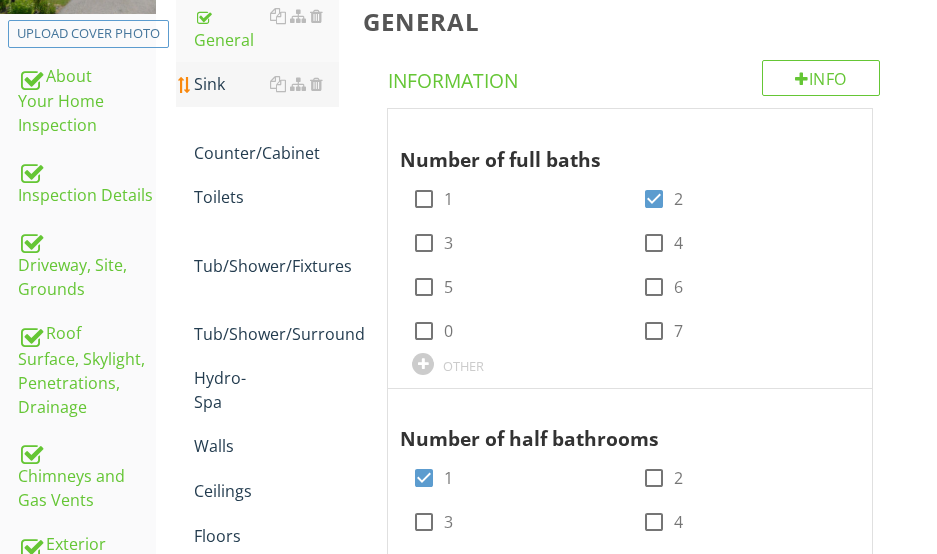 click on "Sink" at bounding box center [266, 84] 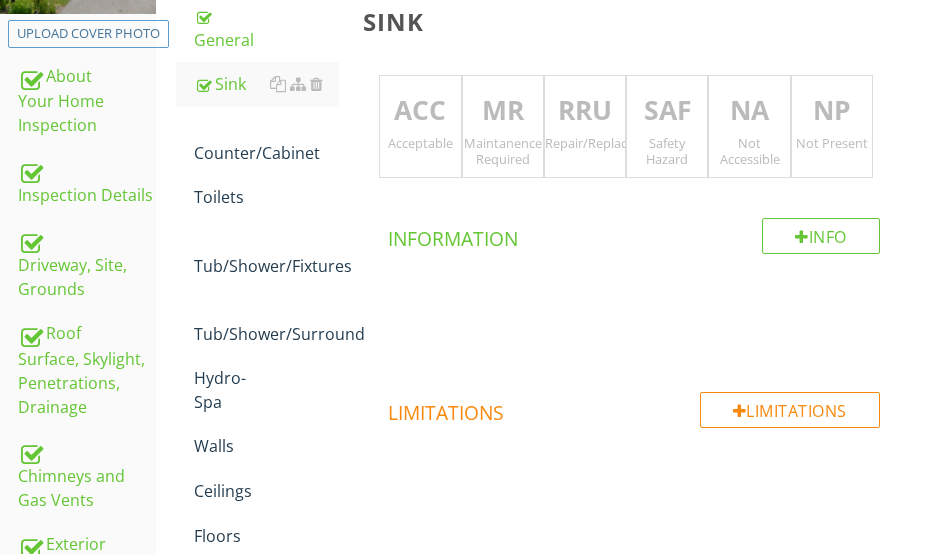 click on "ACC" at bounding box center (420, 111) 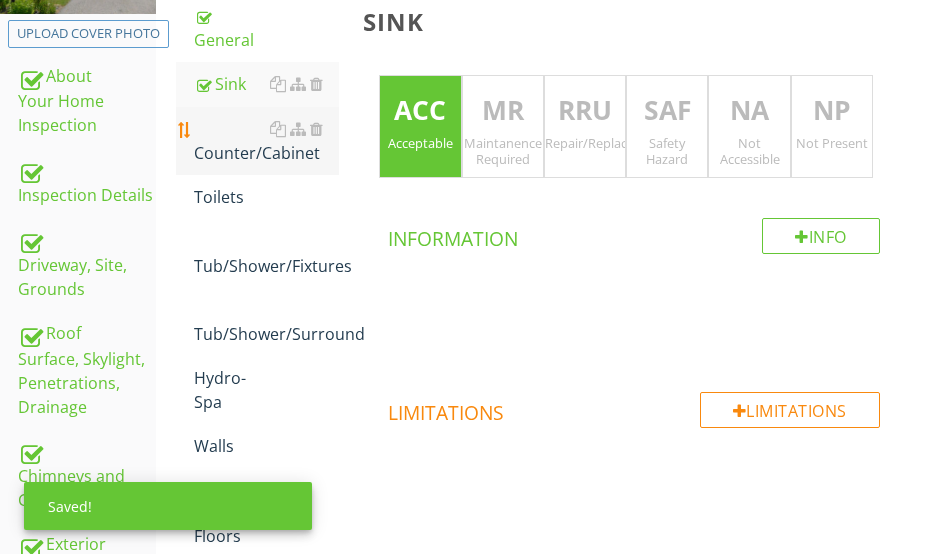 click on "Counter/Cabinet" at bounding box center (266, 141) 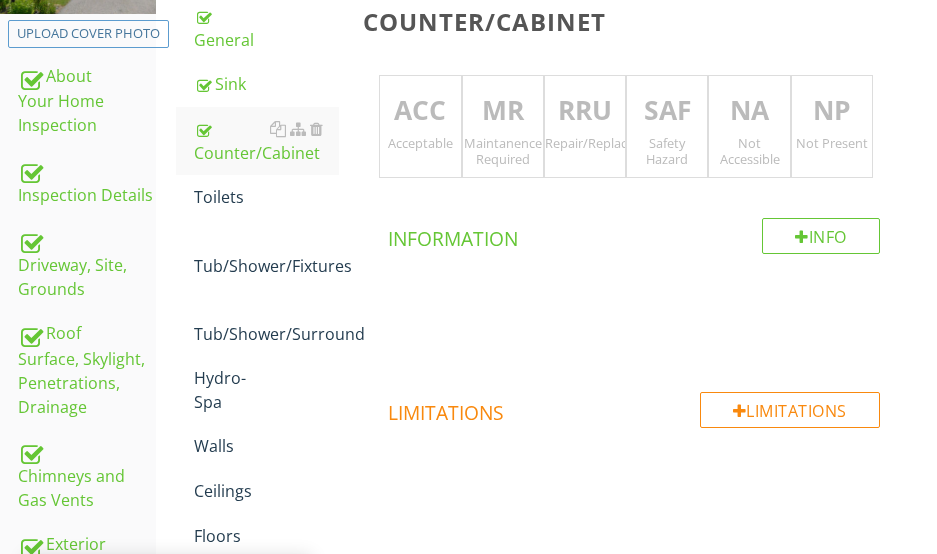 click on "ACC" at bounding box center (420, 111) 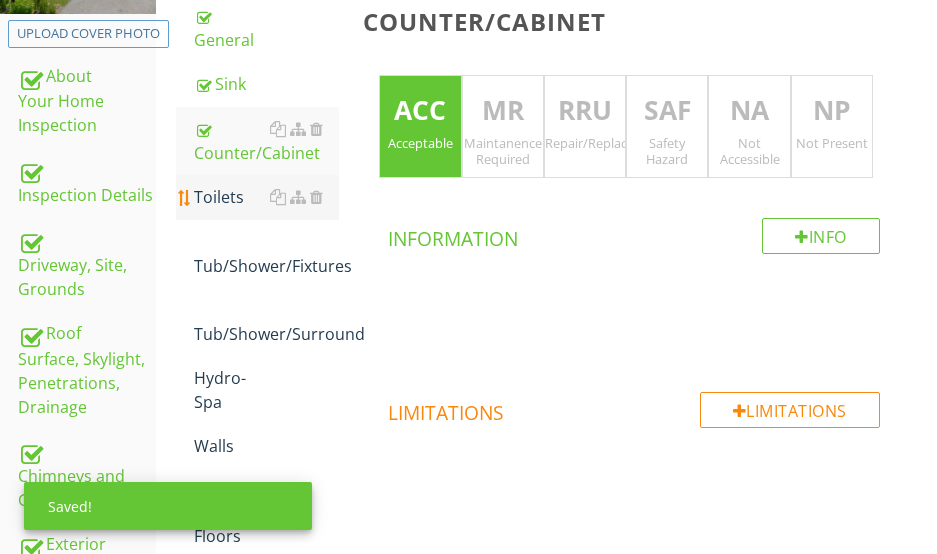 click on "Toilets" at bounding box center (266, 197) 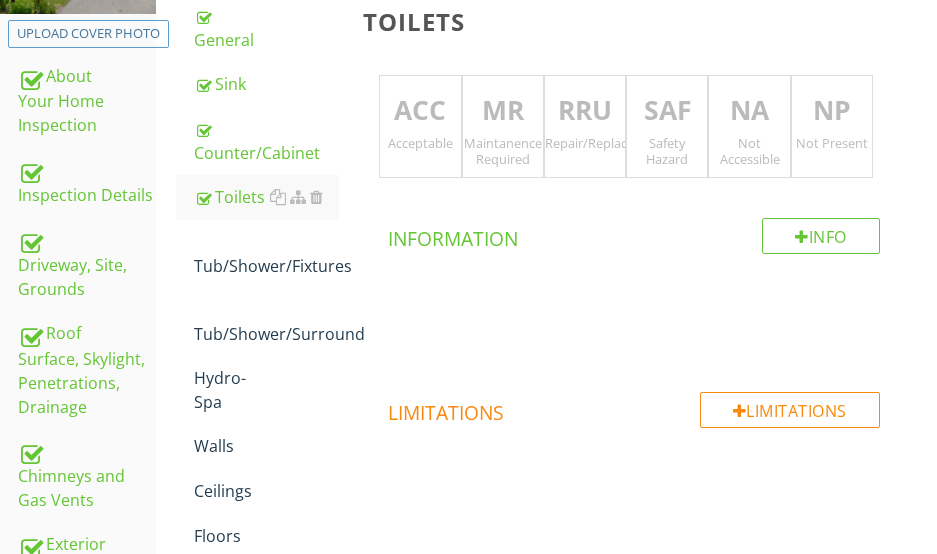 click on "ACC" at bounding box center (420, 111) 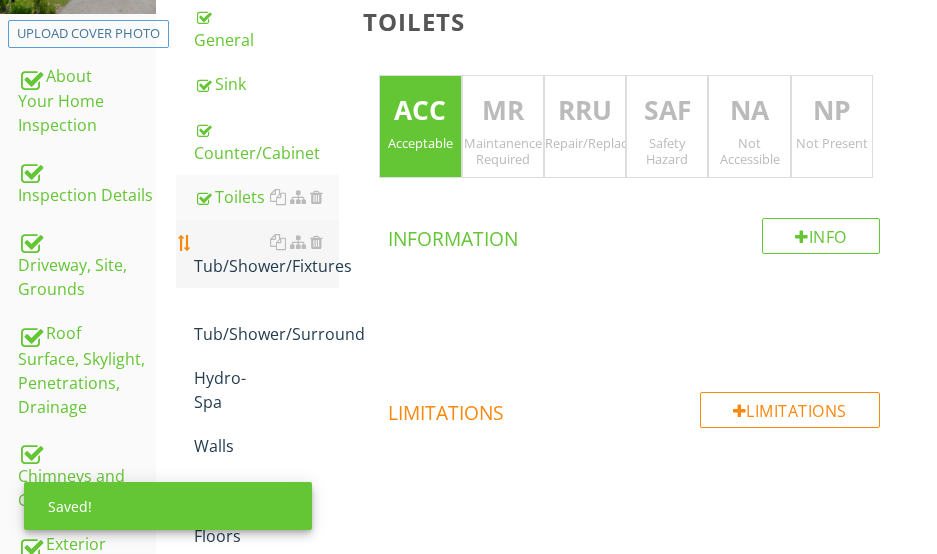 drag, startPoint x: 268, startPoint y: 268, endPoint x: 268, endPoint y: 252, distance: 16 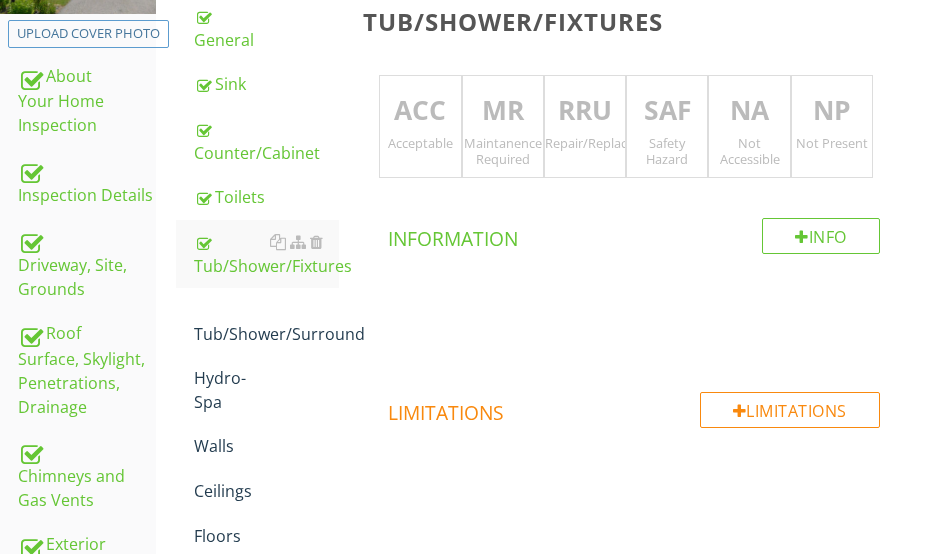 click on "RRU" at bounding box center [585, 111] 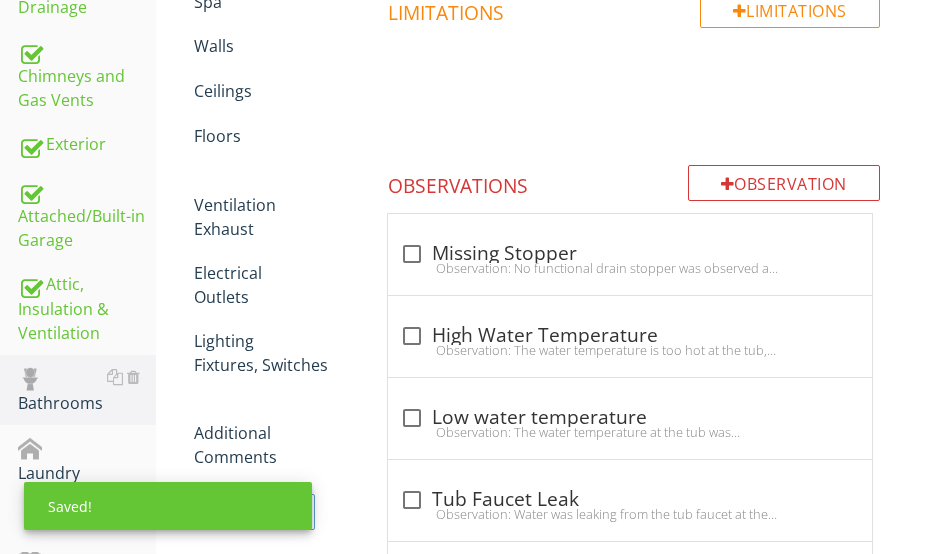scroll, scrollTop: 839, scrollLeft: 0, axis: vertical 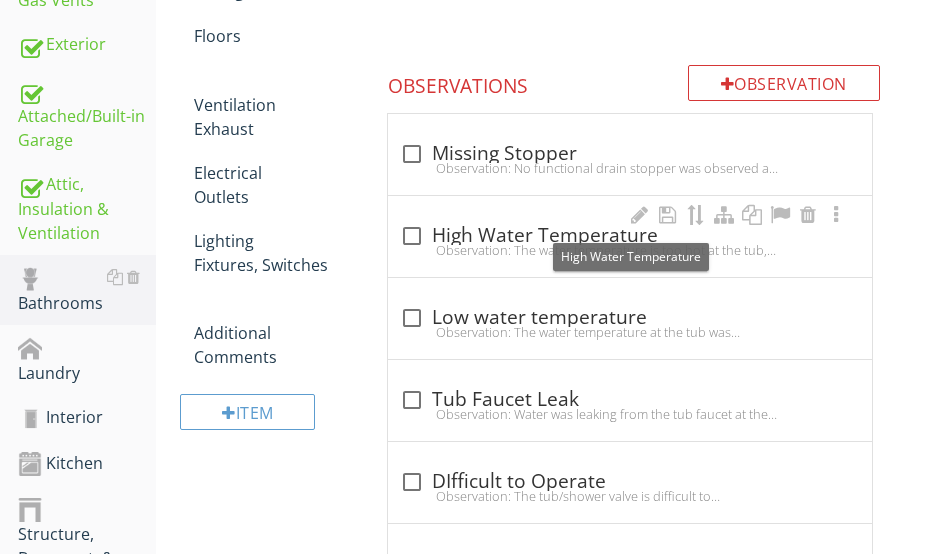 click on "check_box_outline_blank
High Water Temperature" at bounding box center (630, 236) 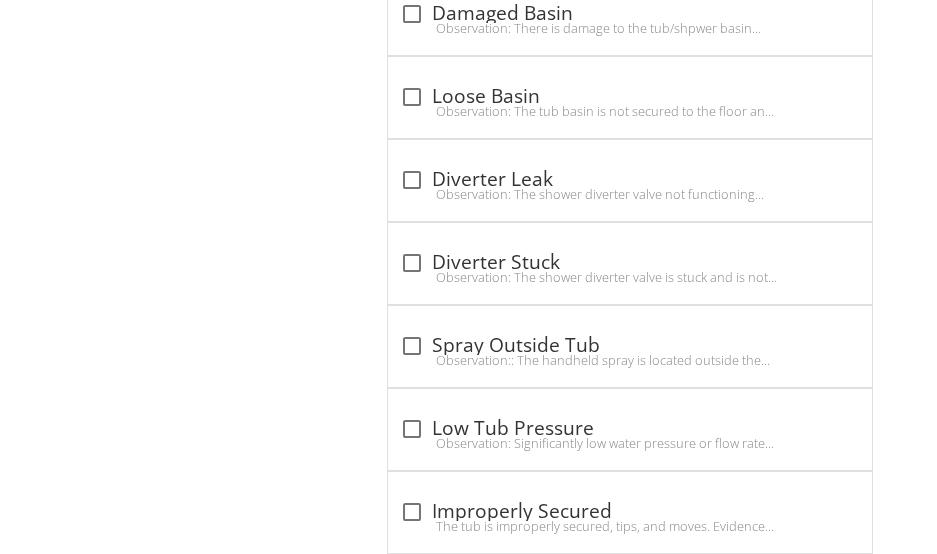 scroll, scrollTop: 3239, scrollLeft: 0, axis: vertical 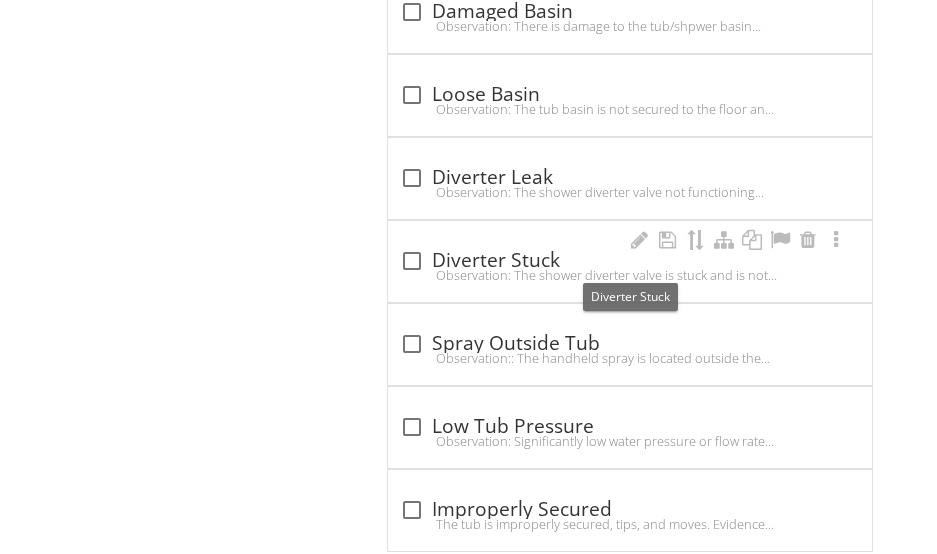 click on "check_box_outline_blank
Diverter Stuck" at bounding box center (630, 261) 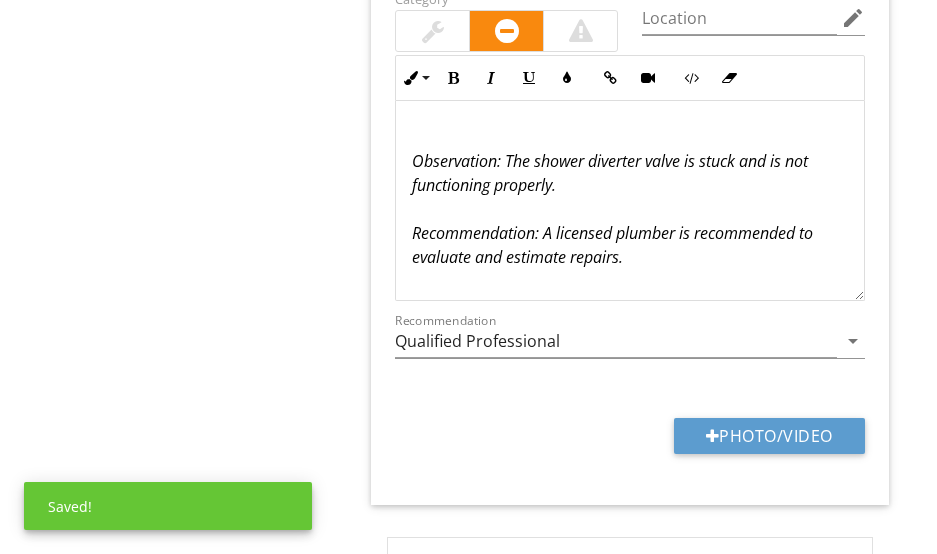 scroll, scrollTop: 3639, scrollLeft: 0, axis: vertical 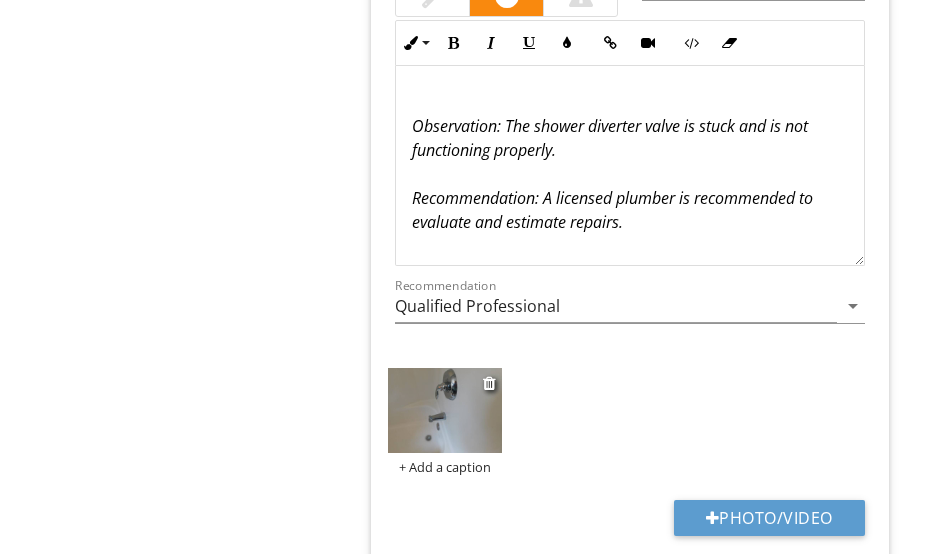 click at bounding box center [444, 410] 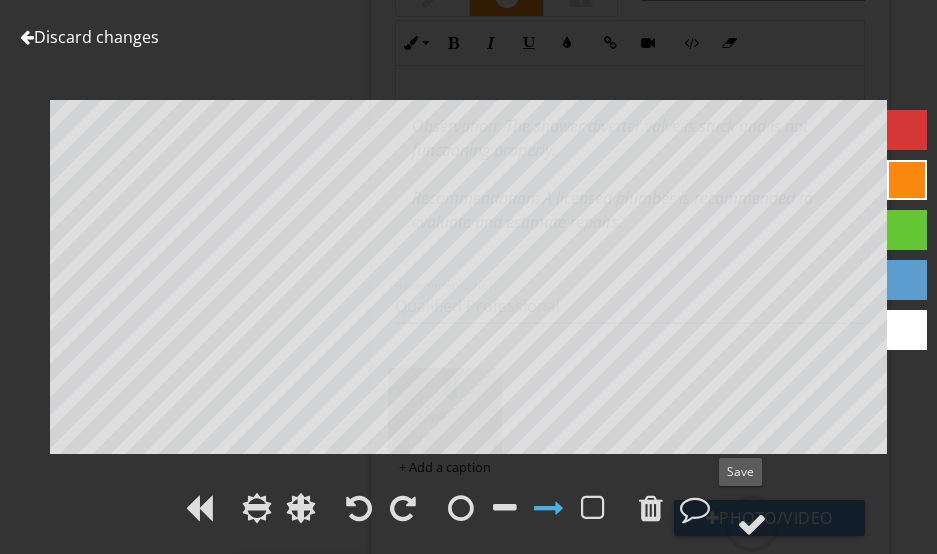 drag, startPoint x: 745, startPoint y: 520, endPoint x: 724, endPoint y: 472, distance: 52.392746 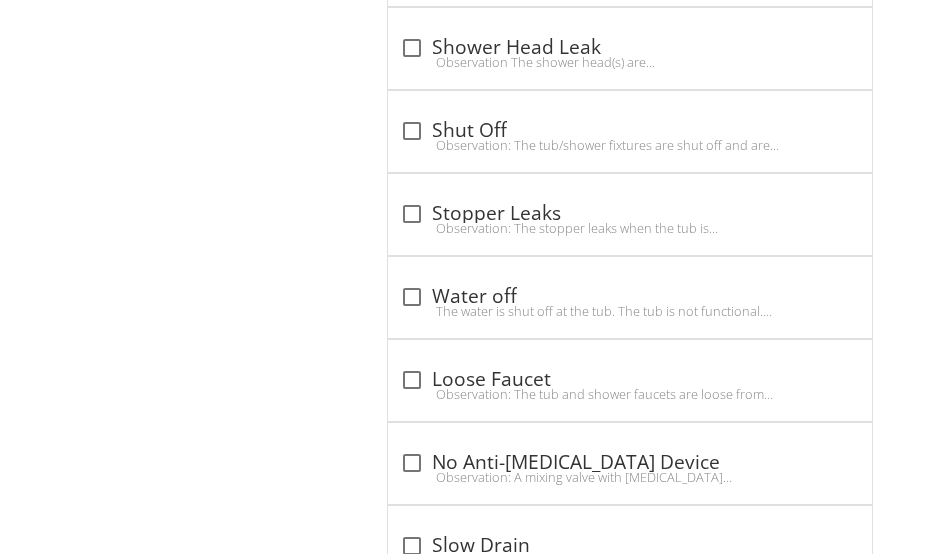 scroll, scrollTop: 2639, scrollLeft: 0, axis: vertical 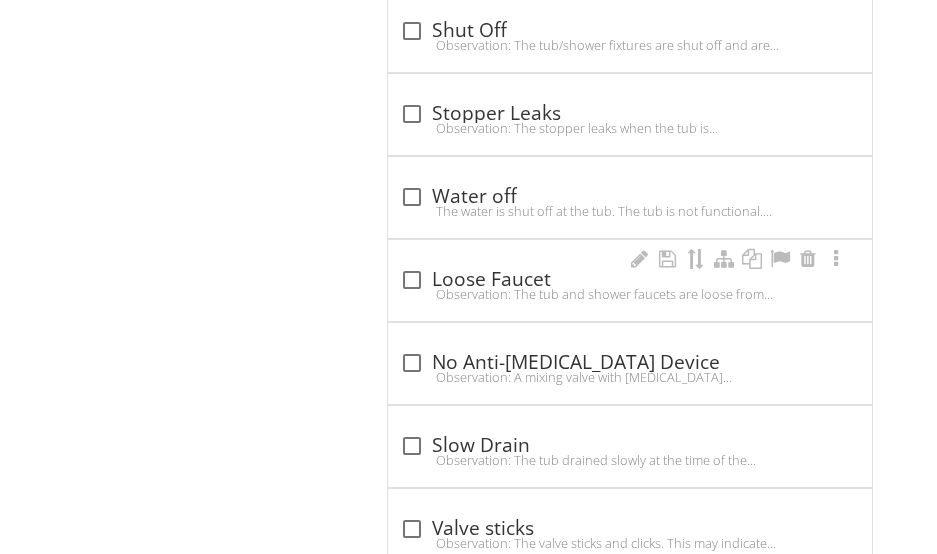 click on "Observation: The tub and shower faucets are loose from the tub surround. This could allow moisture intrusion into the back wall and will not protect the plumbing.Recommendation: Have the faucet correctly mounted to prevent any damage." at bounding box center (630, 294) 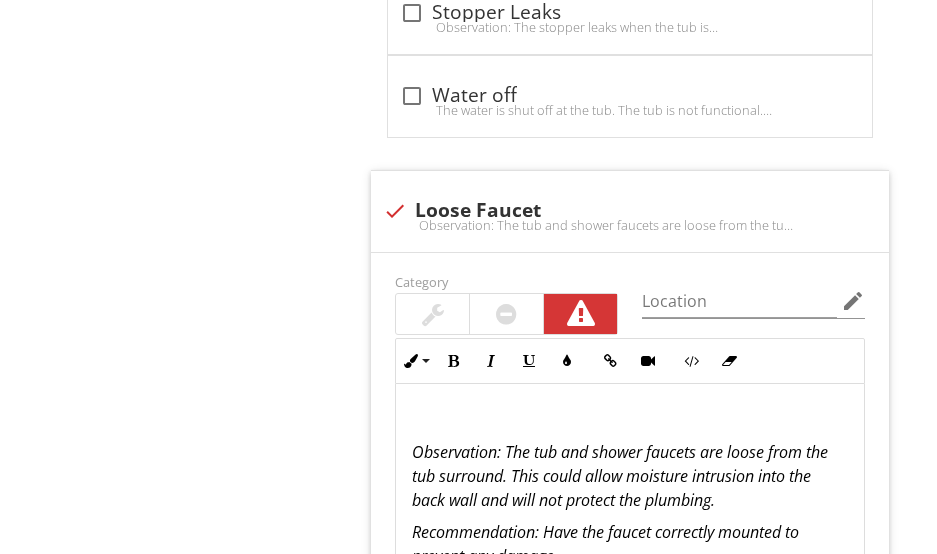 scroll, scrollTop: 2739, scrollLeft: 0, axis: vertical 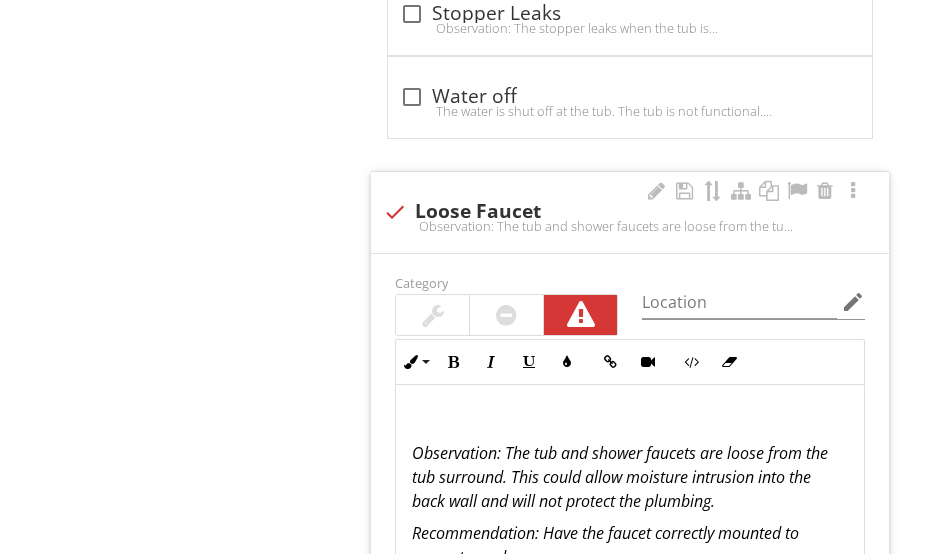 click at bounding box center (395, 212) 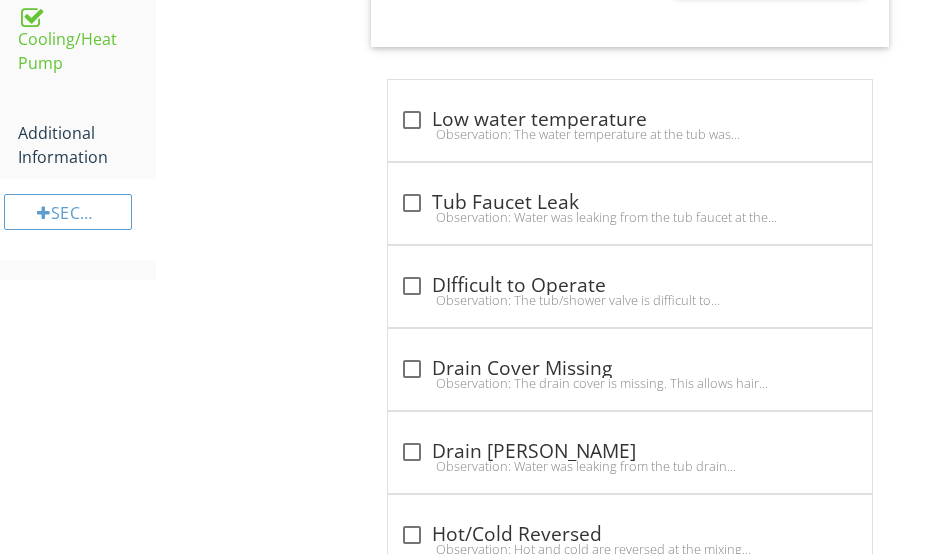 scroll, scrollTop: 1639, scrollLeft: 0, axis: vertical 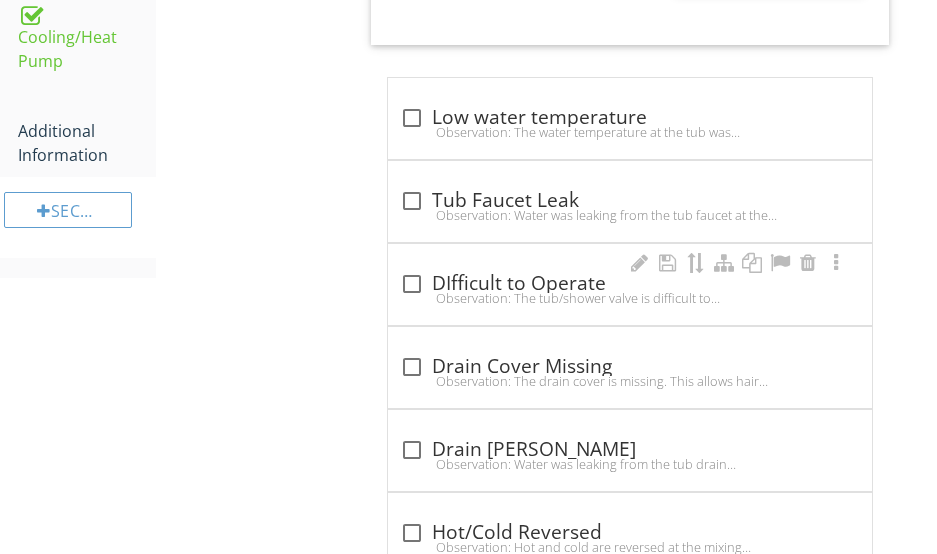 click on "check_box_outline_blank
DIfficult to Operate" at bounding box center (630, 284) 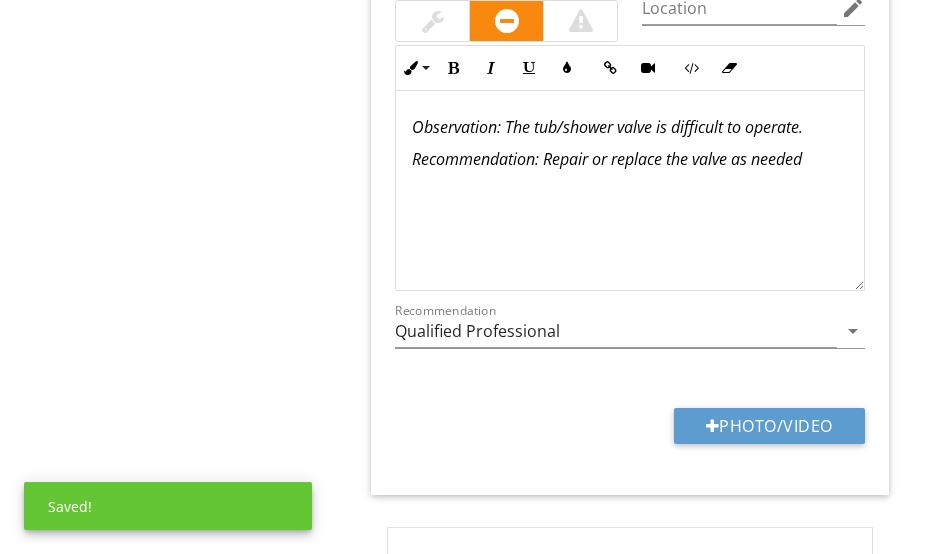 scroll, scrollTop: 2039, scrollLeft: 0, axis: vertical 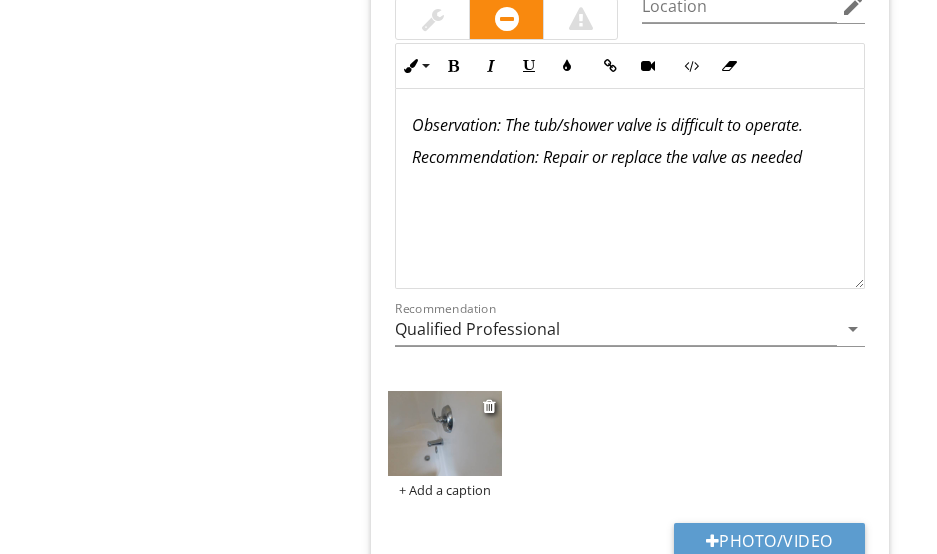 click at bounding box center (444, 433) 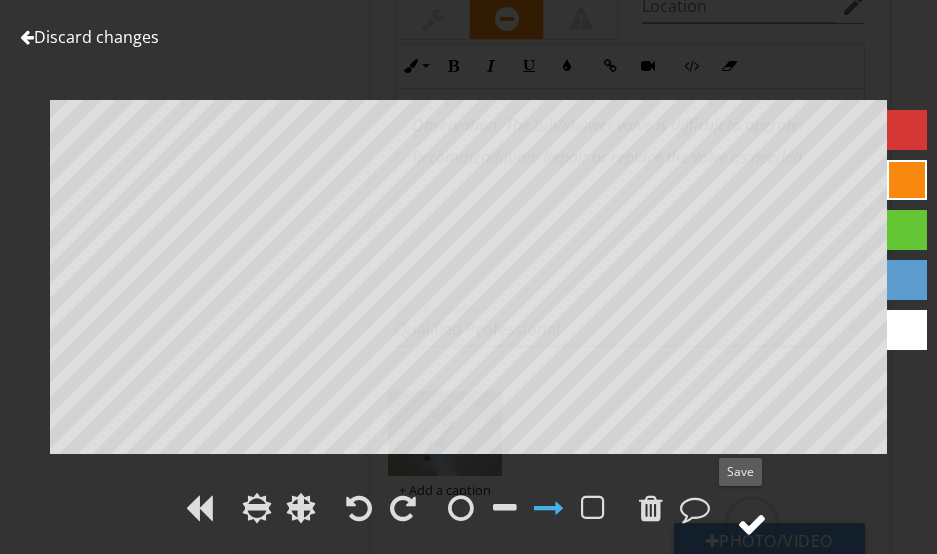 click at bounding box center (752, 524) 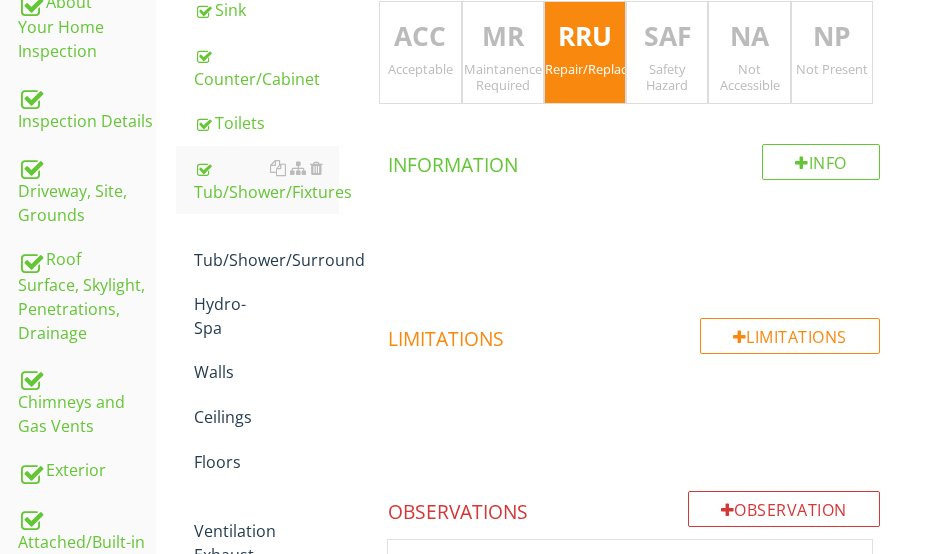 scroll, scrollTop: 439, scrollLeft: 0, axis: vertical 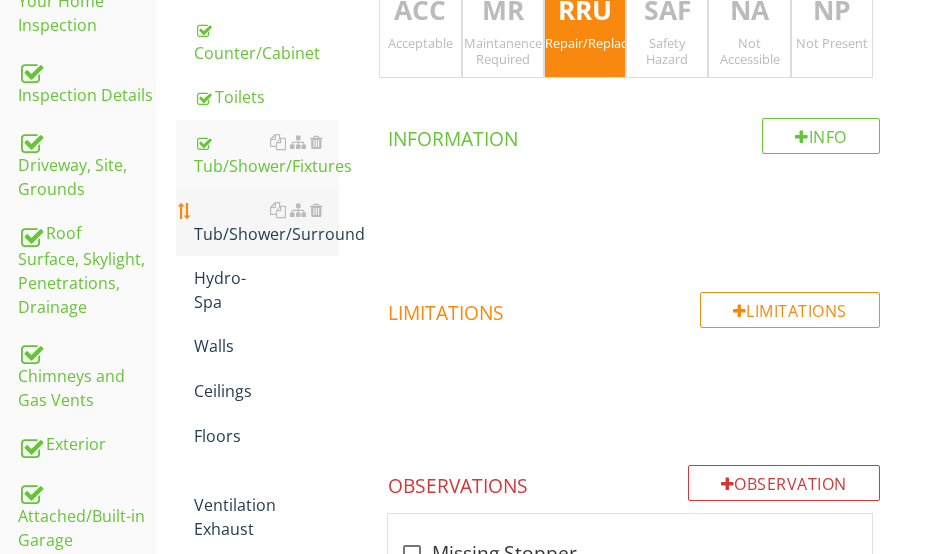 click on "Tub/Shower/Surround" at bounding box center [266, 222] 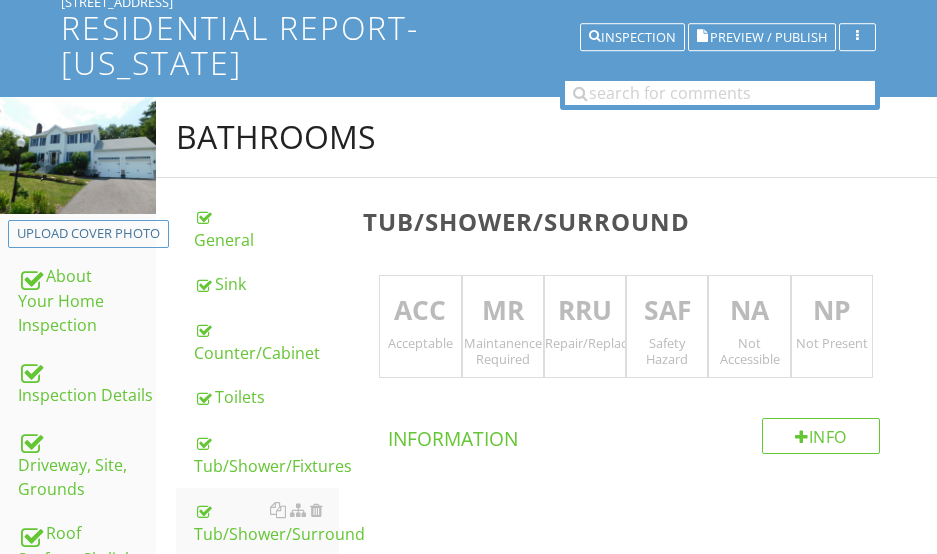 click on "ACC" at bounding box center (420, 311) 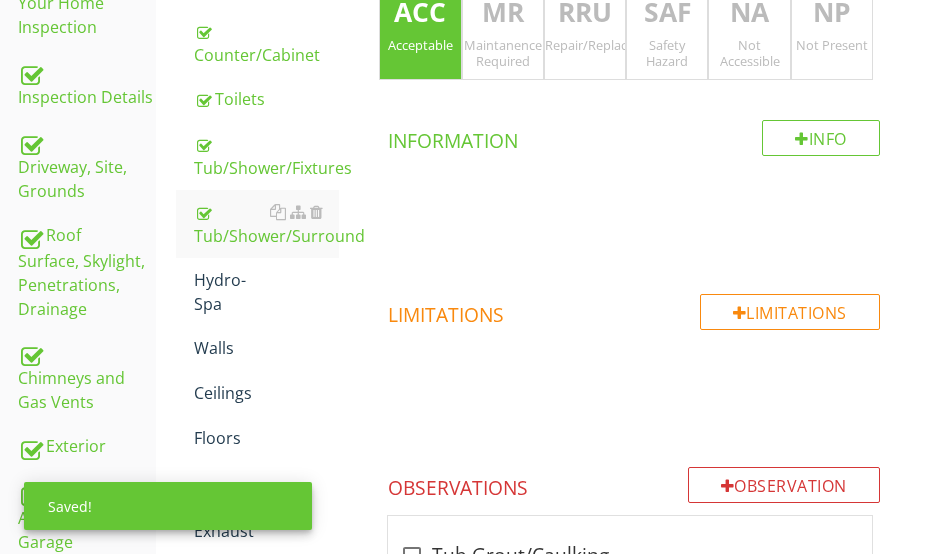 scroll, scrollTop: 439, scrollLeft: 0, axis: vertical 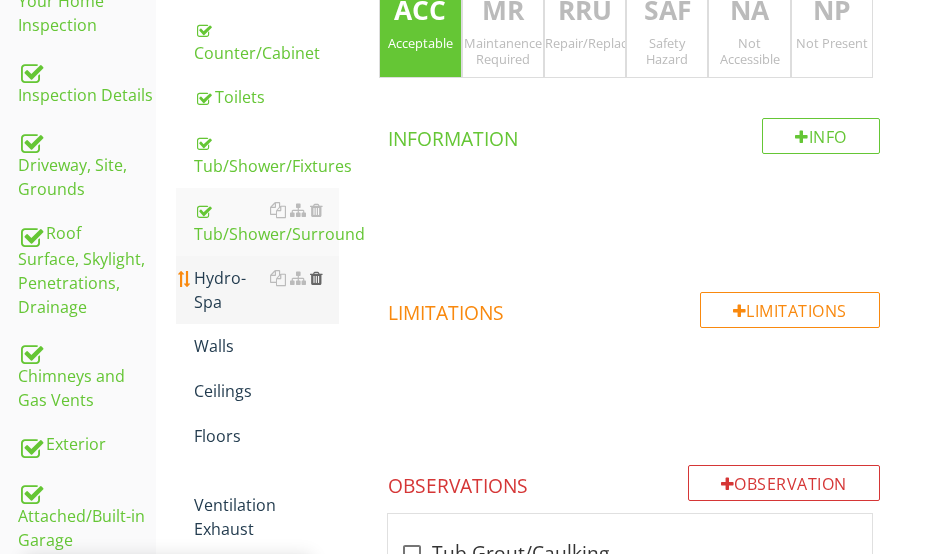 click at bounding box center [316, 278] 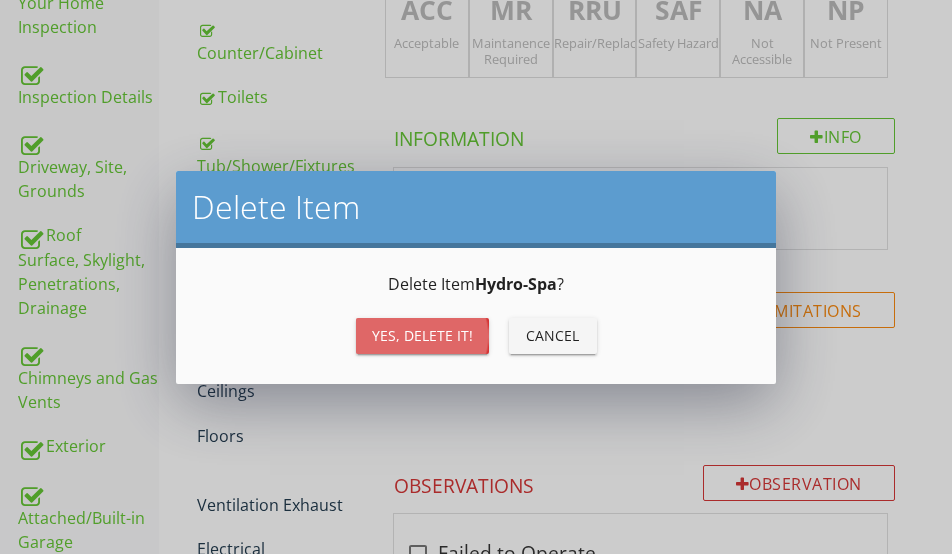 click on "Yes, Delete it!" at bounding box center [422, 335] 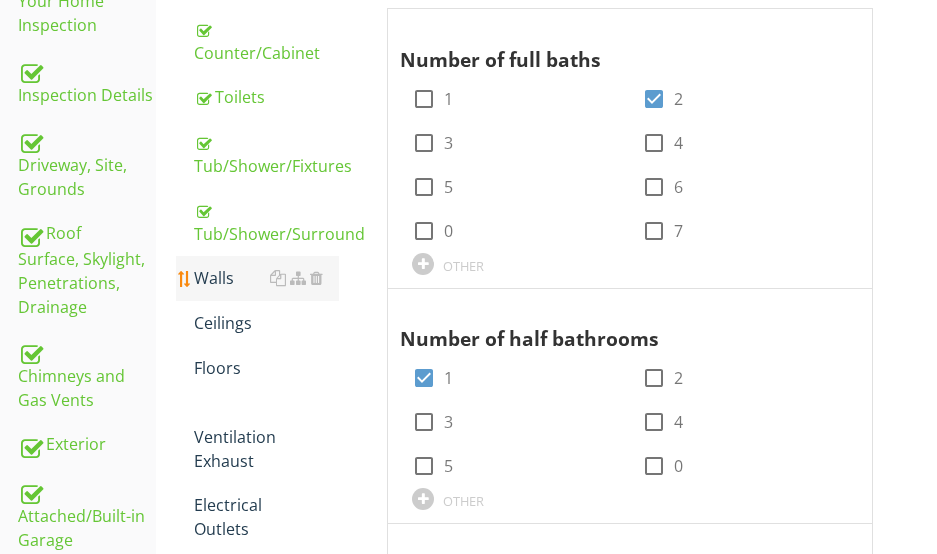 click on "Walls" at bounding box center (266, 278) 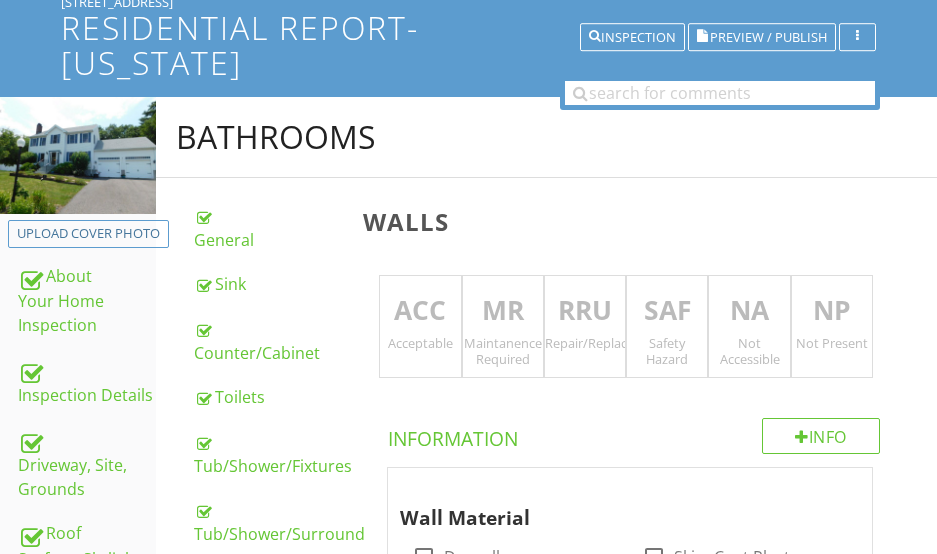 click on "ACC" at bounding box center (420, 311) 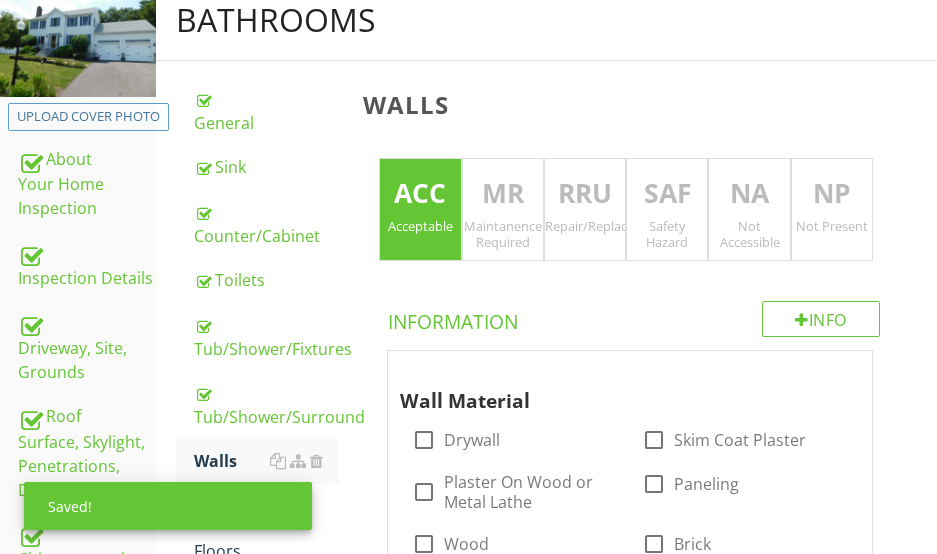 scroll, scrollTop: 439, scrollLeft: 0, axis: vertical 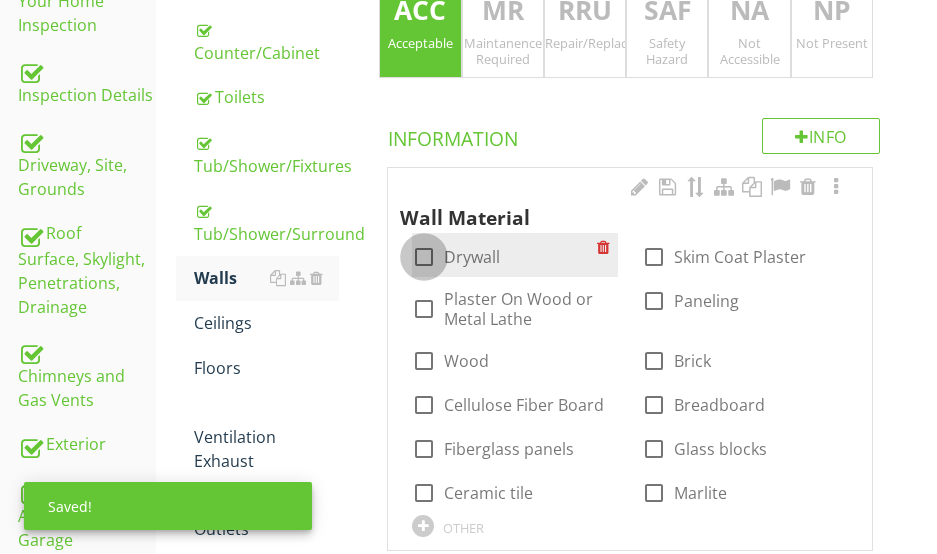 click at bounding box center (424, 257) 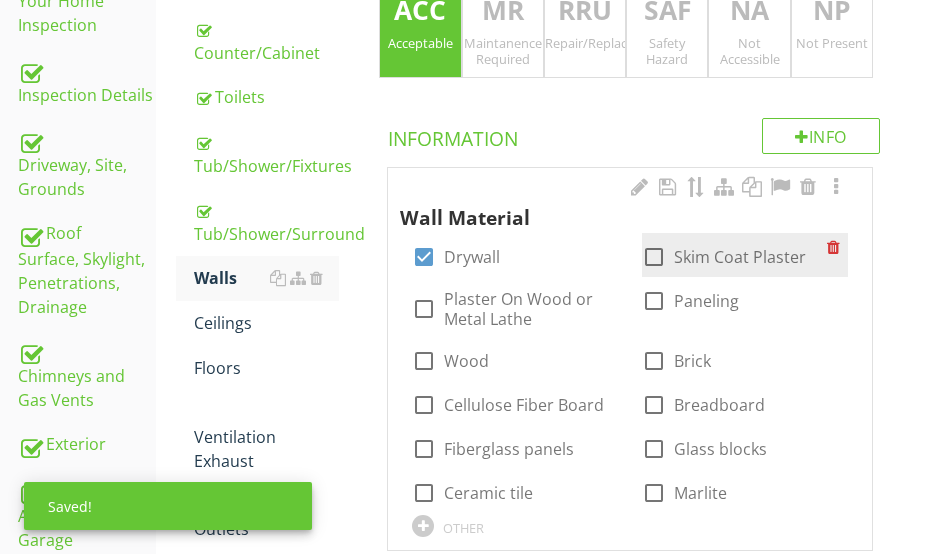 click at bounding box center (654, 257) 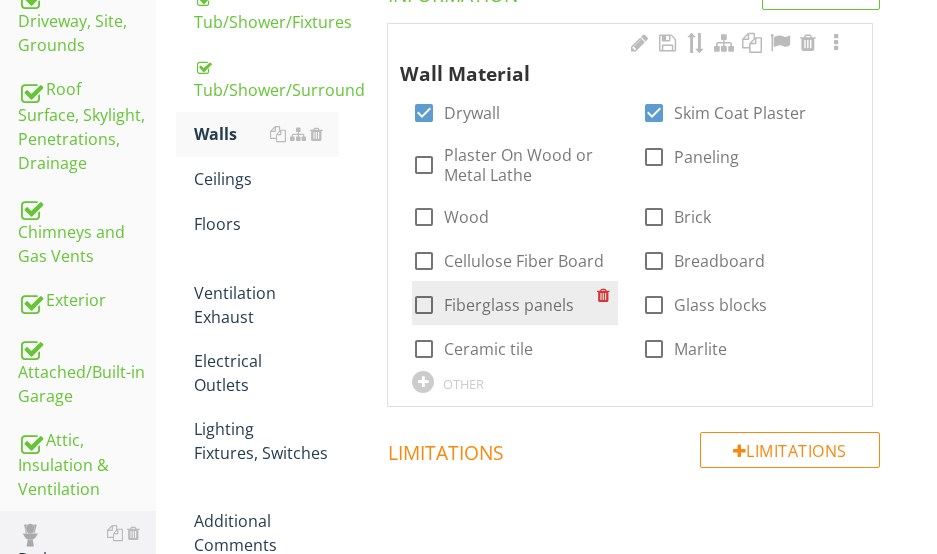 scroll, scrollTop: 639, scrollLeft: 0, axis: vertical 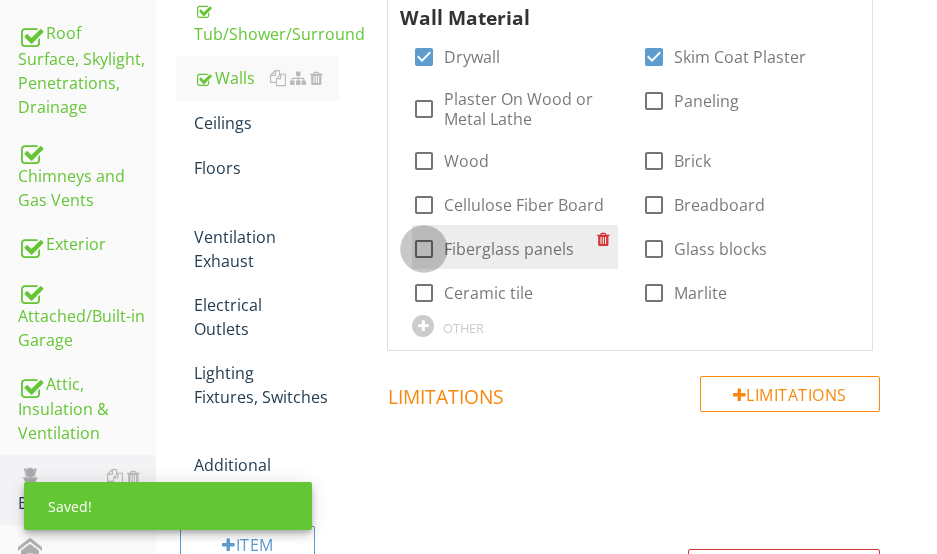 click at bounding box center (424, 249) 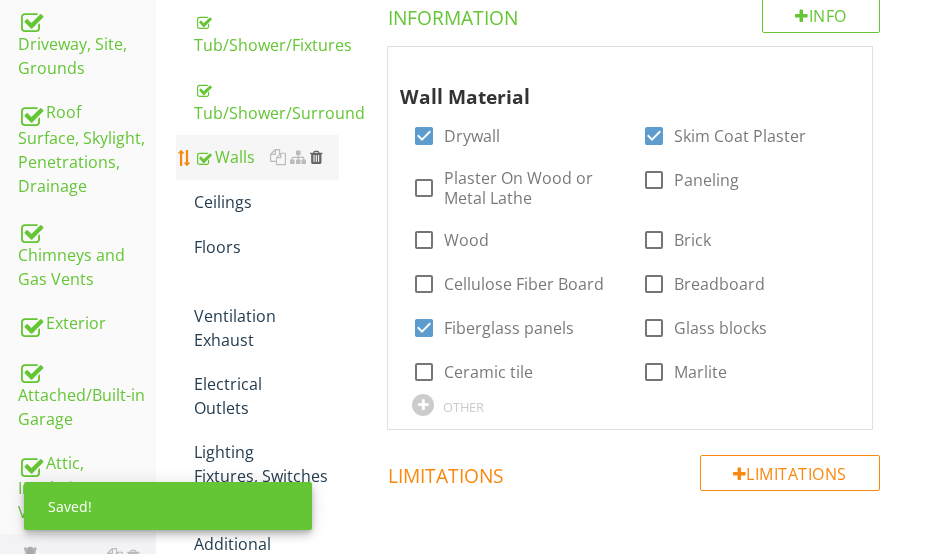 scroll, scrollTop: 439, scrollLeft: 0, axis: vertical 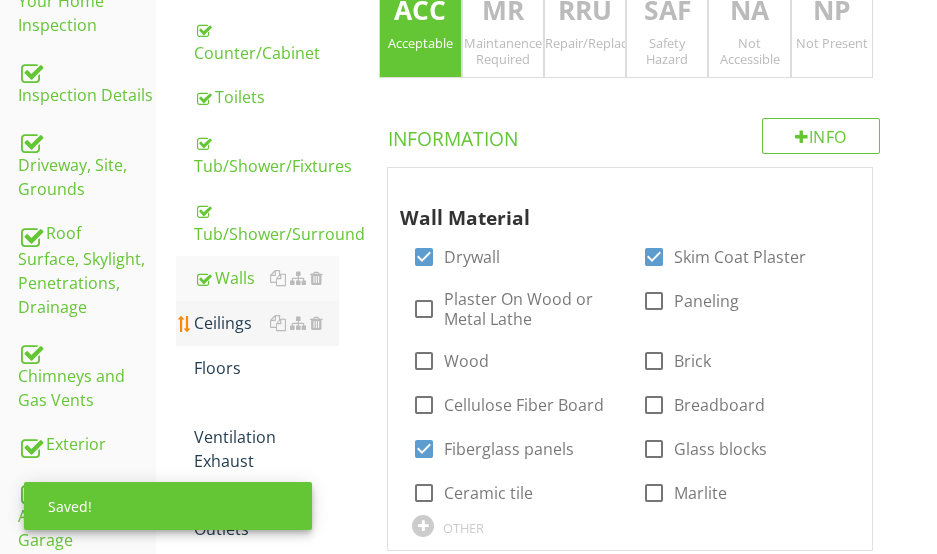 click on "Ceilings" at bounding box center (266, 323) 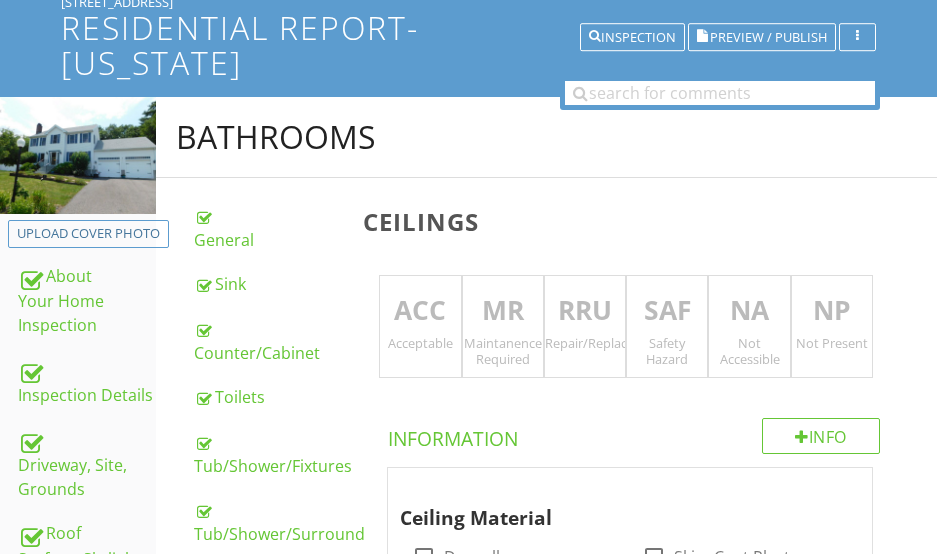 click on "ACC" at bounding box center [420, 311] 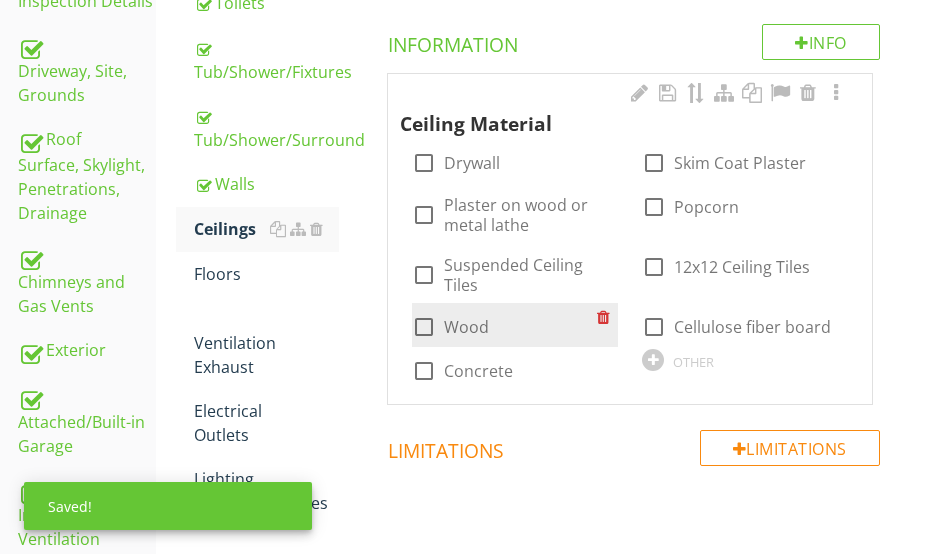 scroll, scrollTop: 539, scrollLeft: 0, axis: vertical 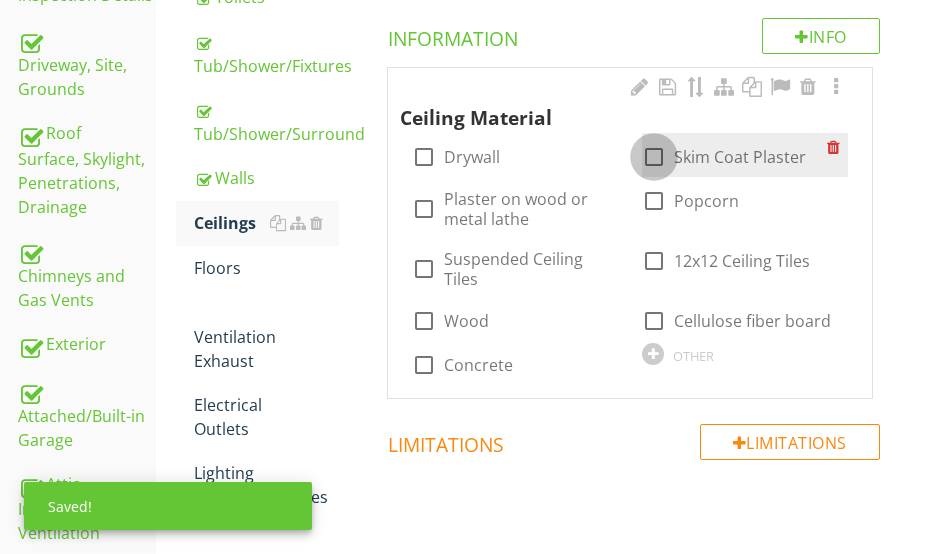 click at bounding box center [654, 157] 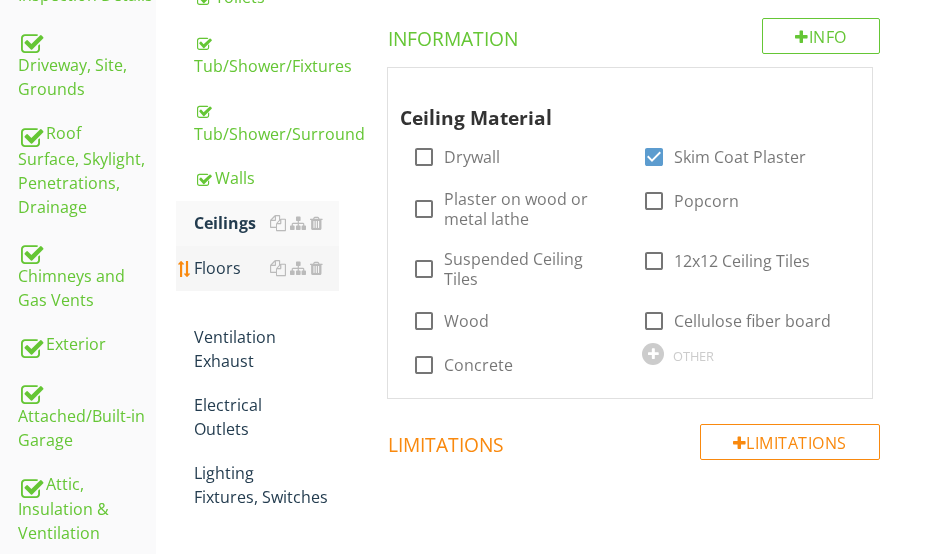 click on "Floors" at bounding box center [266, 268] 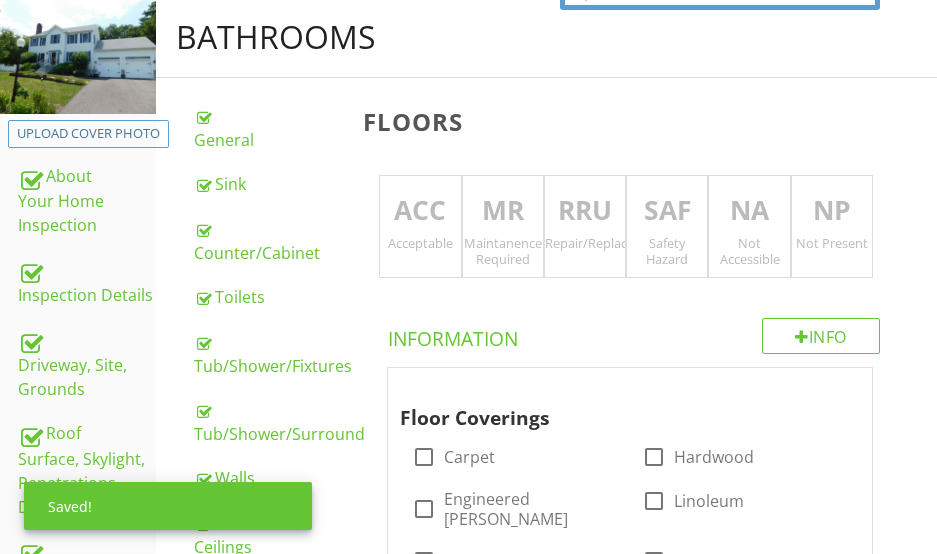 click on "Acceptable" at bounding box center [420, 243] 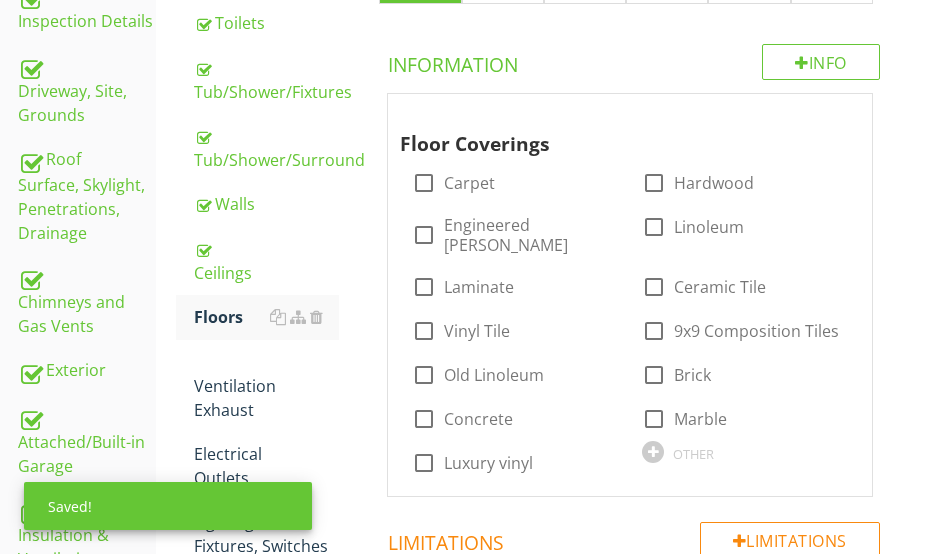scroll, scrollTop: 539, scrollLeft: 0, axis: vertical 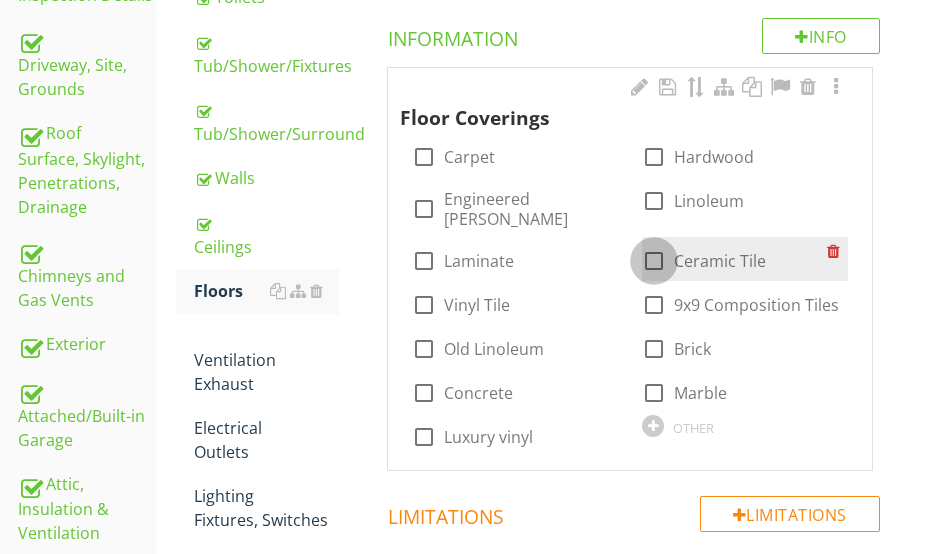 click at bounding box center [654, 261] 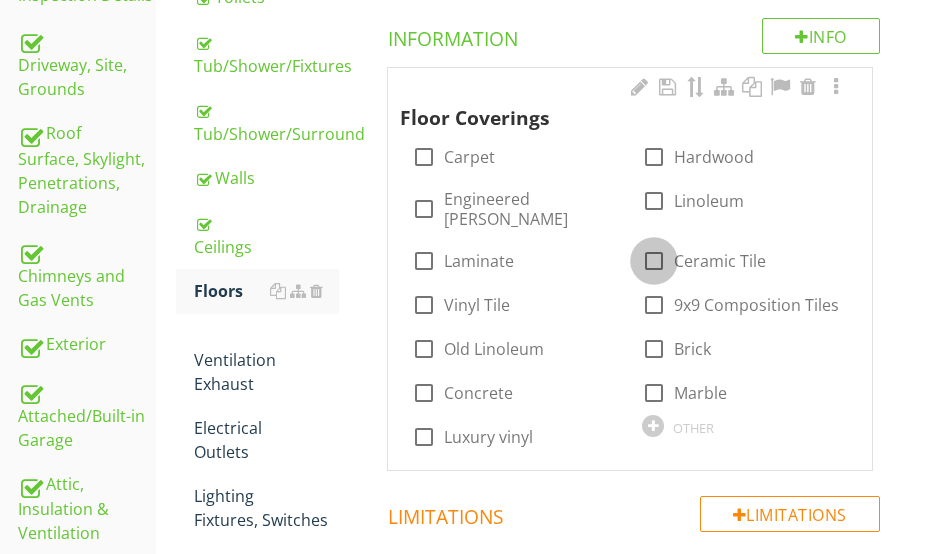 checkbox on "true" 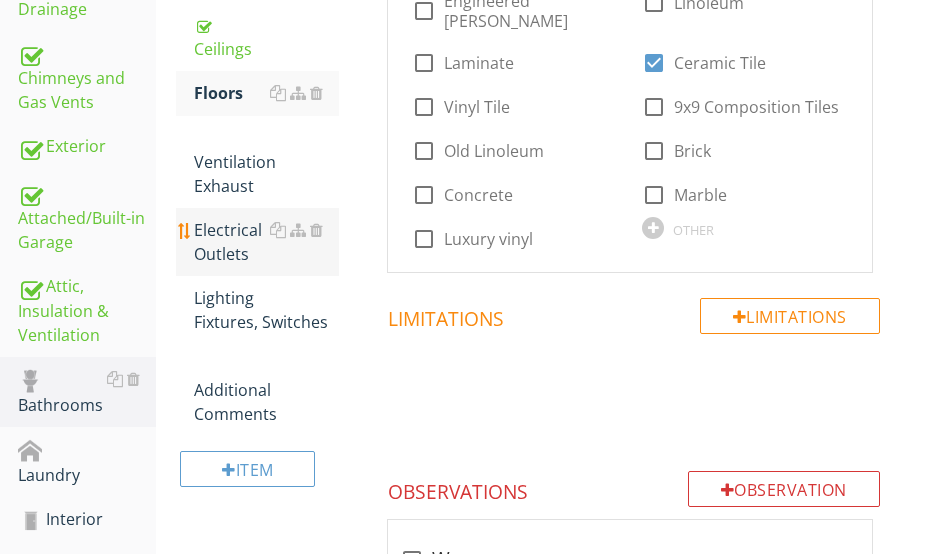 scroll, scrollTop: 739, scrollLeft: 0, axis: vertical 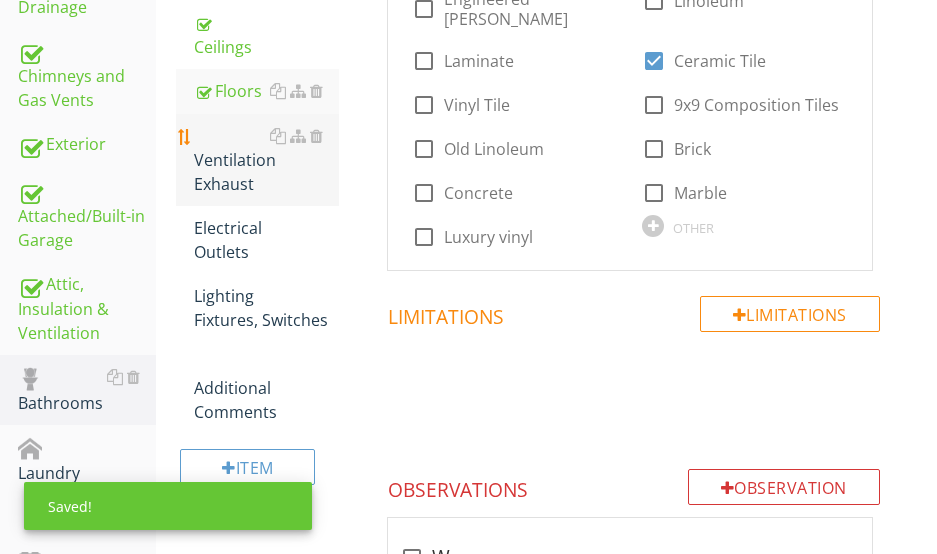 click on "Ventilation Exhaust" at bounding box center [266, 160] 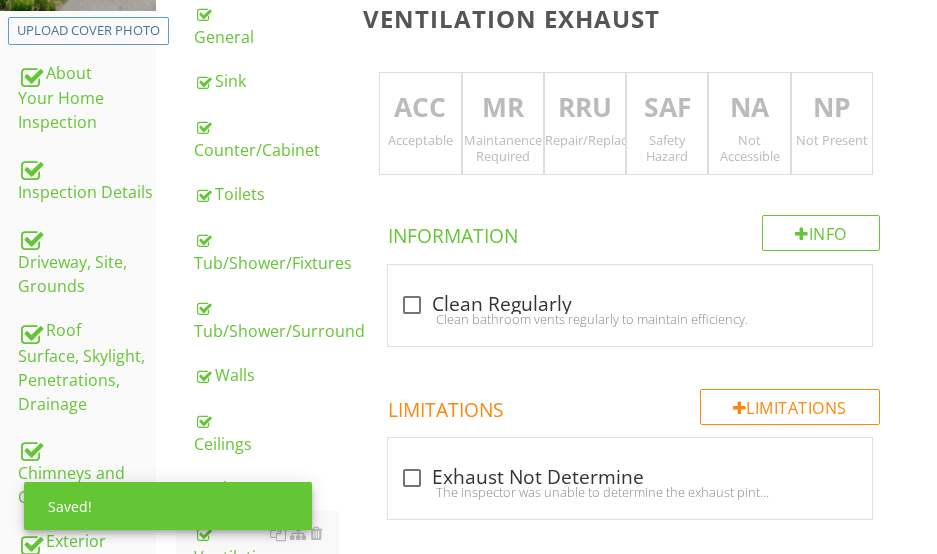 scroll, scrollTop: 339, scrollLeft: 0, axis: vertical 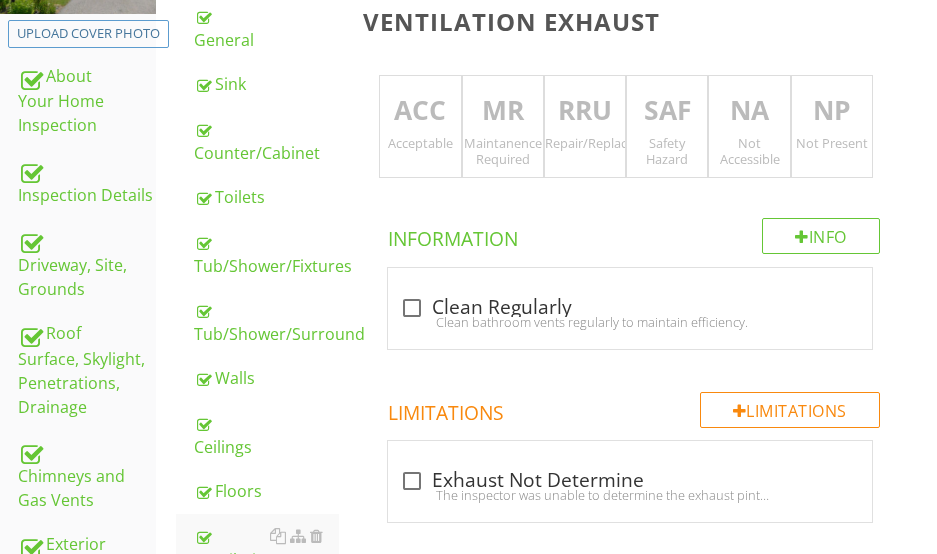 click on "MR" at bounding box center (503, 111) 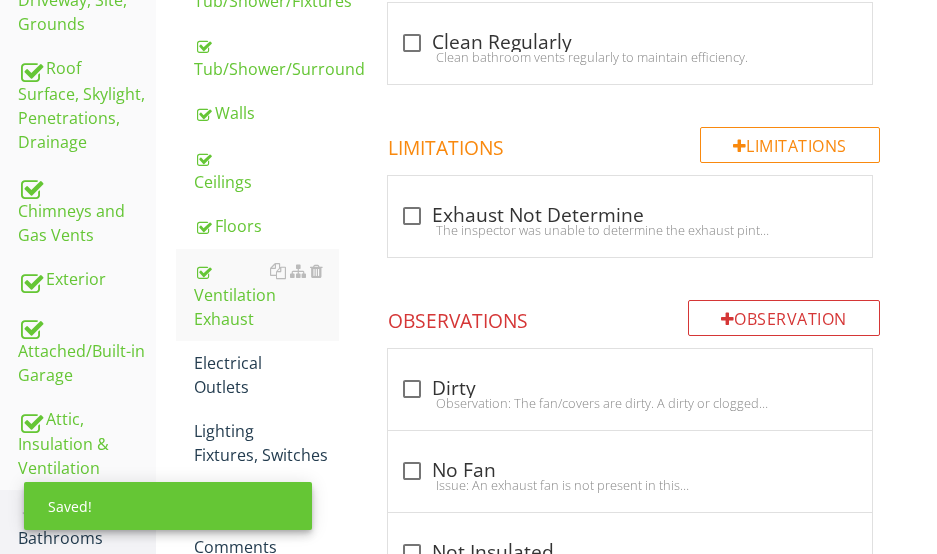 scroll, scrollTop: 639, scrollLeft: 0, axis: vertical 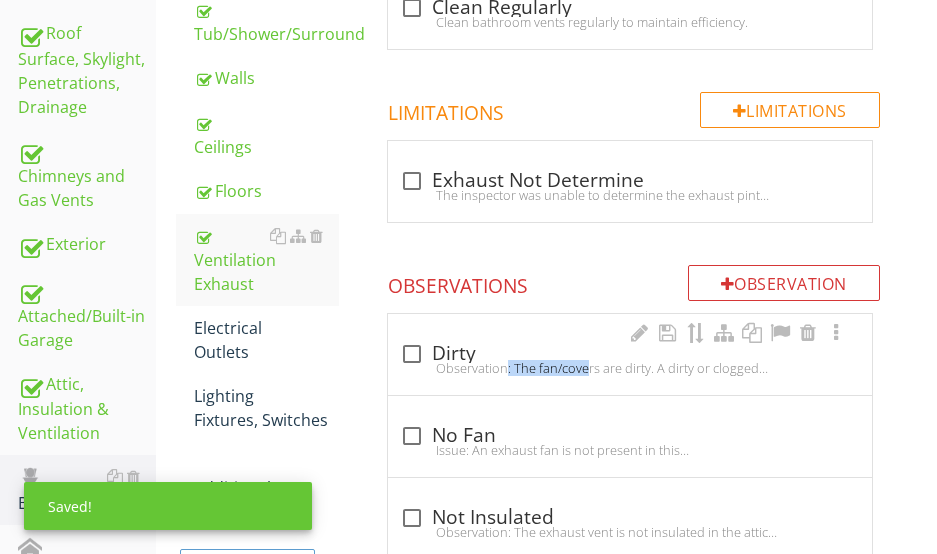 click on "check_box_outline_blank
Dirty
Observation: The fan/covers are dirty. A dirty or clogged fan/cover reduces airflow and may cause the motor to overheat.Recommendation: Clean as needed." at bounding box center (630, 360) 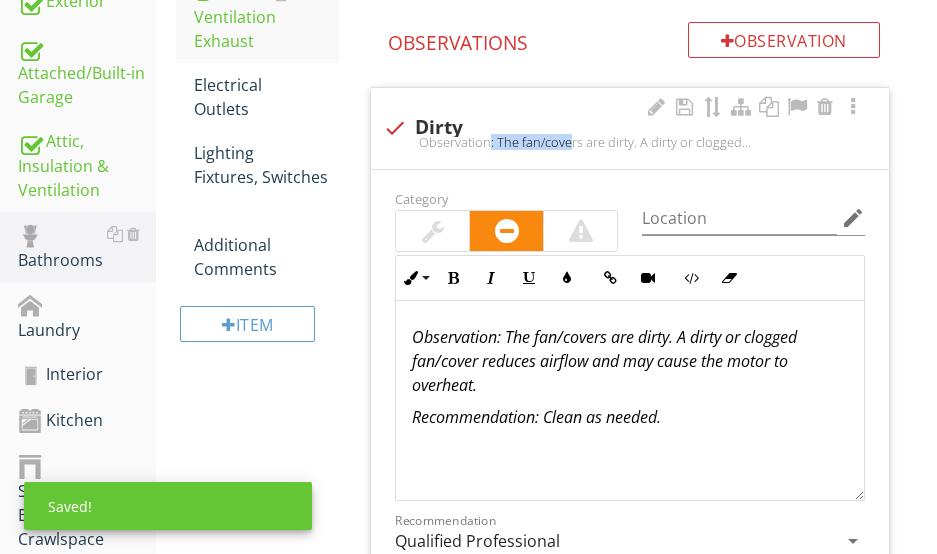 scroll, scrollTop: 939, scrollLeft: 0, axis: vertical 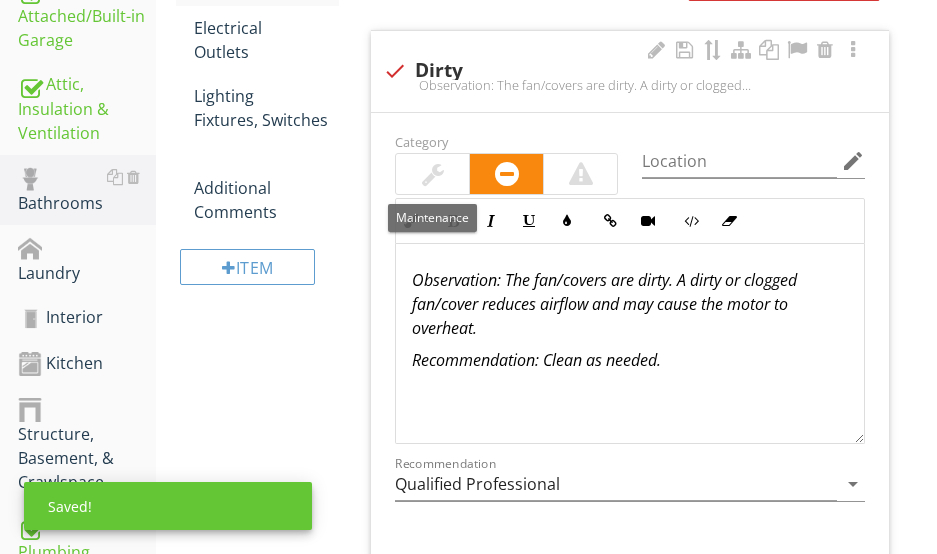 click at bounding box center (432, 174) 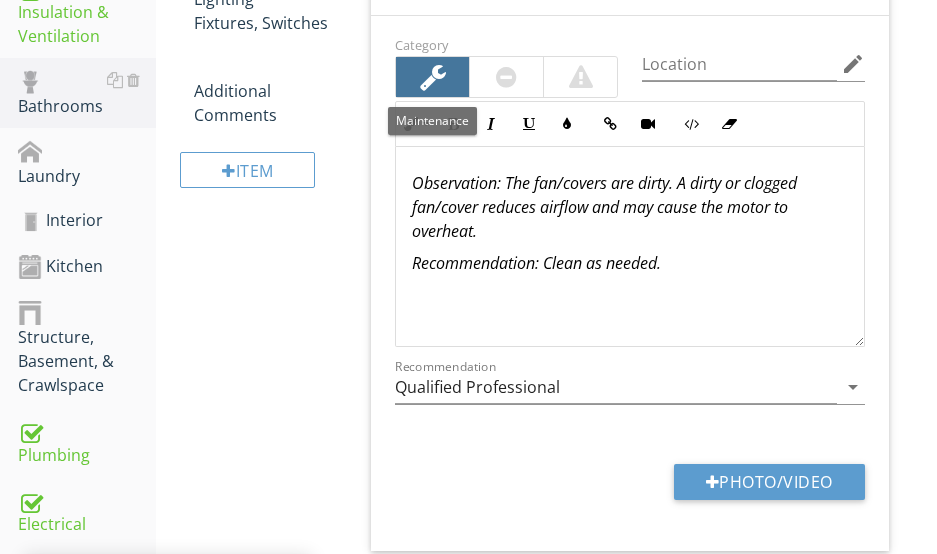 scroll, scrollTop: 1139, scrollLeft: 0, axis: vertical 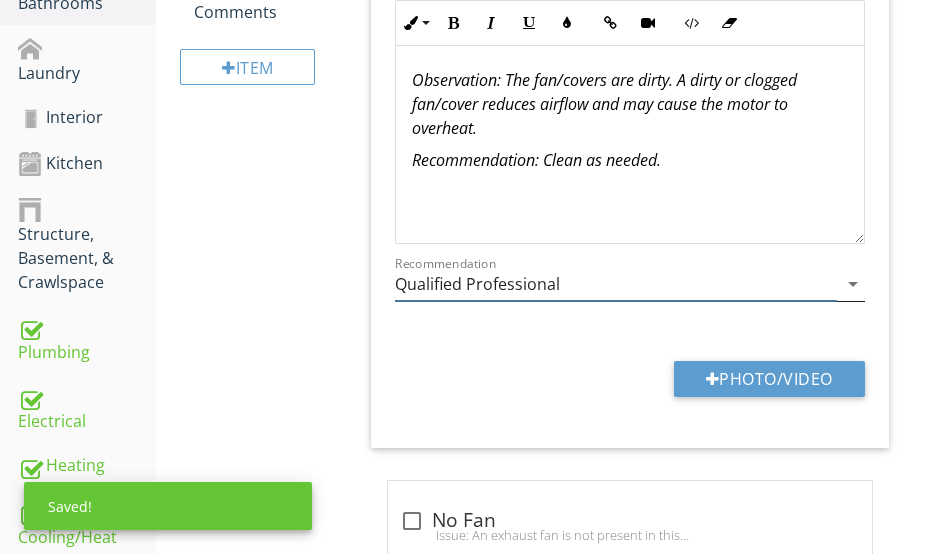 click on "Qualified Professional" at bounding box center [616, 284] 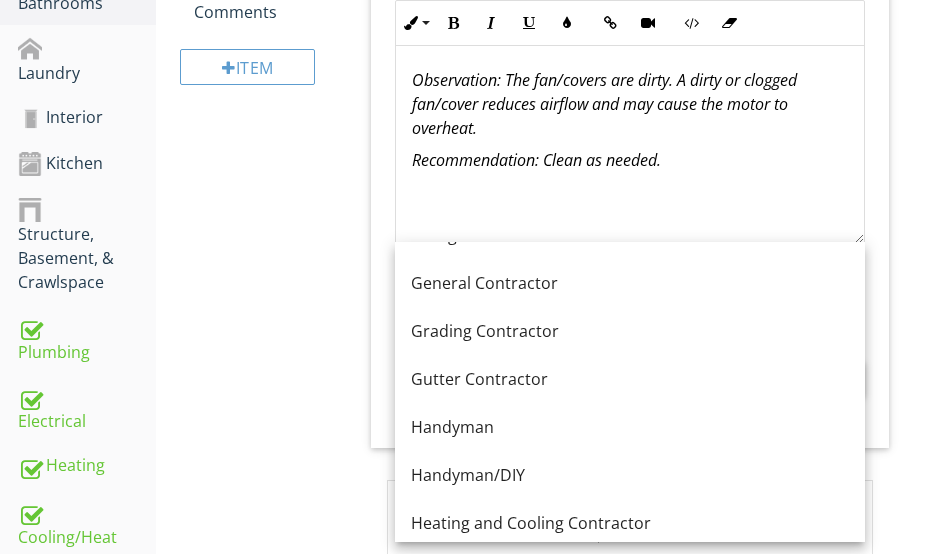 scroll, scrollTop: 1176, scrollLeft: 0, axis: vertical 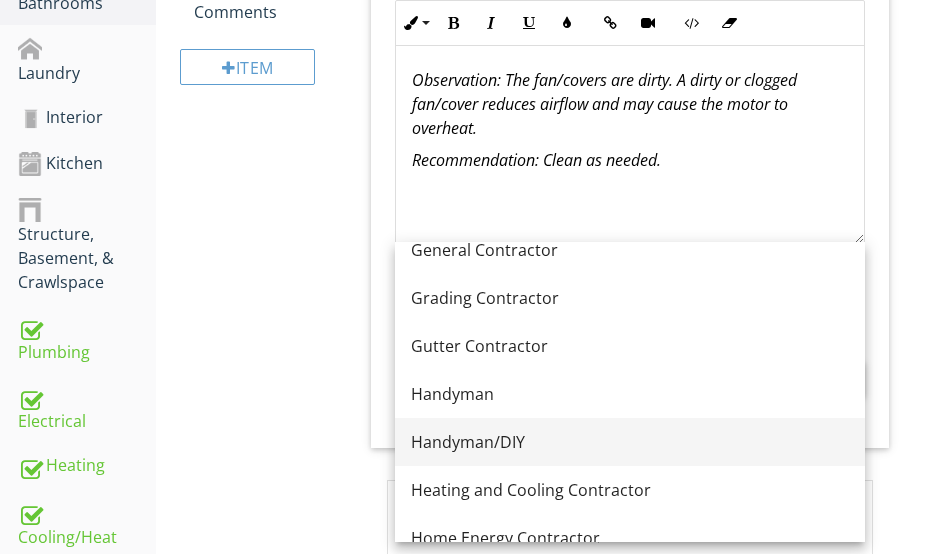 click on "Handyman/DIY" at bounding box center (630, 442) 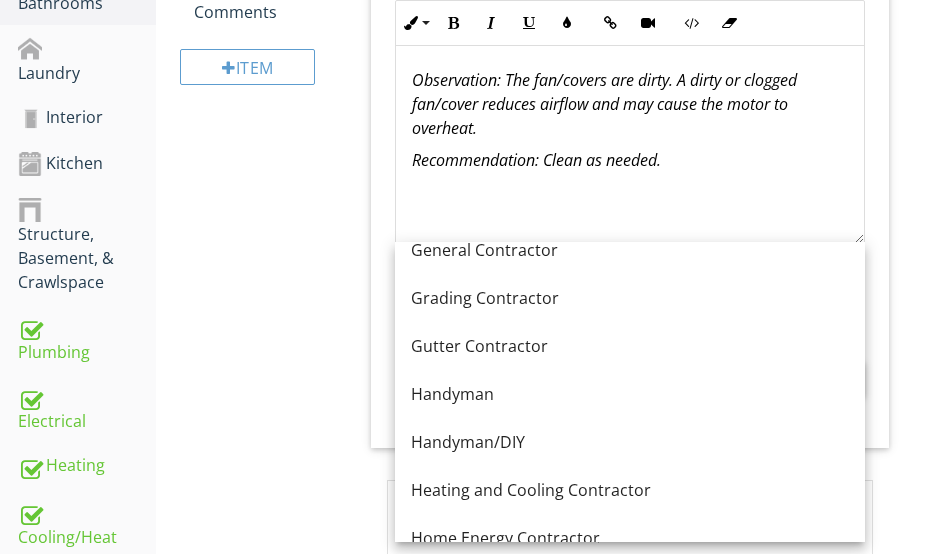 type on "Handyman/DIY" 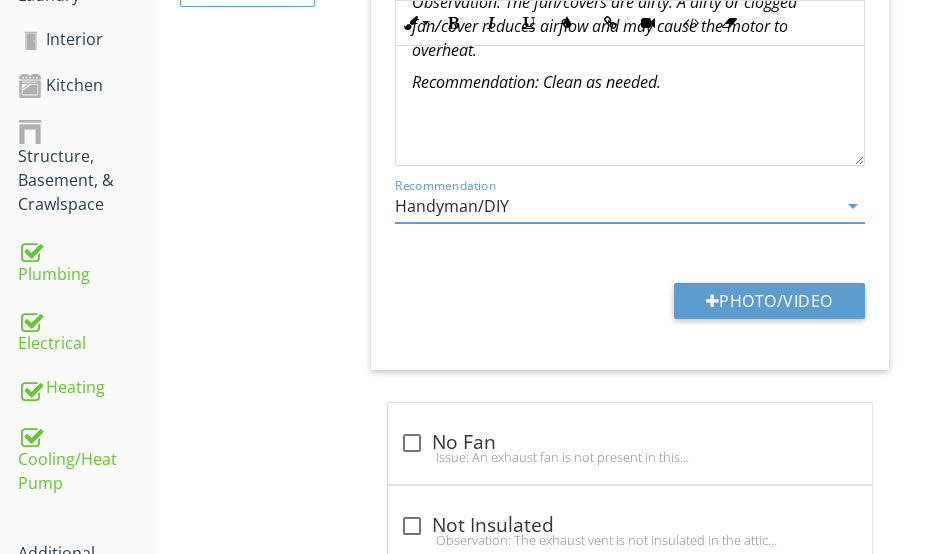 scroll, scrollTop: 1239, scrollLeft: 0, axis: vertical 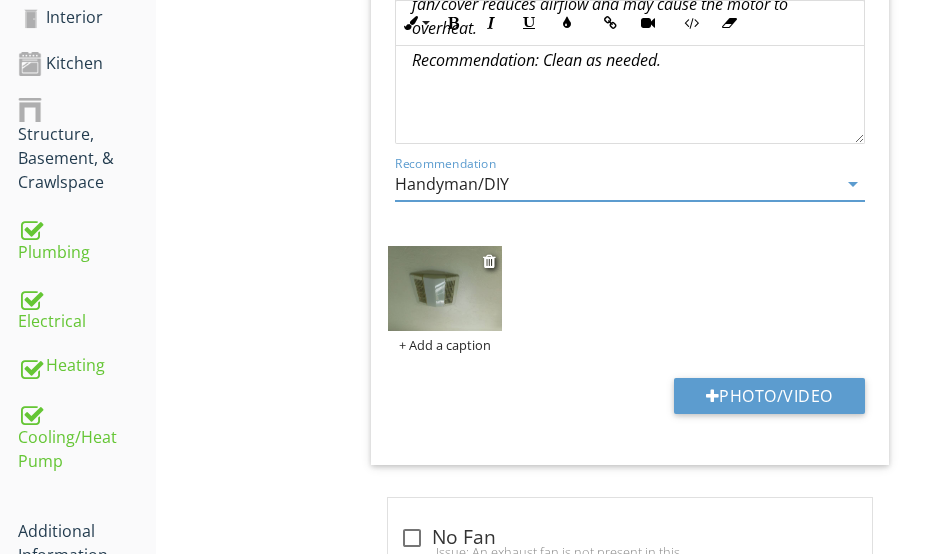 click at bounding box center (444, 288) 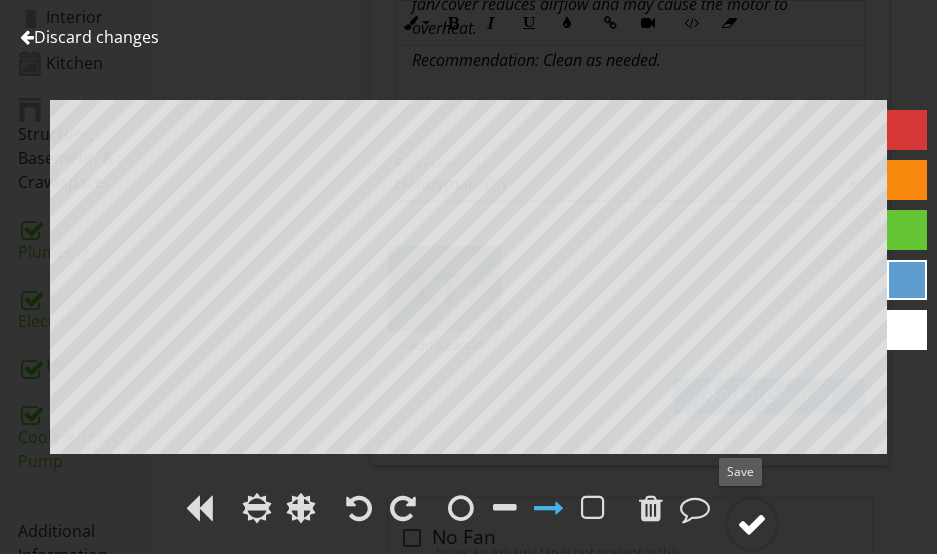drag, startPoint x: 745, startPoint y: 516, endPoint x: 745, endPoint y: 504, distance: 12 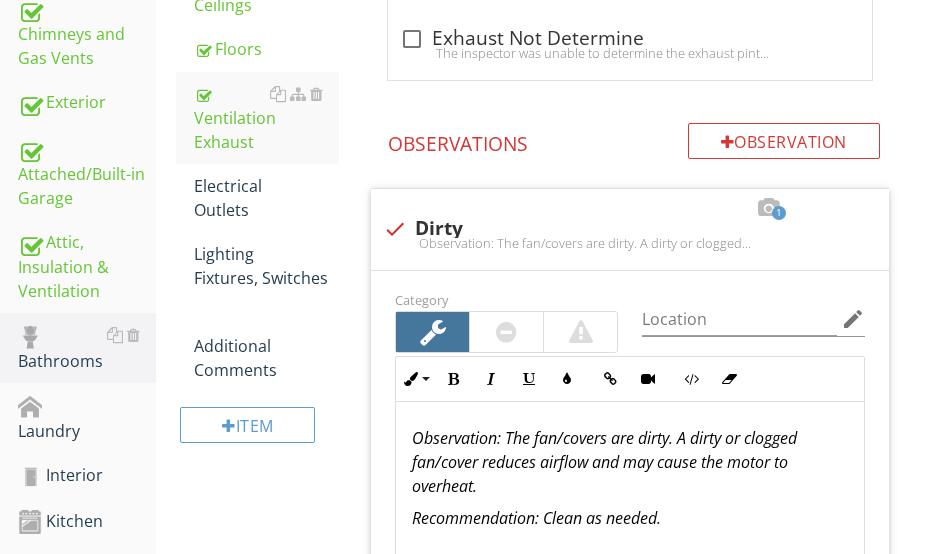 scroll, scrollTop: 839, scrollLeft: 0, axis: vertical 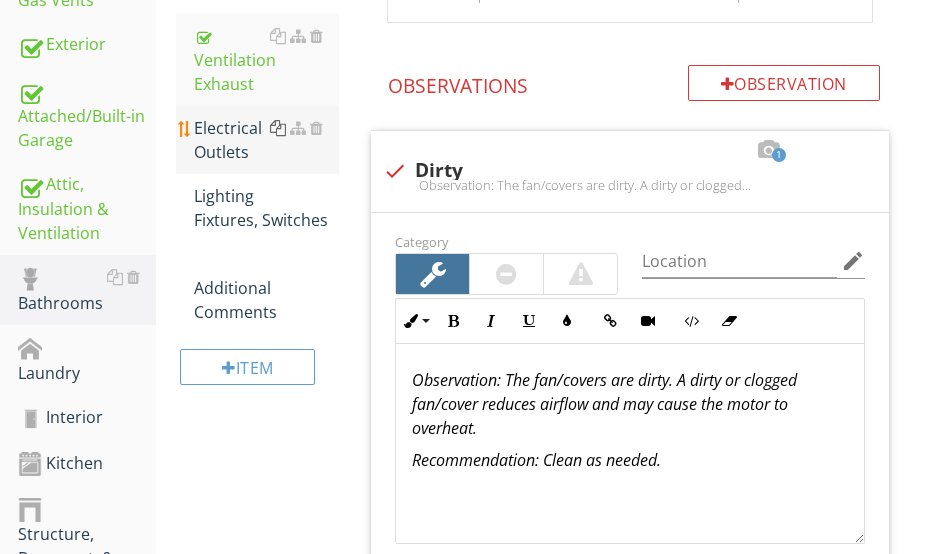 drag, startPoint x: 235, startPoint y: 111, endPoint x: 273, endPoint y: 110, distance: 38.013157 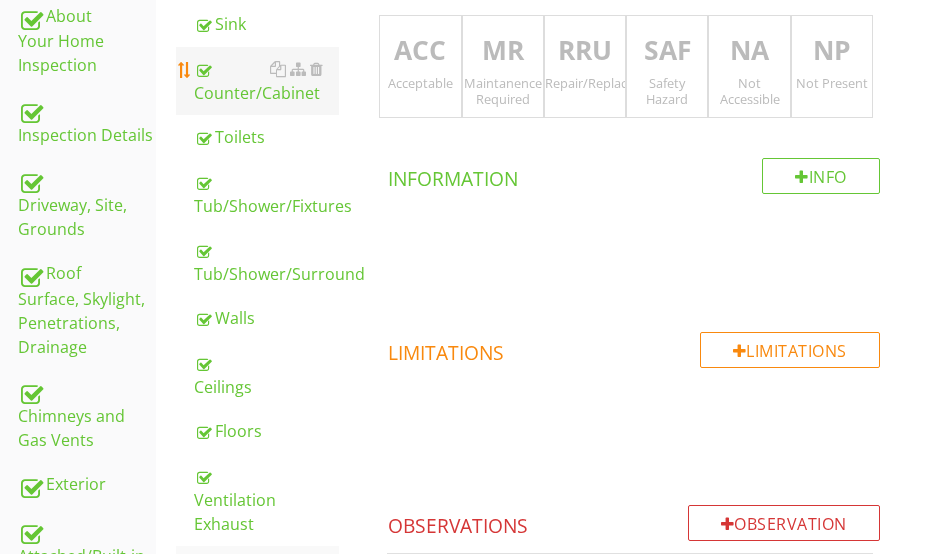 scroll, scrollTop: 339, scrollLeft: 0, axis: vertical 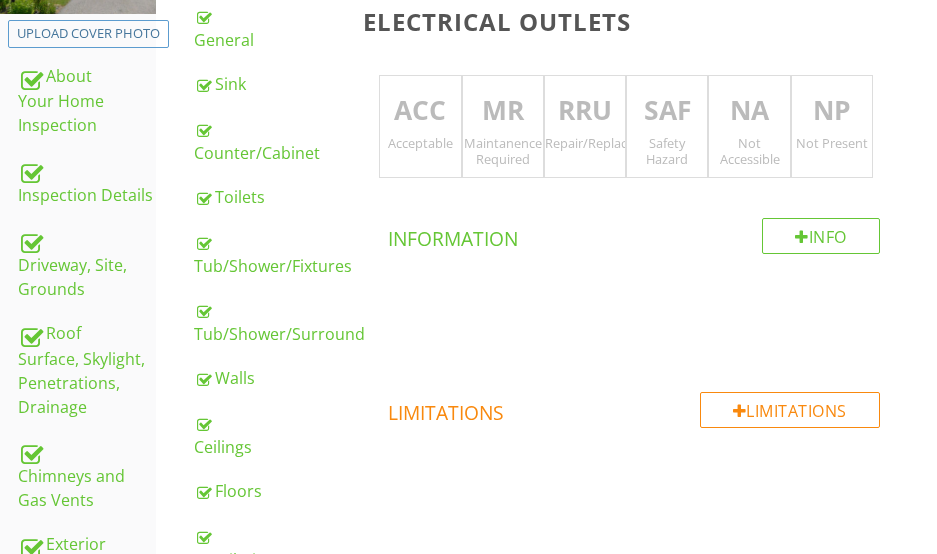 click on "ACC" at bounding box center (420, 111) 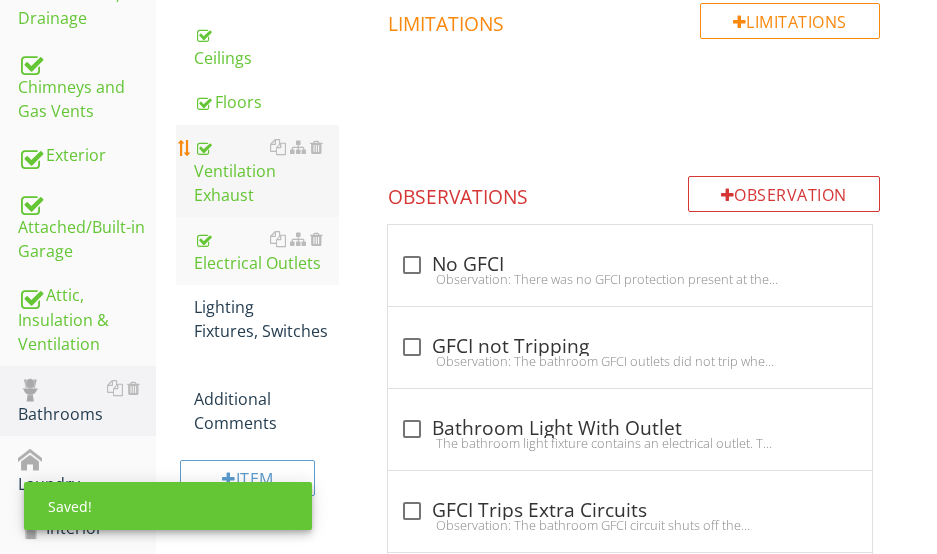 scroll, scrollTop: 739, scrollLeft: 0, axis: vertical 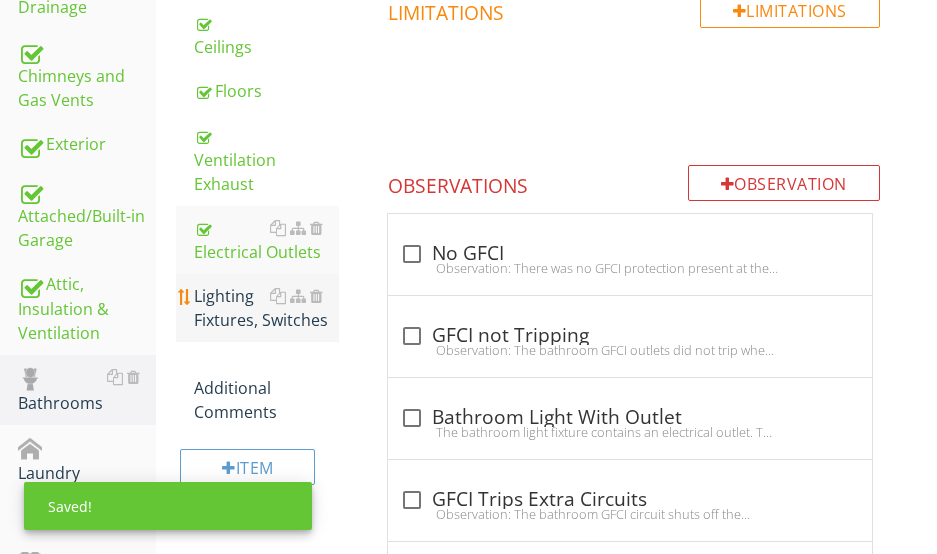 click on "Lighting Fixtures, Switches" at bounding box center (266, 308) 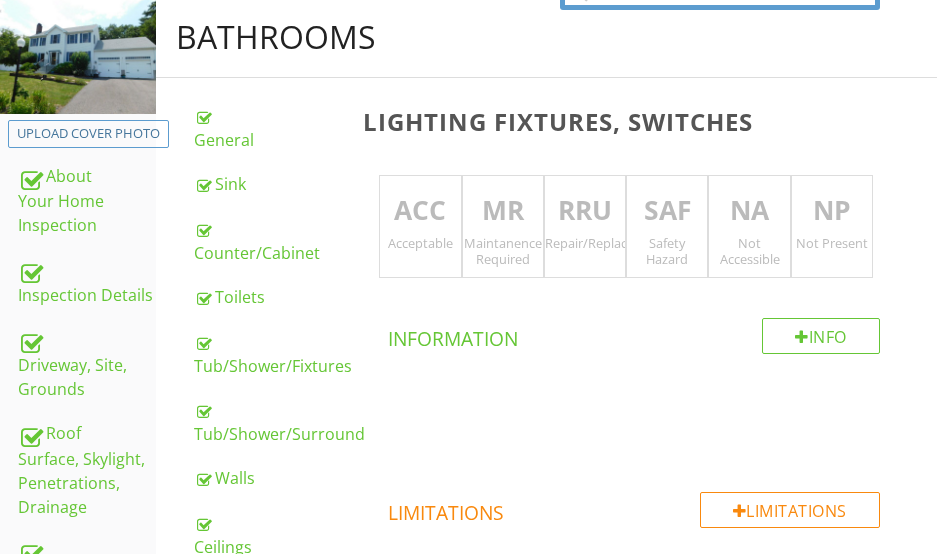 click on "ACC" at bounding box center (420, 211) 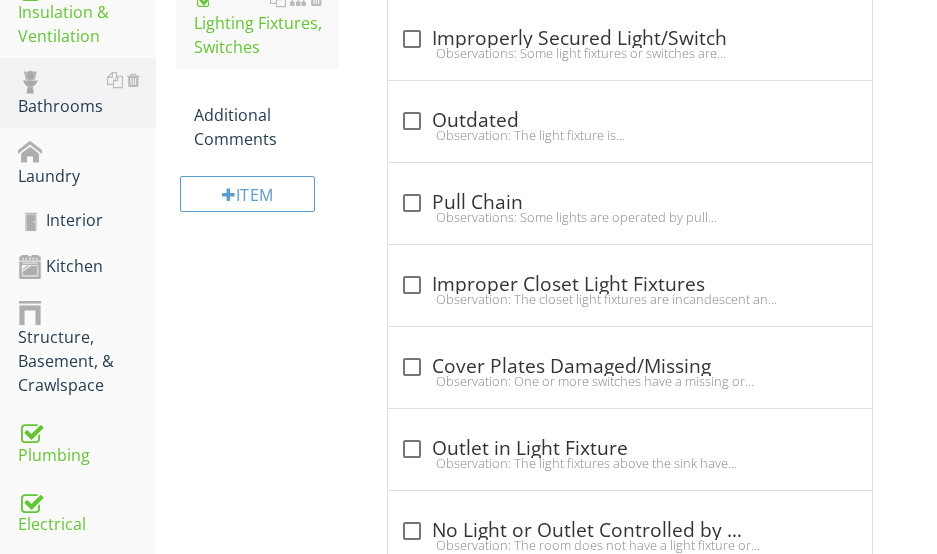 scroll, scrollTop: 1039, scrollLeft: 0, axis: vertical 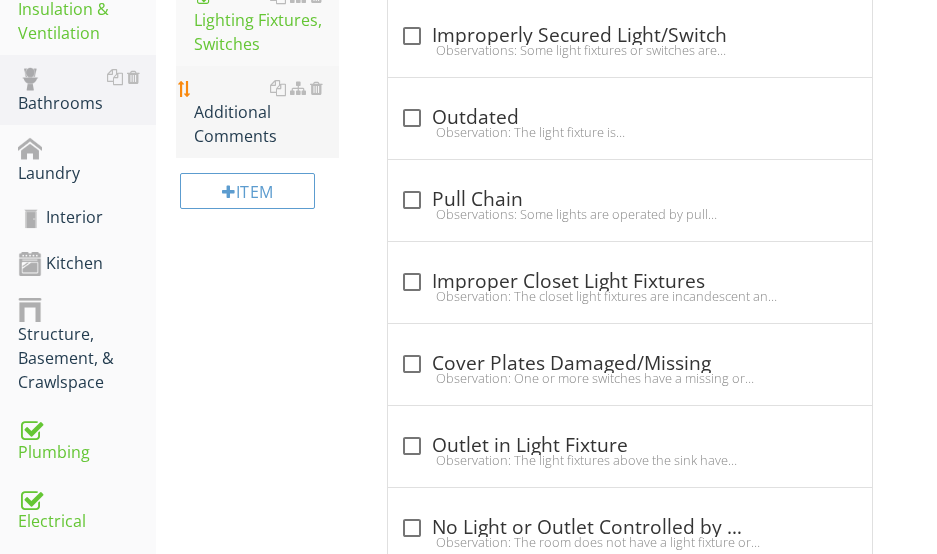 click on "Additional Comments" at bounding box center [266, 112] 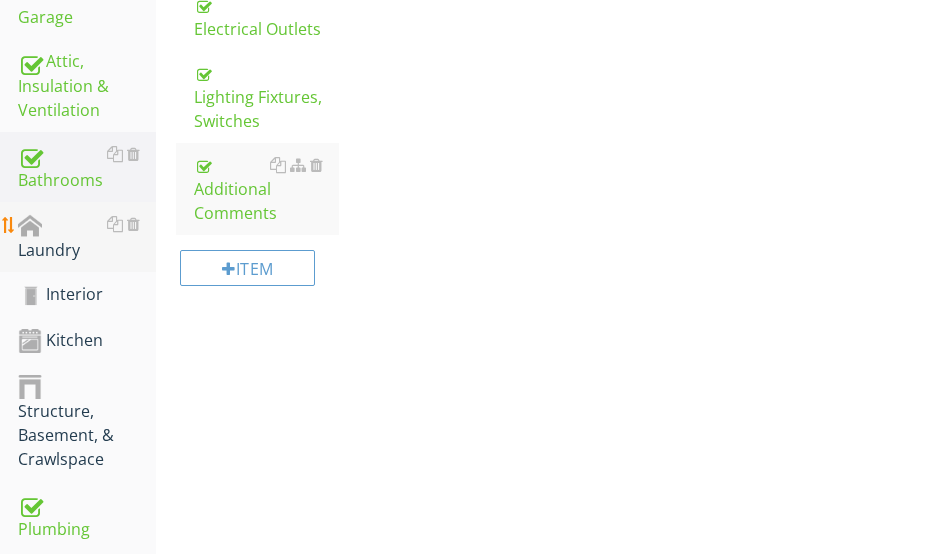 scroll, scrollTop: 939, scrollLeft: 0, axis: vertical 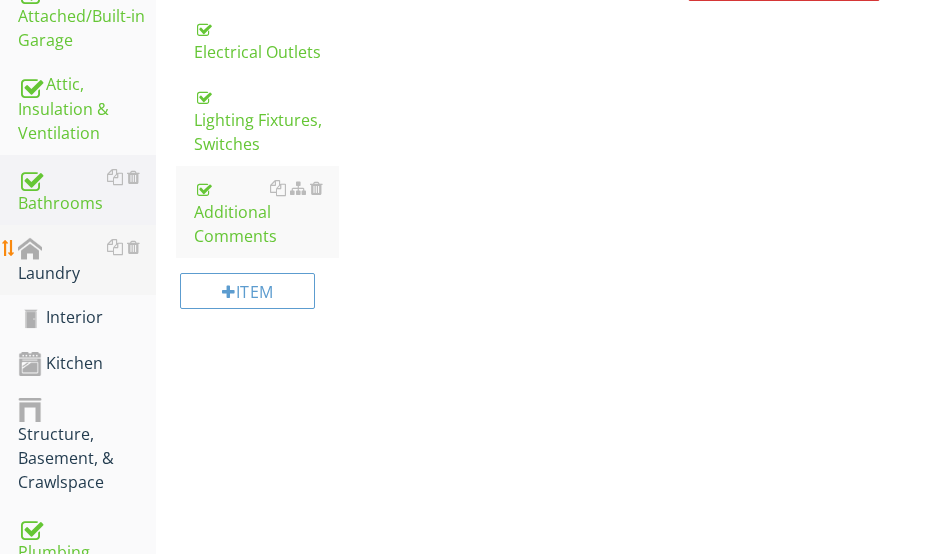 click on "Laundry" at bounding box center (87, 260) 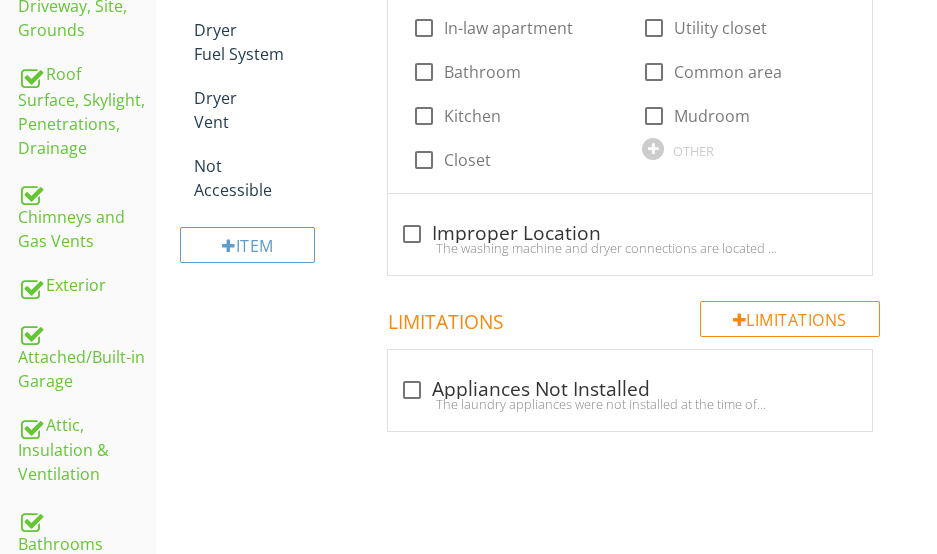scroll, scrollTop: 639, scrollLeft: 0, axis: vertical 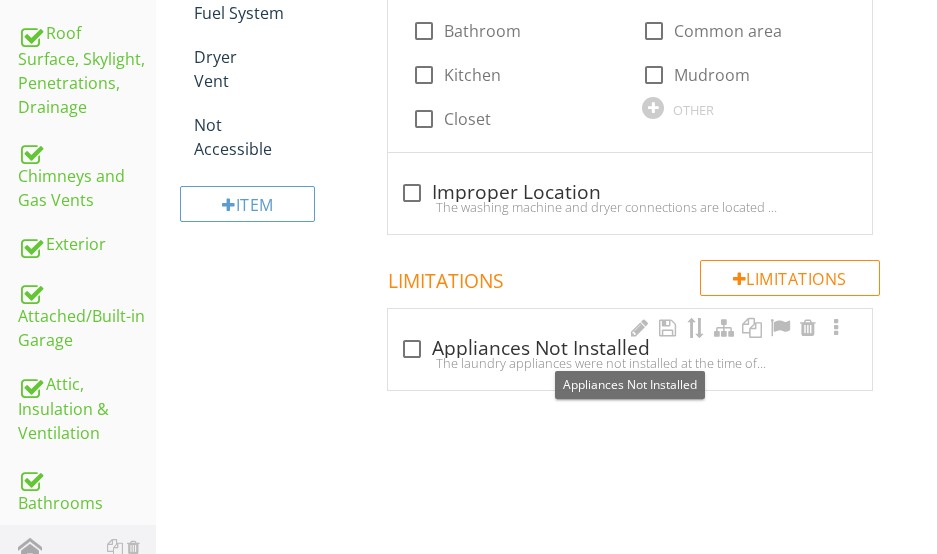 click on "check_box_outline_blank
Appliances Not Installed" at bounding box center (630, 349) 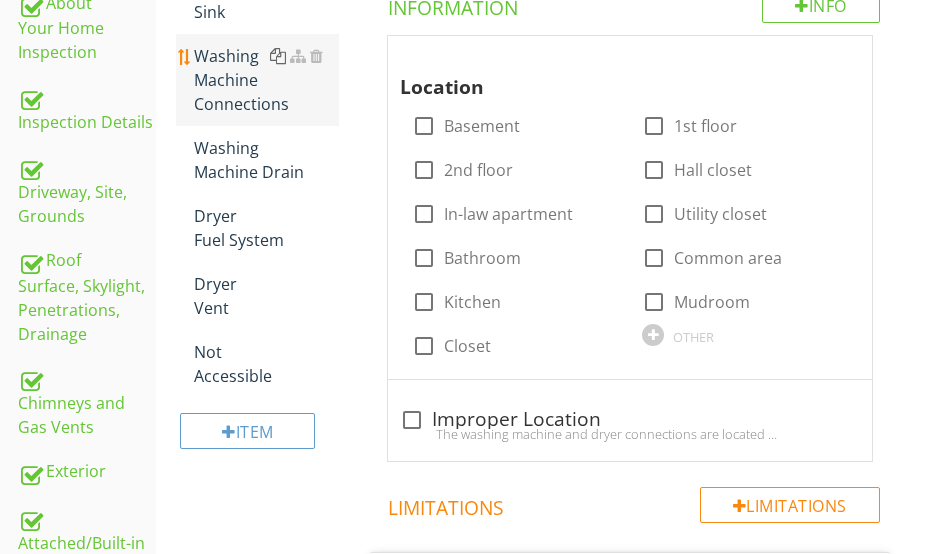 scroll, scrollTop: 439, scrollLeft: 0, axis: vertical 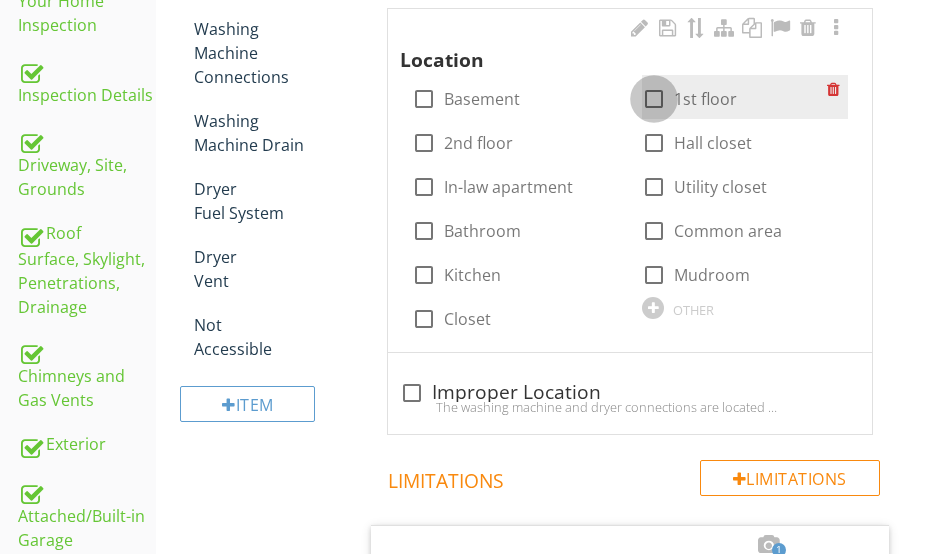 click at bounding box center [654, 99] 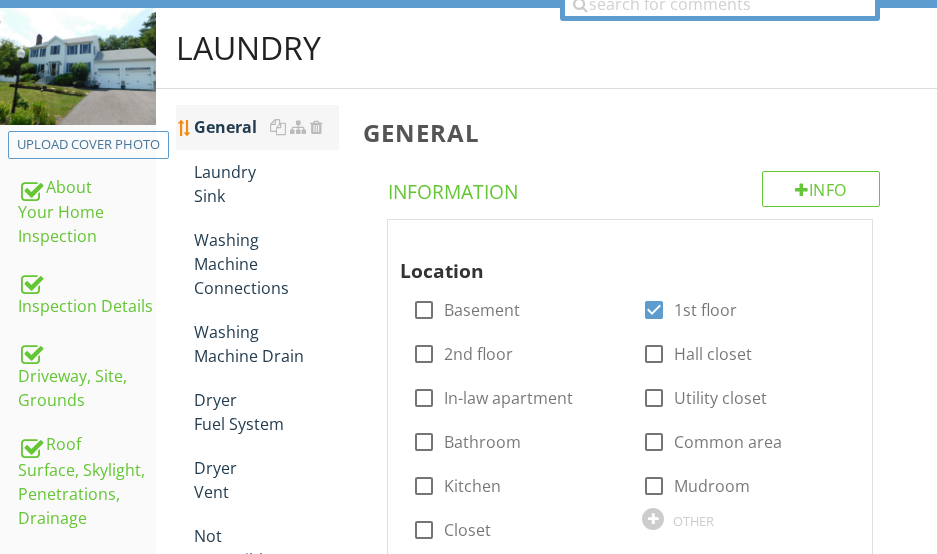 scroll, scrollTop: 139, scrollLeft: 0, axis: vertical 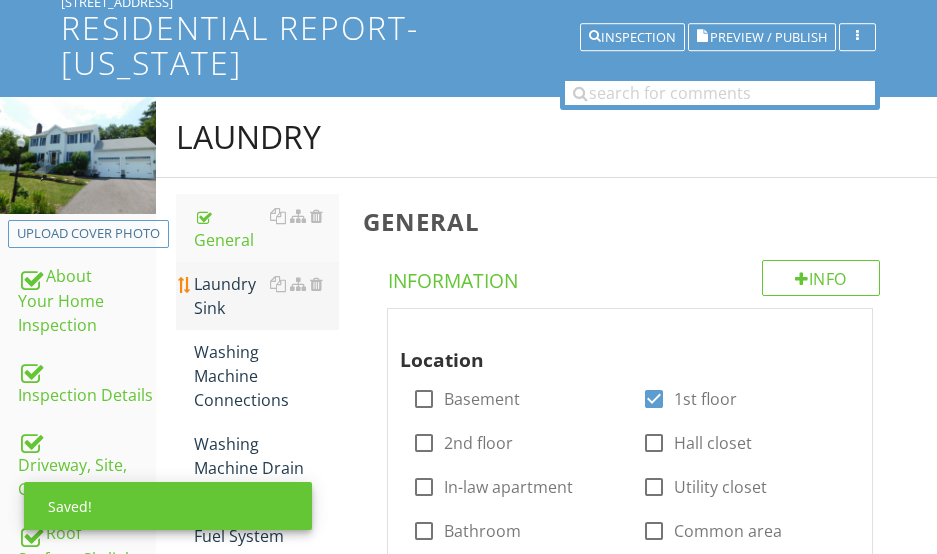 click on "Laundry Sink" at bounding box center [266, 296] 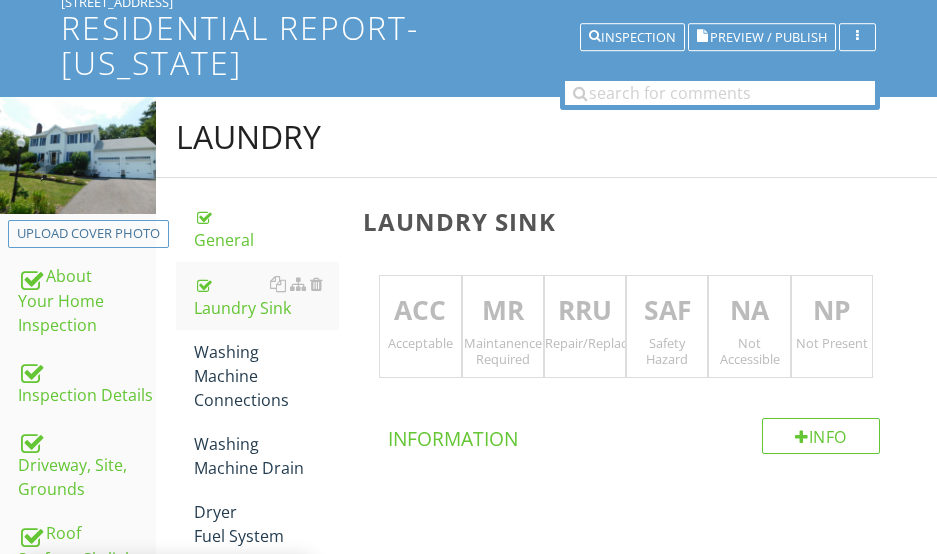 click on "NP" at bounding box center [832, 311] 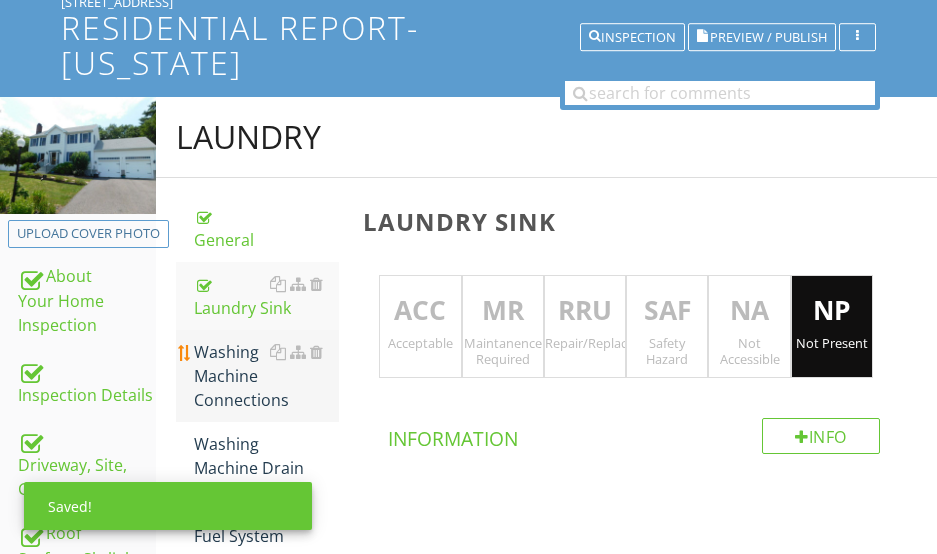 click on "Washing Machine Connections" at bounding box center (266, 376) 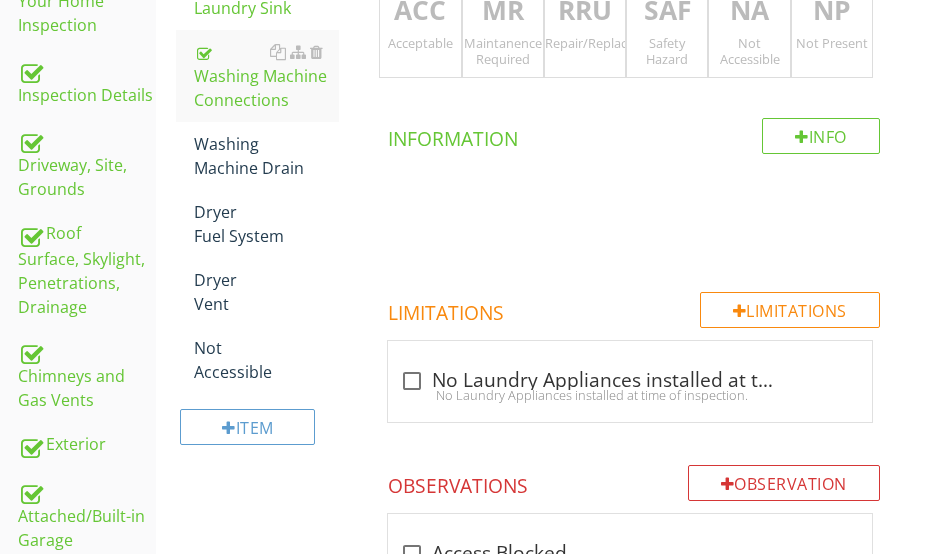 scroll, scrollTop: 339, scrollLeft: 0, axis: vertical 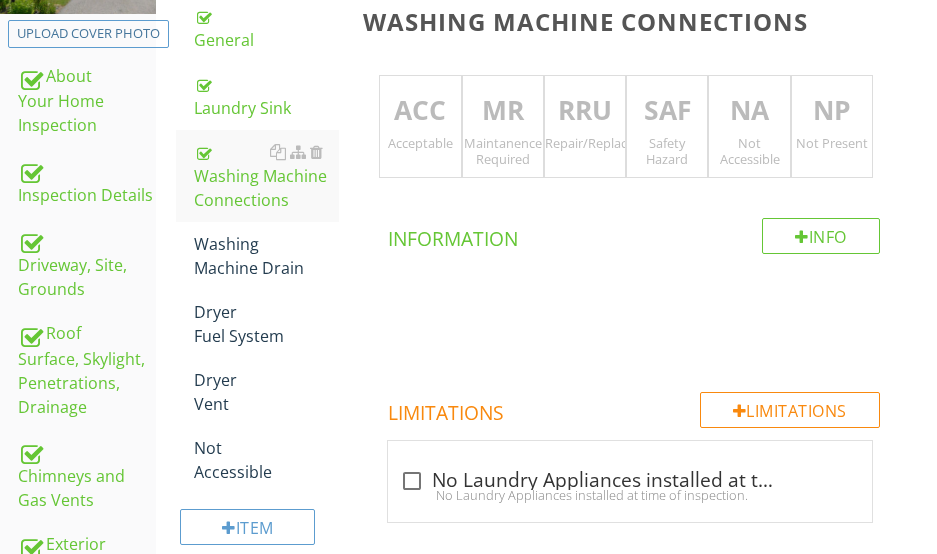 click on "Acceptable" at bounding box center [420, 143] 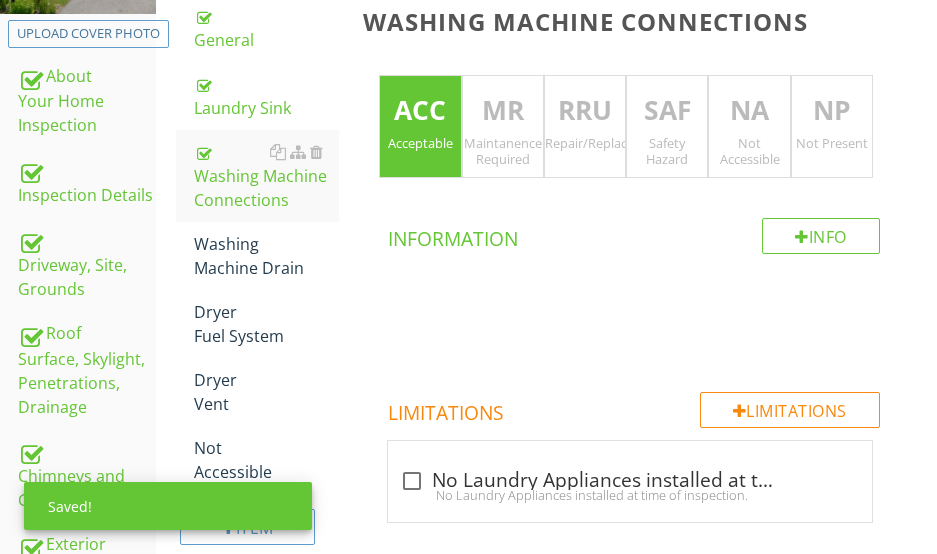 click on "NA" at bounding box center [749, 111] 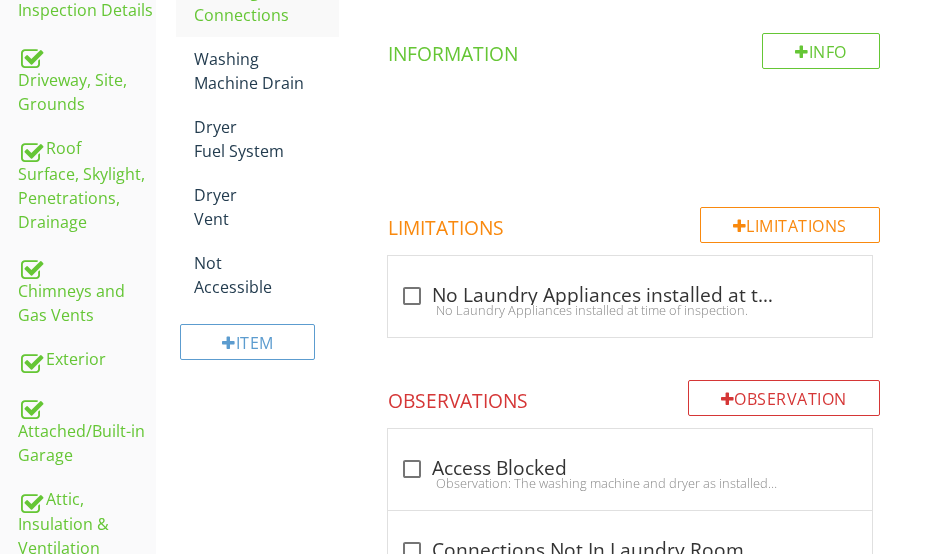 scroll, scrollTop: 339, scrollLeft: 0, axis: vertical 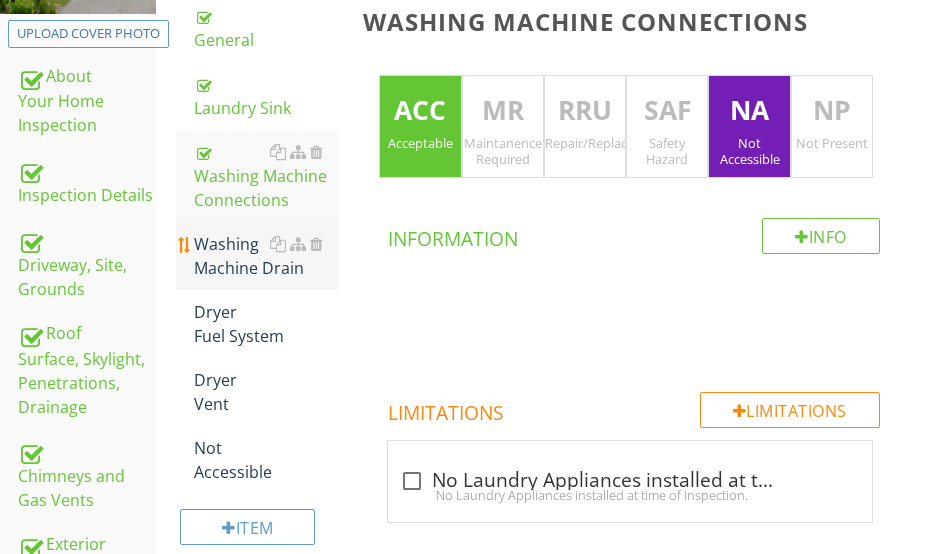 click on "Washing Machine Drain" at bounding box center (266, 256) 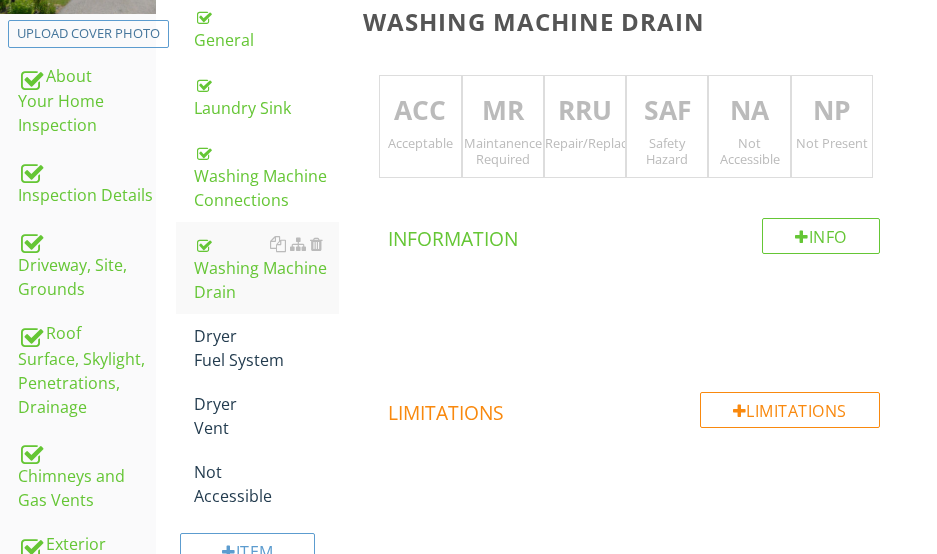 click on "RRU" at bounding box center [585, 111] 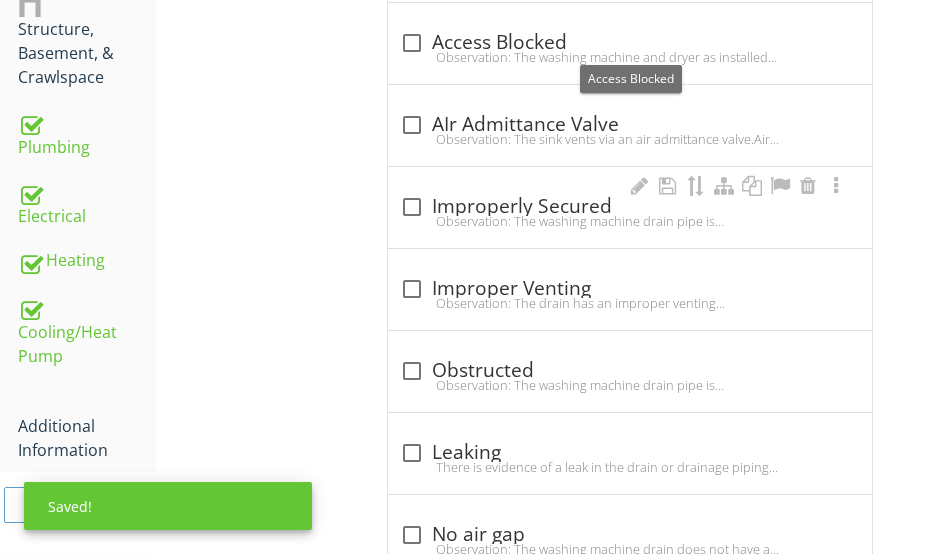 scroll, scrollTop: 1499, scrollLeft: 0, axis: vertical 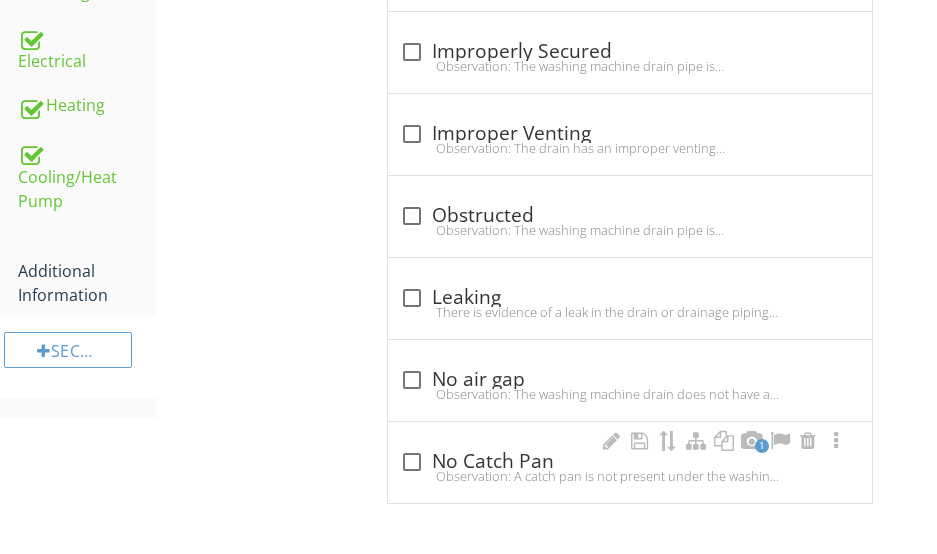 click on "check_box_outline_blank
No Catch Pan" at bounding box center (630, 462) 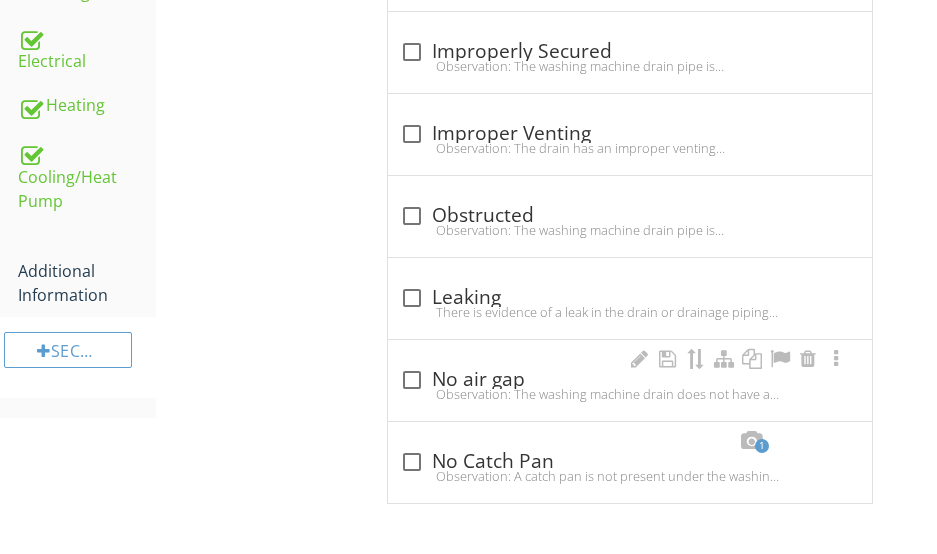 checkbox on "true" 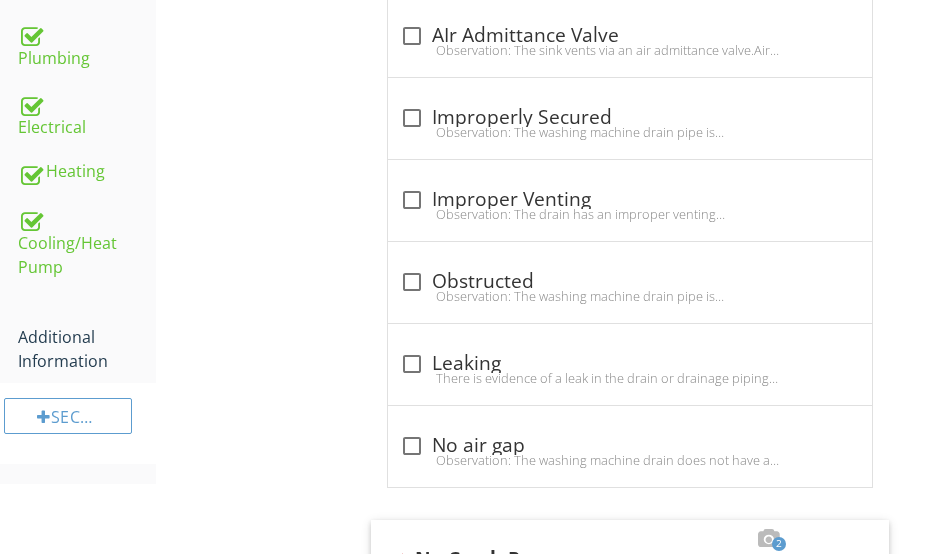 scroll, scrollTop: 1399, scrollLeft: 0, axis: vertical 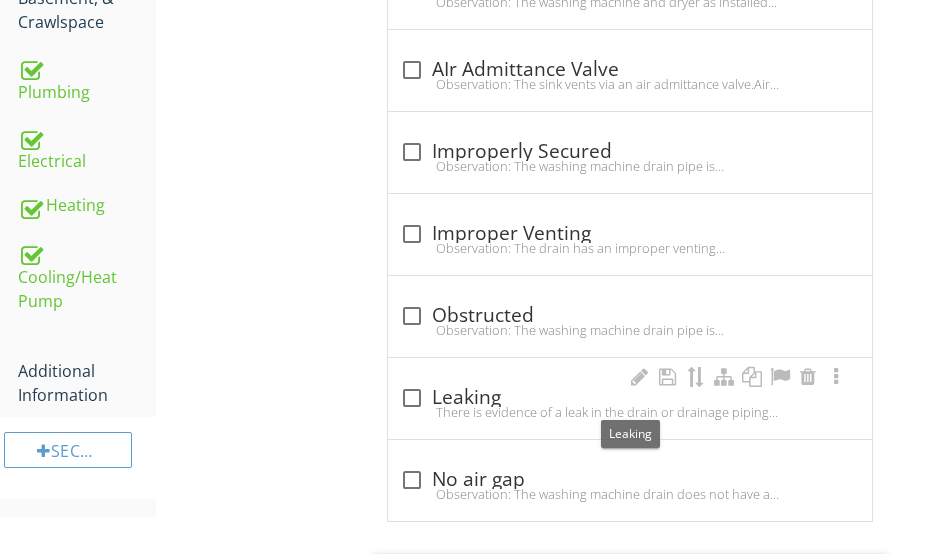 click on "check_box_outline_blank
Leaking" at bounding box center [630, 398] 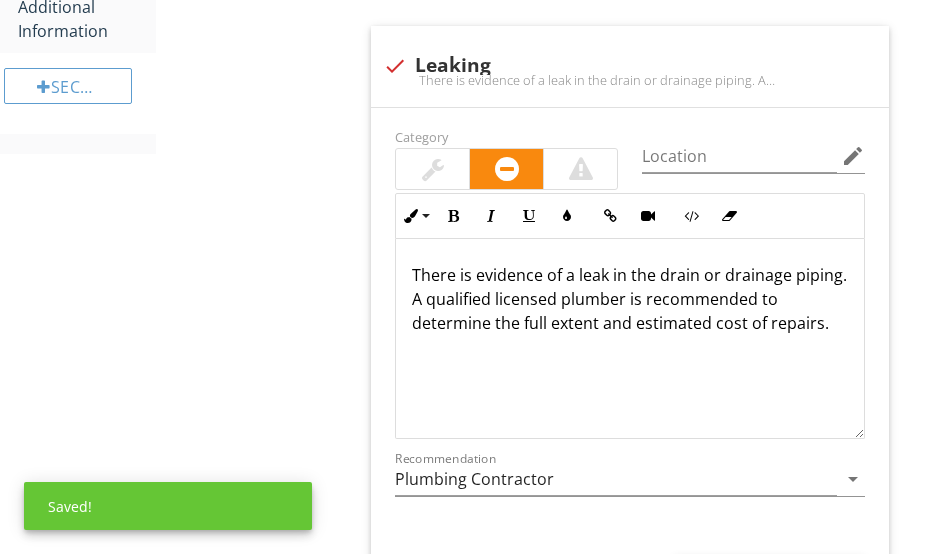 scroll, scrollTop: 1799, scrollLeft: 0, axis: vertical 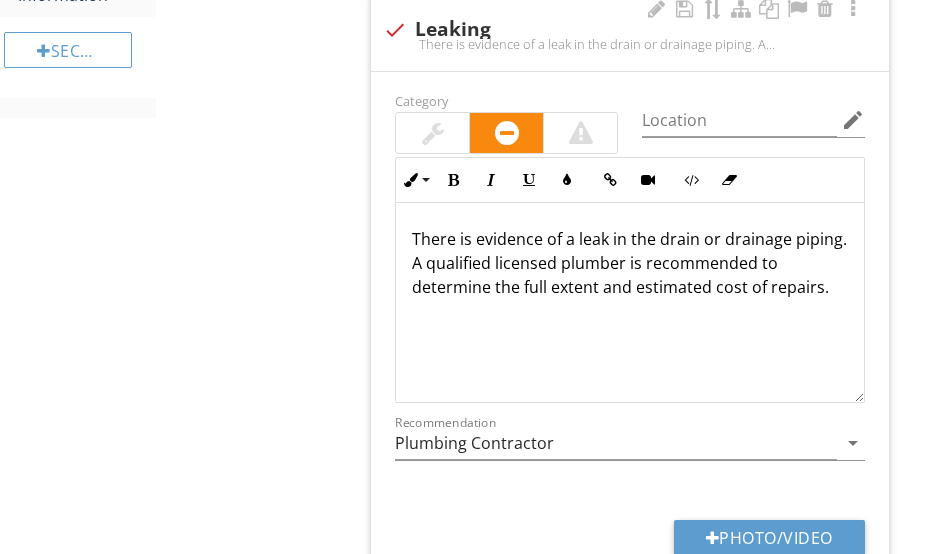 click on "There is evidence of a leak in the drain or drainage piping. A qualified licensed plumber is recommended to determine the full extent and estimated cost of repairs." at bounding box center [630, 263] 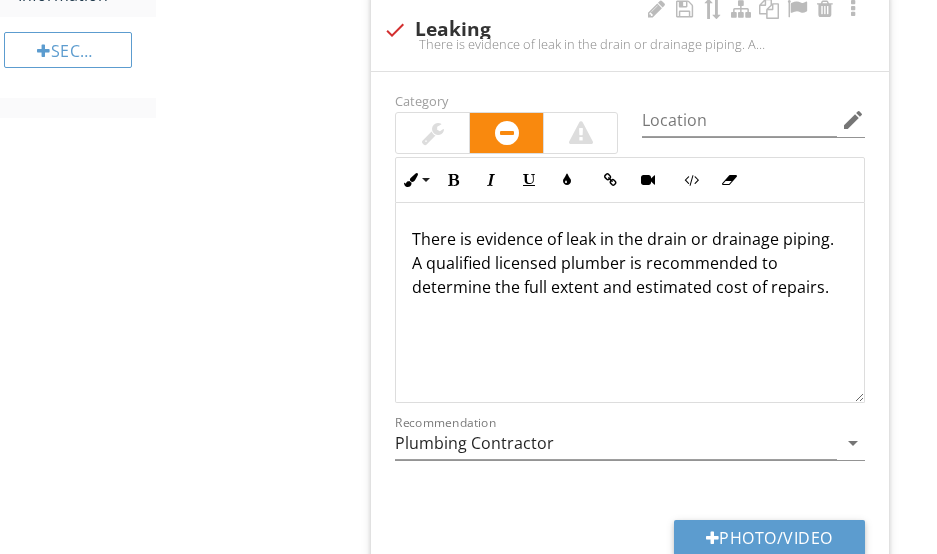 type 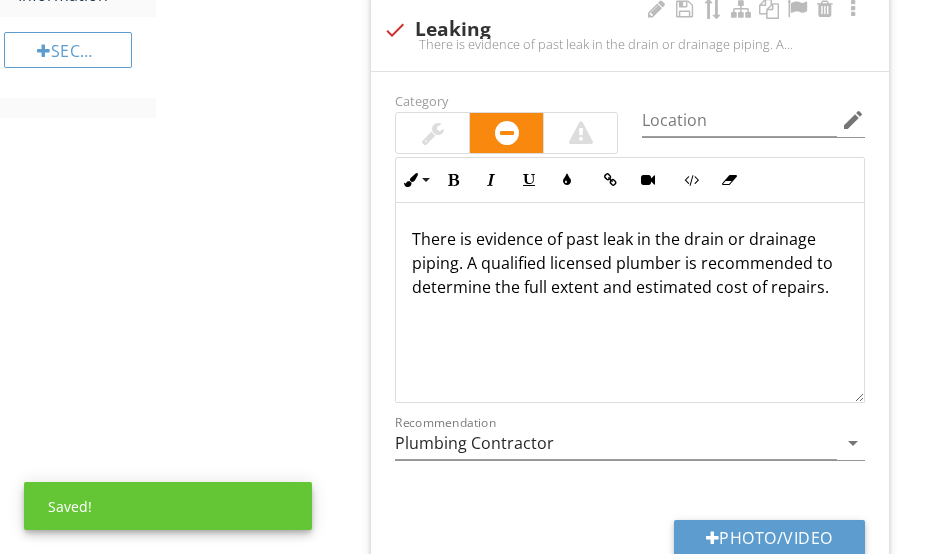 click on "There is evidence of past leak in the drain or drainage piping. A qualified licensed plumber is recommended to determine the full extent and estimated cost of repairs." at bounding box center (630, 263) 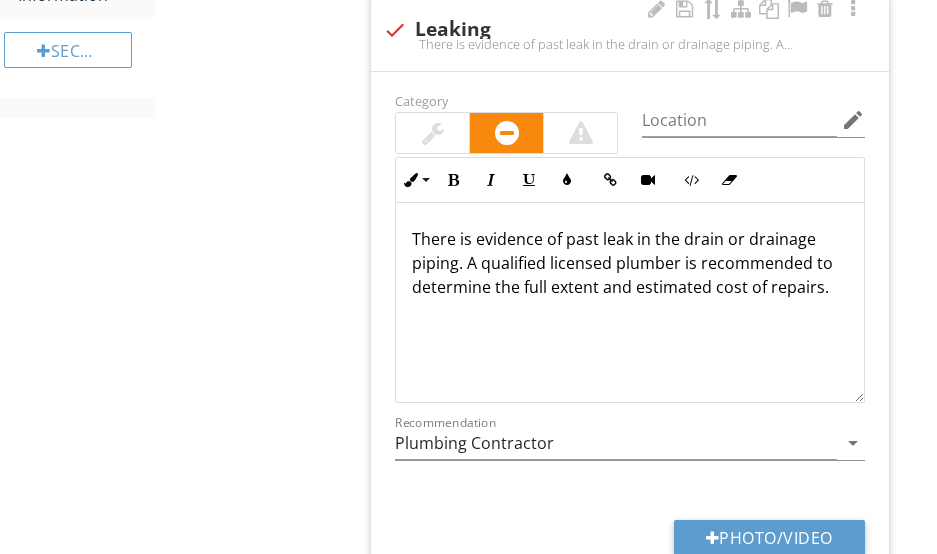 click on "There is evidence of past leak in the drain or drainage piping. A qualified licensed plumber is recommended to determine the full extent and estimated cost of repairs." at bounding box center (630, 263) 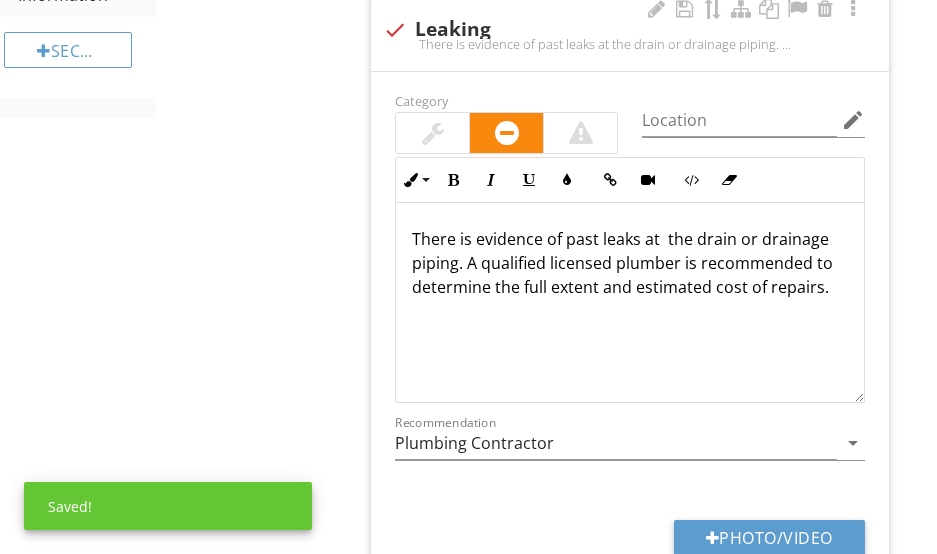 click at bounding box center (433, 133) 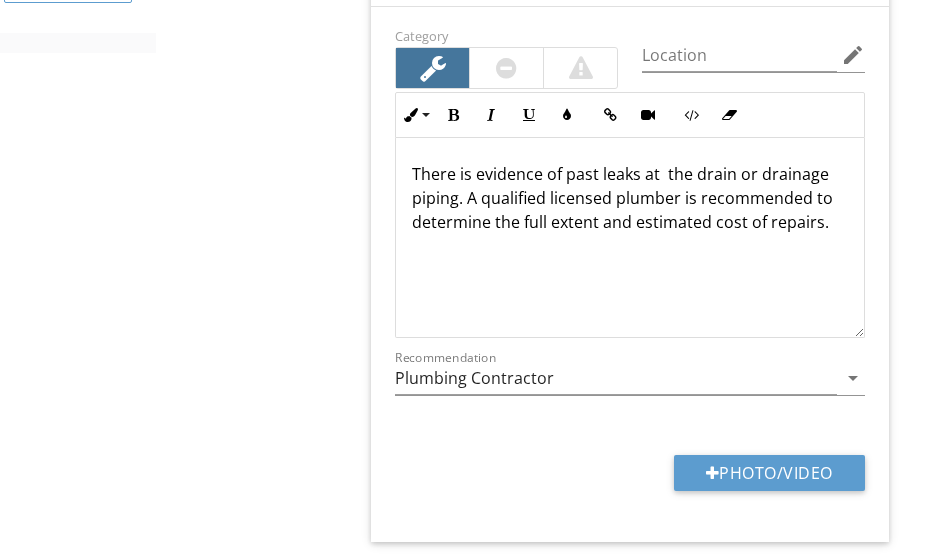 scroll, scrollTop: 1899, scrollLeft: 0, axis: vertical 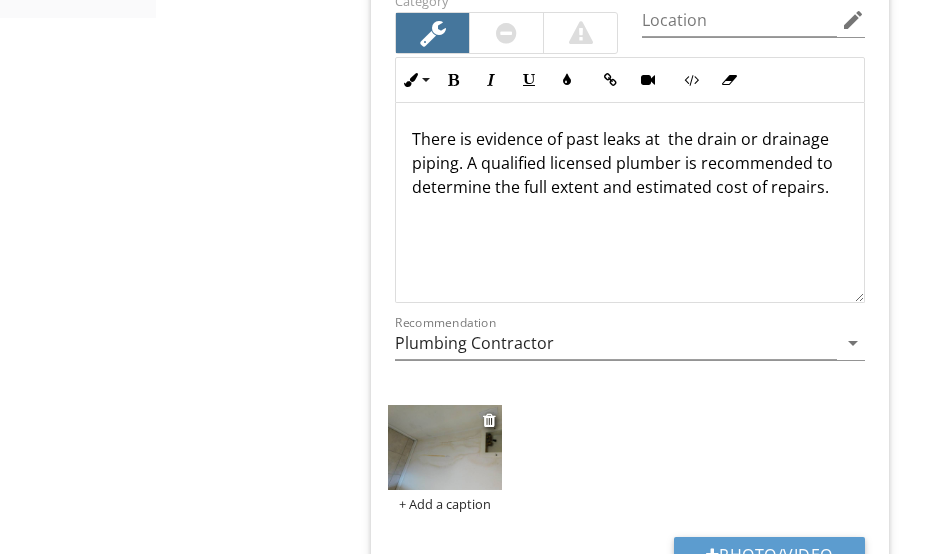 click at bounding box center (444, 447) 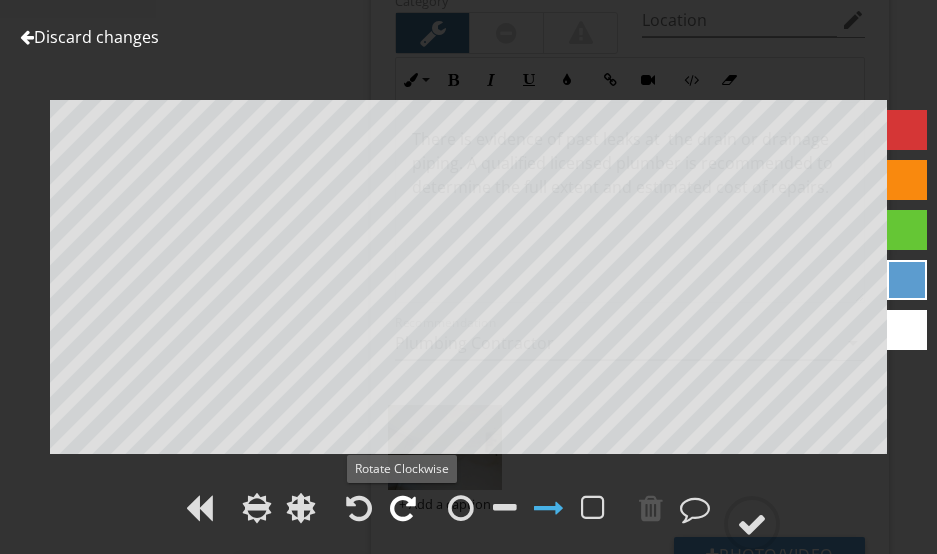 click at bounding box center (403, 508) 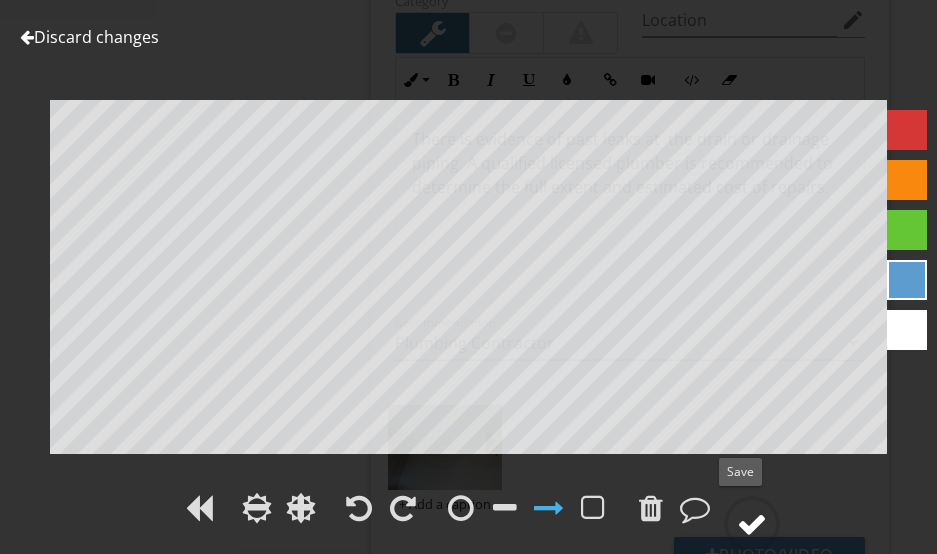 click at bounding box center [752, 524] 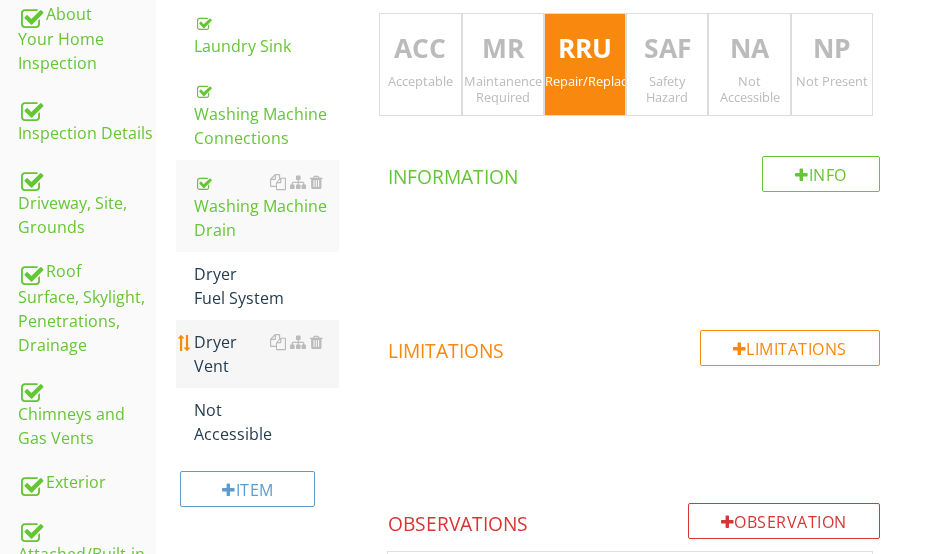 scroll, scrollTop: 399, scrollLeft: 0, axis: vertical 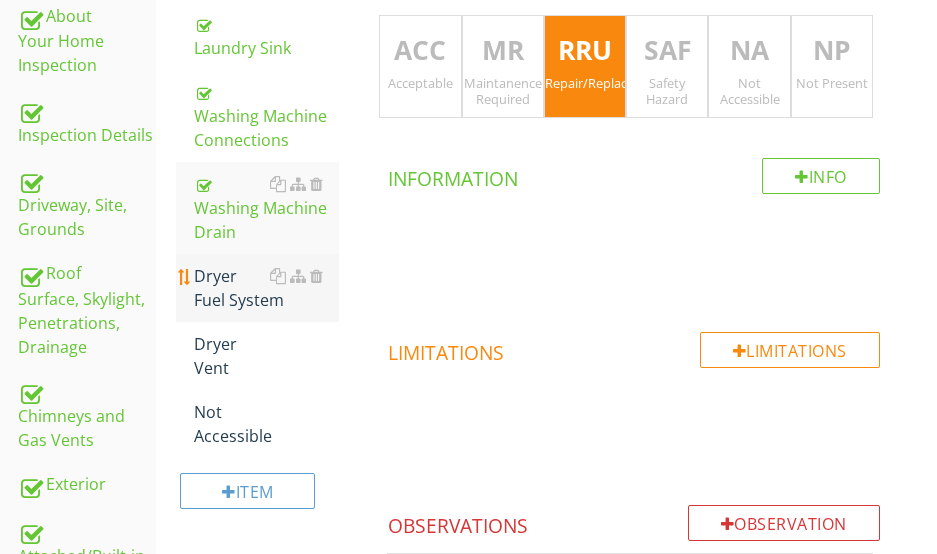 click on "Dryer Fuel System" at bounding box center [266, 288] 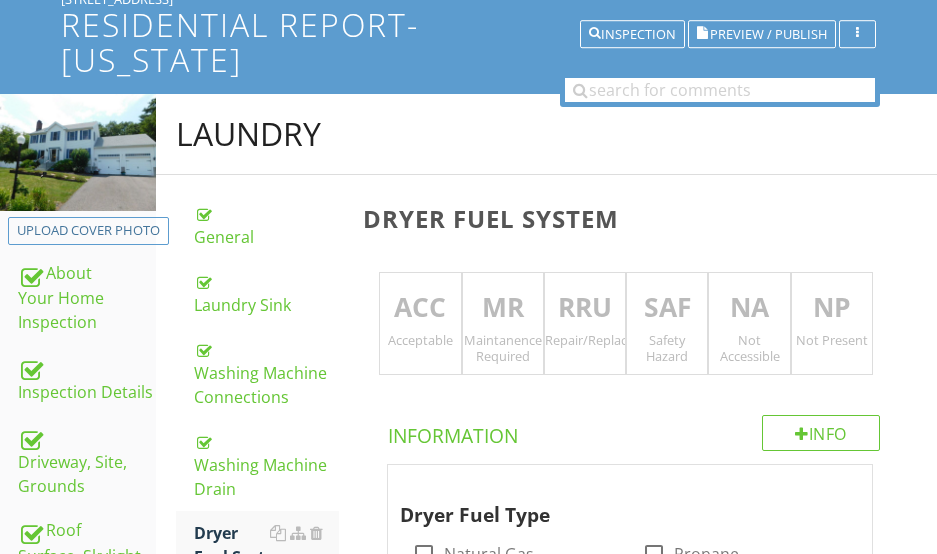 scroll, scrollTop: 99, scrollLeft: 0, axis: vertical 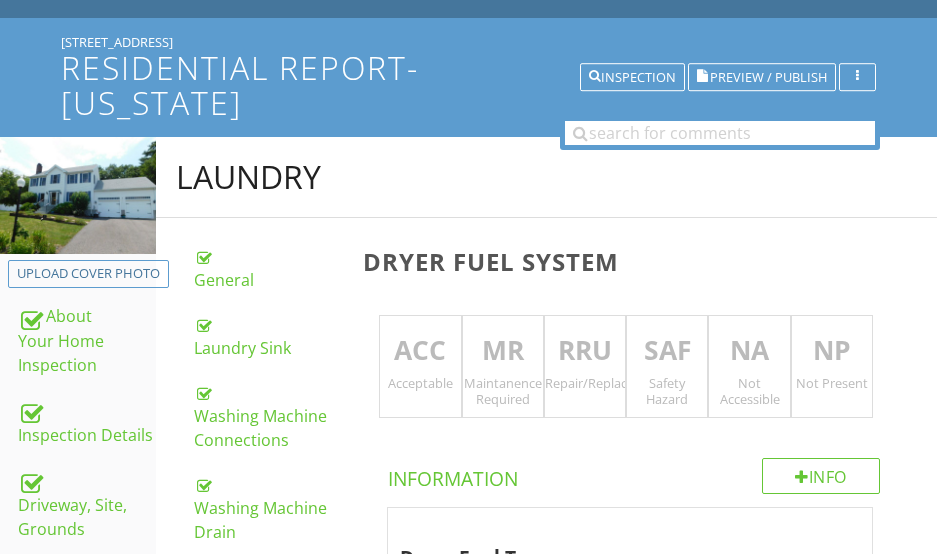 drag, startPoint x: 418, startPoint y: 358, endPoint x: 456, endPoint y: 350, distance: 38.832977 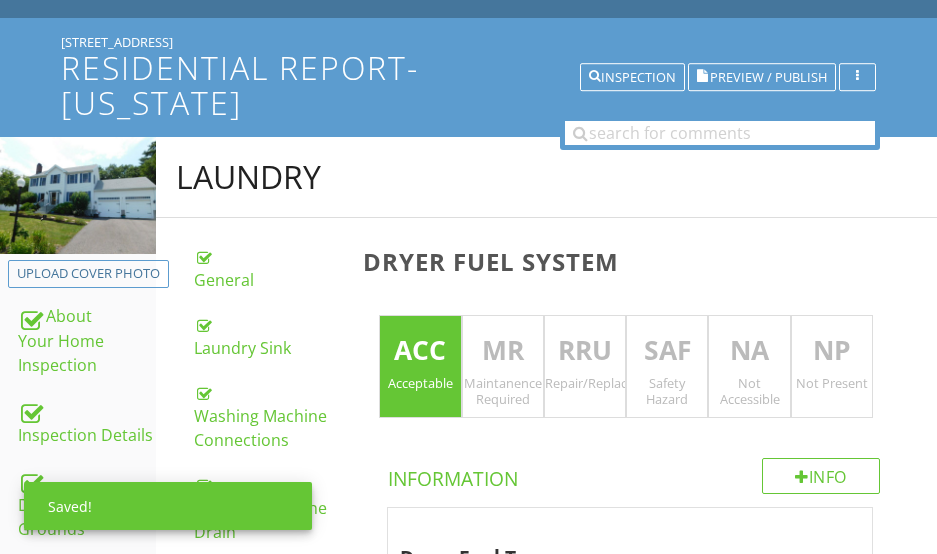 click on "NA" at bounding box center (749, 351) 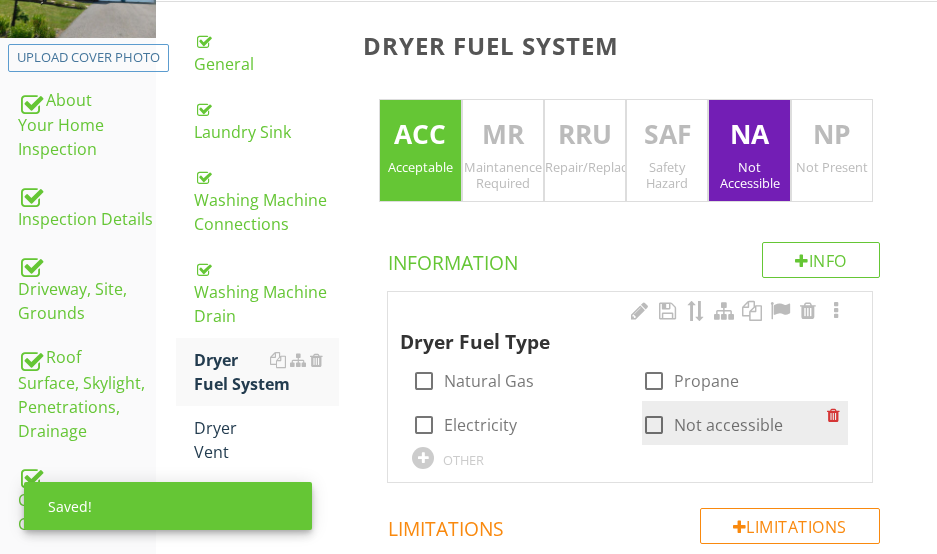scroll, scrollTop: 399, scrollLeft: 0, axis: vertical 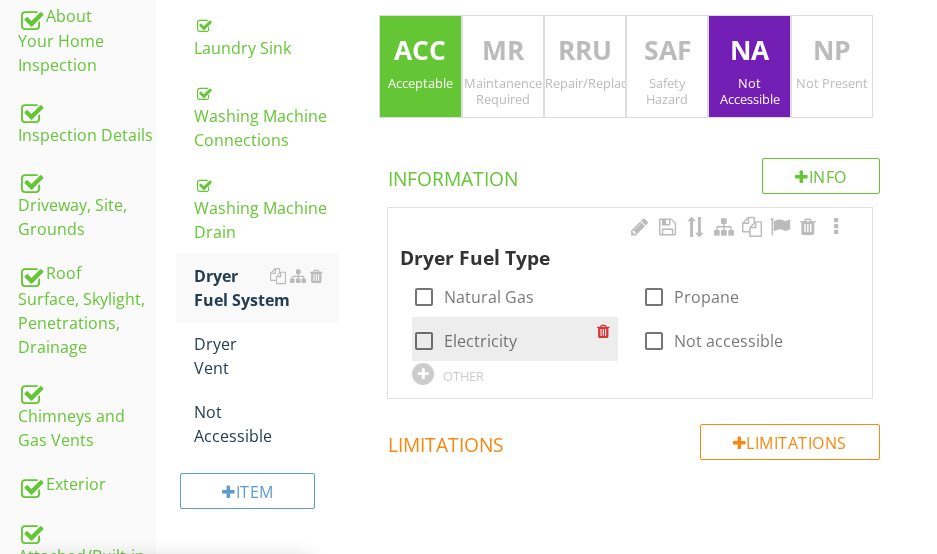 click at bounding box center (424, 341) 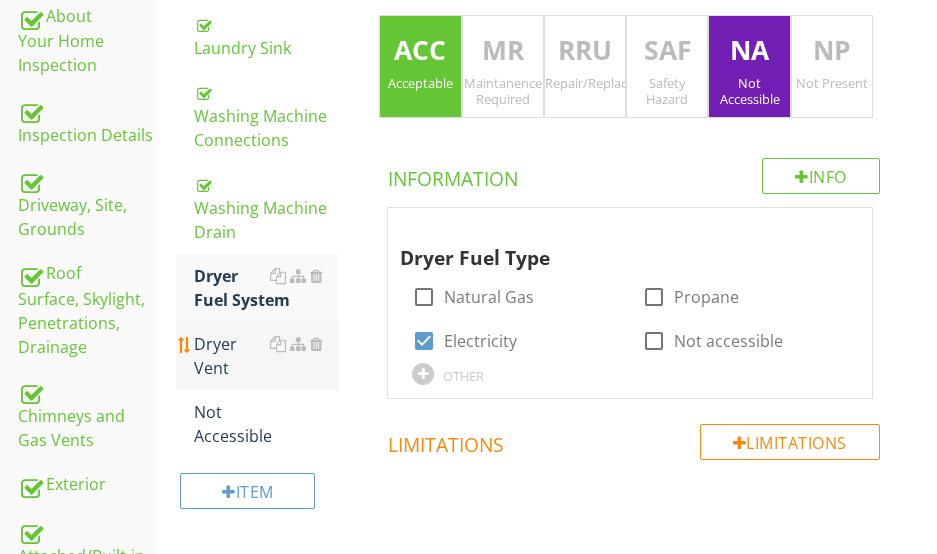 click on "Dryer Vent" at bounding box center (266, 356) 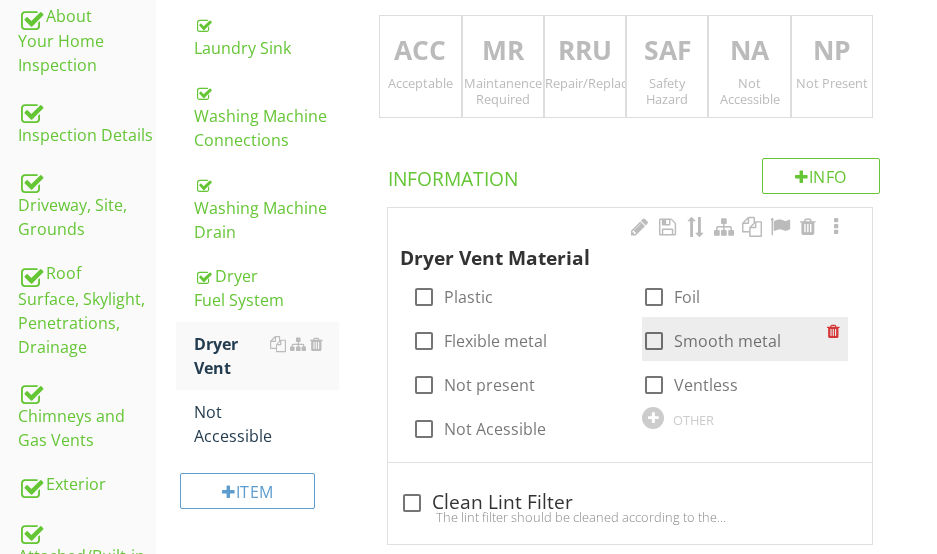 click at bounding box center (654, 341) 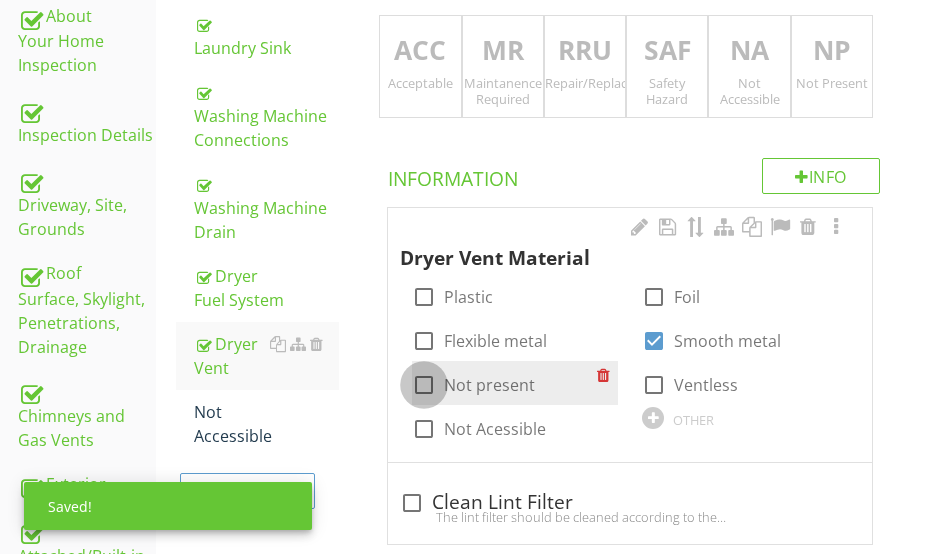 click at bounding box center [424, 385] 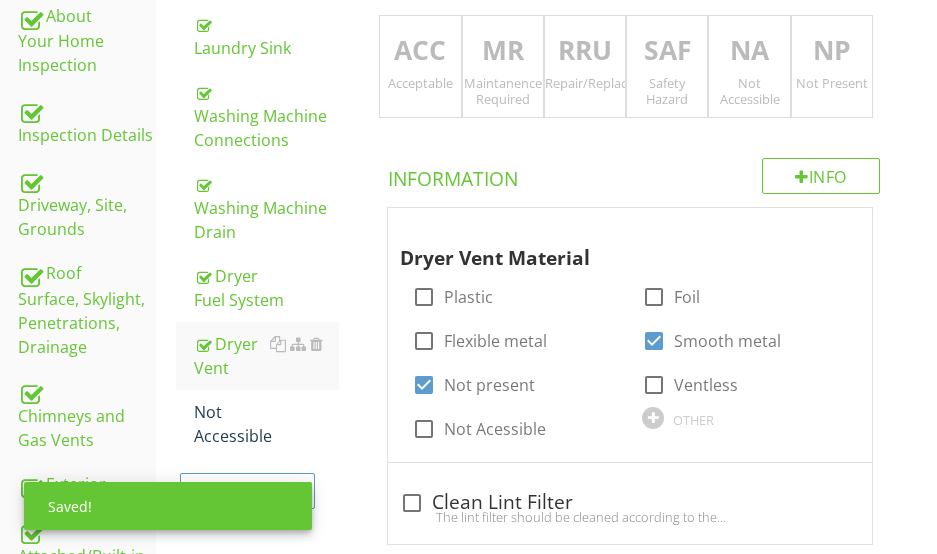 click on "ACC" at bounding box center (420, 51) 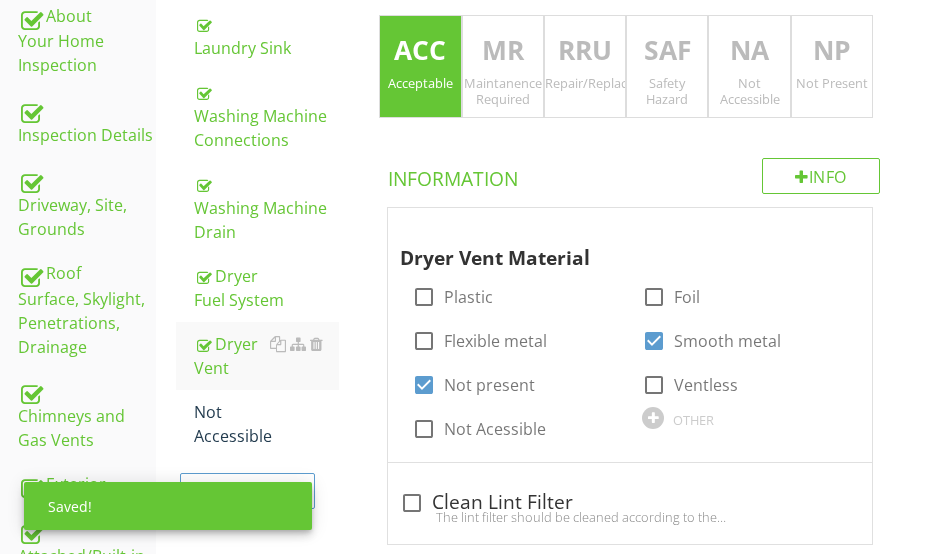 click on "NA" at bounding box center [749, 51] 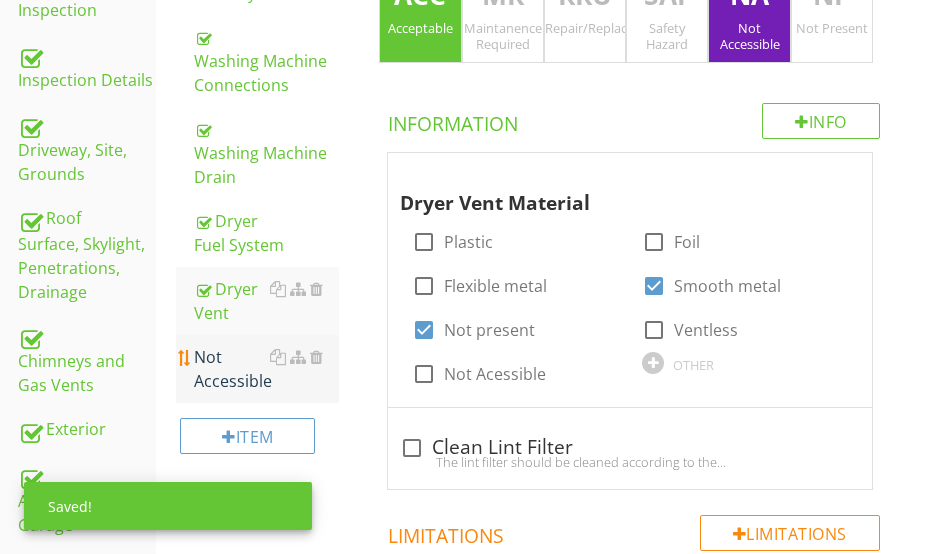 scroll, scrollTop: 599, scrollLeft: 0, axis: vertical 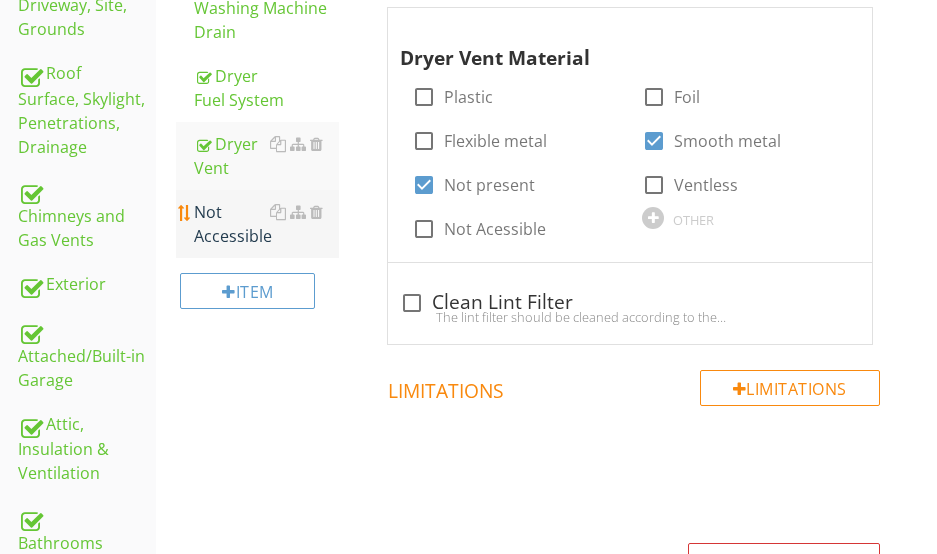 click on "Not Accessible" at bounding box center [266, 224] 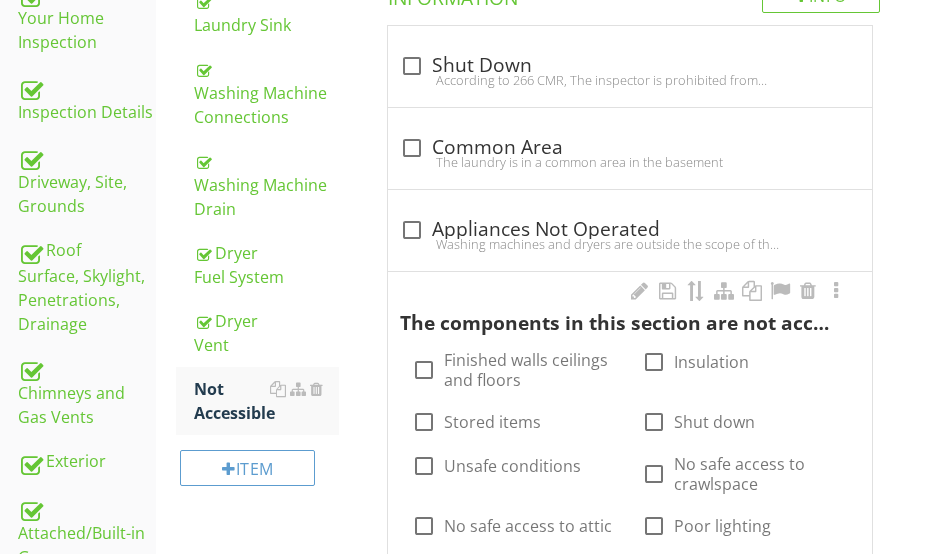 scroll, scrollTop: 399, scrollLeft: 0, axis: vertical 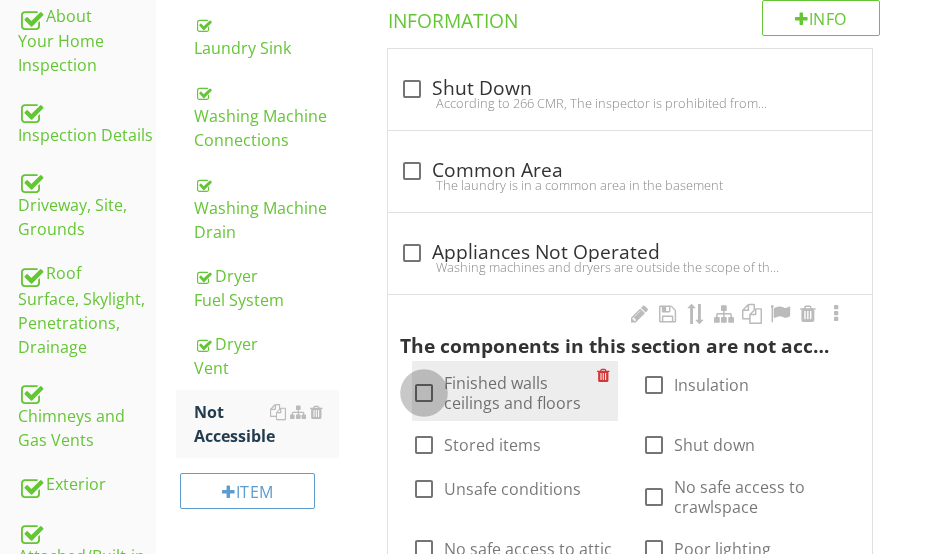click at bounding box center (424, 393) 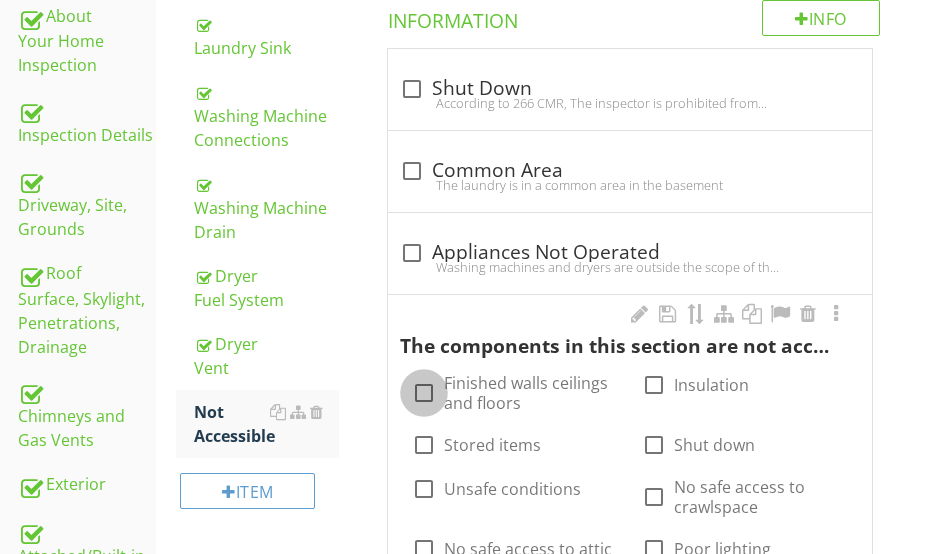 checkbox on "true" 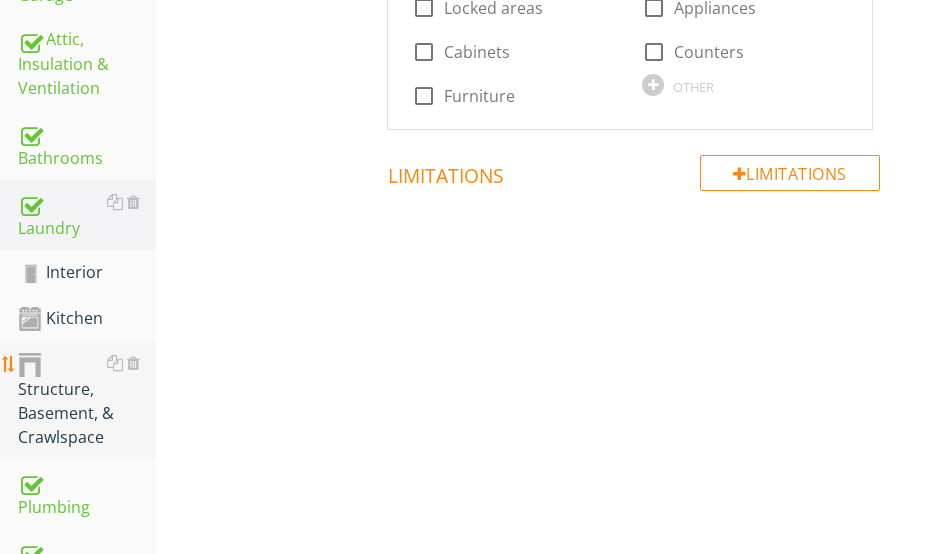 scroll, scrollTop: 999, scrollLeft: 0, axis: vertical 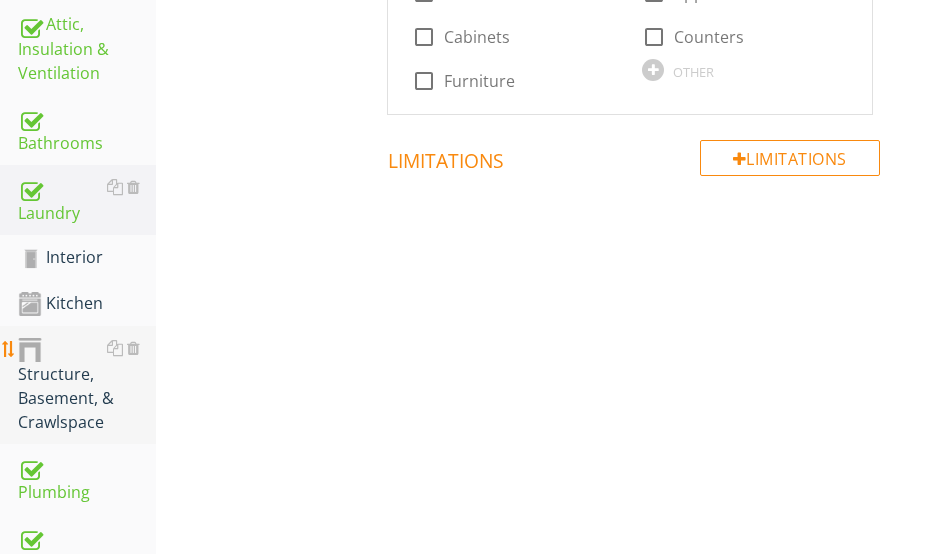 click on "Structure, Basement, & Crawlspace" at bounding box center (87, 385) 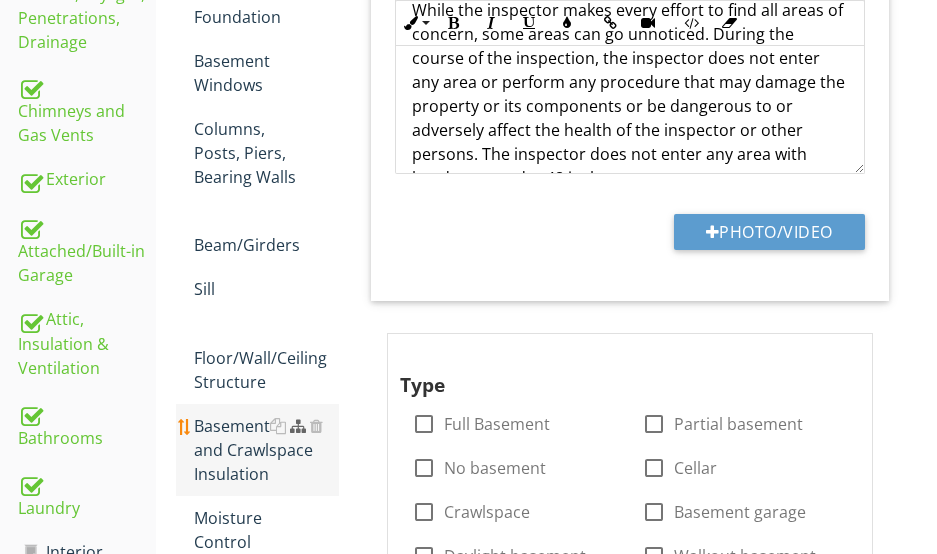 scroll, scrollTop: 699, scrollLeft: 0, axis: vertical 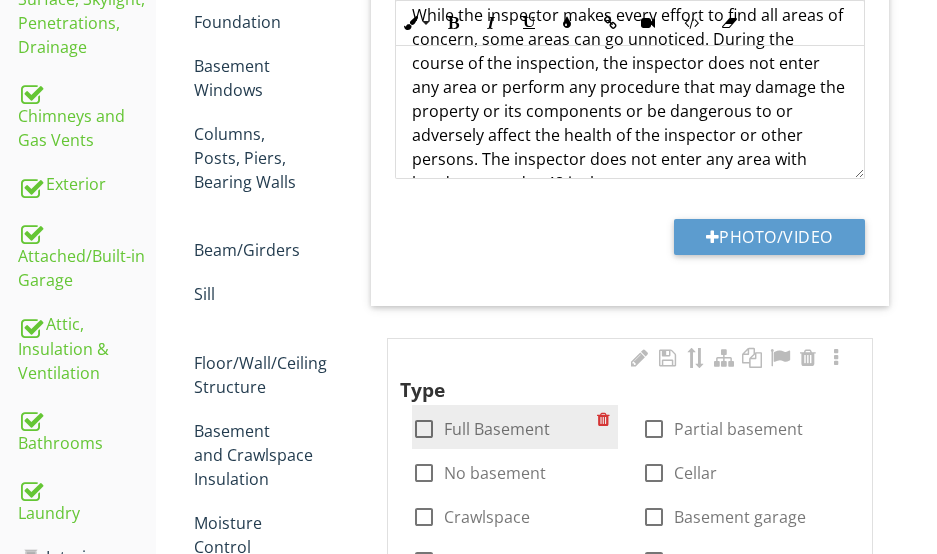 click at bounding box center [424, 429] 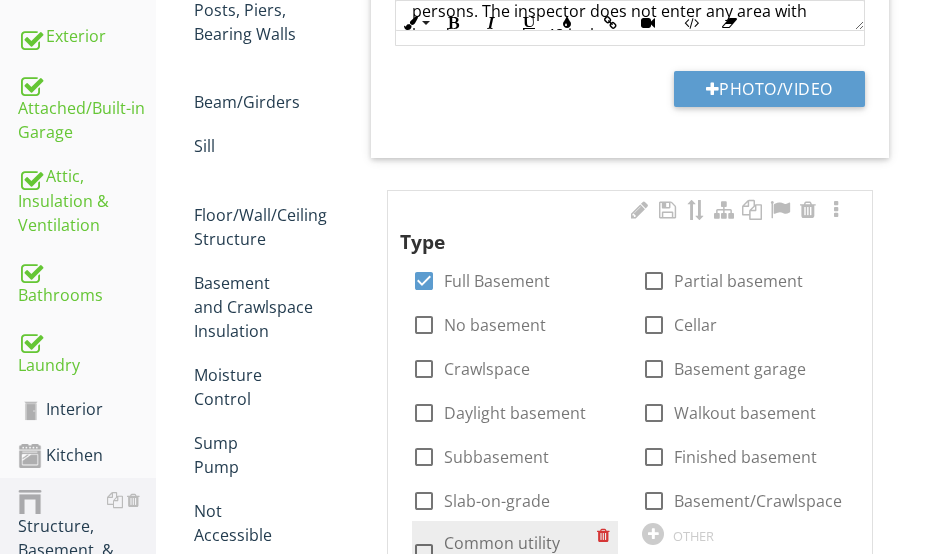 scroll, scrollTop: 999, scrollLeft: 0, axis: vertical 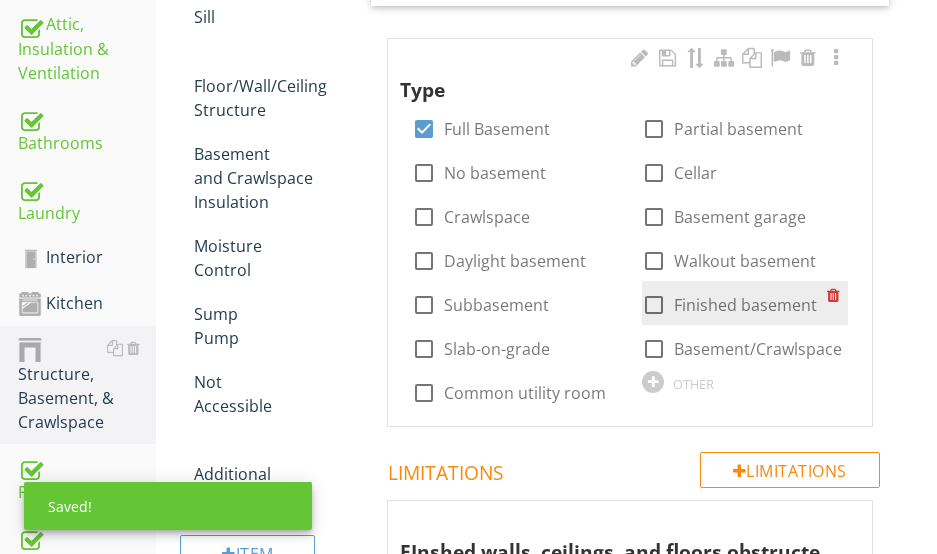 click at bounding box center [654, 305] 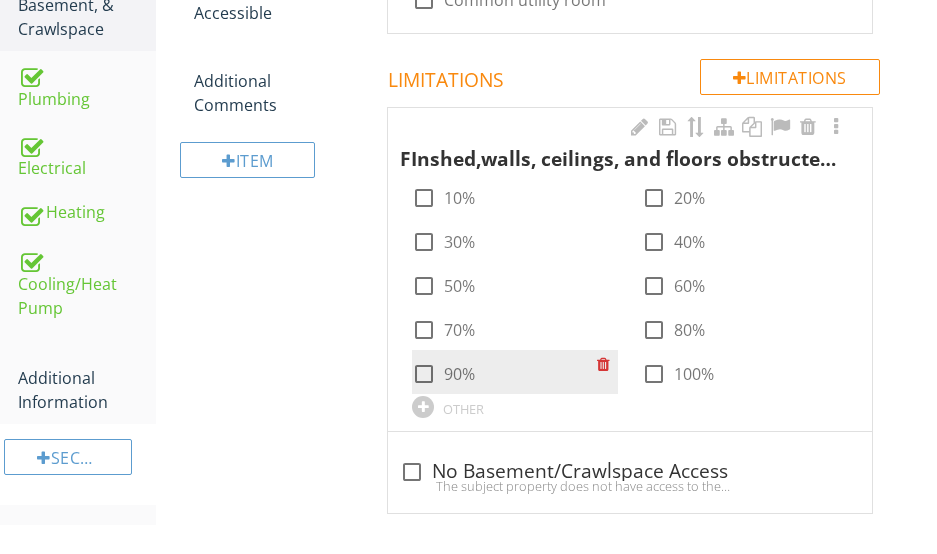 scroll, scrollTop: 1399, scrollLeft: 0, axis: vertical 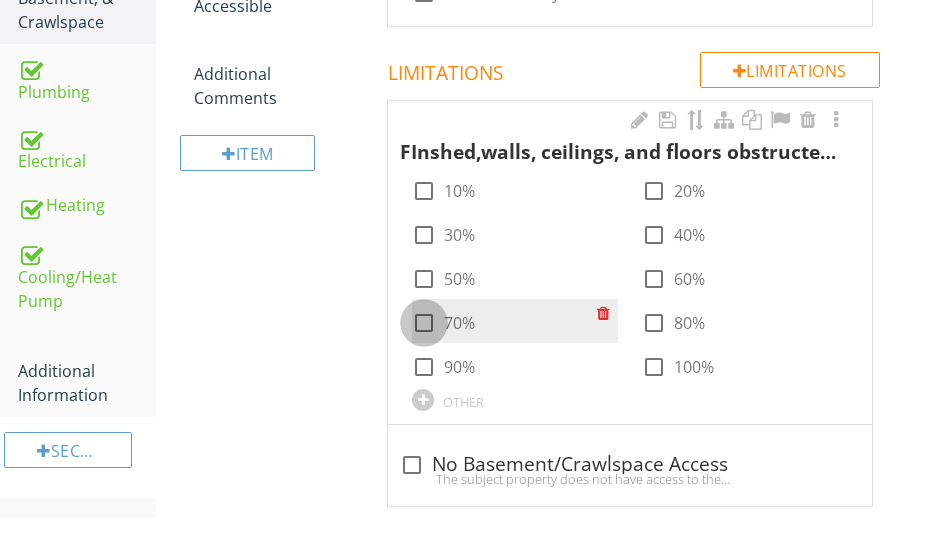 click at bounding box center (424, 323) 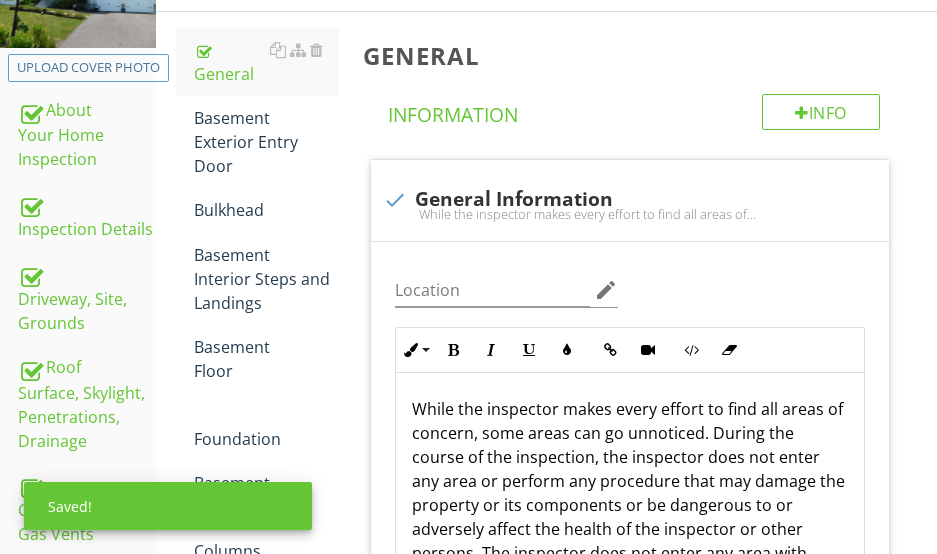 scroll, scrollTop: 99, scrollLeft: 0, axis: vertical 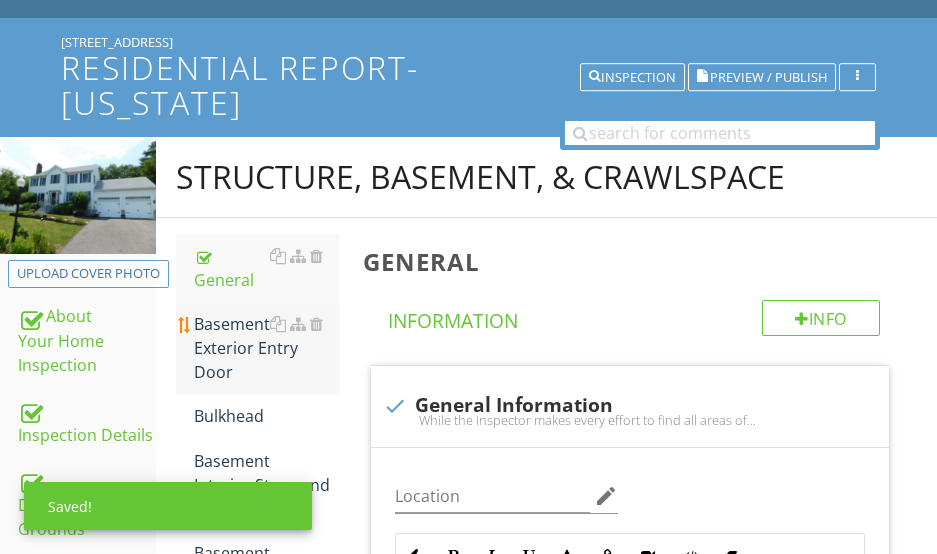click on "Basement Exterior Entry Door" at bounding box center [266, 348] 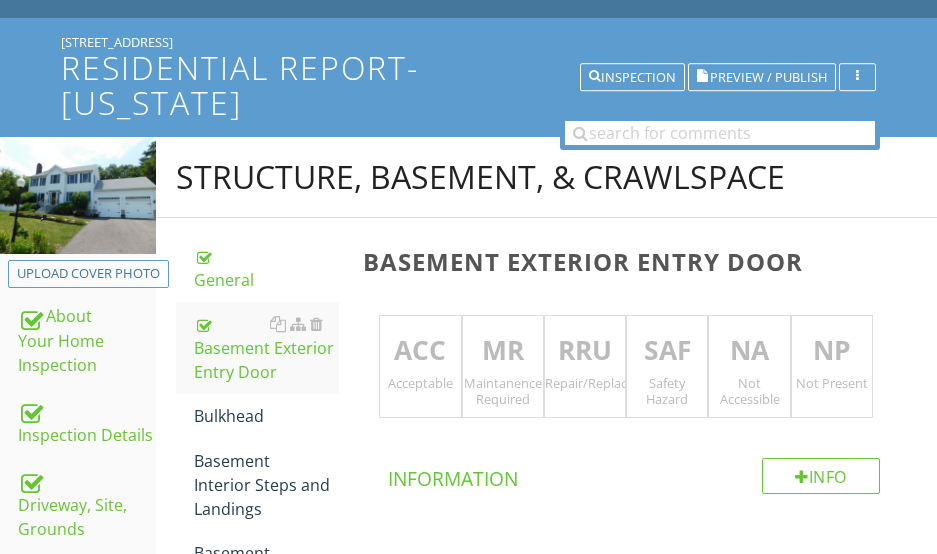click on "ACC" at bounding box center (420, 351) 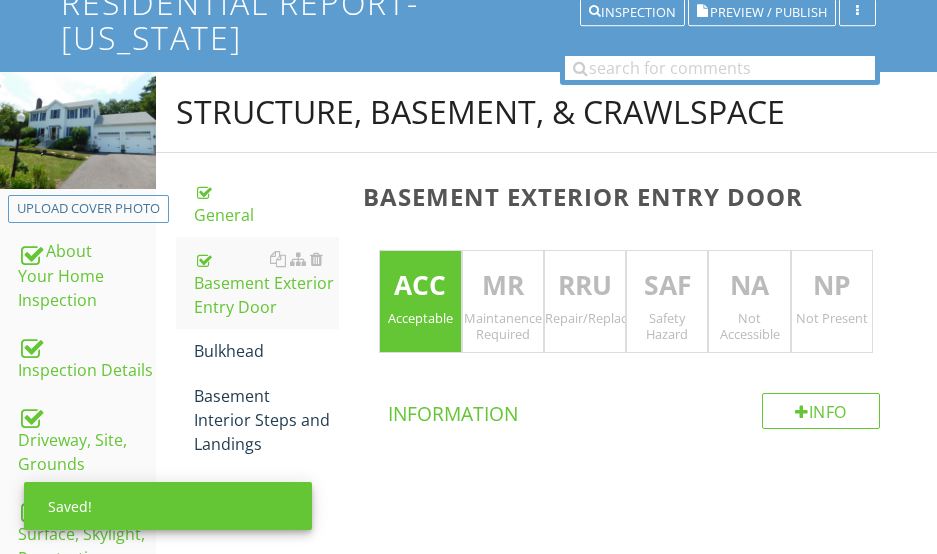 scroll, scrollTop: 199, scrollLeft: 0, axis: vertical 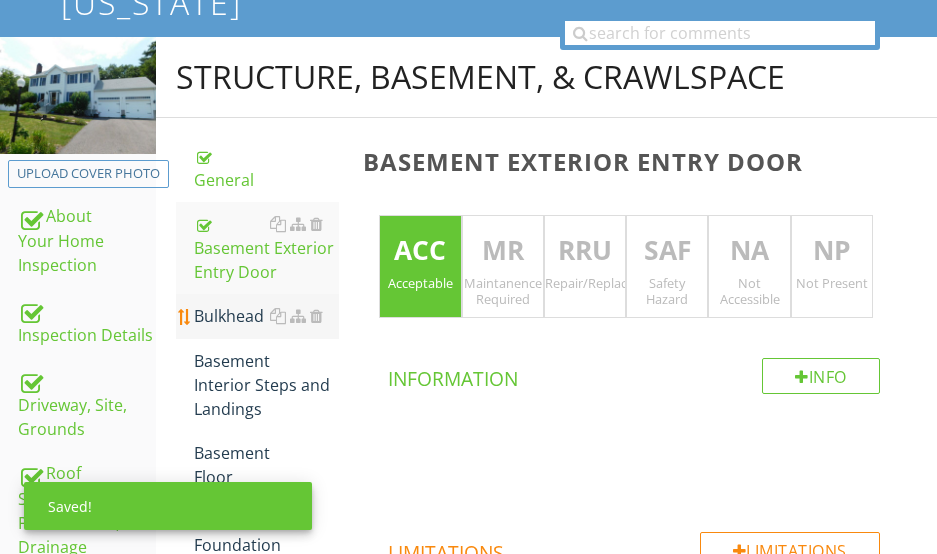 click on "Bulkhead" at bounding box center [266, 316] 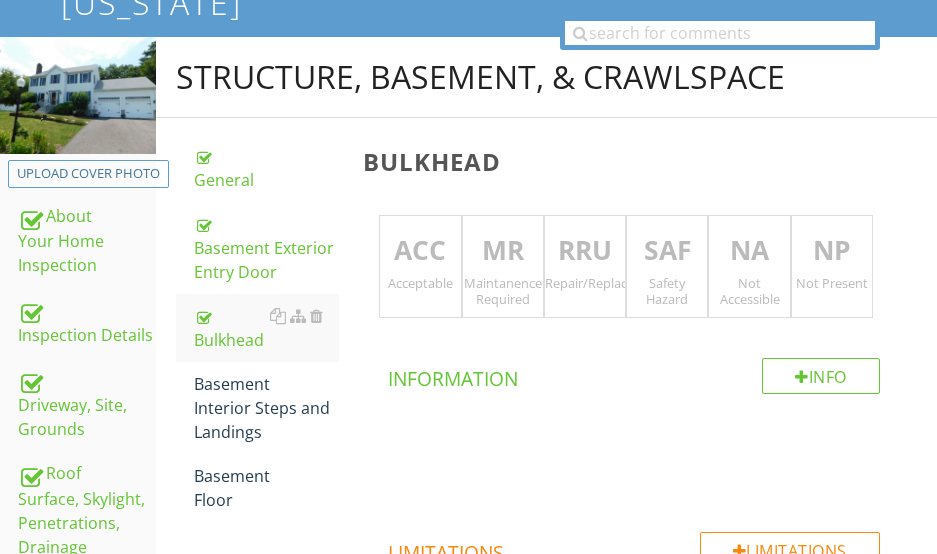 click on "ACC" at bounding box center [420, 251] 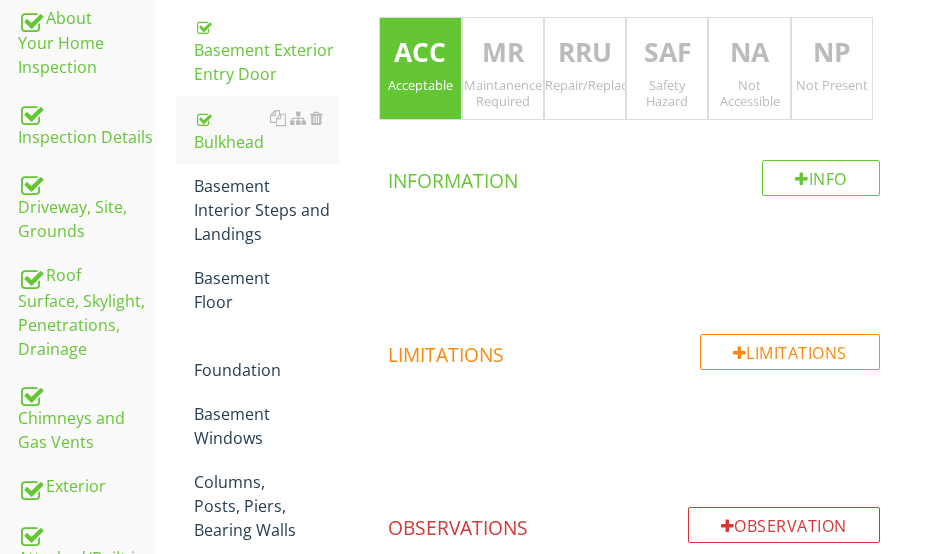 scroll, scrollTop: 197, scrollLeft: 0, axis: vertical 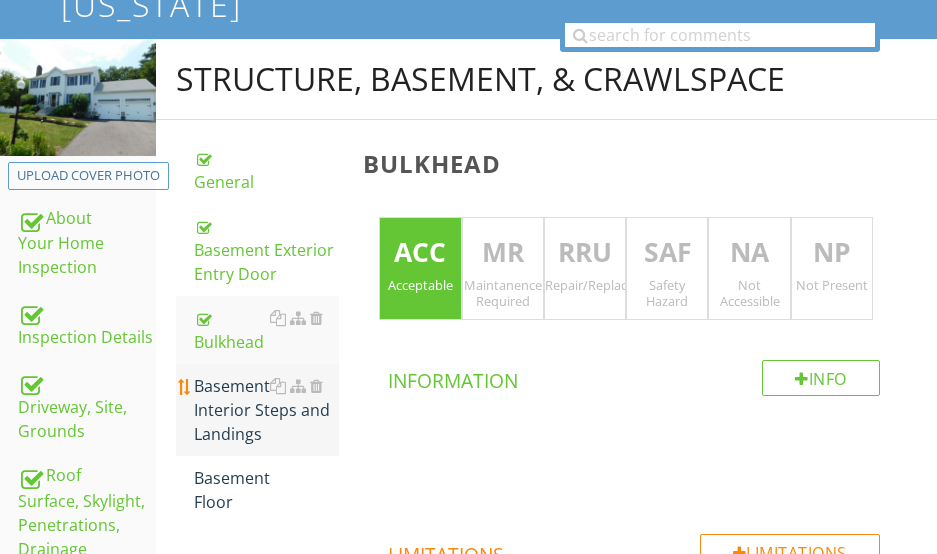 click on "Basement Interior Steps and Landings" at bounding box center (266, 410) 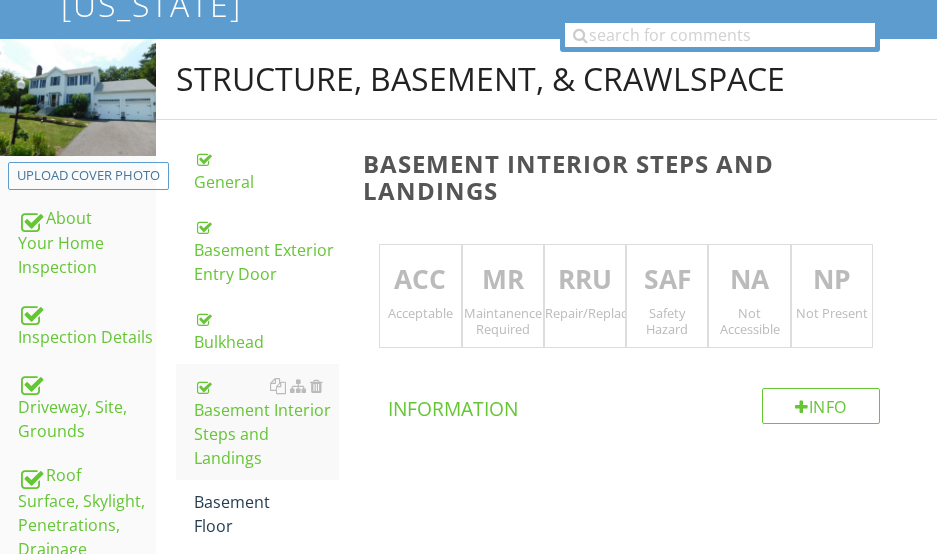 click on "RRU" at bounding box center [585, 280] 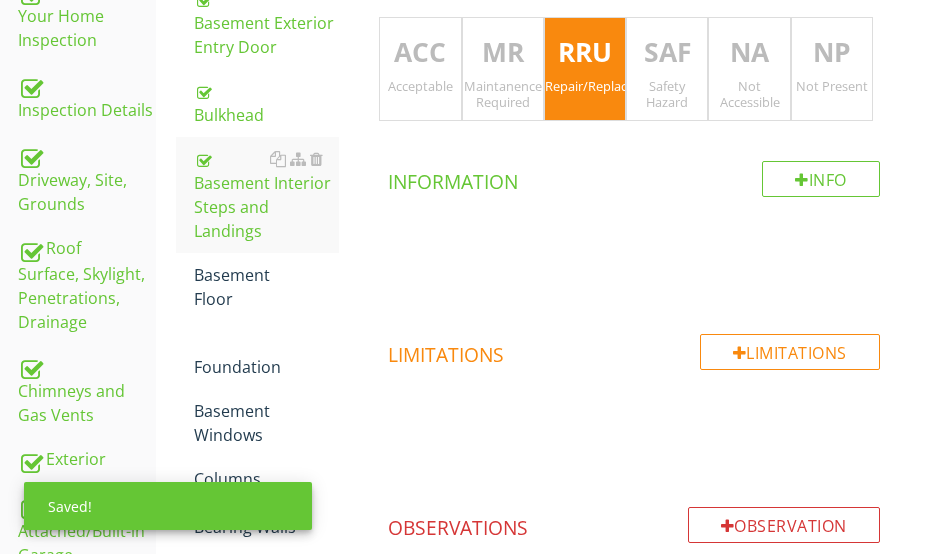 scroll, scrollTop: 697, scrollLeft: 0, axis: vertical 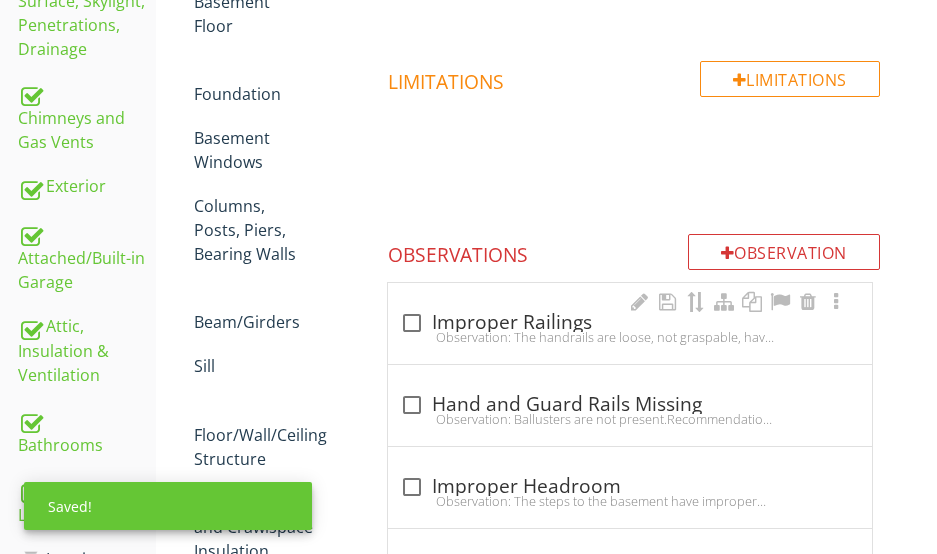 click on "Observation: The handrails are loose, not graspable, have an improper height, and/or have an improper spacing of parts.Recommendation: The client should consult with a qualified professional to determine the full extent and cost of repair." at bounding box center (630, 337) 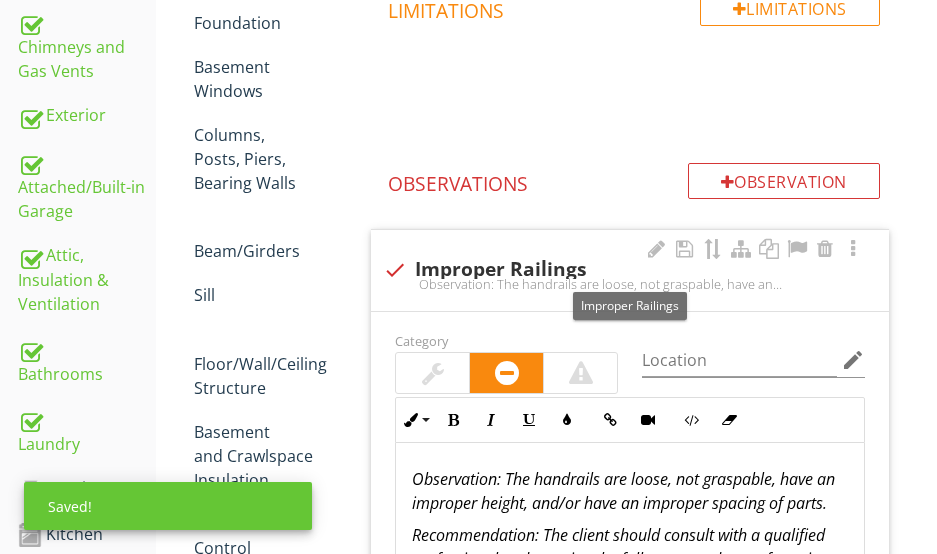 scroll, scrollTop: 897, scrollLeft: 0, axis: vertical 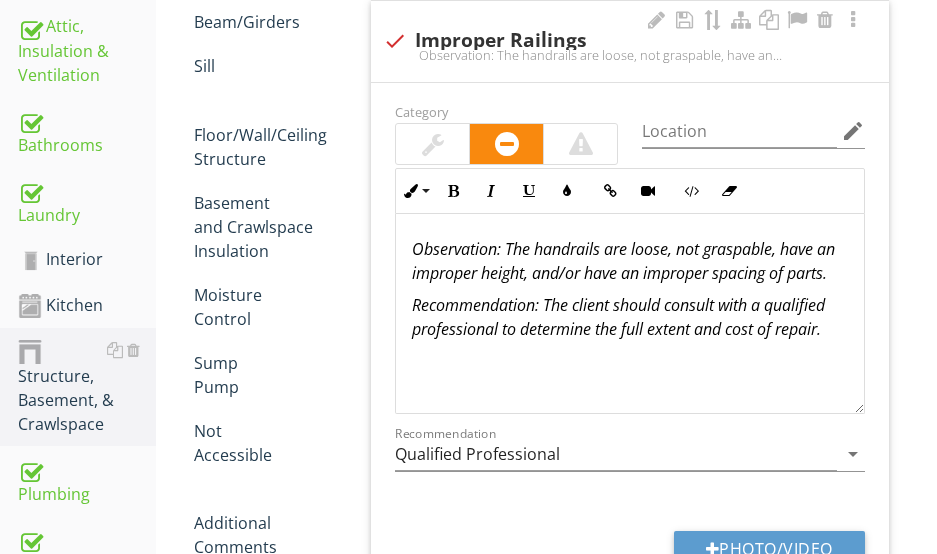 click on "Observation: The handrails are loose, not graspable, have an improper height, and/or have an improper spacing of parts." at bounding box center (630, 261) 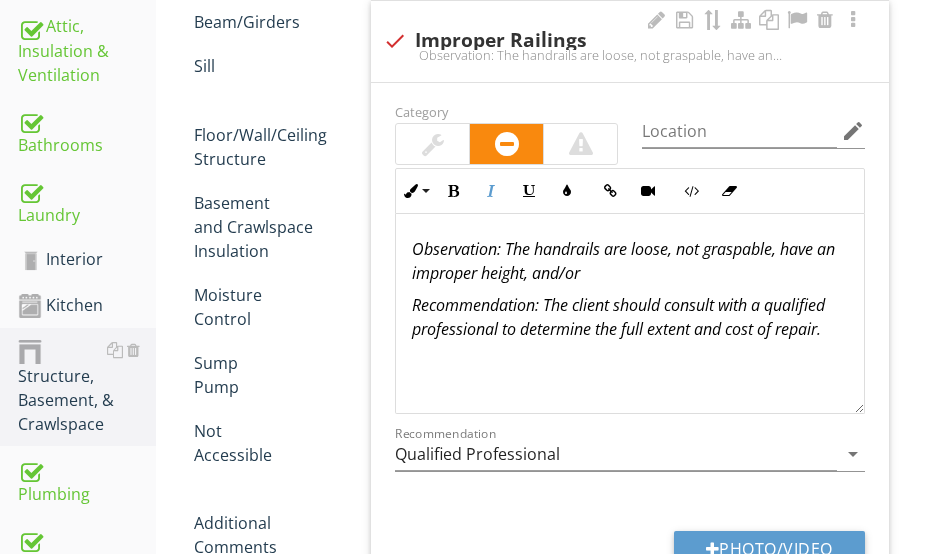 type 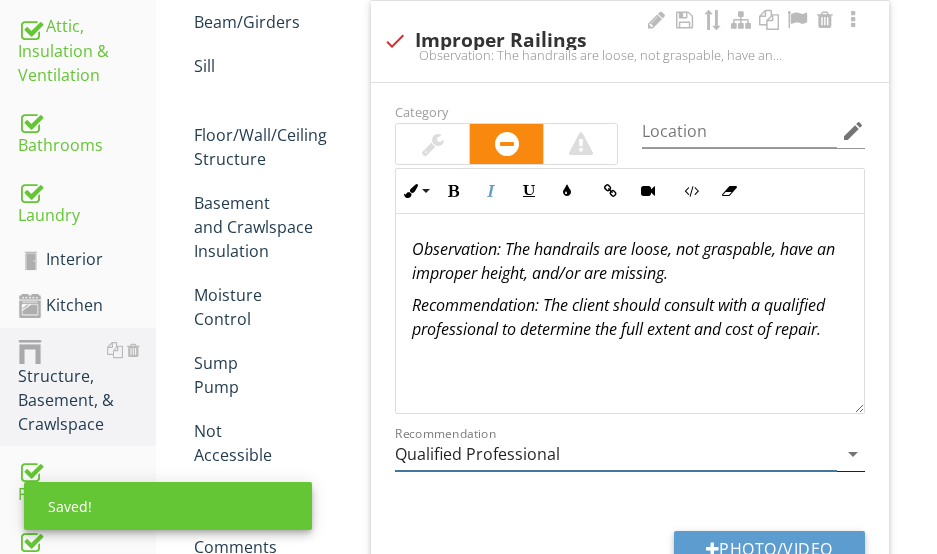 click on "Qualified Professional" at bounding box center [616, 454] 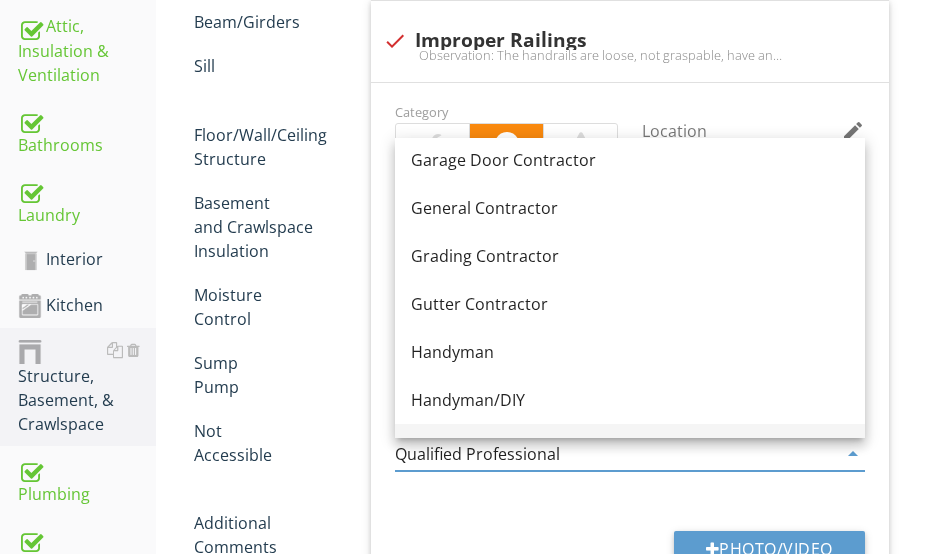 scroll, scrollTop: 1200, scrollLeft: 0, axis: vertical 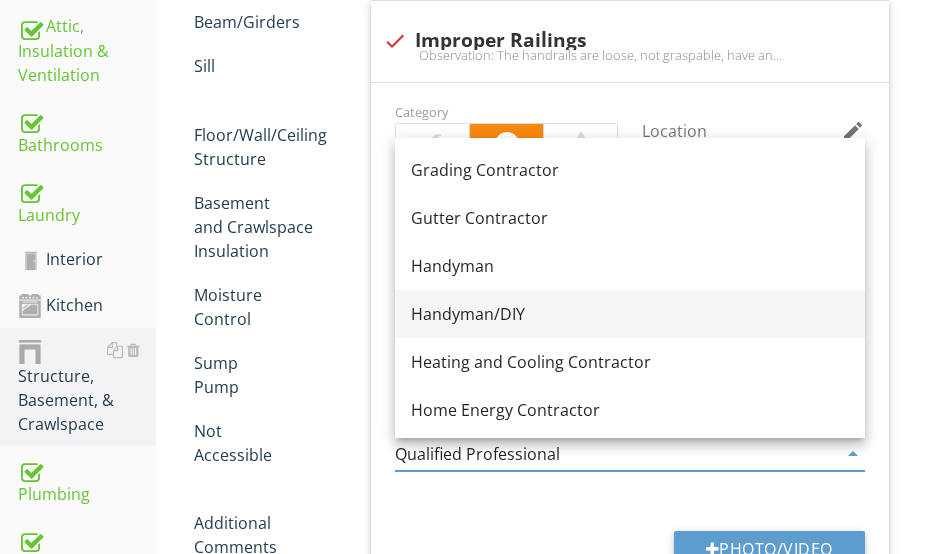 click on "Handyman/DIY" at bounding box center [630, 314] 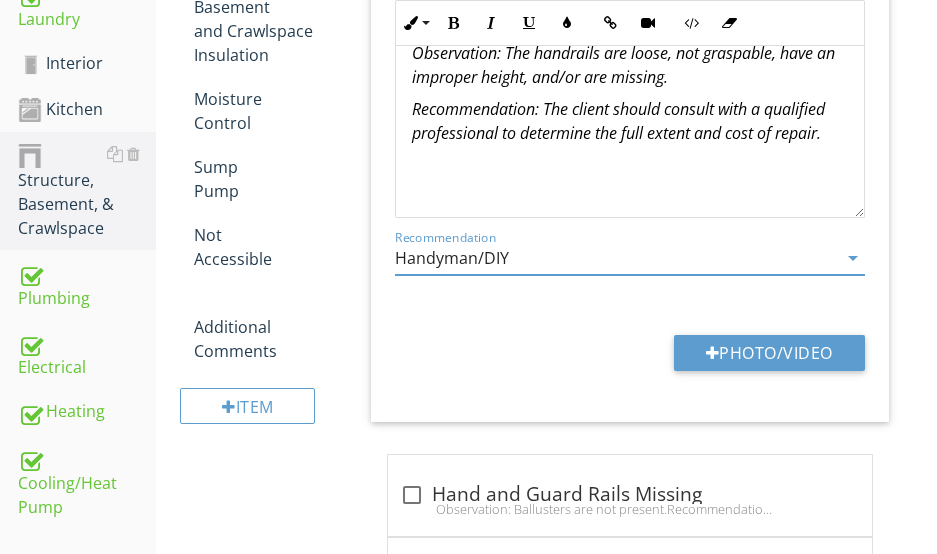 scroll, scrollTop: 1197, scrollLeft: 0, axis: vertical 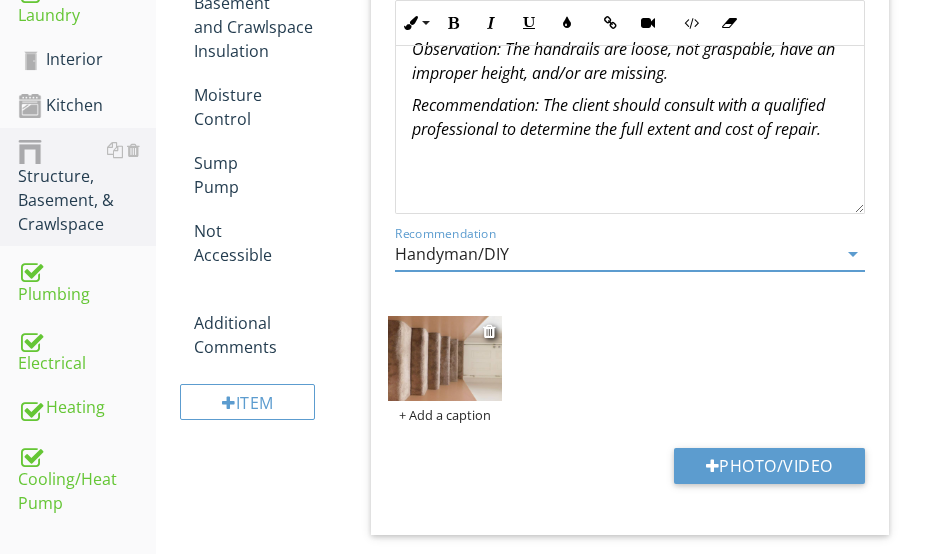 click at bounding box center (444, 358) 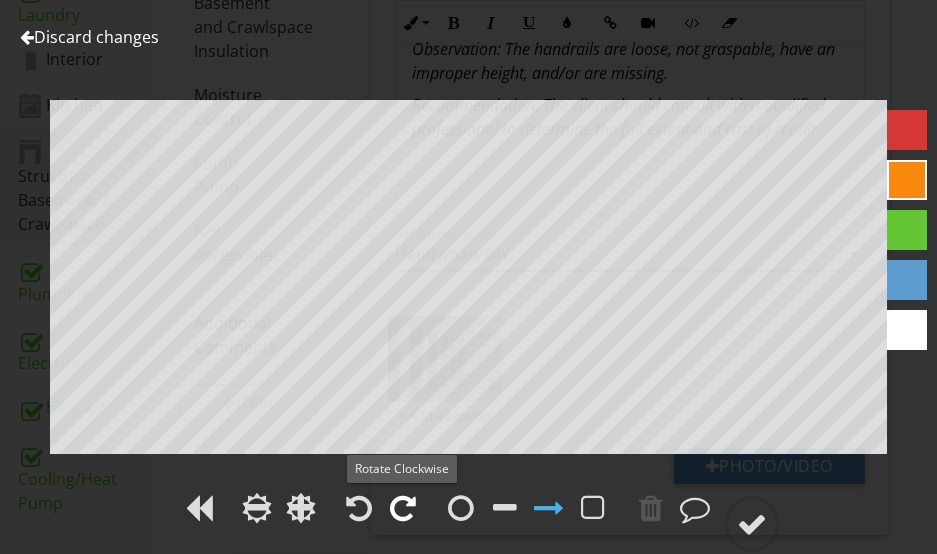 click at bounding box center (403, 508) 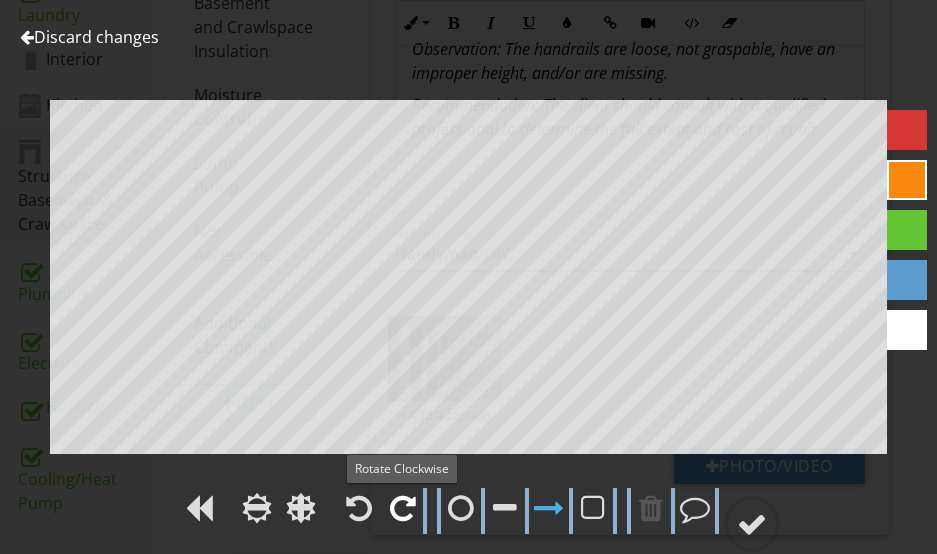 click at bounding box center [403, 508] 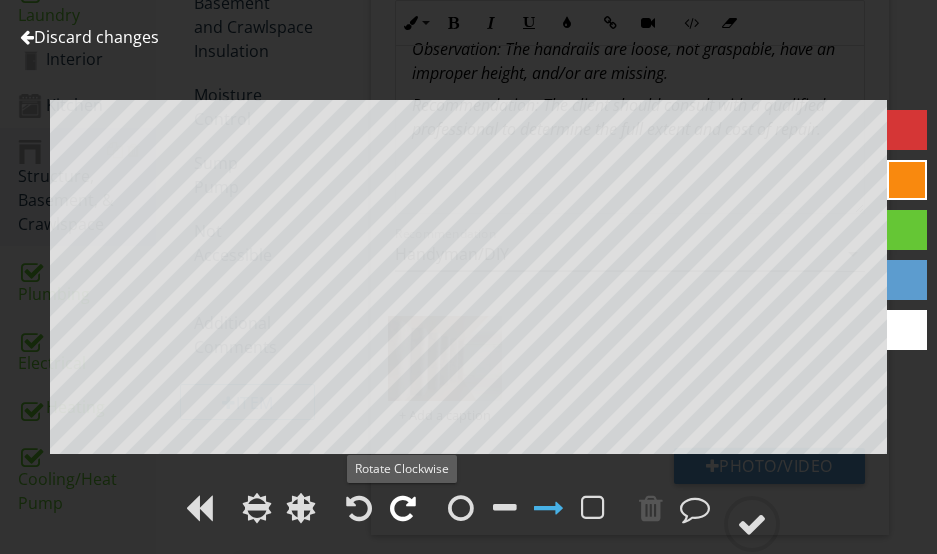 click at bounding box center (403, 508) 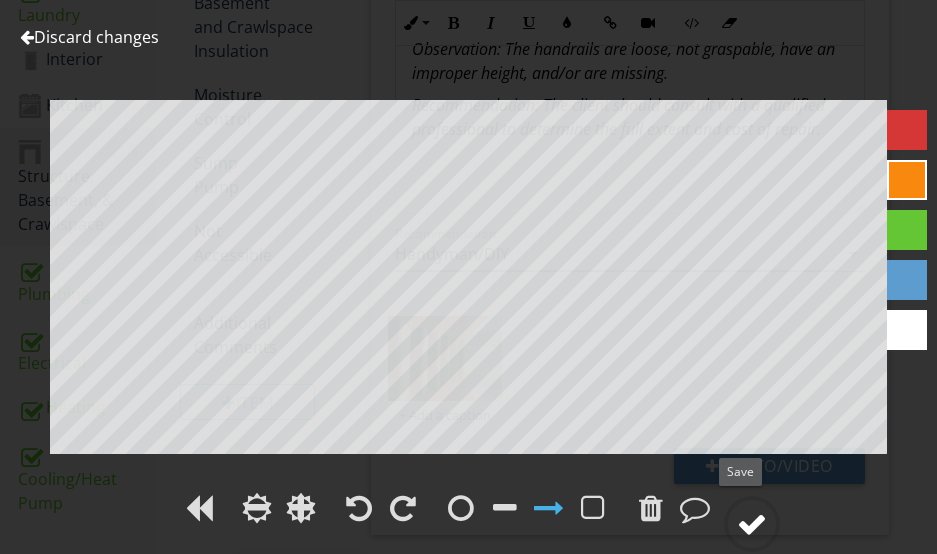 click at bounding box center (752, 524) 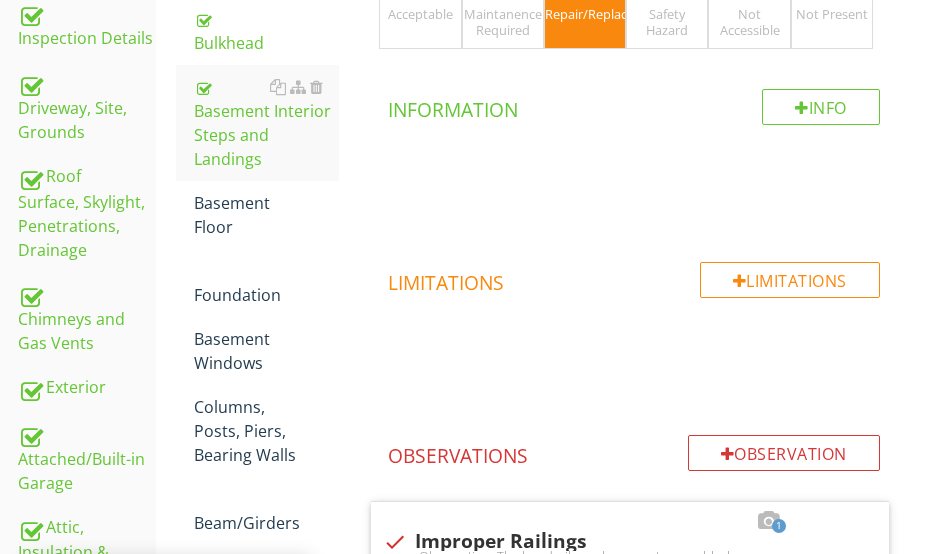 scroll, scrollTop: 497, scrollLeft: 0, axis: vertical 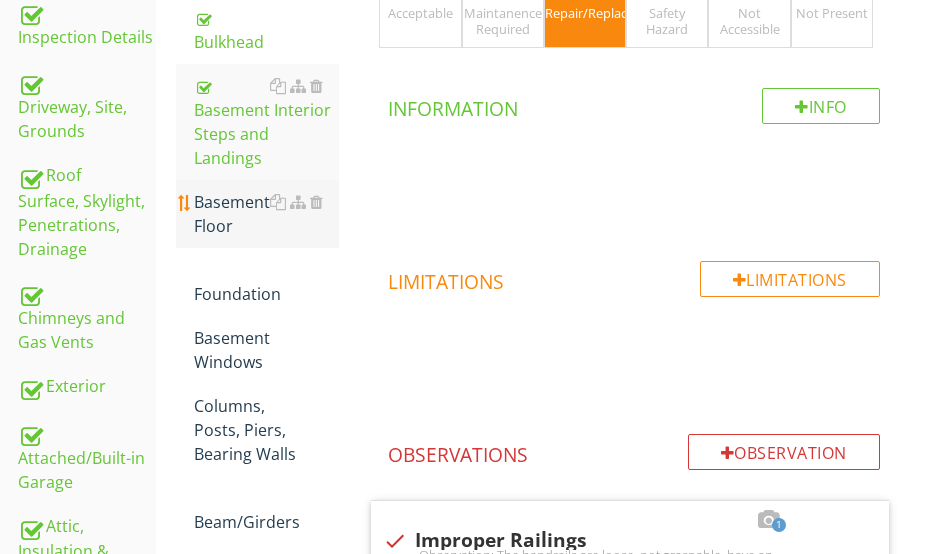 click on "Basement Floor" at bounding box center [266, 214] 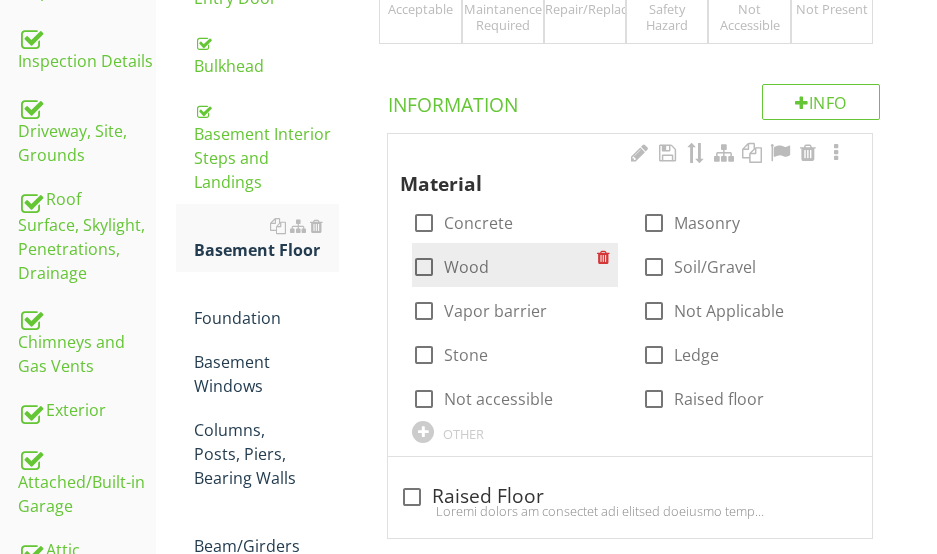 scroll, scrollTop: 497, scrollLeft: 0, axis: vertical 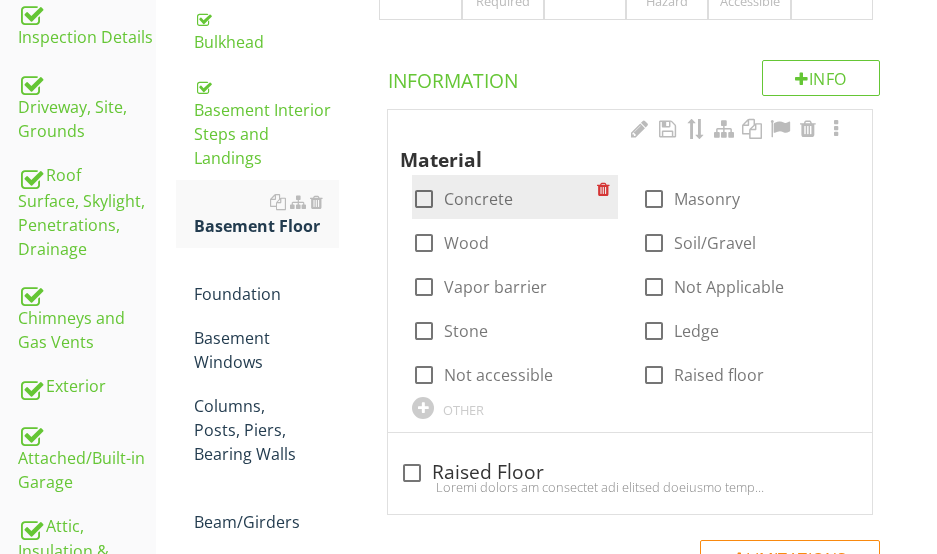 click at bounding box center [424, 199] 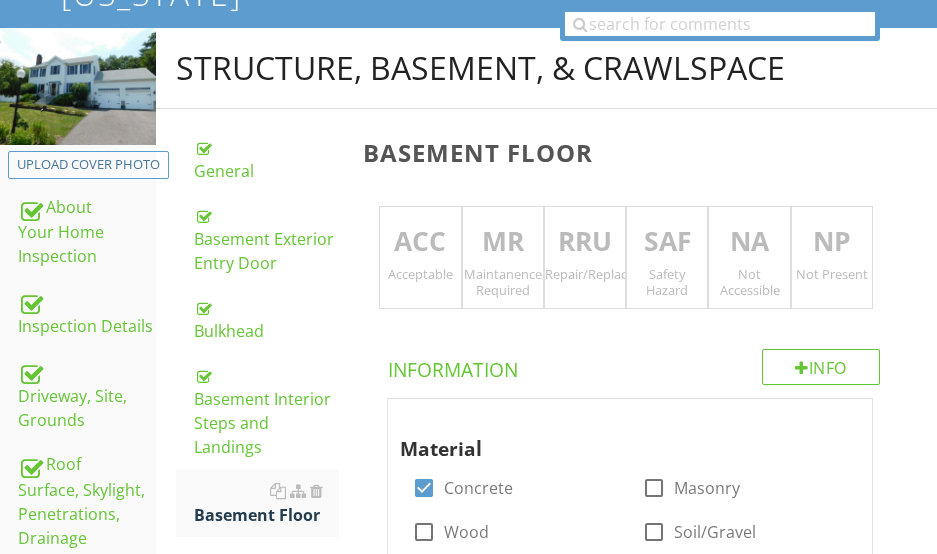 scroll, scrollTop: 197, scrollLeft: 0, axis: vertical 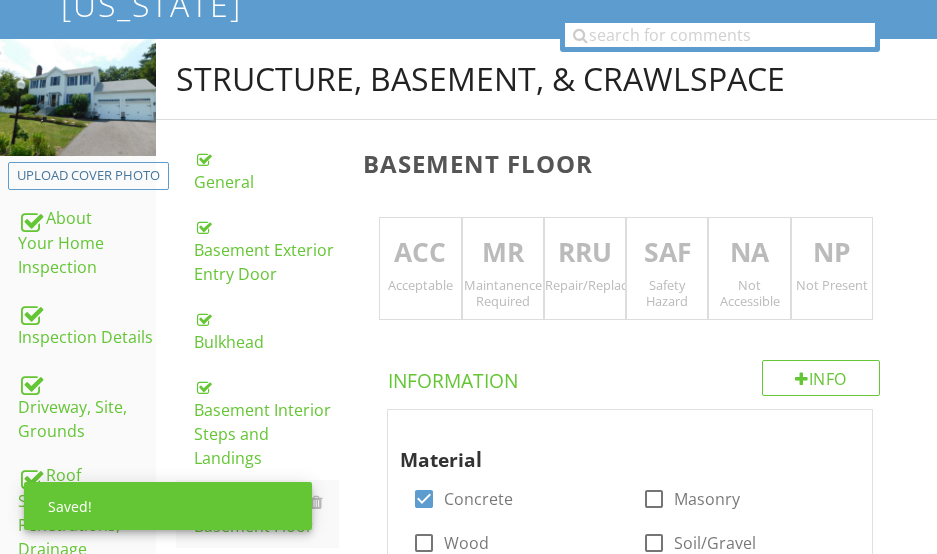 click on "RRU" at bounding box center (585, 253) 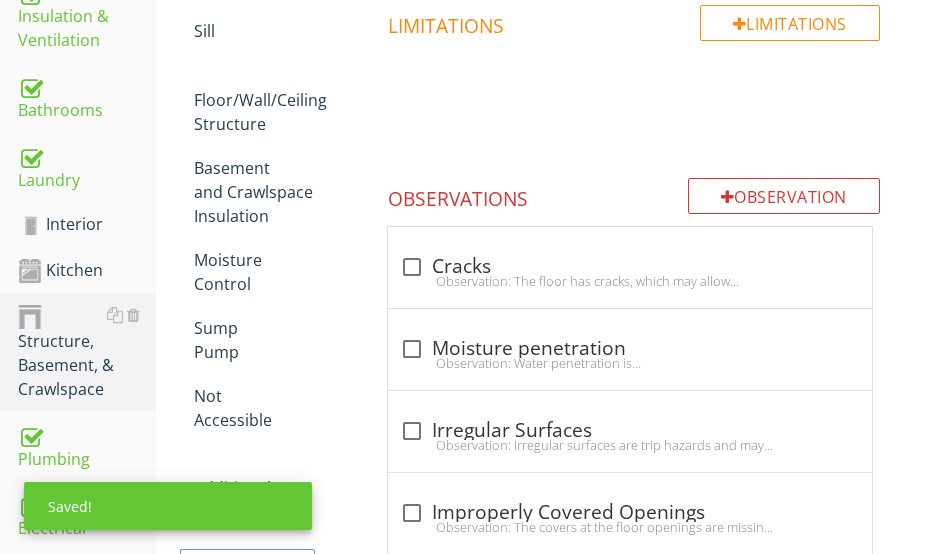 scroll, scrollTop: 1097, scrollLeft: 0, axis: vertical 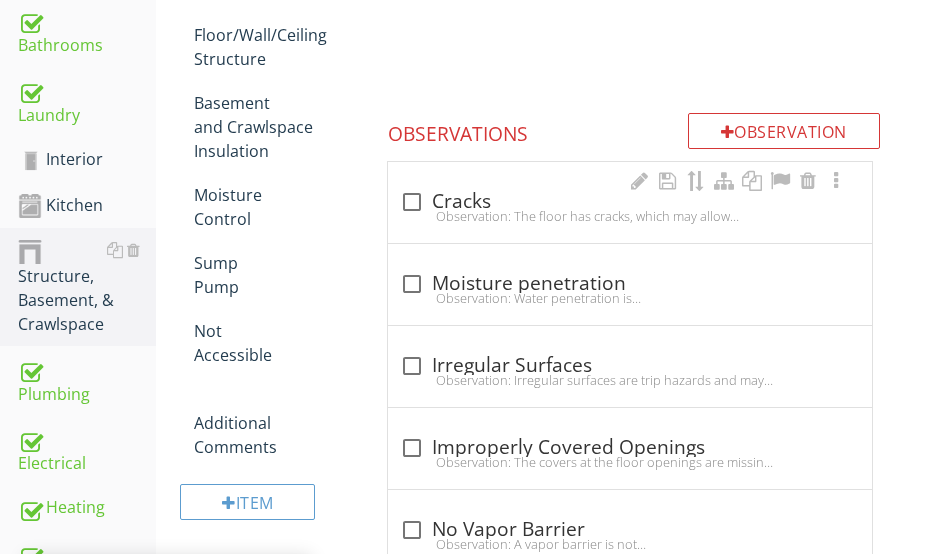 click on "Observation: The floor has cracks, which may allow moisture and sub-slab gases to enter the basement. The cracks, holes, and/or voids should be sealed and/or covered.Recommendation: A qualified professional is recommended for further evaluation and to estimate repairs." at bounding box center (630, 216) 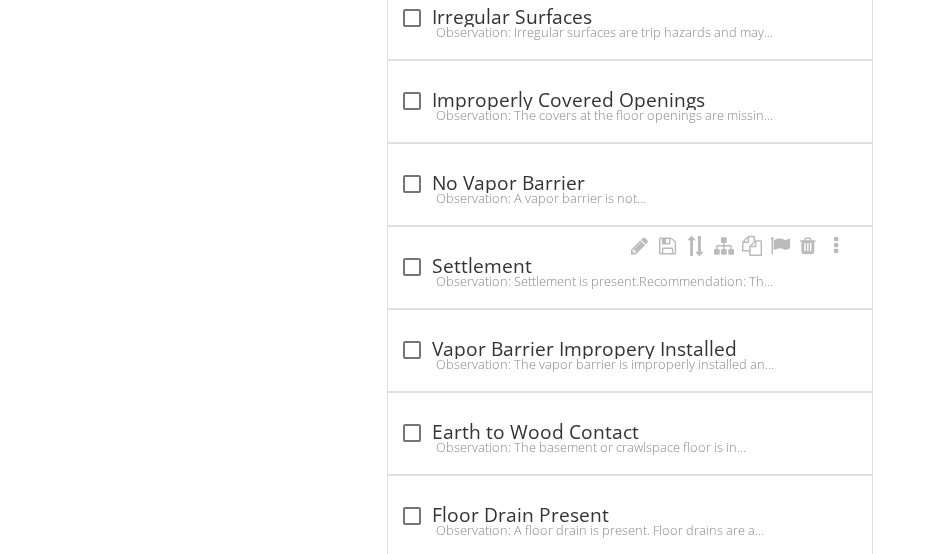 scroll, scrollTop: 1997, scrollLeft: 0, axis: vertical 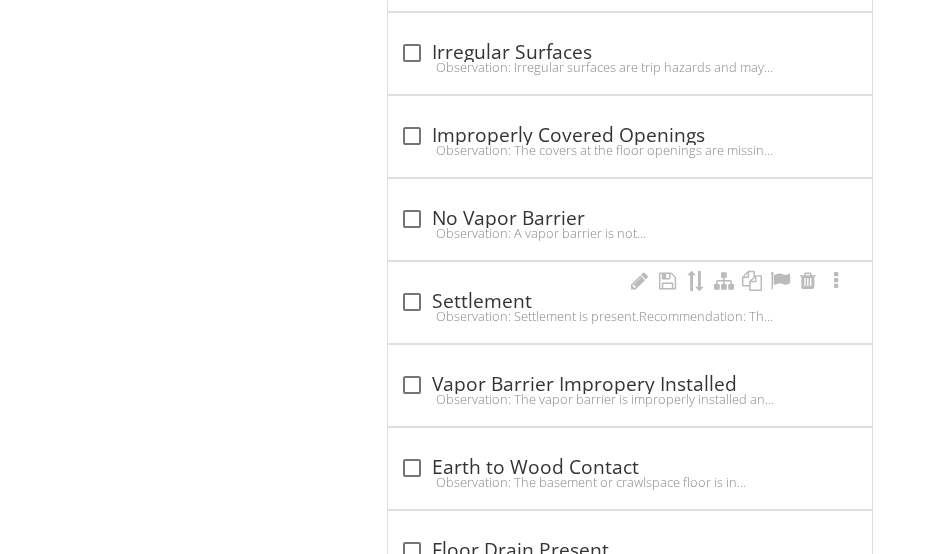 click on "Observation: Settlement is present.Recommendation: The client should consult with a qualified contractor to determine the full extent and cost of repair." at bounding box center [630, 316] 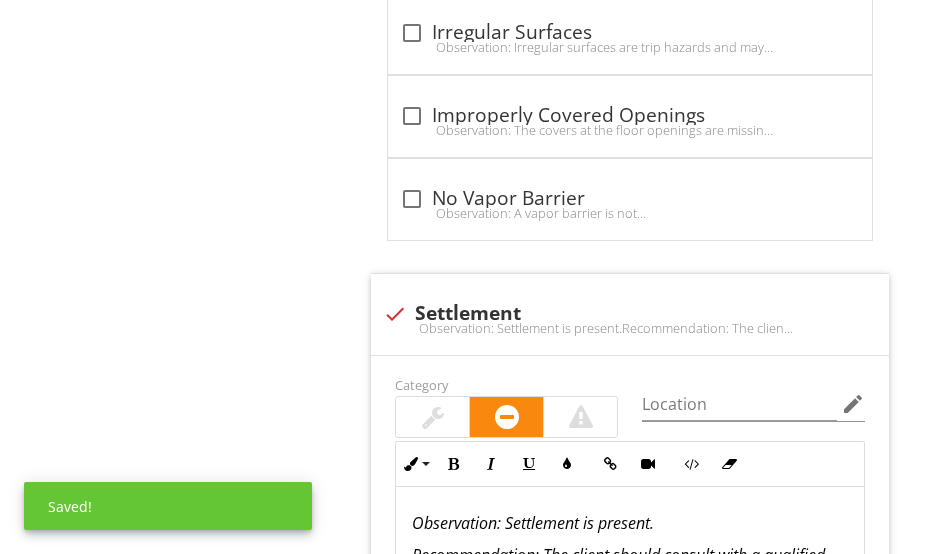 scroll, scrollTop: 1997, scrollLeft: 0, axis: vertical 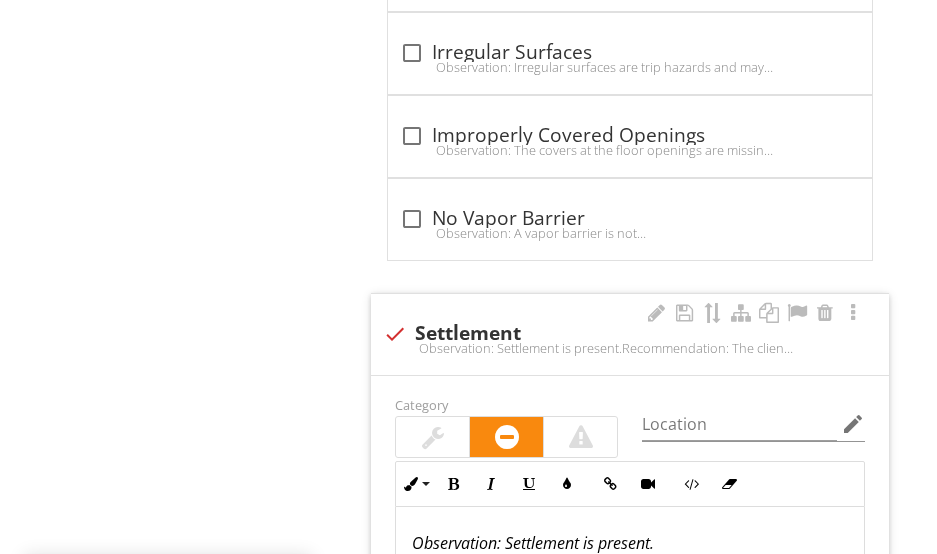 click at bounding box center (395, 334) 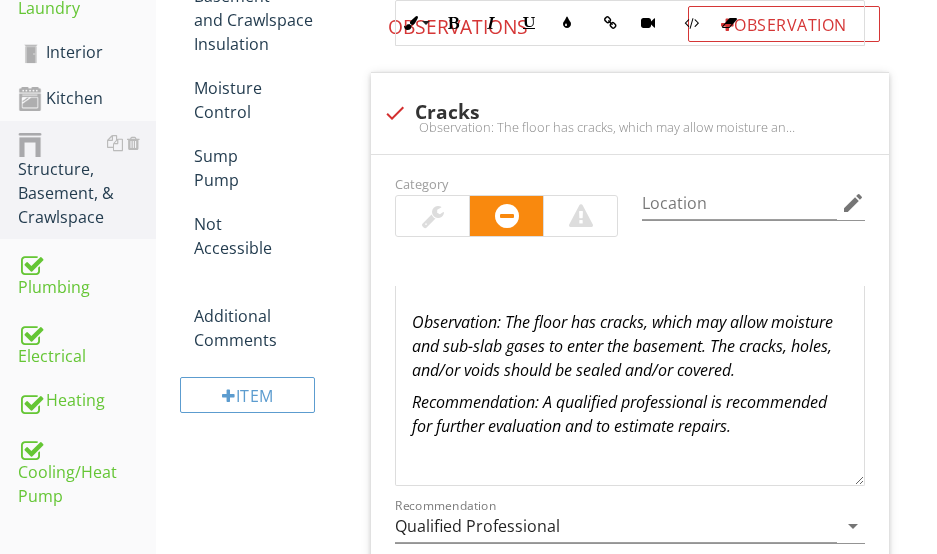 scroll, scrollTop: 1169, scrollLeft: 0, axis: vertical 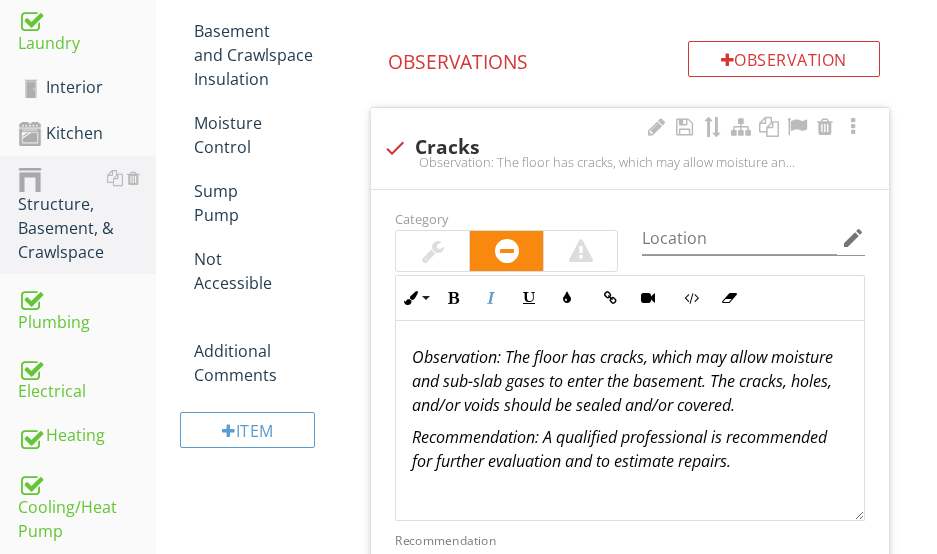 click on "Observation: The floor has cracks, which may allow moisture and sub-slab gases to enter the basement. The cracks, holes, and/or voids should be sealed and/or covered." at bounding box center [622, 381] 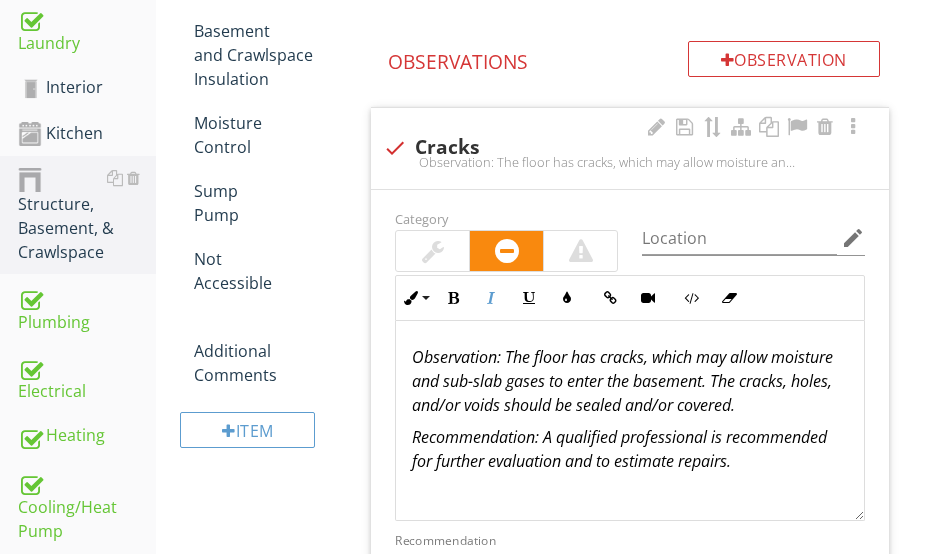 type 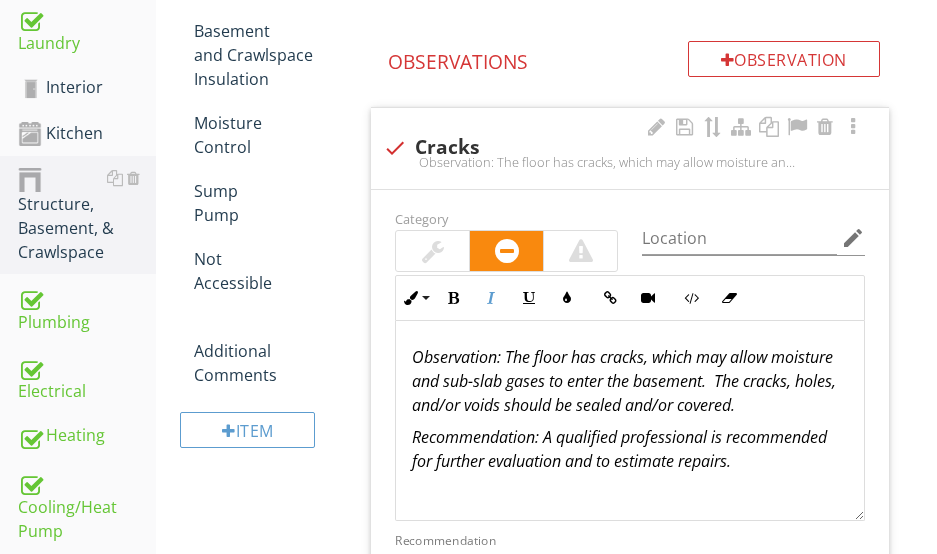 click on "Observation: The floor has cracks, which may allow moisture and sub-slab gases to enter the basement.  The cracks, holes, and/or voids should be sealed and/or covered." at bounding box center [624, 381] 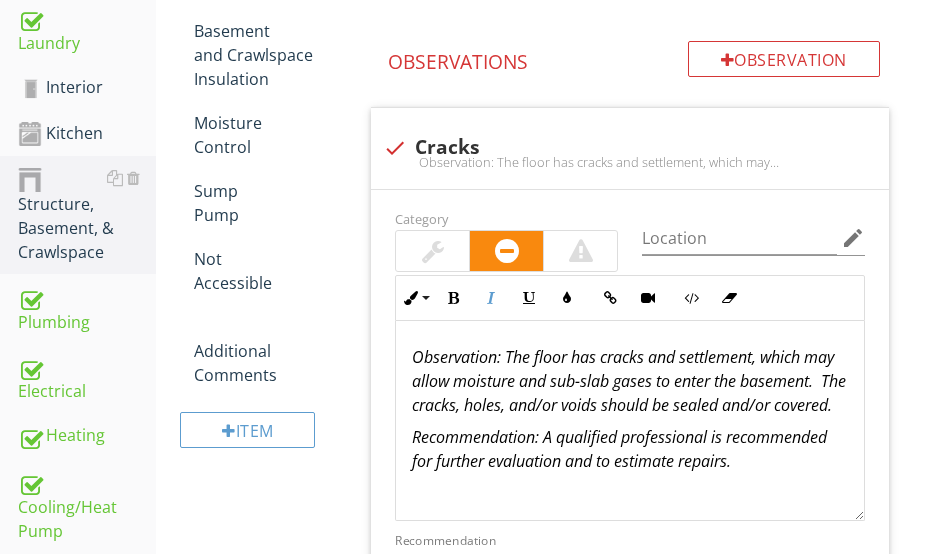 scroll, scrollTop: 1, scrollLeft: 0, axis: vertical 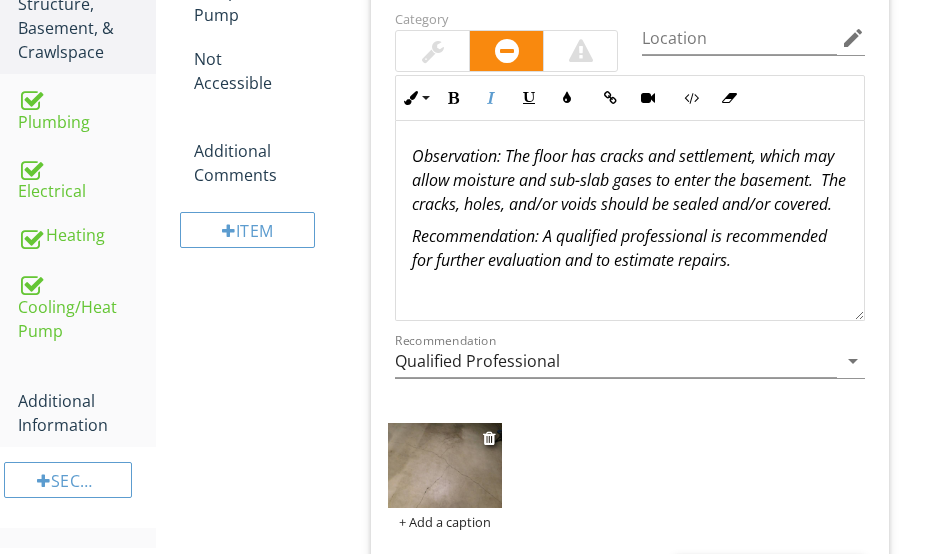 click at bounding box center [444, 465] 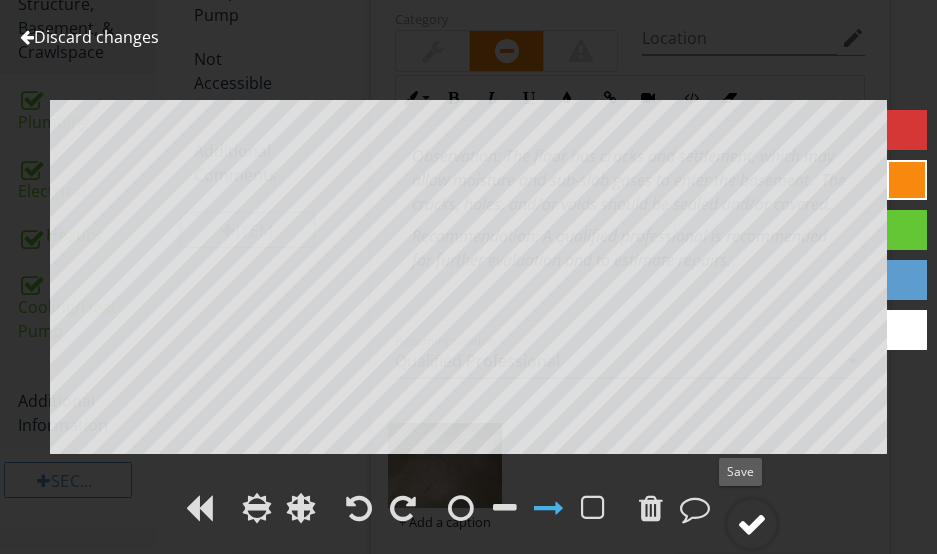 click at bounding box center (752, 524) 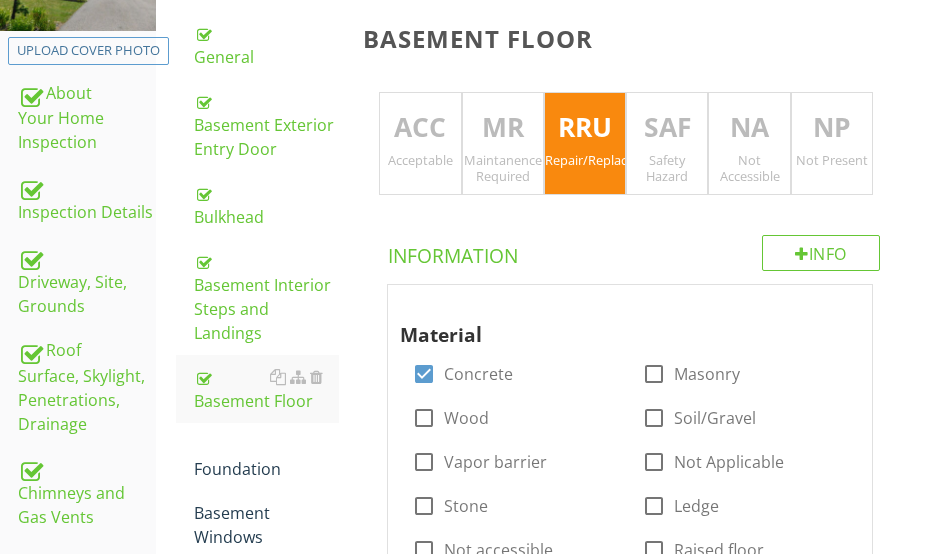 scroll, scrollTop: 269, scrollLeft: 0, axis: vertical 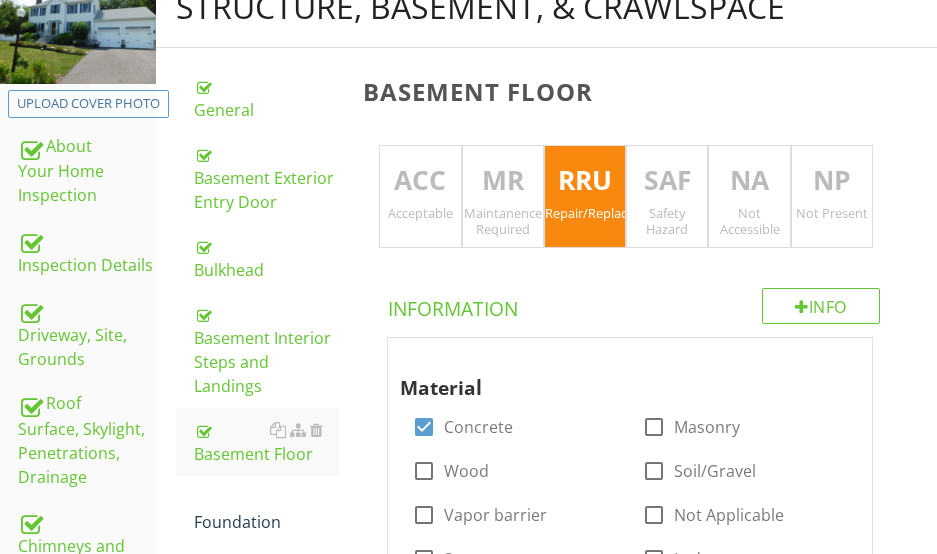 click on "NA" at bounding box center [749, 181] 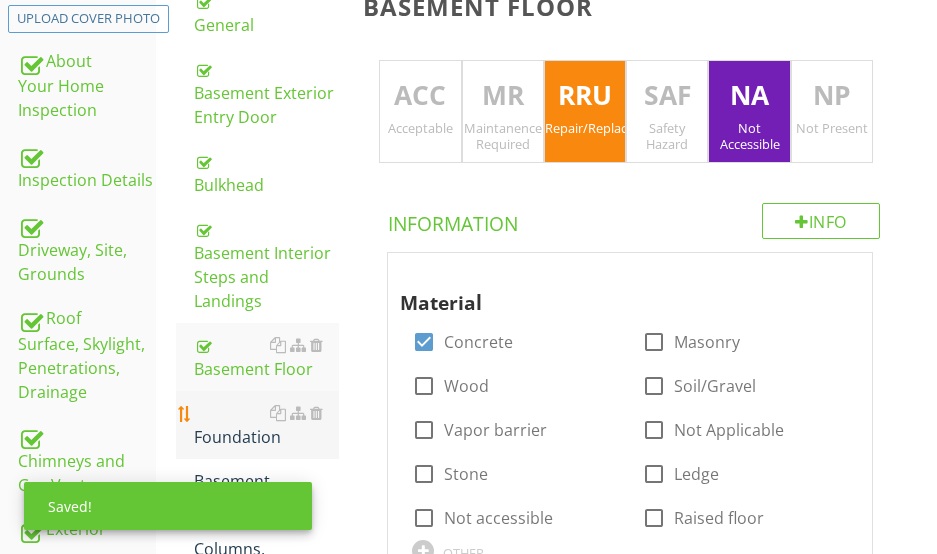 scroll, scrollTop: 469, scrollLeft: 0, axis: vertical 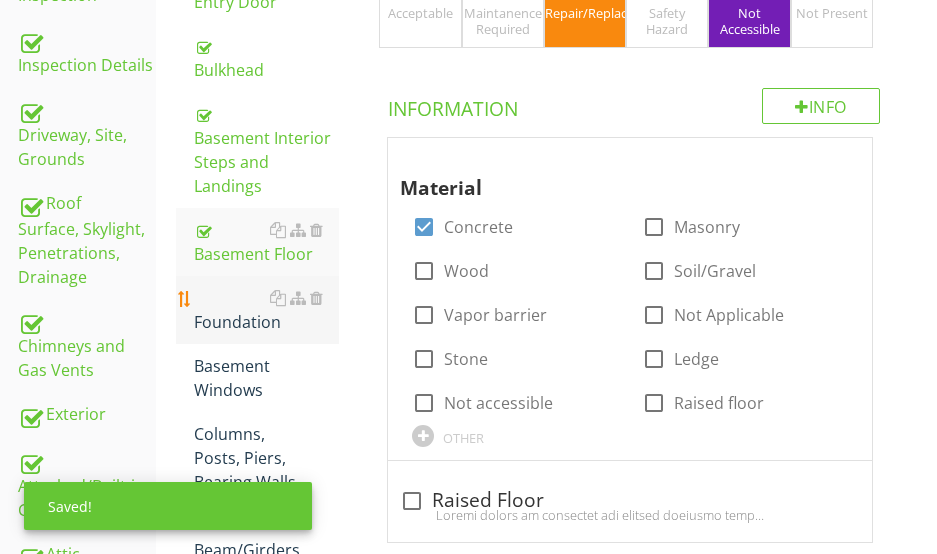 click on "Foundation" at bounding box center [266, 310] 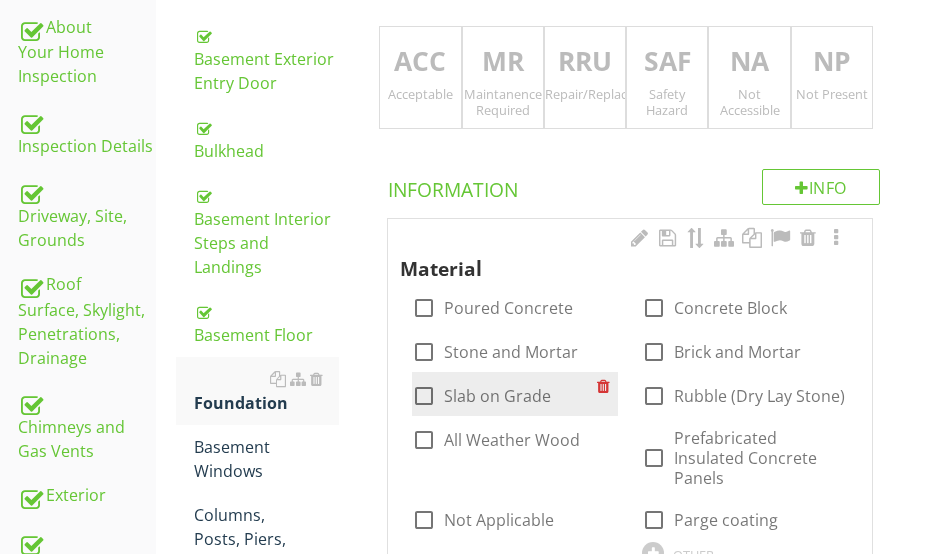 scroll, scrollTop: 269, scrollLeft: 0, axis: vertical 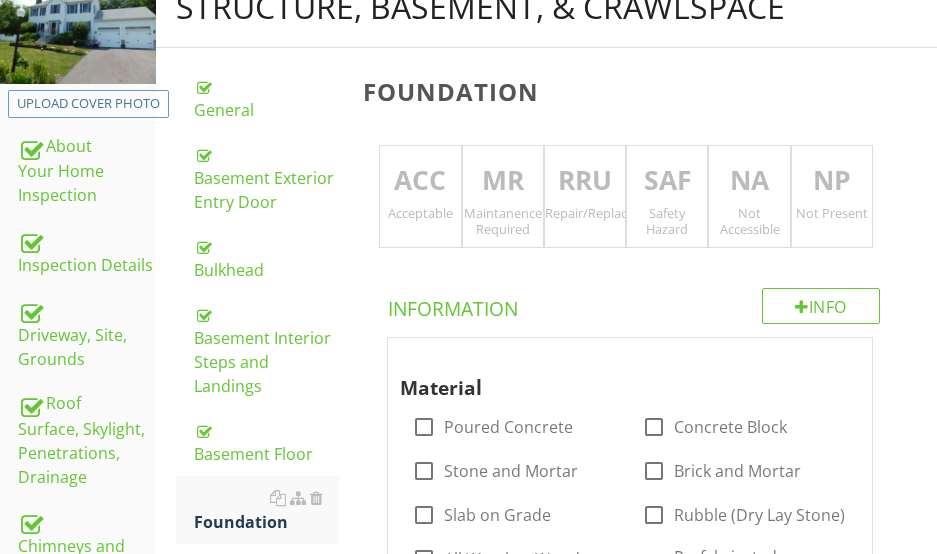 click on "Maintanence Required" at bounding box center [503, 221] 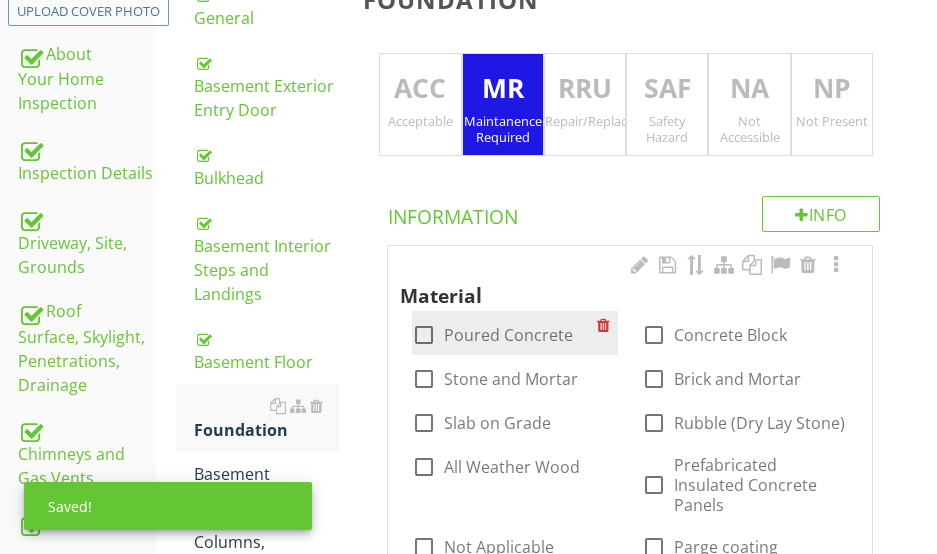 scroll, scrollTop: 469, scrollLeft: 0, axis: vertical 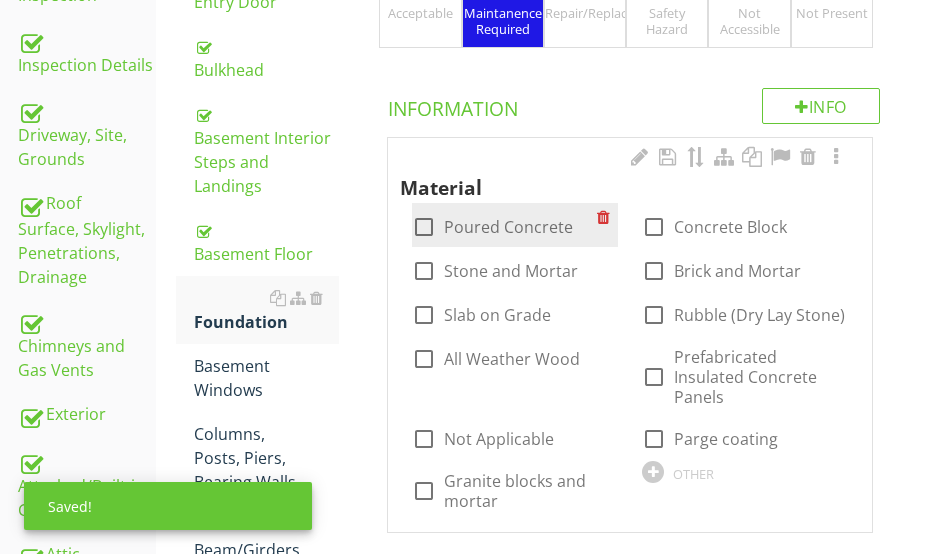 click at bounding box center (424, 227) 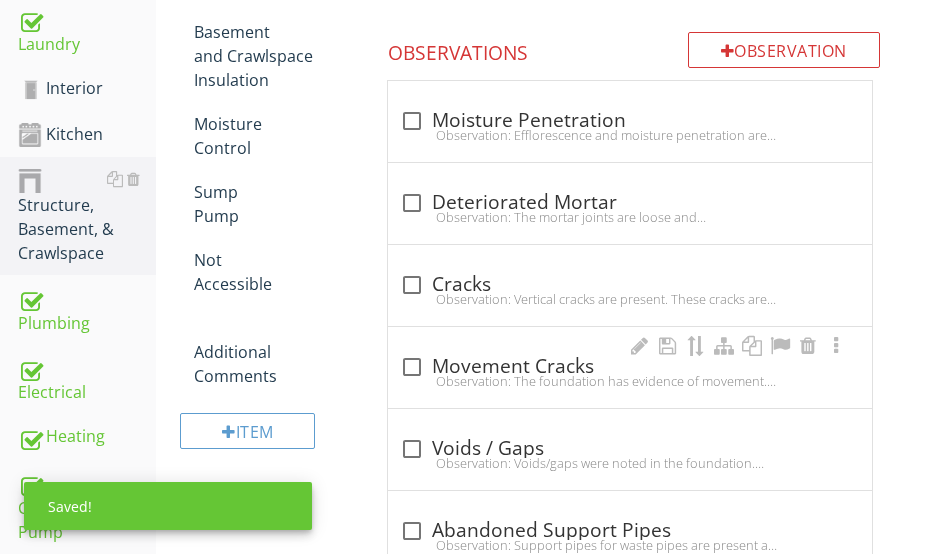 scroll, scrollTop: 1169, scrollLeft: 0, axis: vertical 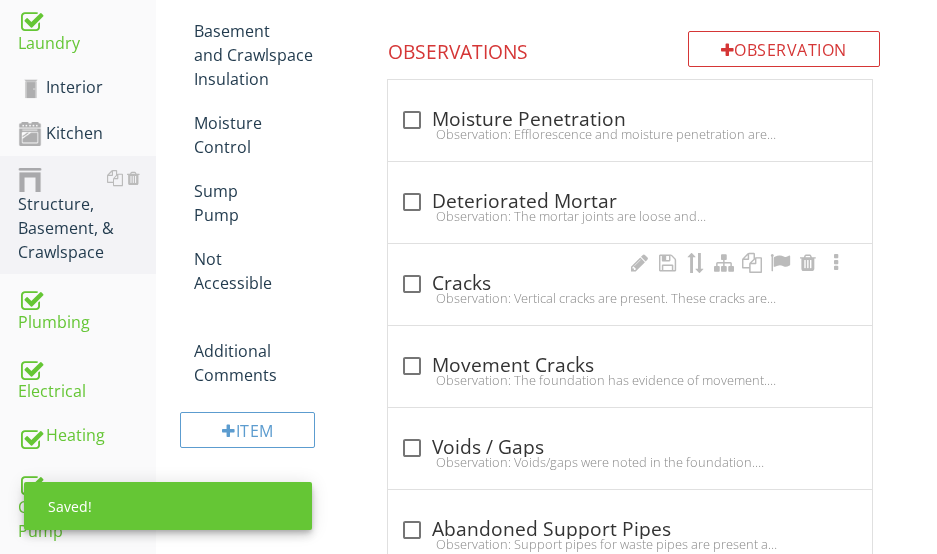 click on "Observation: Vertical cracks are present. These cracks are typically not a structural issue.Recommendation: Seal the cracks to prevent water intrusion." at bounding box center (630, 298) 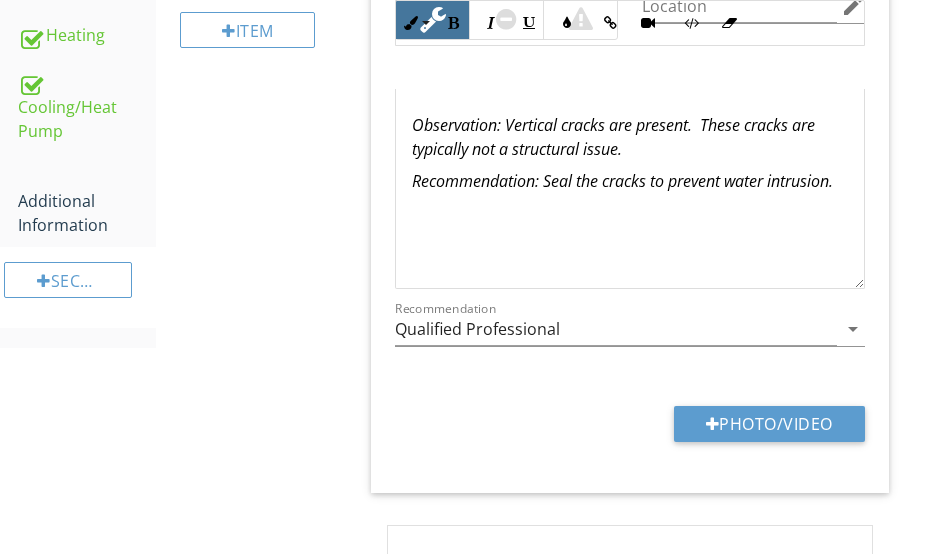 scroll, scrollTop: 1669, scrollLeft: 0, axis: vertical 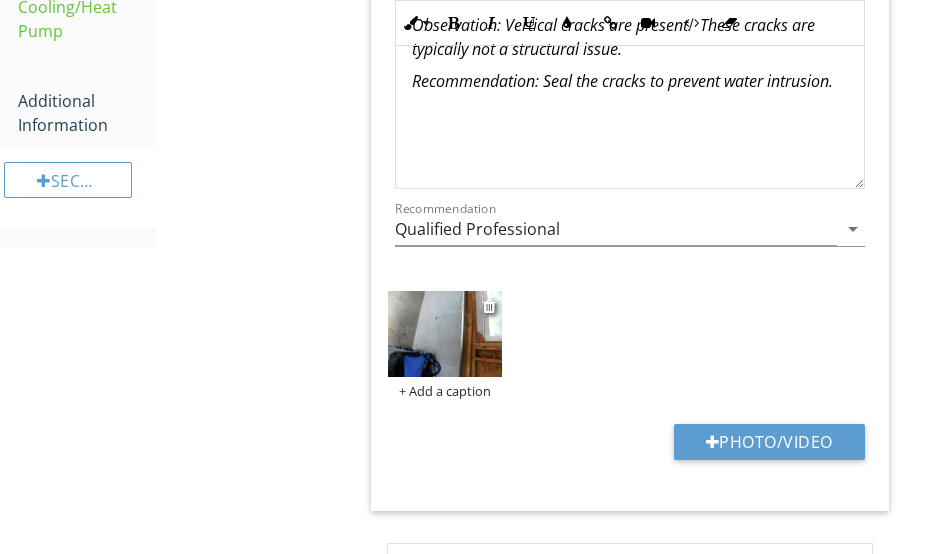 click at bounding box center [444, 333] 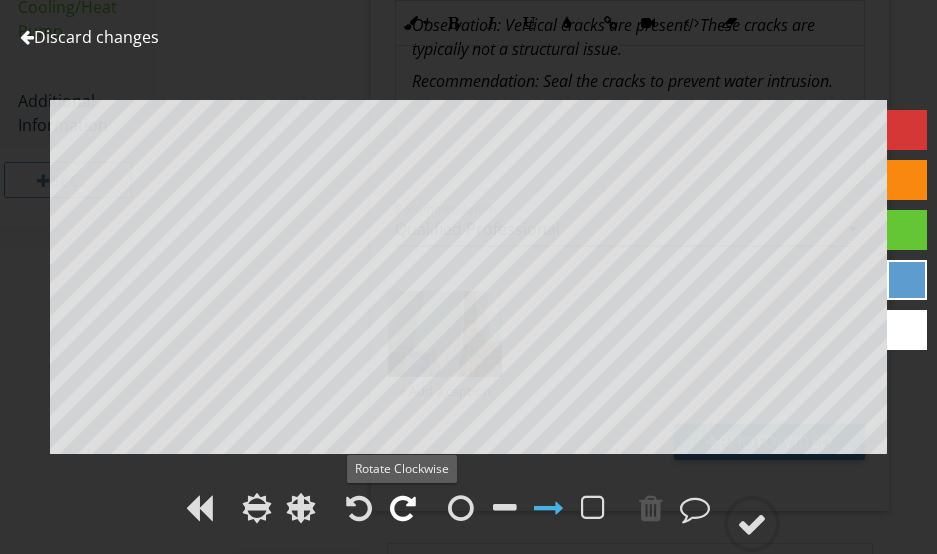 click at bounding box center (403, 508) 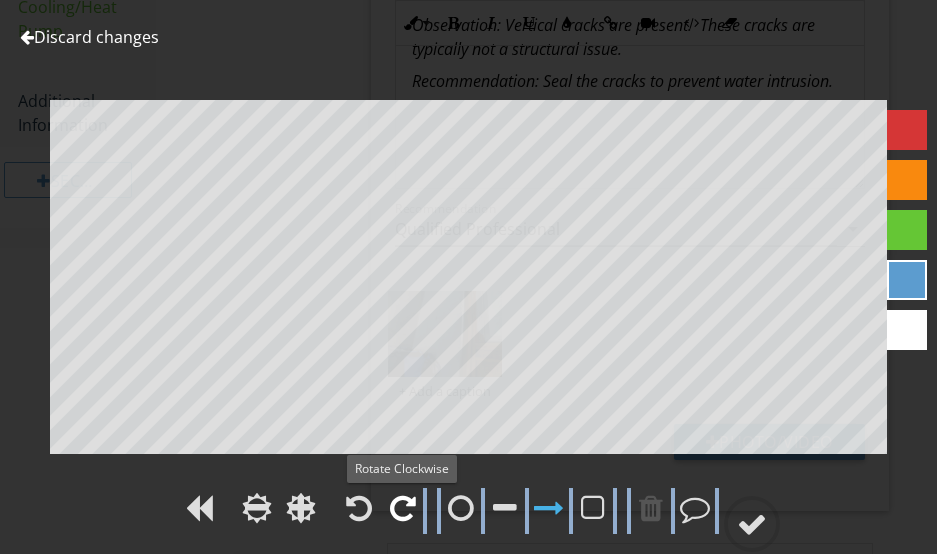 click at bounding box center [403, 508] 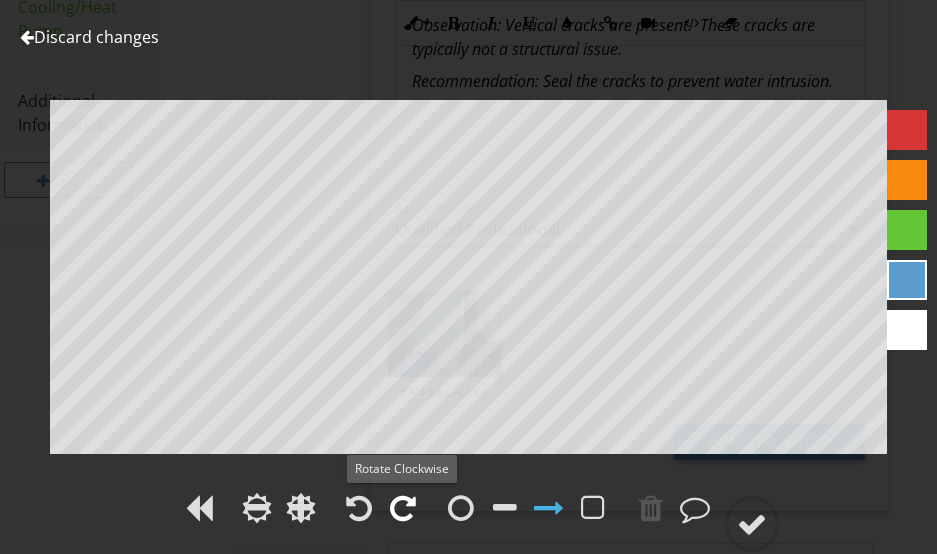 click at bounding box center [403, 508] 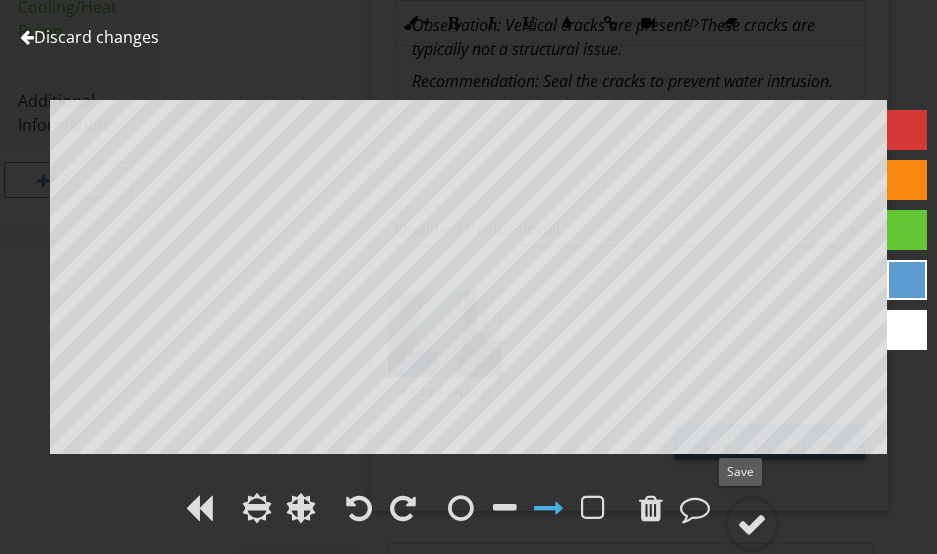 drag, startPoint x: 751, startPoint y: 514, endPoint x: 946, endPoint y: 375, distance: 239.47025 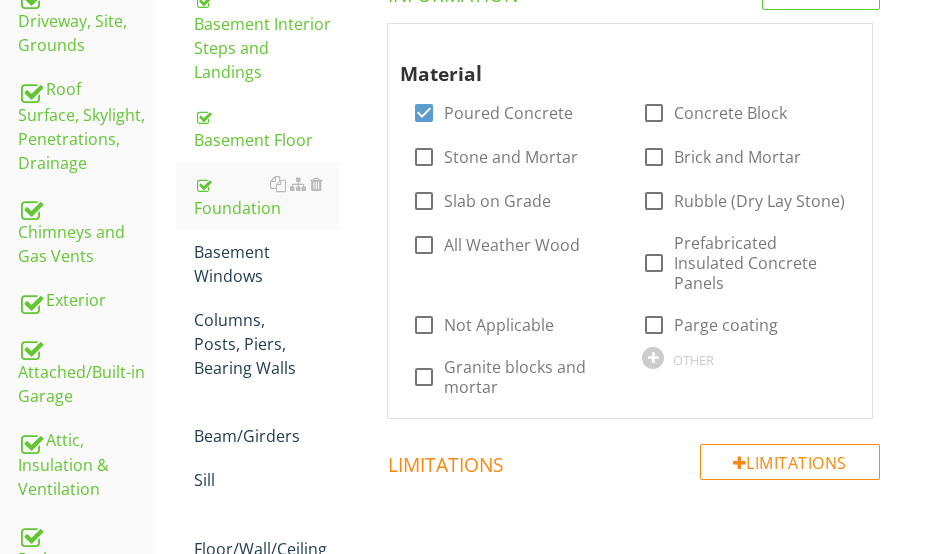 scroll, scrollTop: 469, scrollLeft: 0, axis: vertical 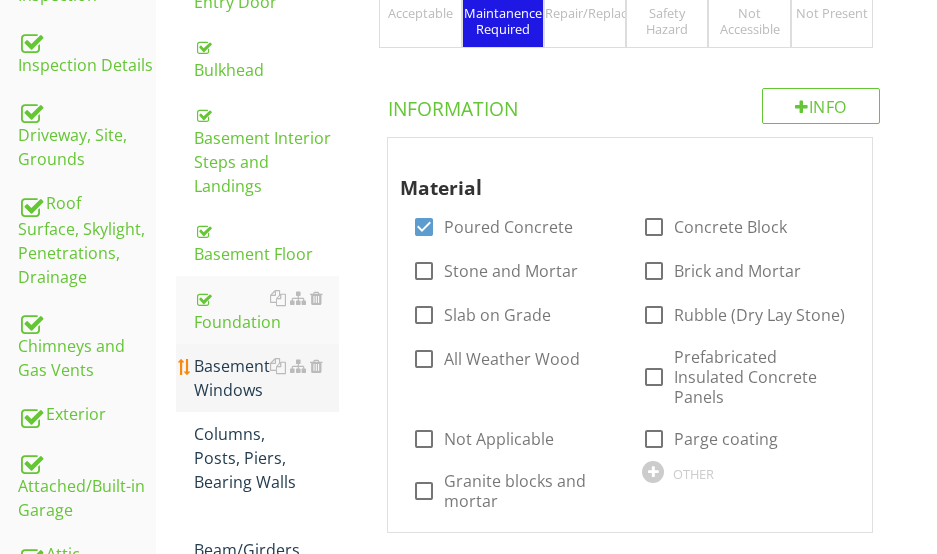 click on "Basement Windows" at bounding box center (266, 378) 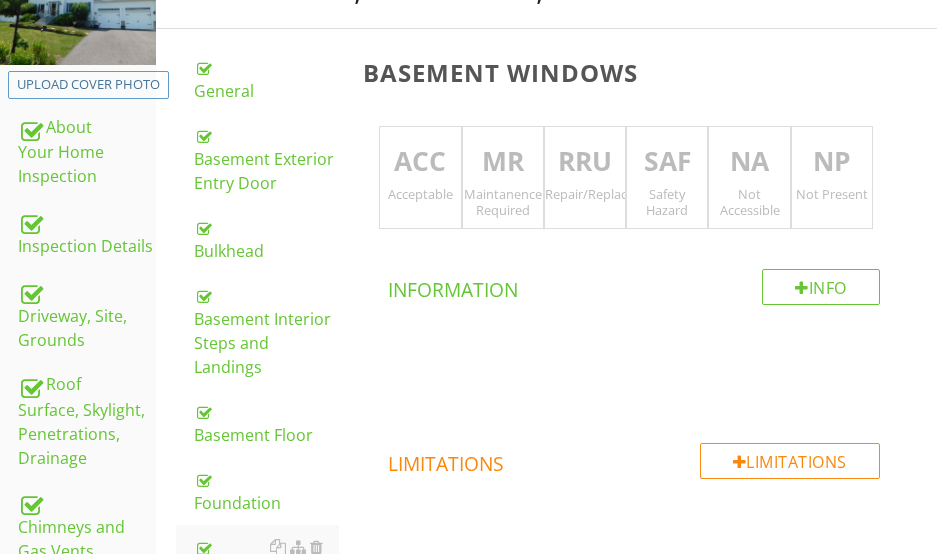 scroll, scrollTop: 0, scrollLeft: 0, axis: both 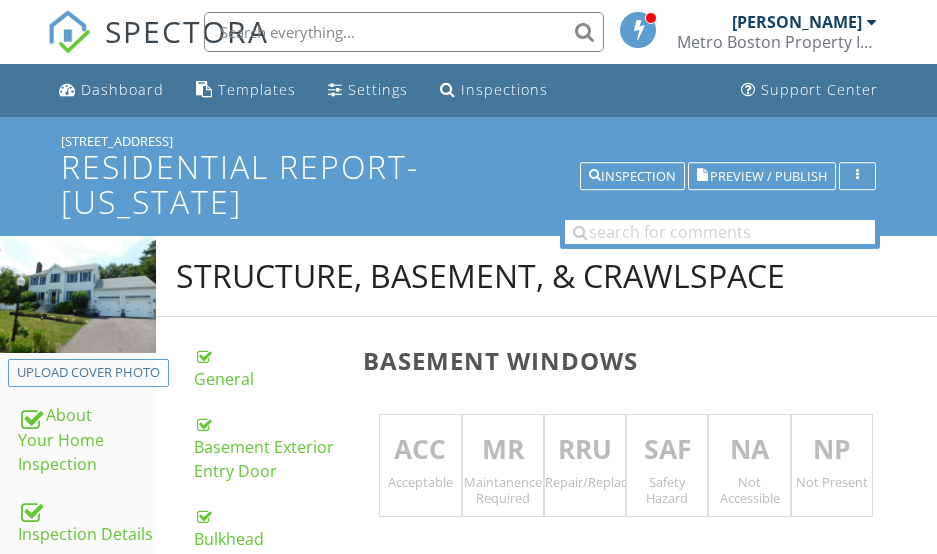 click on "ACC" at bounding box center (420, 450) 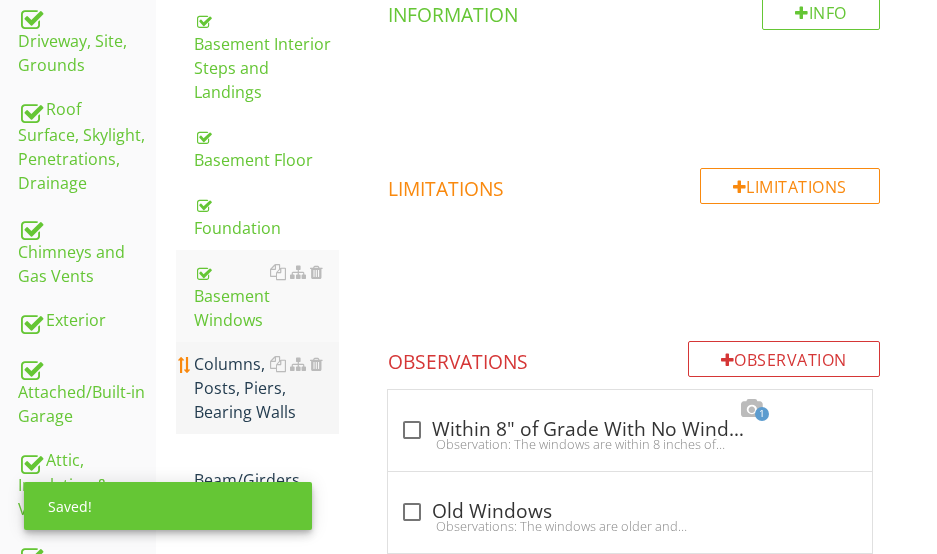 scroll, scrollTop: 600, scrollLeft: 0, axis: vertical 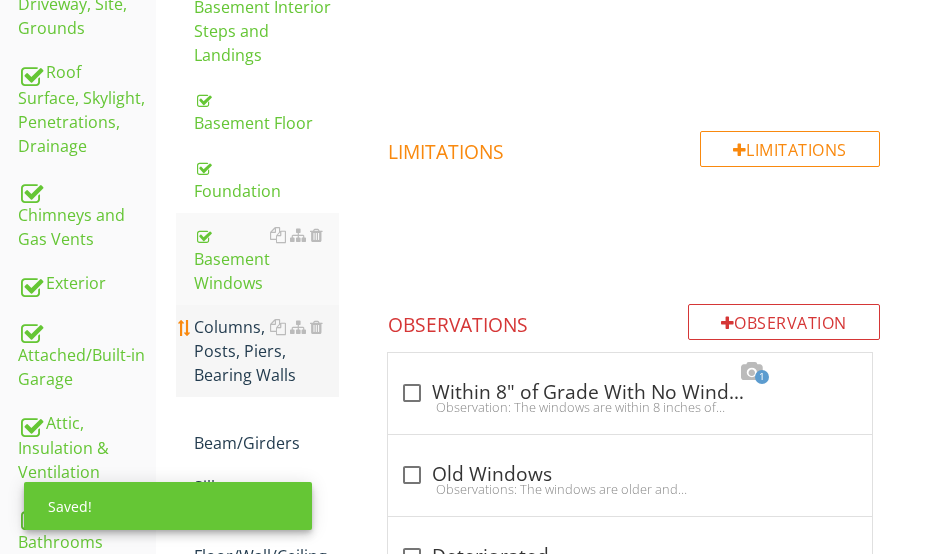 click on "Columns, Posts, Piers, Bearing Walls" at bounding box center (266, 351) 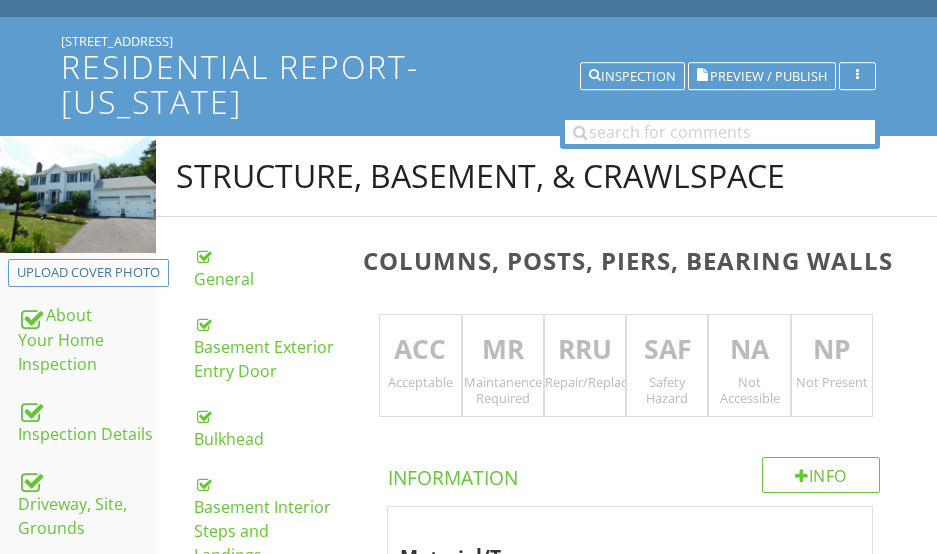click on "ACC" at bounding box center (420, 350) 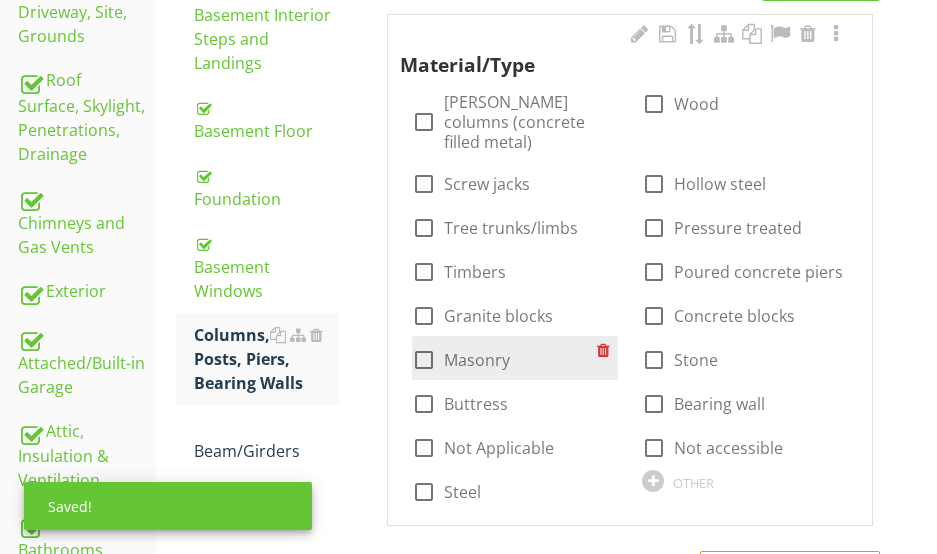 scroll, scrollTop: 600, scrollLeft: 0, axis: vertical 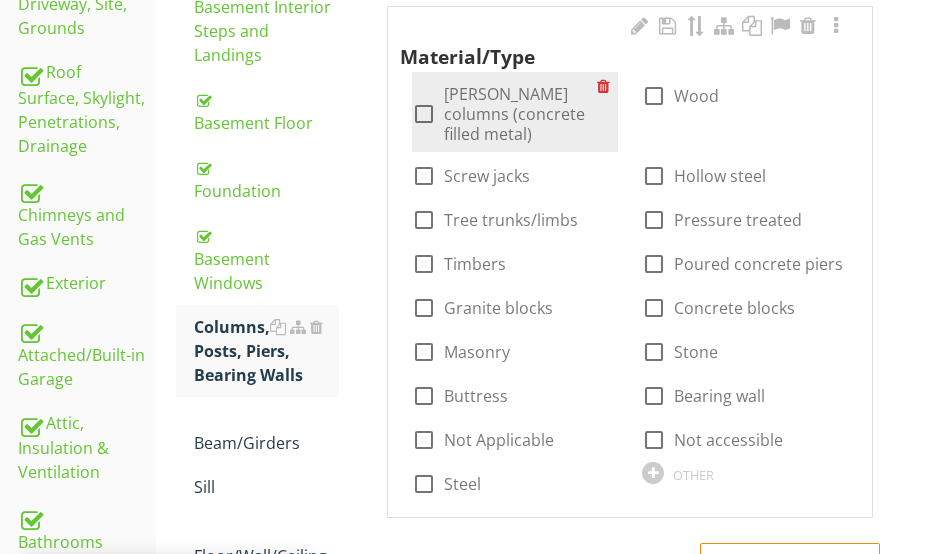 click at bounding box center [424, 114] 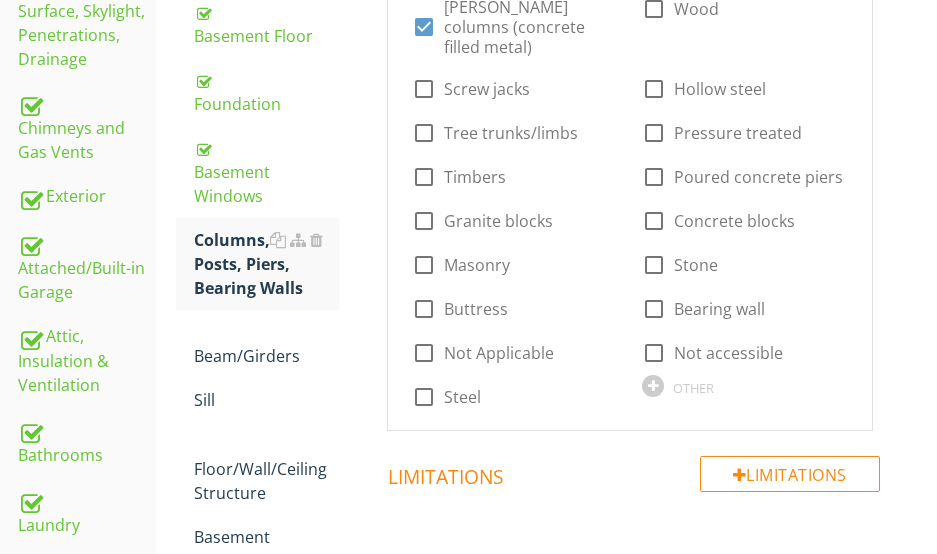 scroll, scrollTop: 800, scrollLeft: 0, axis: vertical 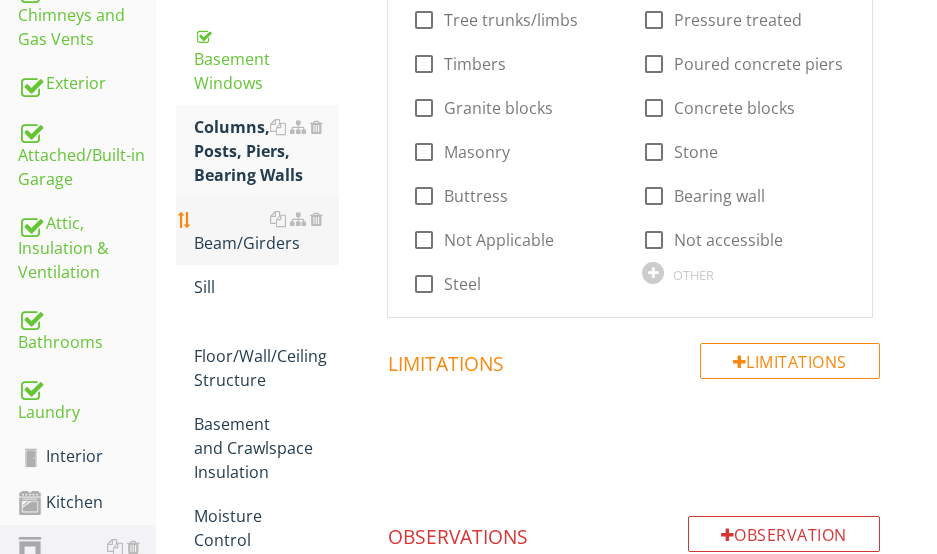 click on "Beam/Girders" at bounding box center (266, 231) 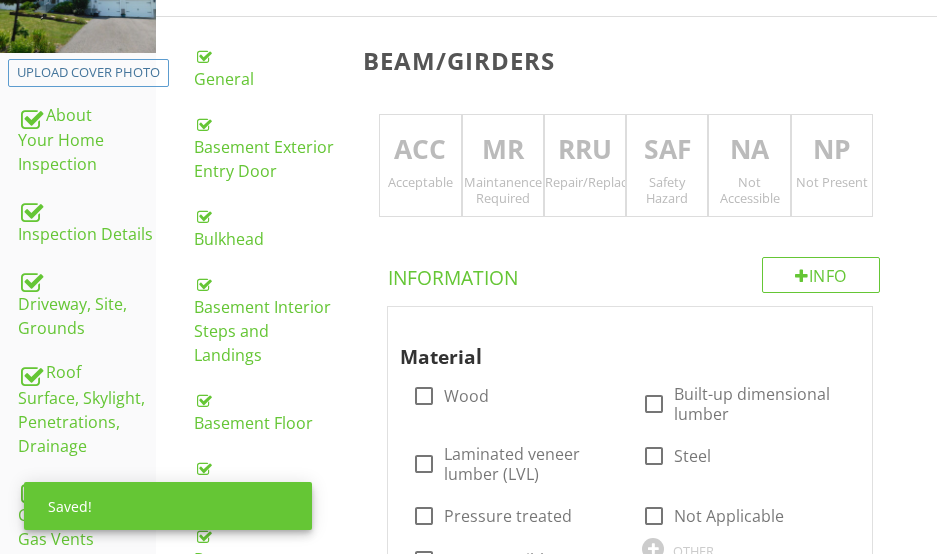 click on "ACC" at bounding box center (420, 150) 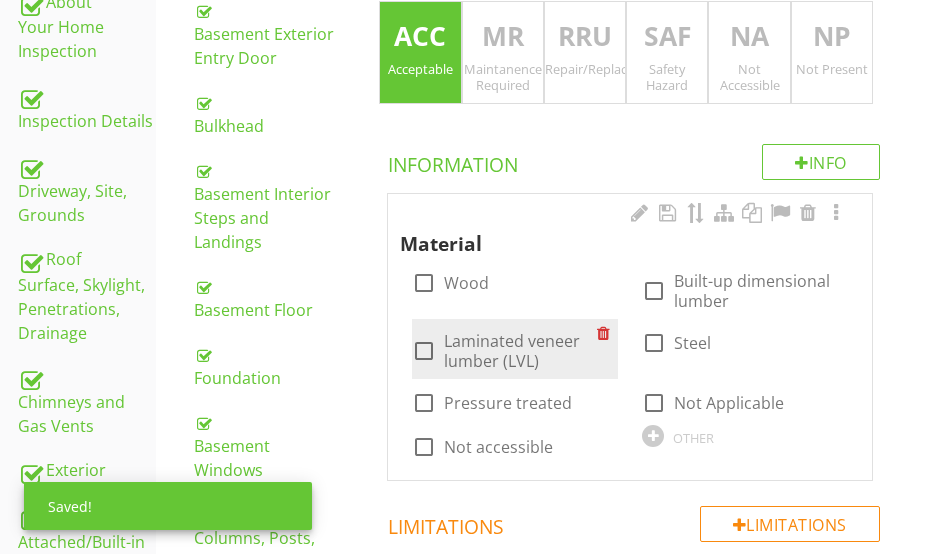 scroll, scrollTop: 600, scrollLeft: 0, axis: vertical 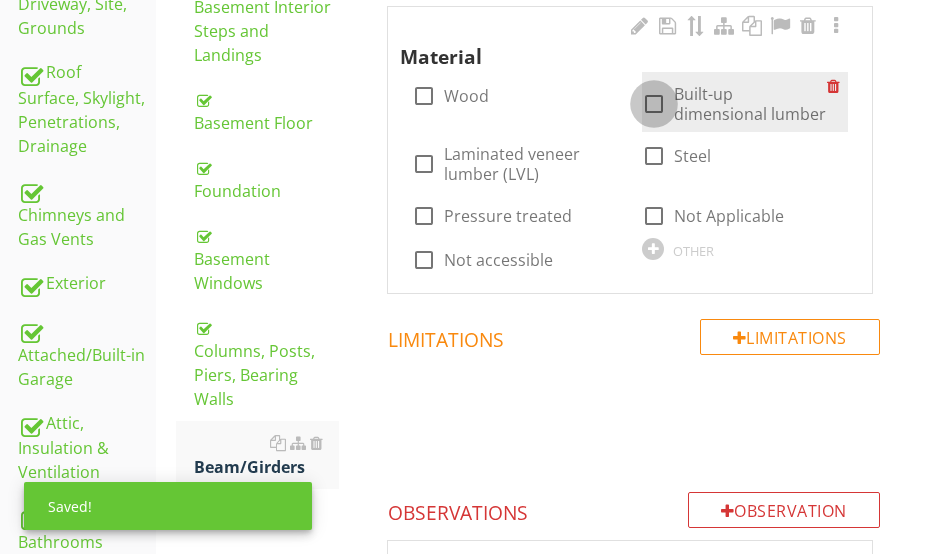 click at bounding box center (654, 104) 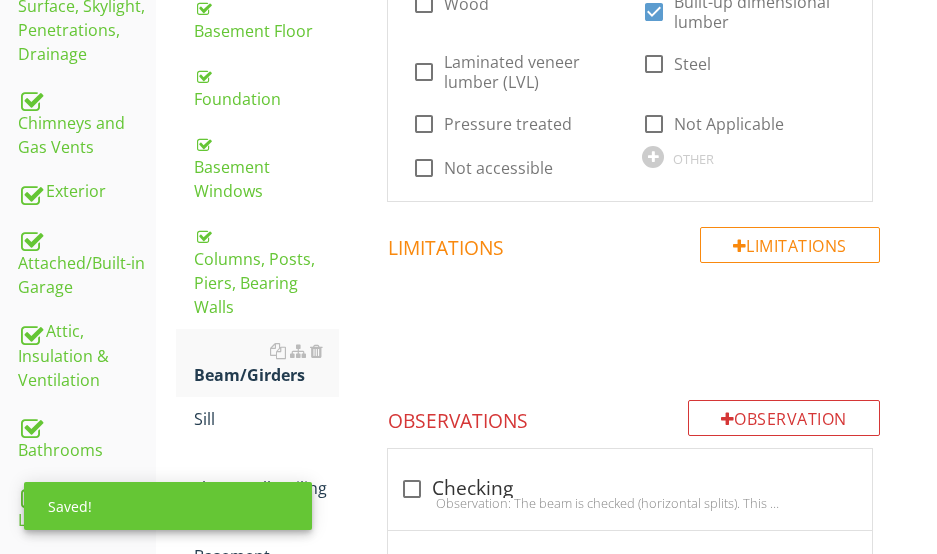scroll, scrollTop: 900, scrollLeft: 0, axis: vertical 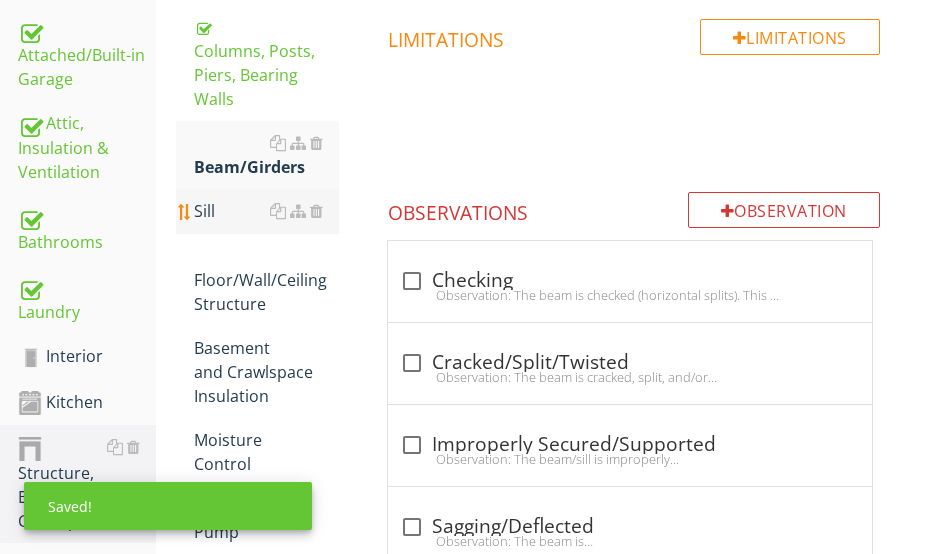click on "Sill" at bounding box center (266, 211) 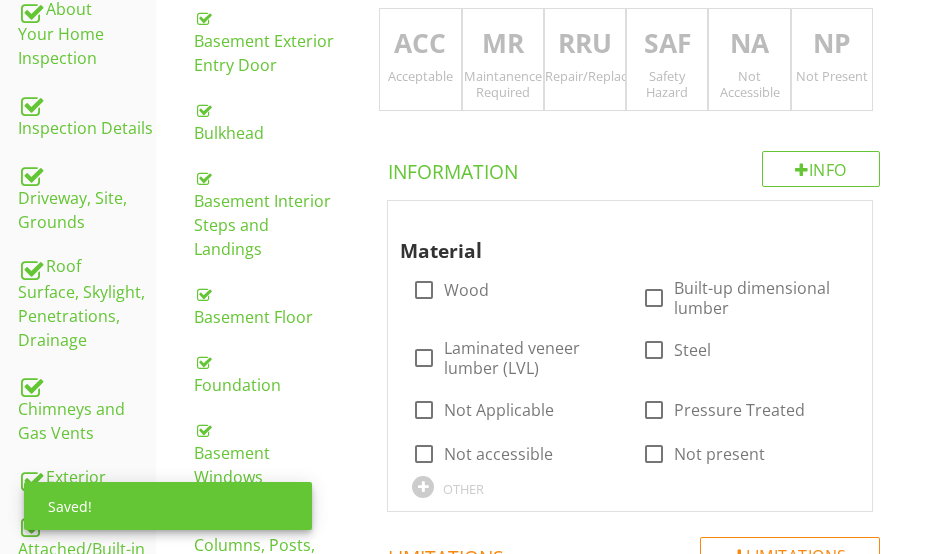 scroll, scrollTop: 300, scrollLeft: 0, axis: vertical 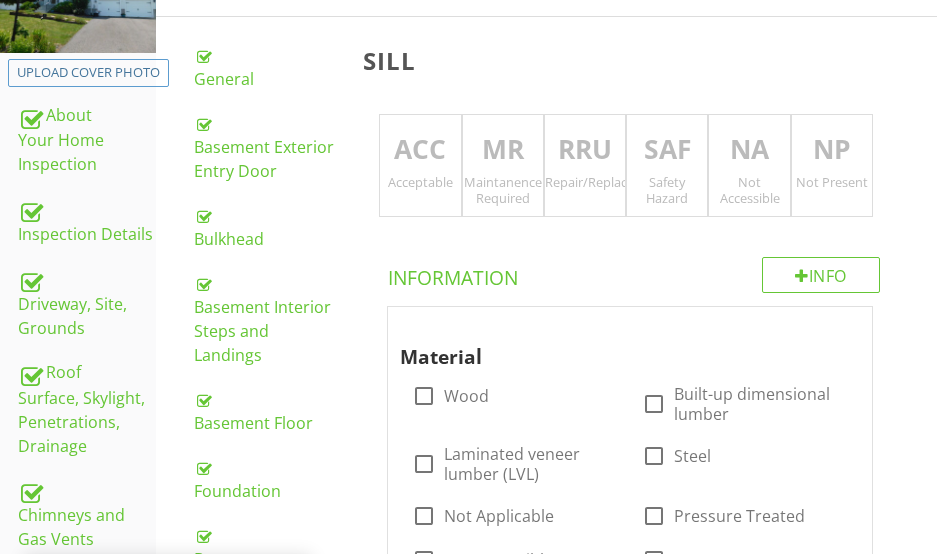 click on "Acceptable" at bounding box center [420, 182] 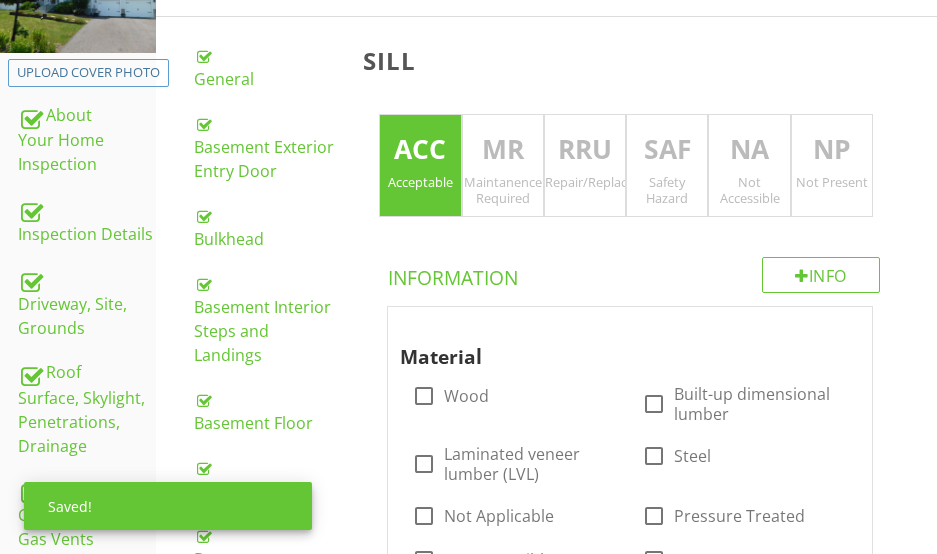 click on "NA" at bounding box center (749, 150) 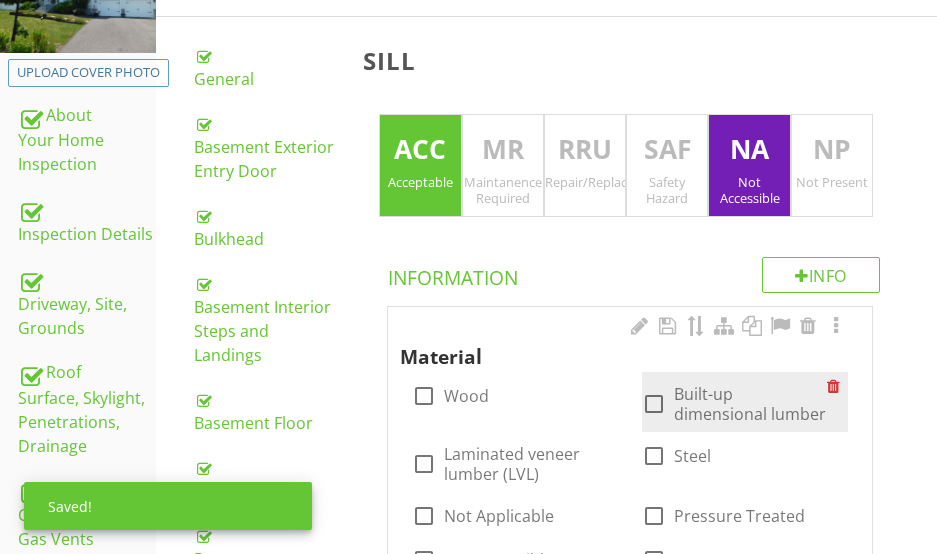 click at bounding box center [654, 404] 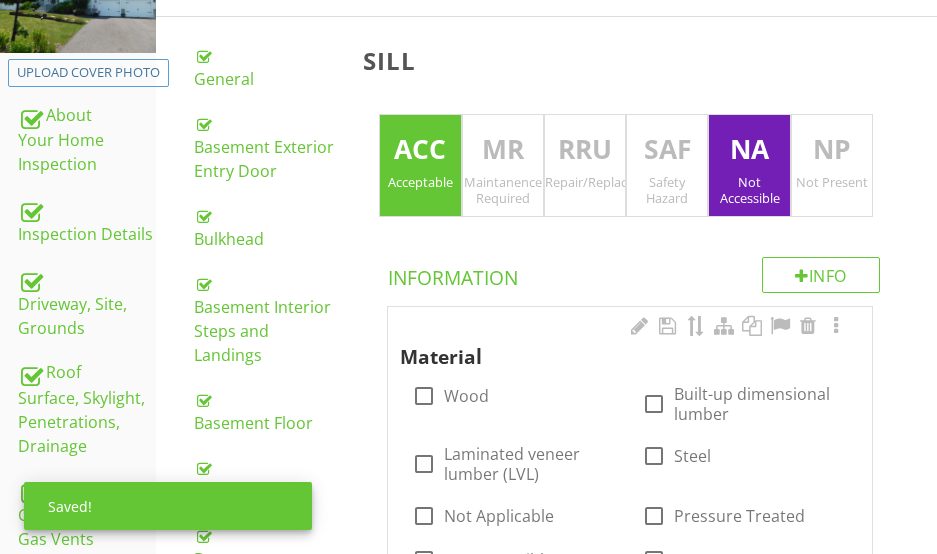 checkbox on "true" 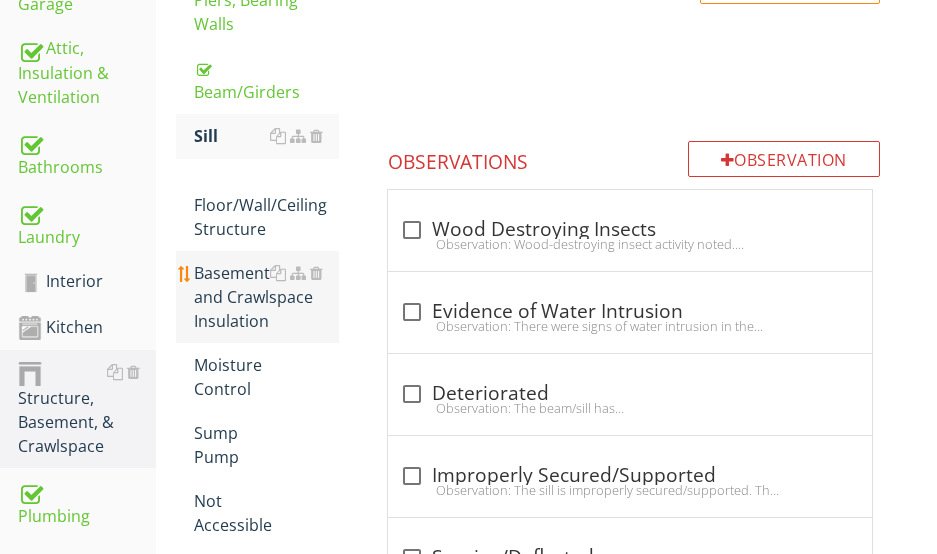 scroll, scrollTop: 1000, scrollLeft: 0, axis: vertical 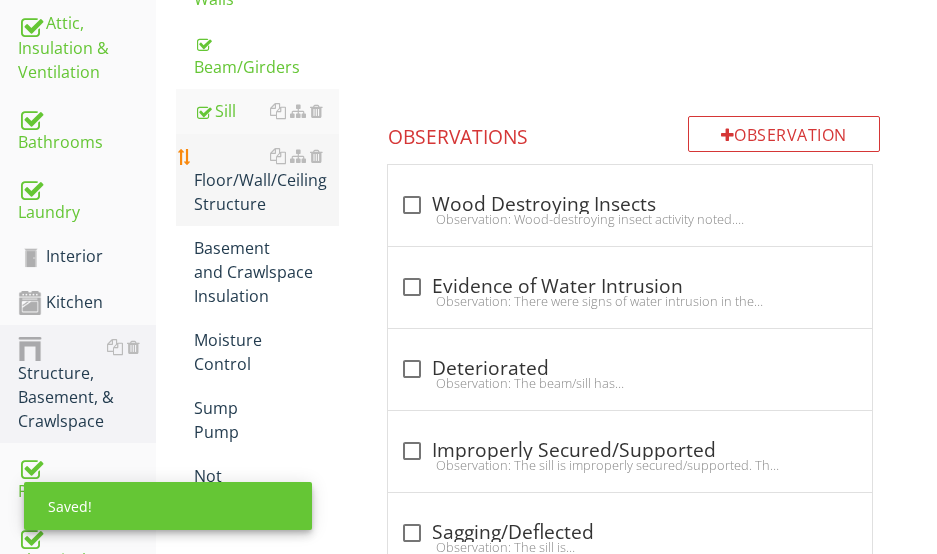 click on "Floor/Wall/Ceiling Structure" at bounding box center (266, 180) 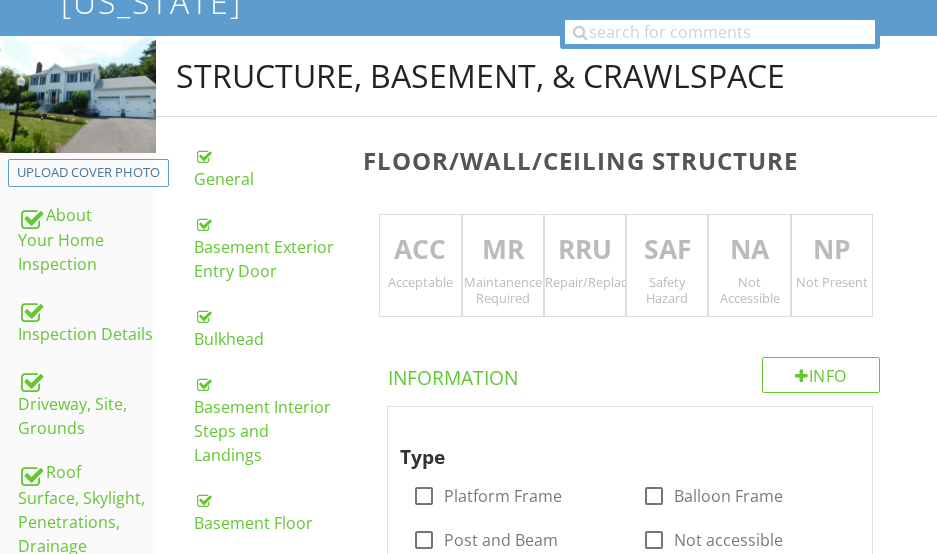 click on "ACC" at bounding box center [420, 250] 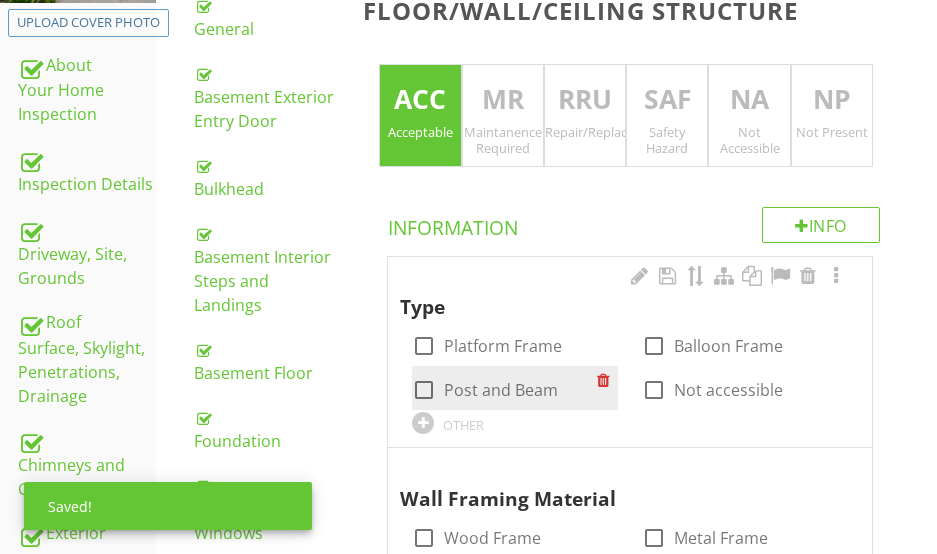 scroll, scrollTop: 500, scrollLeft: 0, axis: vertical 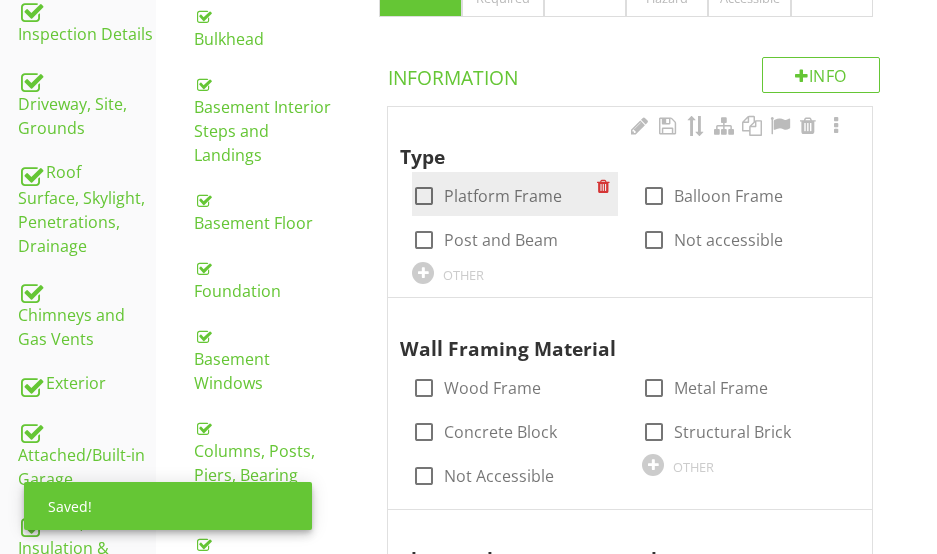 click at bounding box center [424, 196] 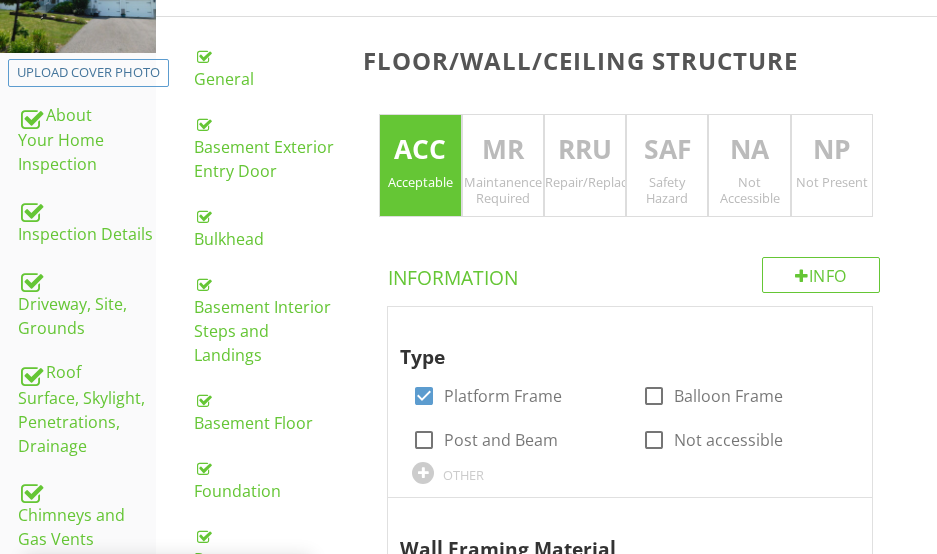 click on "NA" at bounding box center [749, 150] 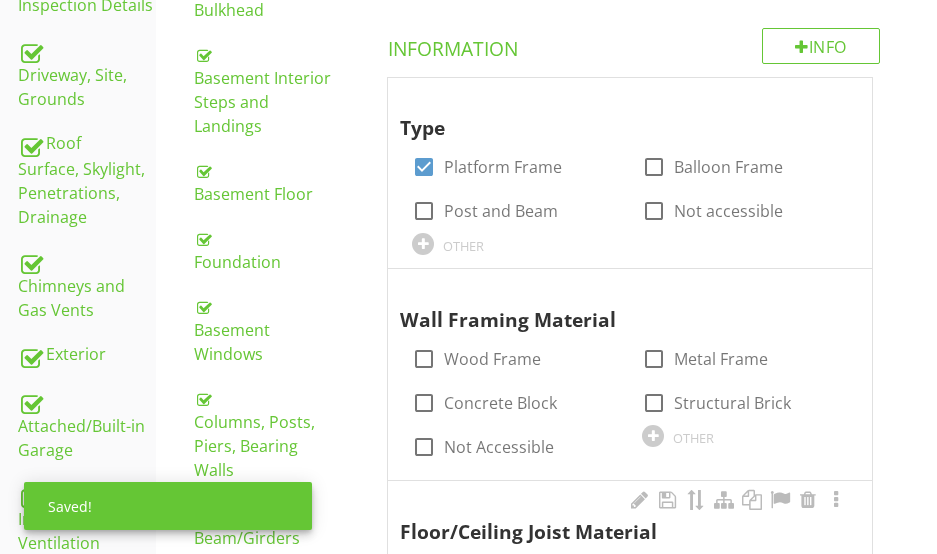 scroll, scrollTop: 800, scrollLeft: 0, axis: vertical 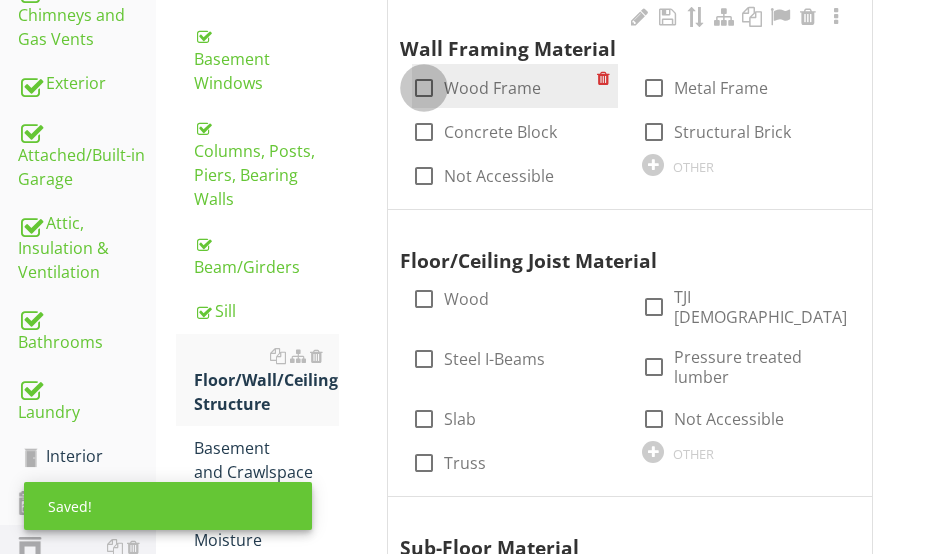 click at bounding box center (424, 88) 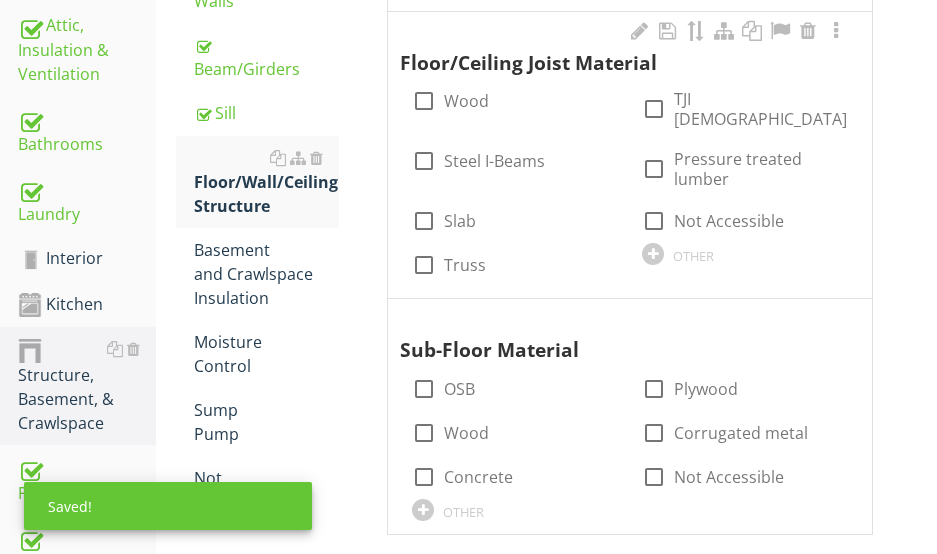 scroll, scrollTop: 1000, scrollLeft: 0, axis: vertical 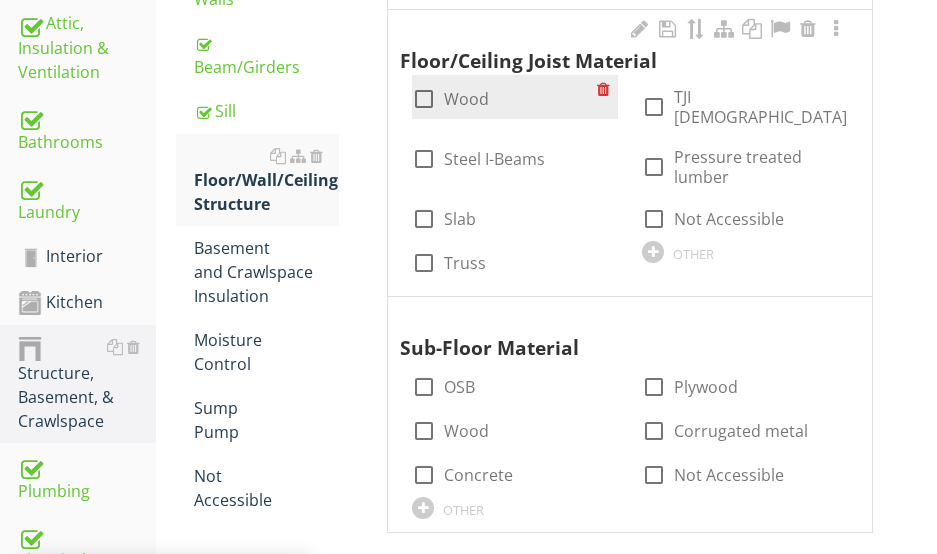 click at bounding box center (424, 99) 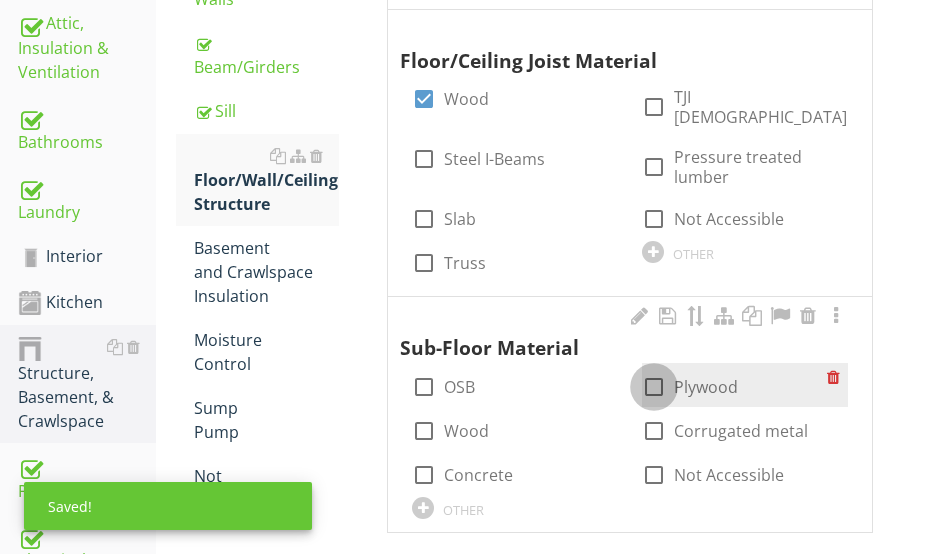 click at bounding box center [654, 387] 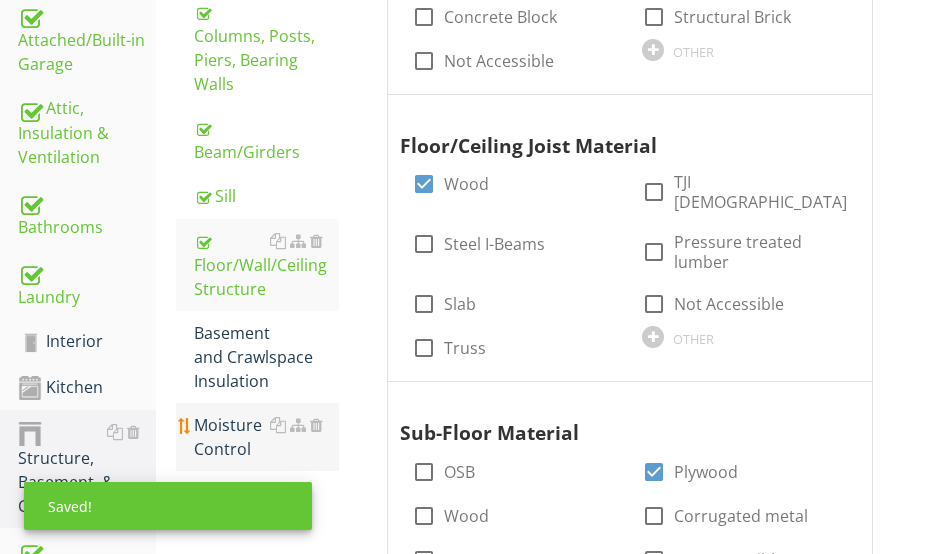 scroll, scrollTop: 900, scrollLeft: 0, axis: vertical 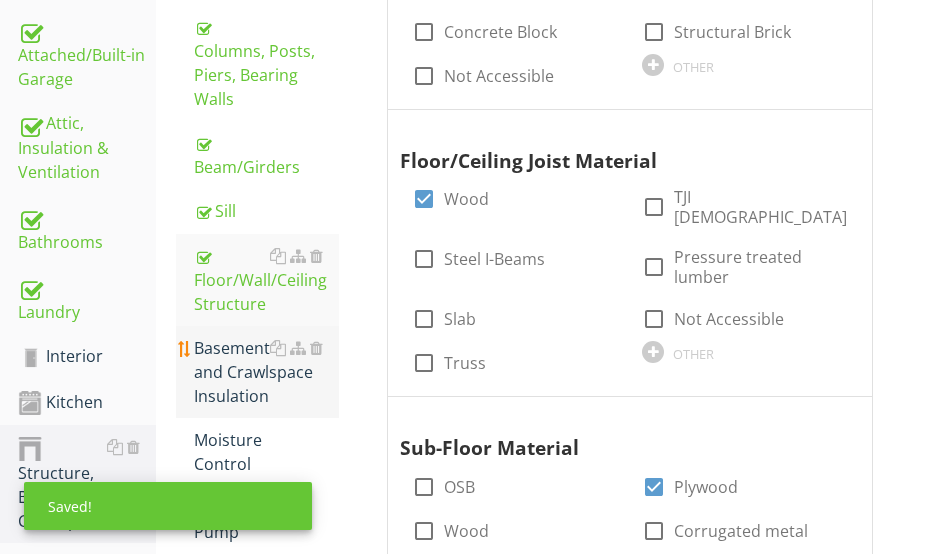 click on "Basement and Crawlspace Insulation" at bounding box center (266, 372) 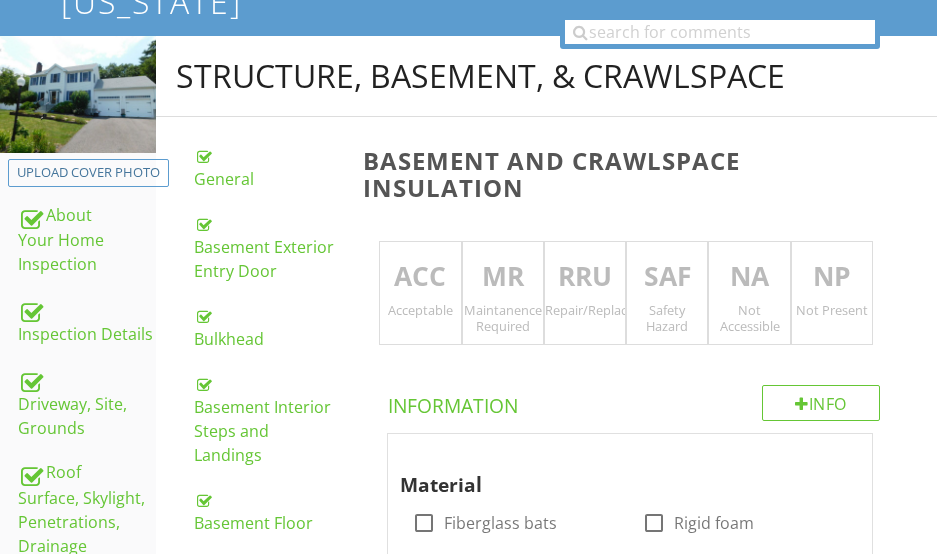 click on "Acceptable" at bounding box center [420, 310] 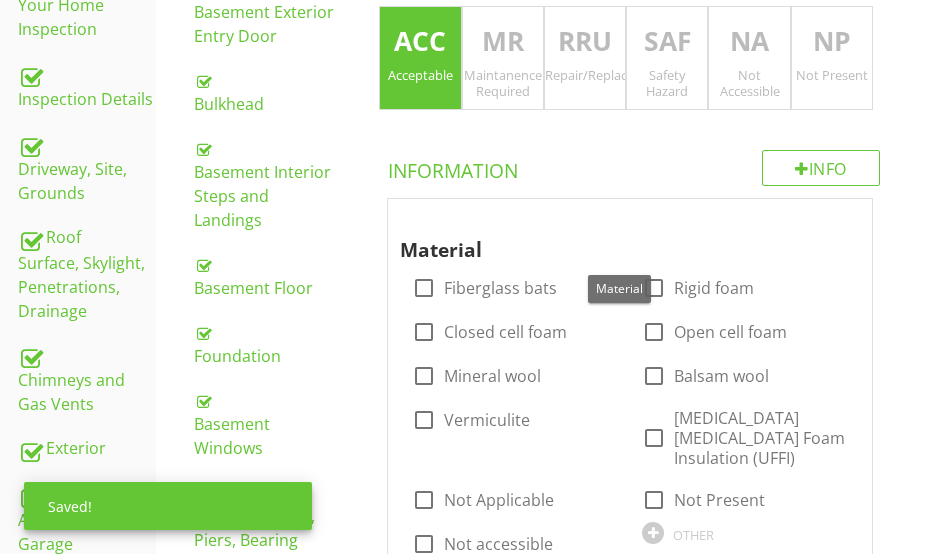 scroll, scrollTop: 400, scrollLeft: 0, axis: vertical 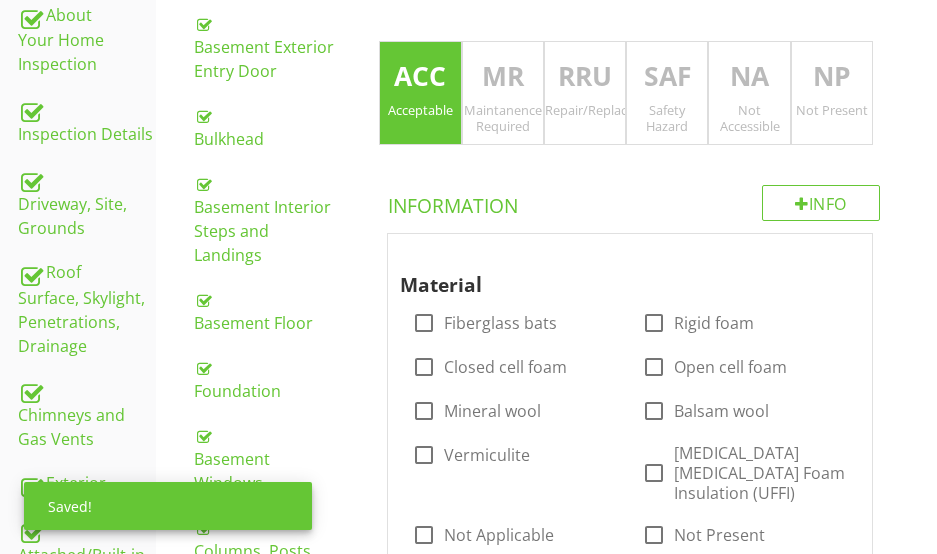 click on "NA   Not Accessible" at bounding box center [749, 93] 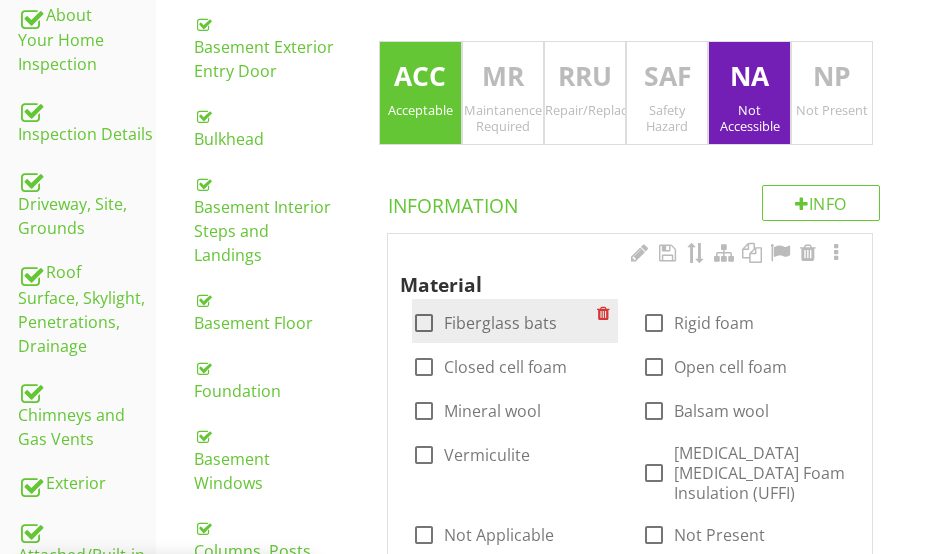 click at bounding box center (424, 323) 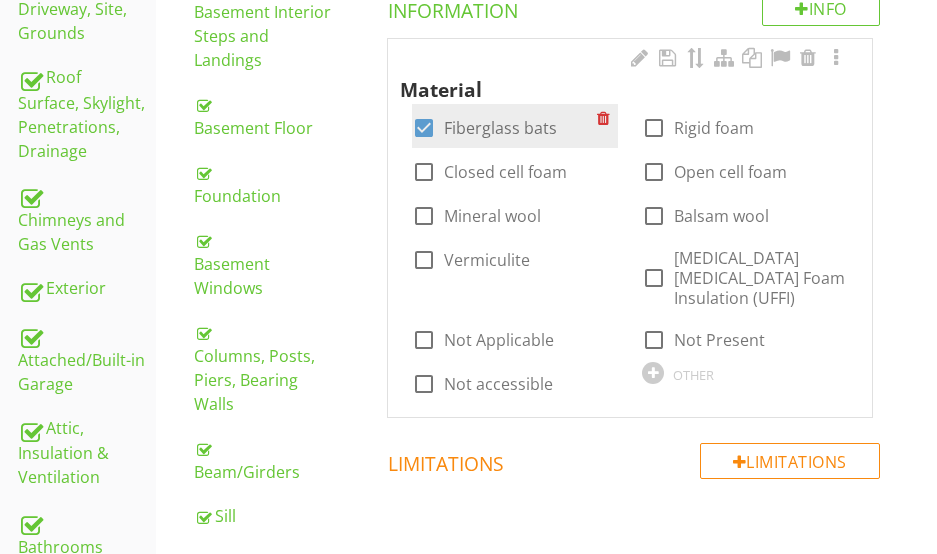 scroll, scrollTop: 600, scrollLeft: 0, axis: vertical 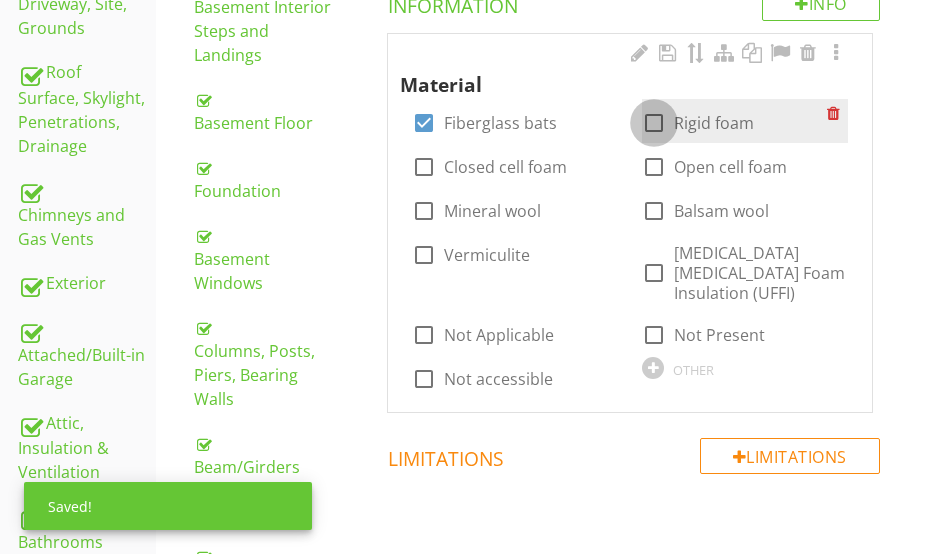 click at bounding box center [654, 123] 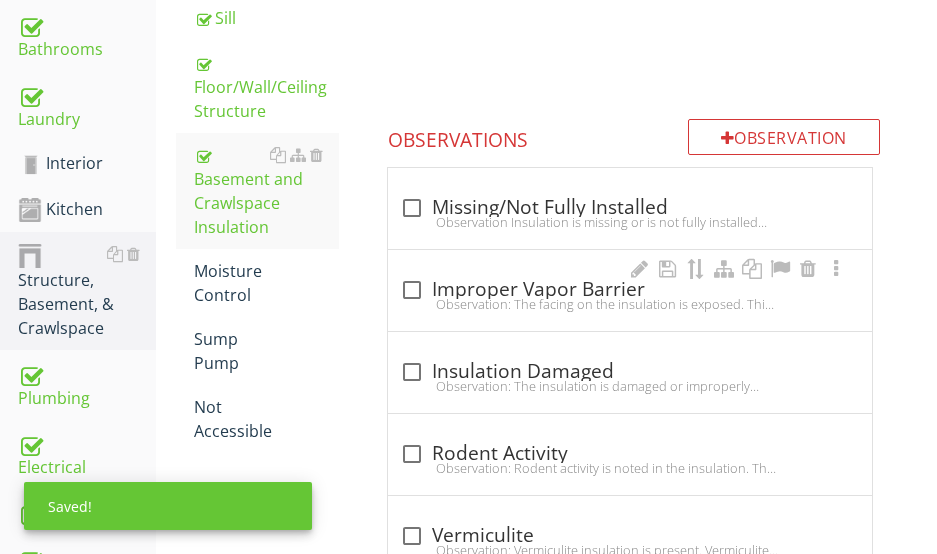 scroll, scrollTop: 1100, scrollLeft: 0, axis: vertical 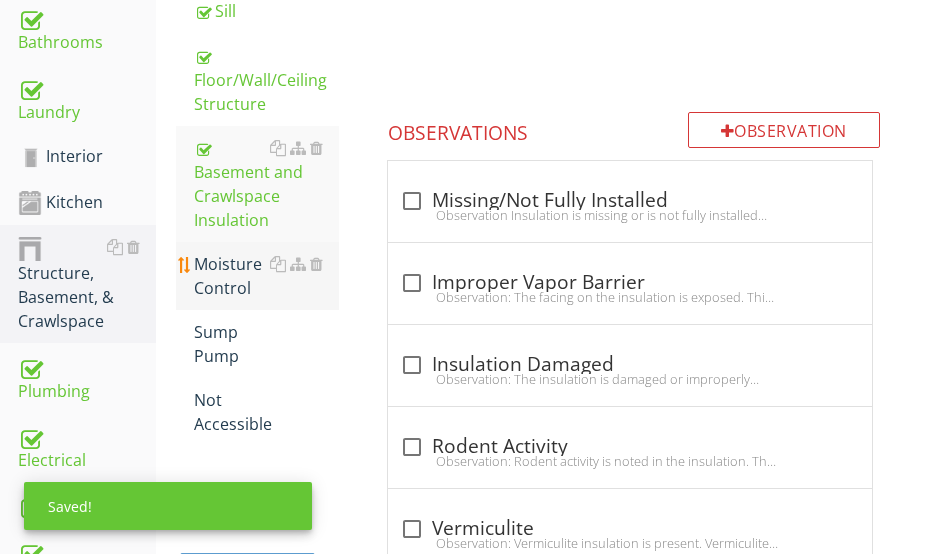 click on "Moisture Control" at bounding box center [266, 276] 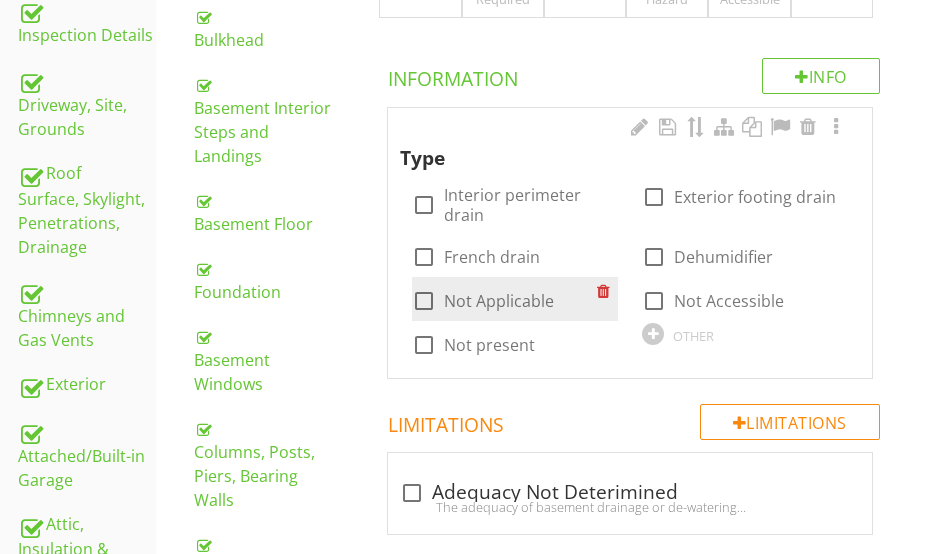scroll, scrollTop: 500, scrollLeft: 0, axis: vertical 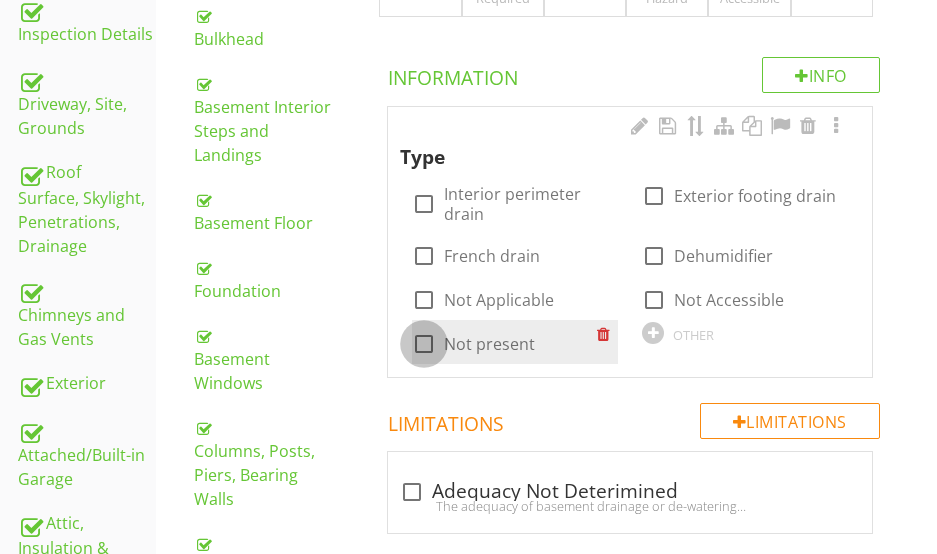 drag, startPoint x: 423, startPoint y: 346, endPoint x: 461, endPoint y: 322, distance: 44.94441 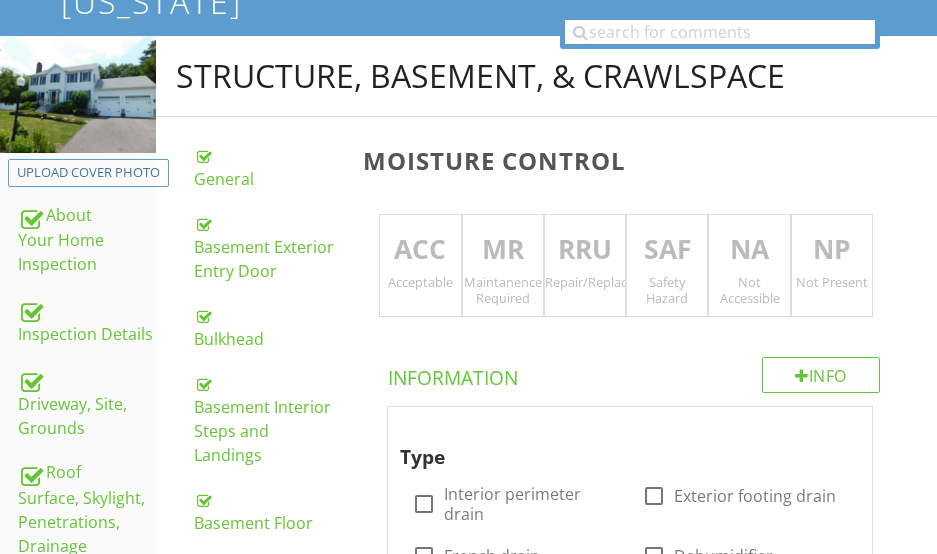 click on "RRU" at bounding box center (585, 250) 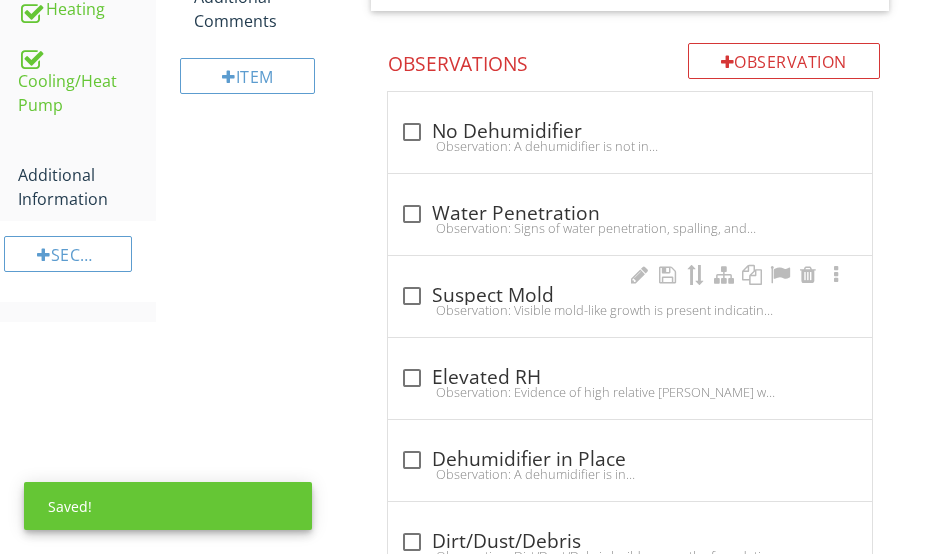 scroll, scrollTop: 1600, scrollLeft: 0, axis: vertical 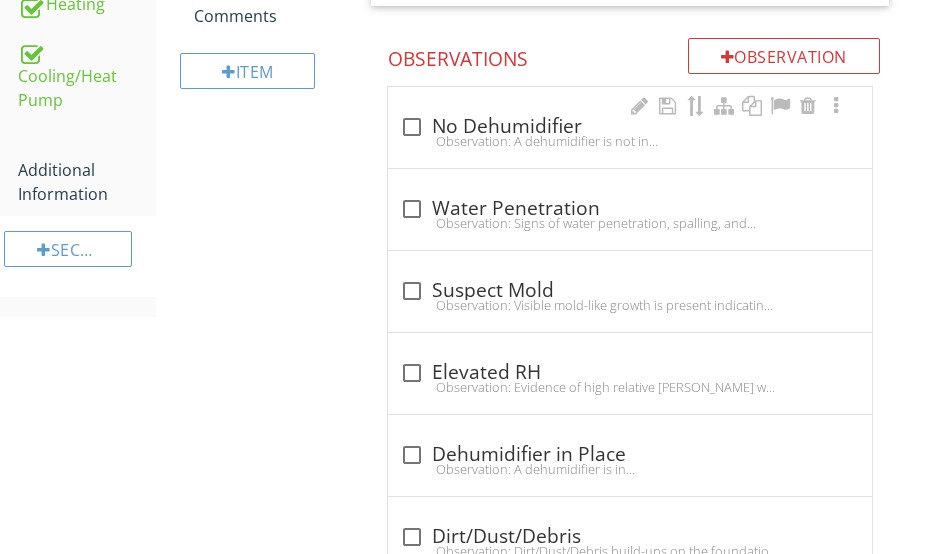click on "check_box_outline_blank
No Dehumidifier" at bounding box center [630, 127] 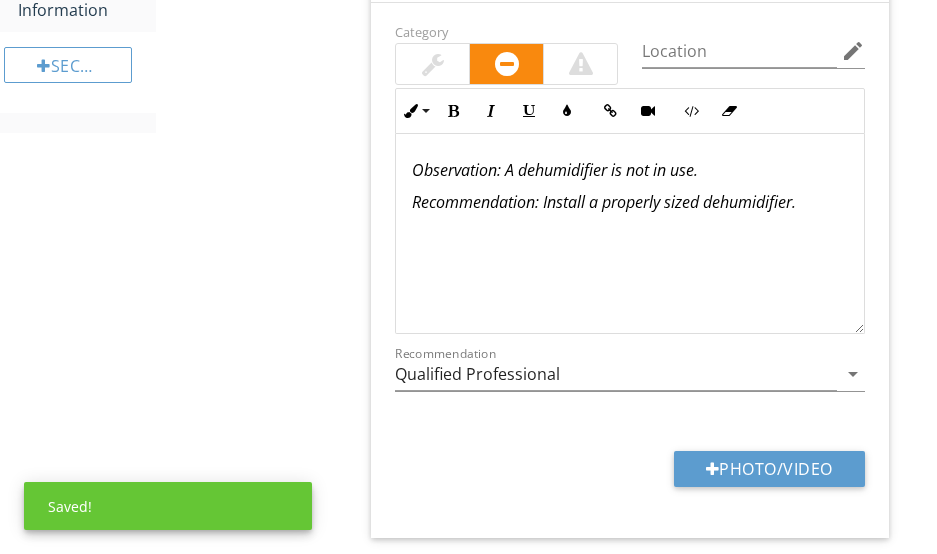 scroll, scrollTop: 1800, scrollLeft: 0, axis: vertical 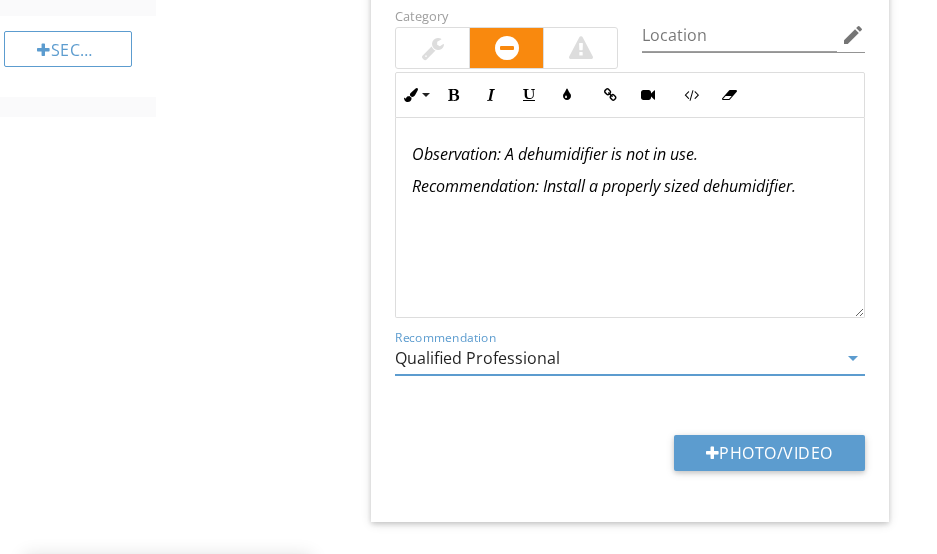 click on "Qualified Professional" at bounding box center (616, 358) 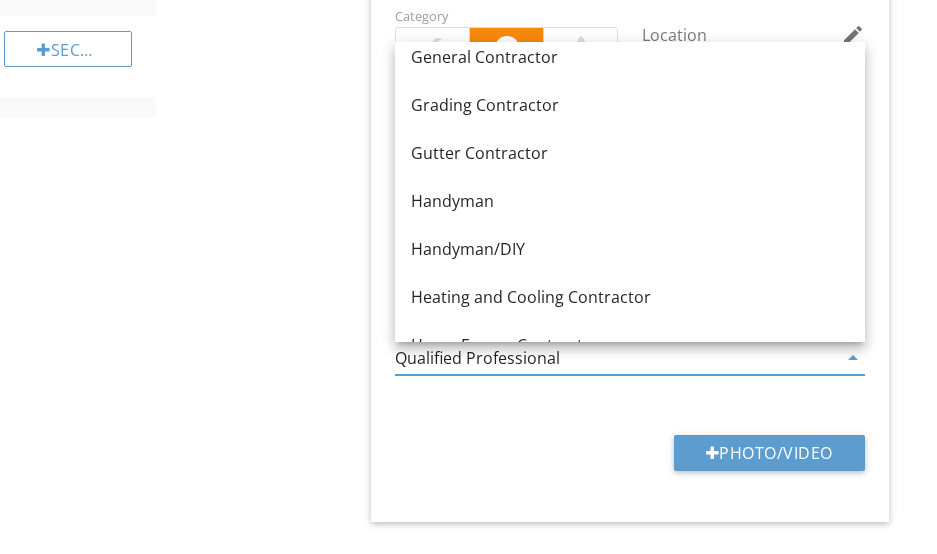 scroll, scrollTop: 1200, scrollLeft: 0, axis: vertical 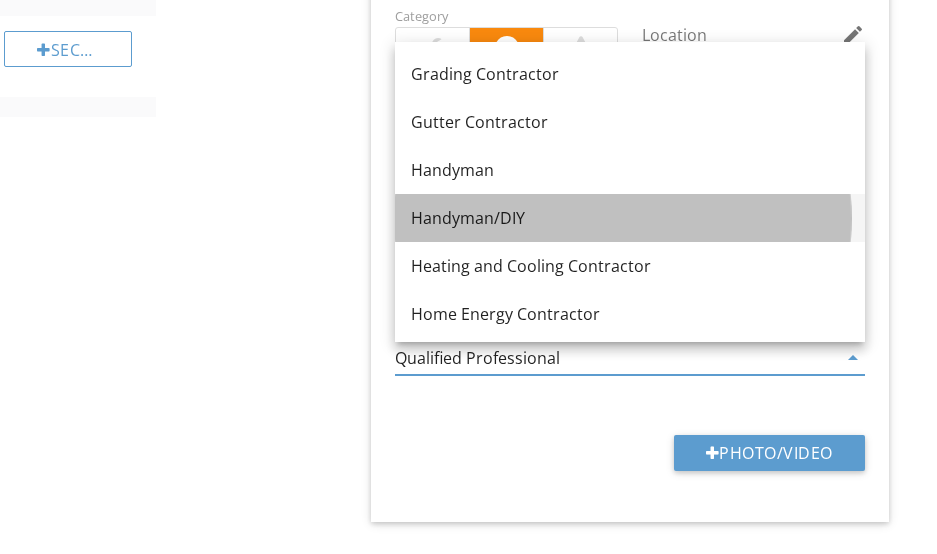 click on "Handyman/DIY" at bounding box center (630, 218) 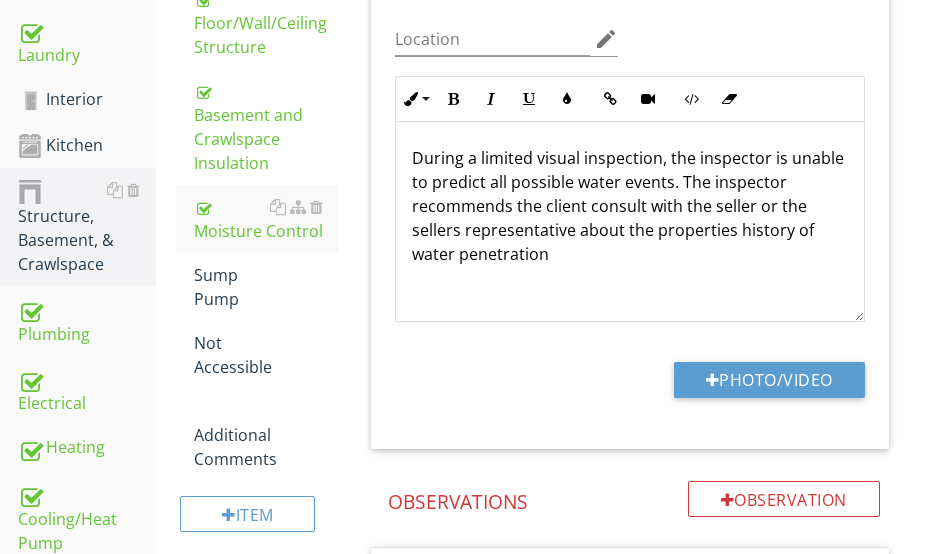 scroll, scrollTop: 1100, scrollLeft: 0, axis: vertical 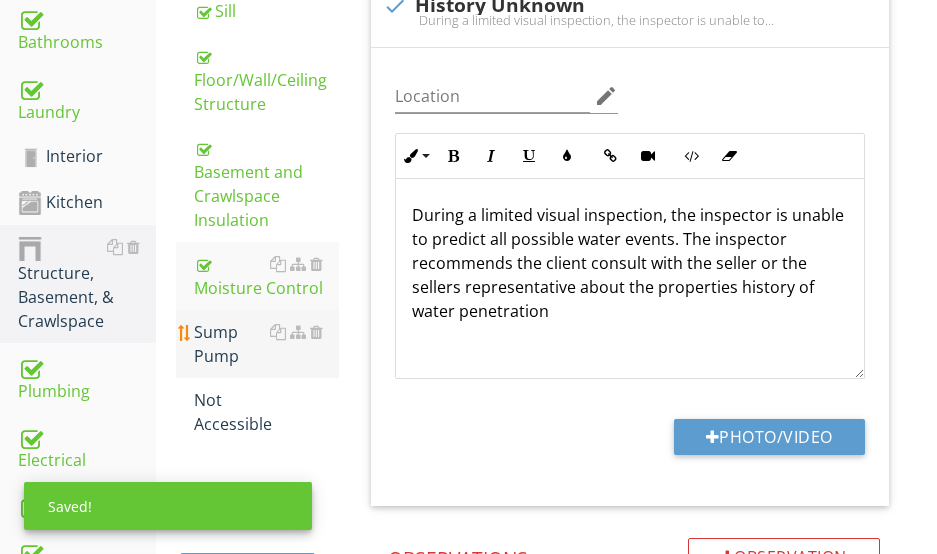 click on "Sump Pump" at bounding box center [266, 344] 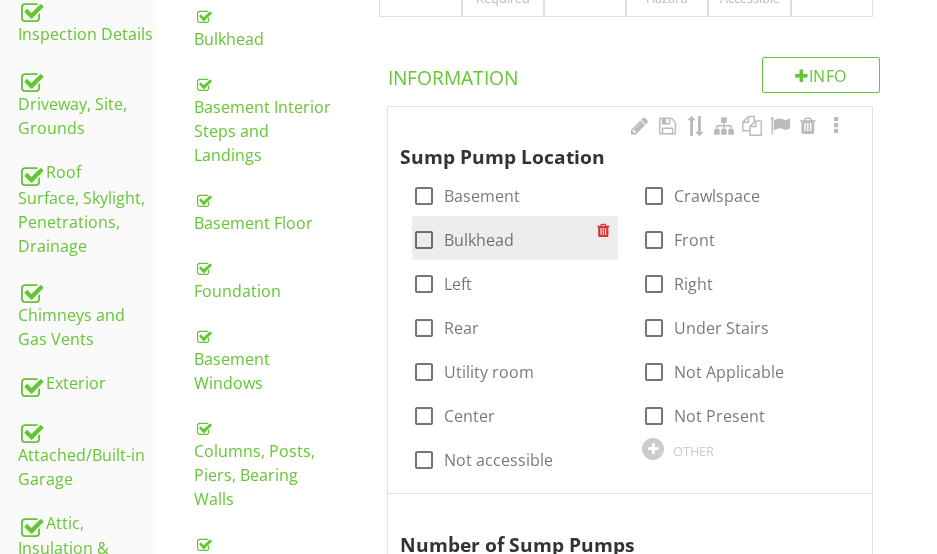 scroll, scrollTop: 200, scrollLeft: 0, axis: vertical 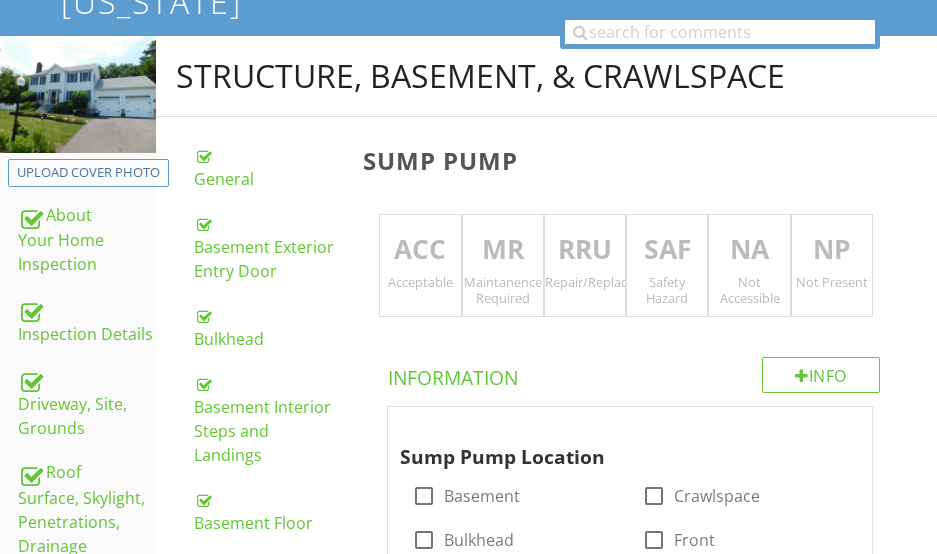 click on "RRU" at bounding box center [585, 250] 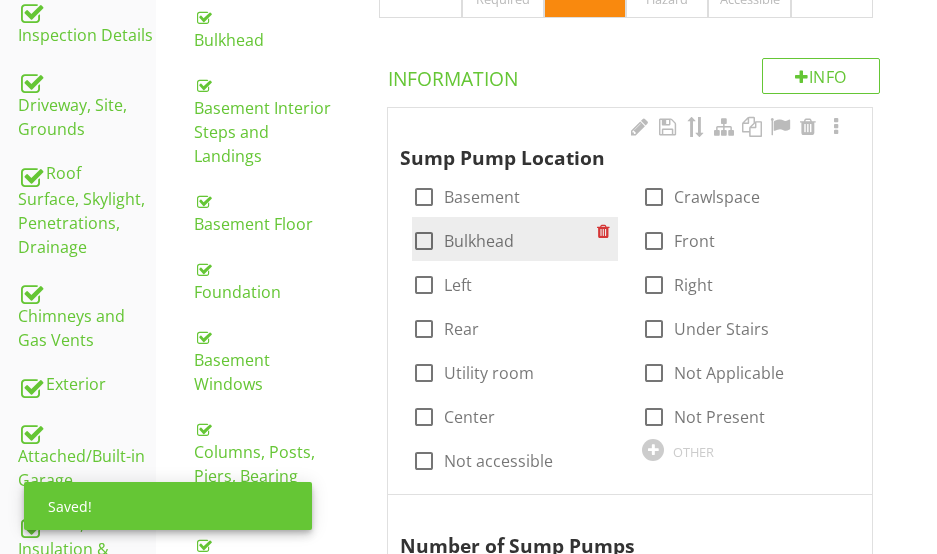 scroll, scrollTop: 500, scrollLeft: 0, axis: vertical 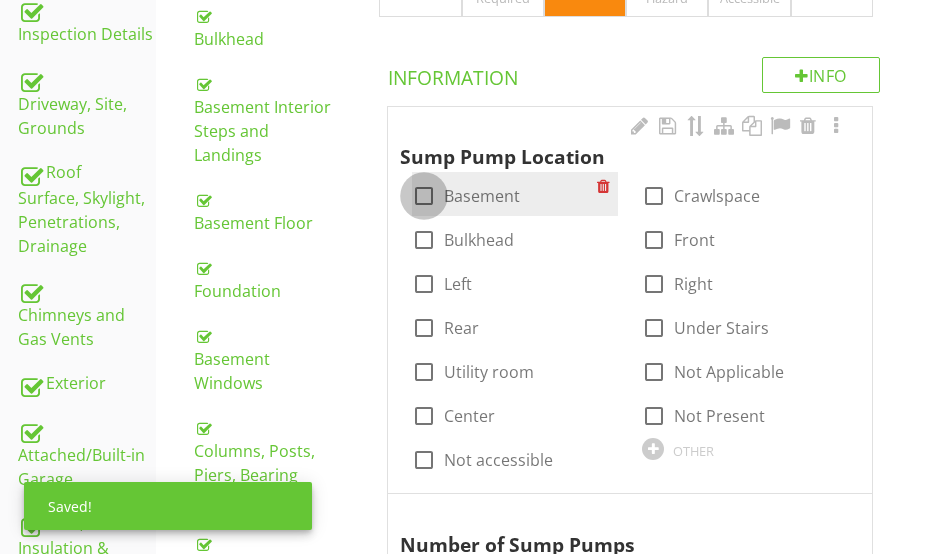 click at bounding box center (424, 196) 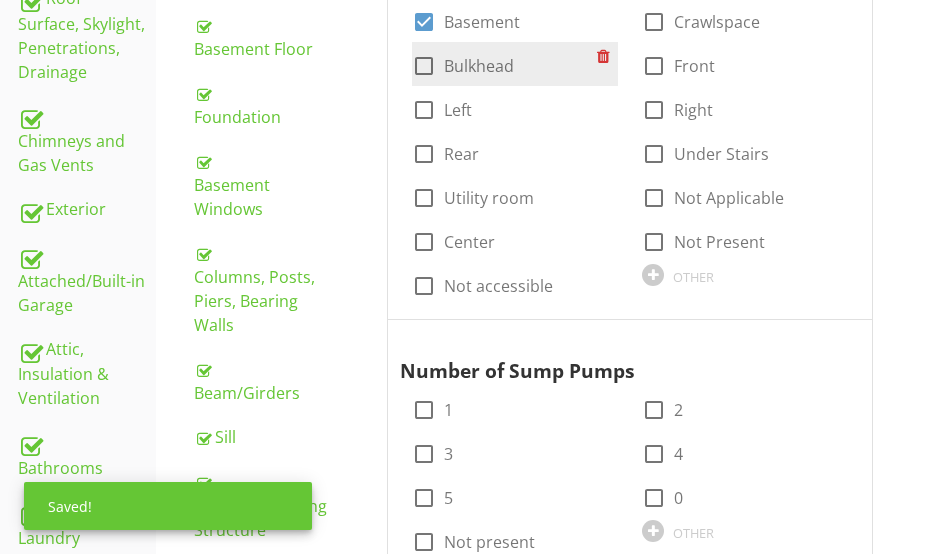 scroll, scrollTop: 700, scrollLeft: 0, axis: vertical 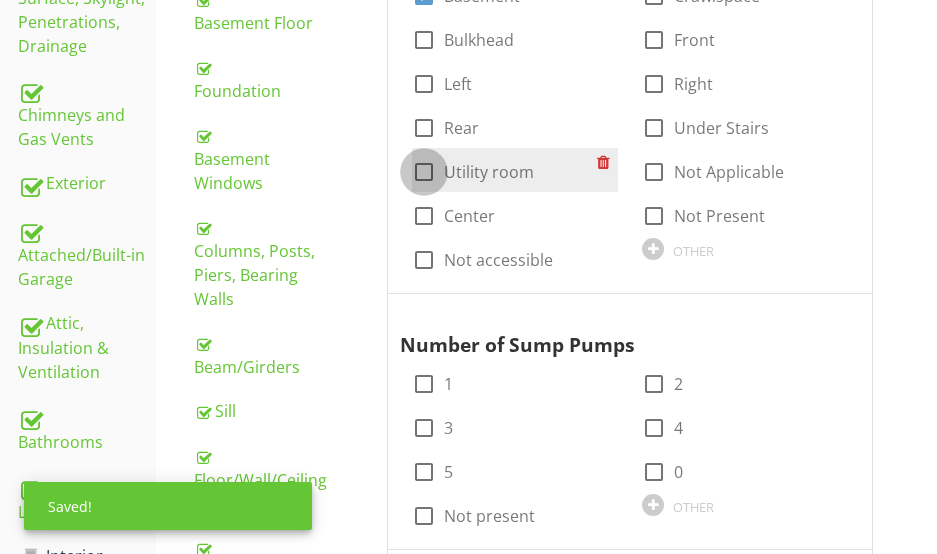 click at bounding box center [424, 172] 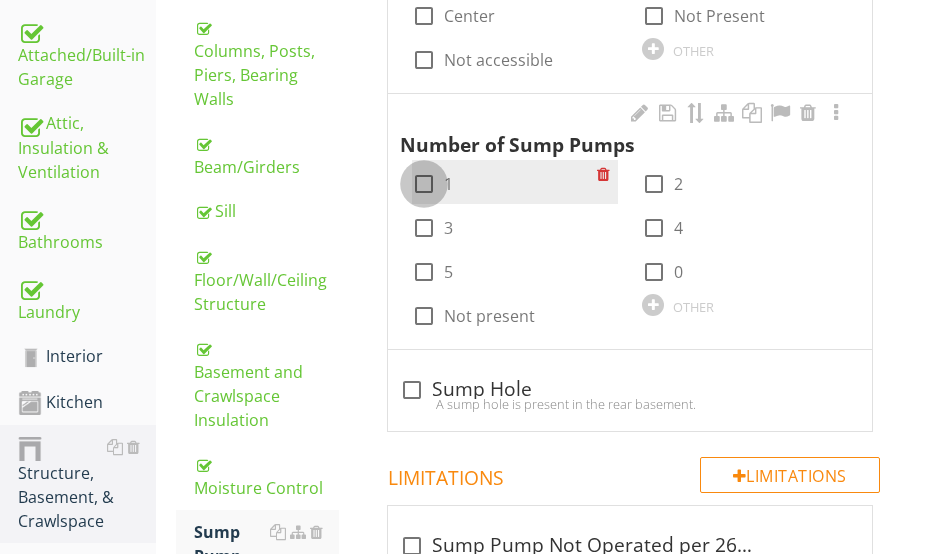 click at bounding box center [424, 184] 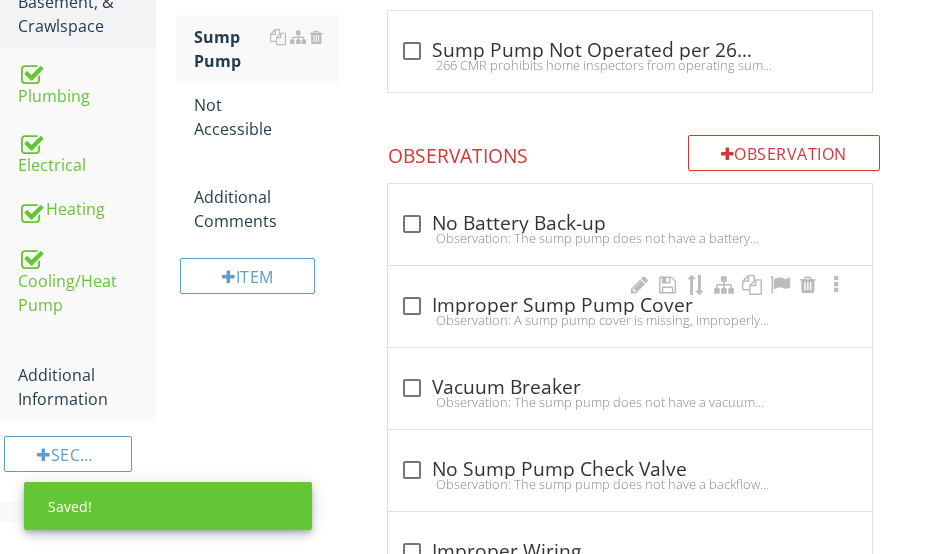 scroll, scrollTop: 1400, scrollLeft: 0, axis: vertical 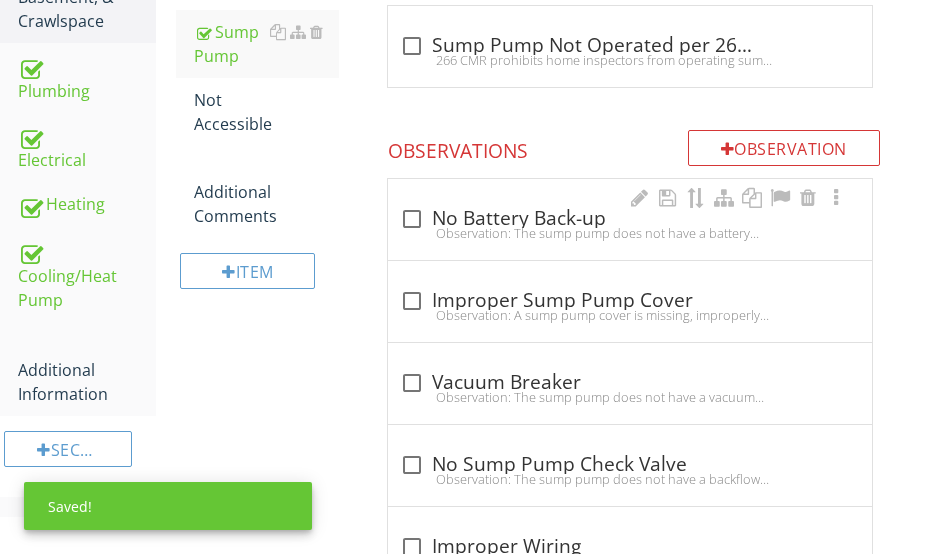 click on "check_box_outline_blank
No Battery Back-up" at bounding box center [630, 219] 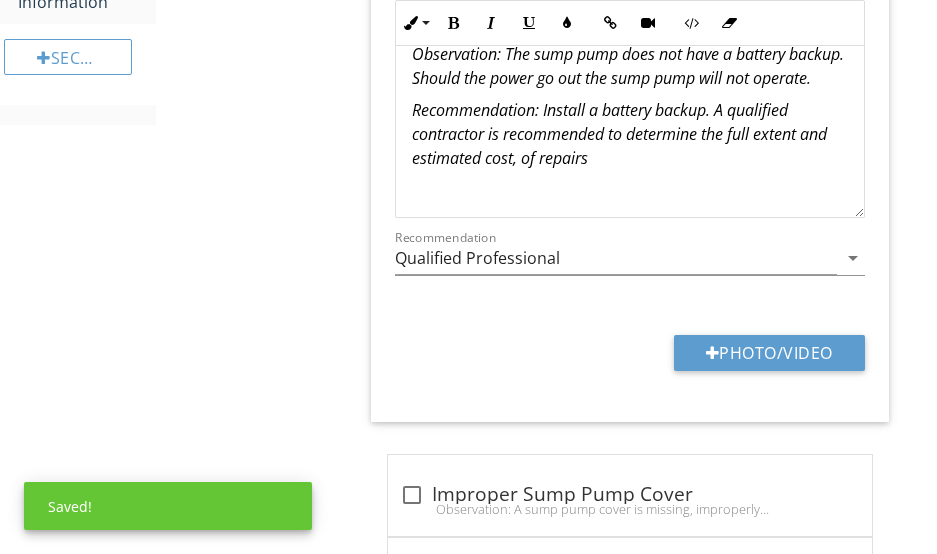 scroll, scrollTop: 1800, scrollLeft: 0, axis: vertical 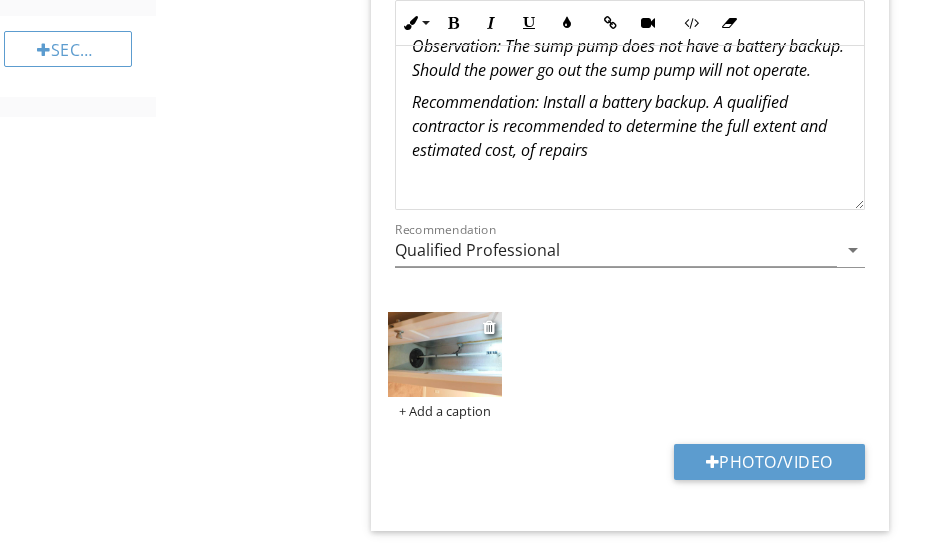 click at bounding box center (444, 354) 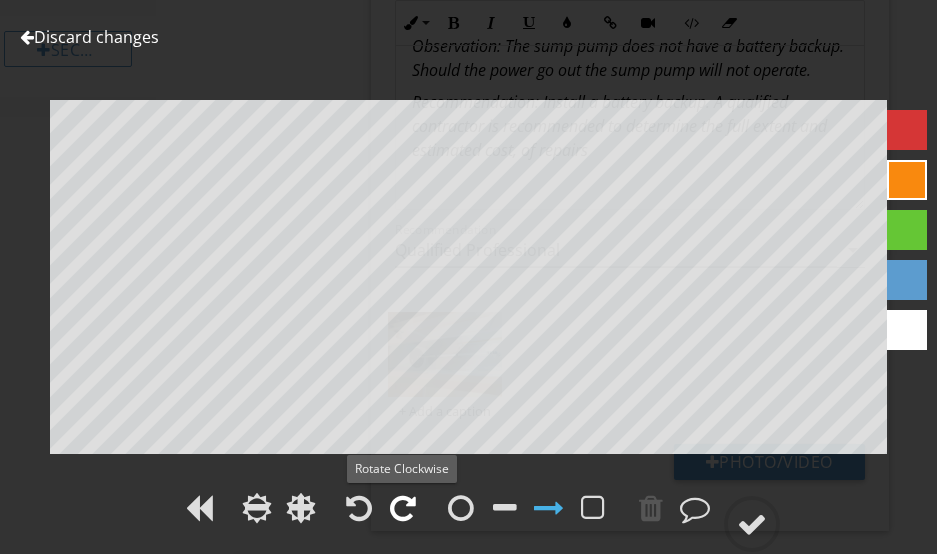 click at bounding box center (403, 508) 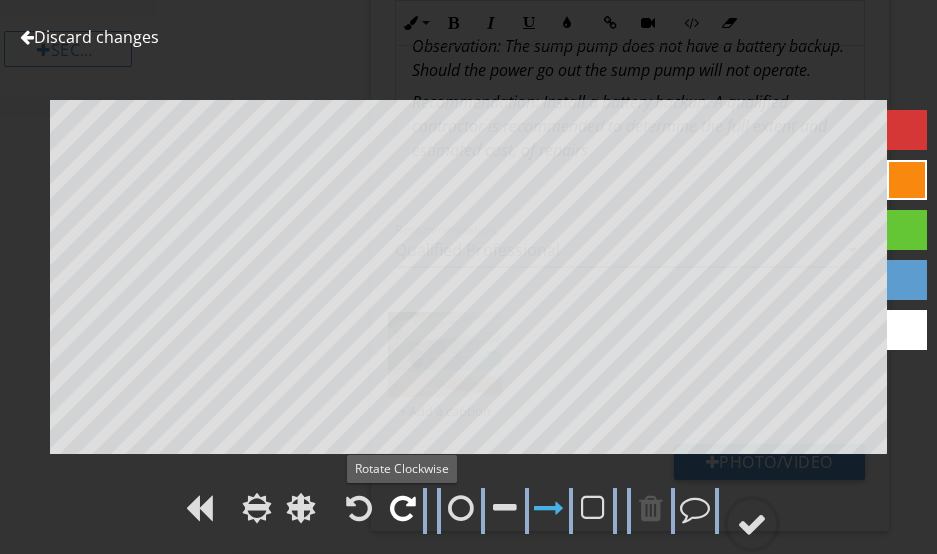 click at bounding box center [403, 508] 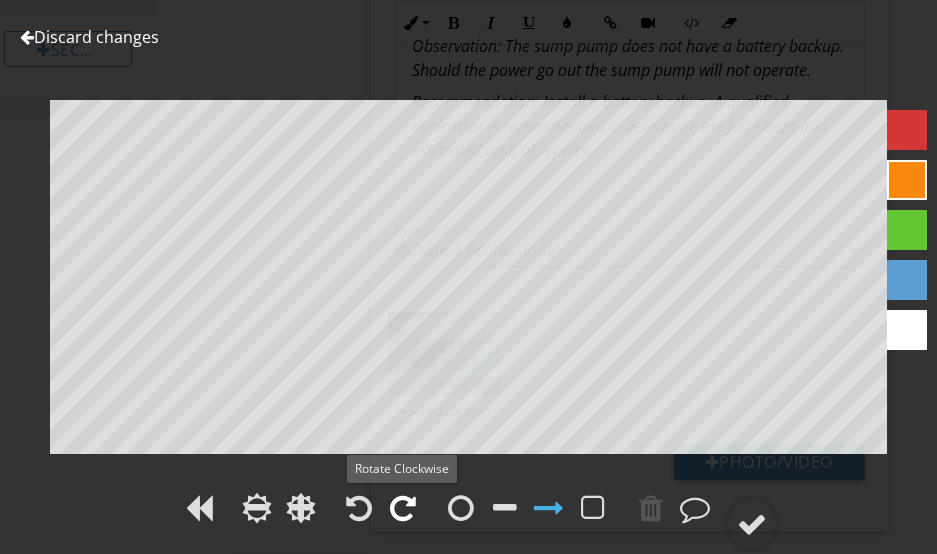 click at bounding box center (403, 508) 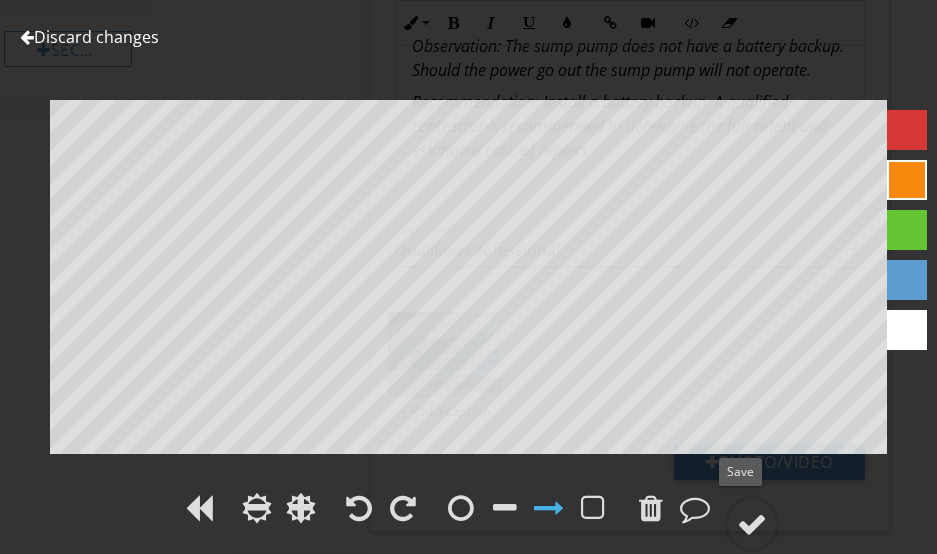 drag, startPoint x: 755, startPoint y: 520, endPoint x: 689, endPoint y: 475, distance: 79.881165 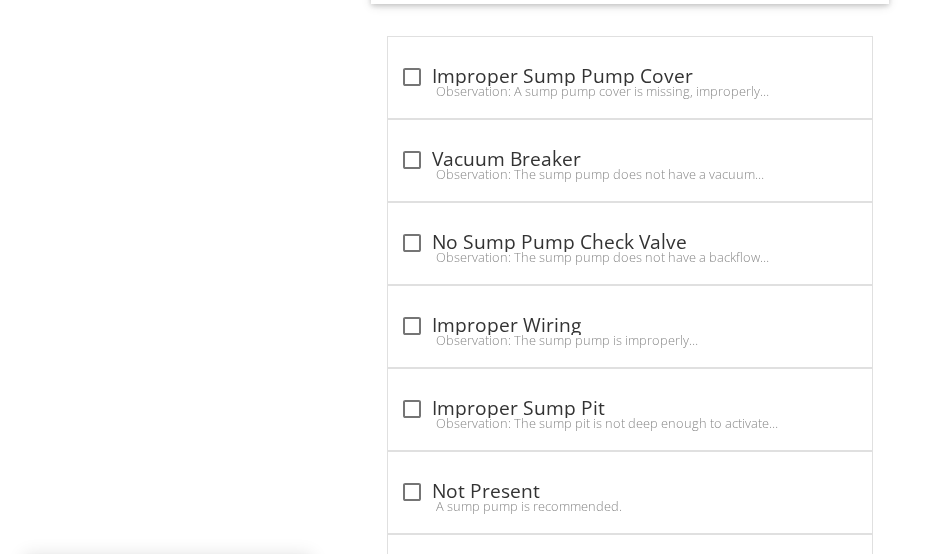 scroll, scrollTop: 2400, scrollLeft: 0, axis: vertical 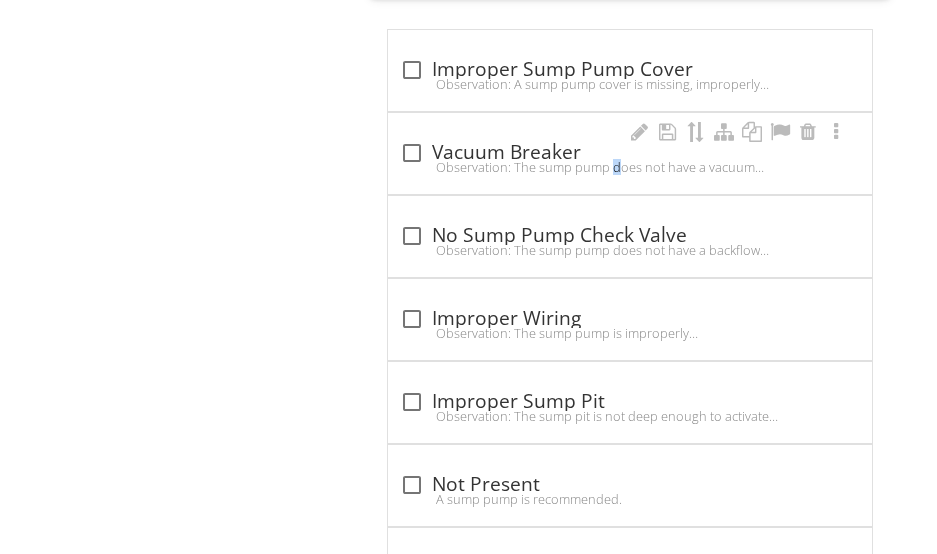 click on "Observation: The sump pump does not have a vacuum breaker where the pipe enters the ground.Recommendation: Install a vacuum breaker. A qualified contractor is recommended to determine the full extent and estimated cost, of repairs." at bounding box center (630, 167) 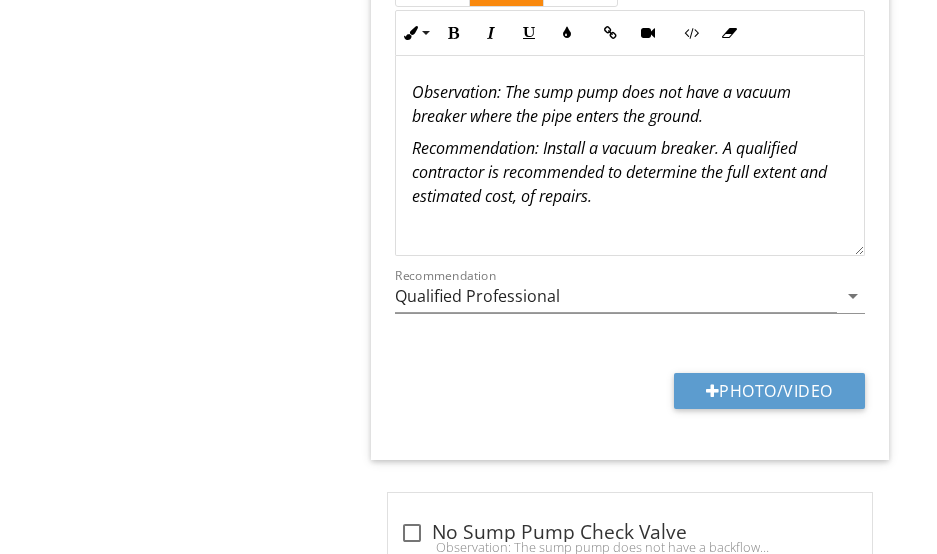 scroll, scrollTop: 2700, scrollLeft: 0, axis: vertical 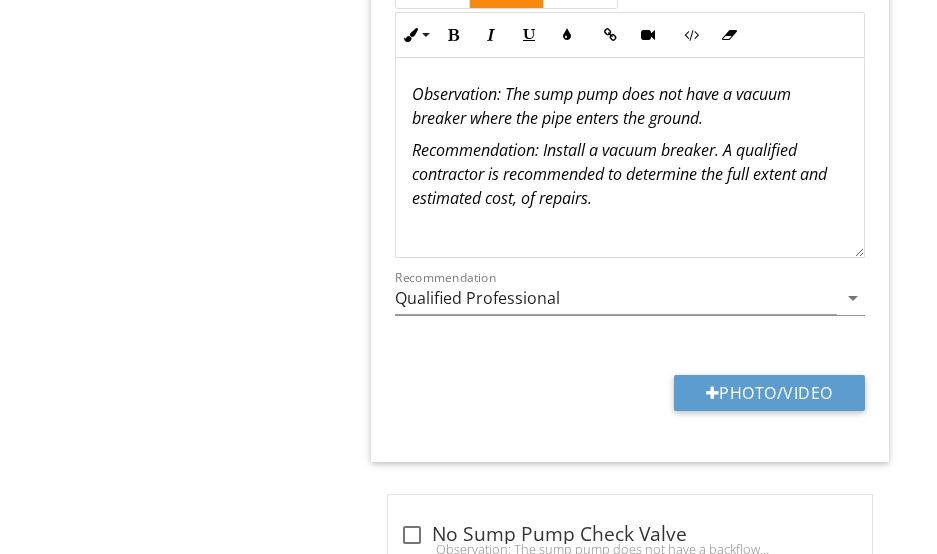click on "Observation: The sump pump does not have a vacuum breaker where the pipe enters the ground." at bounding box center [601, 106] 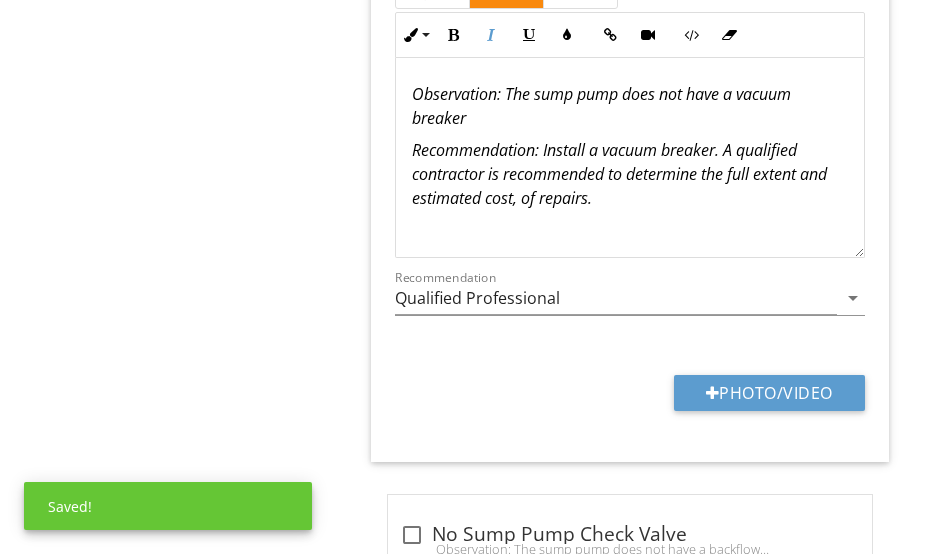 type 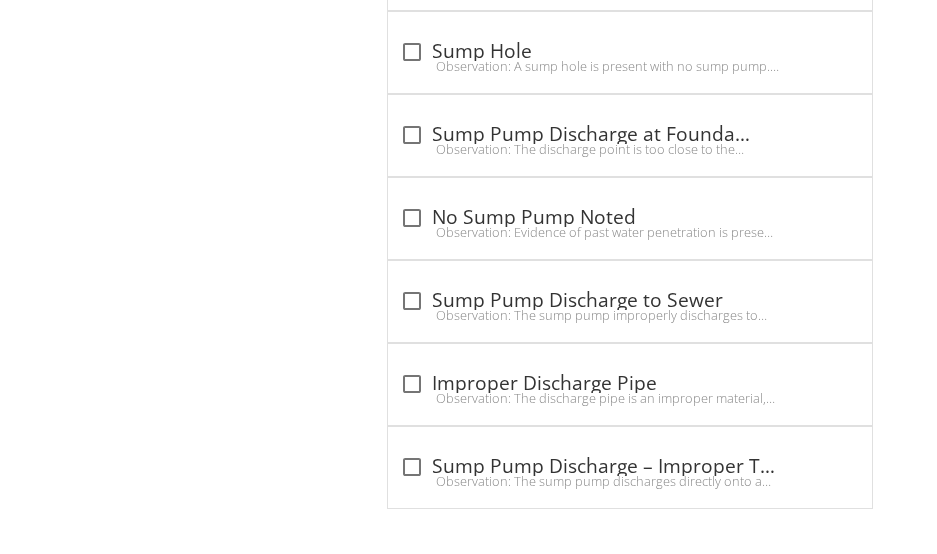scroll, scrollTop: 3520, scrollLeft: 0, axis: vertical 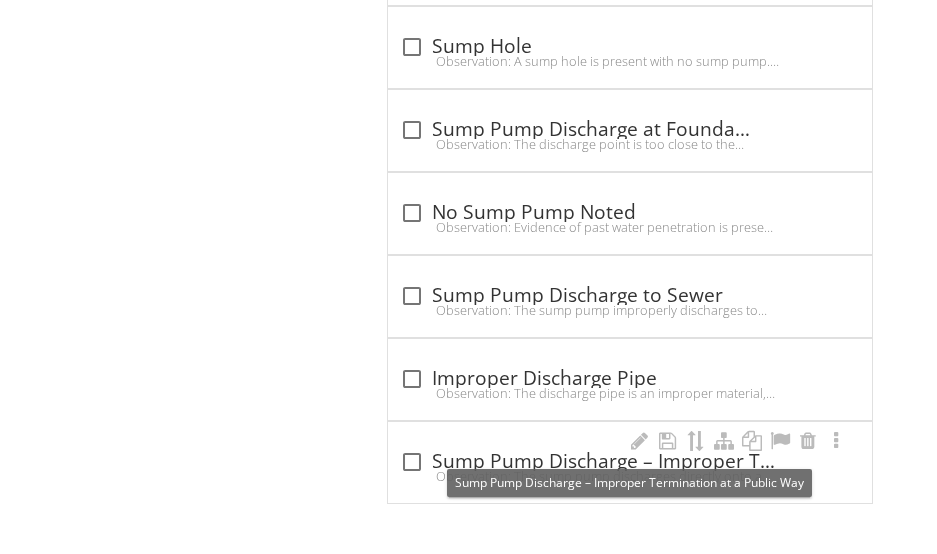 click on "check_box_outline_blank
Sump Pump Discharge – Improper Termination at a Public Way" at bounding box center (630, 462) 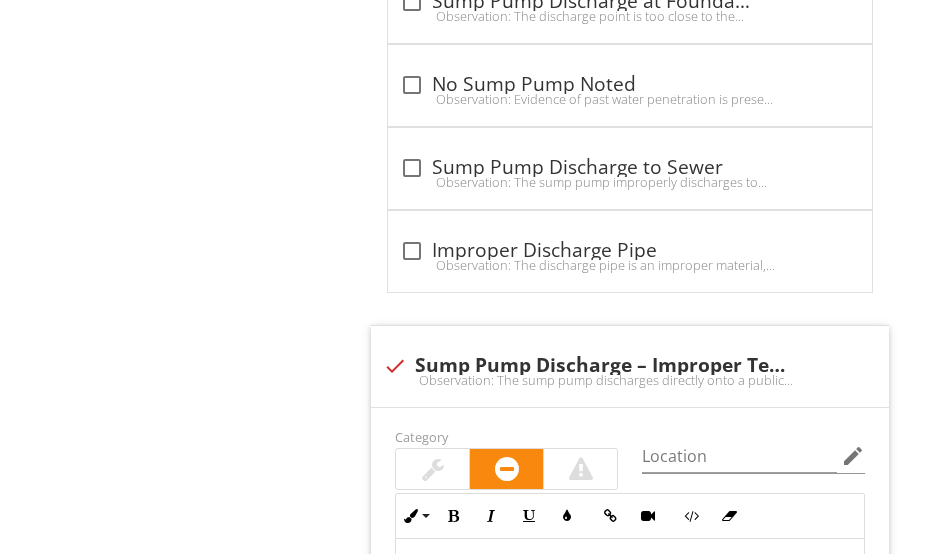 scroll, scrollTop: 3620, scrollLeft: 0, axis: vertical 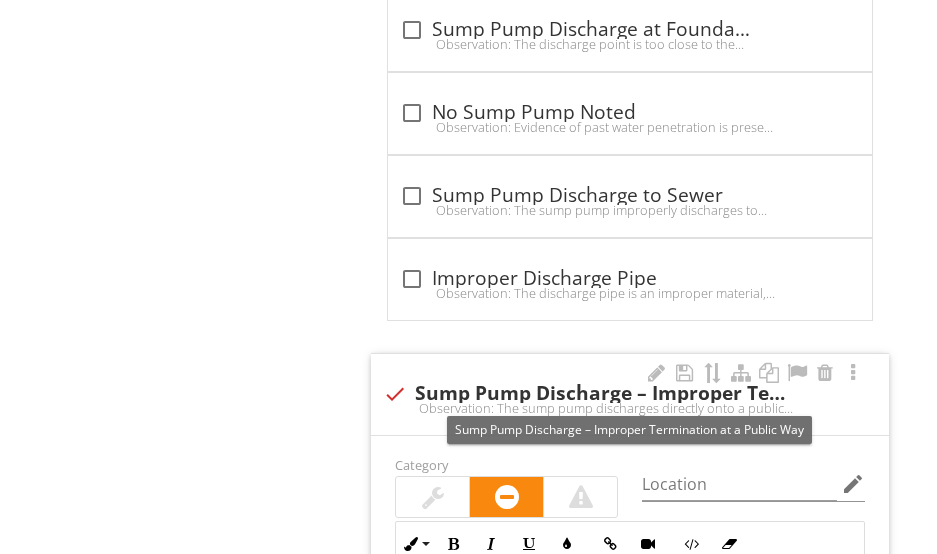 click at bounding box center [395, 394] 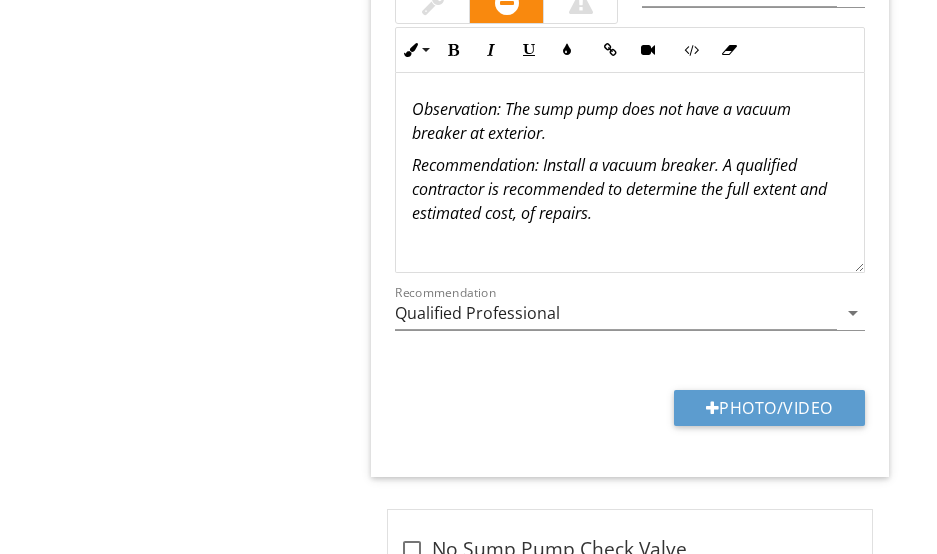 scroll, scrollTop: 2720, scrollLeft: 0, axis: vertical 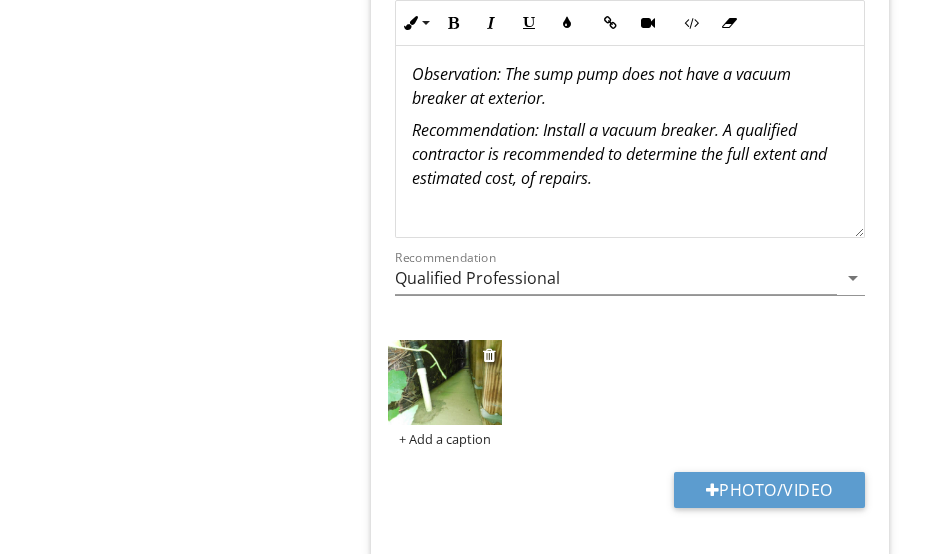 click at bounding box center [444, 382] 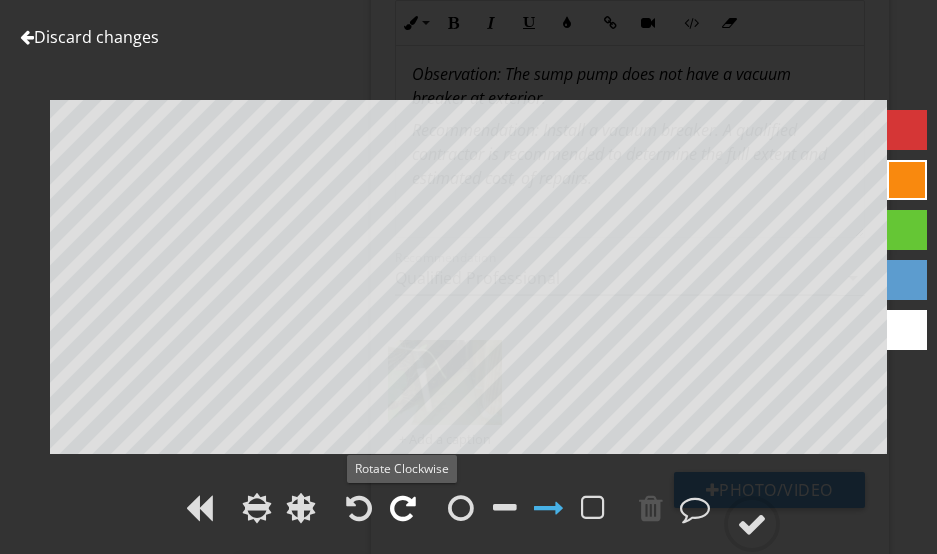 click at bounding box center [403, 508] 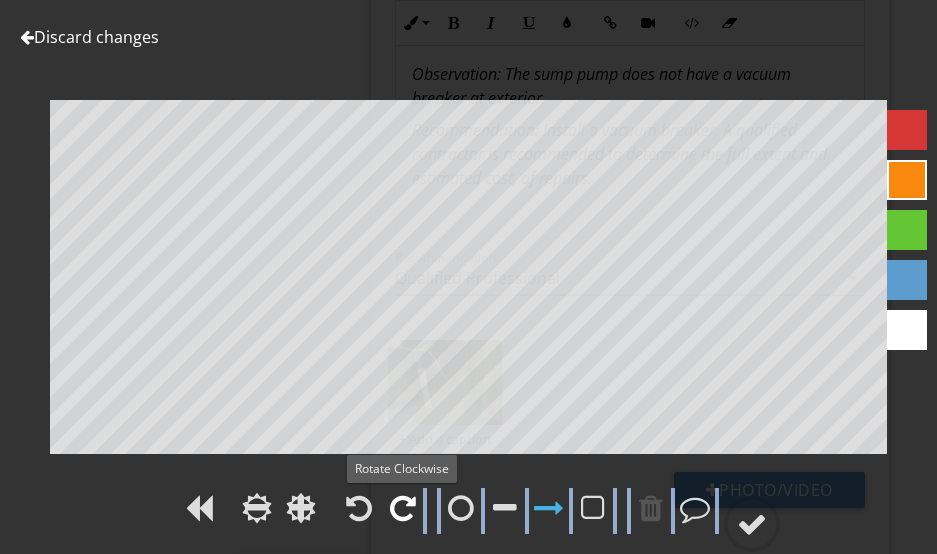 click at bounding box center (403, 508) 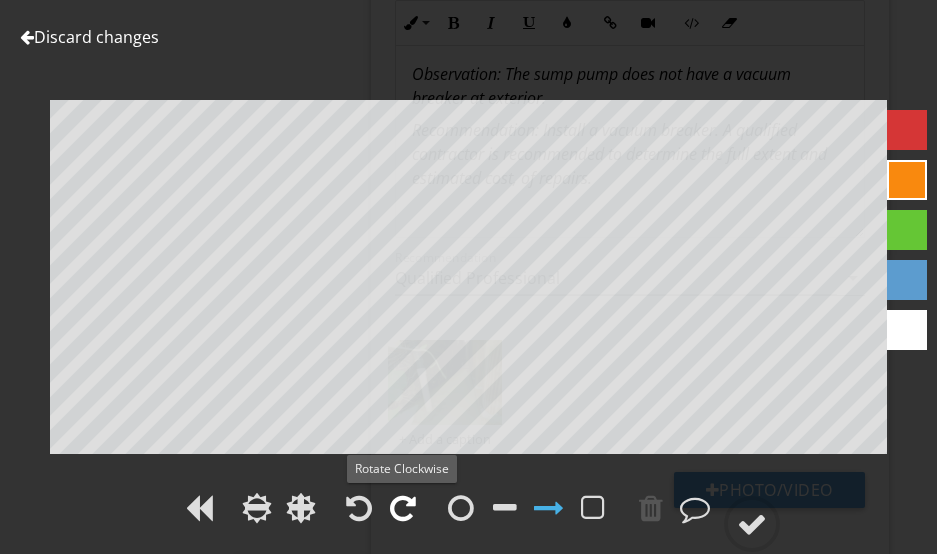 click at bounding box center (403, 508) 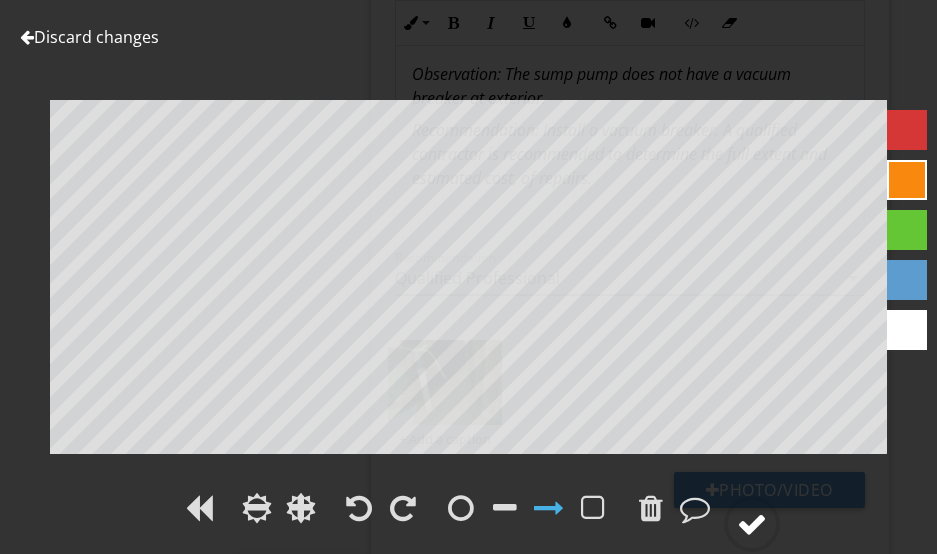 click at bounding box center [752, 524] 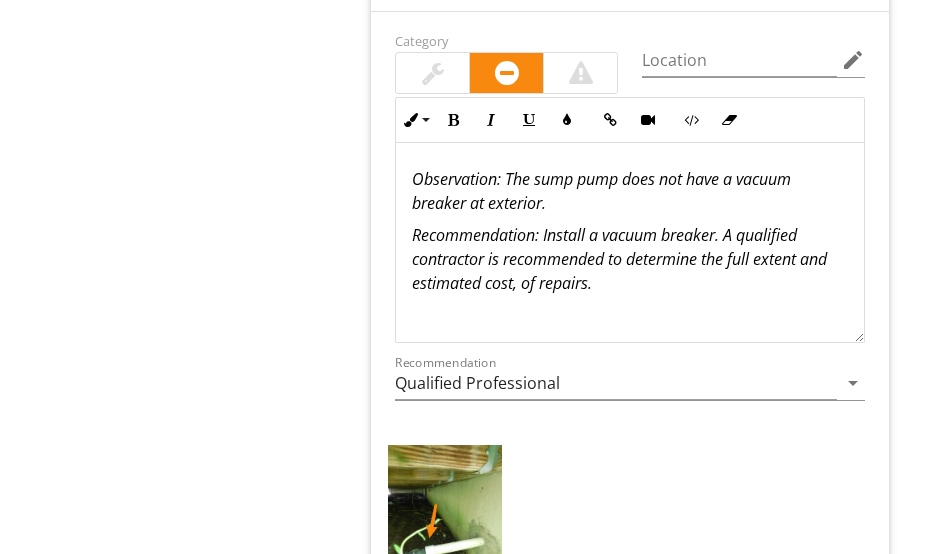 scroll, scrollTop: 2620, scrollLeft: 0, axis: vertical 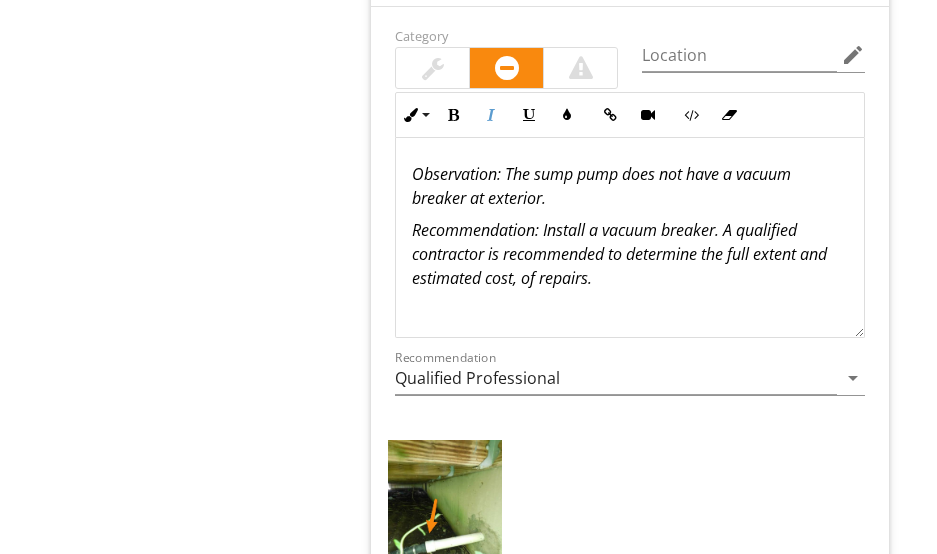 click on "Observation: The sump pump does not have a vacuum breaker at exterior." at bounding box center [630, 186] 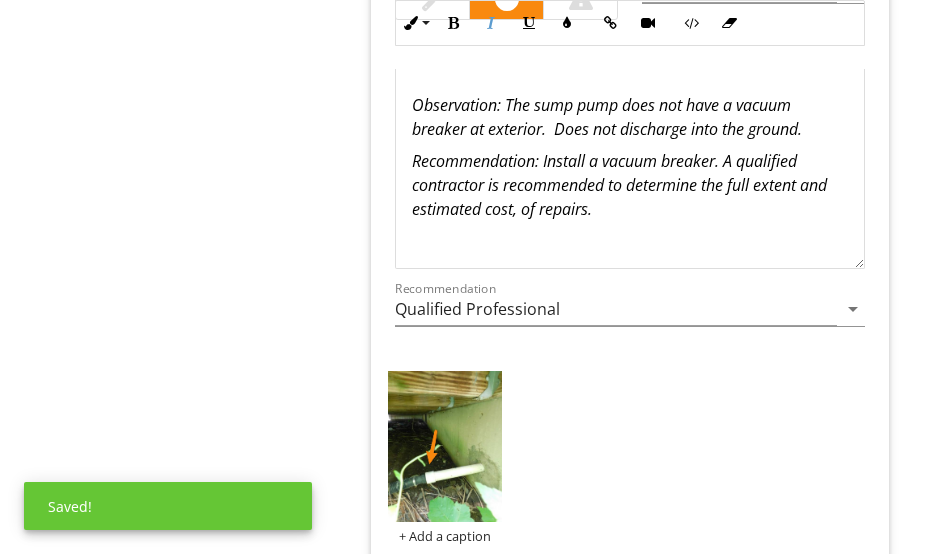 scroll, scrollTop: 2720, scrollLeft: 0, axis: vertical 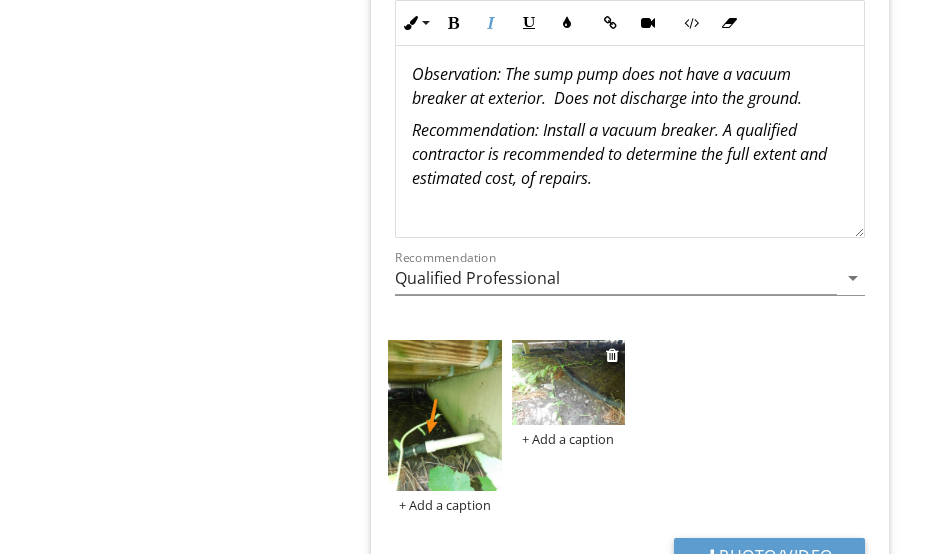click at bounding box center (568, 382) 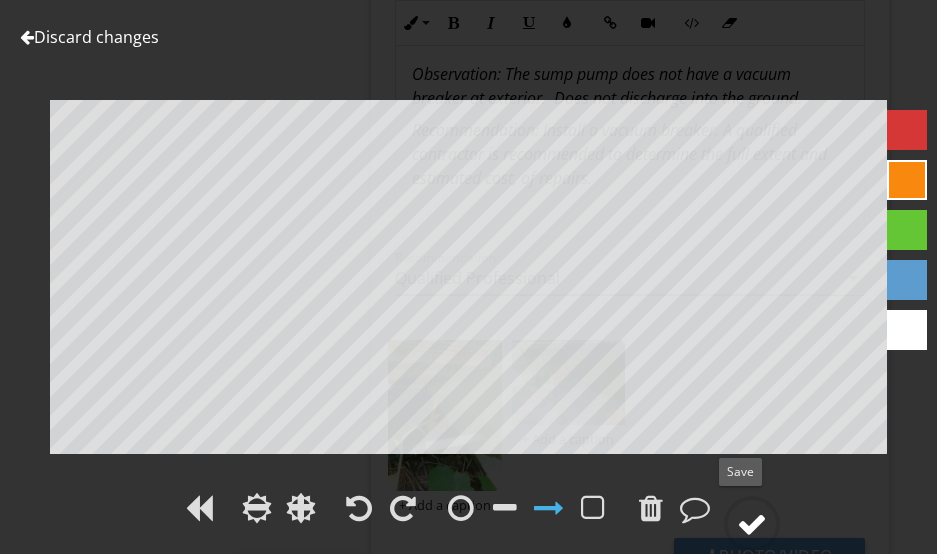 drag, startPoint x: 757, startPoint y: 515, endPoint x: 745, endPoint y: 502, distance: 17.691807 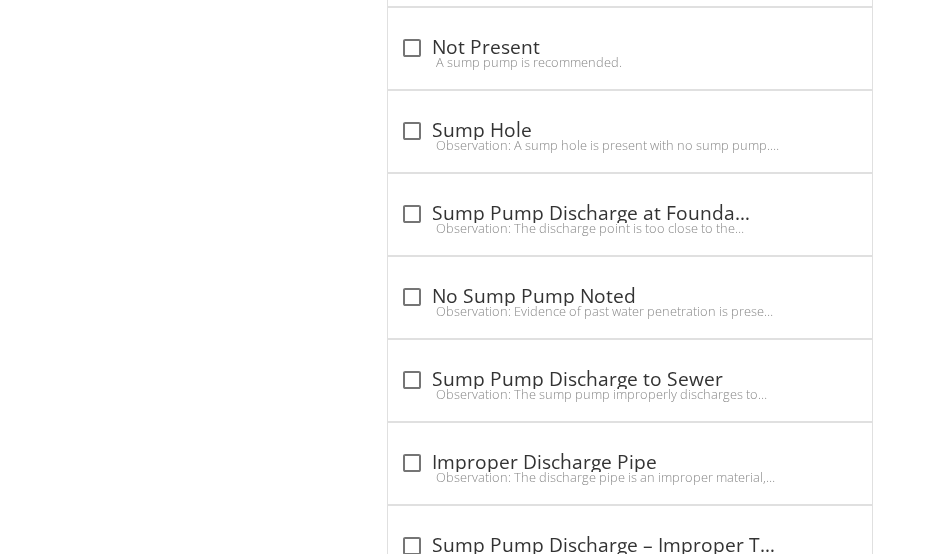 scroll, scrollTop: 3620, scrollLeft: 0, axis: vertical 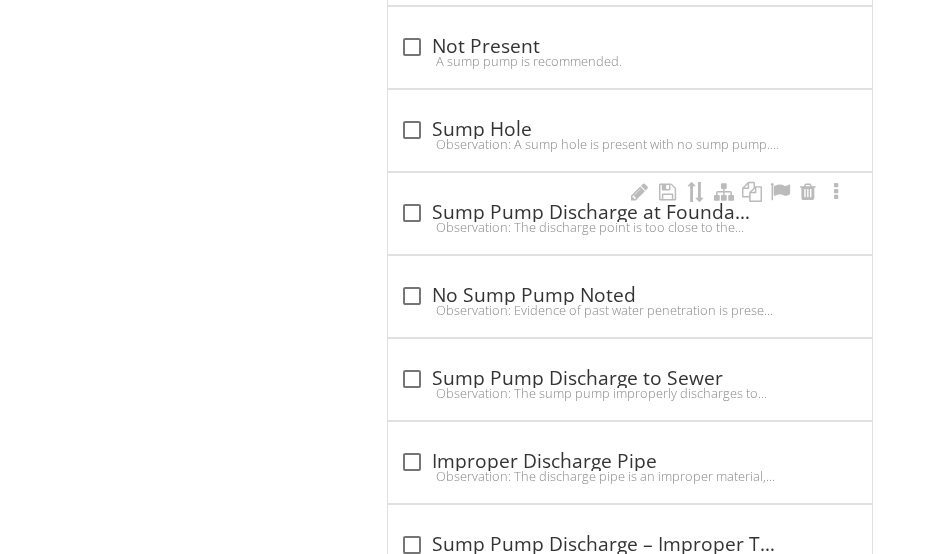 click on "Observation: The discharge point is too close to the foundation or footing and should be relocated.Recommendation: The sump pump should discharge at least 6 feet from the foundation or footings. A qualified contractor is recommended to determine the full extent and estimated cost, of repairs." at bounding box center (630, 227) 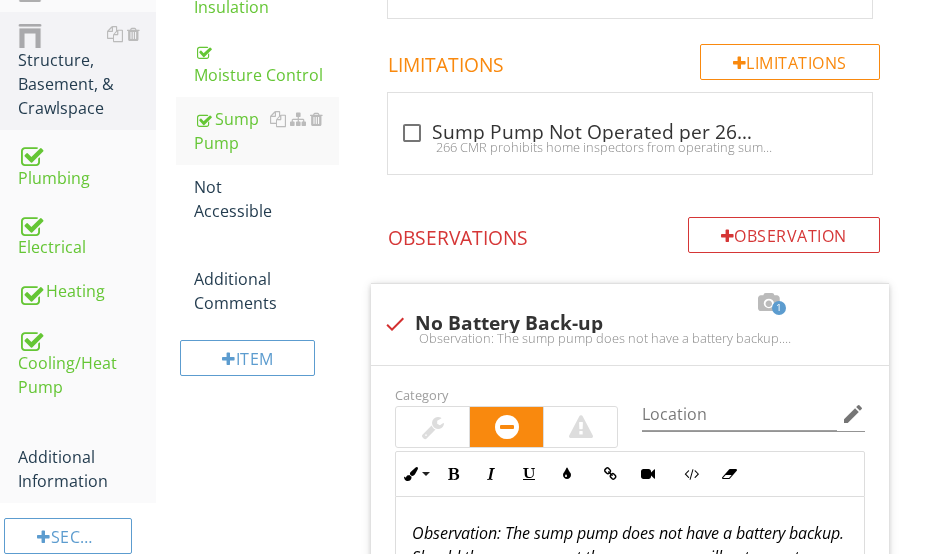 scroll, scrollTop: 1320, scrollLeft: 0, axis: vertical 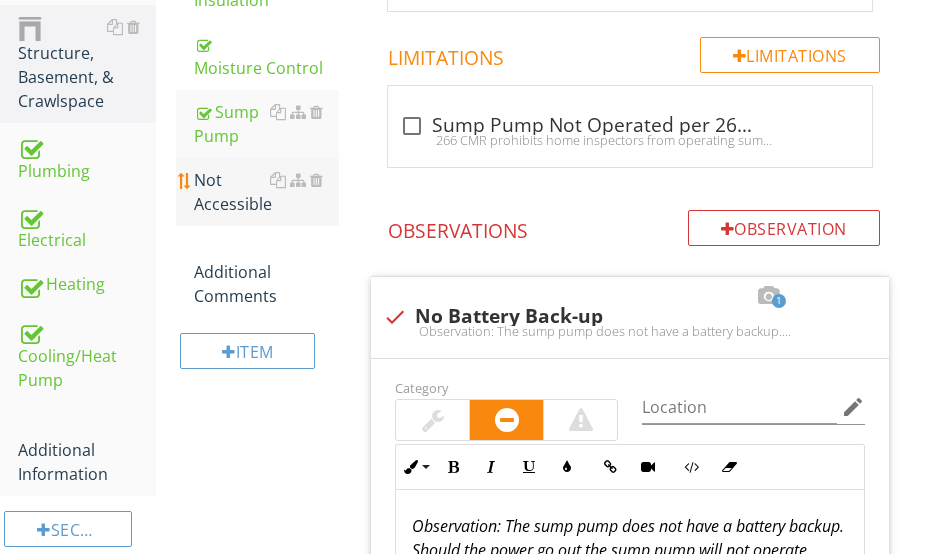 click on "Not Accessible" at bounding box center [266, 192] 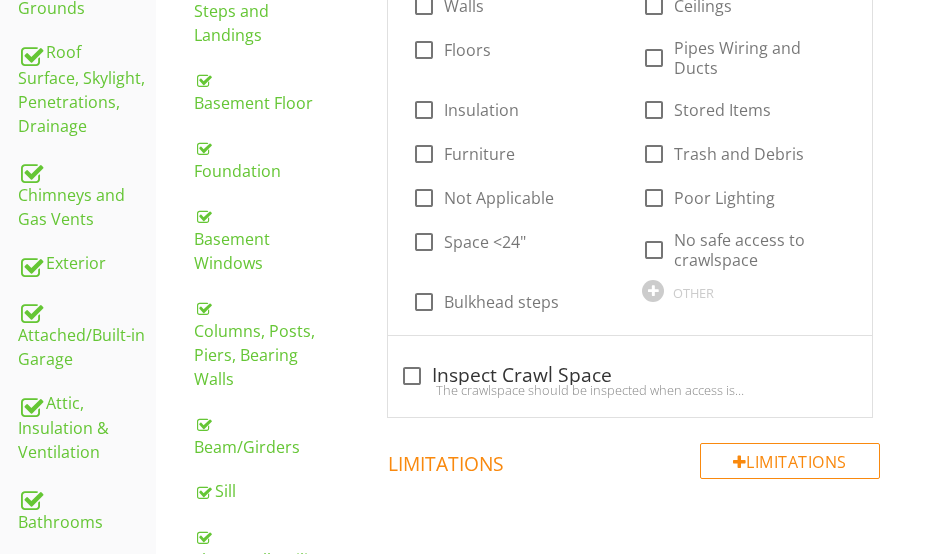 scroll, scrollTop: 420, scrollLeft: 0, axis: vertical 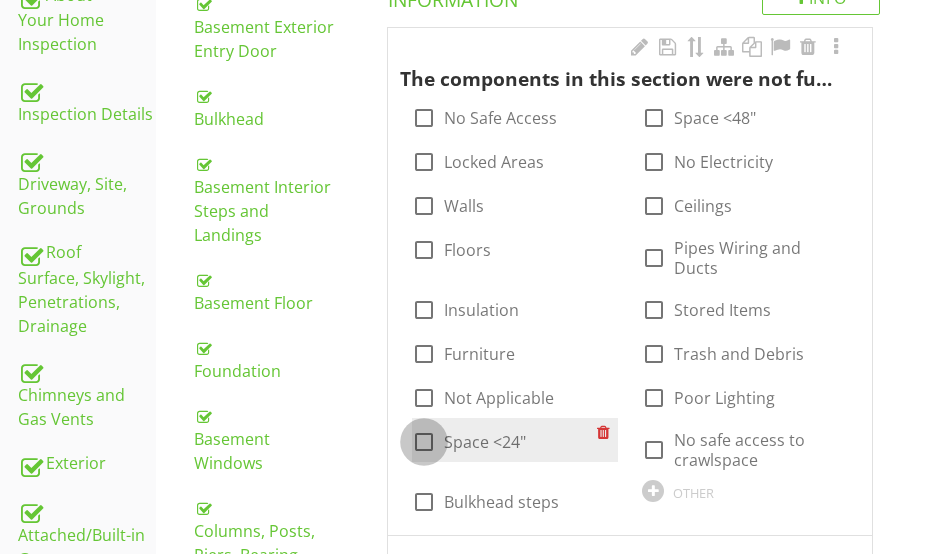 click at bounding box center [424, 442] 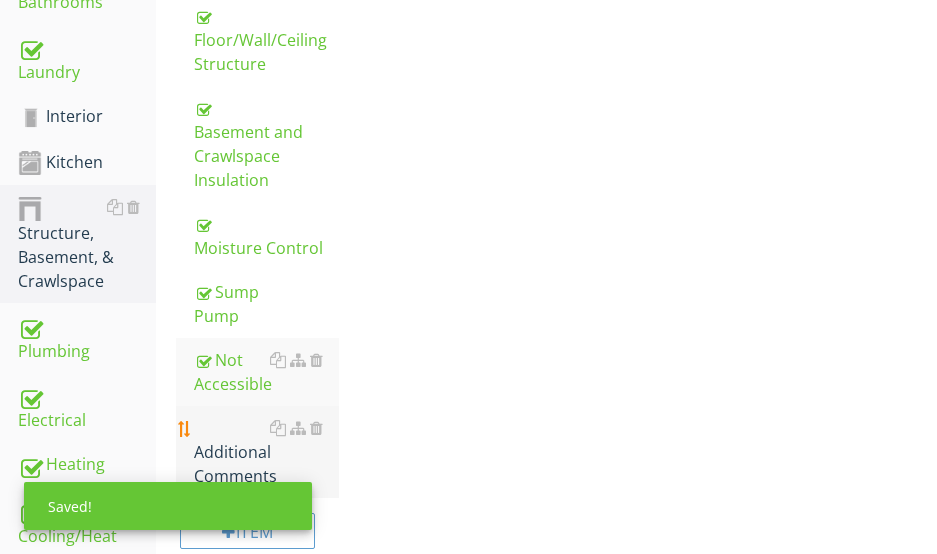 scroll, scrollTop: 1220, scrollLeft: 0, axis: vertical 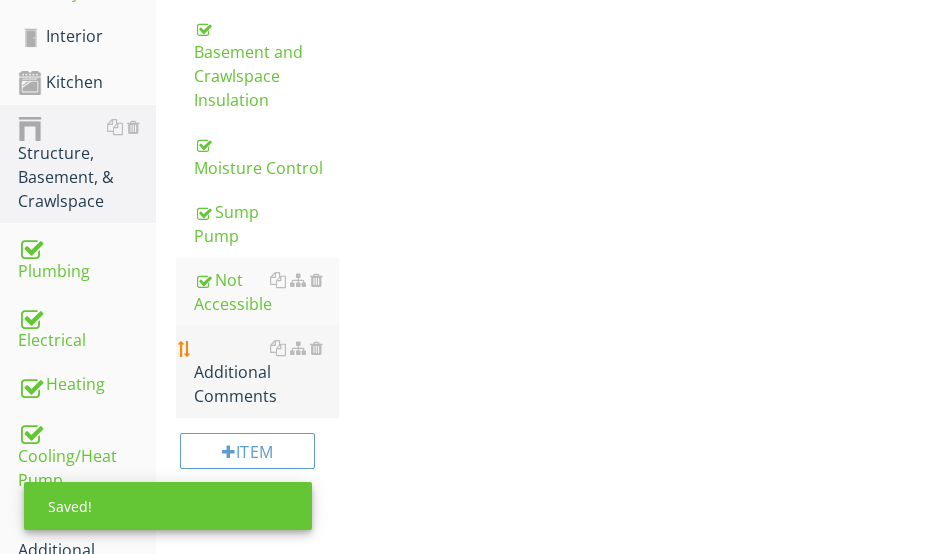 click on "Additional Comments" at bounding box center (266, 372) 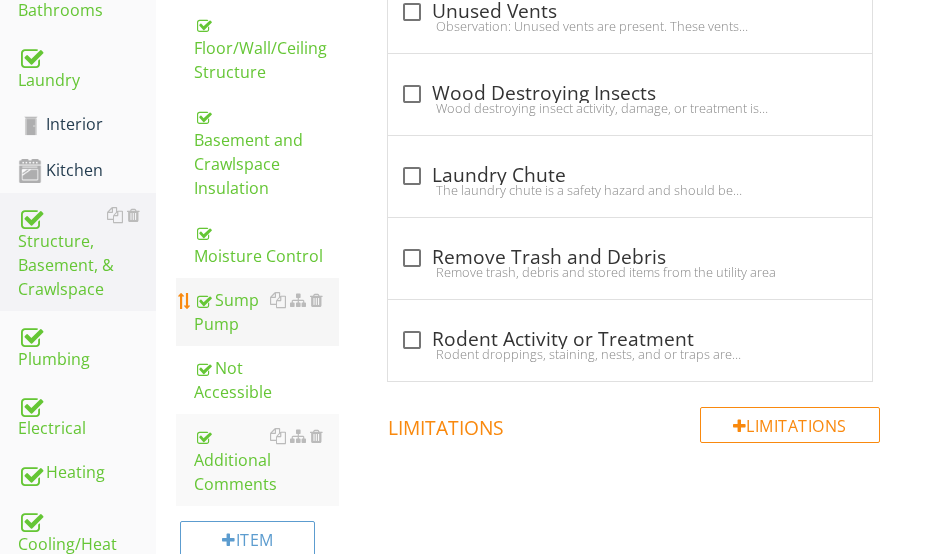 scroll, scrollTop: 820, scrollLeft: 0, axis: vertical 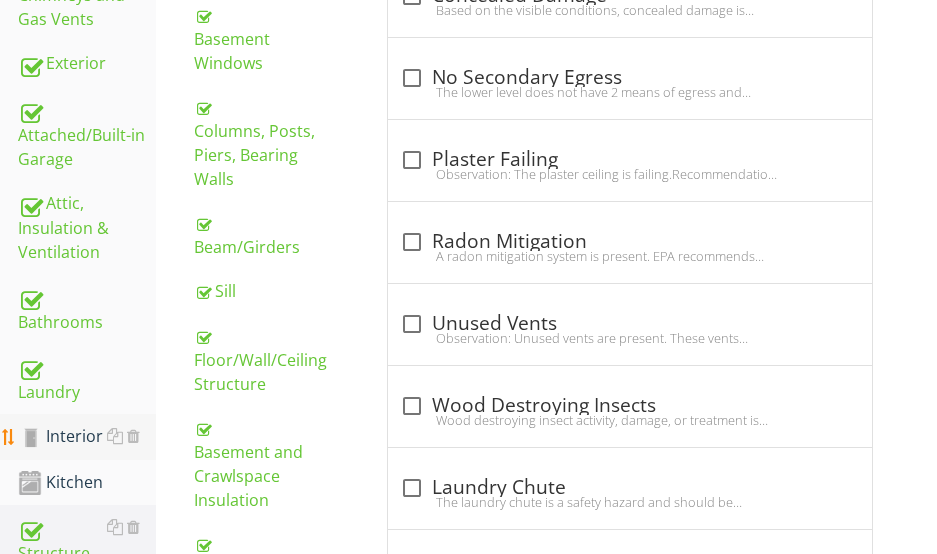 click on "Interior" at bounding box center [87, 437] 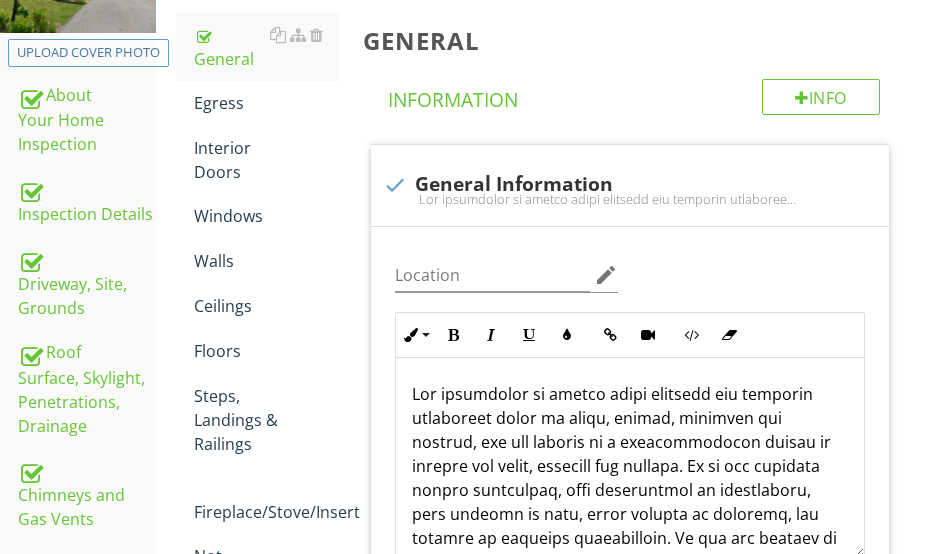 scroll, scrollTop: 120, scrollLeft: 0, axis: vertical 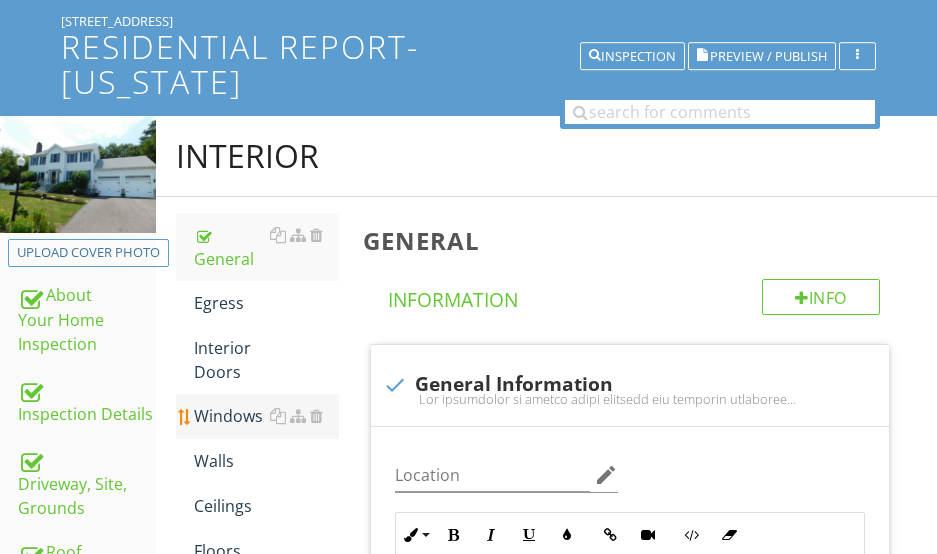 click on "Windows" at bounding box center (266, 416) 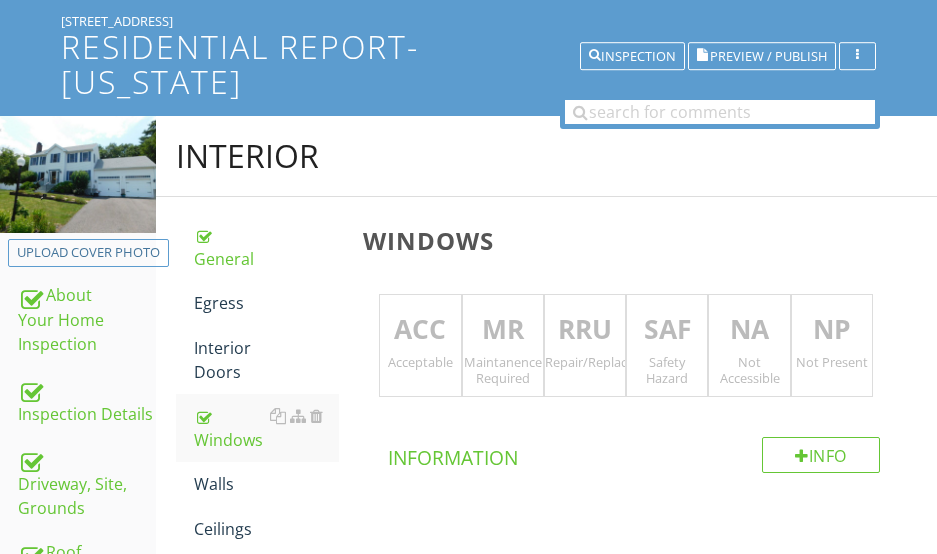 click on "ACC" at bounding box center (420, 330) 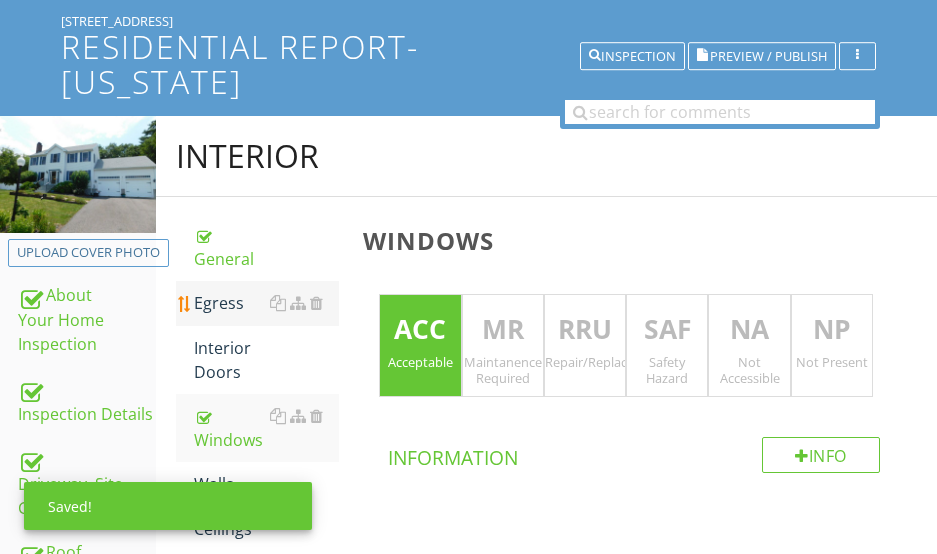 click on "Egress" at bounding box center (266, 303) 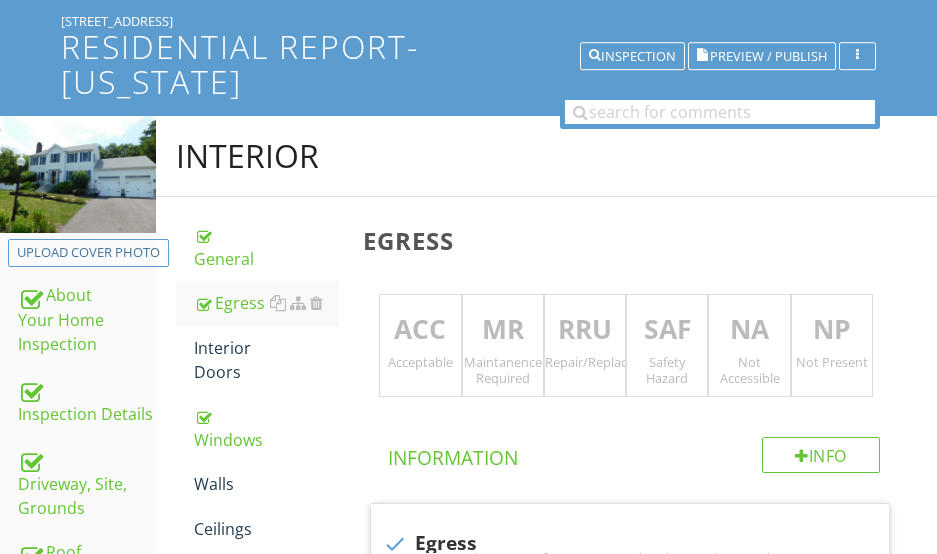 click on "ACC" at bounding box center (420, 330) 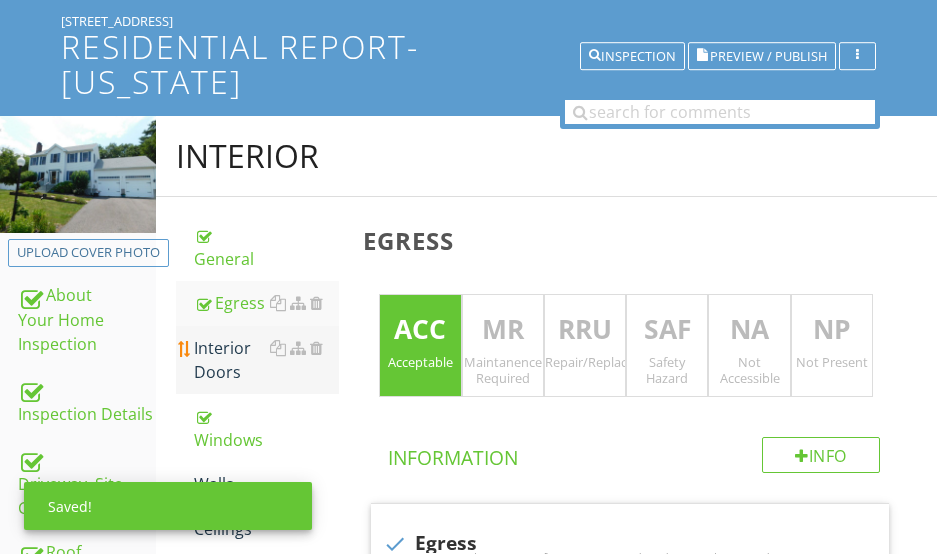 click on "Interior Doors" at bounding box center [266, 360] 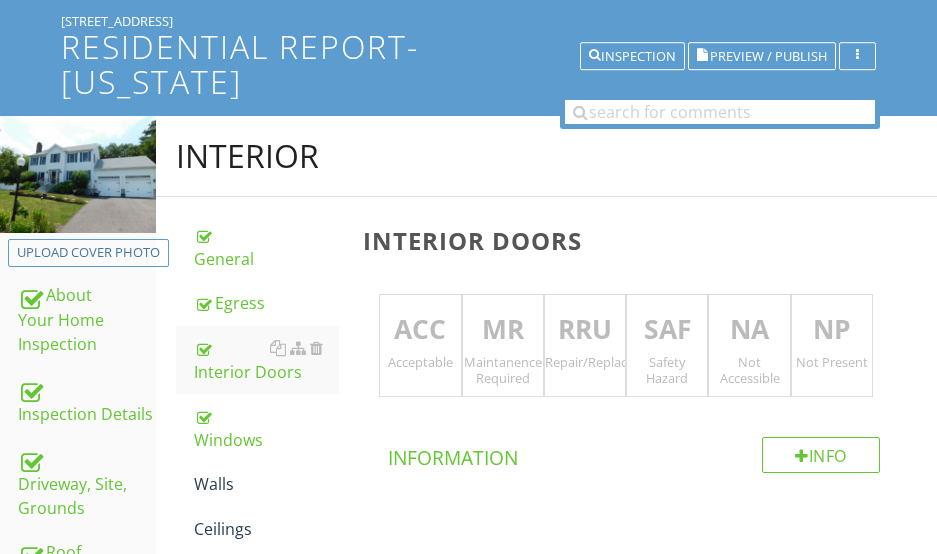 click on "ACC" at bounding box center [420, 330] 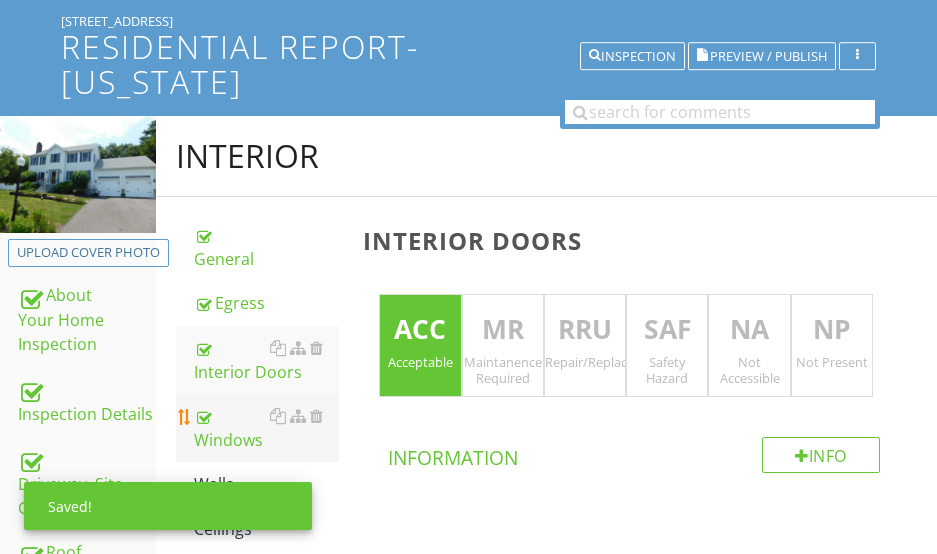 scroll, scrollTop: 220, scrollLeft: 0, axis: vertical 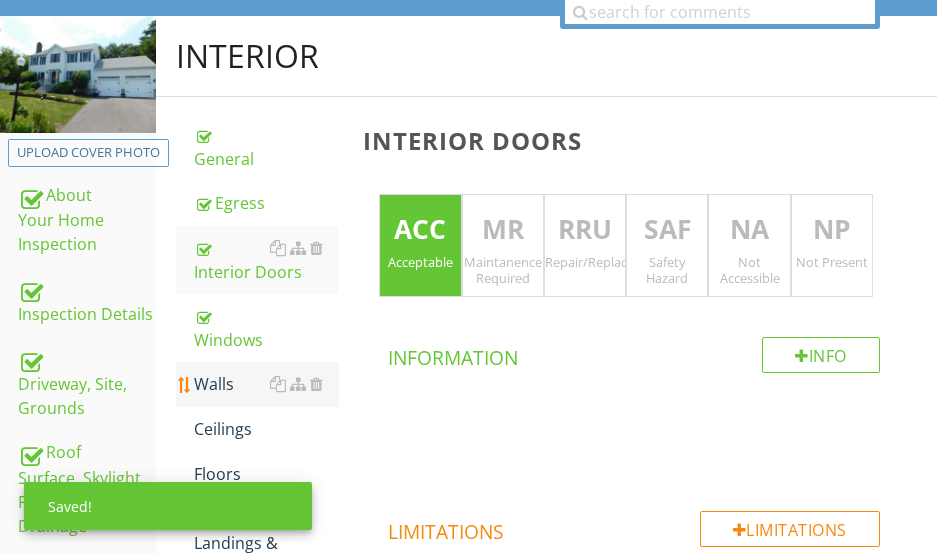 click on "Walls" at bounding box center (266, 384) 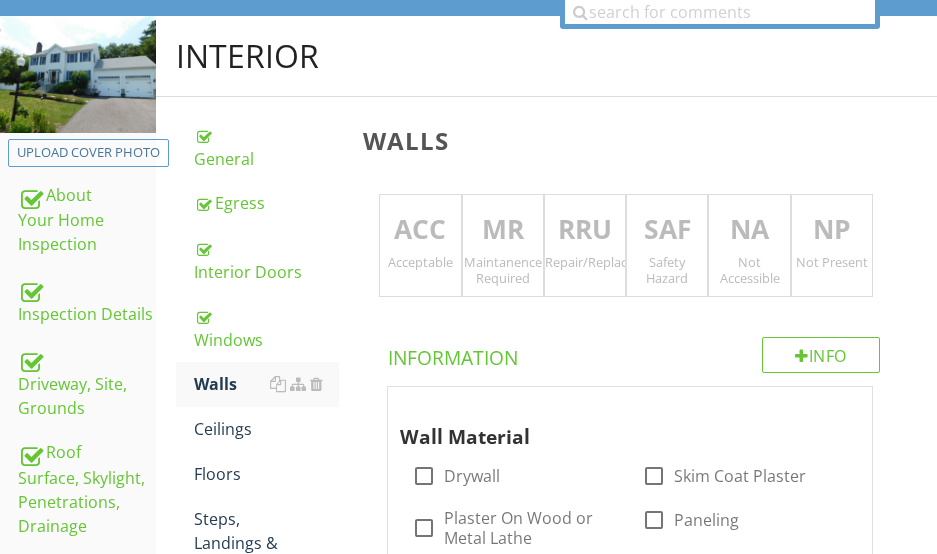 click on "ACC" at bounding box center [420, 230] 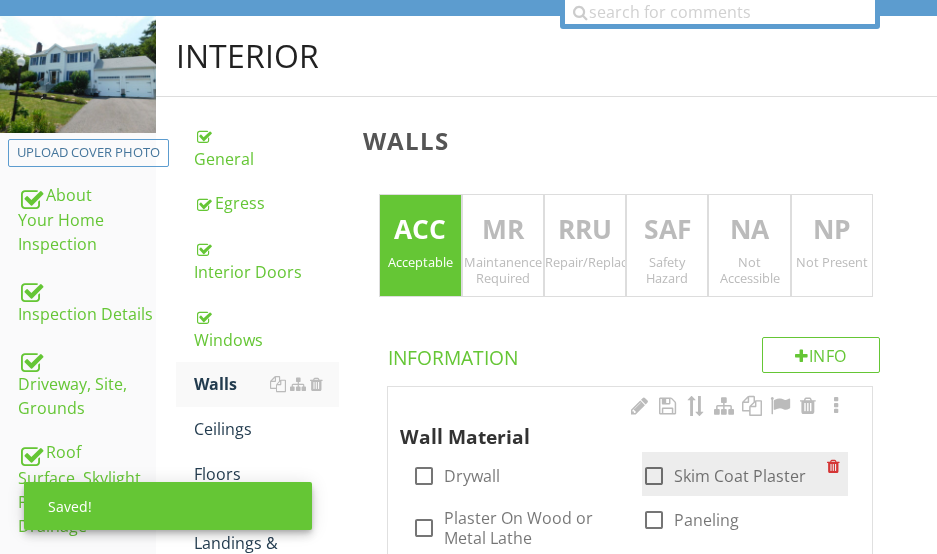 click at bounding box center [654, 476] 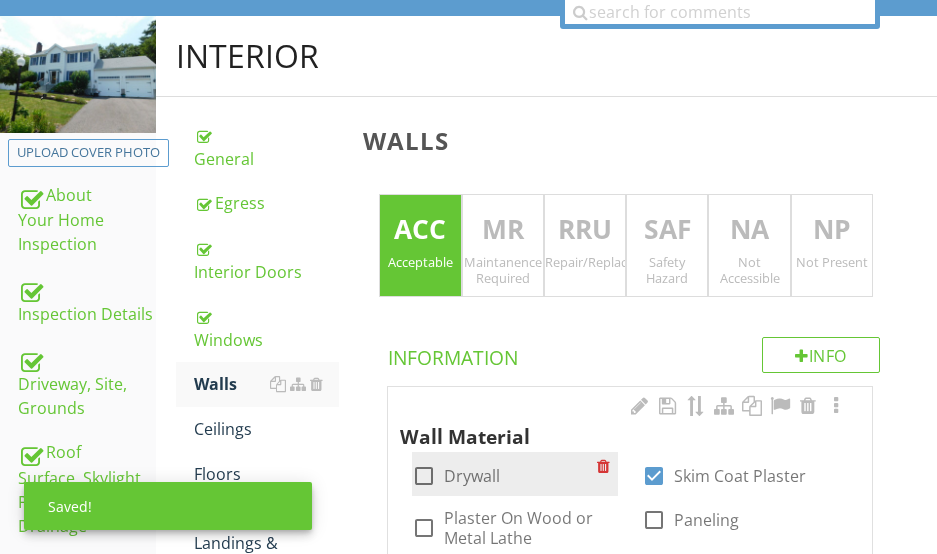 click at bounding box center [424, 476] 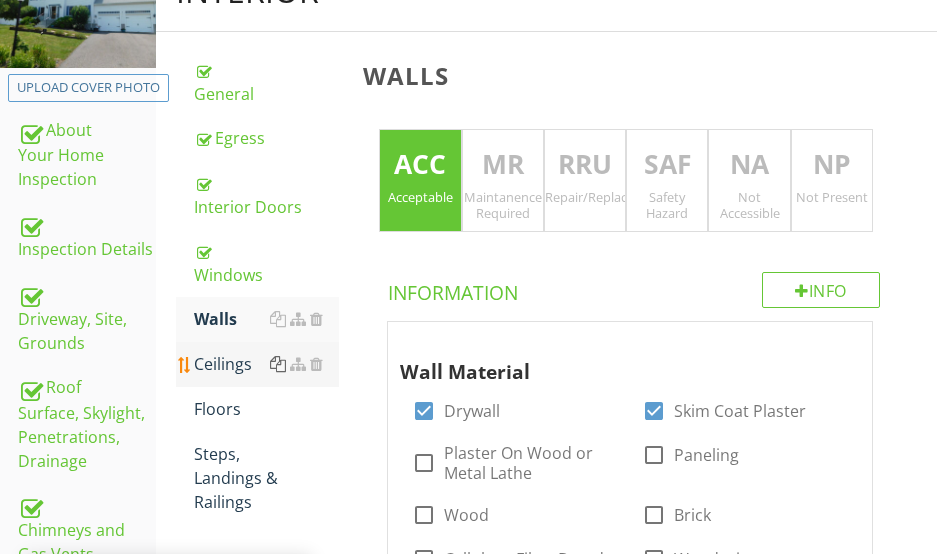 scroll, scrollTop: 320, scrollLeft: 0, axis: vertical 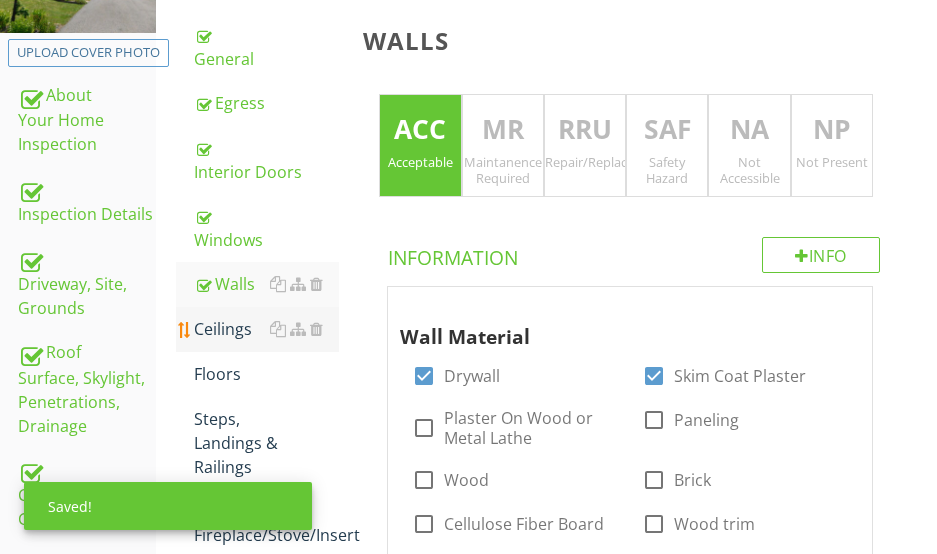 click on "Ceilings" at bounding box center [266, 329] 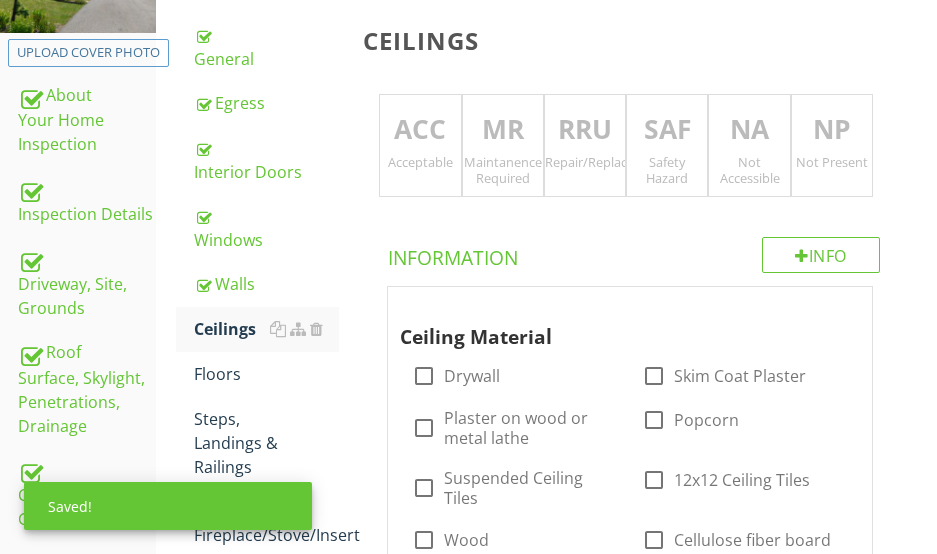 click on "MR" at bounding box center [503, 130] 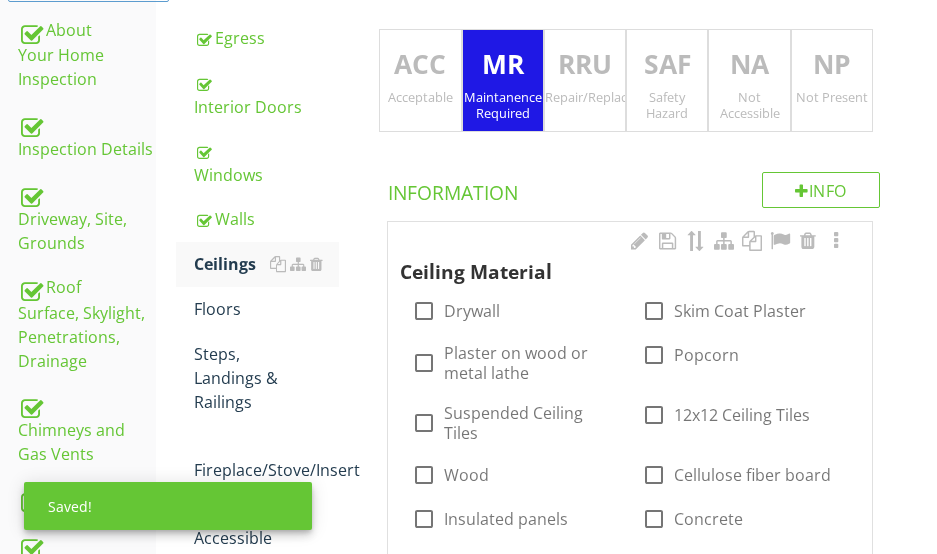 scroll, scrollTop: 420, scrollLeft: 0, axis: vertical 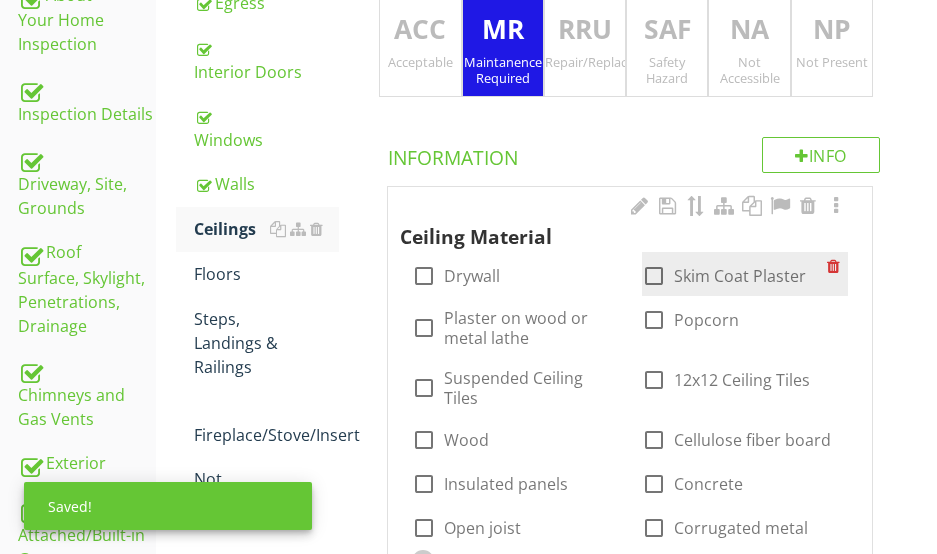 click at bounding box center [654, 276] 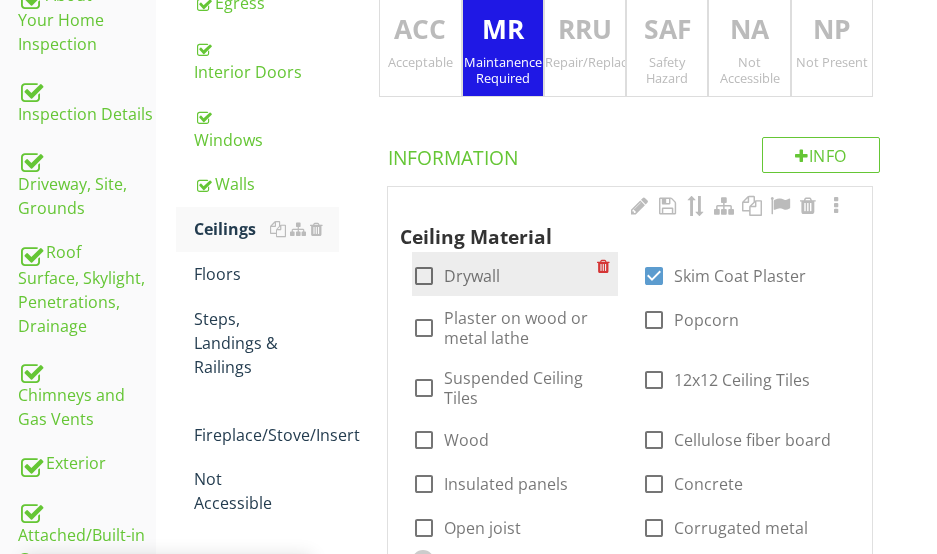click at bounding box center (424, 276) 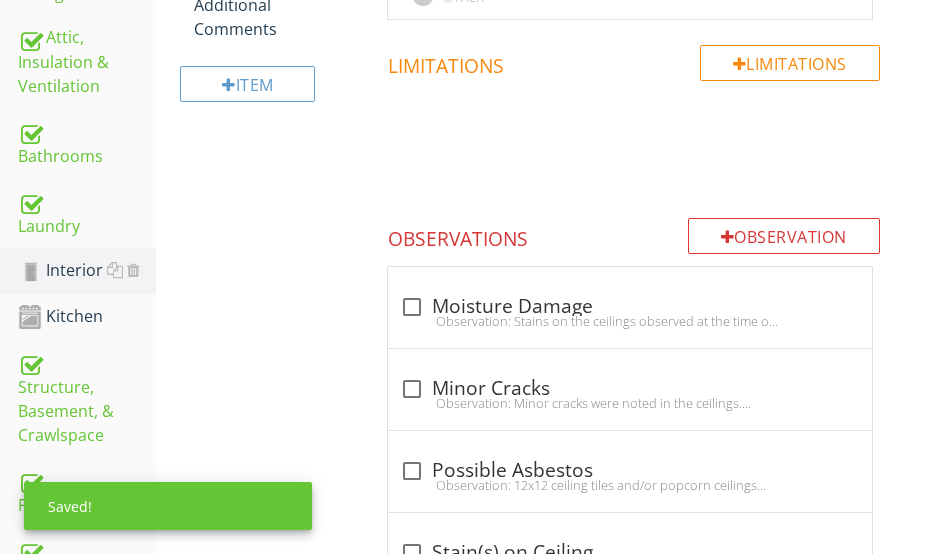 scroll, scrollTop: 1020, scrollLeft: 0, axis: vertical 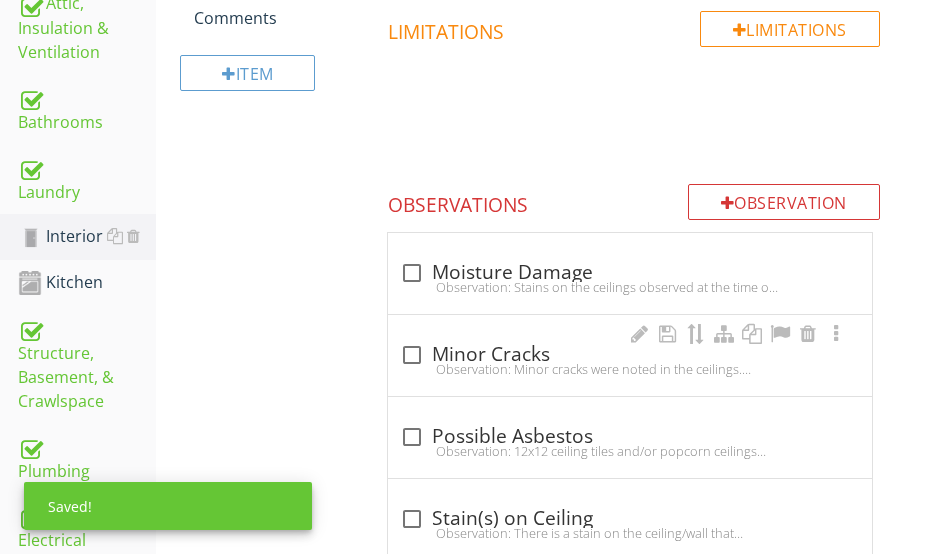 click on "Observation: Minor cracks were noted in the ceilings. These appear to be the result of long-term settling. Some settling is not unusual in a home of this age and these cracks are not typically an indication of a structural concern.Recommendation: The client should consult with a qualified contractor to determine the full extent and cost of repairs." at bounding box center [630, 369] 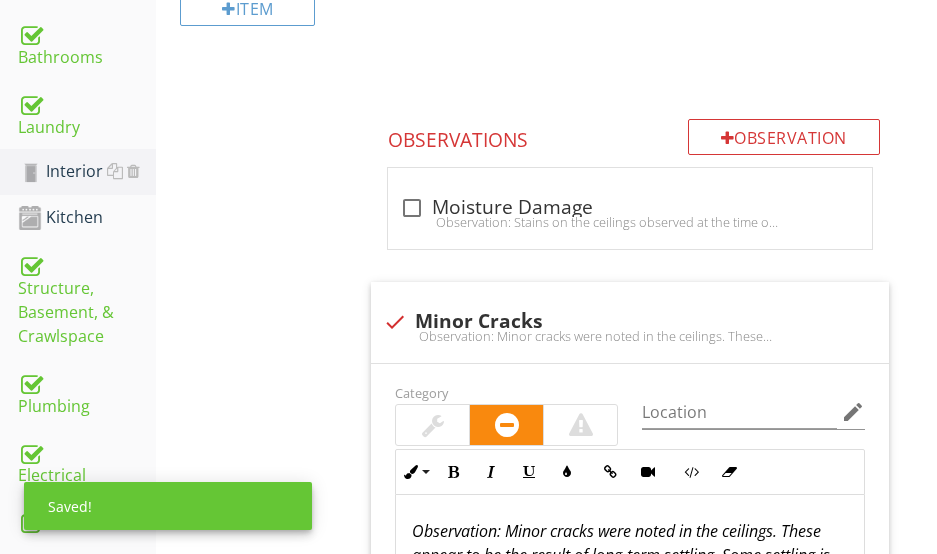 scroll, scrollTop: 1120, scrollLeft: 0, axis: vertical 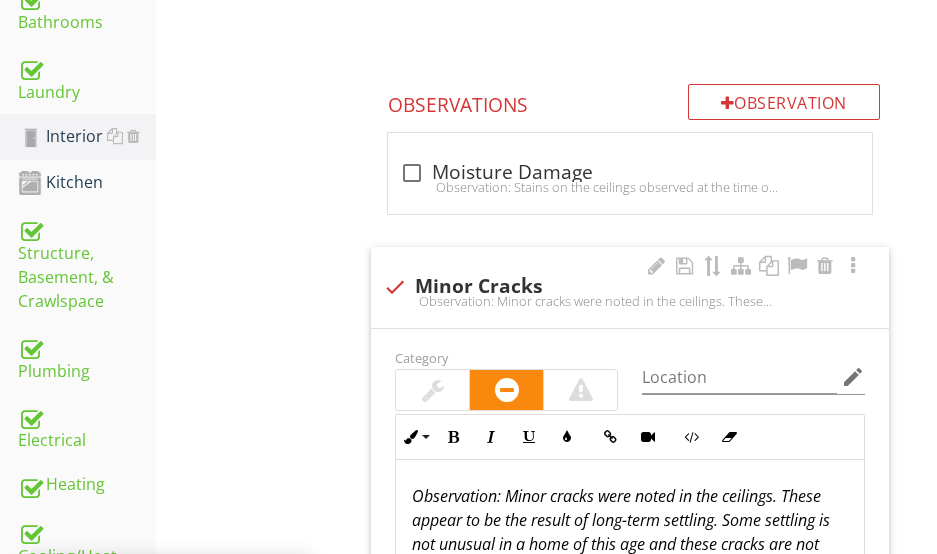 click at bounding box center [432, 390] 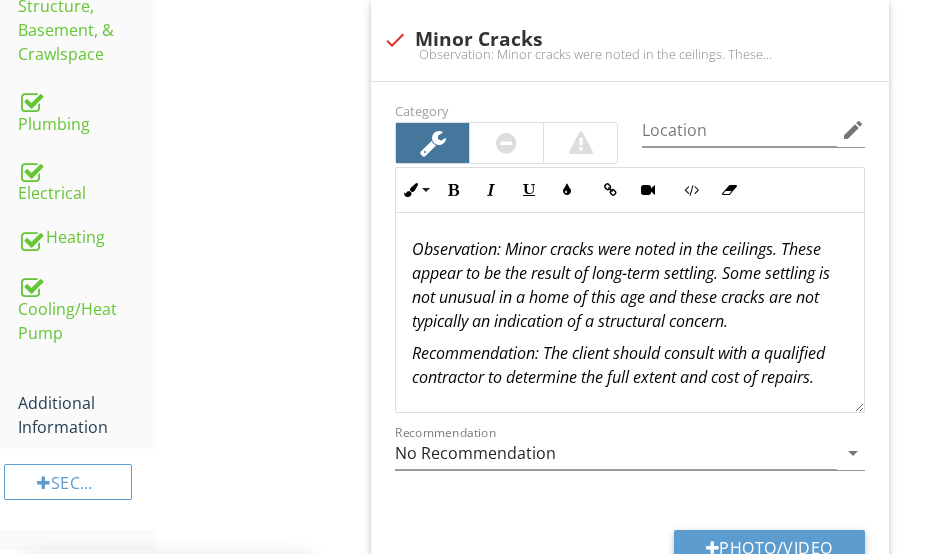 scroll, scrollTop: 1320, scrollLeft: 0, axis: vertical 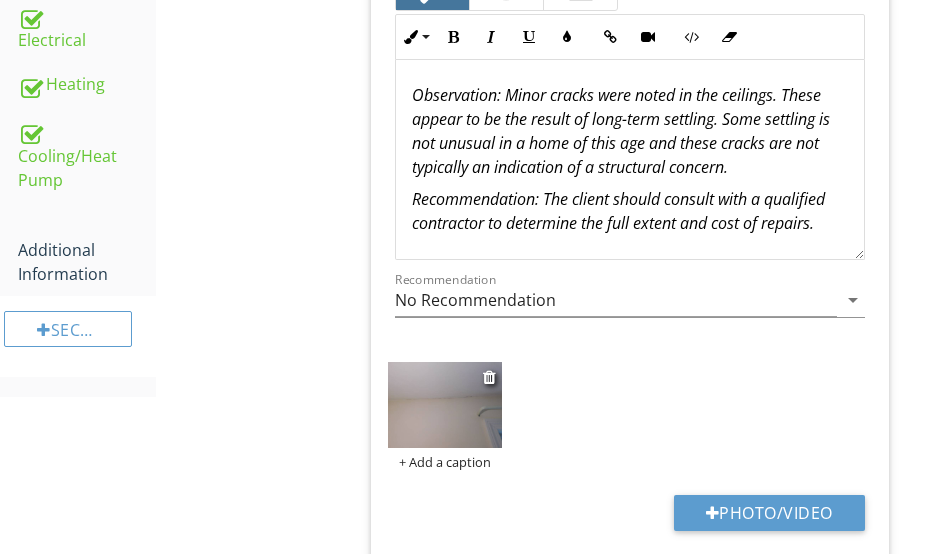 click at bounding box center (444, 404) 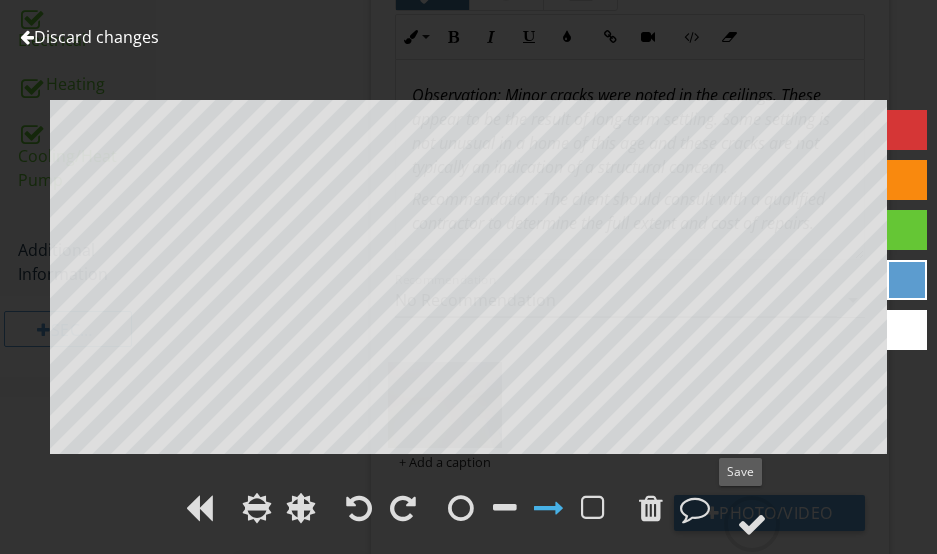 drag, startPoint x: 751, startPoint y: 511, endPoint x: 692, endPoint y: 455, distance: 81.34495 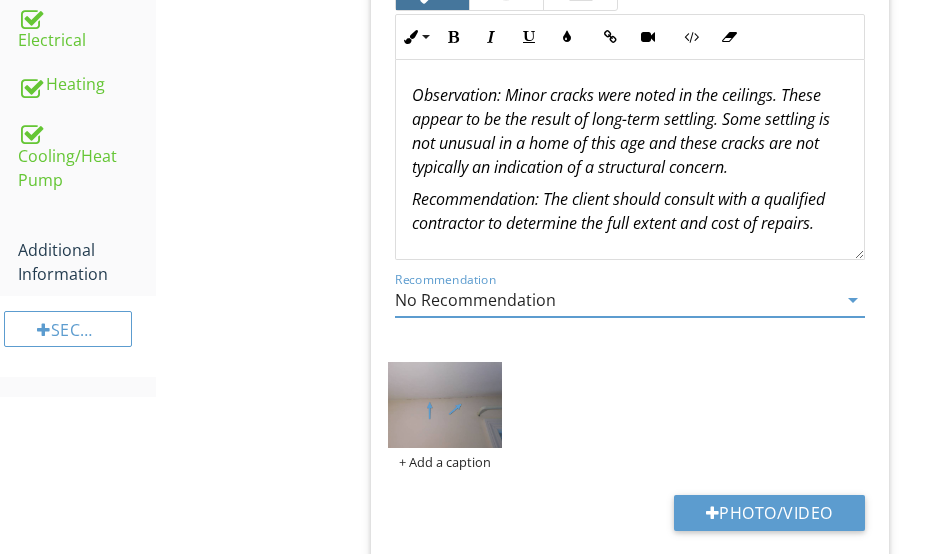 click on "No Recommendation" at bounding box center (616, 300) 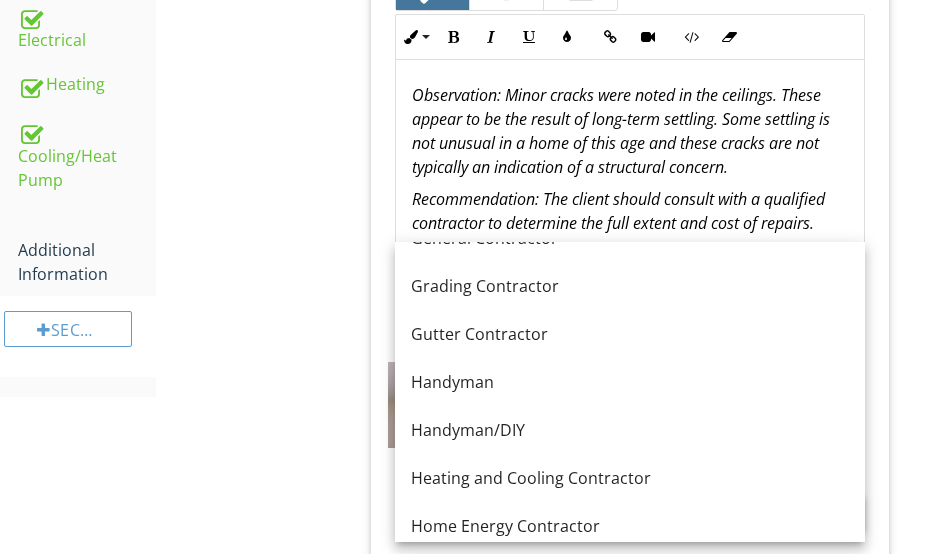scroll, scrollTop: 1300, scrollLeft: 0, axis: vertical 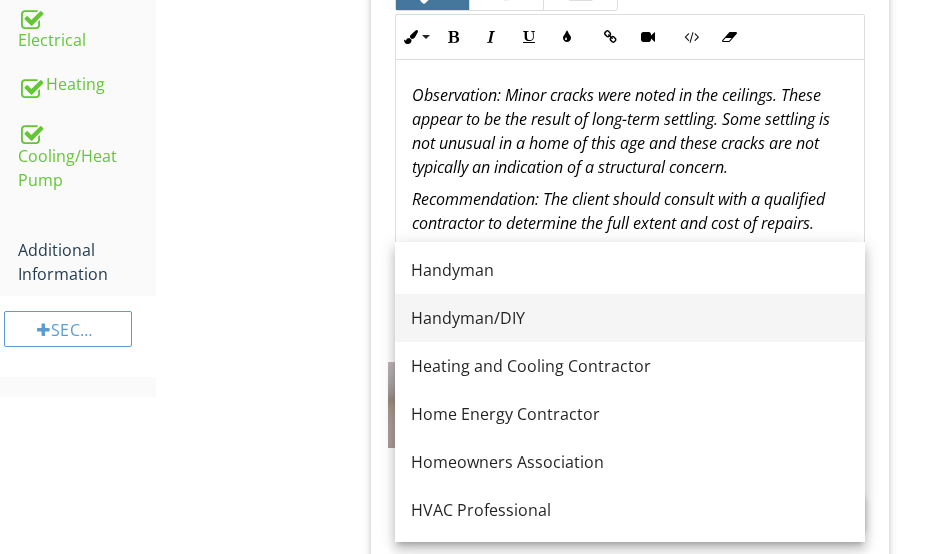 click on "Handyman/DIY" at bounding box center [630, 318] 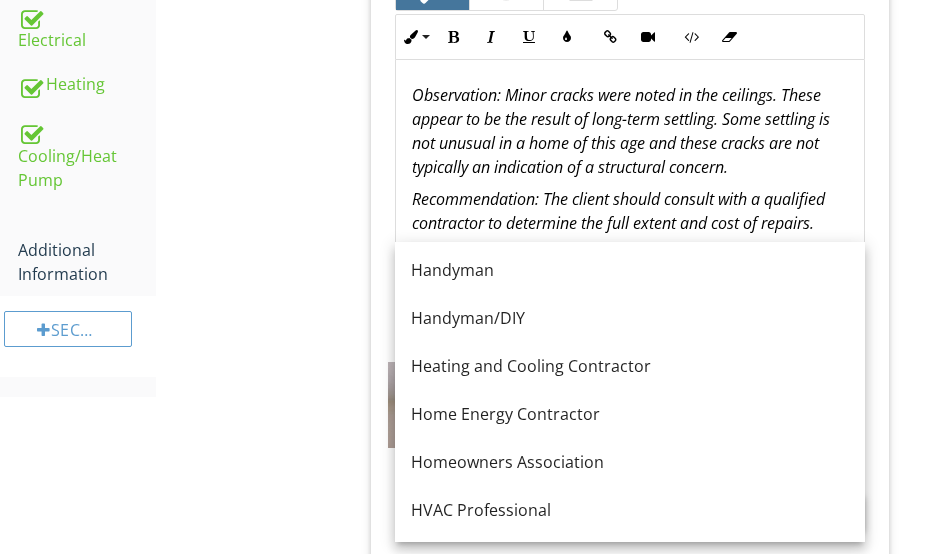 type on "Handyman/DIY" 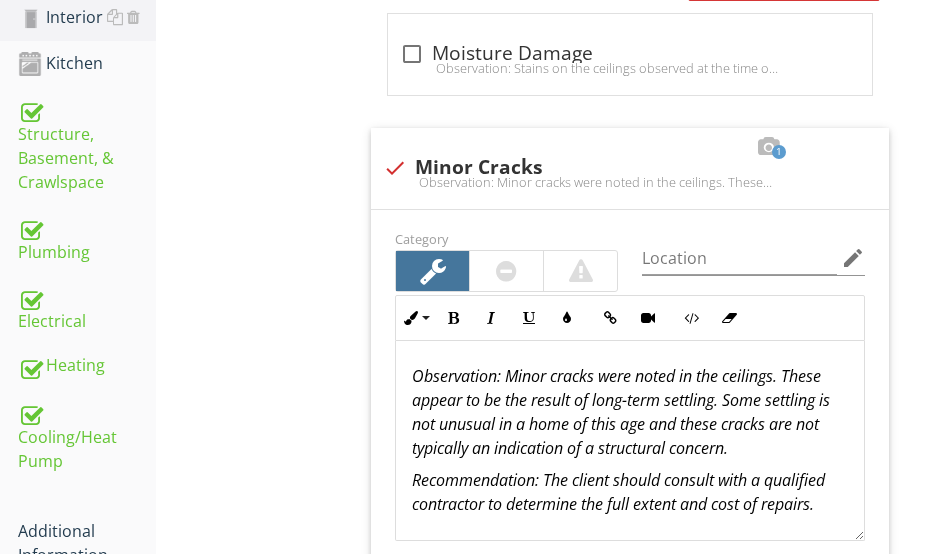 scroll, scrollTop: 1220, scrollLeft: 0, axis: vertical 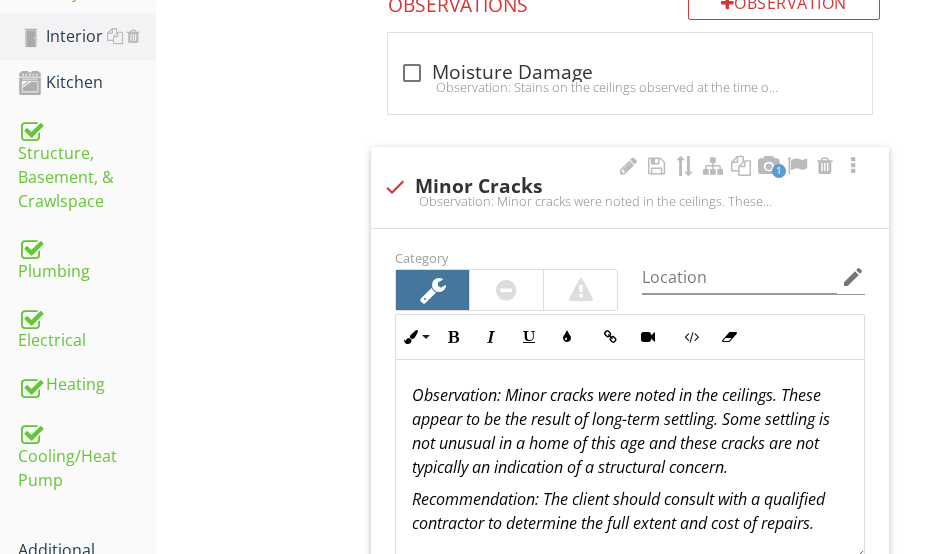 click on "Observation: Minor cracks were noted in the ceilings. These appear to be the result of long-term settling. Some settling is not unusual in a home of this age and these cracks are not typically an indication of a structural concern." at bounding box center (621, 431) 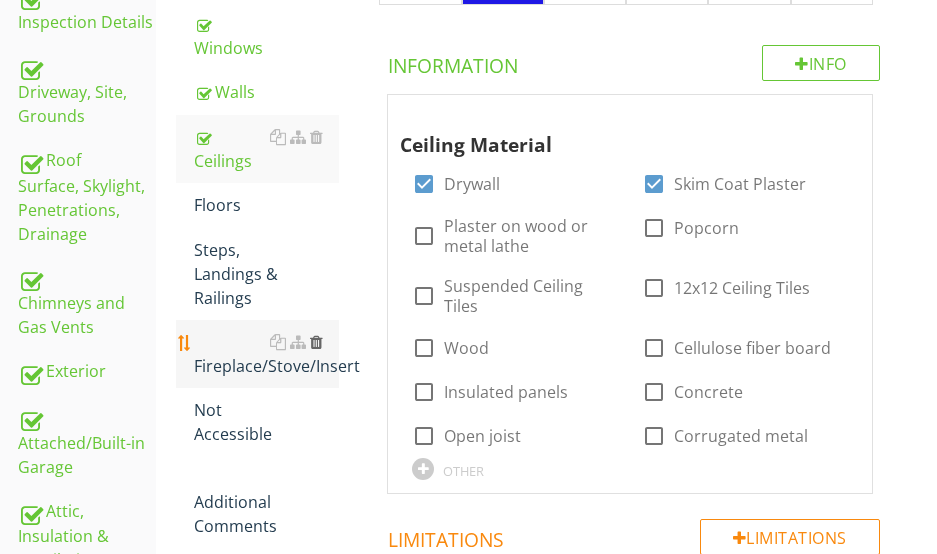 scroll, scrollTop: 520, scrollLeft: 0, axis: vertical 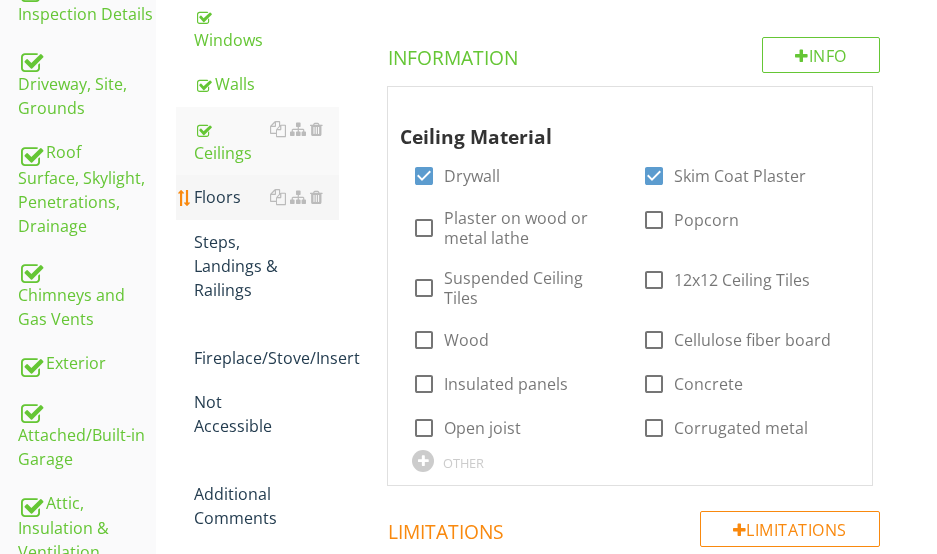 click on "Floors" at bounding box center (266, 197) 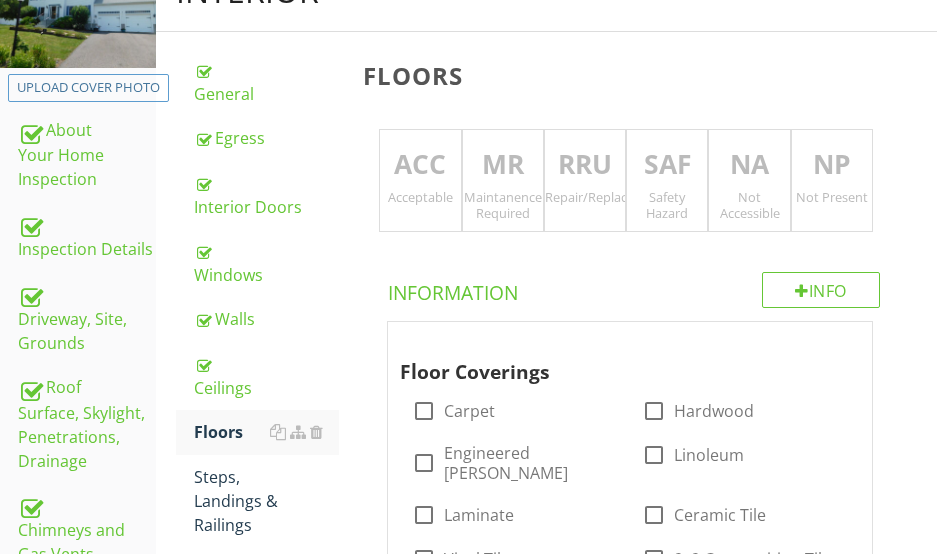 scroll, scrollTop: 320, scrollLeft: 0, axis: vertical 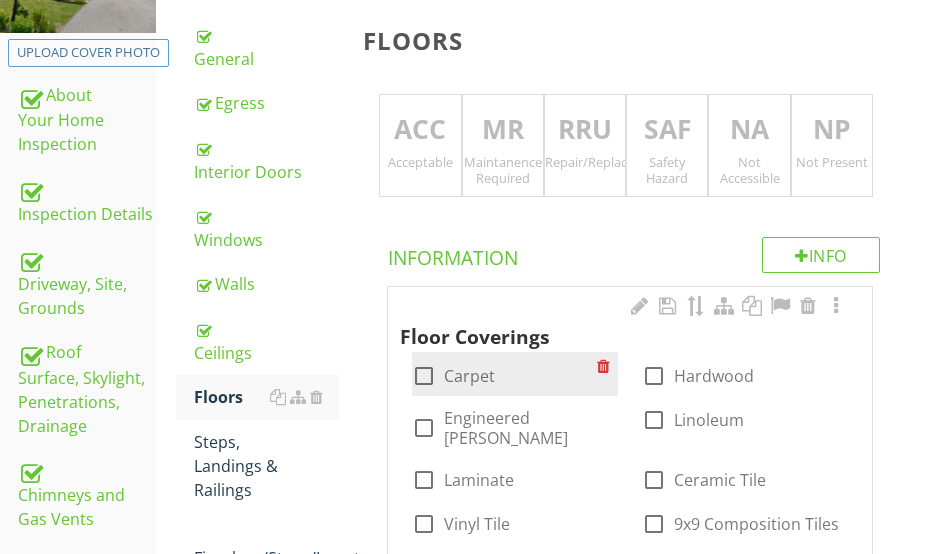 click at bounding box center [424, 376] 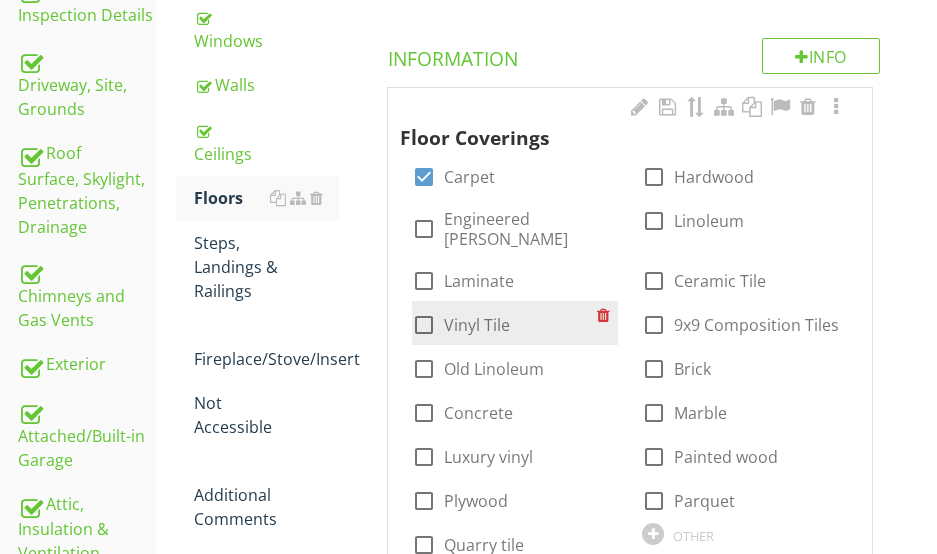 scroll, scrollTop: 520, scrollLeft: 0, axis: vertical 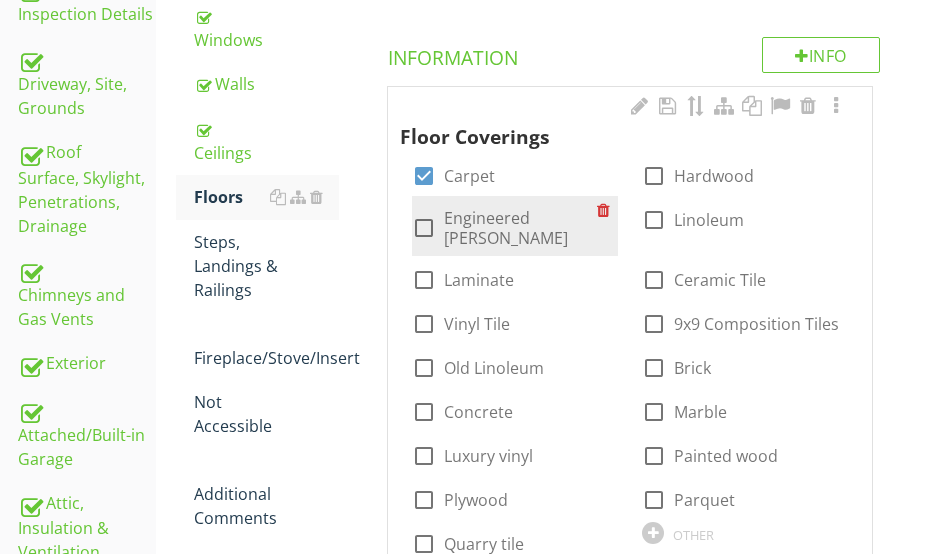 click at bounding box center [424, 228] 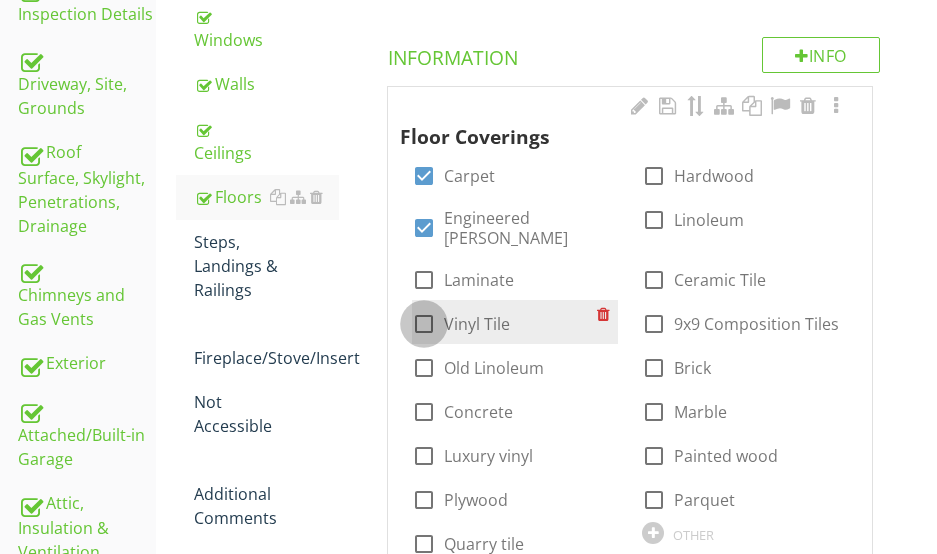 click at bounding box center [424, 324] 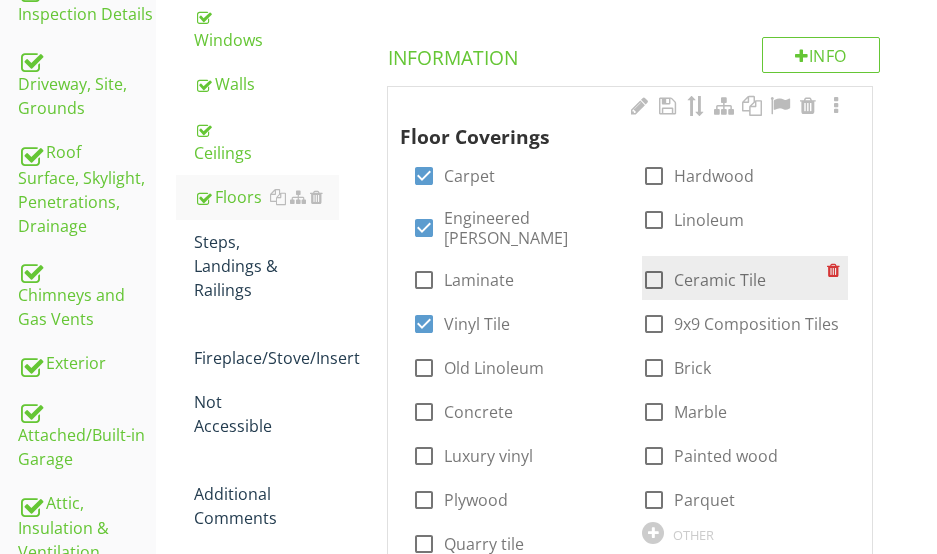 click at bounding box center (654, 280) 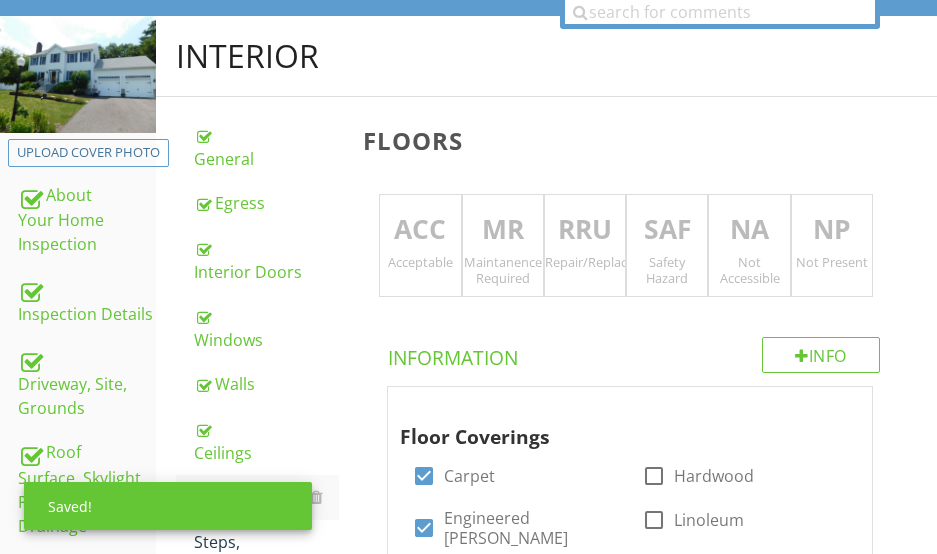 click on "ACC" at bounding box center (420, 230) 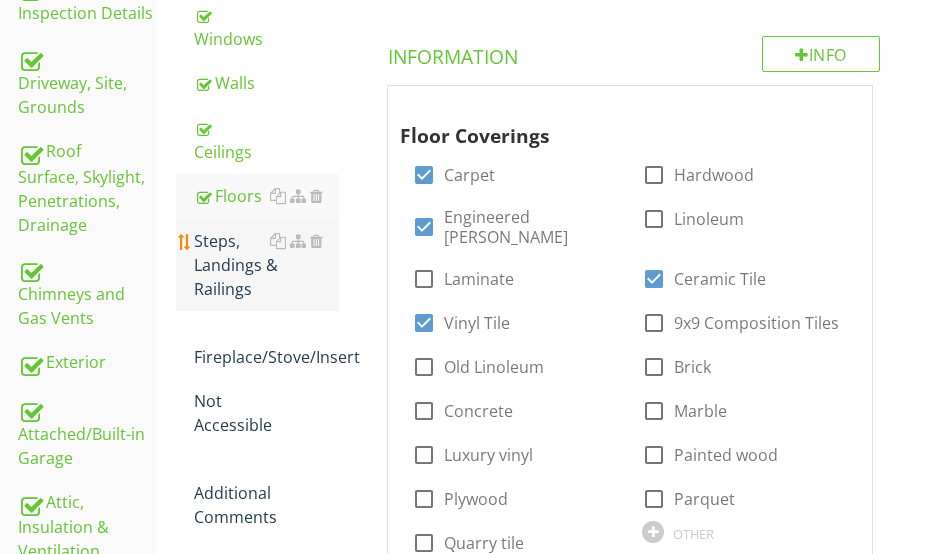 scroll, scrollTop: 520, scrollLeft: 0, axis: vertical 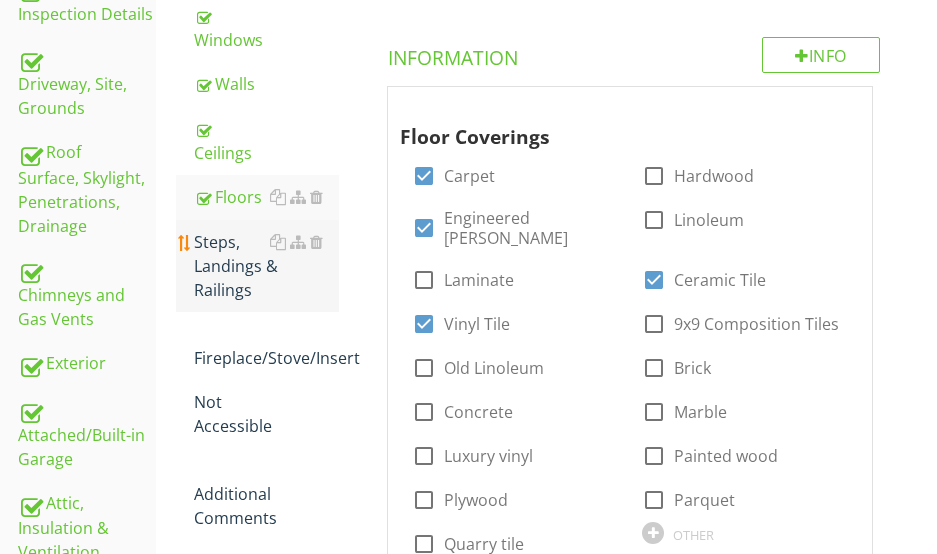 click on "Steps, Landings & Railings" at bounding box center (266, 266) 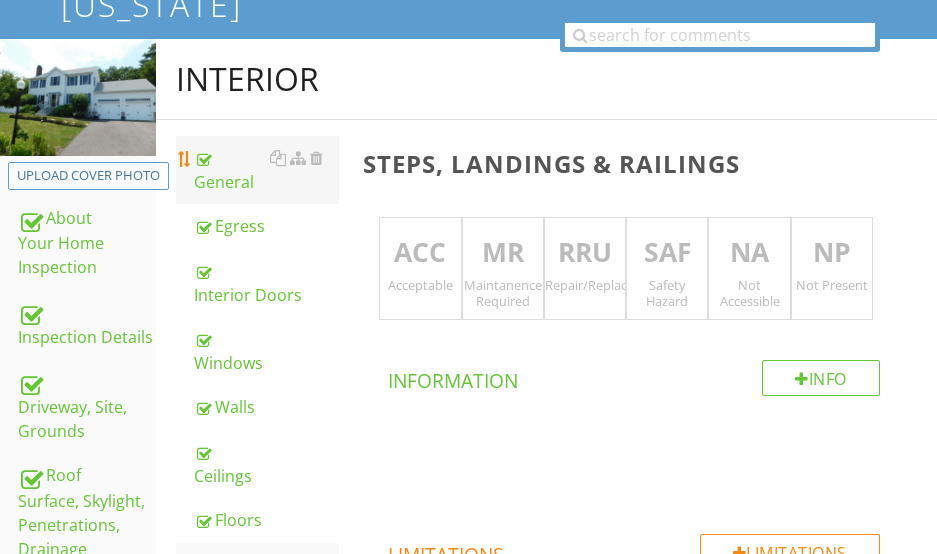 scroll, scrollTop: 120, scrollLeft: 0, axis: vertical 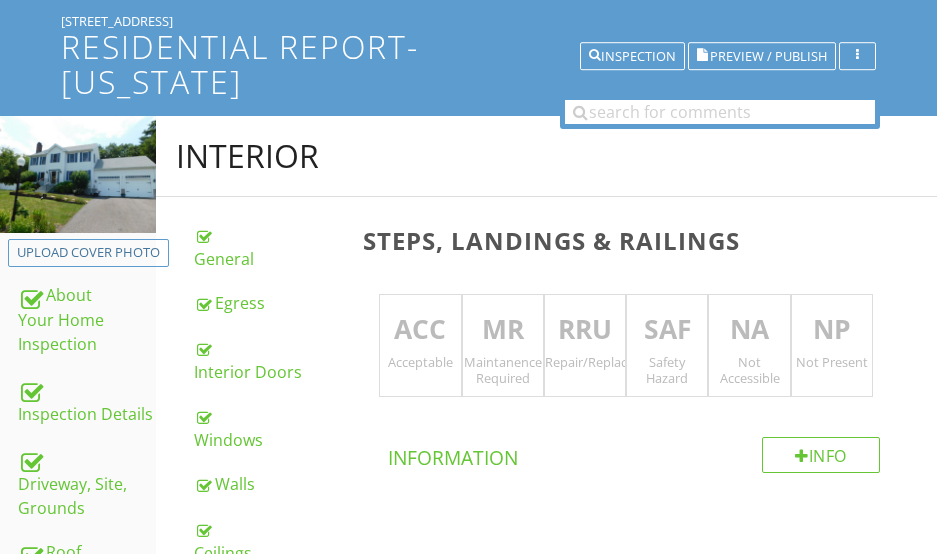 click on "ACC" at bounding box center [420, 330] 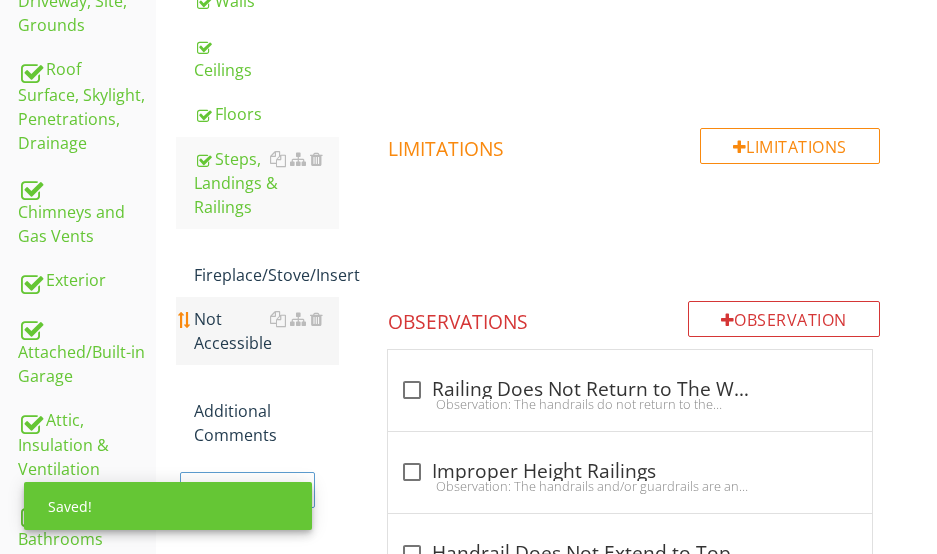 scroll, scrollTop: 520, scrollLeft: 0, axis: vertical 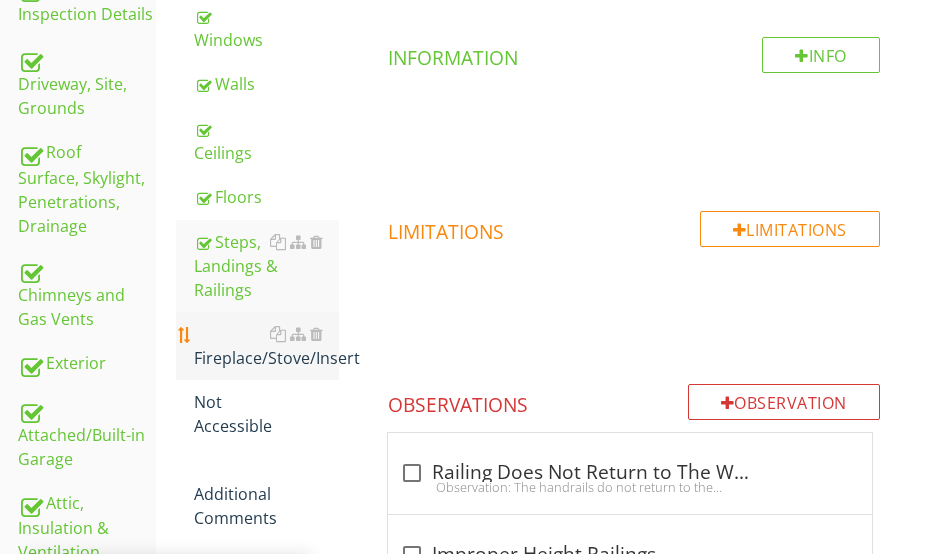 click on "Fireplace/Stove/Insert" at bounding box center (266, 346) 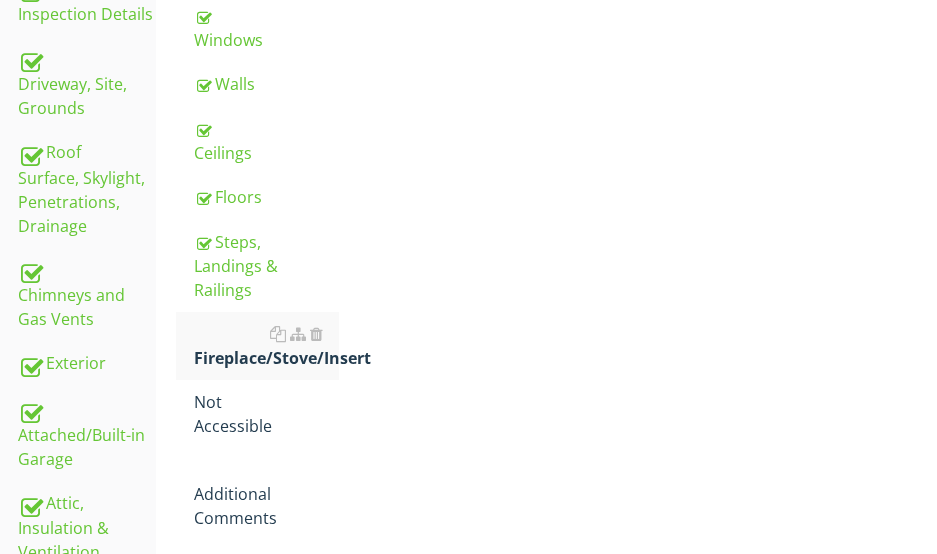 scroll, scrollTop: 120, scrollLeft: 0, axis: vertical 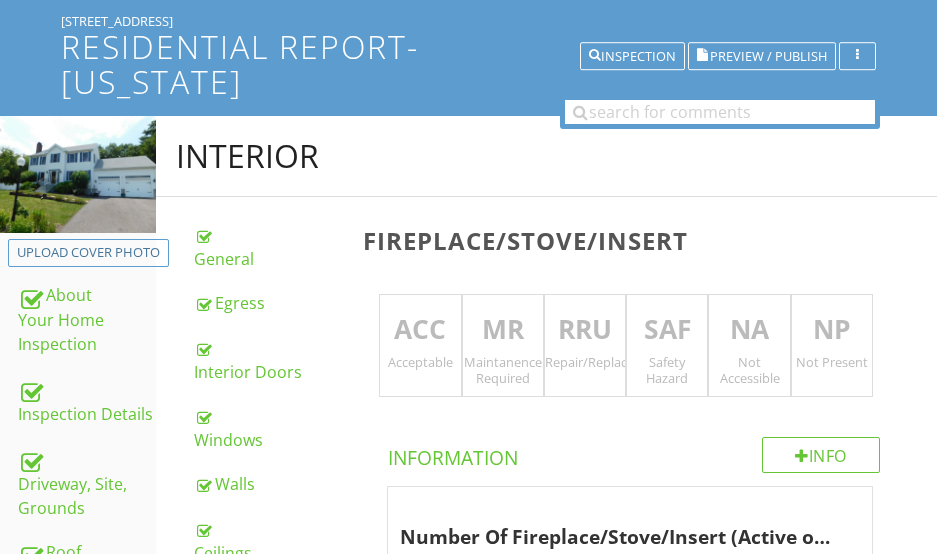 click on "MR" at bounding box center (503, 330) 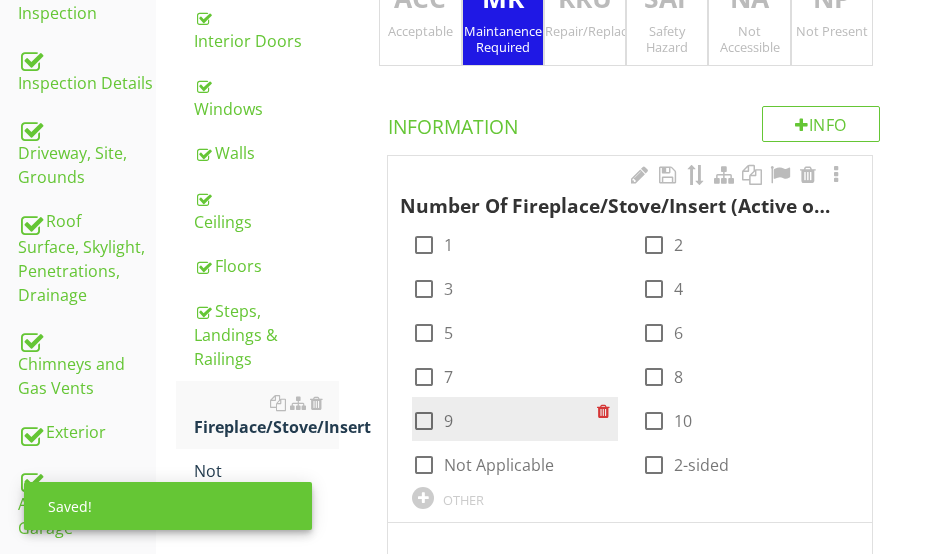 scroll, scrollTop: 520, scrollLeft: 0, axis: vertical 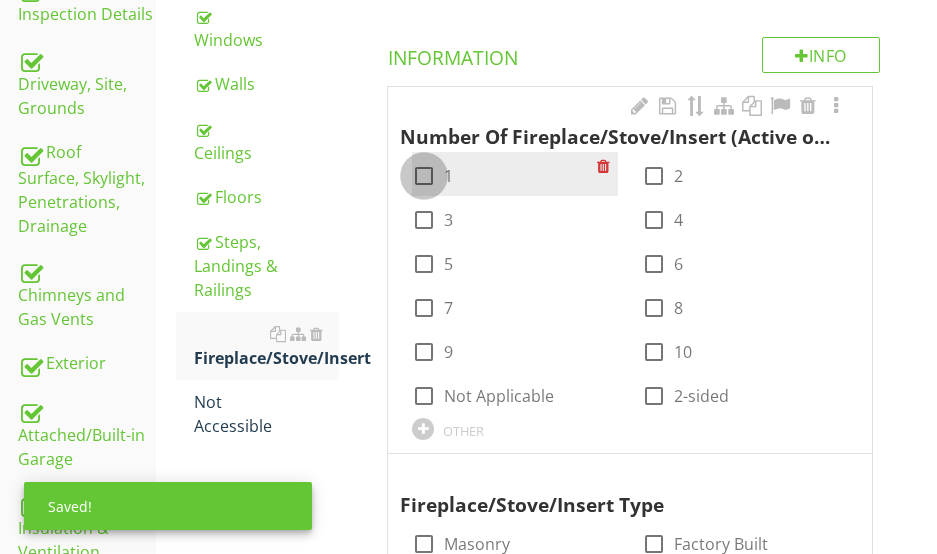 click at bounding box center [424, 176] 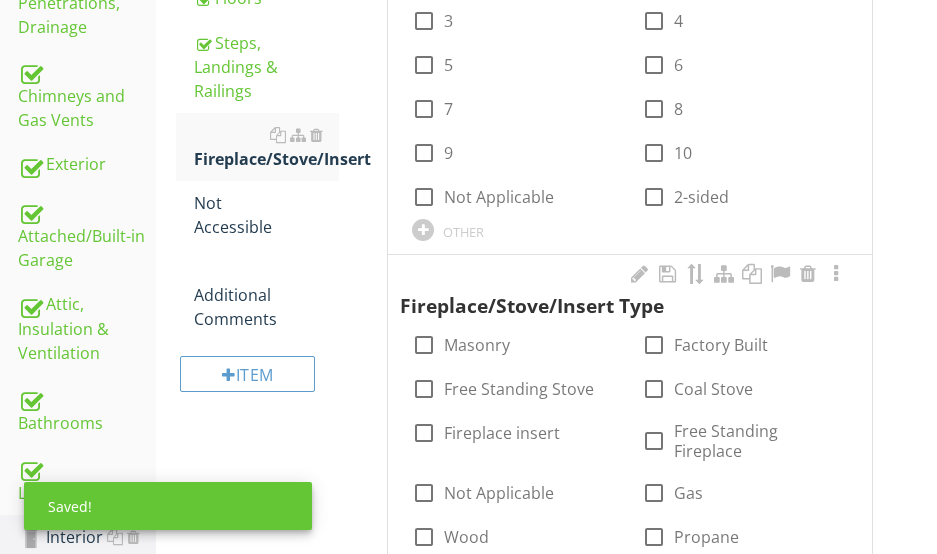 scroll, scrollTop: 720, scrollLeft: 0, axis: vertical 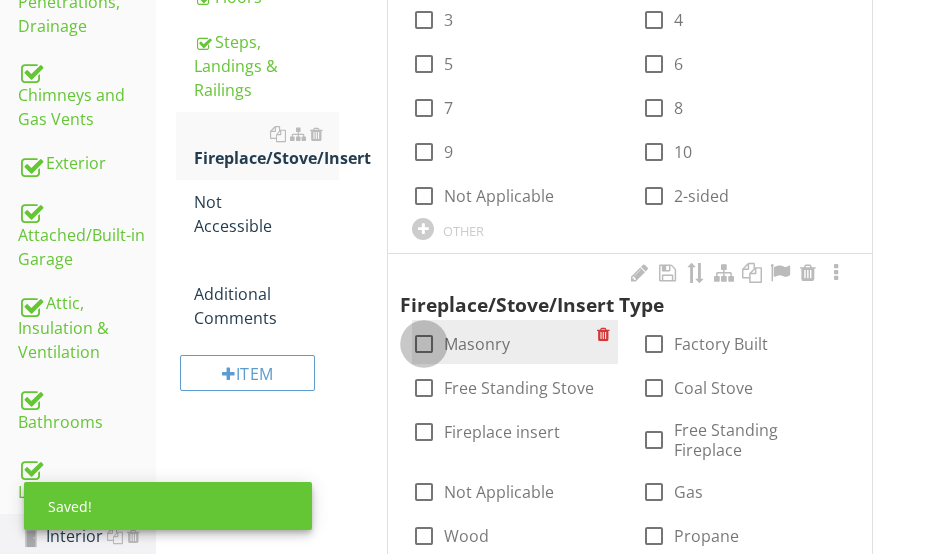 click at bounding box center [424, 344] 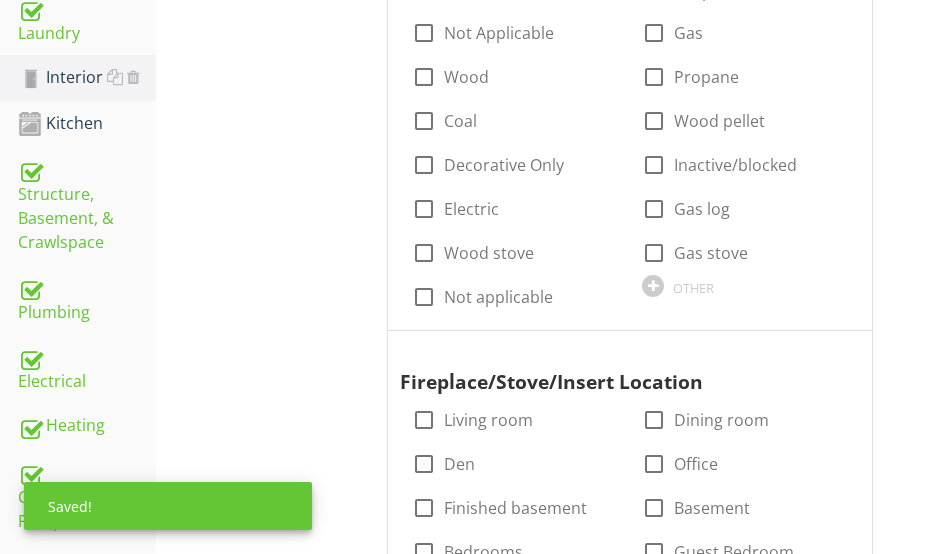 scroll, scrollTop: 1220, scrollLeft: 0, axis: vertical 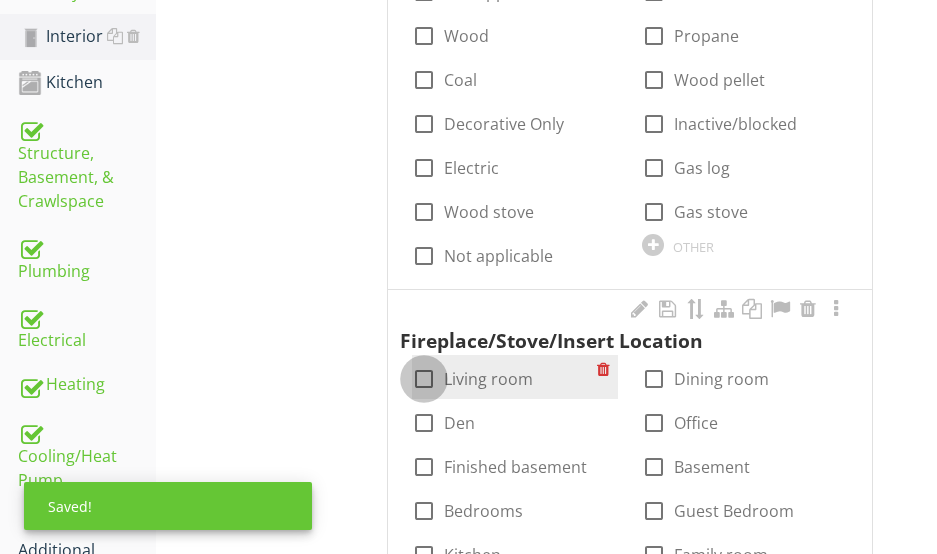 click at bounding box center (424, 379) 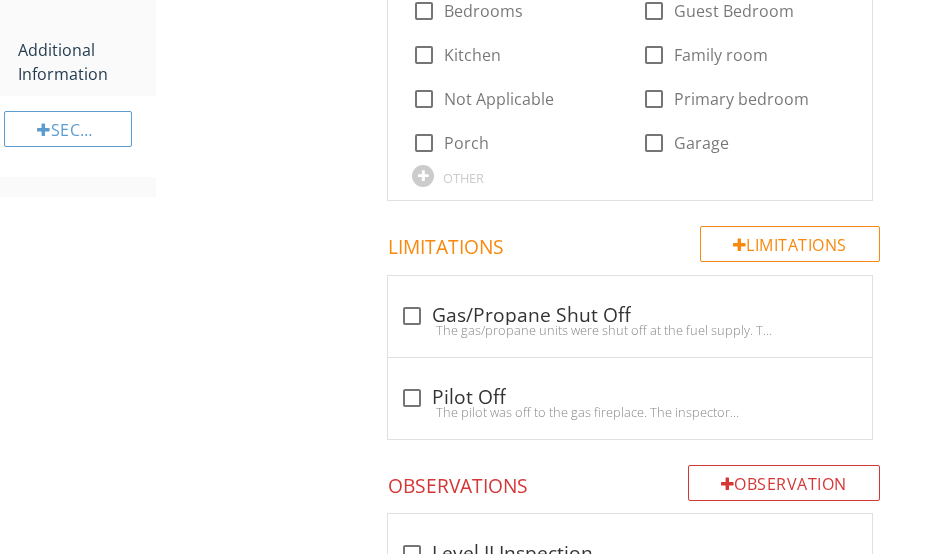 scroll, scrollTop: 1920, scrollLeft: 0, axis: vertical 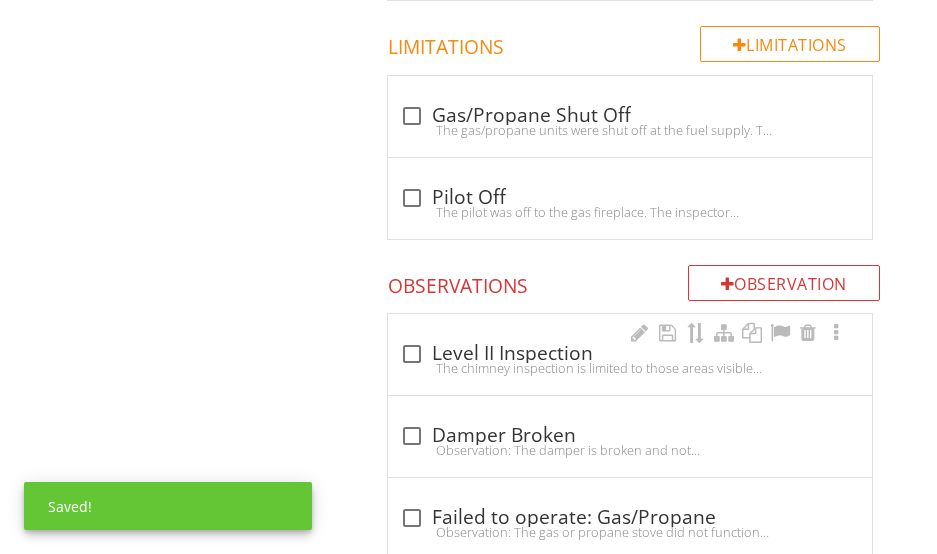click on "check_box_outline_blank
Level II Inspection" at bounding box center [630, 354] 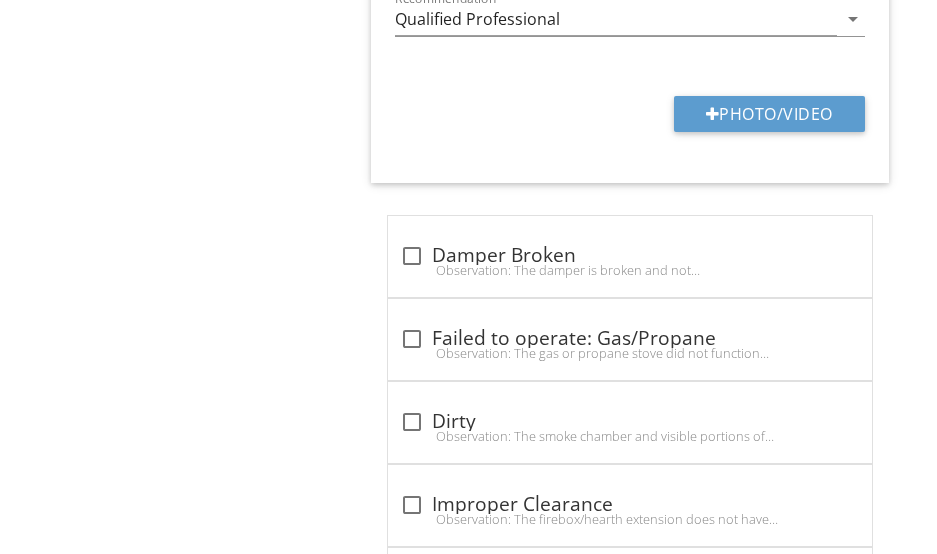 scroll, scrollTop: 2720, scrollLeft: 0, axis: vertical 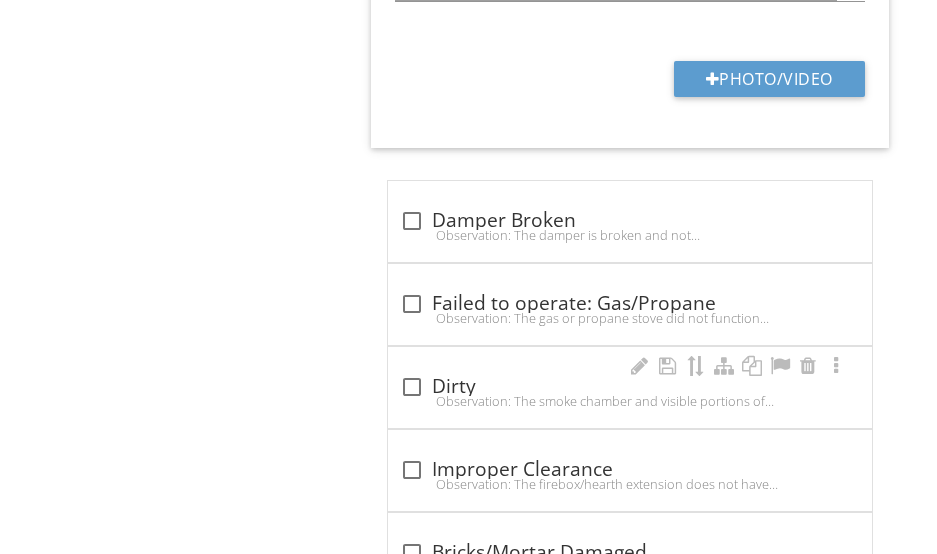 click on "check_box_outline_blank
Dirty" at bounding box center (630, 387) 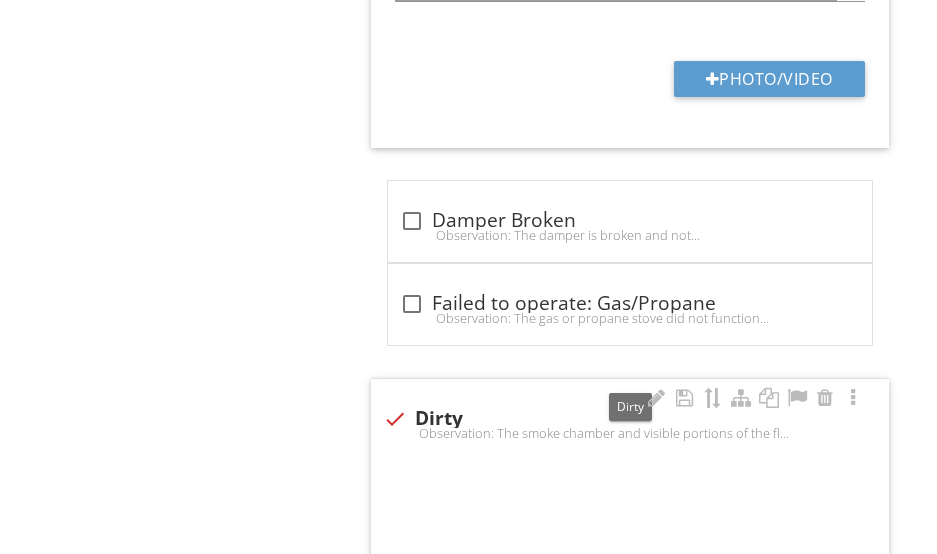checkbox on "true" 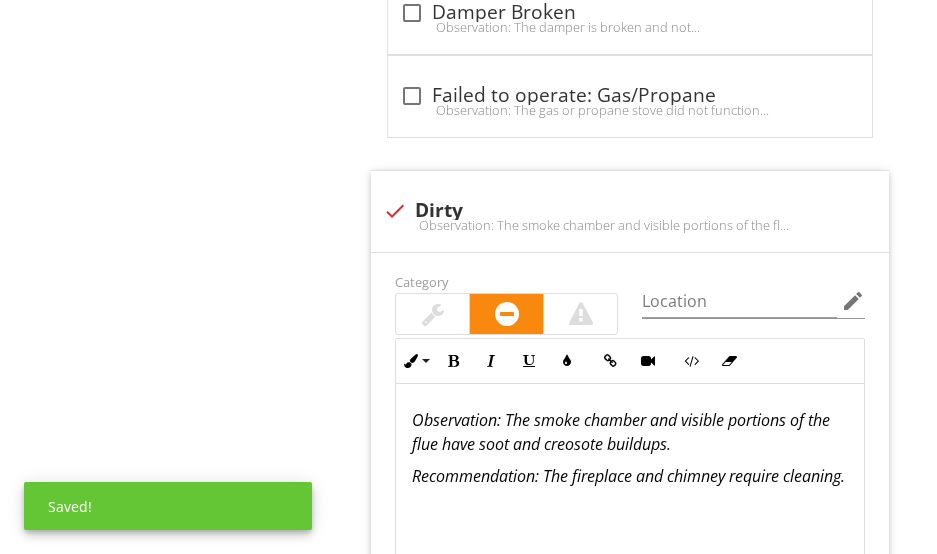 scroll, scrollTop: 2920, scrollLeft: 0, axis: vertical 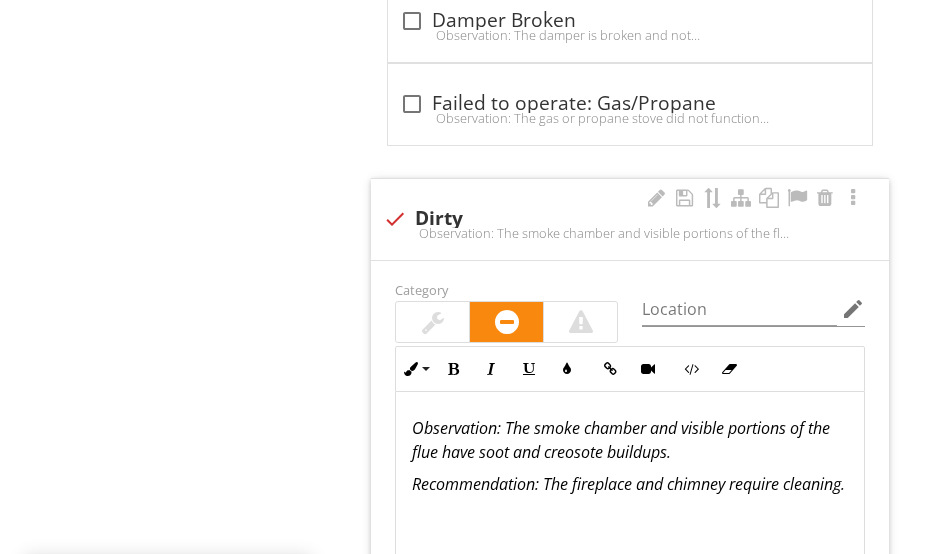 click at bounding box center [433, 322] 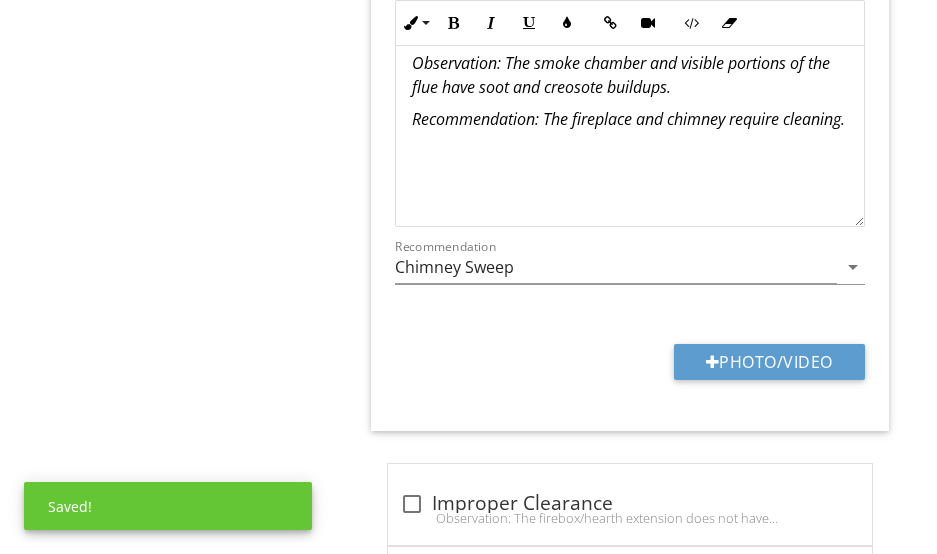 scroll, scrollTop: 3320, scrollLeft: 0, axis: vertical 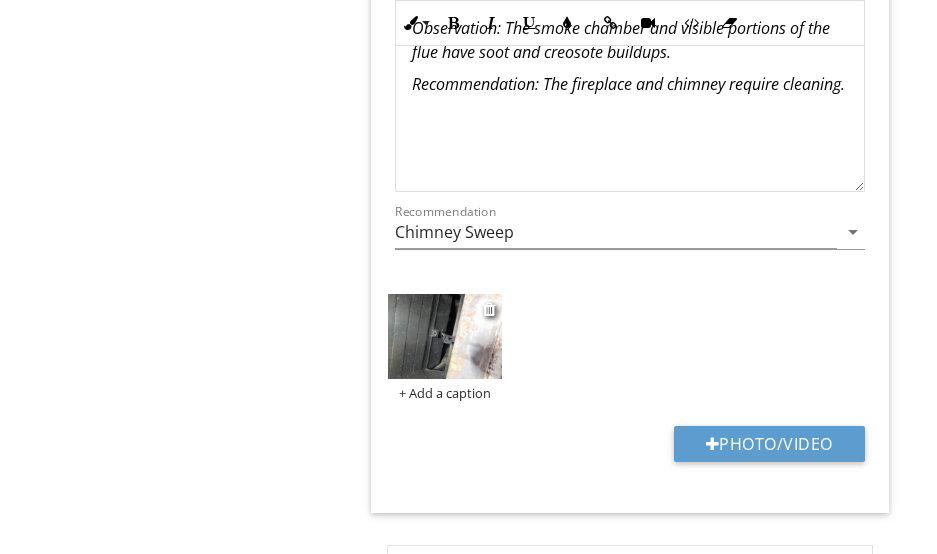 click at bounding box center [444, 336] 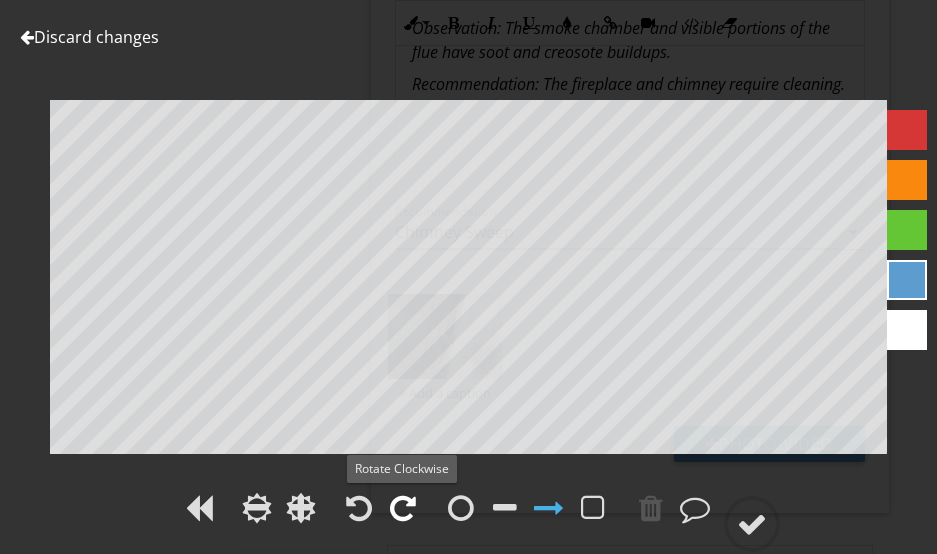 click at bounding box center (403, 508) 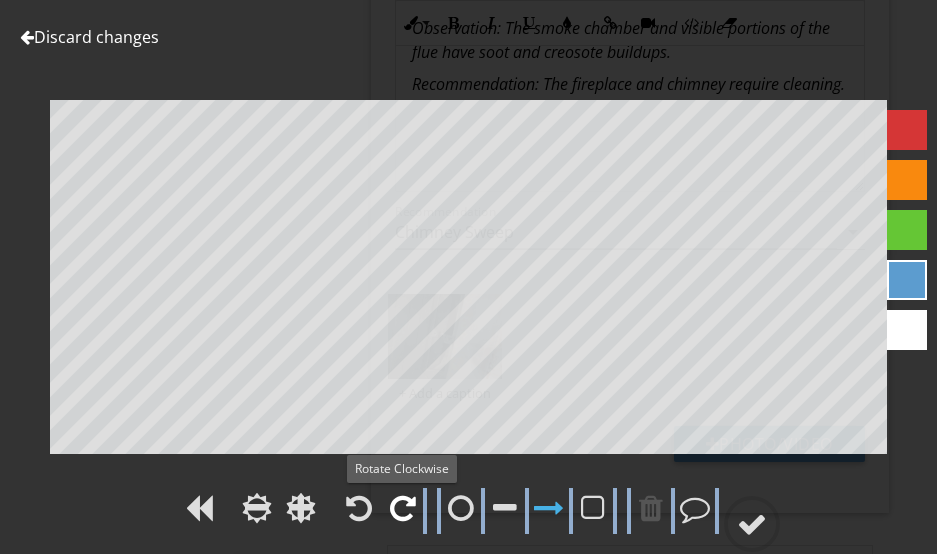 click at bounding box center [403, 508] 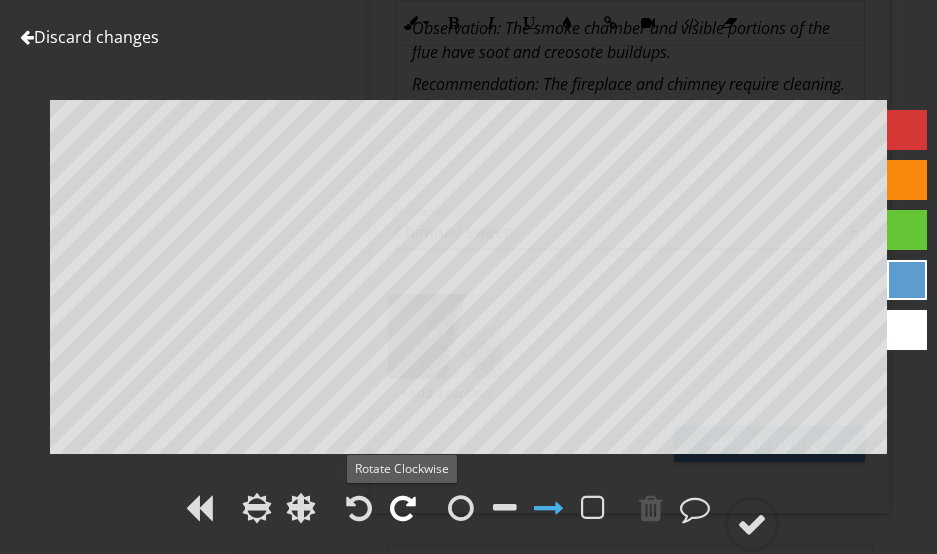 click at bounding box center [403, 508] 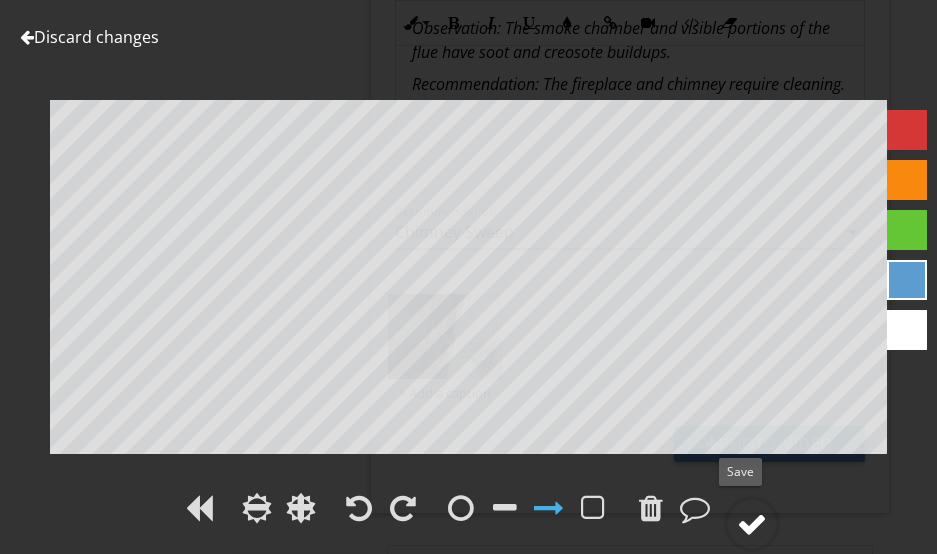 click at bounding box center [752, 524] 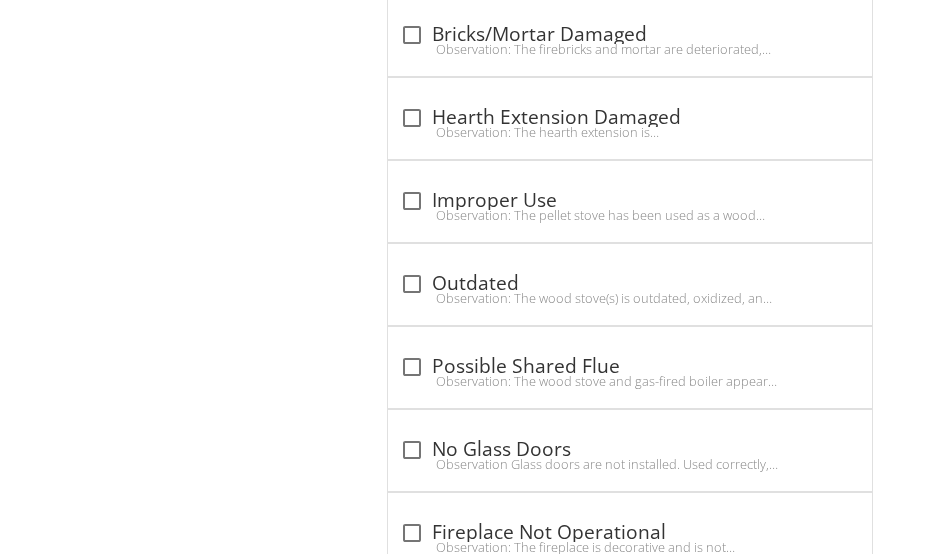 scroll, scrollTop: 4120, scrollLeft: 0, axis: vertical 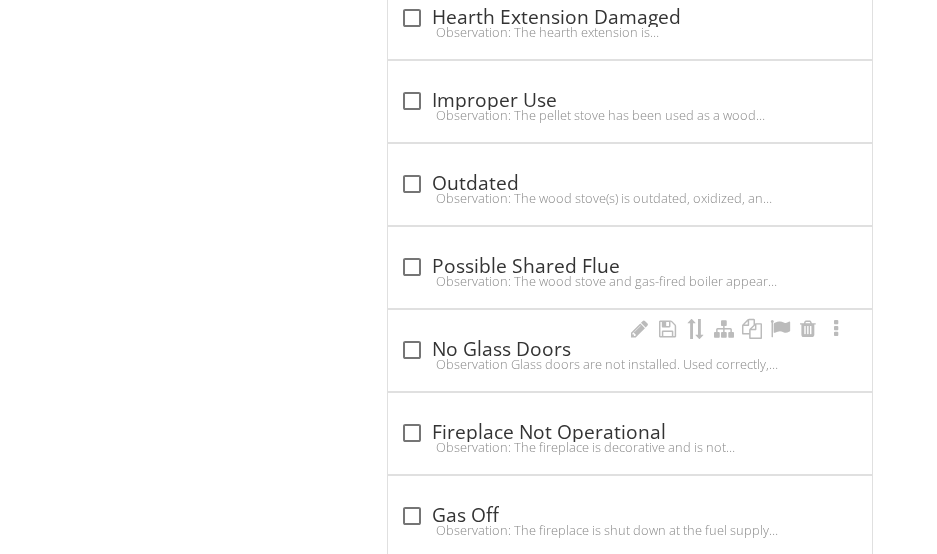 click on "Observation Glass doors are not installed. Used correctly, these will help minimize heat loss when the fireplace is not in use. They also eliminate burning embers from flying into the room during a fire and reduce the volume of room air sucked up the chimney.Recommendation: Install glass doors." at bounding box center (630, 364) 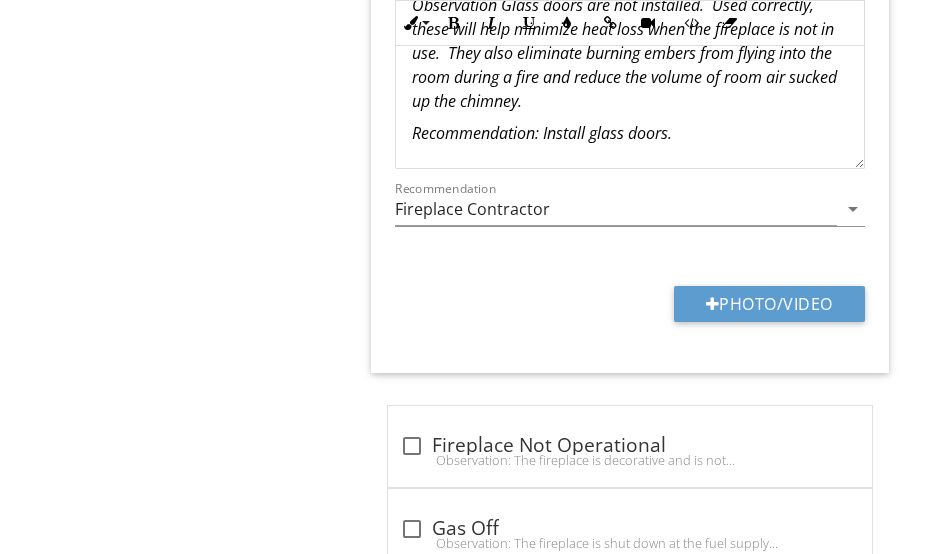 scroll, scrollTop: 4720, scrollLeft: 0, axis: vertical 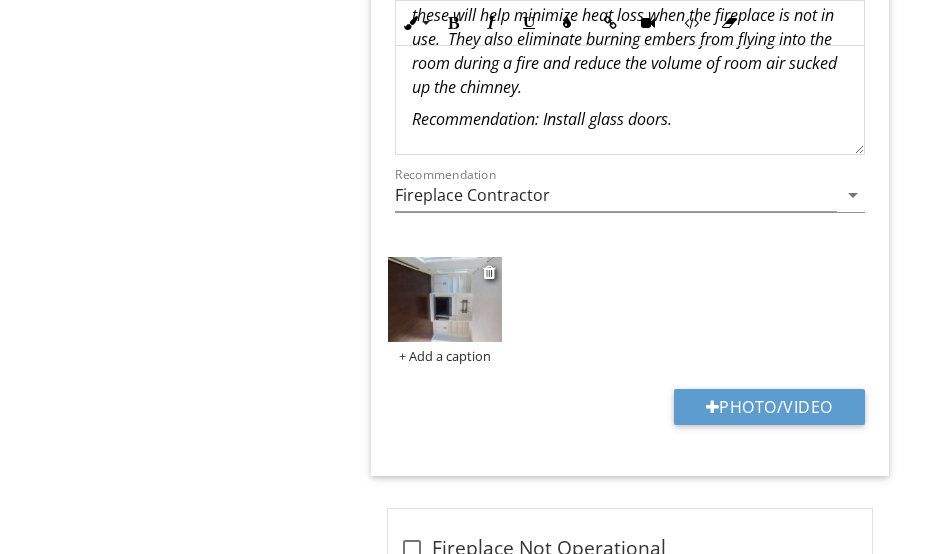 click at bounding box center (444, 299) 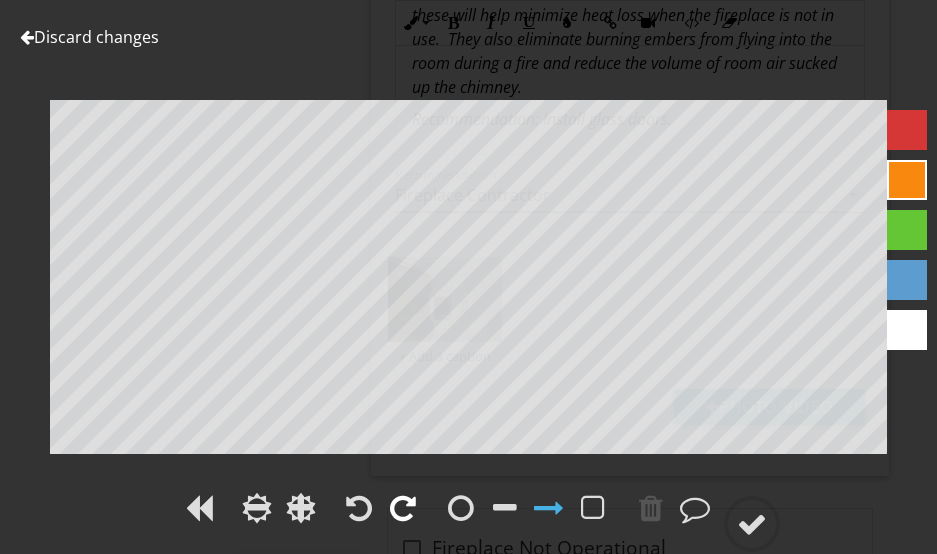 click at bounding box center [403, 508] 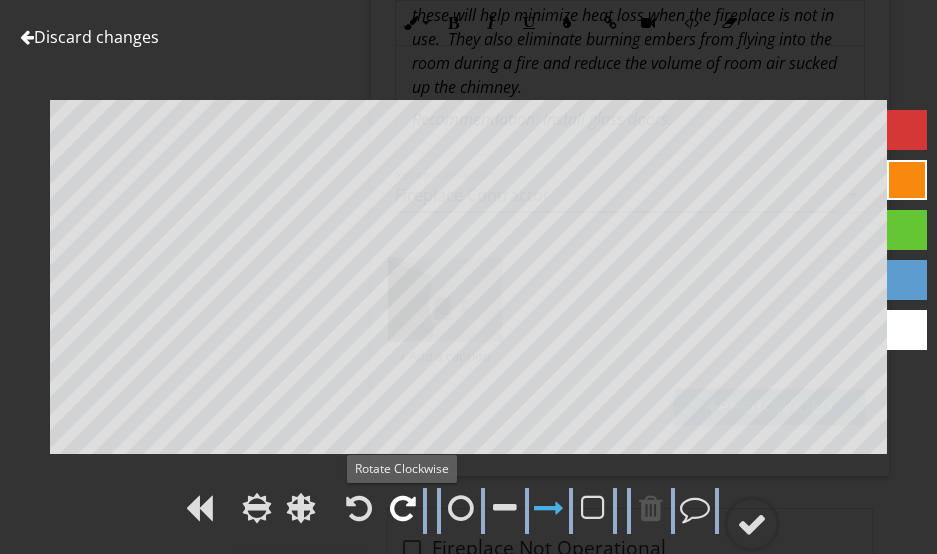 click at bounding box center [403, 508] 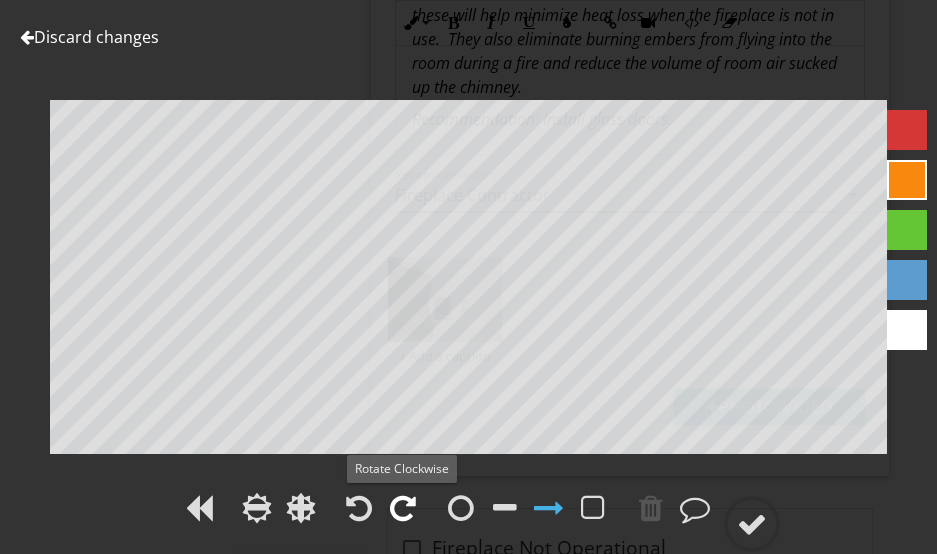 click at bounding box center (403, 508) 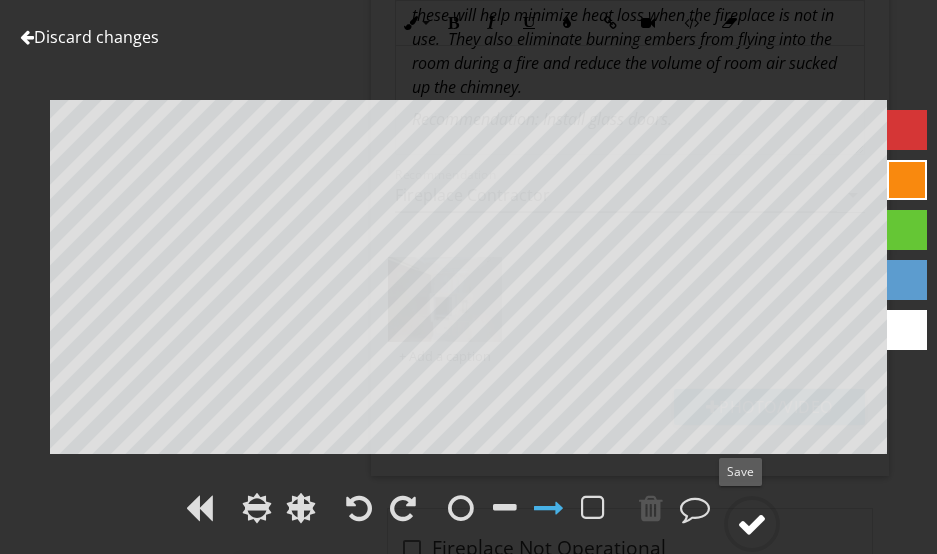 click at bounding box center (752, 524) 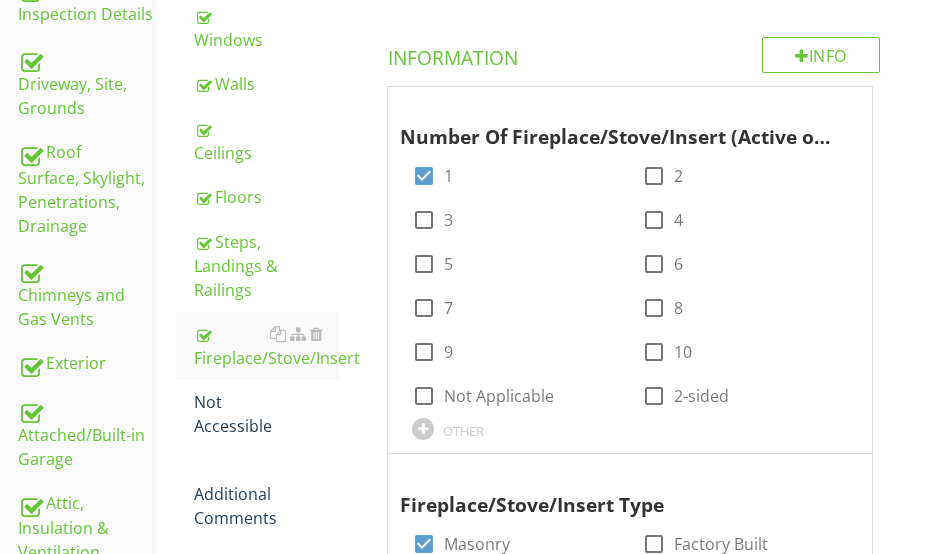 scroll, scrollTop: 620, scrollLeft: 0, axis: vertical 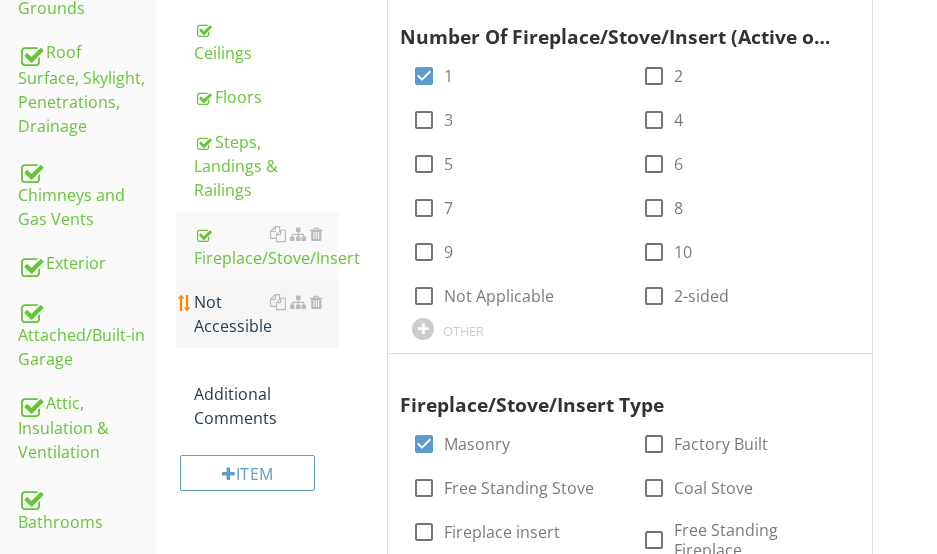 click on "Not Accessible" at bounding box center [266, 314] 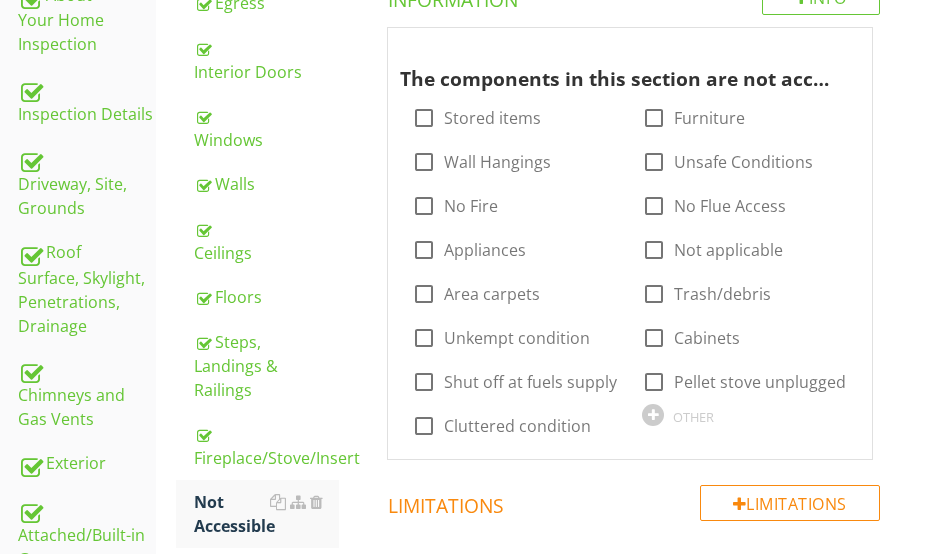 scroll, scrollTop: 320, scrollLeft: 0, axis: vertical 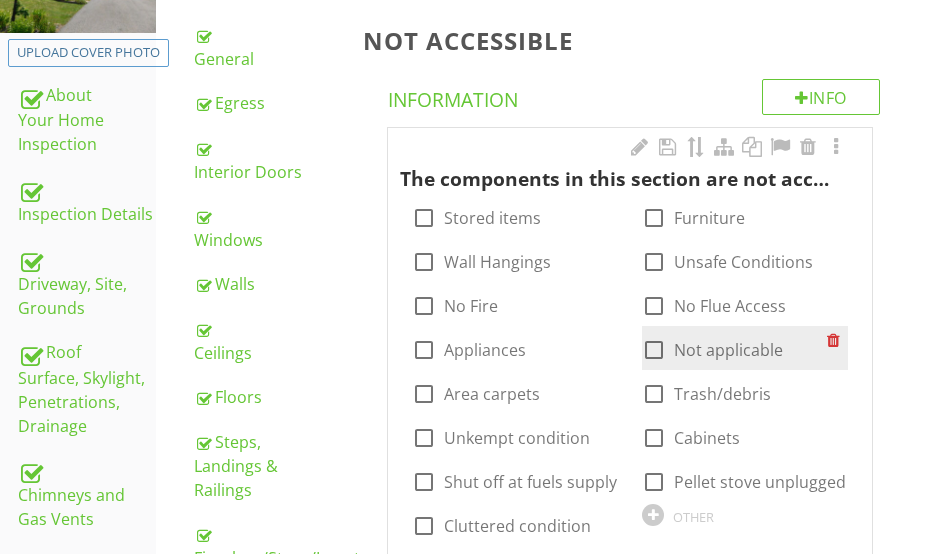 click at bounding box center (654, 350) 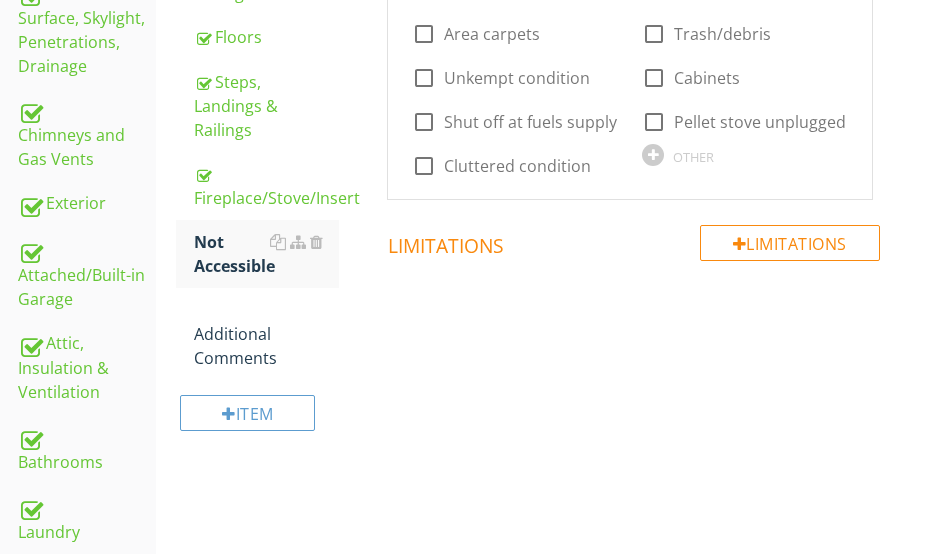 scroll, scrollTop: 720, scrollLeft: 0, axis: vertical 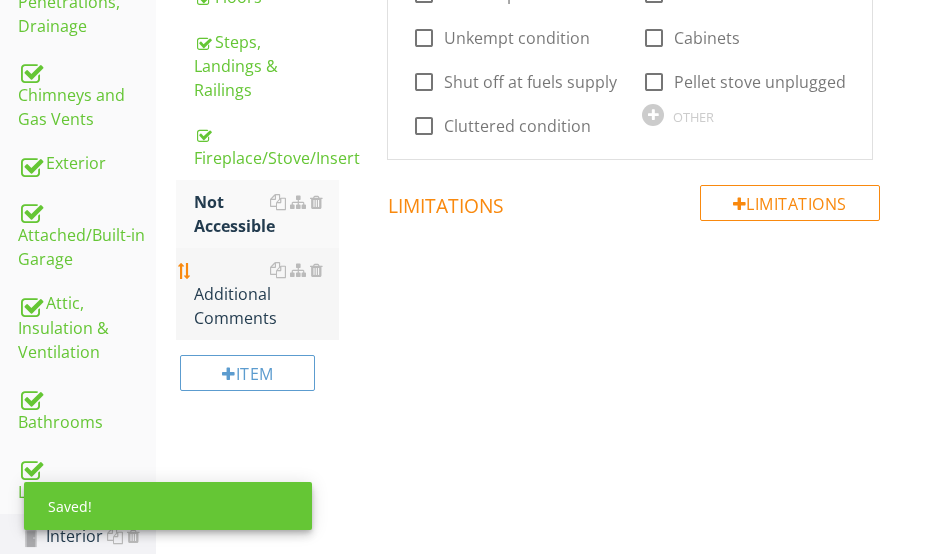 click on "Additional Comments" at bounding box center (266, 294) 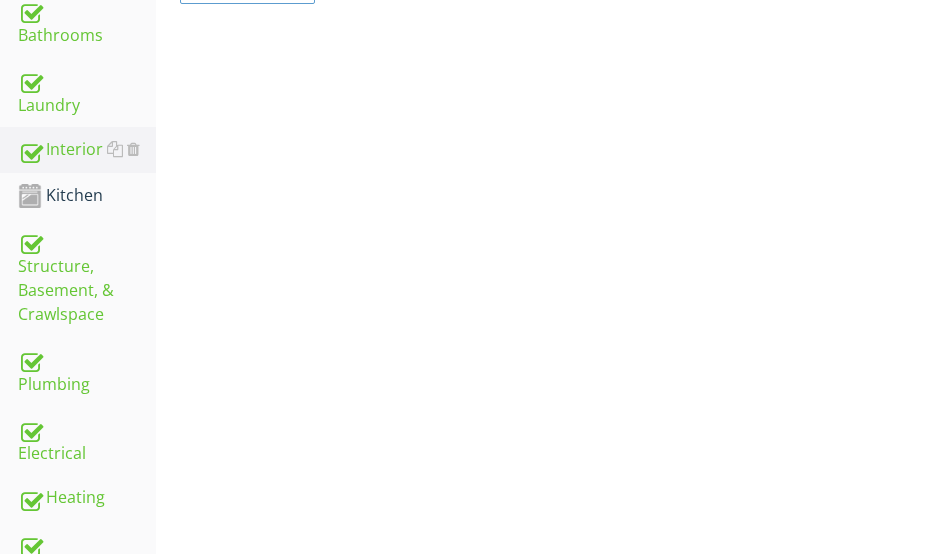 scroll, scrollTop: 1220, scrollLeft: 0, axis: vertical 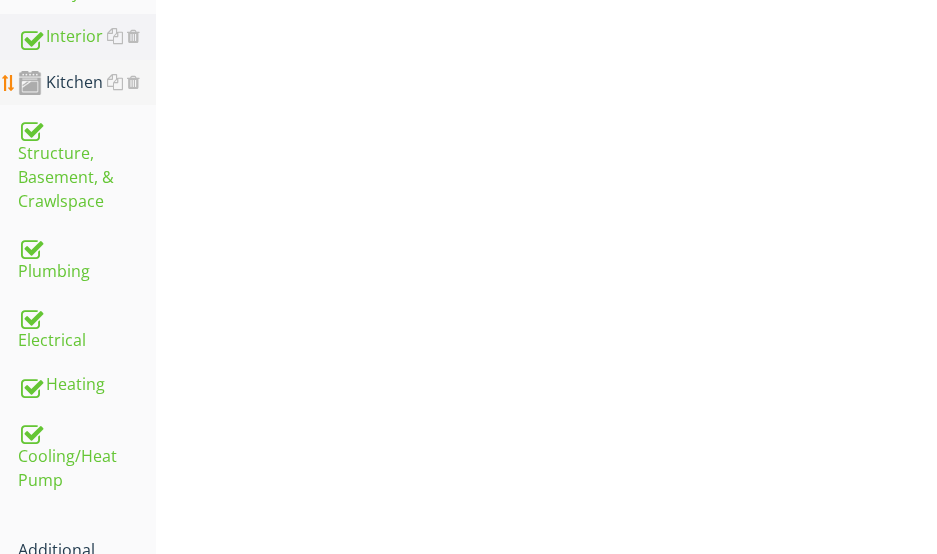 click on "Kitchen" at bounding box center [87, 83] 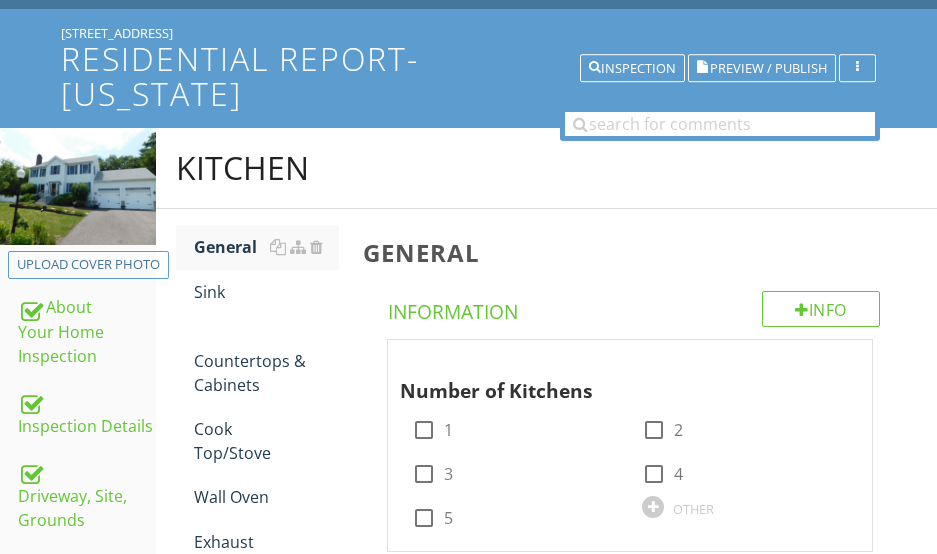 scroll, scrollTop: 220, scrollLeft: 0, axis: vertical 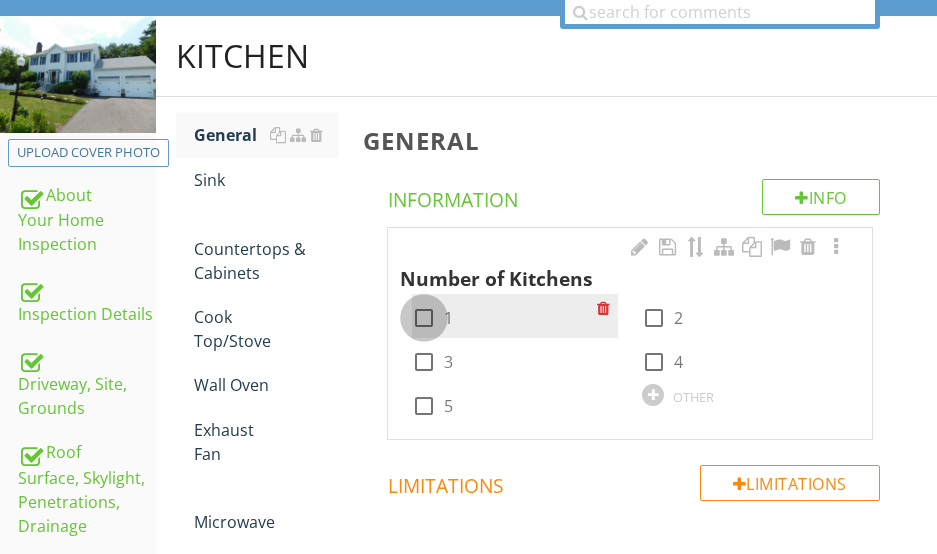 click at bounding box center (424, 318) 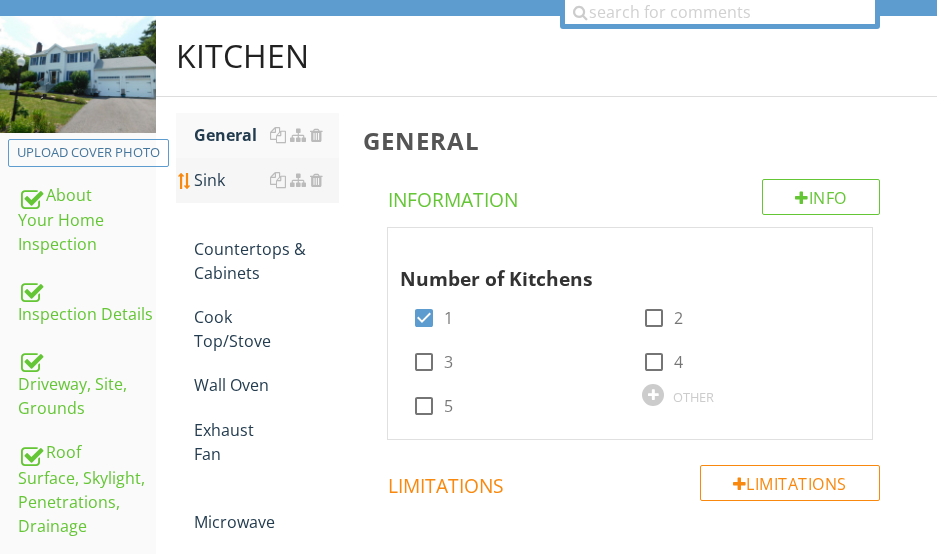 click on "Sink" at bounding box center [266, 180] 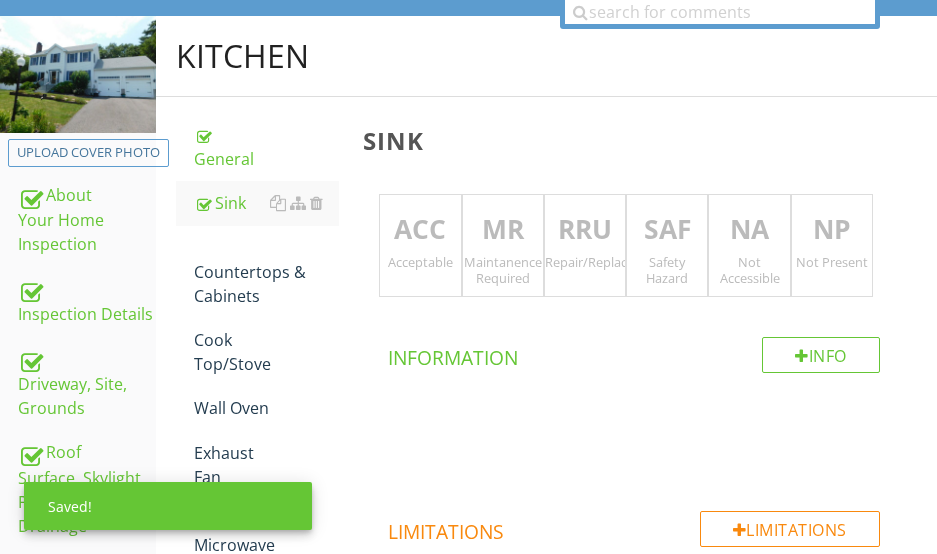 click on "ACC" at bounding box center [420, 230] 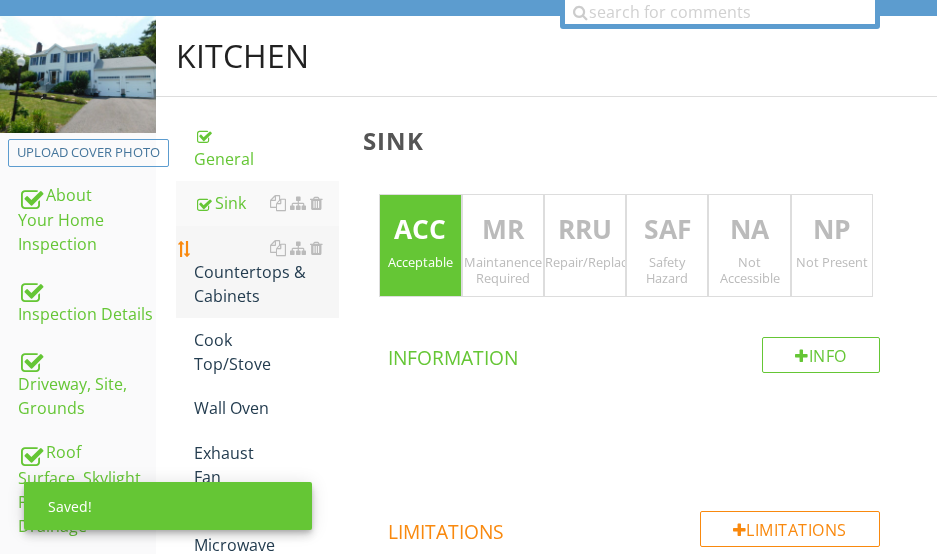 click on "Countertops & Cabinets" at bounding box center (266, 272) 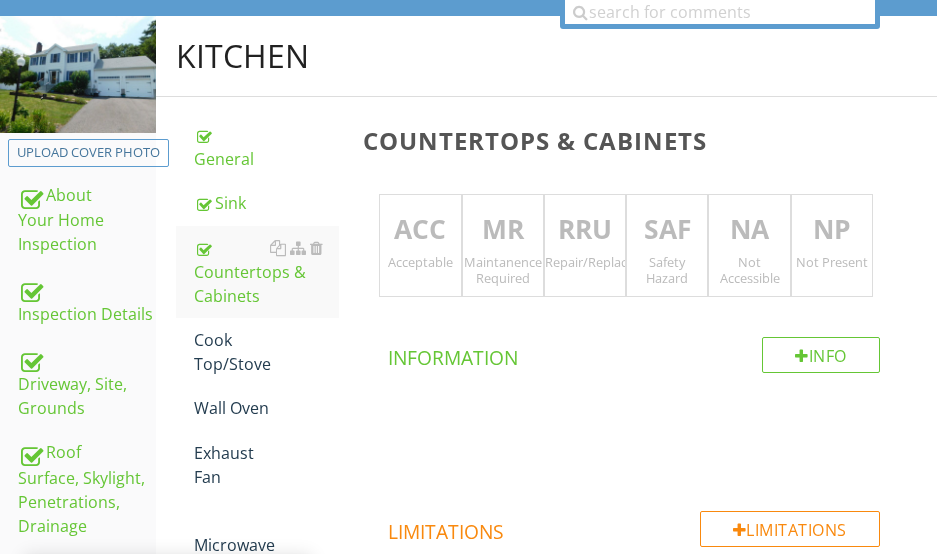 click on "ACC" at bounding box center (420, 230) 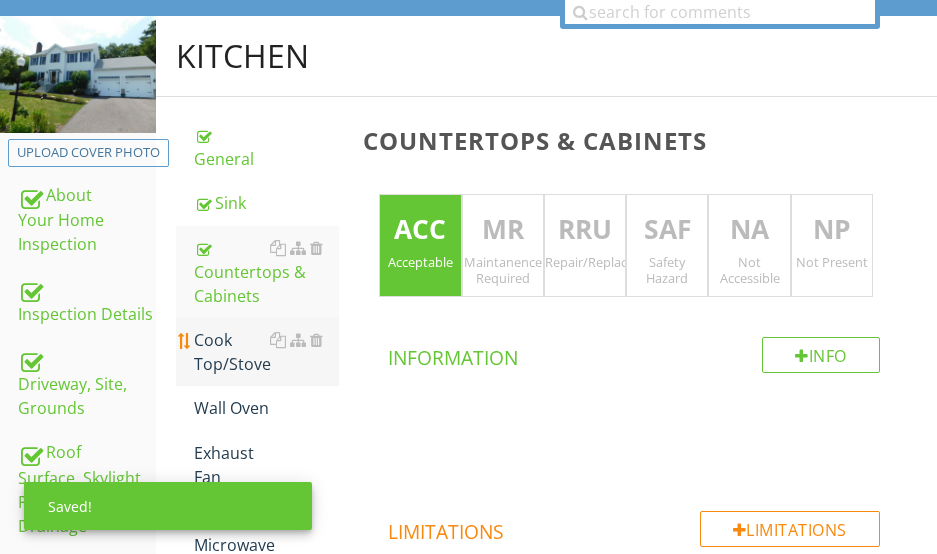 click on "Cook Top/Stove" at bounding box center [266, 352] 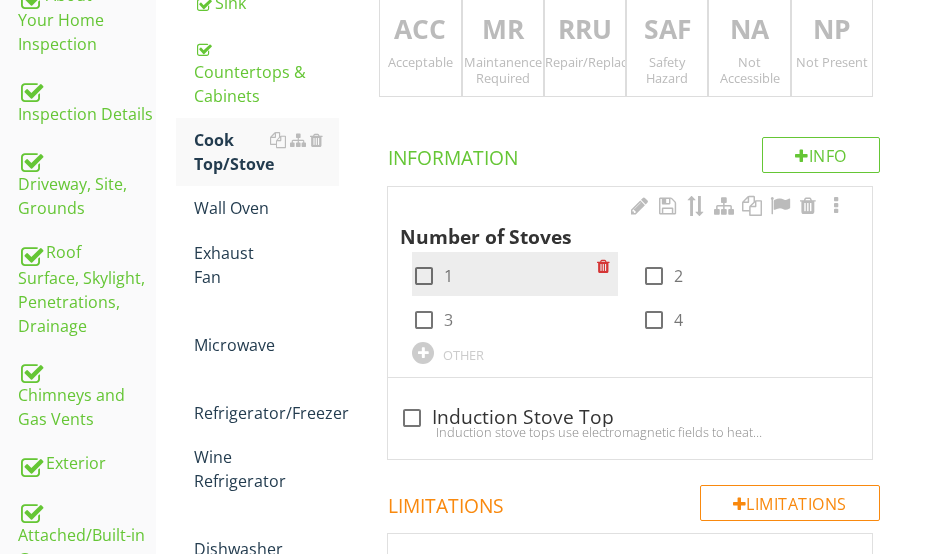 click at bounding box center (424, 276) 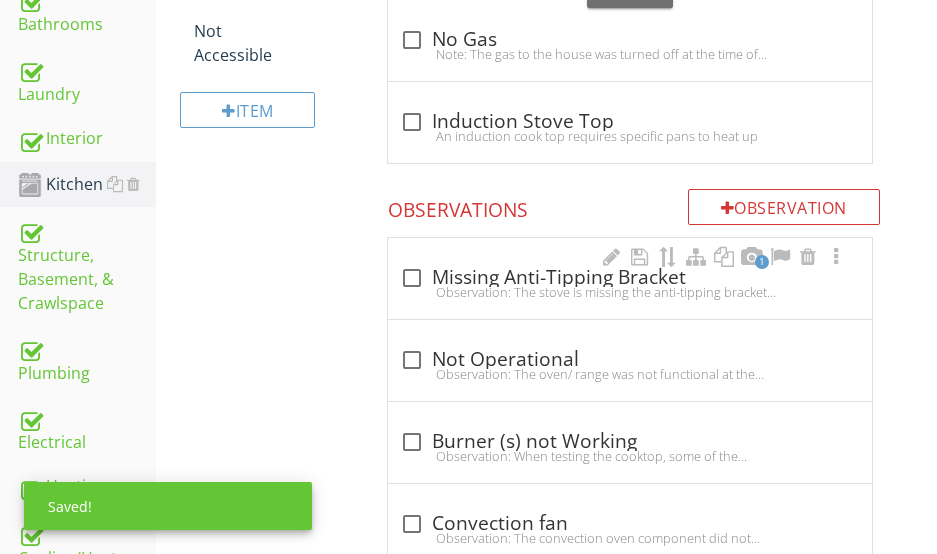 scroll, scrollTop: 1120, scrollLeft: 0, axis: vertical 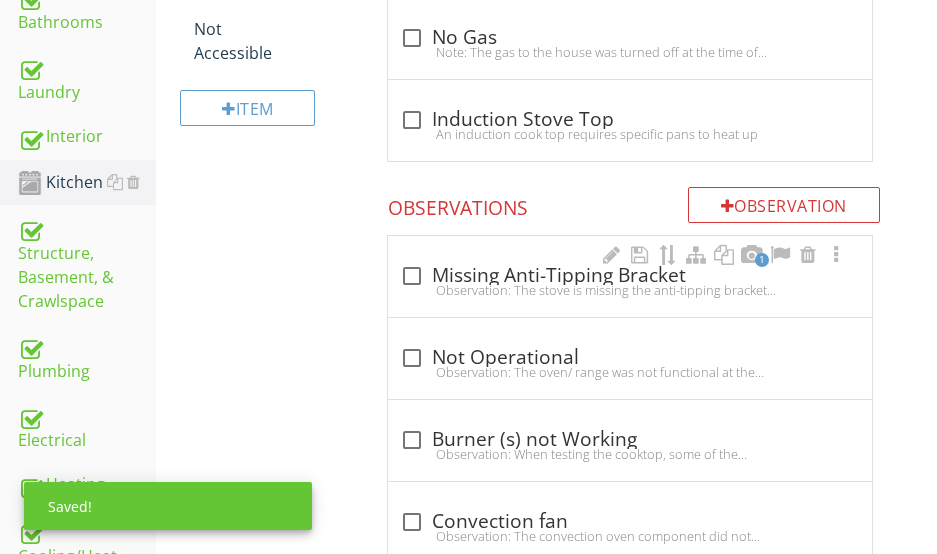 click on "Observation: The stove is missing the anti-tipping bracket on the back as required. This is required to prevent the stove from tipping forward and spilling hot food towards the front.Recommendation: Have an anti-tipping bracket installed by a qualified contractor." at bounding box center (630, 290) 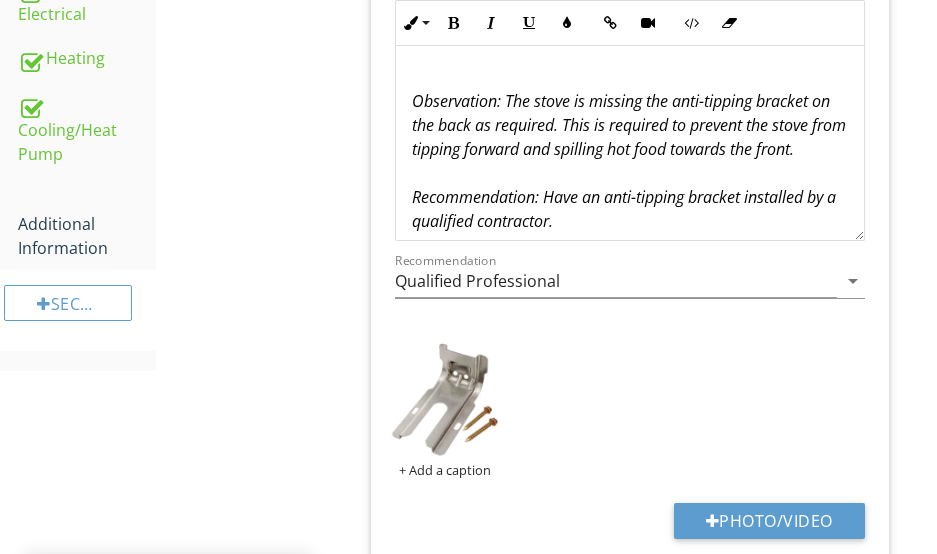 scroll, scrollTop: 1620, scrollLeft: 0, axis: vertical 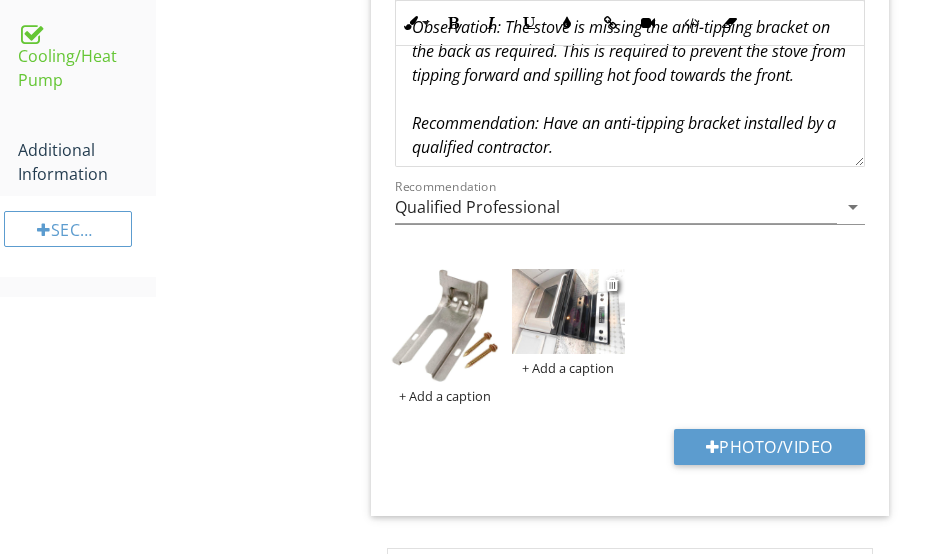 click at bounding box center (568, 311) 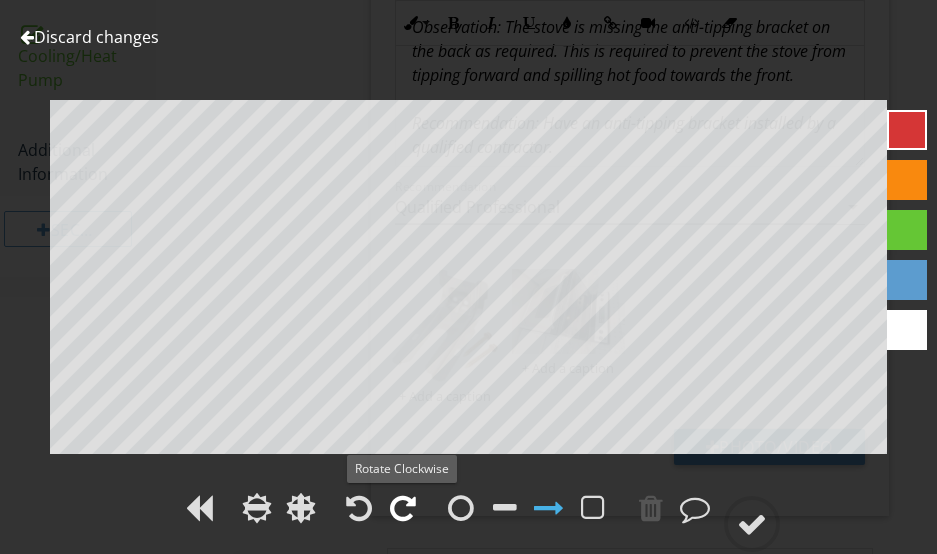 click at bounding box center [403, 508] 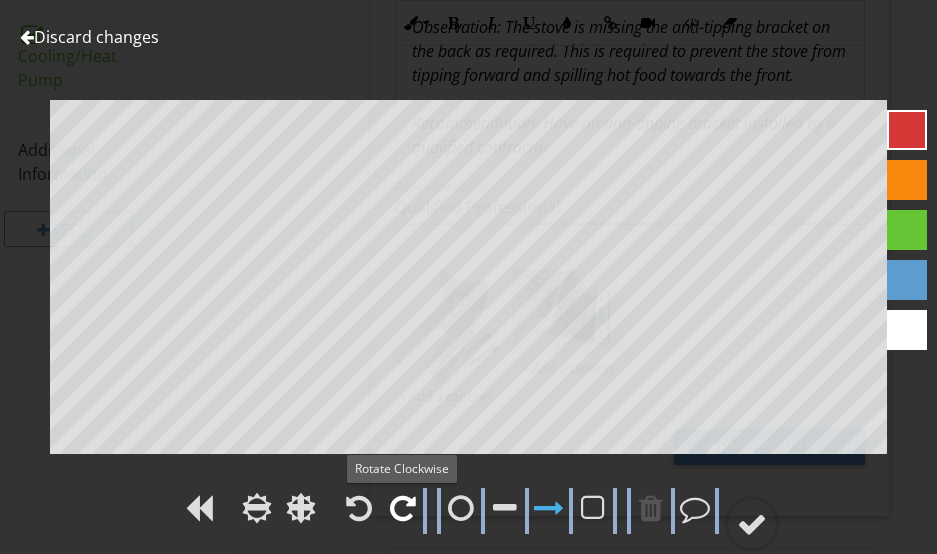 click at bounding box center [403, 508] 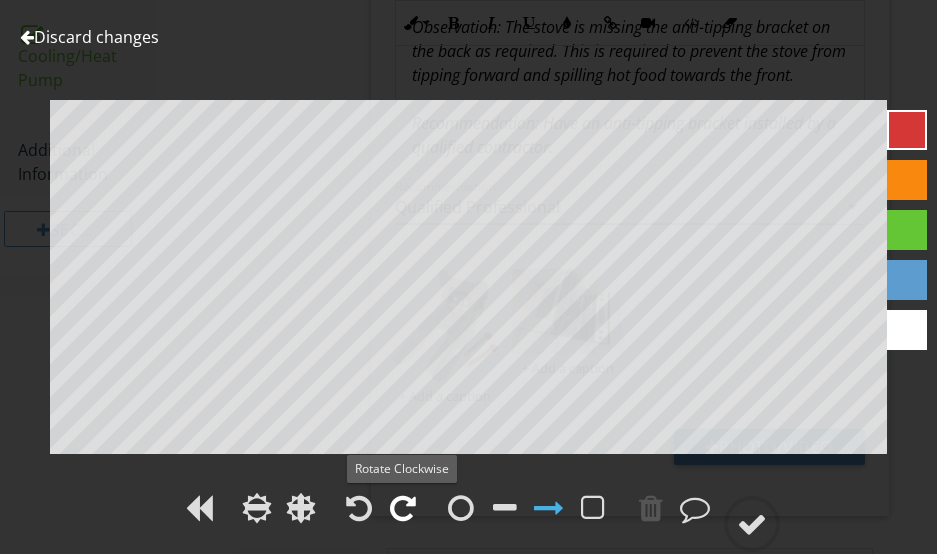 click at bounding box center (403, 508) 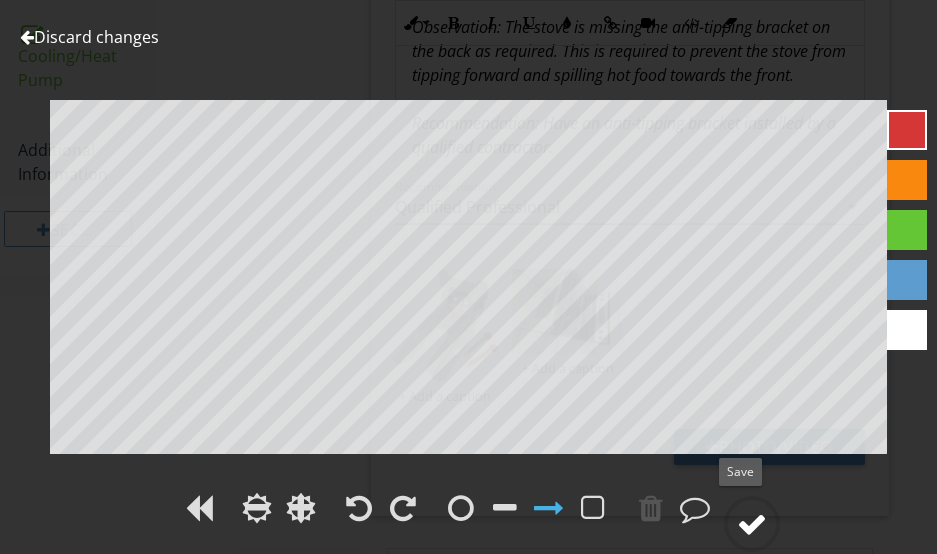 click at bounding box center [752, 524] 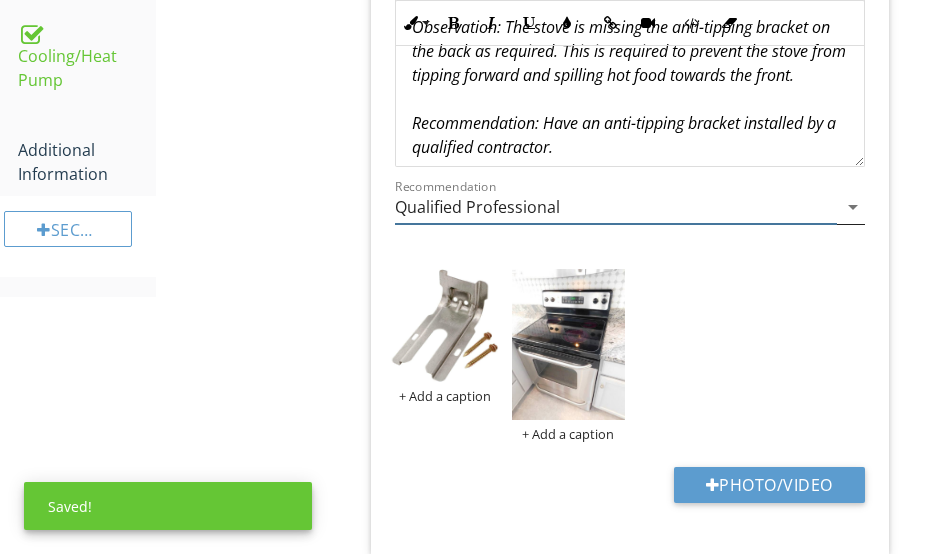 click on "Qualified Professional" at bounding box center (616, 207) 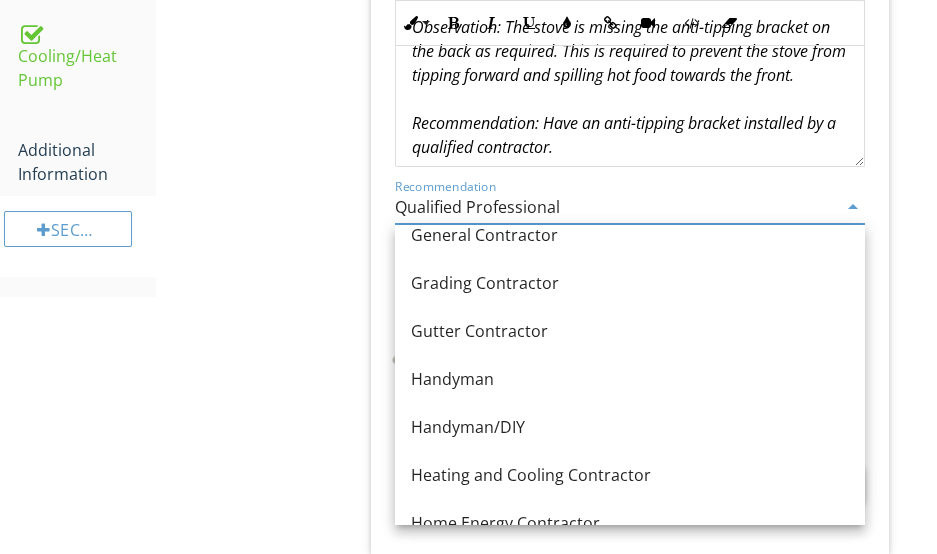 scroll, scrollTop: 1176, scrollLeft: 0, axis: vertical 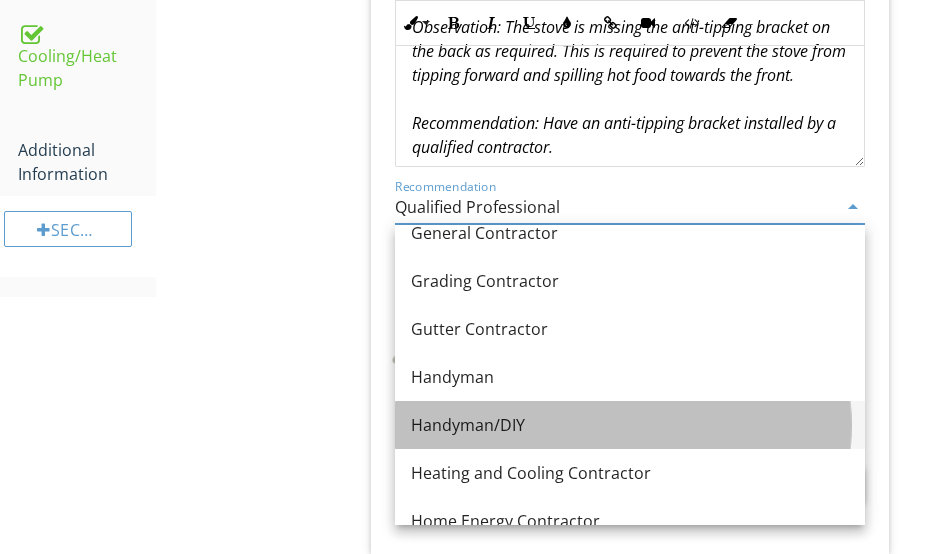 click on "Handyman/DIY" at bounding box center (630, 425) 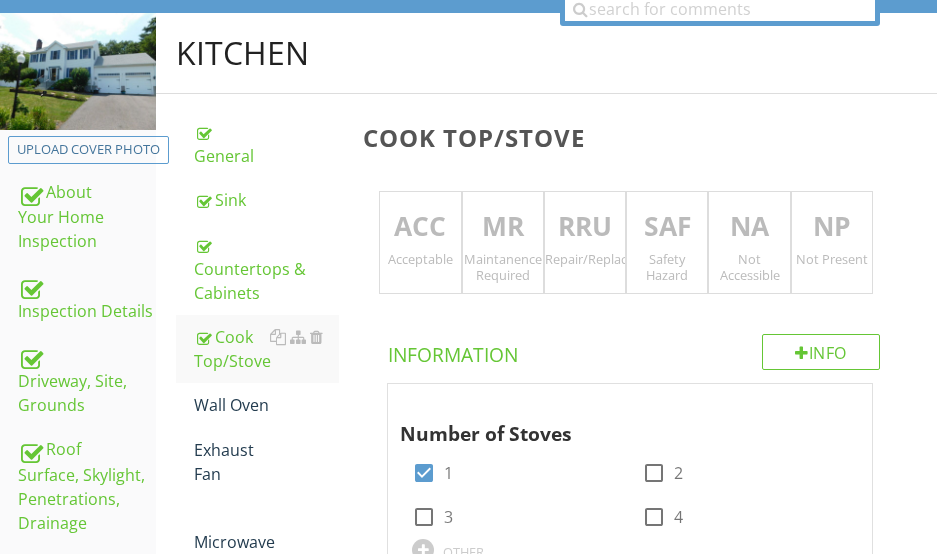 scroll, scrollTop: 220, scrollLeft: 0, axis: vertical 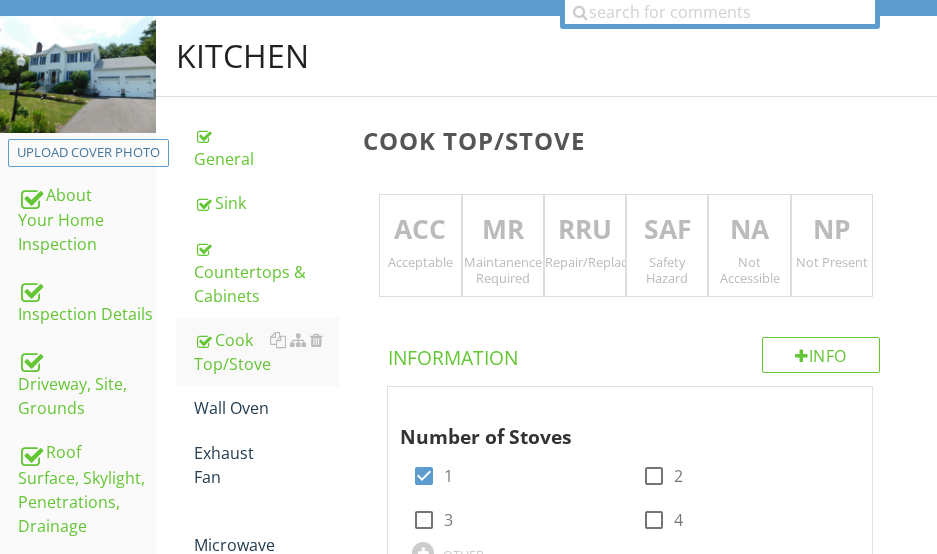 click on "SAF" at bounding box center (667, 230) 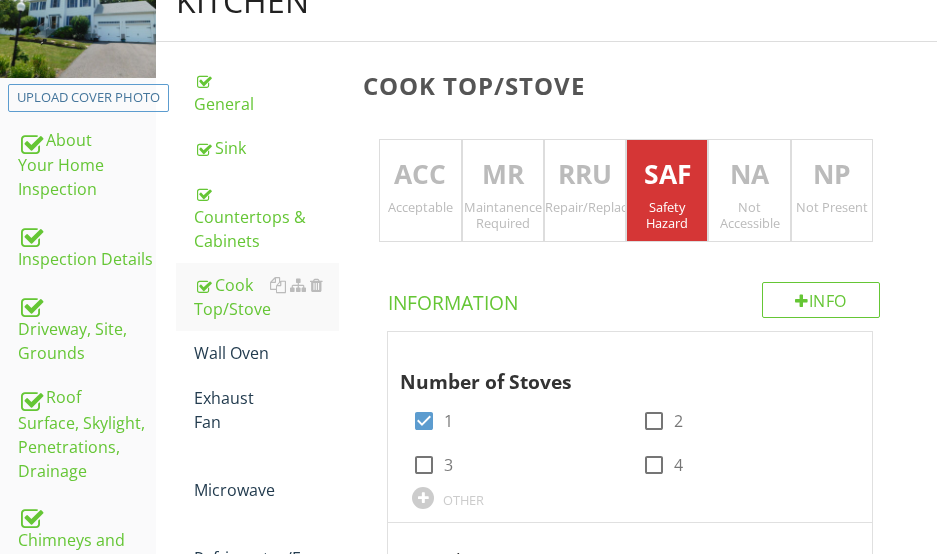 scroll, scrollTop: 220, scrollLeft: 0, axis: vertical 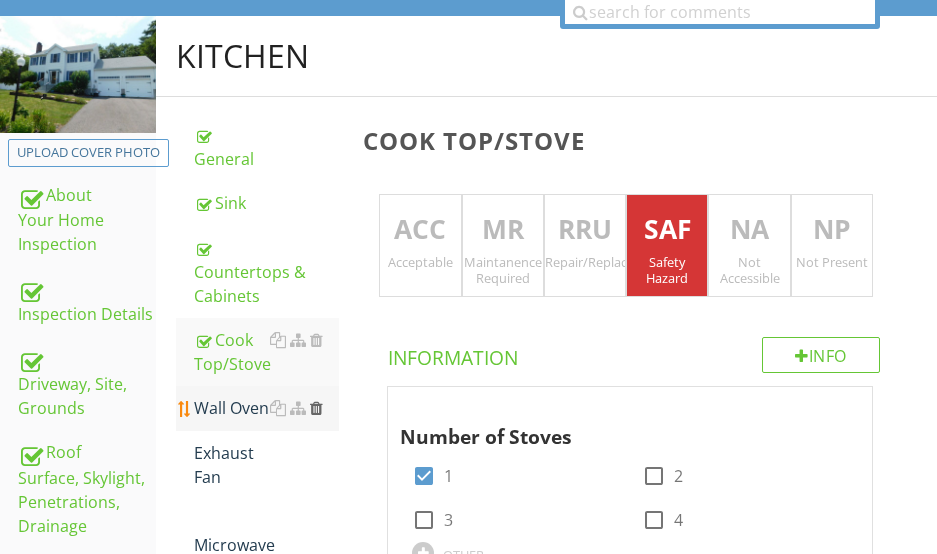 click at bounding box center (316, 408) 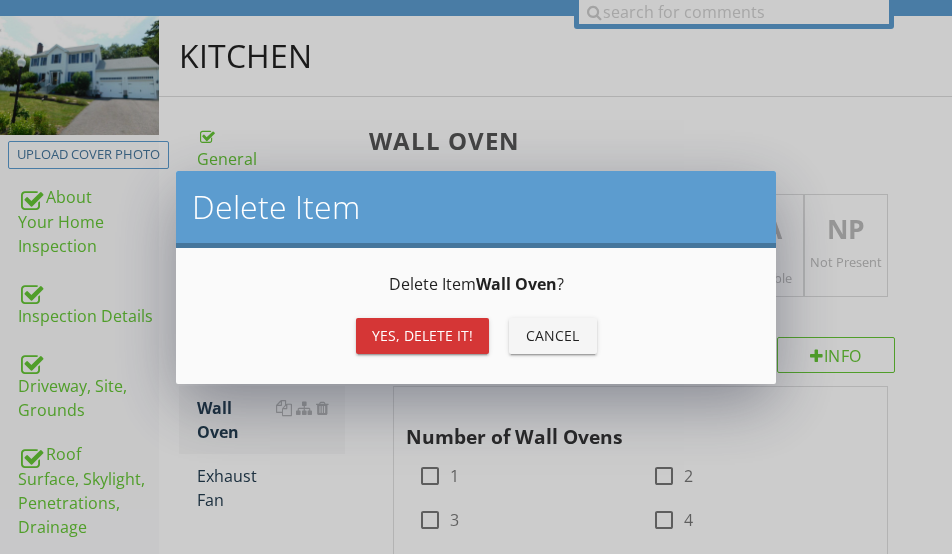 click on "Yes, Delete it!" at bounding box center (422, 336) 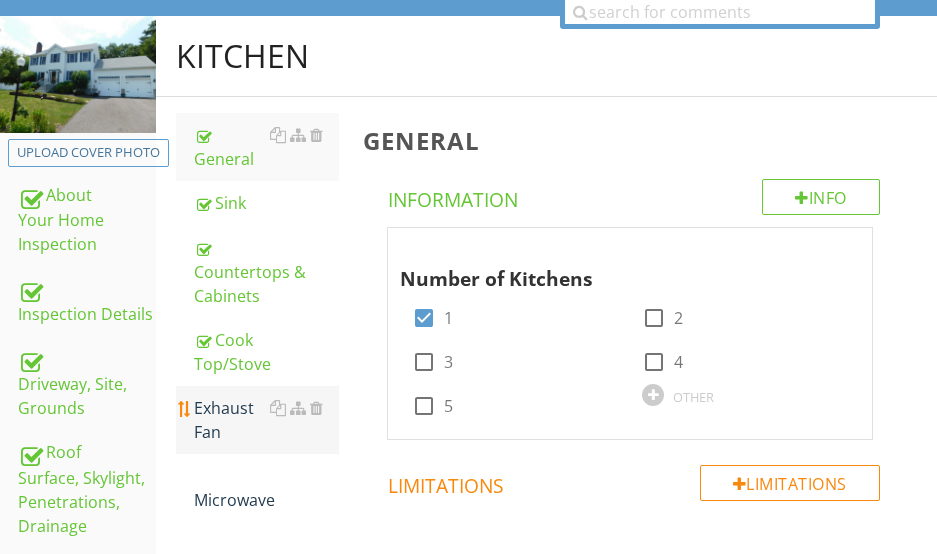 click on "Exhaust Fan" at bounding box center [266, 420] 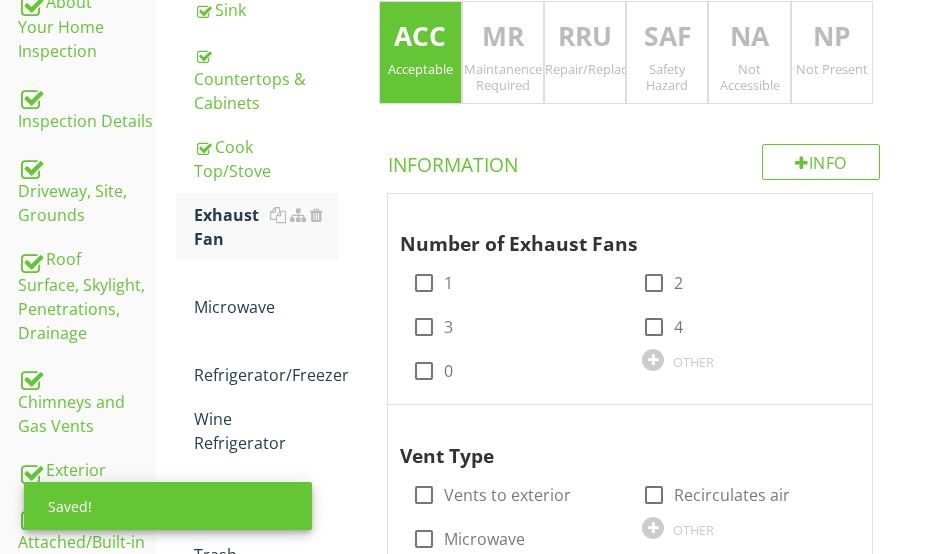 scroll, scrollTop: 420, scrollLeft: 0, axis: vertical 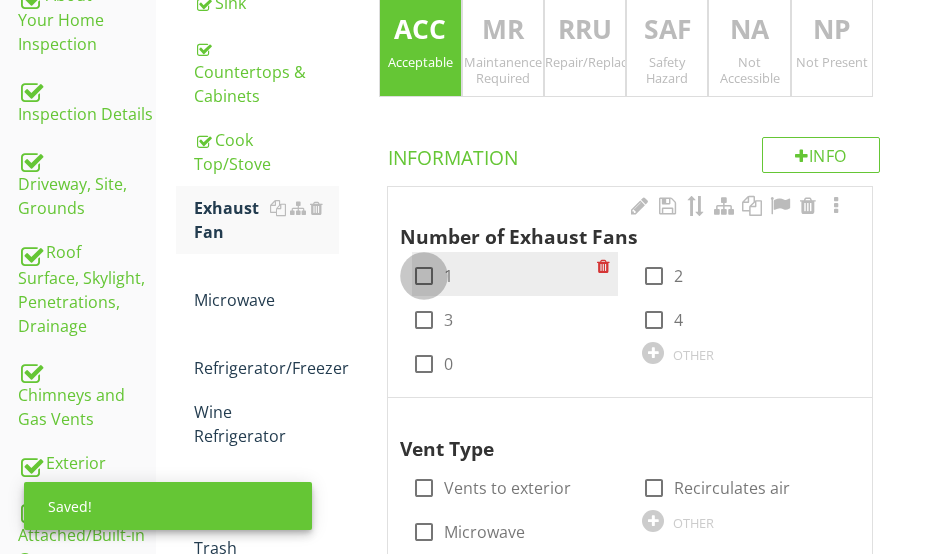 click at bounding box center (424, 276) 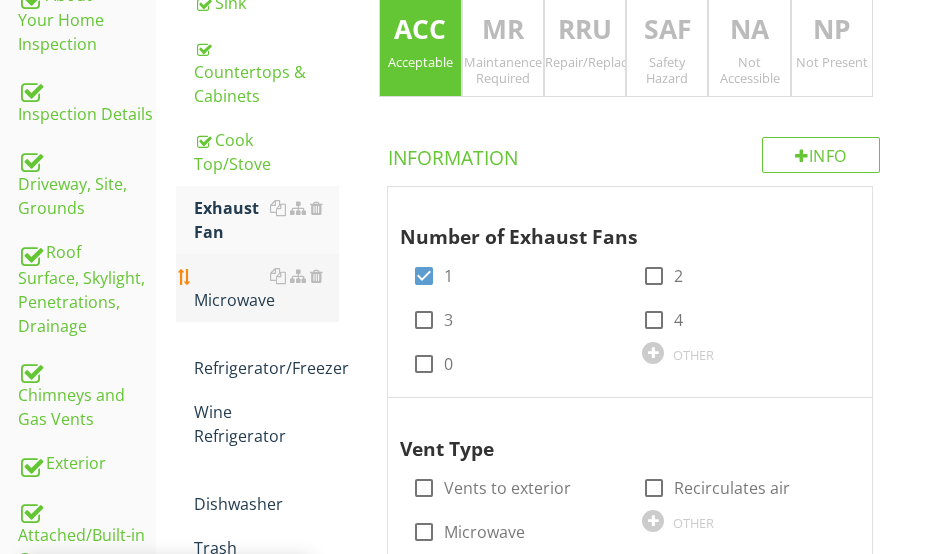 click on "Microwave" at bounding box center (266, 288) 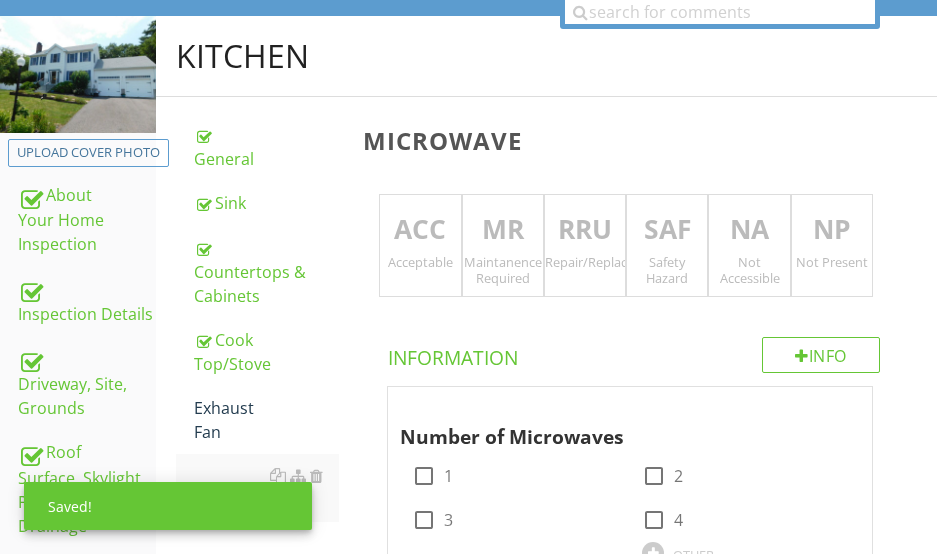 click on "ACC" at bounding box center (420, 230) 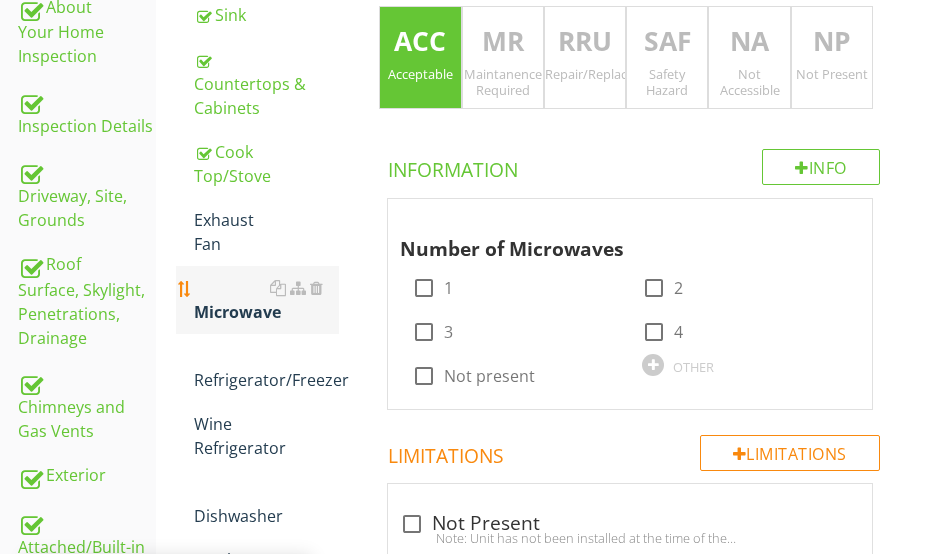 scroll, scrollTop: 420, scrollLeft: 0, axis: vertical 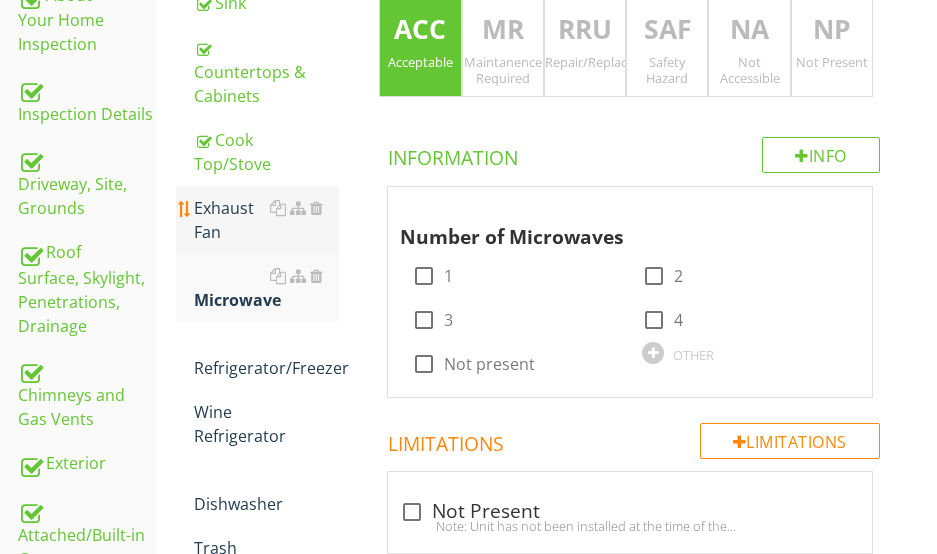 click on "Exhaust Fan" at bounding box center (266, 220) 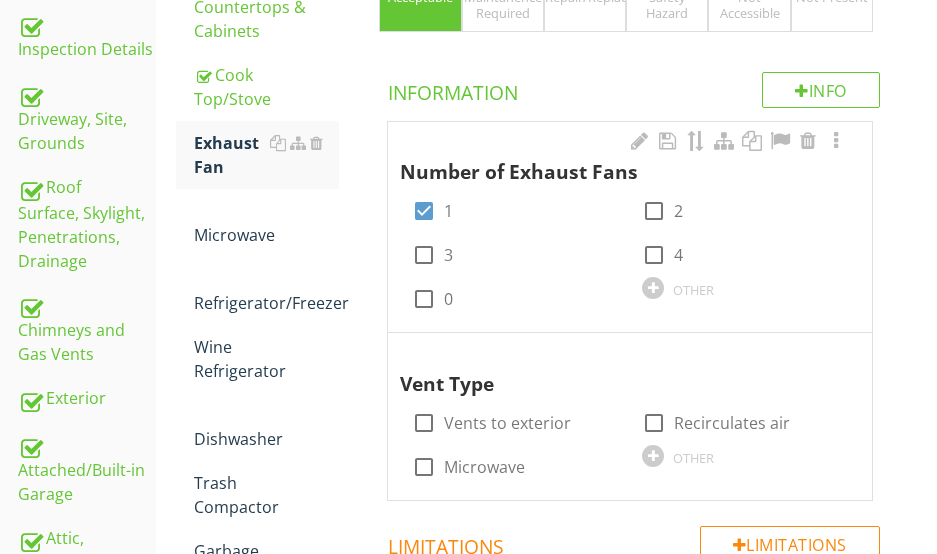 scroll, scrollTop: 520, scrollLeft: 0, axis: vertical 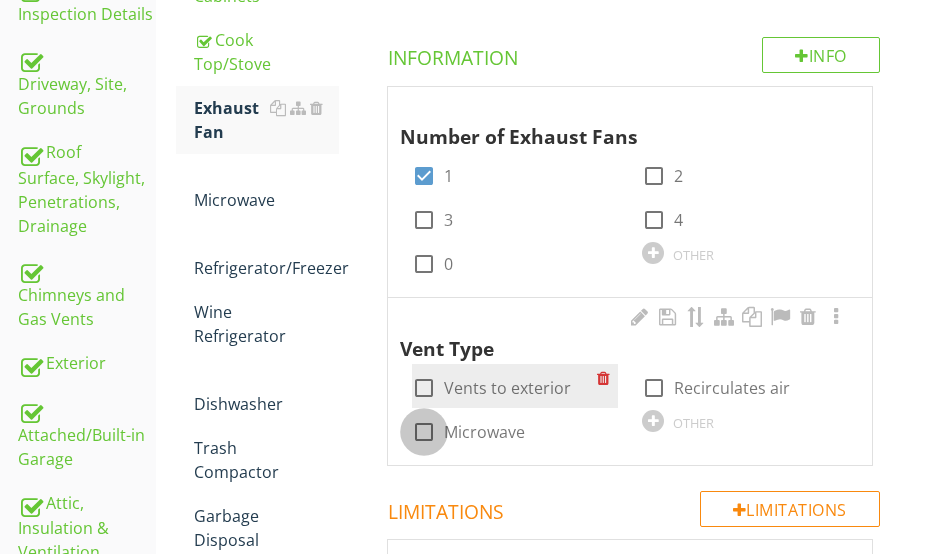 drag, startPoint x: 421, startPoint y: 429, endPoint x: 421, endPoint y: 400, distance: 29 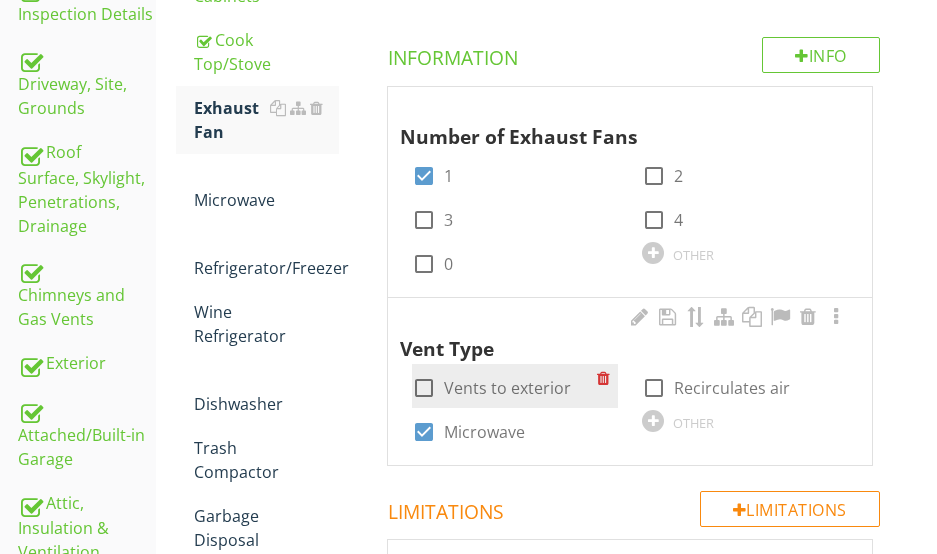 click at bounding box center (424, 388) 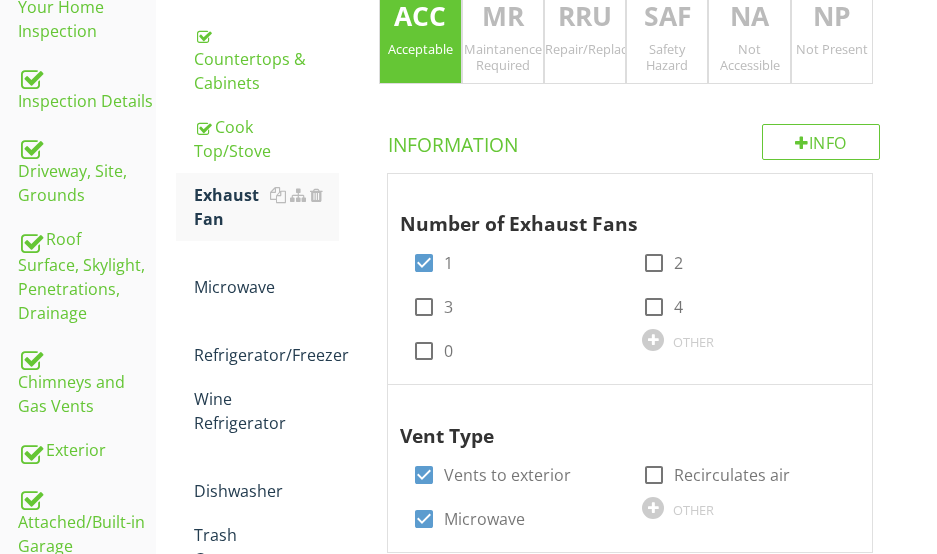 scroll, scrollTop: 320, scrollLeft: 0, axis: vertical 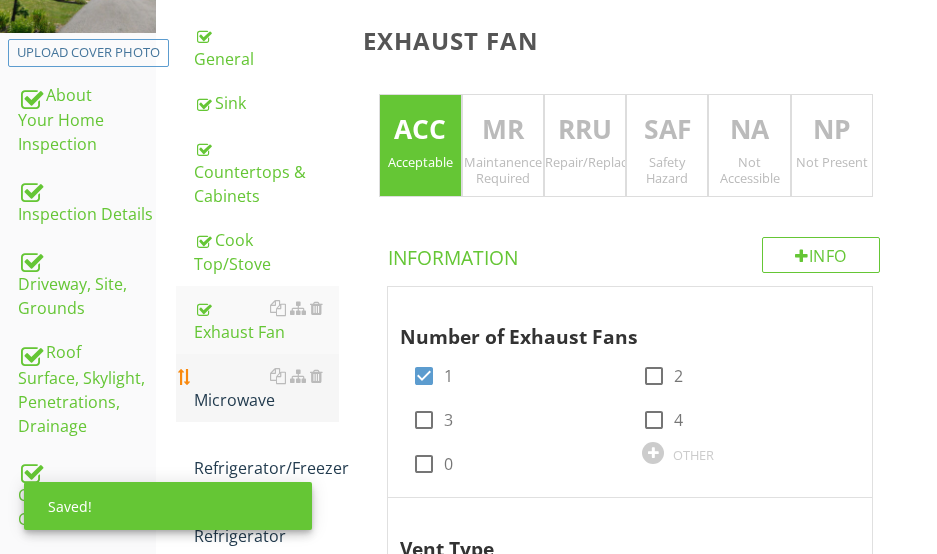 click on "Microwave" at bounding box center (266, 388) 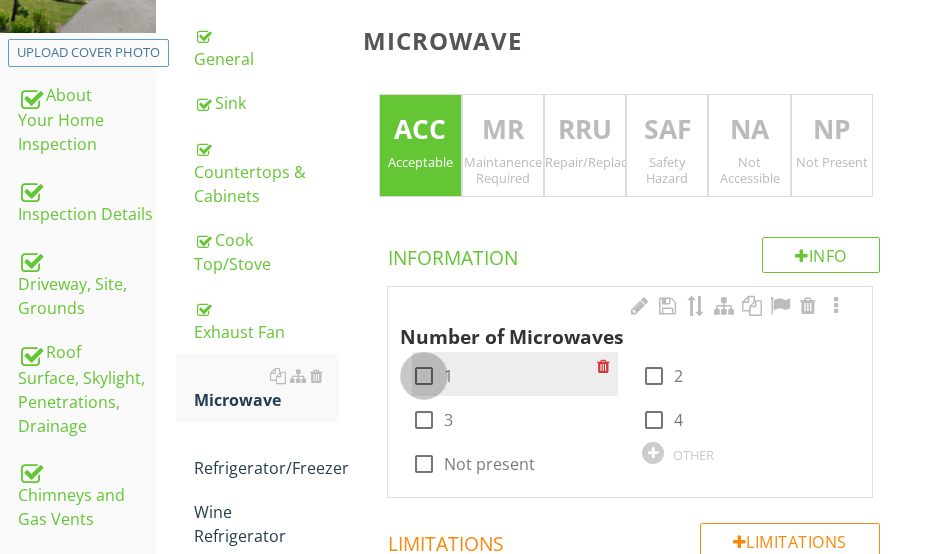 click at bounding box center [424, 376] 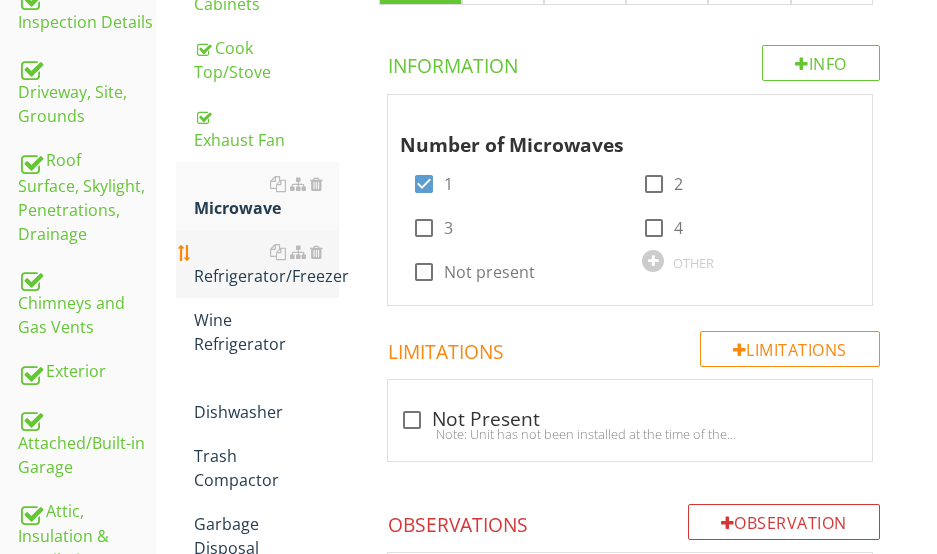 scroll, scrollTop: 520, scrollLeft: 0, axis: vertical 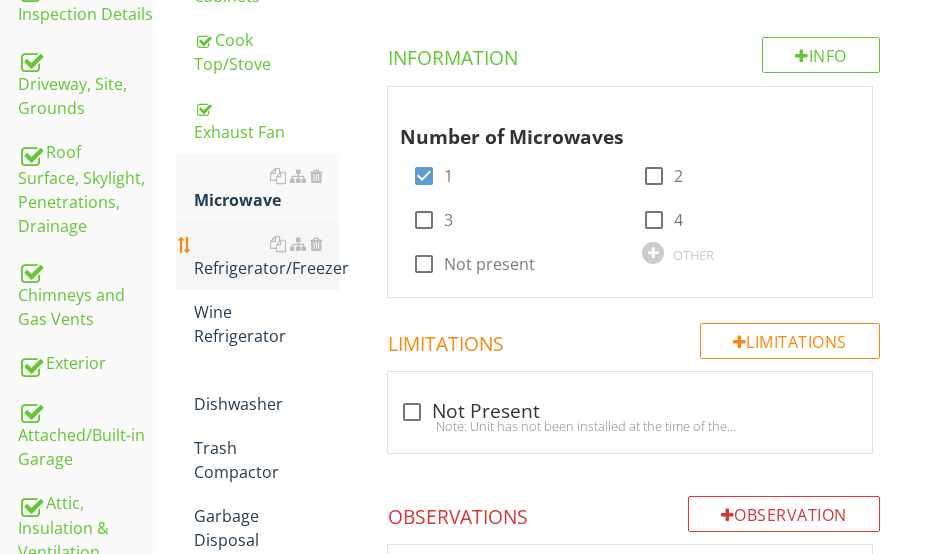 click on "Refrigerator/Freezer" at bounding box center [266, 256] 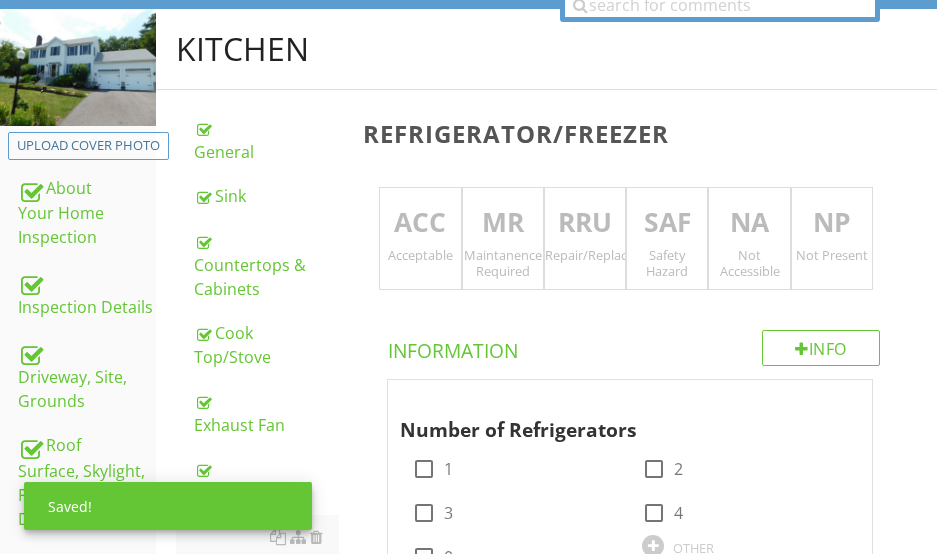 scroll, scrollTop: 220, scrollLeft: 0, axis: vertical 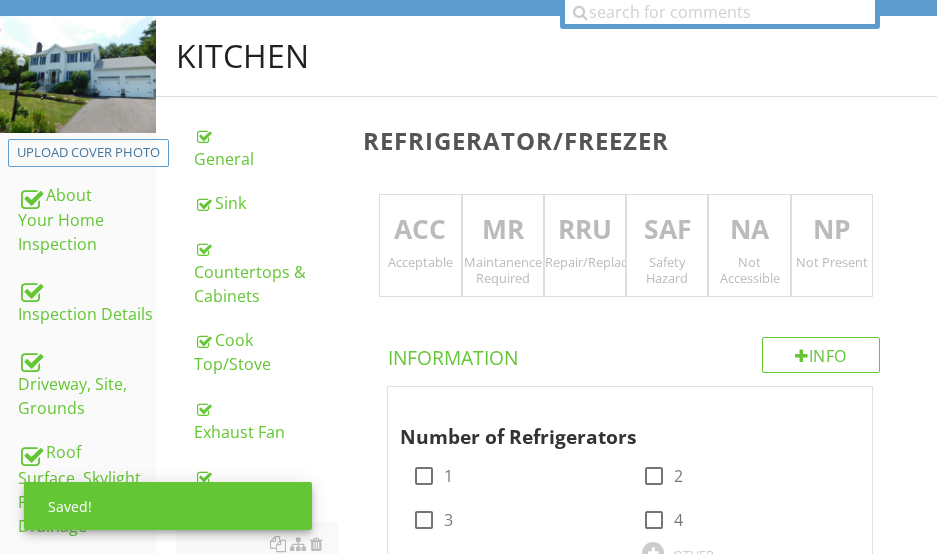 click on "ACC" at bounding box center [420, 230] 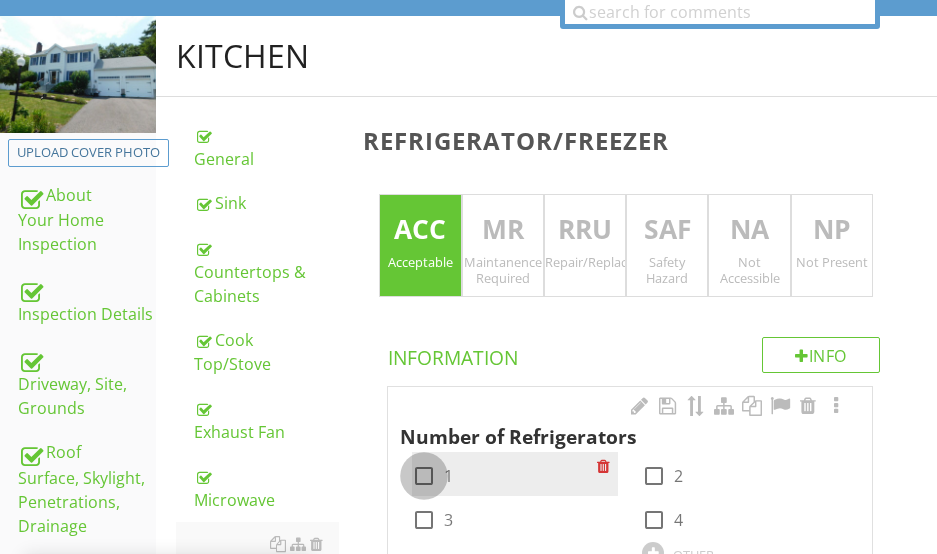 click at bounding box center (424, 476) 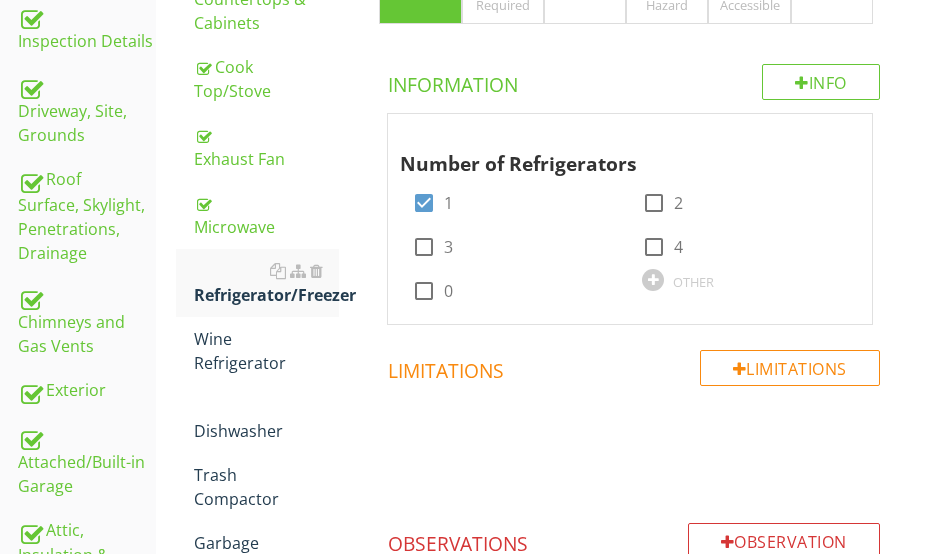 scroll, scrollTop: 520, scrollLeft: 0, axis: vertical 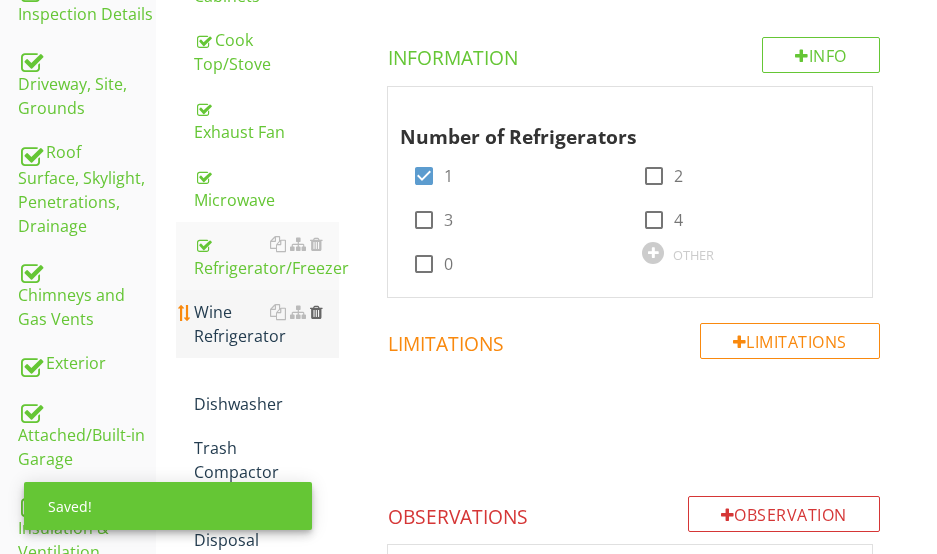 click at bounding box center [316, 312] 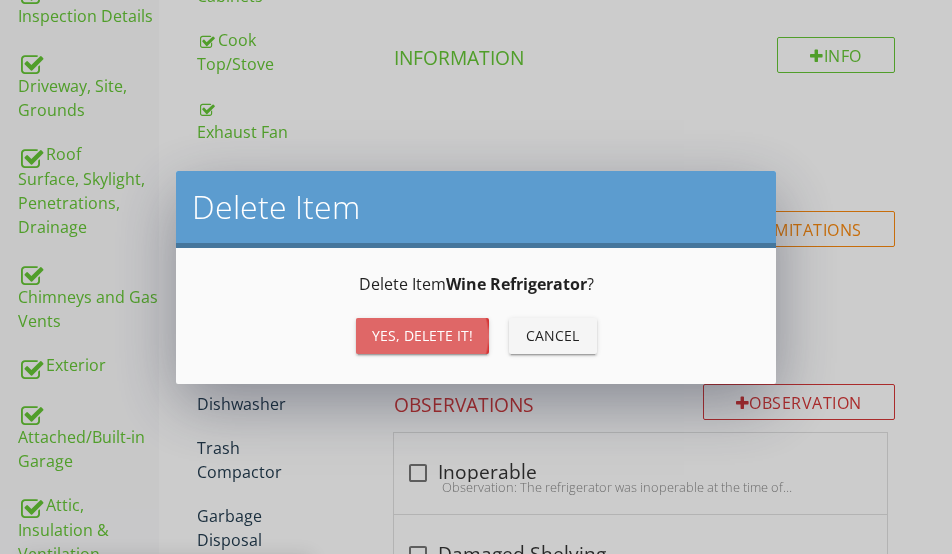 click on "Yes, Delete it!" at bounding box center (422, 336) 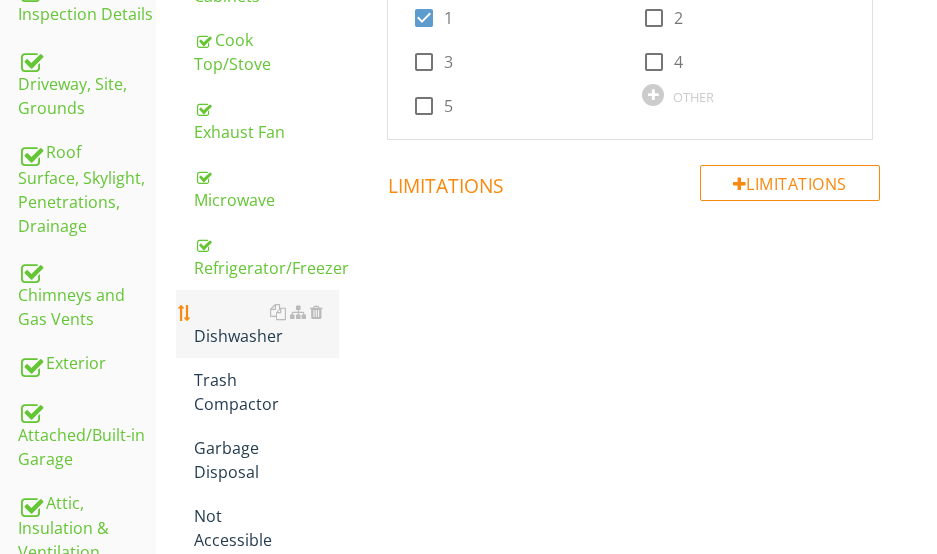 click on "Dishwasher" at bounding box center [266, 324] 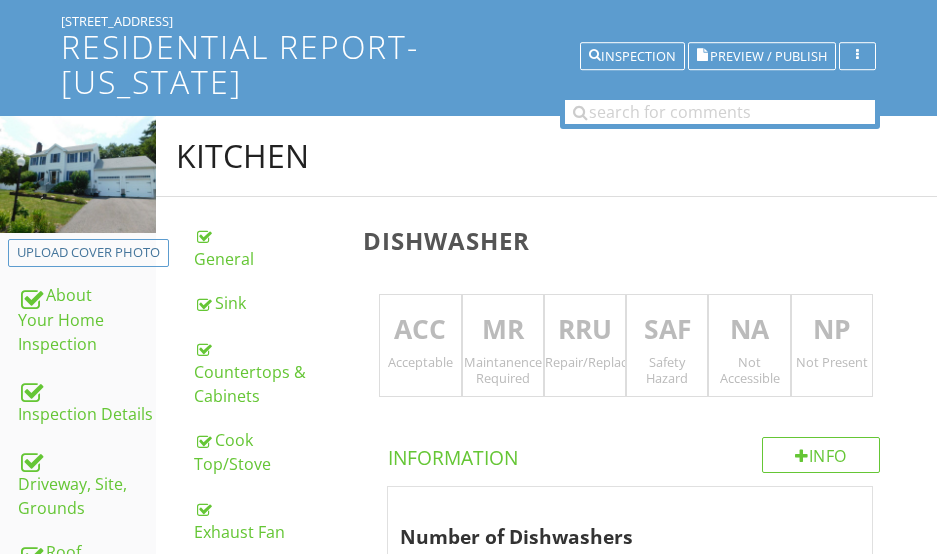 click on "ACC" at bounding box center [420, 330] 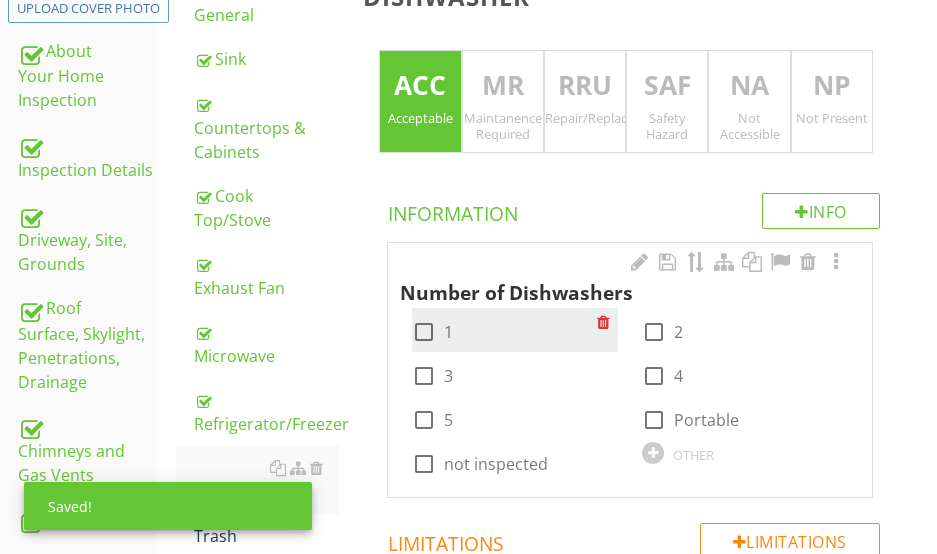 scroll, scrollTop: 420, scrollLeft: 0, axis: vertical 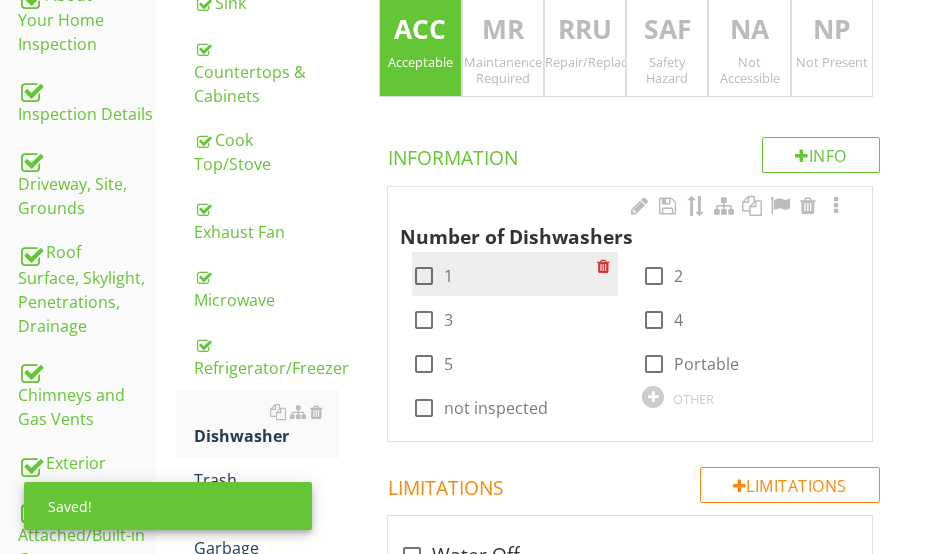 click at bounding box center (424, 276) 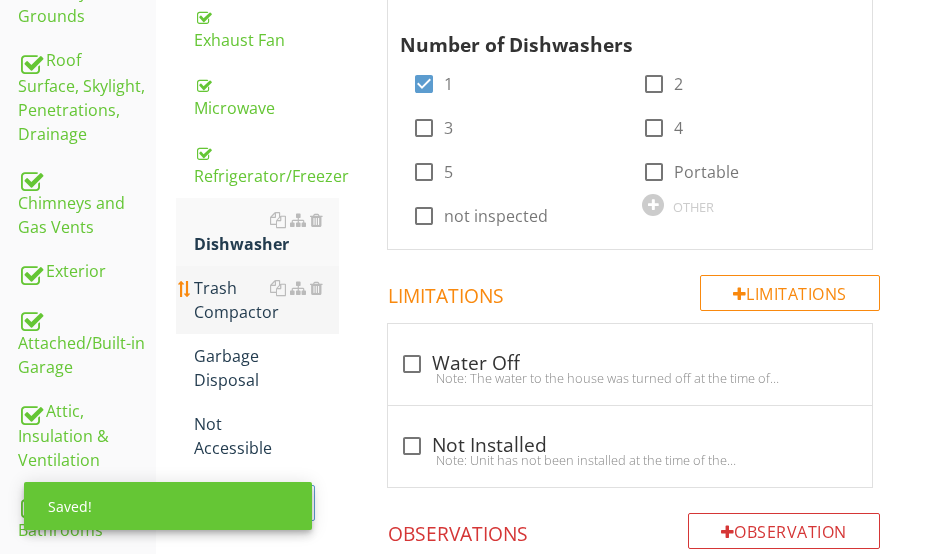 scroll, scrollTop: 620, scrollLeft: 0, axis: vertical 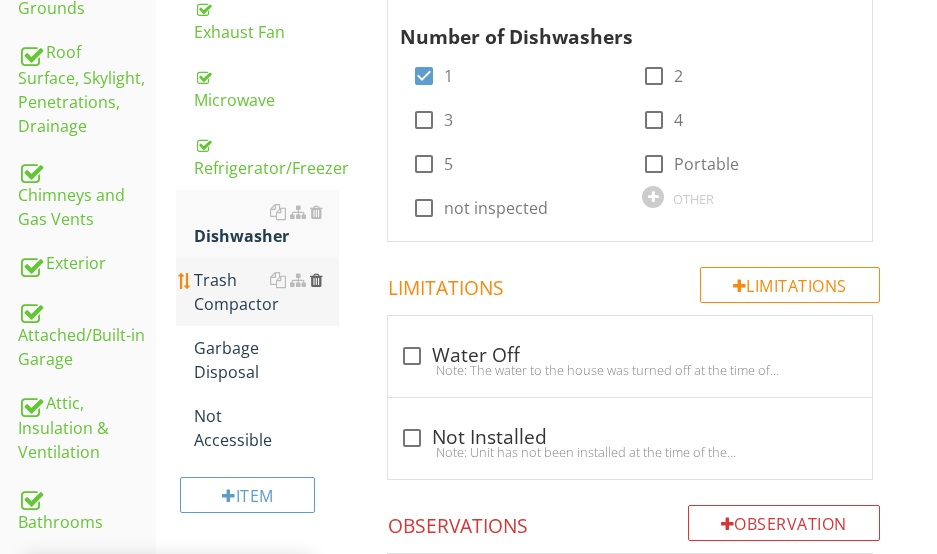 click at bounding box center [316, 280] 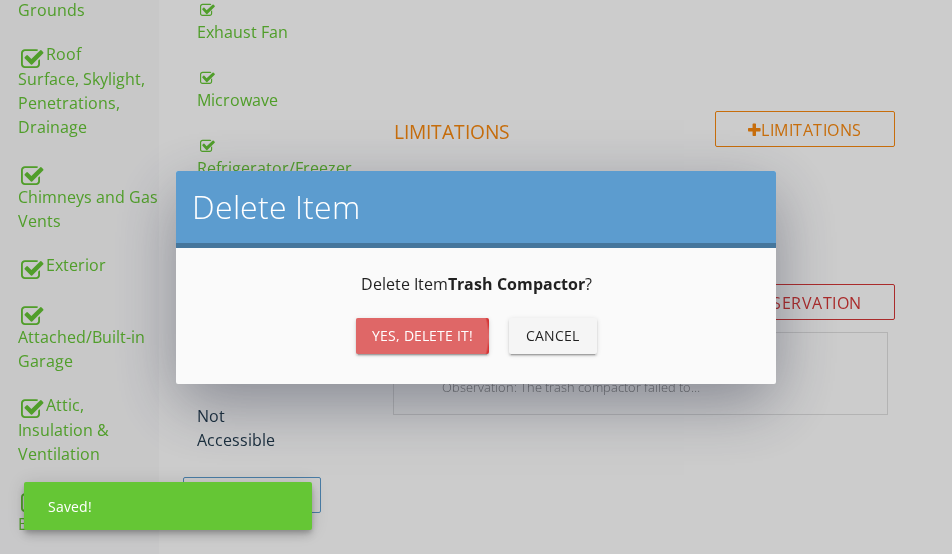 click on "Yes, Delete it!" at bounding box center (422, 336) 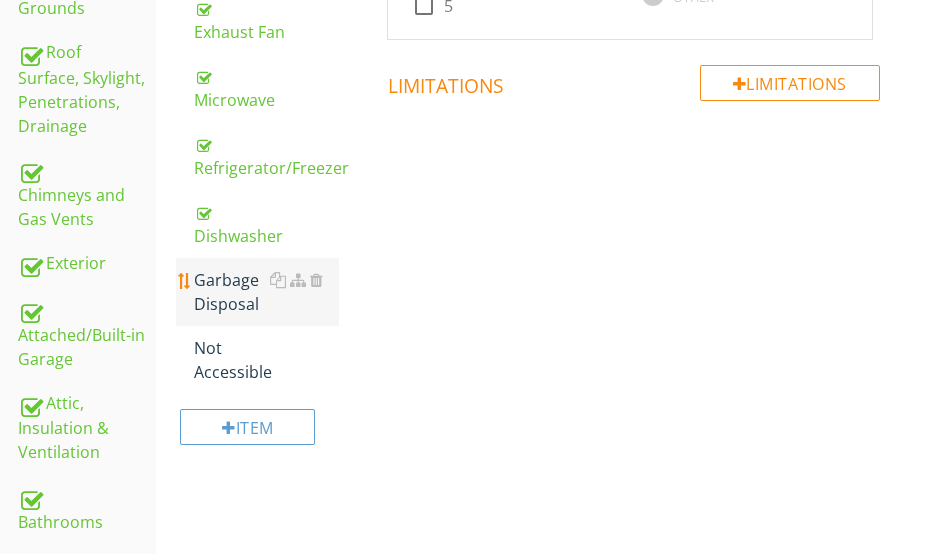 drag, startPoint x: 221, startPoint y: 293, endPoint x: 280, endPoint y: 292, distance: 59.008472 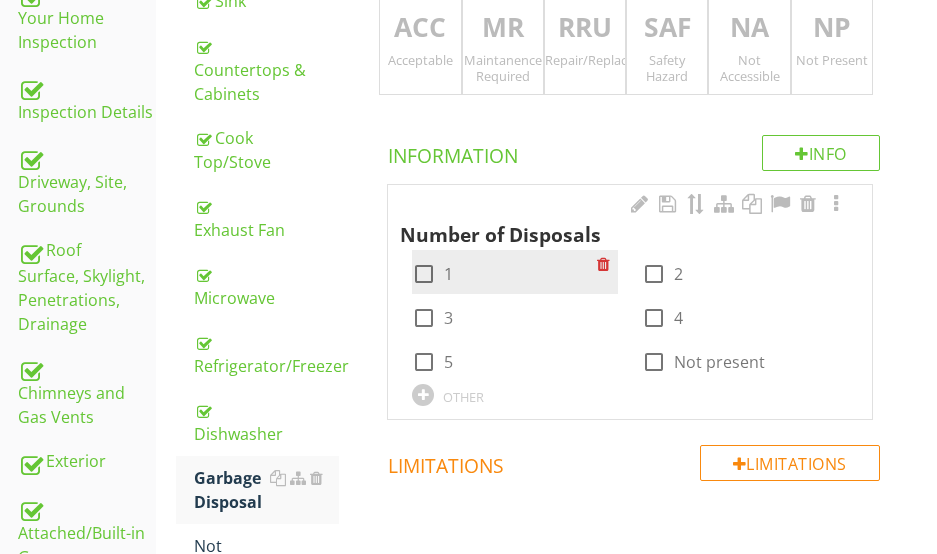 scroll, scrollTop: 420, scrollLeft: 0, axis: vertical 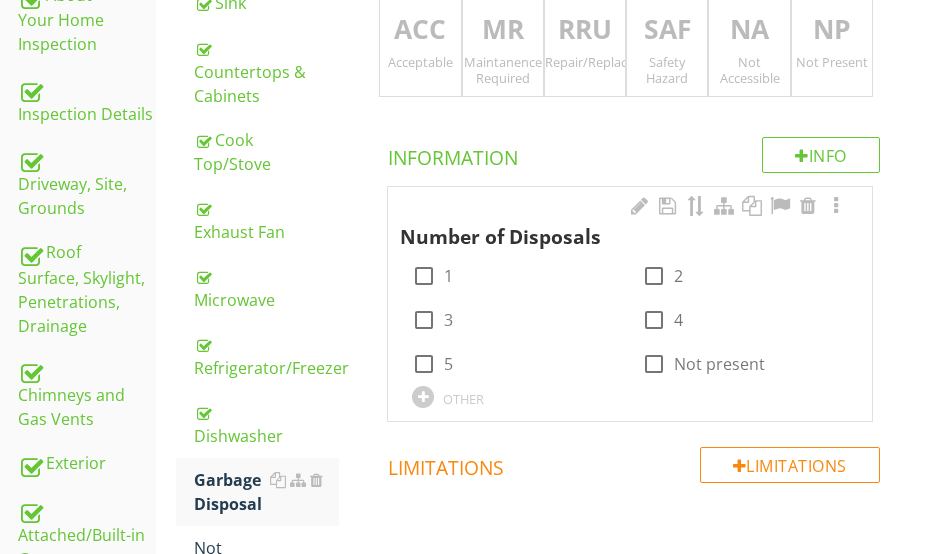 drag, startPoint x: 417, startPoint y: 276, endPoint x: 429, endPoint y: 245, distance: 33.24154 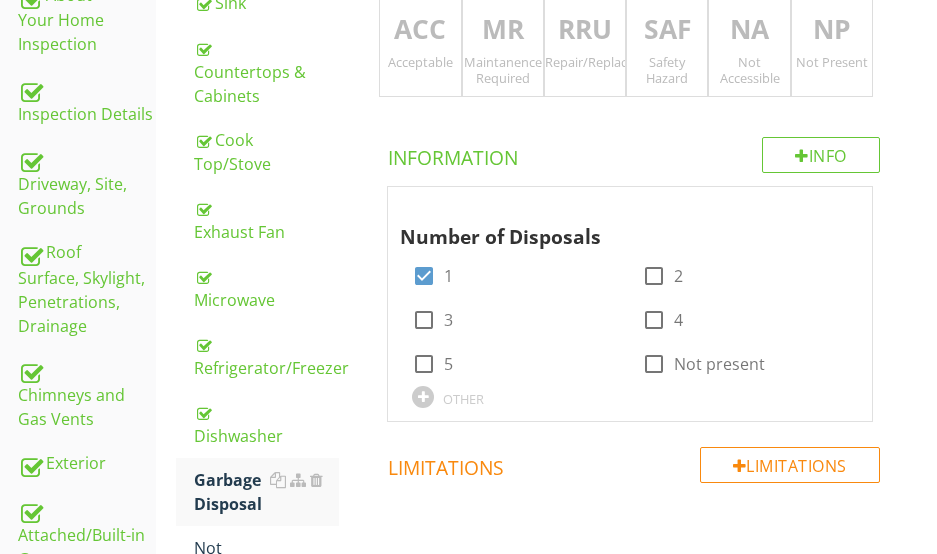 click on "ACC" at bounding box center [420, 30] 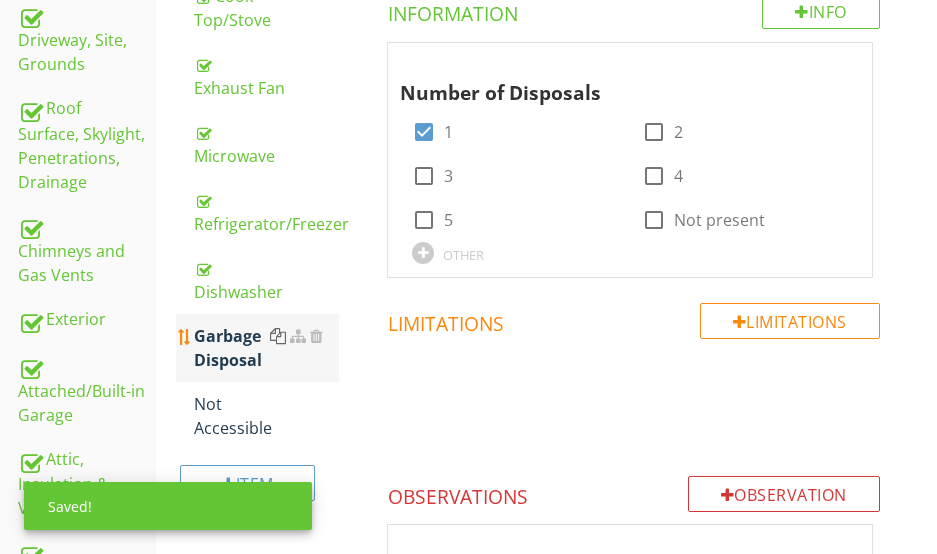 scroll, scrollTop: 620, scrollLeft: 0, axis: vertical 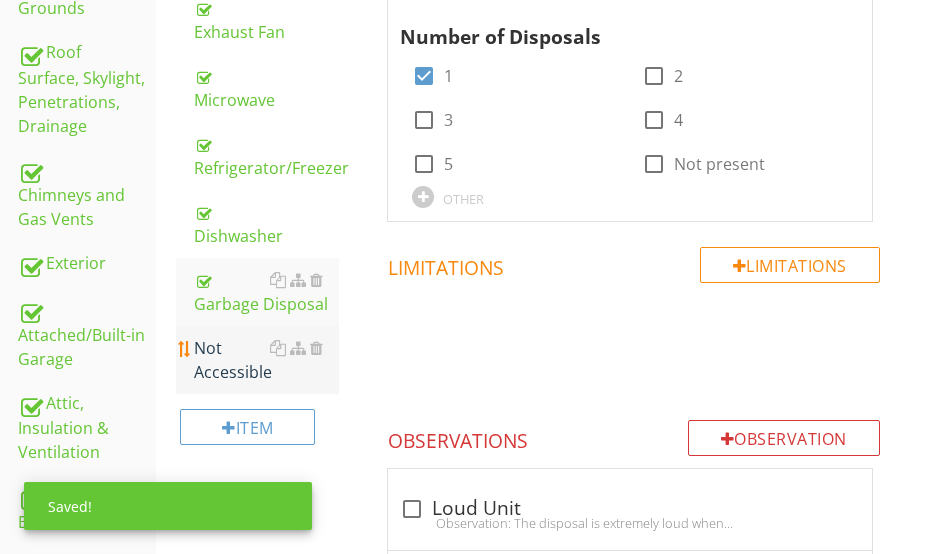 click on "Not Accessible" at bounding box center (266, 360) 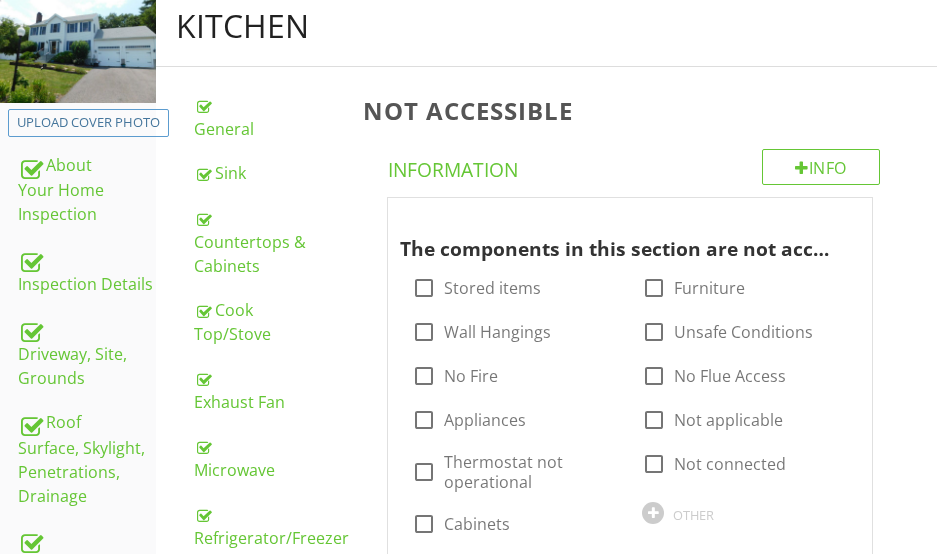 scroll, scrollTop: 220, scrollLeft: 0, axis: vertical 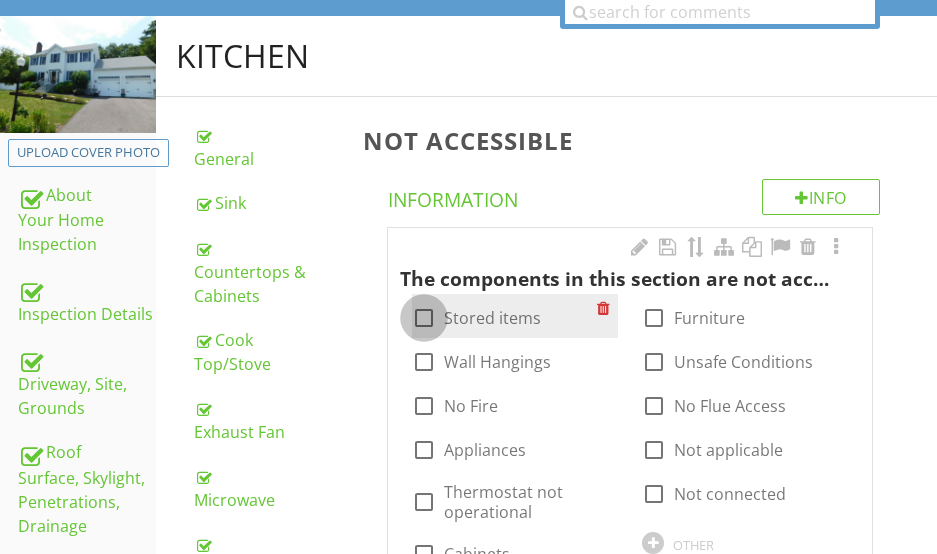 click at bounding box center (424, 318) 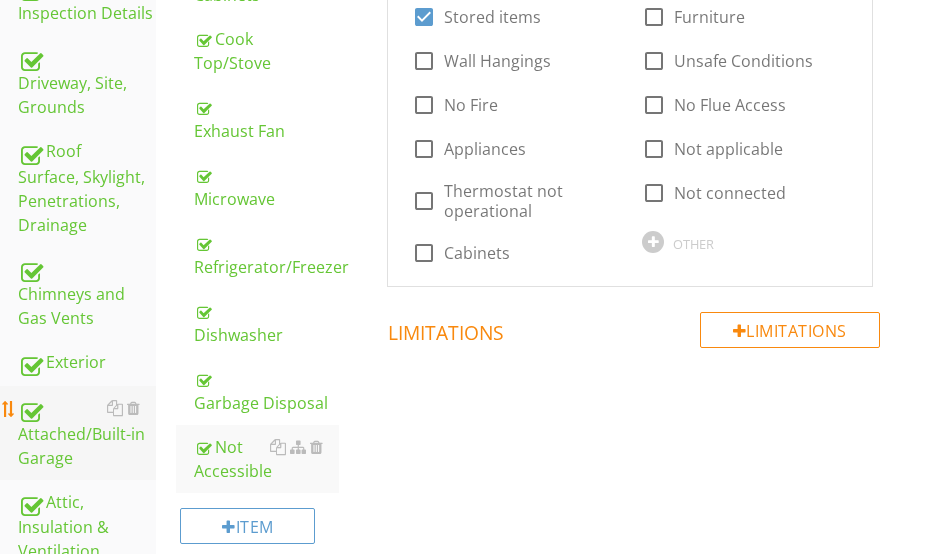 scroll, scrollTop: 520, scrollLeft: 0, axis: vertical 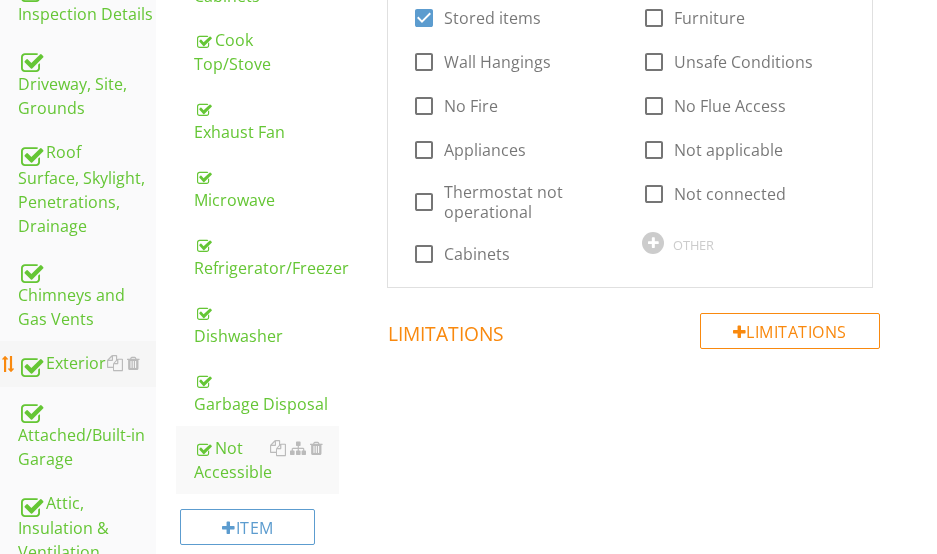 click on "Exterior" at bounding box center (87, 364) 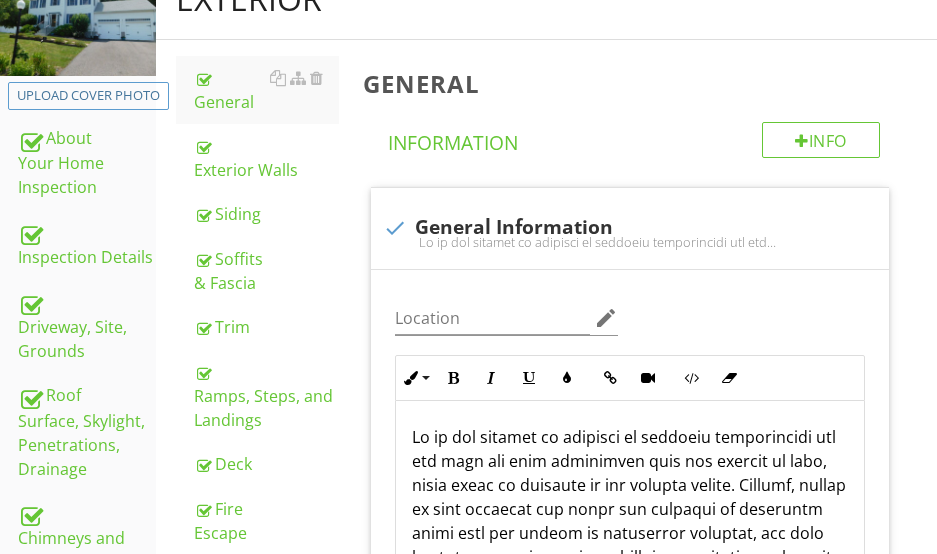 scroll, scrollTop: 220, scrollLeft: 0, axis: vertical 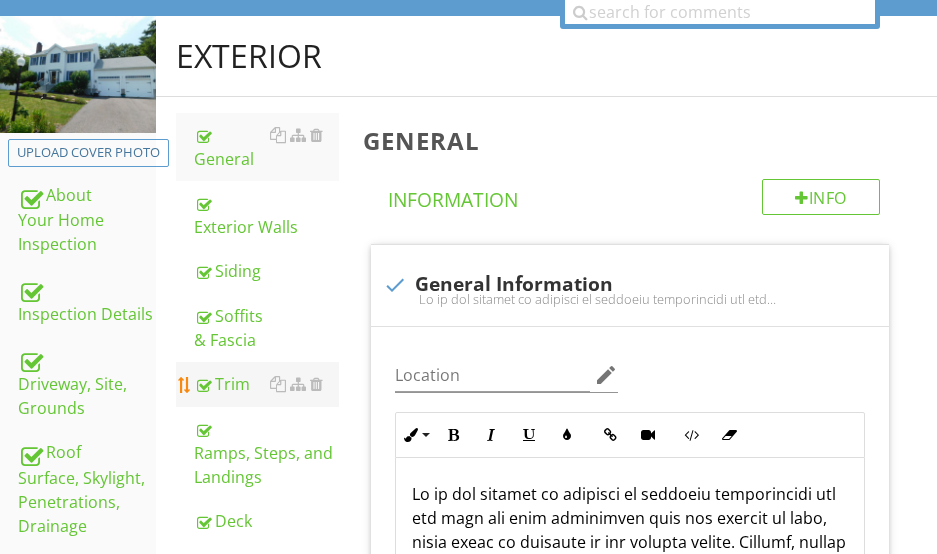 click on "Trim" at bounding box center (266, 384) 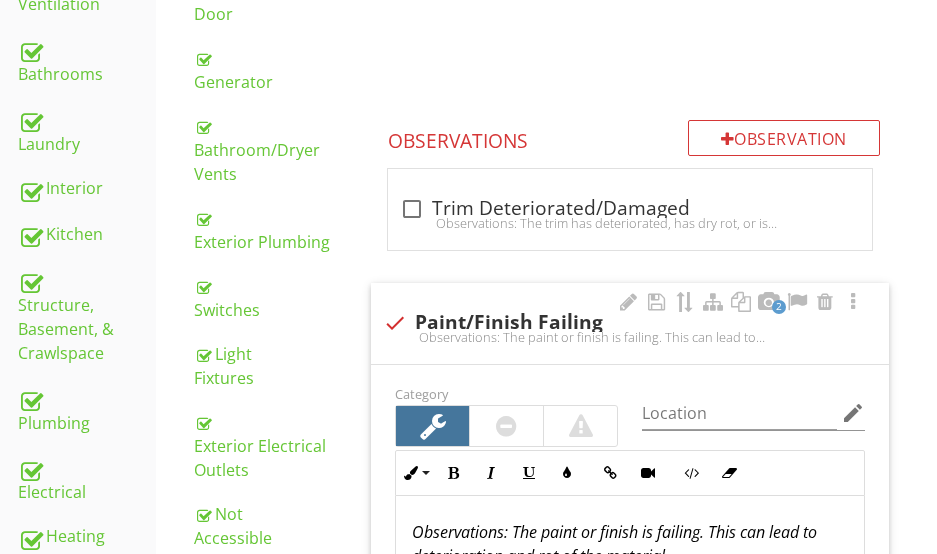 scroll, scrollTop: 1120, scrollLeft: 0, axis: vertical 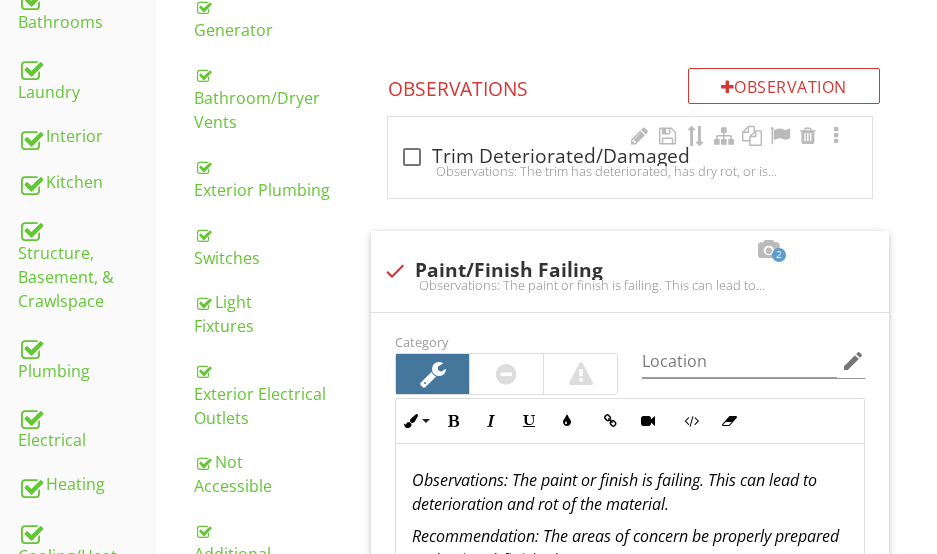 click on "Observations: The trim has deteriorated, has dry rot, or is otherwise damaged.Recommendation: Repair or replace as needed." at bounding box center (630, 171) 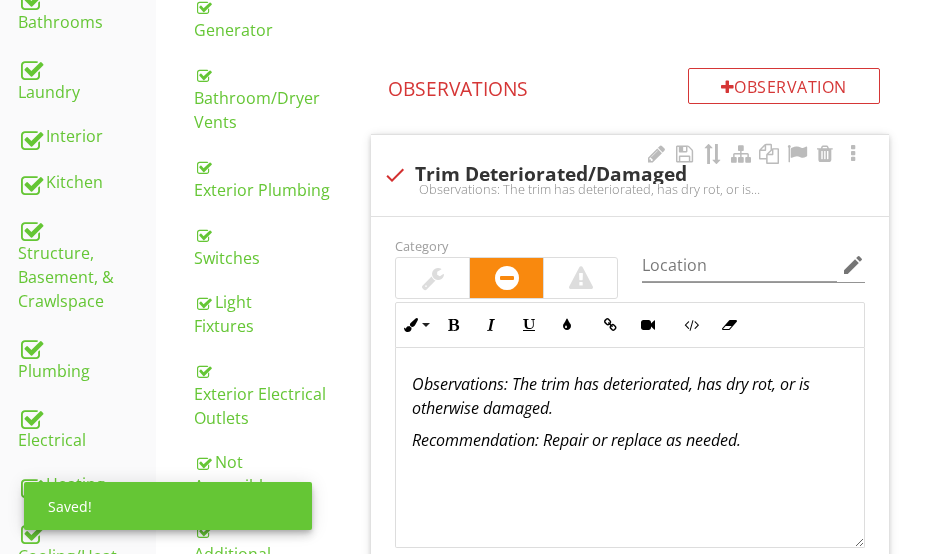 click at bounding box center [433, 278] 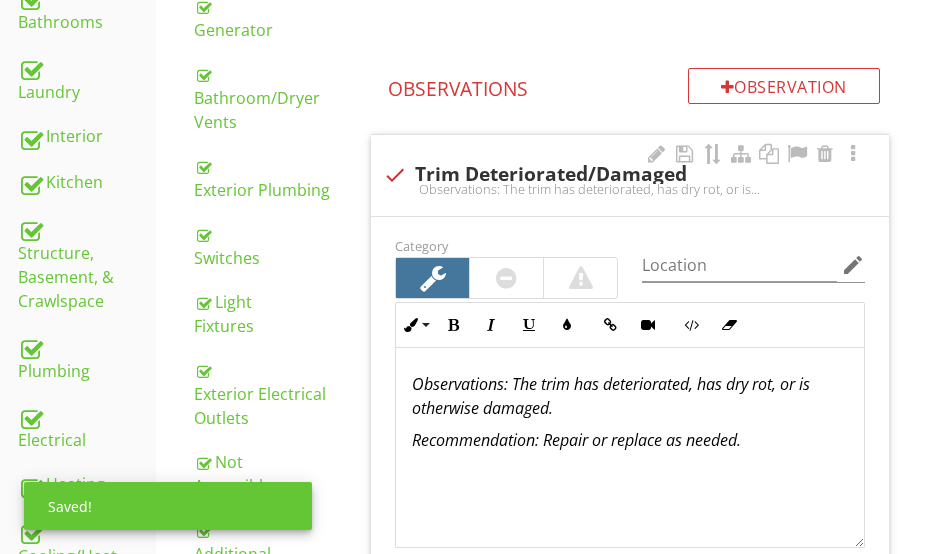 scroll, scrollTop: 1320, scrollLeft: 0, axis: vertical 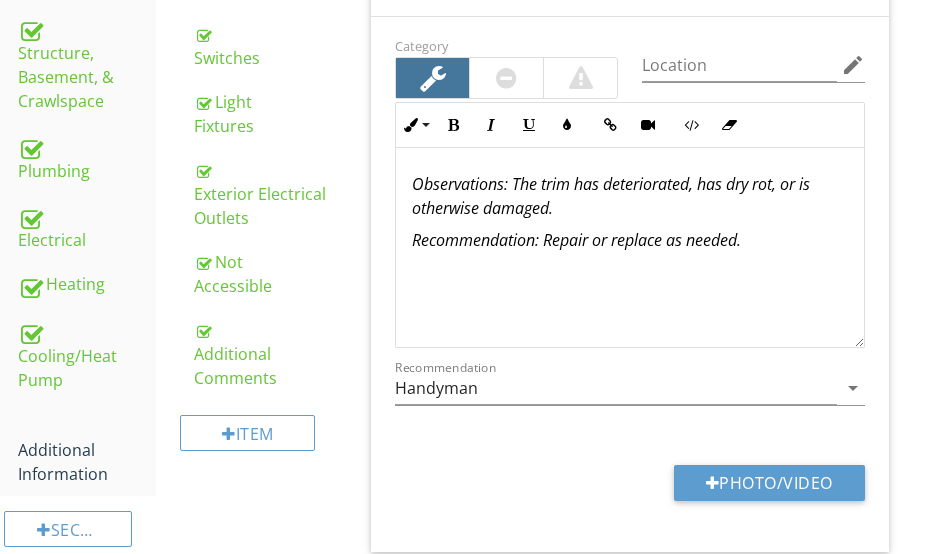 click on ": The trim has deteriorated, has dry rot, or is otherwise damaged." at bounding box center [611, 196] 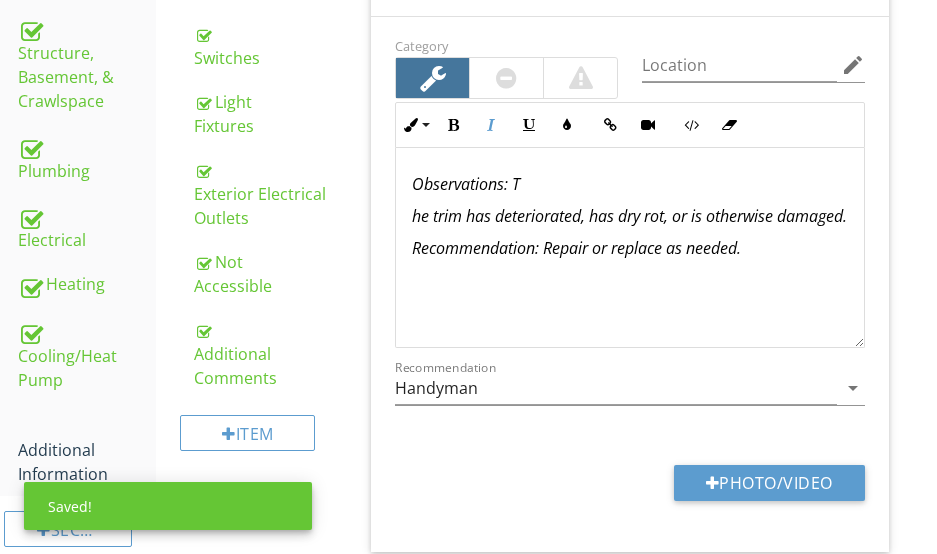 type 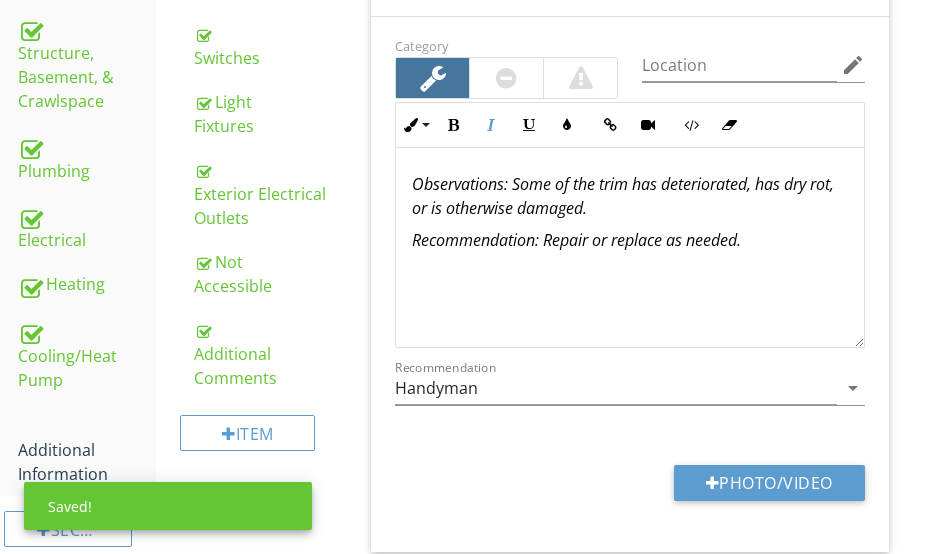 scroll, scrollTop: 1, scrollLeft: 0, axis: vertical 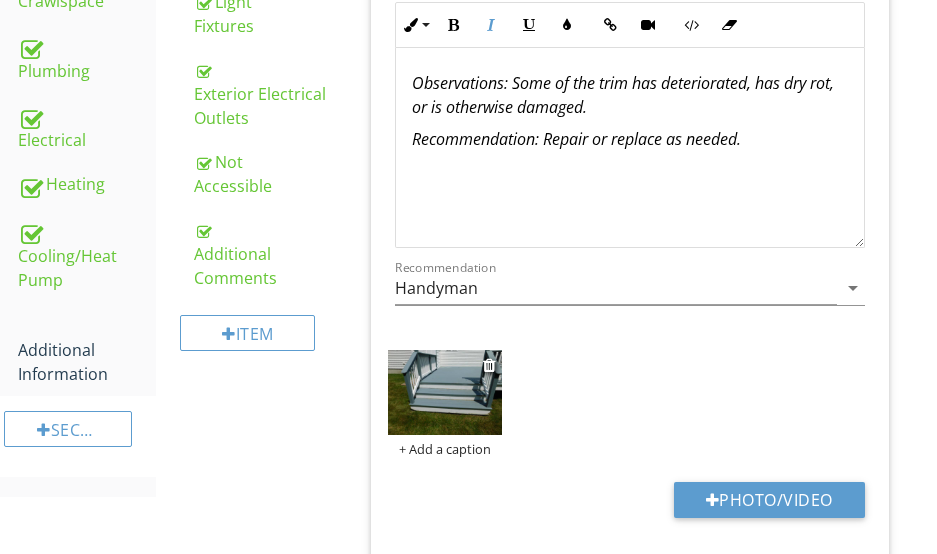click at bounding box center (444, 392) 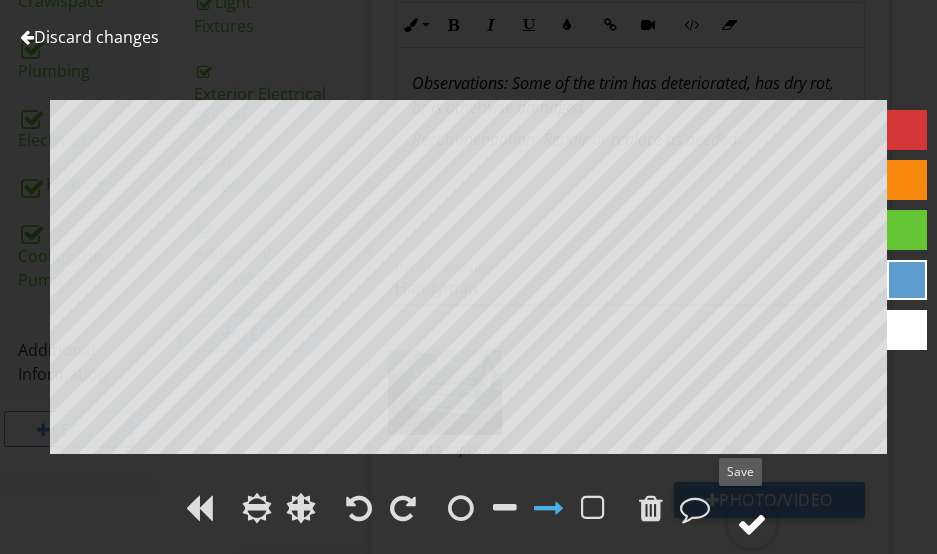 drag, startPoint x: 756, startPoint y: 519, endPoint x: 741, endPoint y: 503, distance: 21.931713 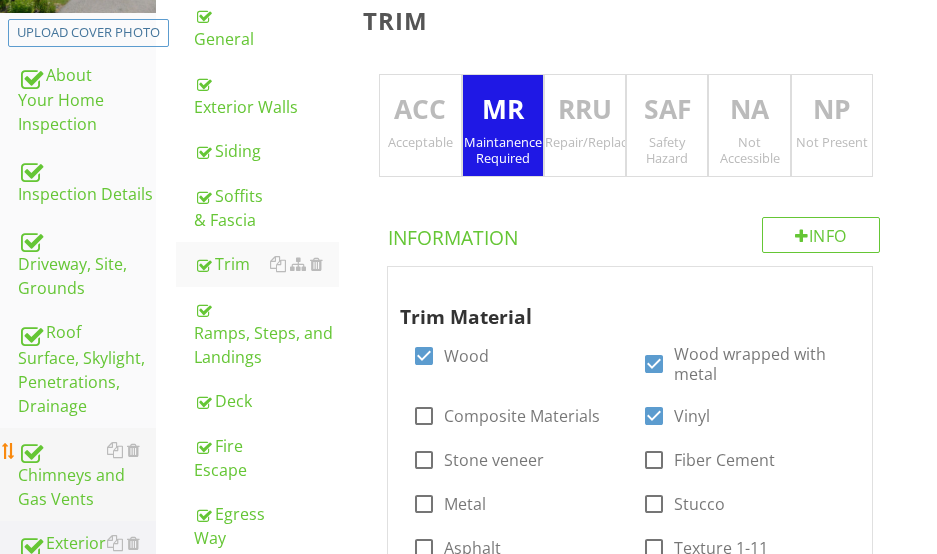 scroll, scrollTop: 320, scrollLeft: 0, axis: vertical 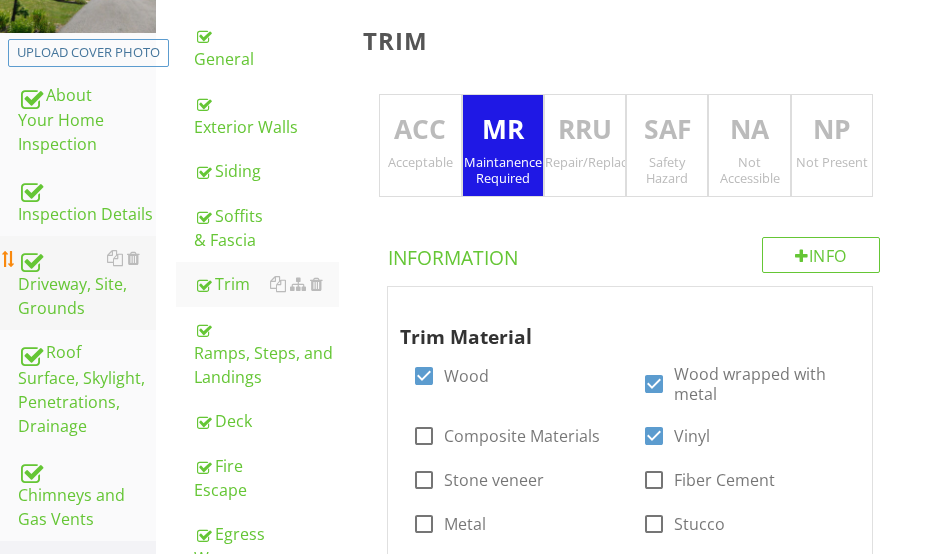 click on "Driveway, Site, Grounds" at bounding box center (87, 283) 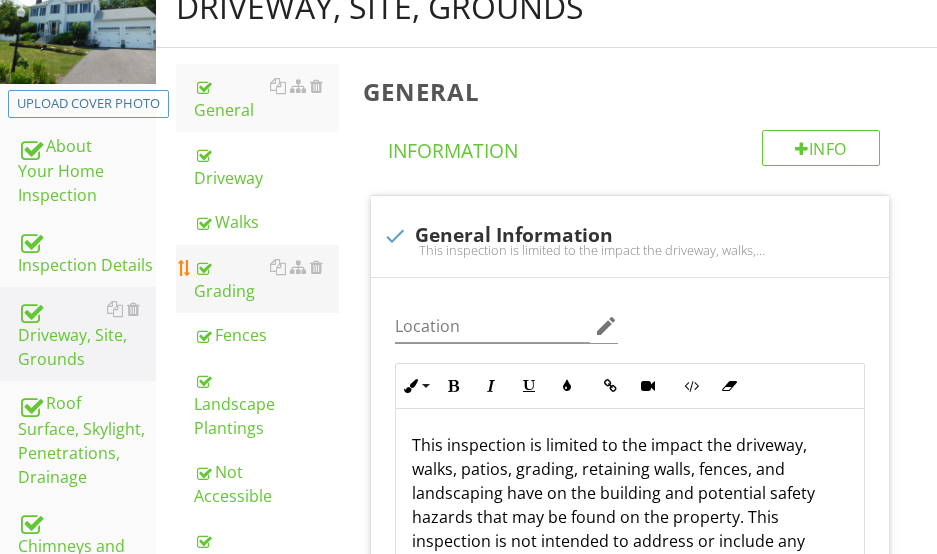 scroll, scrollTop: 220, scrollLeft: 0, axis: vertical 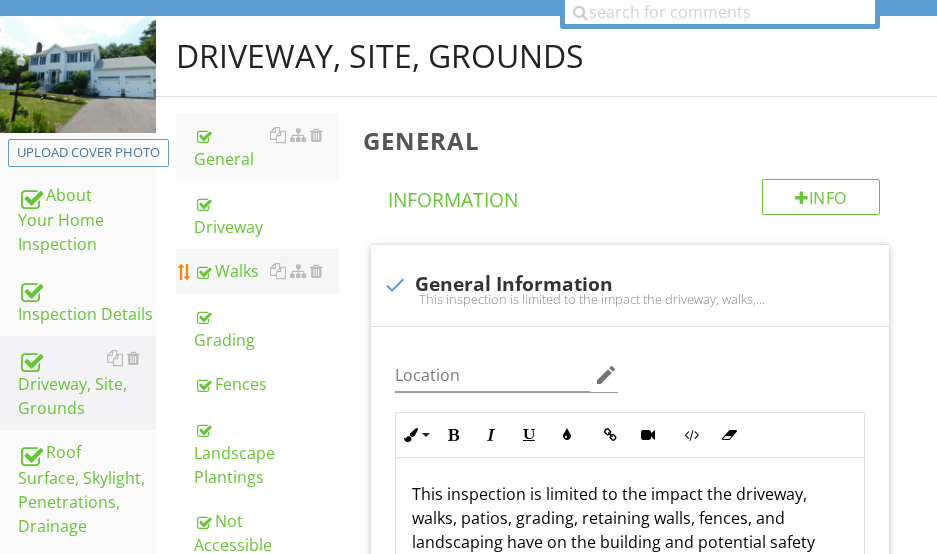 click on "Walks" at bounding box center (266, 271) 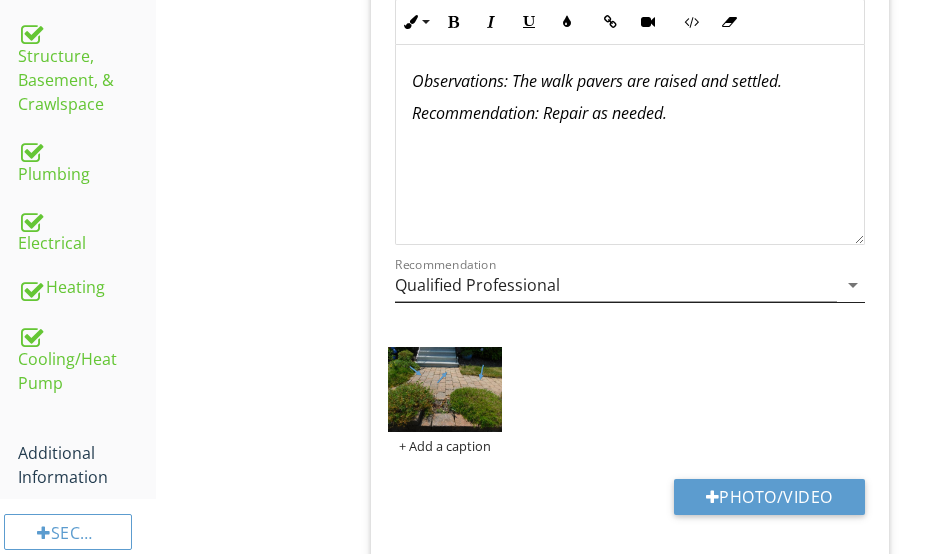 scroll, scrollTop: 1520, scrollLeft: 0, axis: vertical 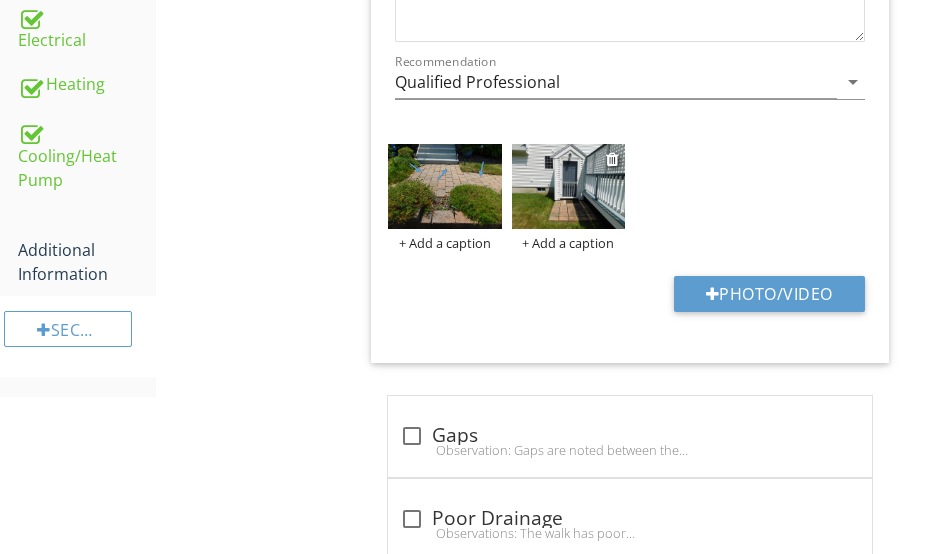 click at bounding box center (568, 186) 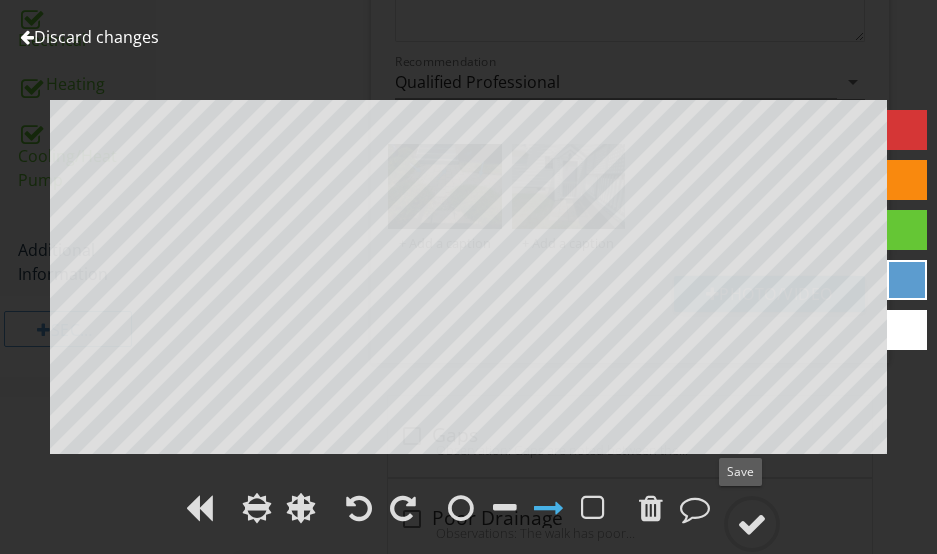 drag, startPoint x: 747, startPoint y: 518, endPoint x: 949, endPoint y: 415, distance: 226.74435 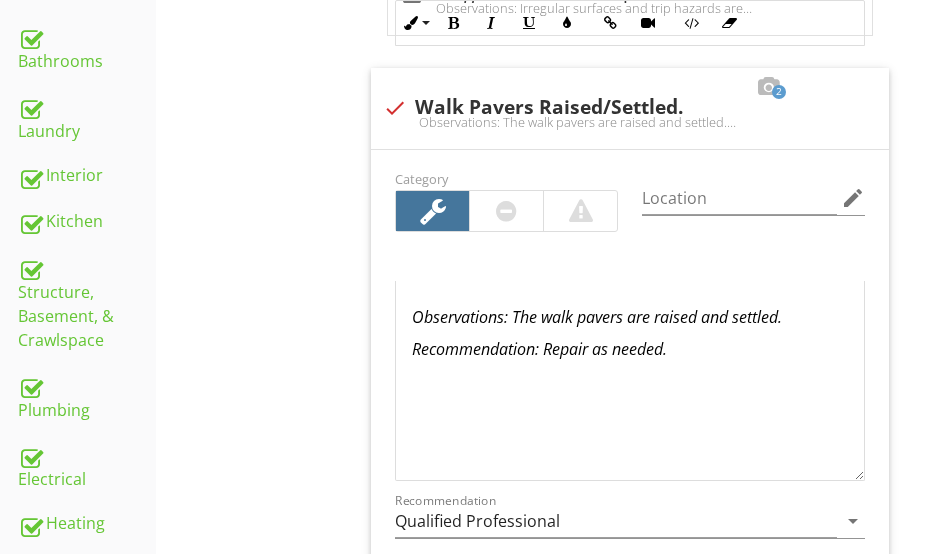 scroll, scrollTop: 1420, scrollLeft: 0, axis: vertical 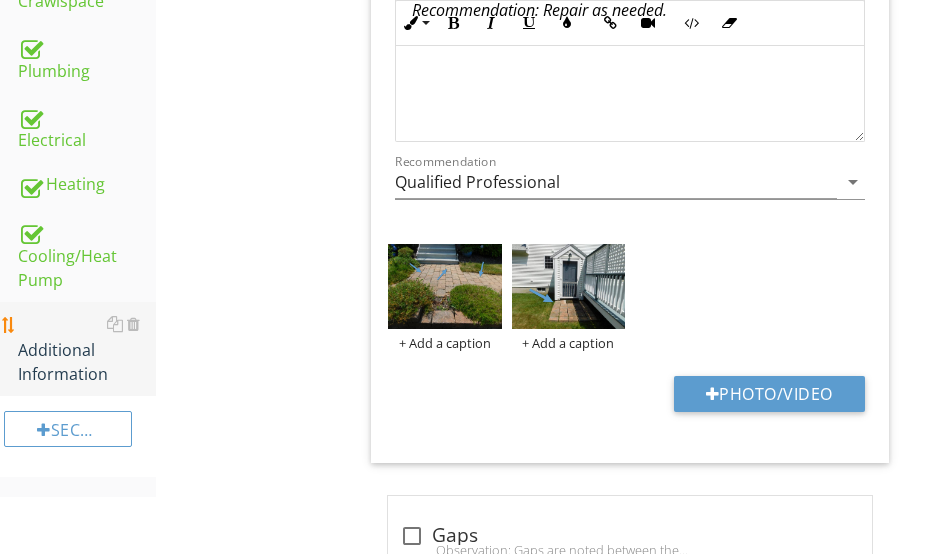 click on "Additional Information" at bounding box center (87, 349) 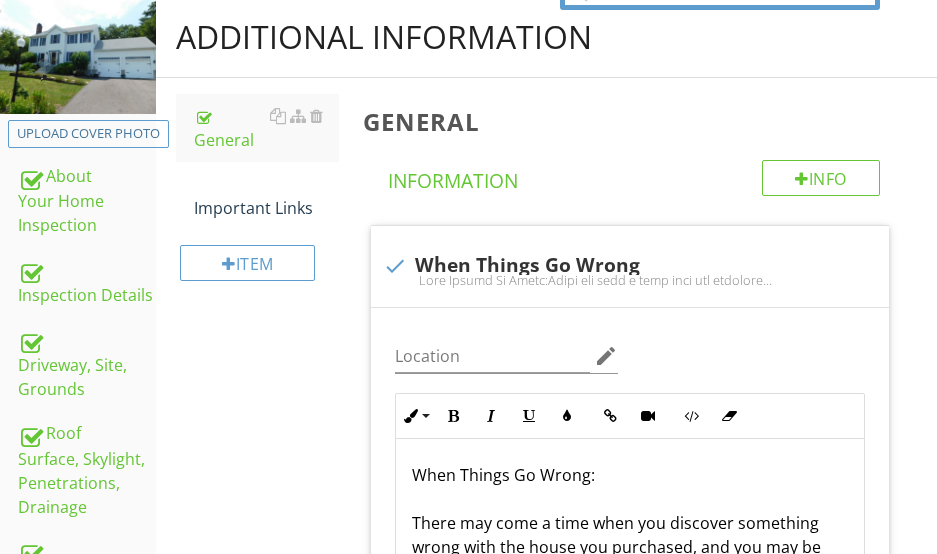 scroll, scrollTop: 139, scrollLeft: 0, axis: vertical 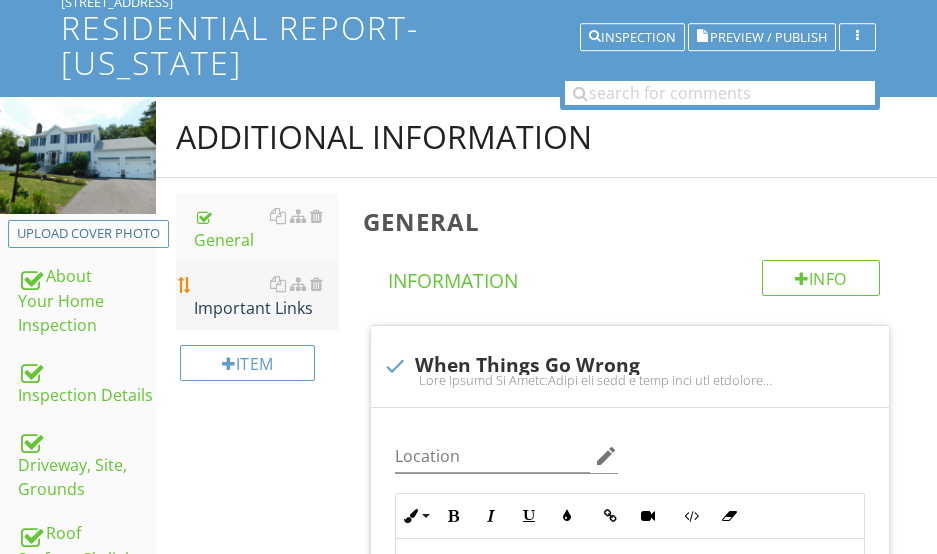 click on "Important Links" at bounding box center [266, 296] 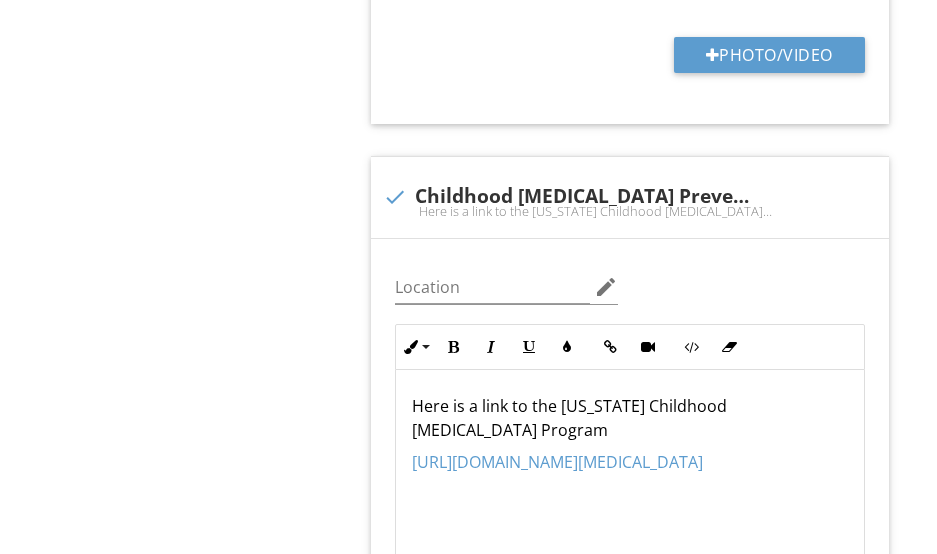 scroll, scrollTop: 2639, scrollLeft: 0, axis: vertical 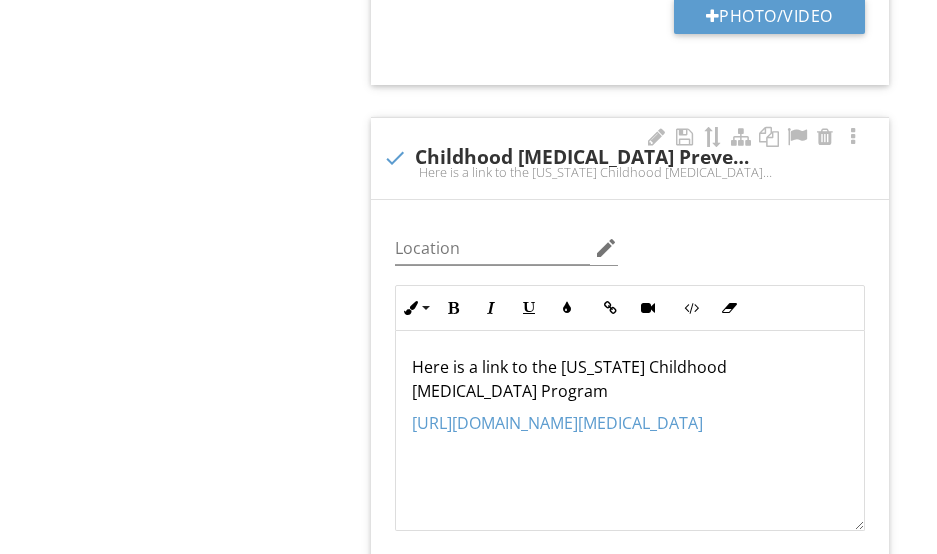 click at bounding box center (395, 158) 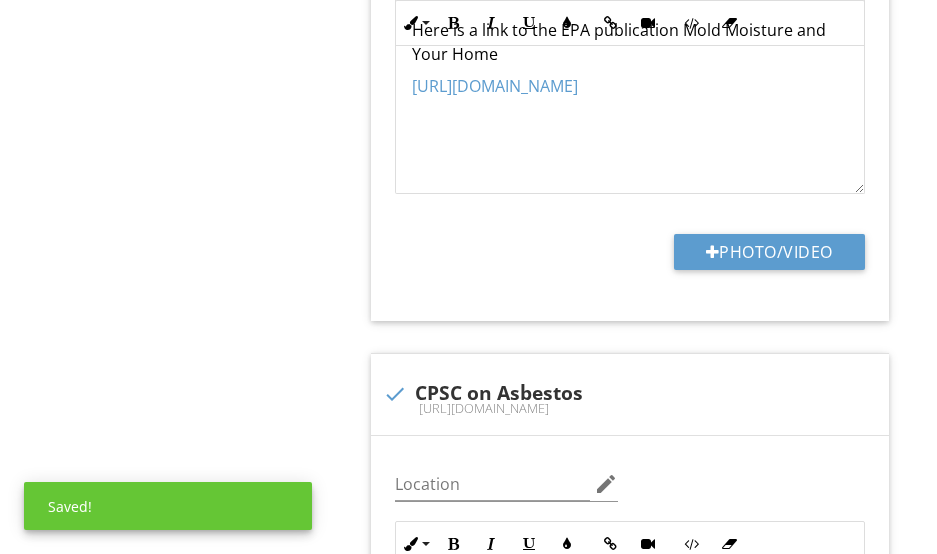 scroll, scrollTop: 3139, scrollLeft: 0, axis: vertical 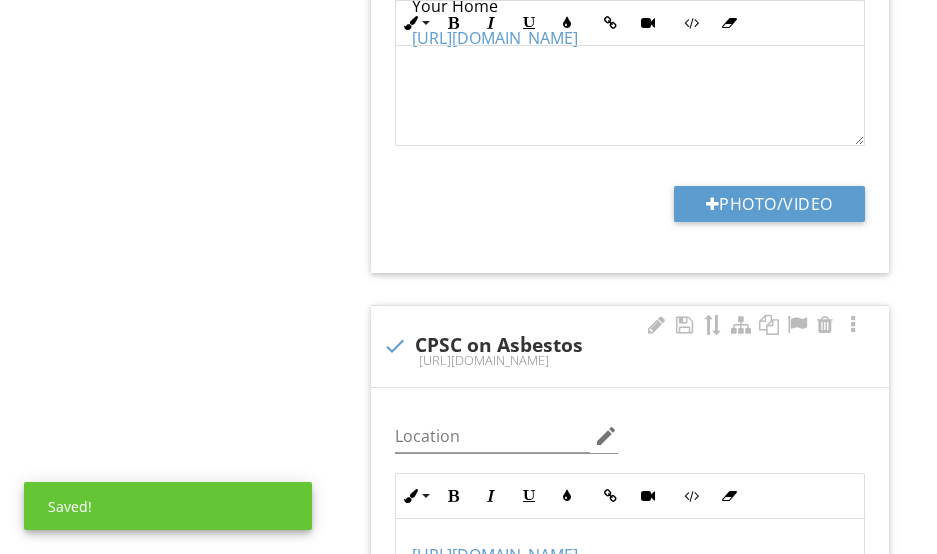 click at bounding box center [395, 346] 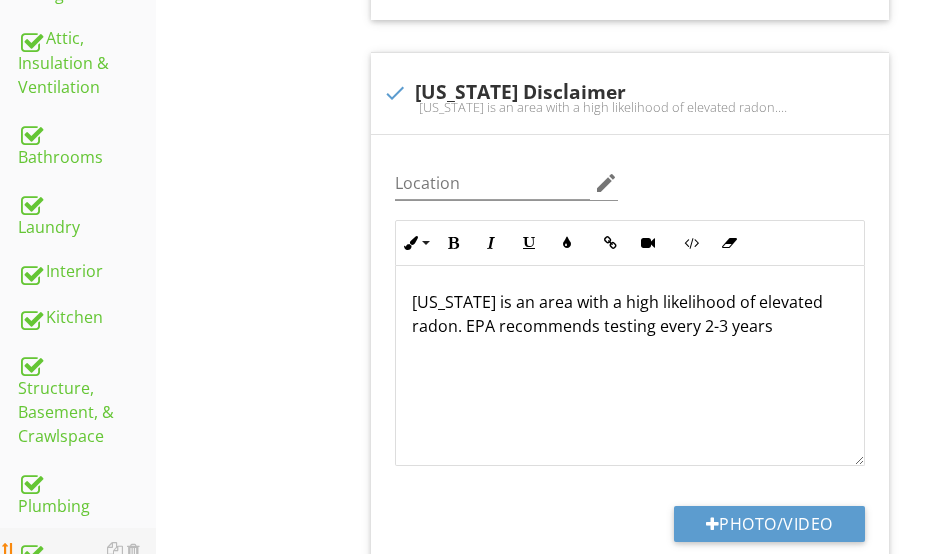 scroll, scrollTop: 1100, scrollLeft: 0, axis: vertical 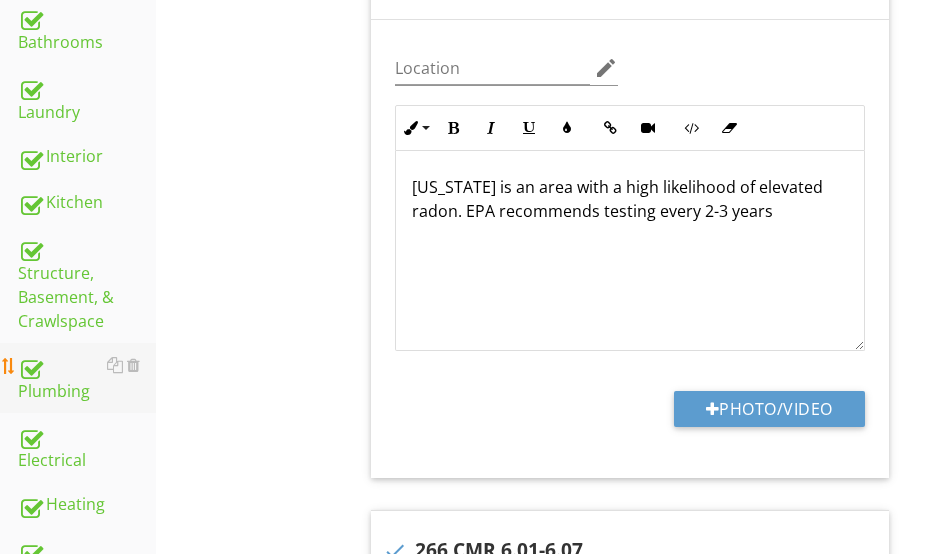 click on "Plumbing" at bounding box center [87, 378] 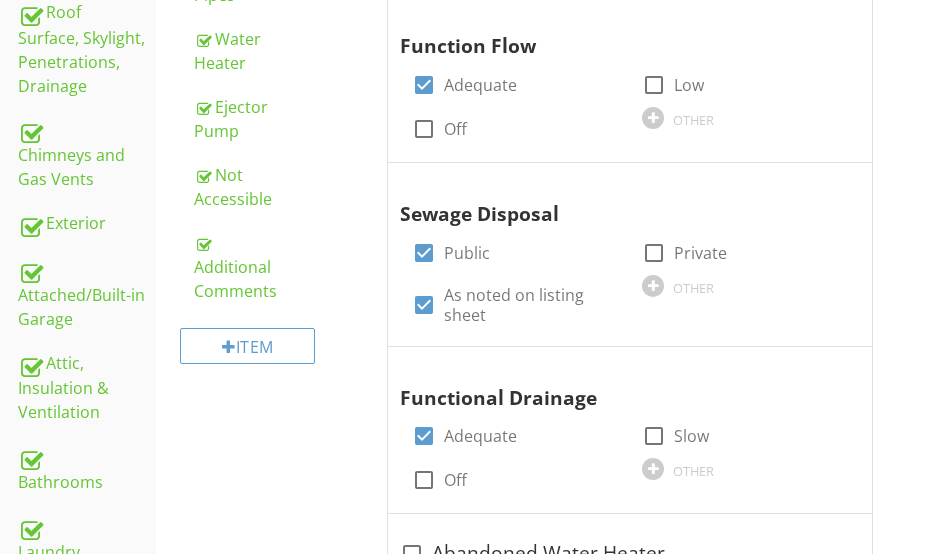 scroll, scrollTop: 500, scrollLeft: 0, axis: vertical 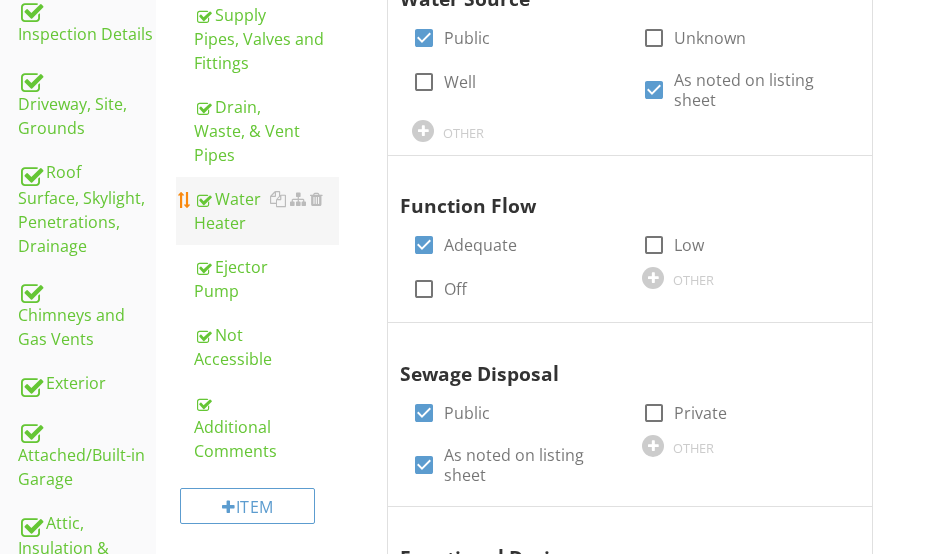 click on "Water Heater" at bounding box center [266, 211] 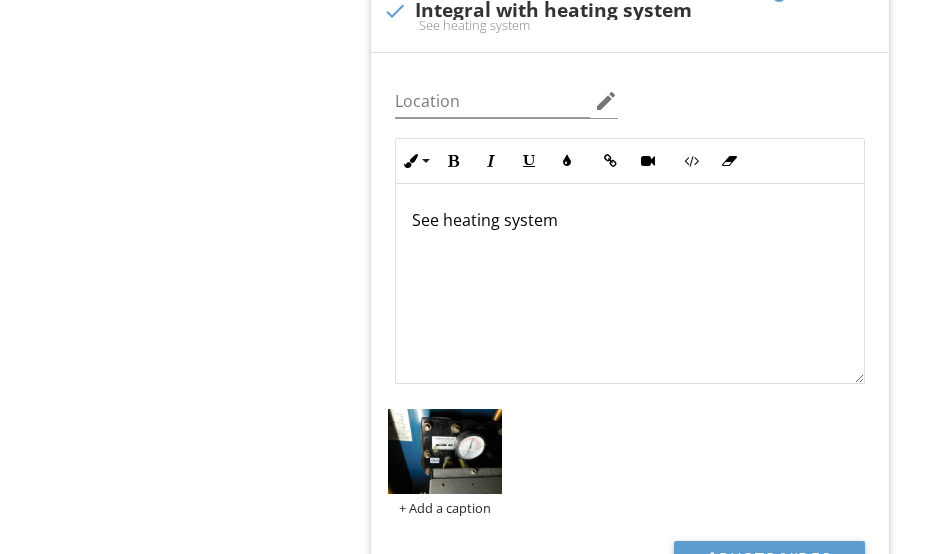 scroll, scrollTop: 2900, scrollLeft: 0, axis: vertical 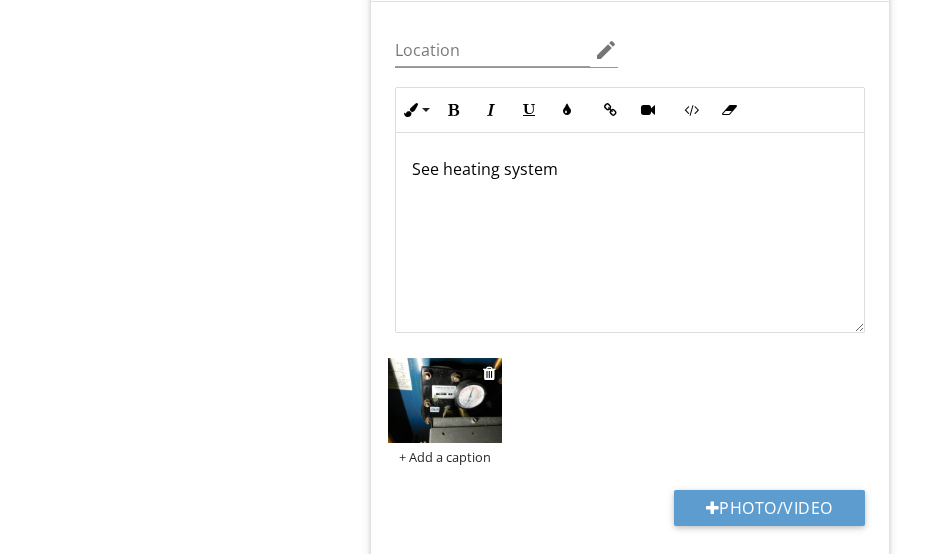 click at bounding box center (444, 400) 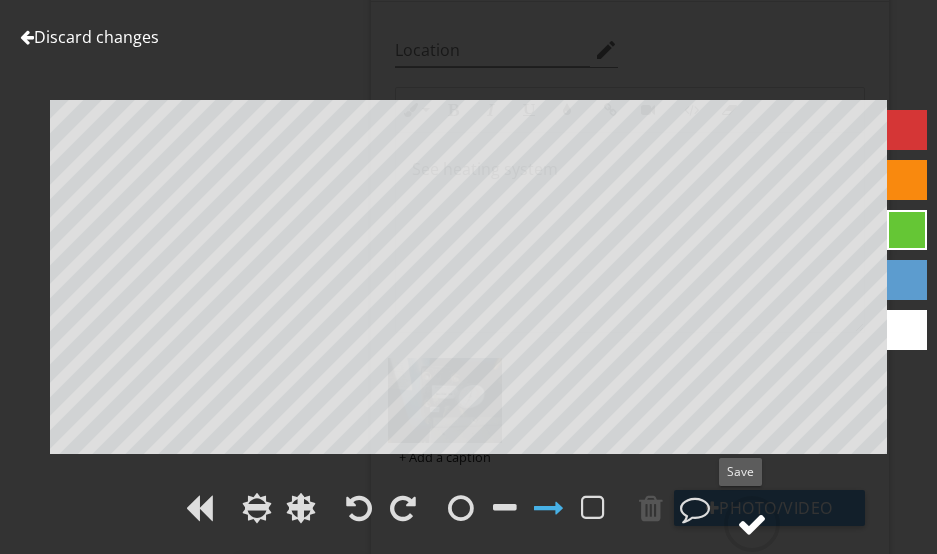 drag, startPoint x: 751, startPoint y: 520, endPoint x: 746, endPoint y: 510, distance: 11.18034 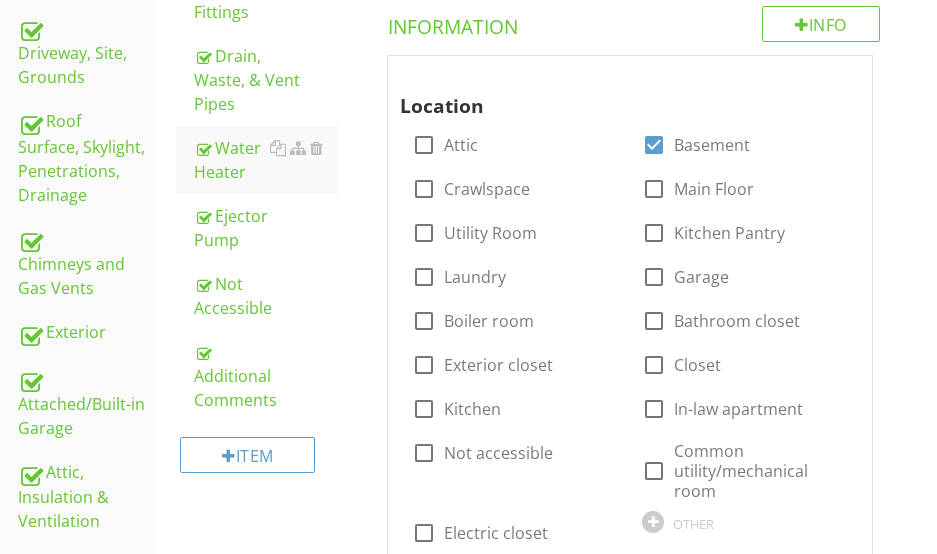 scroll, scrollTop: 0, scrollLeft: 0, axis: both 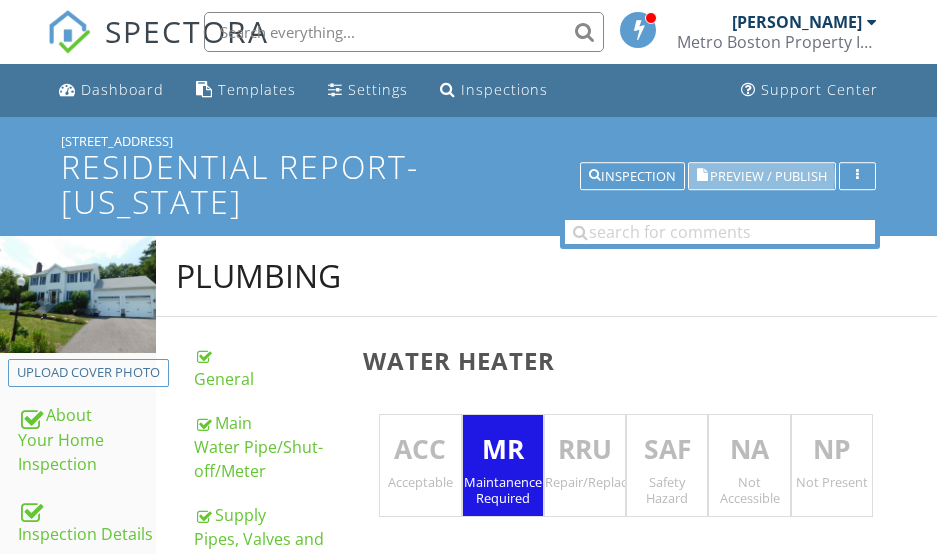 click on "Preview / Publish" at bounding box center (768, 176) 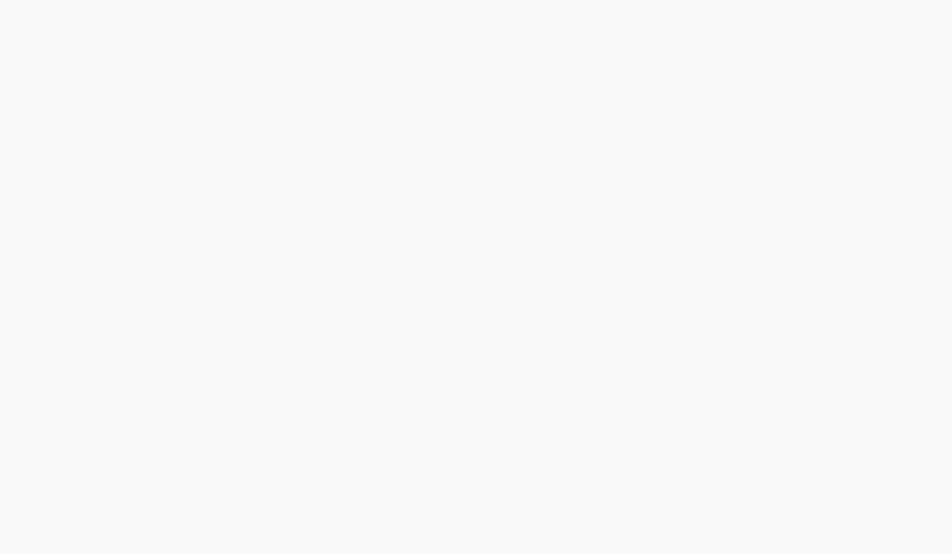 scroll, scrollTop: 0, scrollLeft: 0, axis: both 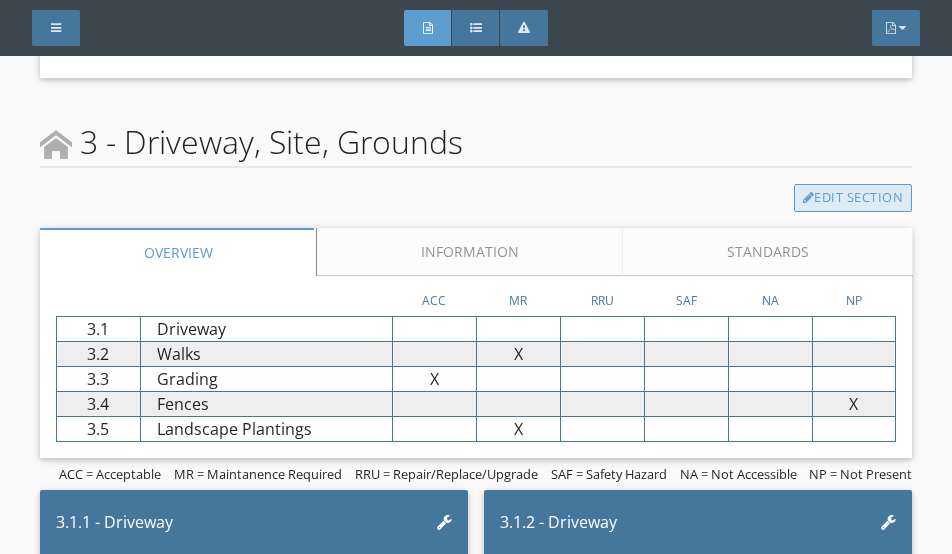 click on "Edit Section" at bounding box center (853, 198) 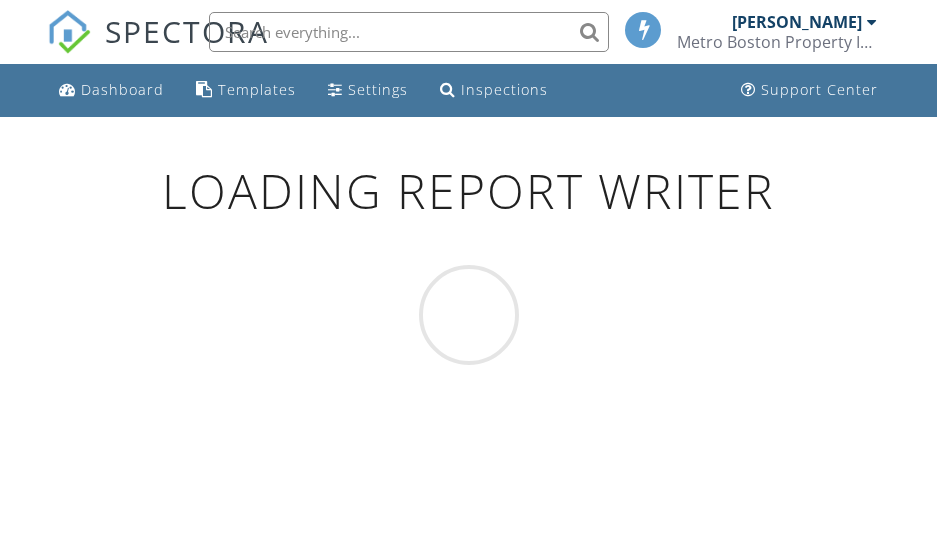 scroll, scrollTop: 0, scrollLeft: 0, axis: both 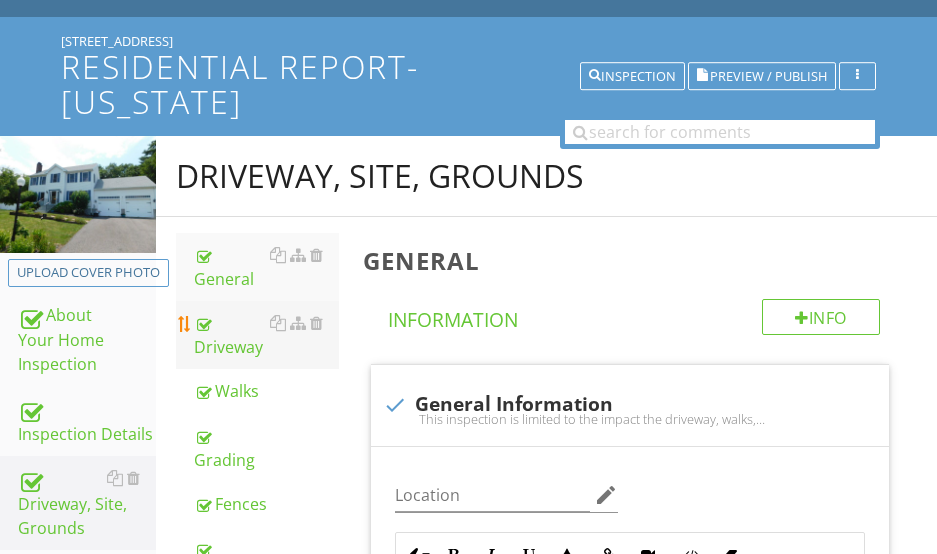 click on "Driveway" at bounding box center (266, 335) 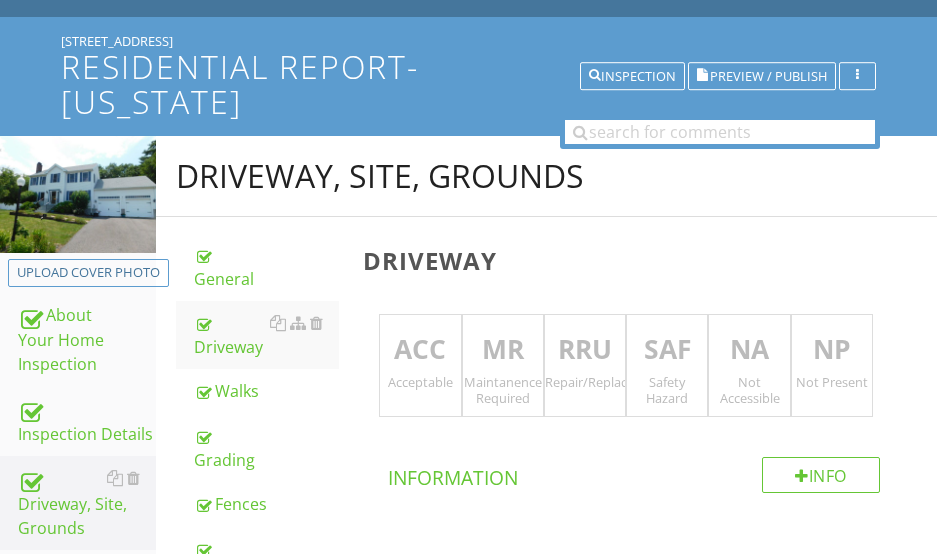 click on "MR" at bounding box center [503, 350] 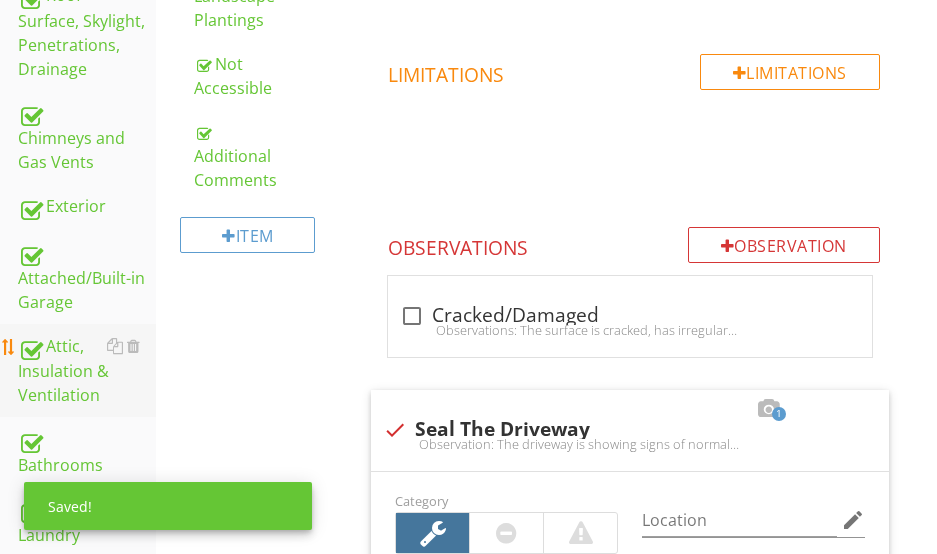 scroll, scrollTop: 700, scrollLeft: 0, axis: vertical 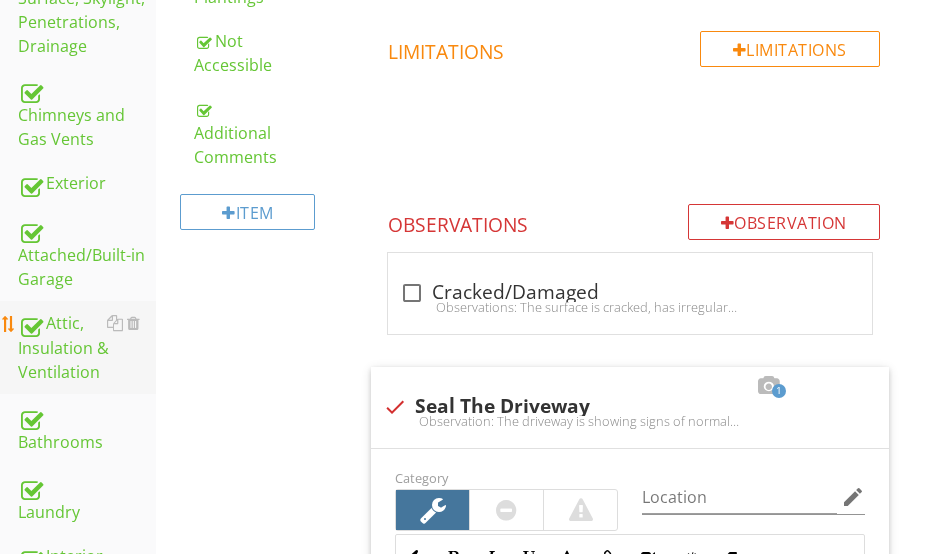 click on "Attic, Insulation & Ventilation" at bounding box center (87, 348) 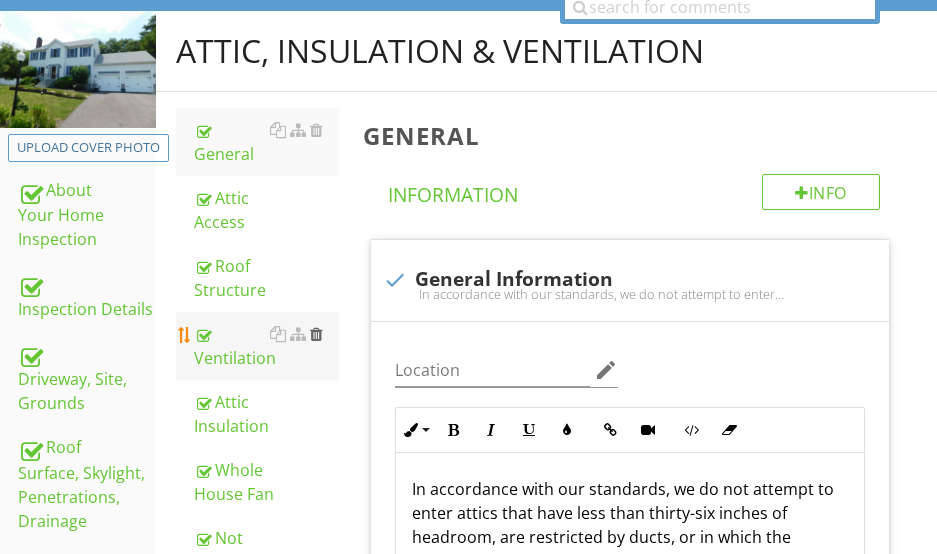 scroll, scrollTop: 300, scrollLeft: 0, axis: vertical 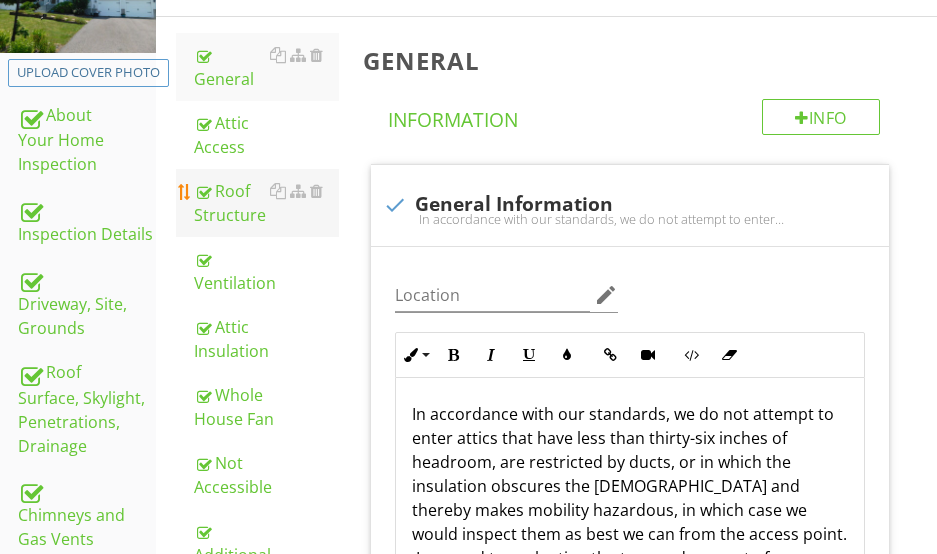 click on "Roof Structure" at bounding box center (266, 203) 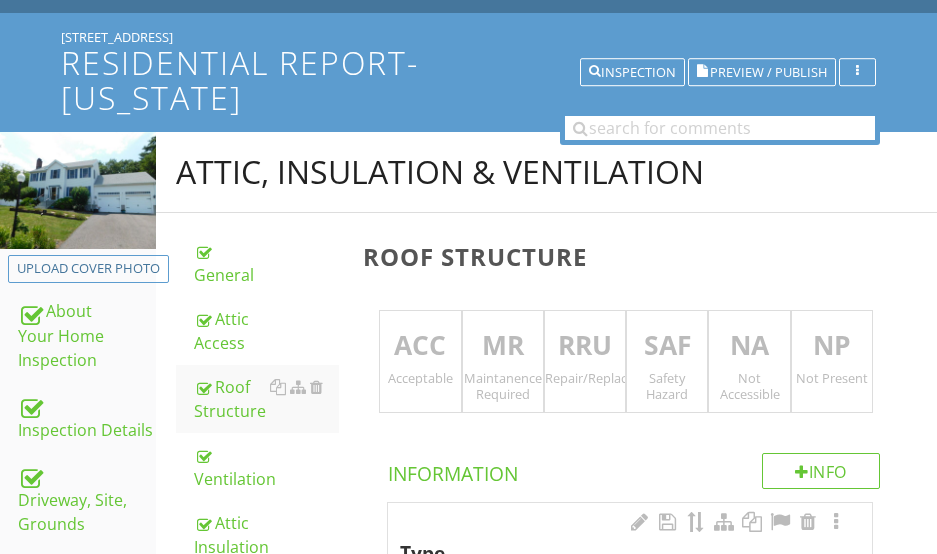 scroll, scrollTop: 100, scrollLeft: 0, axis: vertical 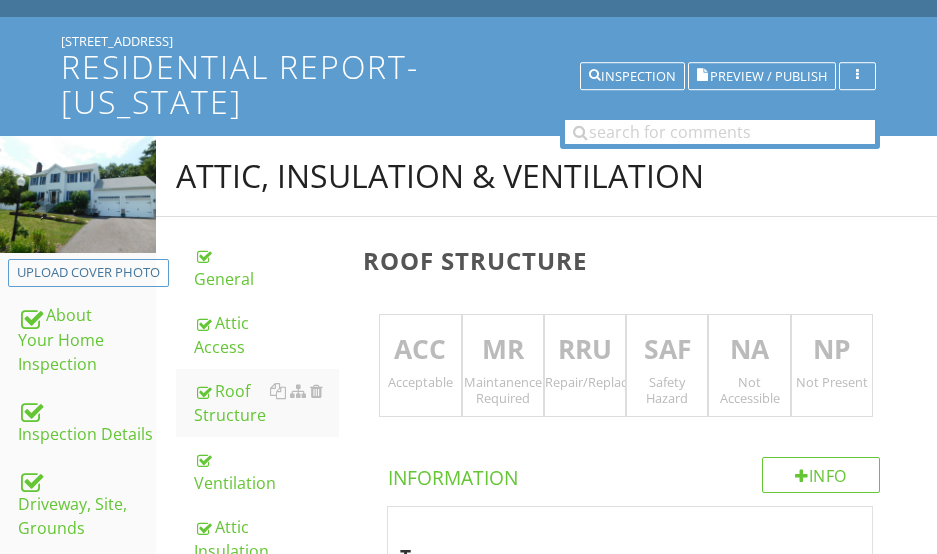 click on "MR" at bounding box center [503, 350] 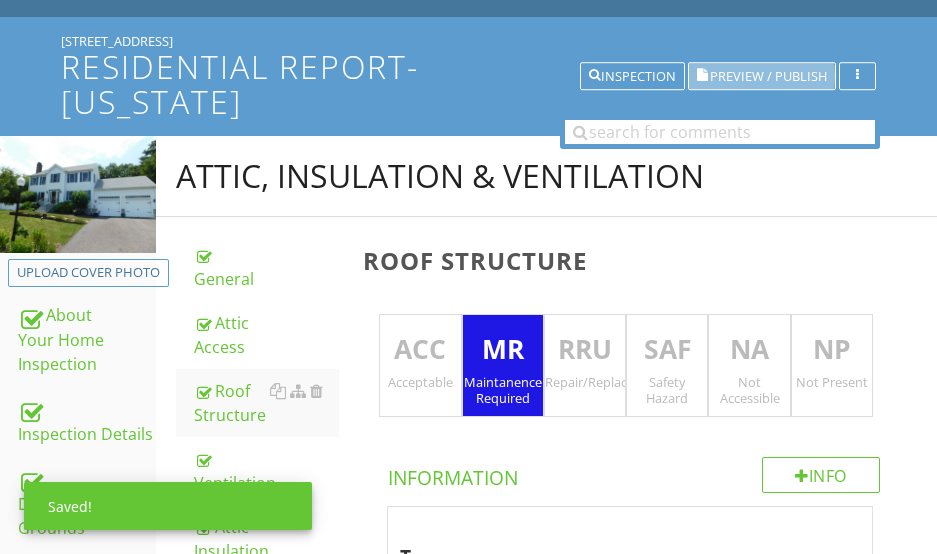 click on "Preview / Publish" at bounding box center [768, 76] 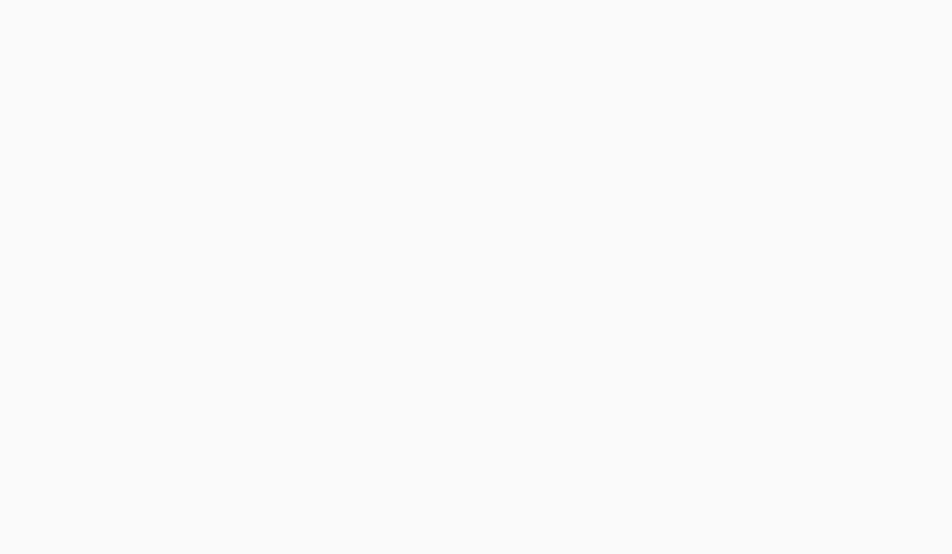 scroll, scrollTop: 0, scrollLeft: 0, axis: both 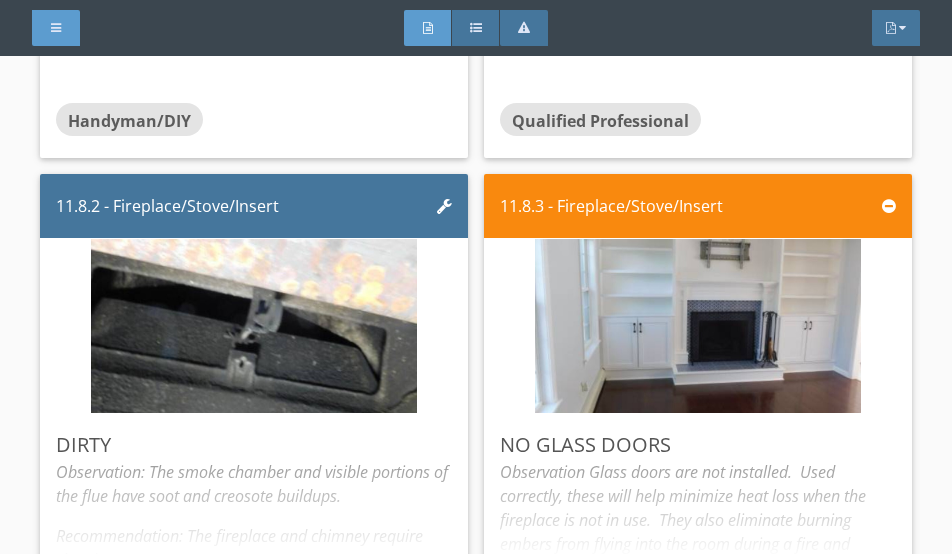 click at bounding box center [56, 28] 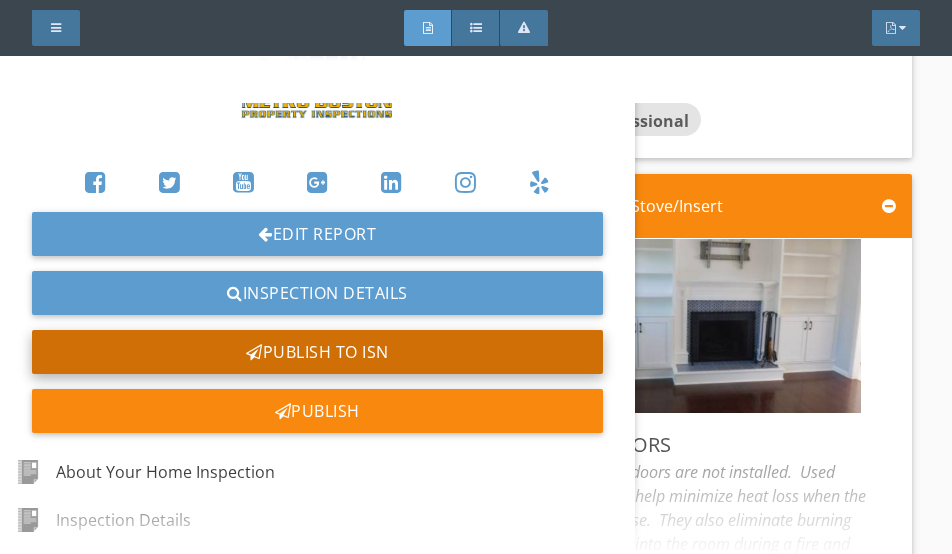 click on "Publish to ISN" at bounding box center [317, 352] 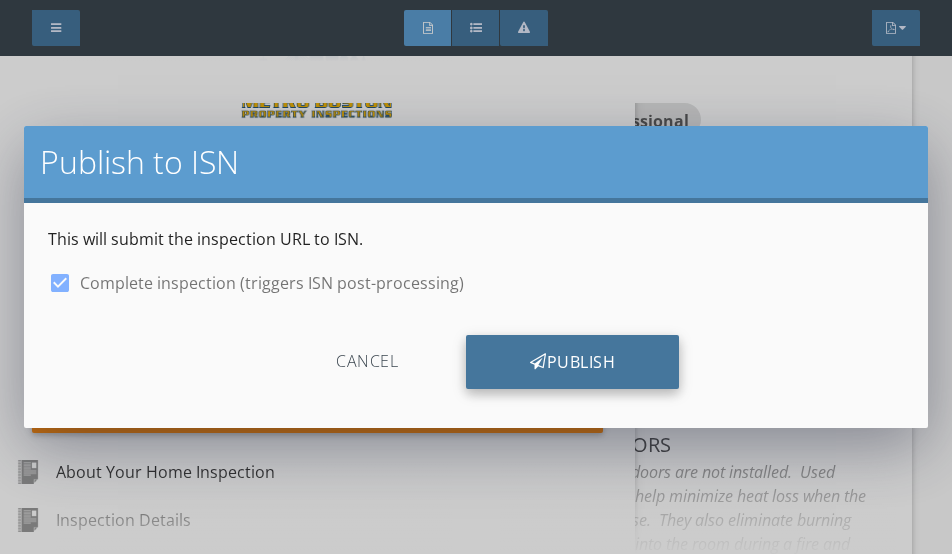 click on "Publish" at bounding box center [572, 362] 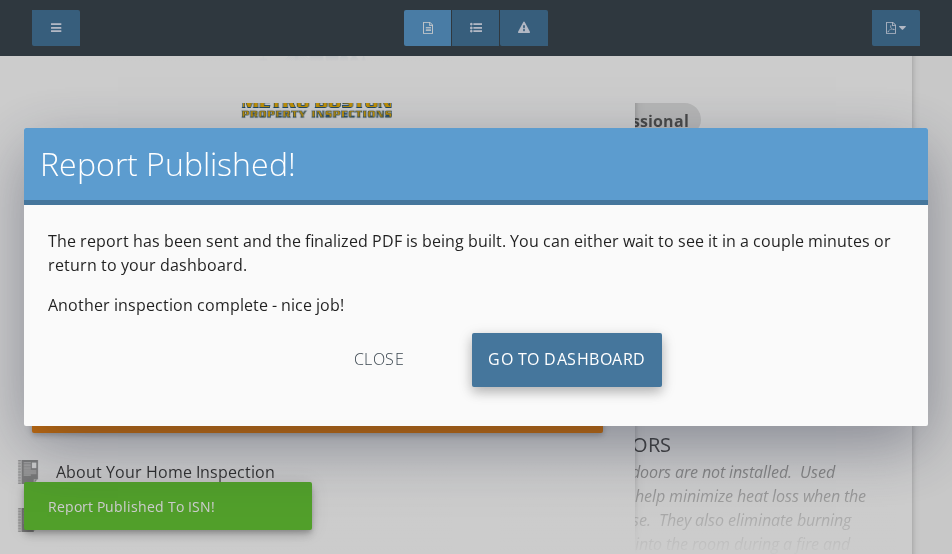 click on "Go To Dashboard" at bounding box center [567, 360] 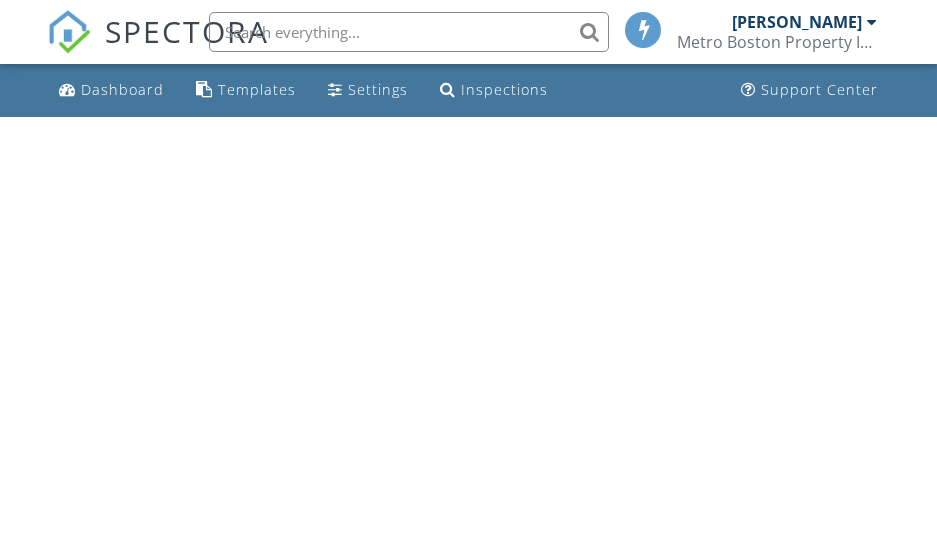 scroll, scrollTop: 0, scrollLeft: 0, axis: both 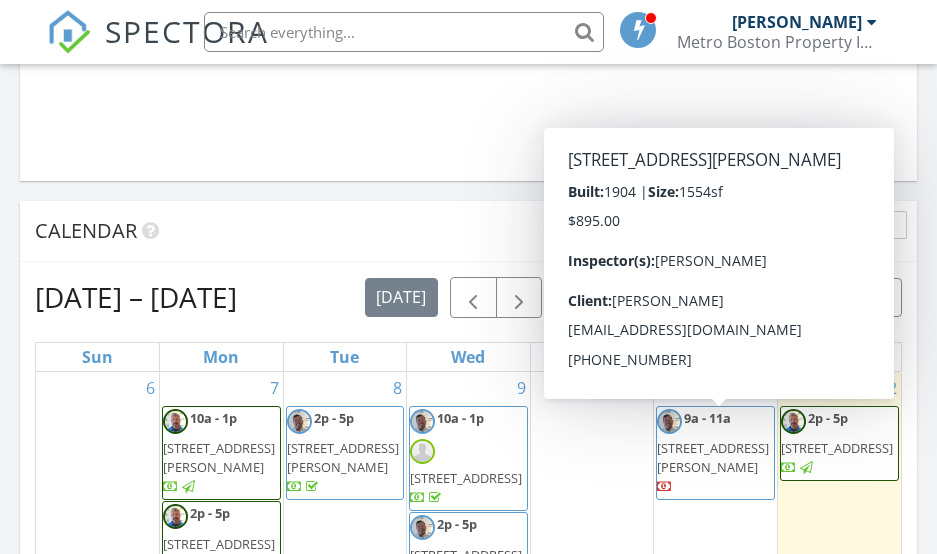 click on "[STREET_ADDRESS][PERSON_NAME]" at bounding box center [713, 457] 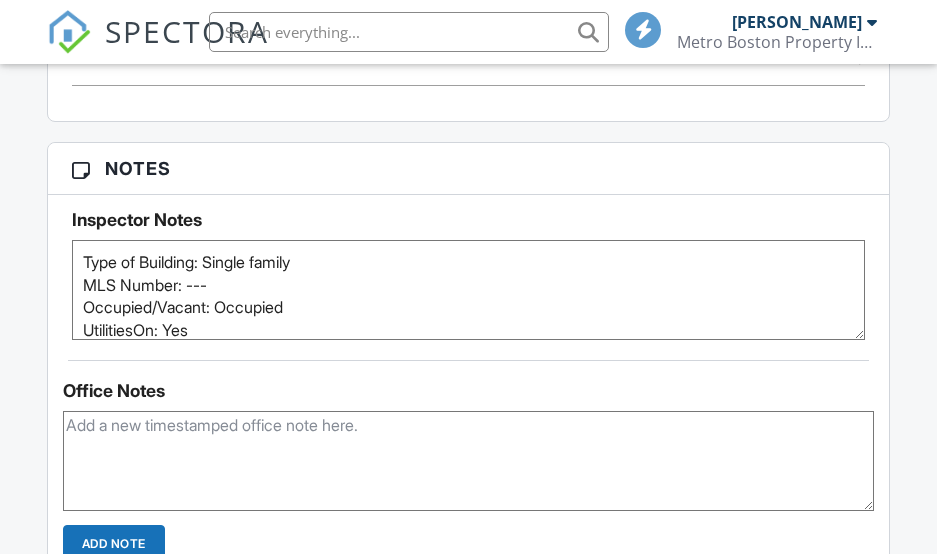 scroll, scrollTop: 1500, scrollLeft: 0, axis: vertical 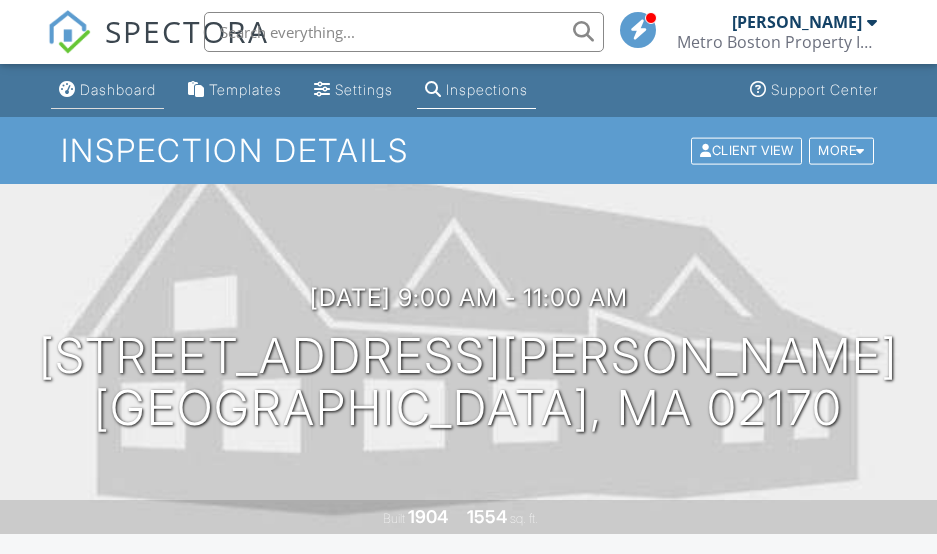 click on "Dashboard" at bounding box center [118, 89] 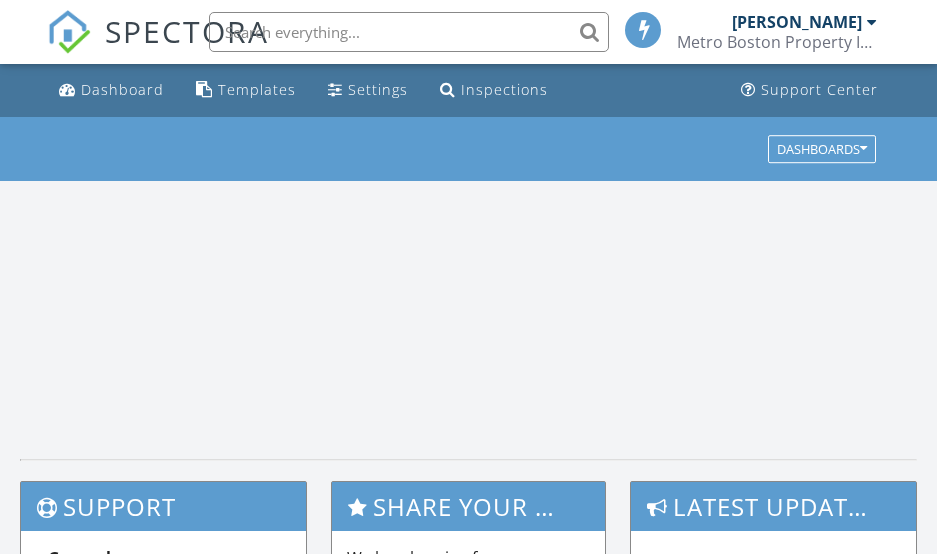 scroll, scrollTop: 0, scrollLeft: 0, axis: both 